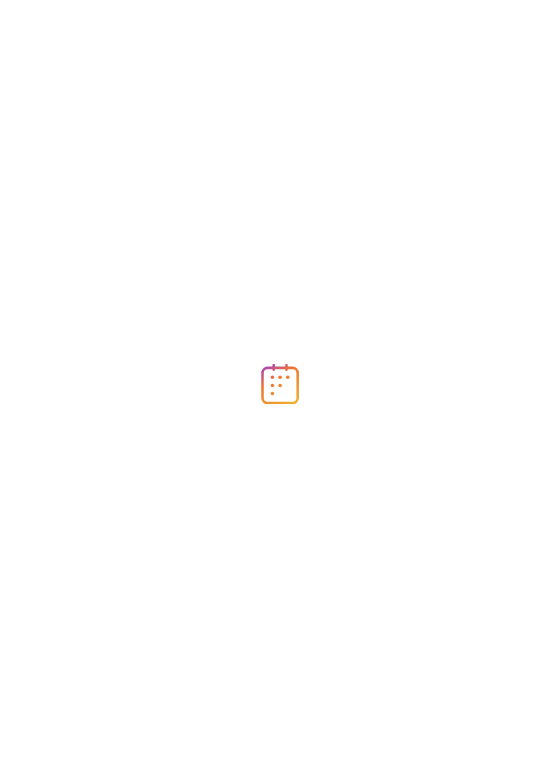 scroll, scrollTop: 0, scrollLeft: 0, axis: both 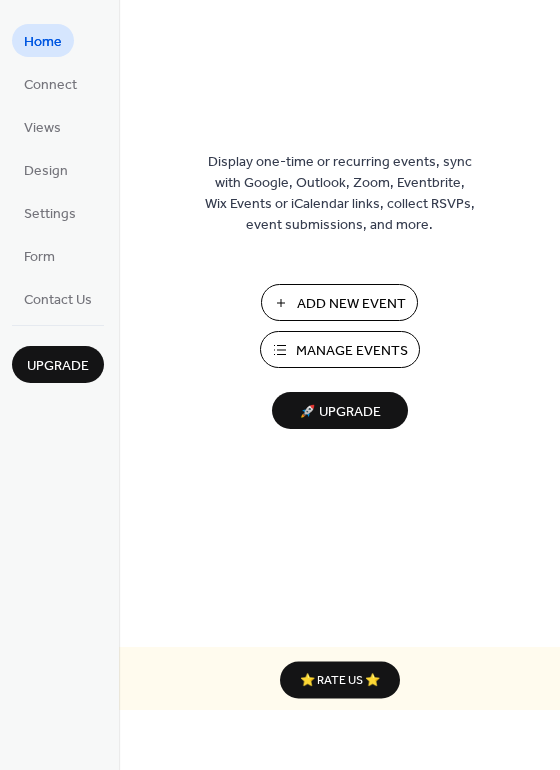 click on "Add New Event" at bounding box center (351, 304) 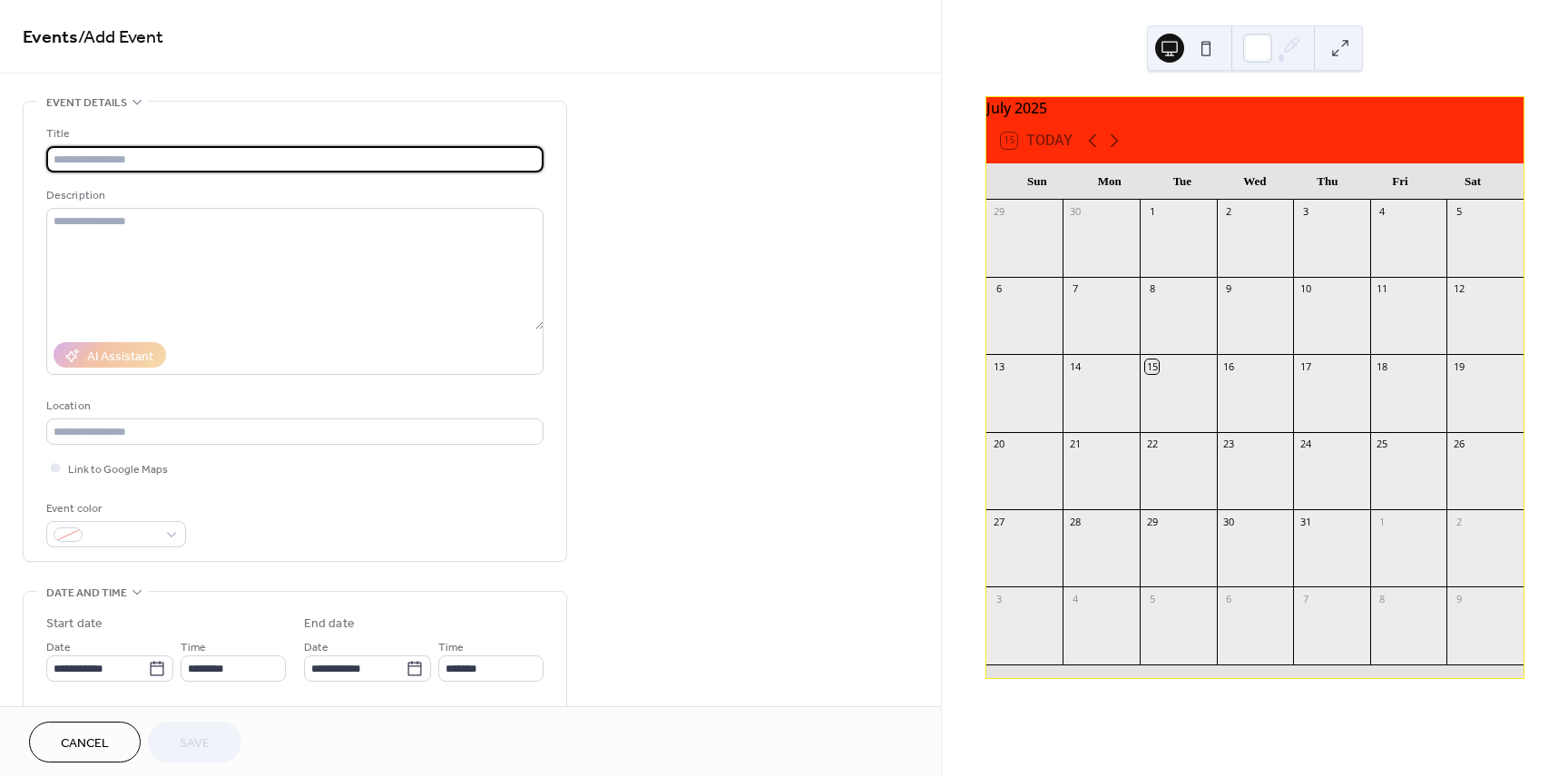 scroll, scrollTop: 0, scrollLeft: 0, axis: both 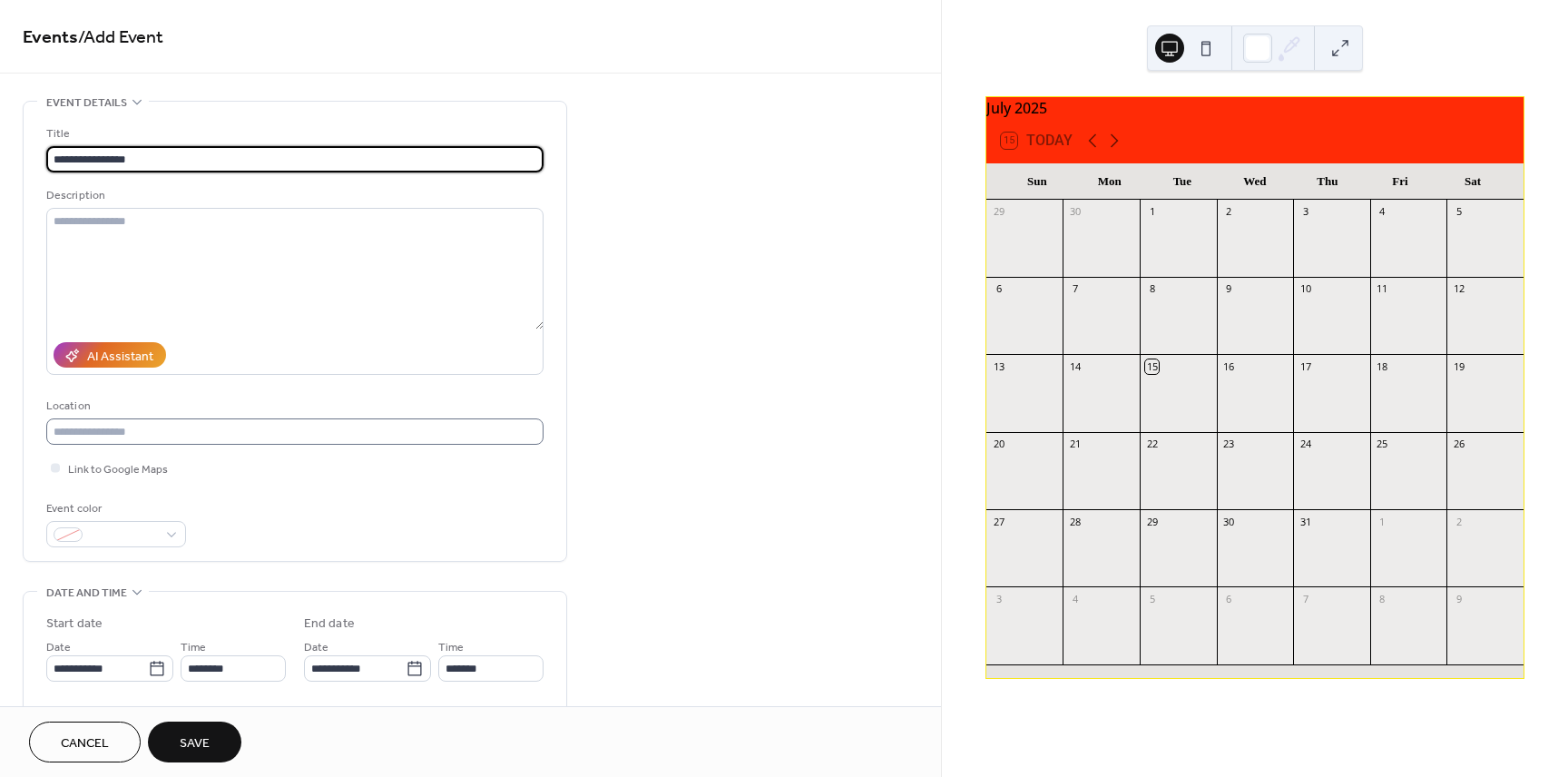 type on "**********" 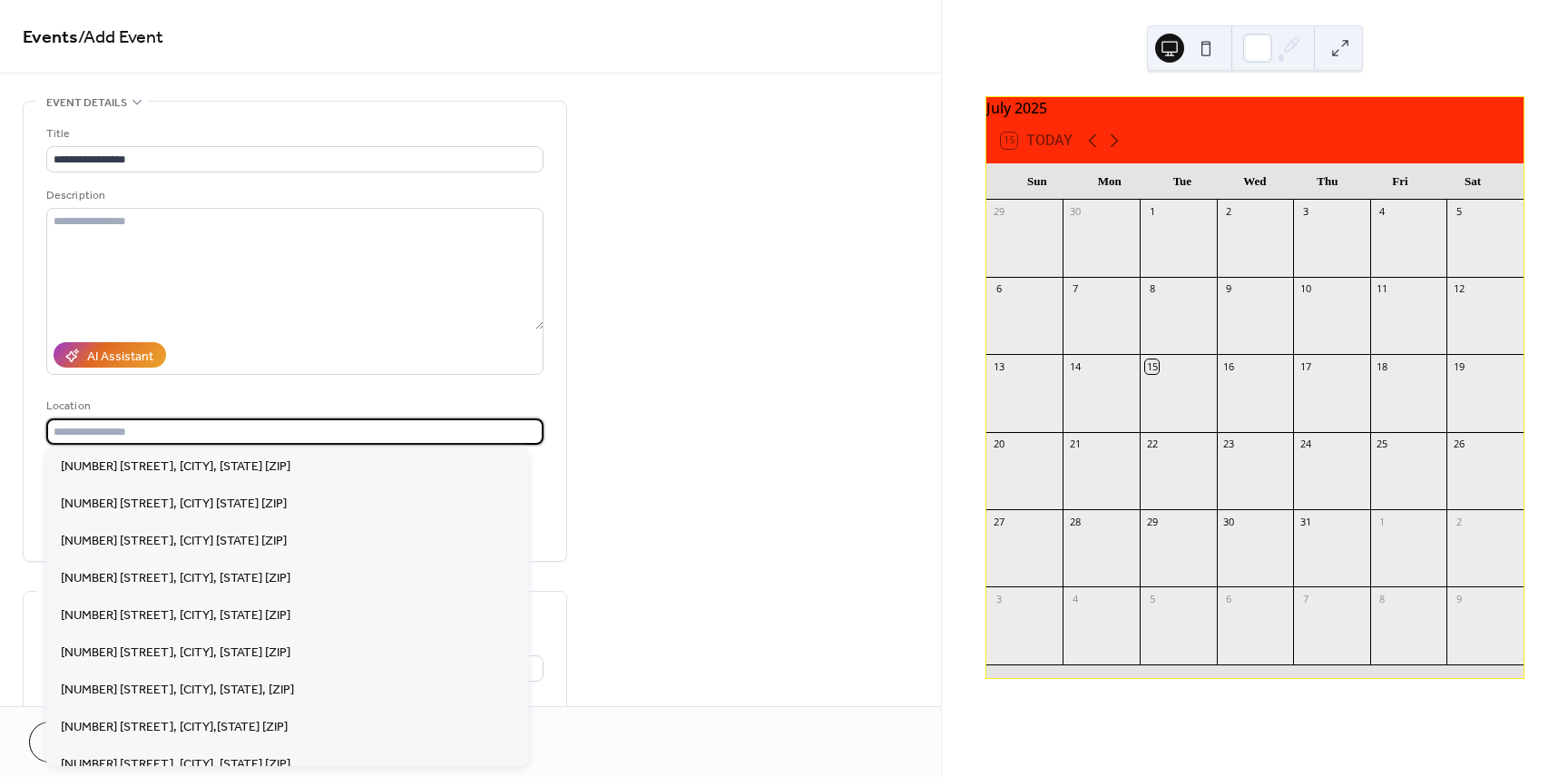 click at bounding box center [295, 431] 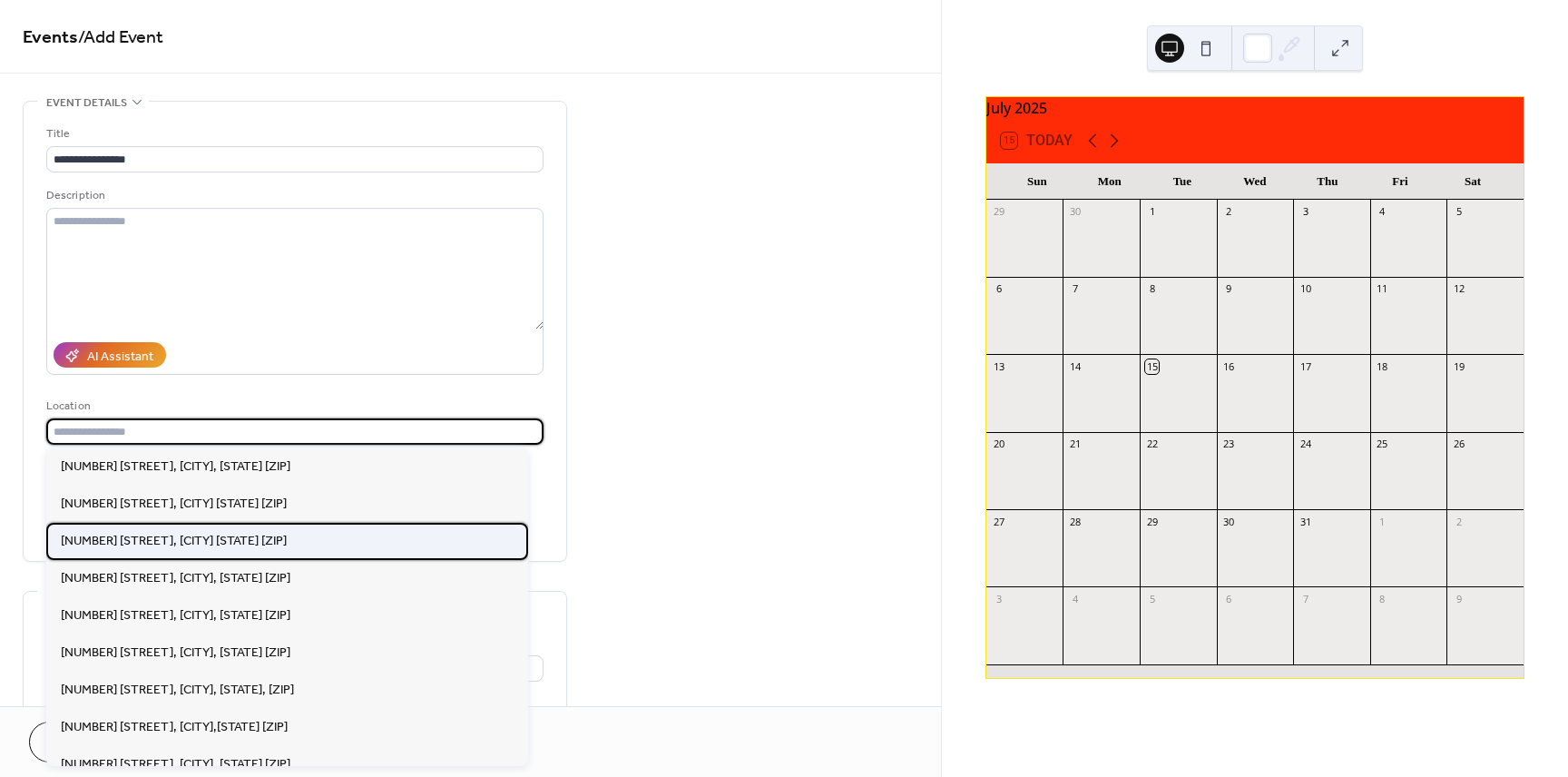 click on "[NUMBER] [STREET], [CITY] [STATE] [ZIP]" at bounding box center [173, 541] 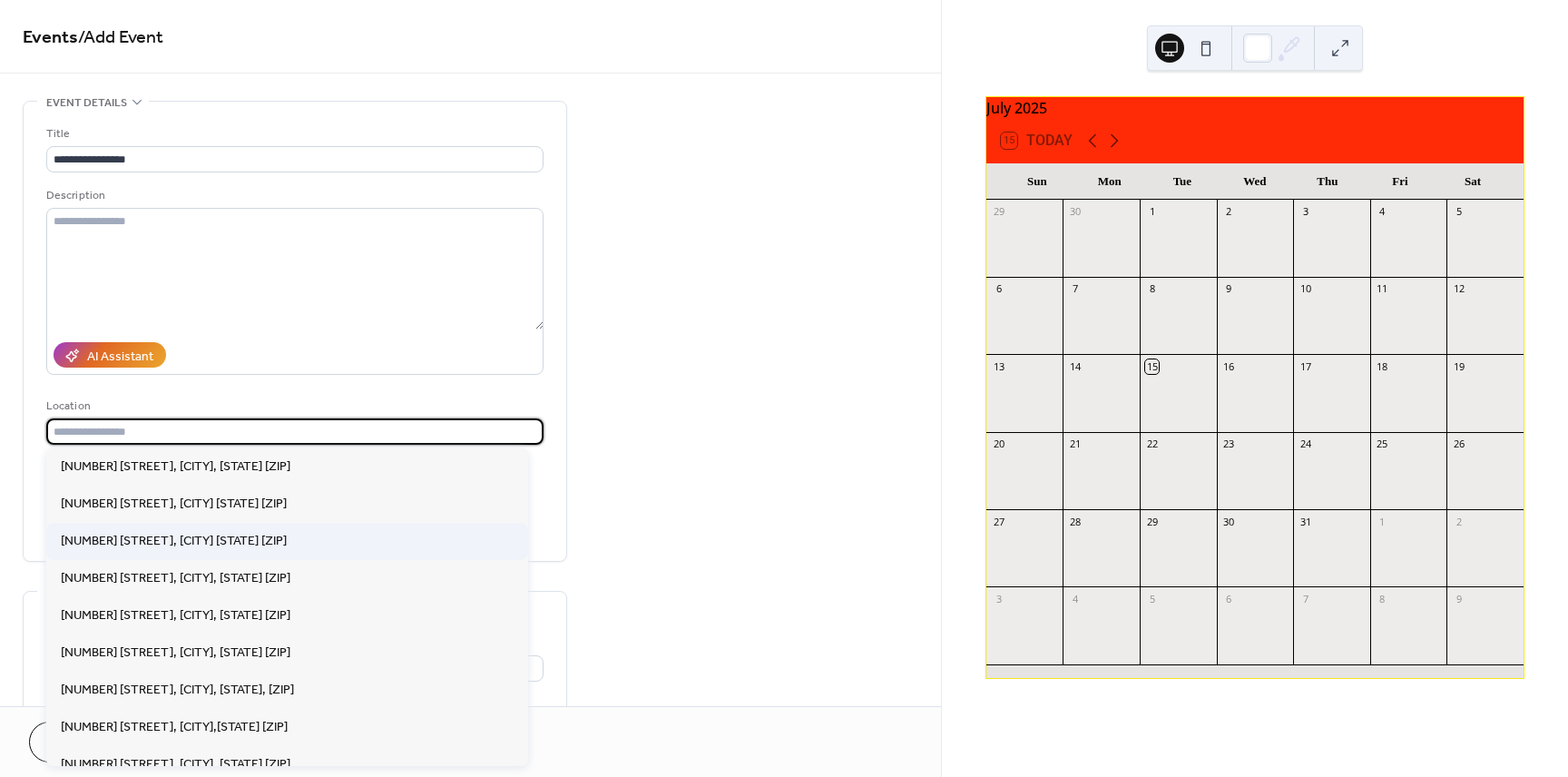 type on "**********" 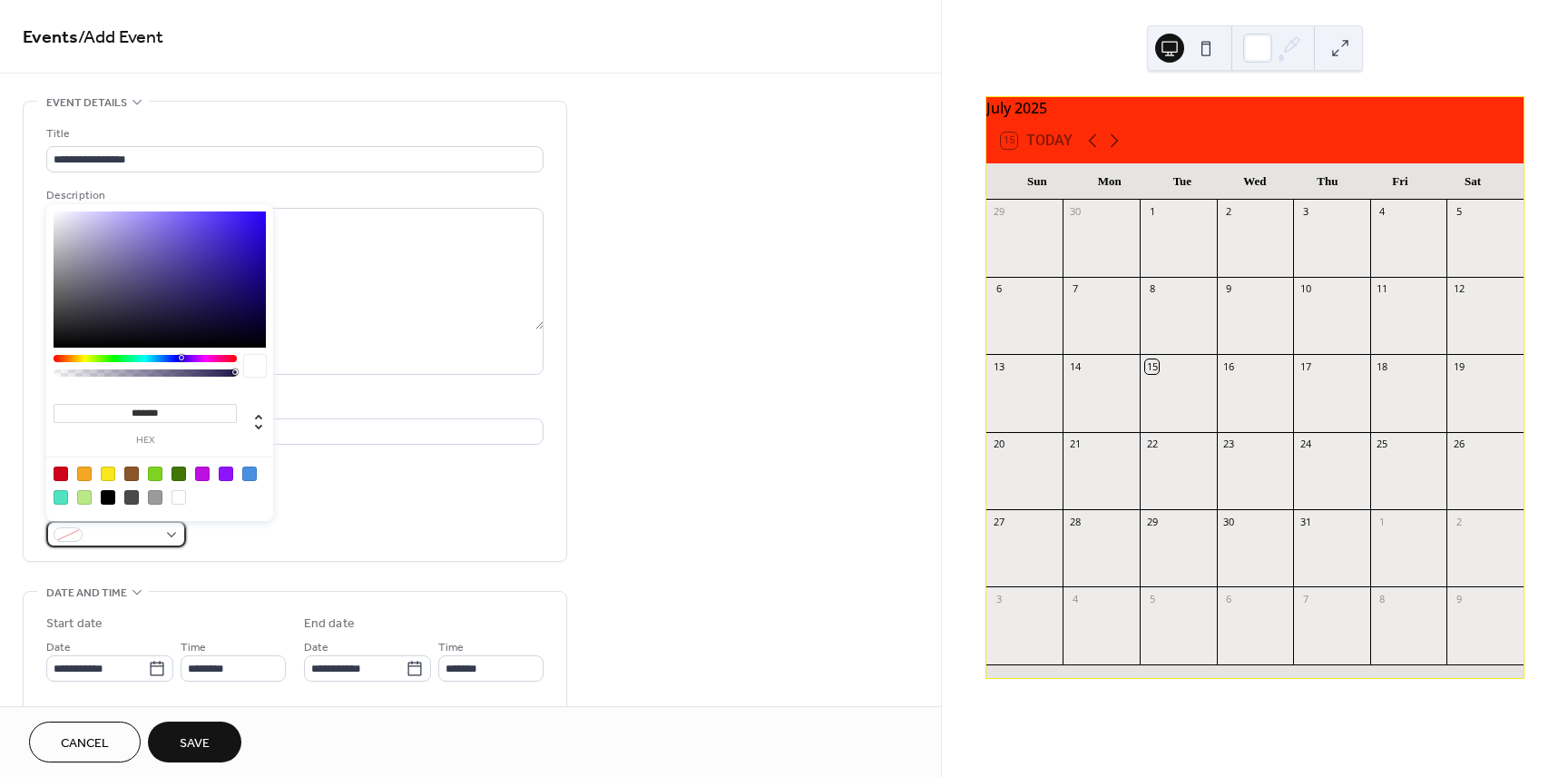 click at bounding box center (116, 534) 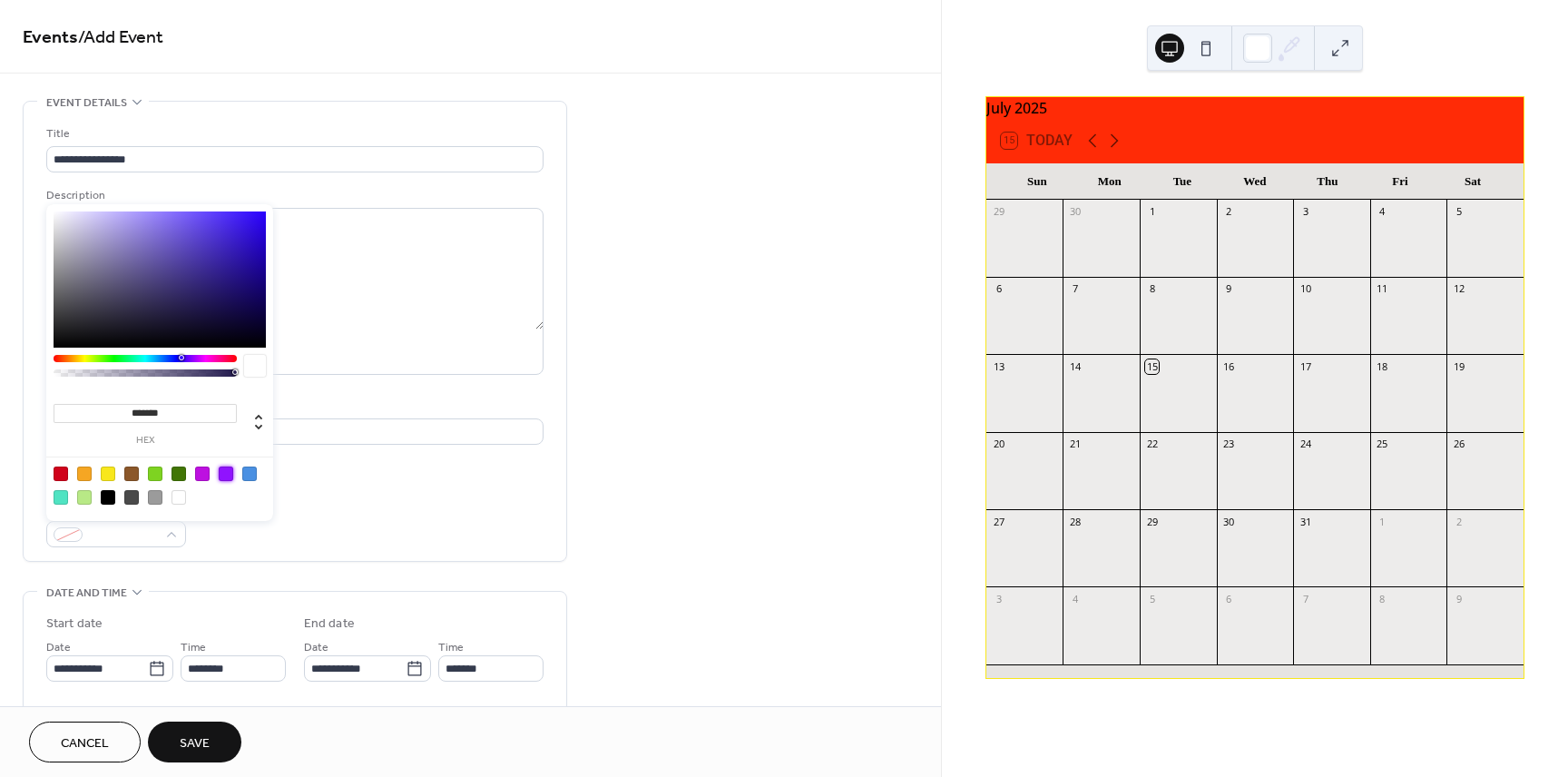 click at bounding box center (226, 474) 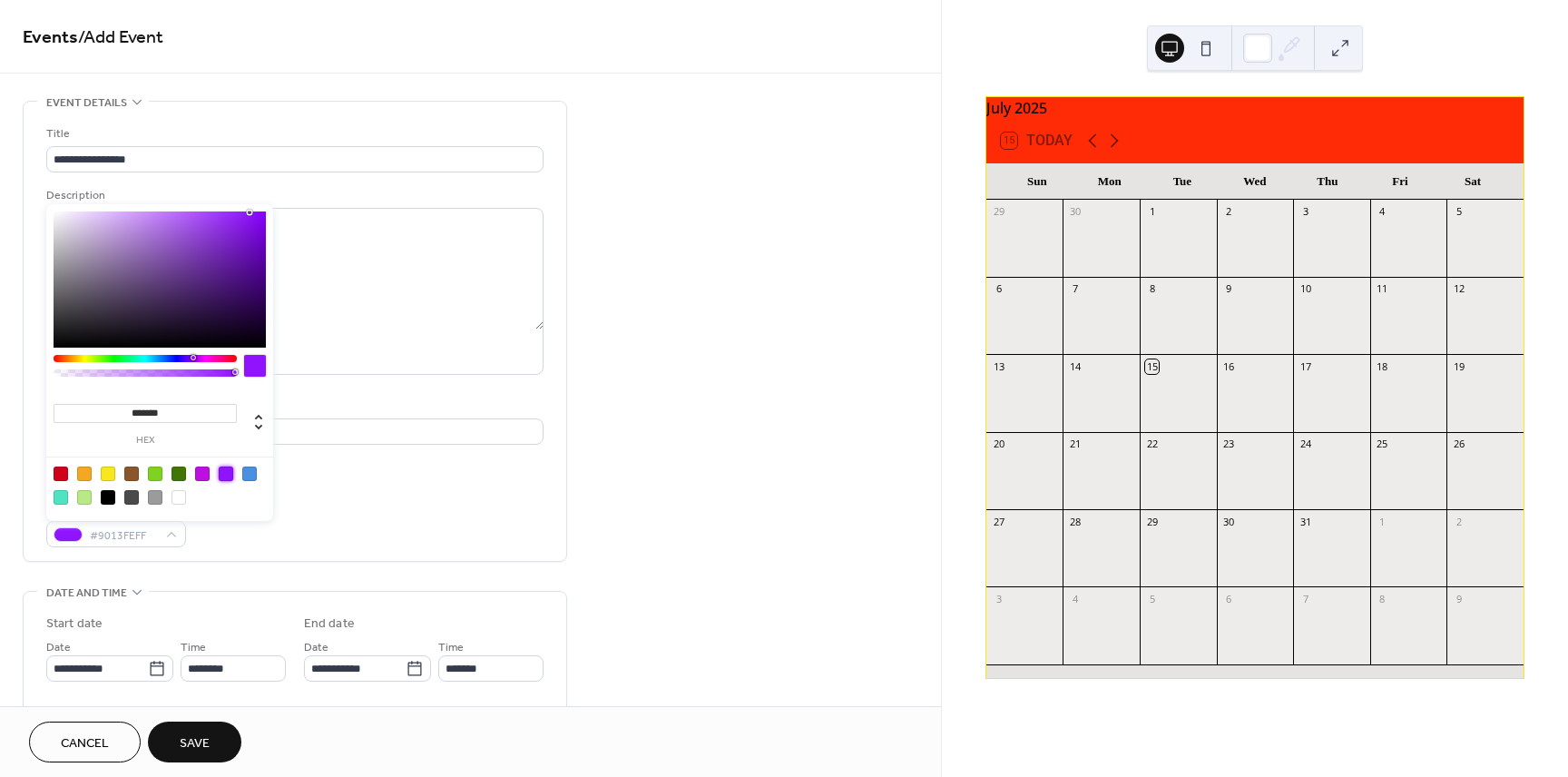 click on "Event color #9013FEFF" at bounding box center [295, 523] 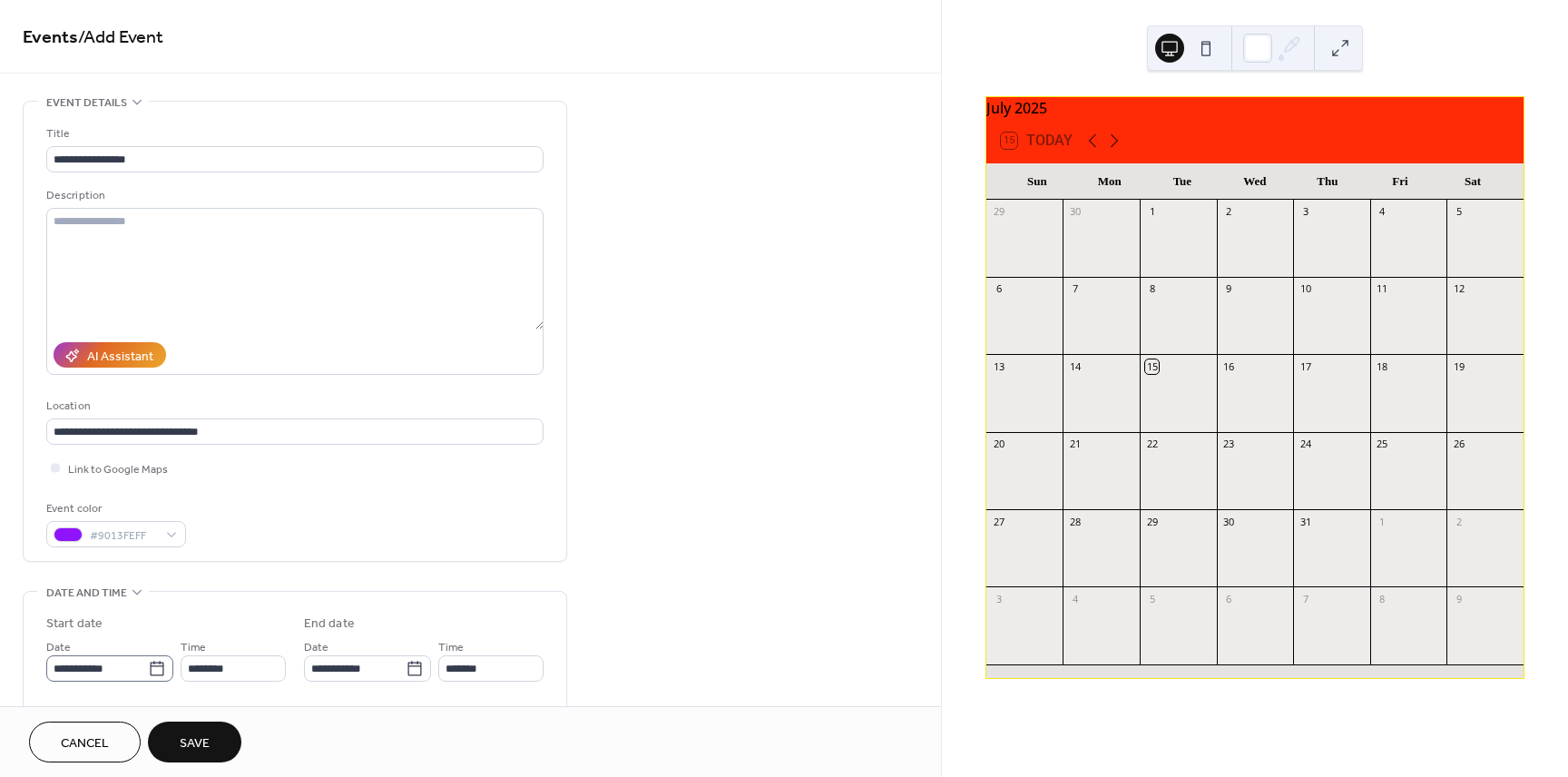 click 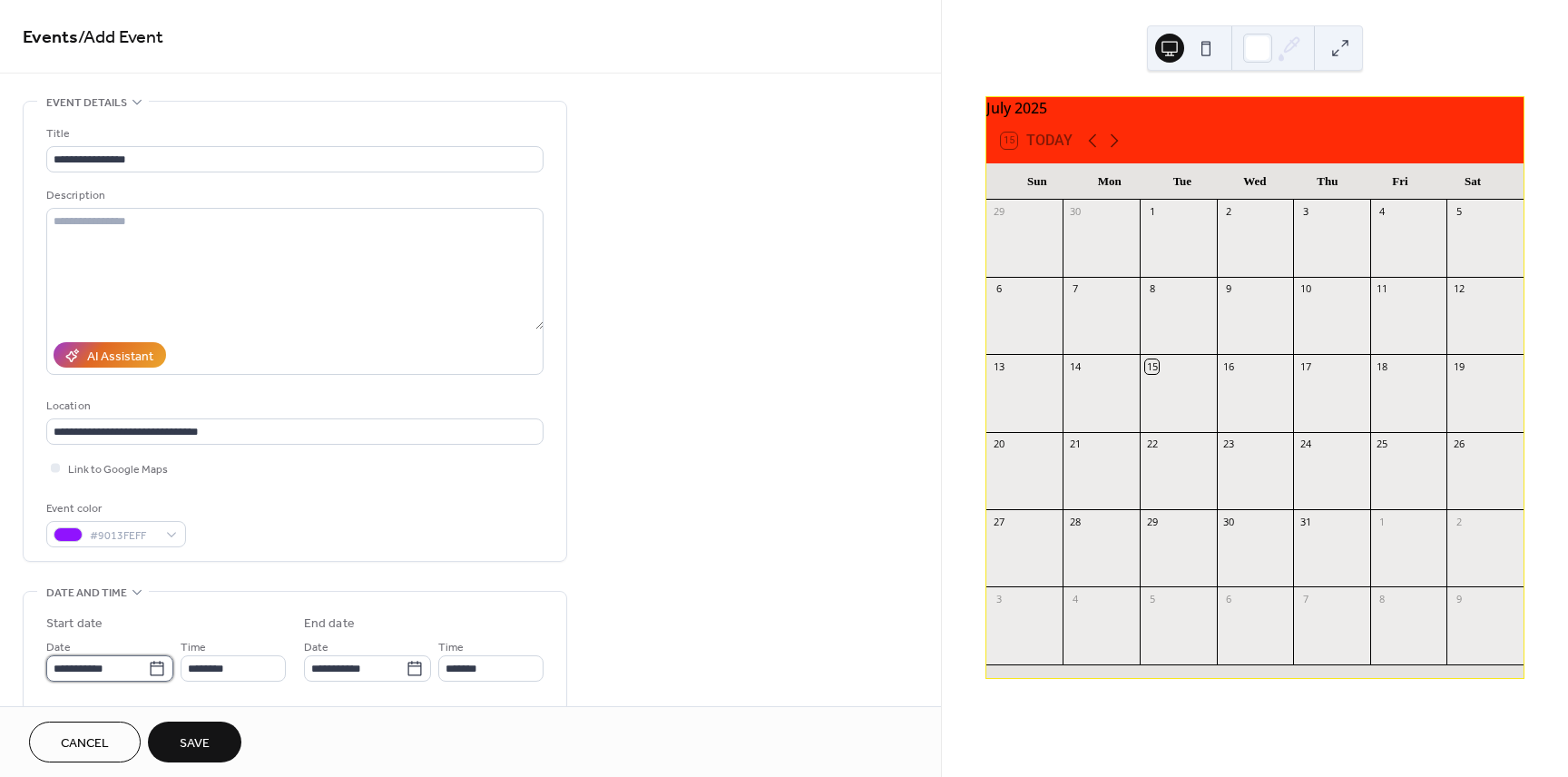 click on "**********" at bounding box center [97, 668] 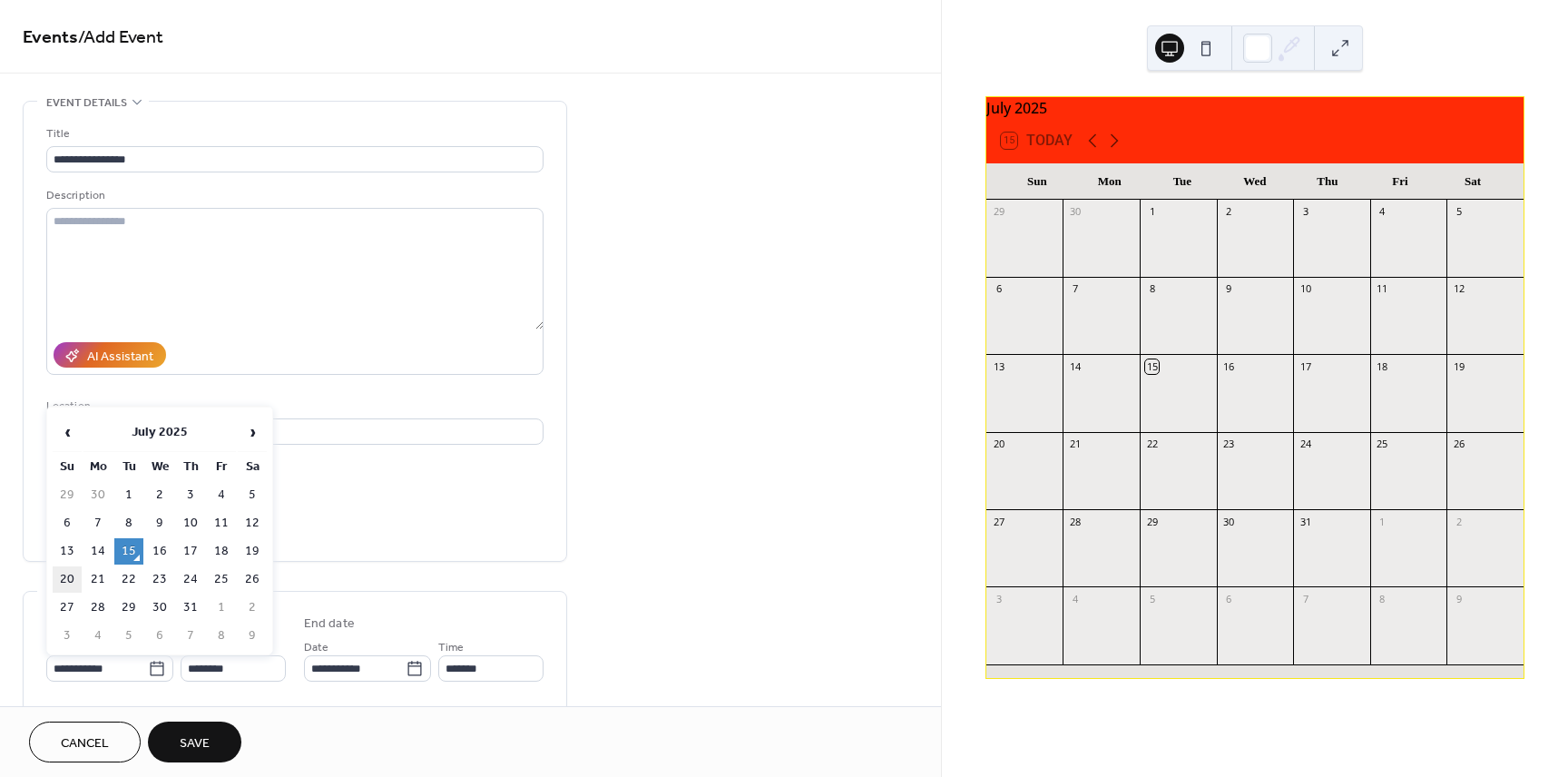 click on "20" at bounding box center (67, 579) 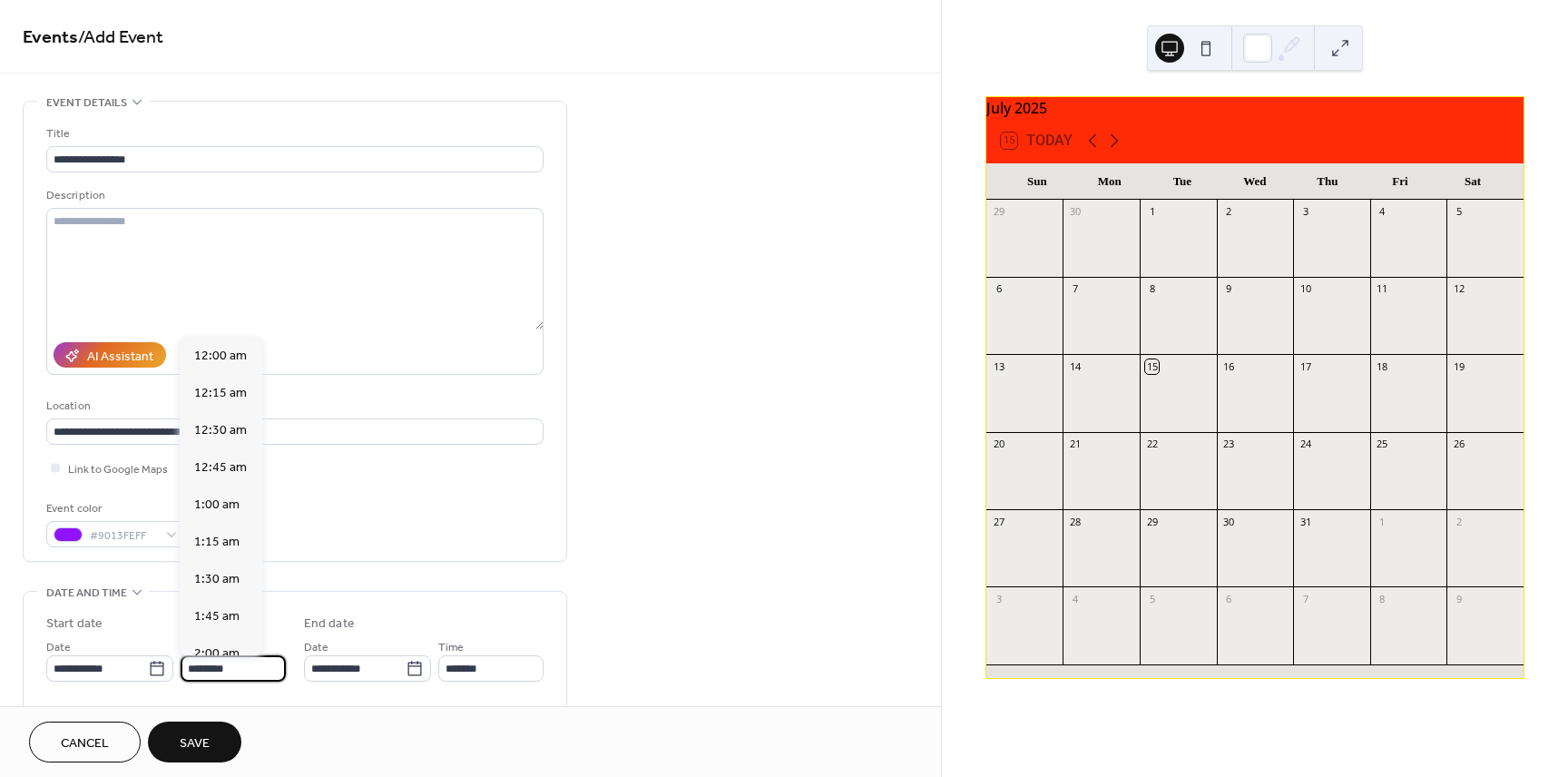 scroll, scrollTop: 1786, scrollLeft: 0, axis: vertical 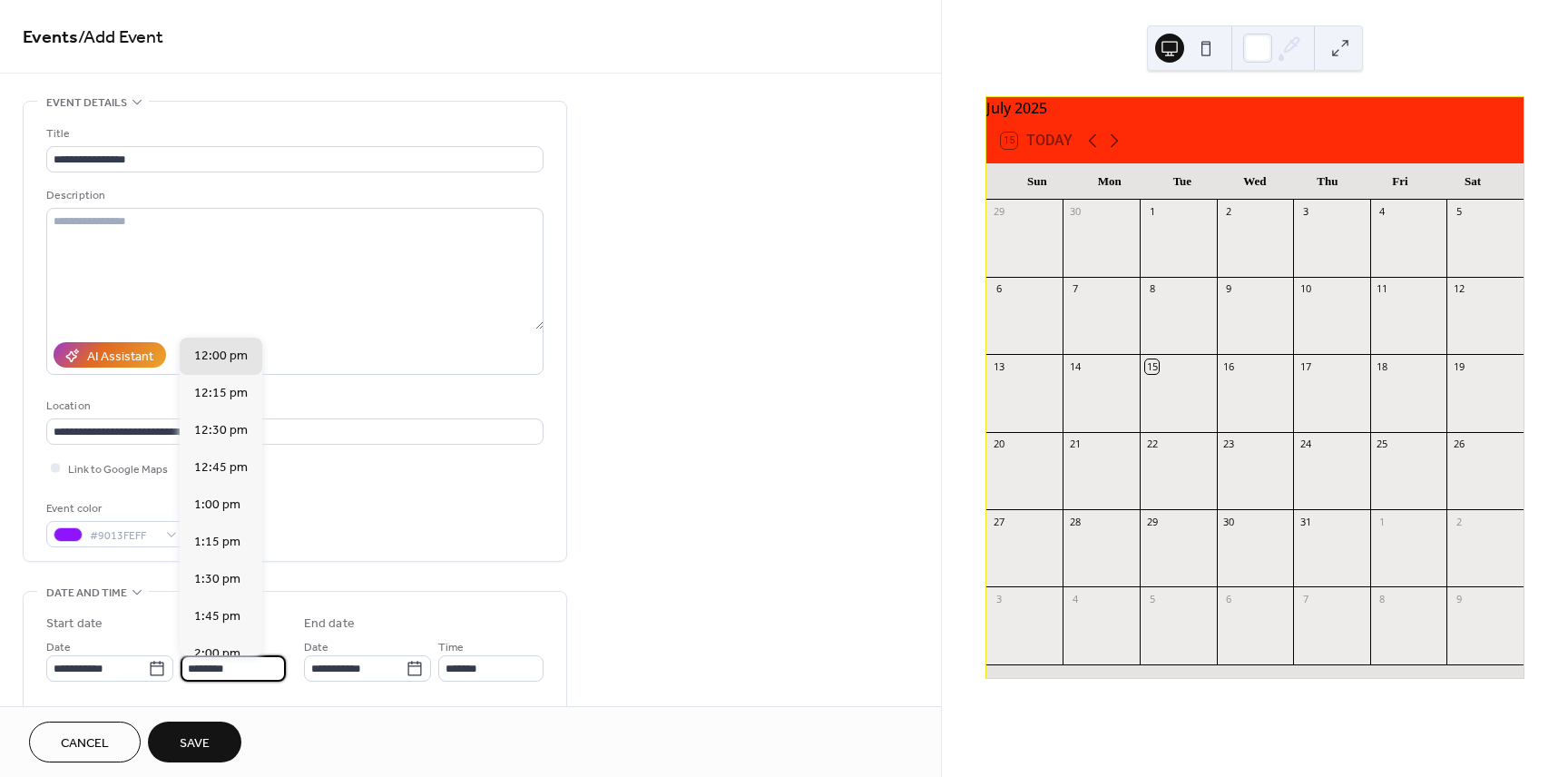 click on "********" at bounding box center (233, 668) 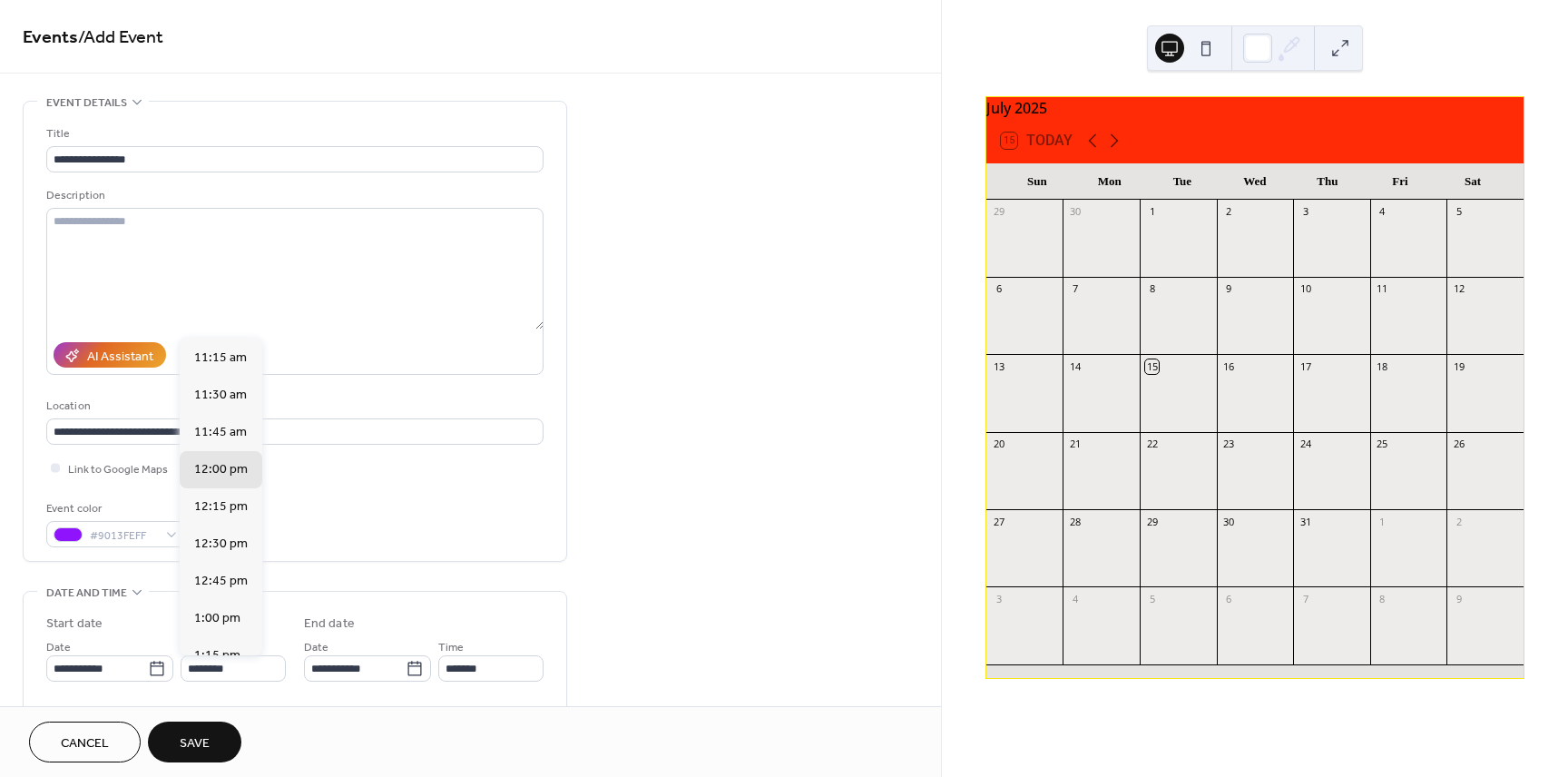 scroll, scrollTop: 1612, scrollLeft: 0, axis: vertical 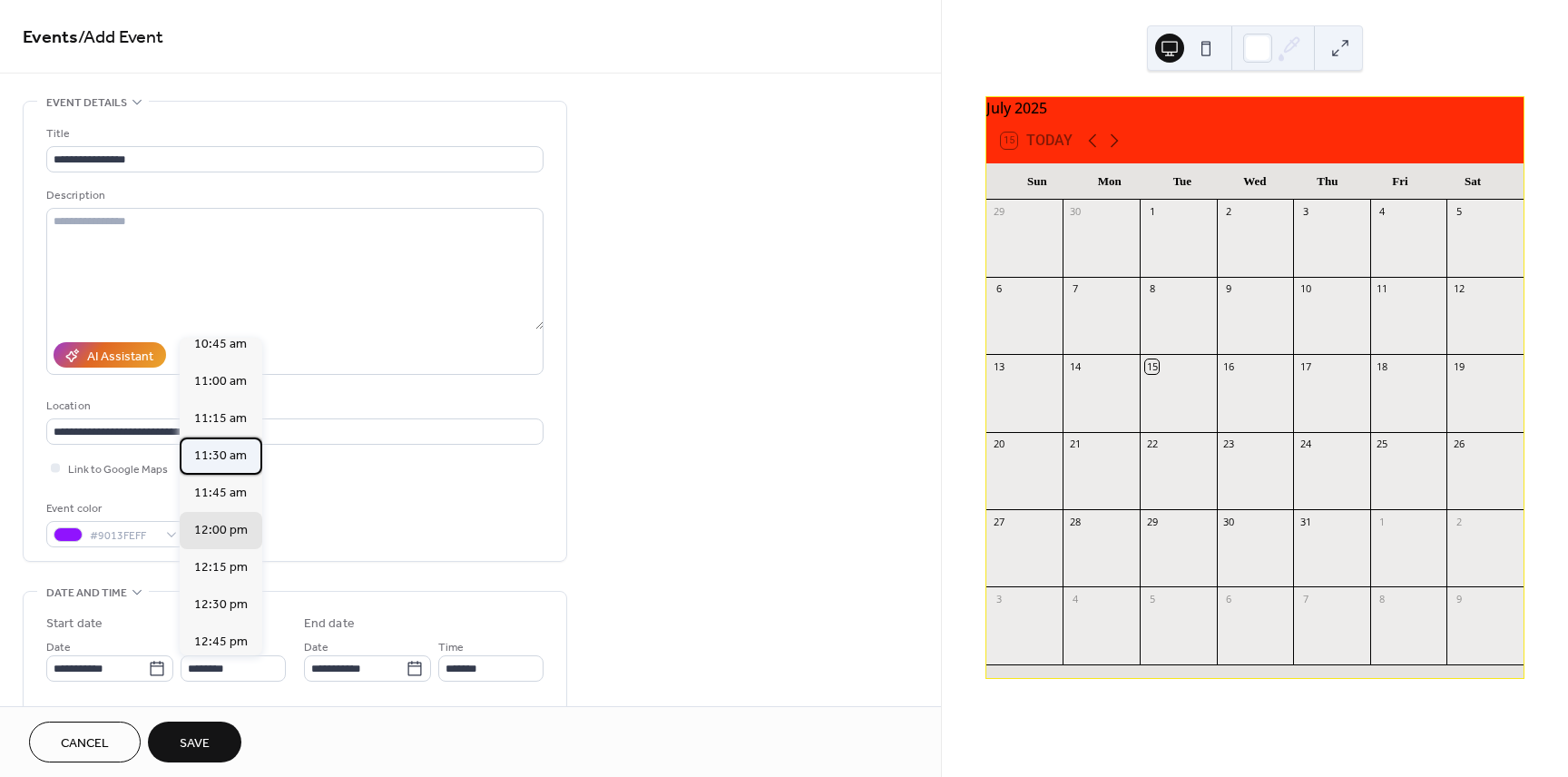 click on "11:30 am" at bounding box center (220, 456) 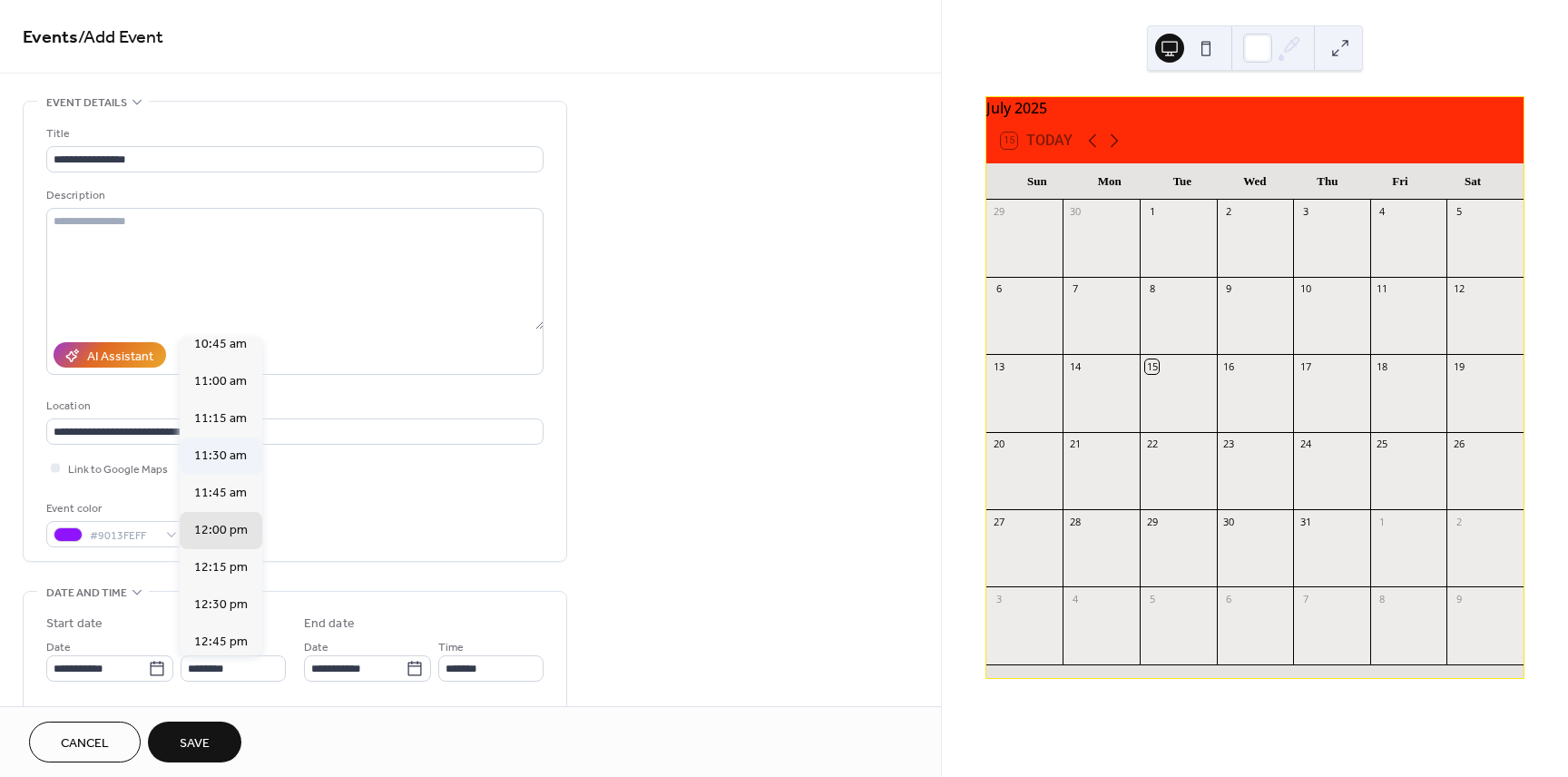 type on "********" 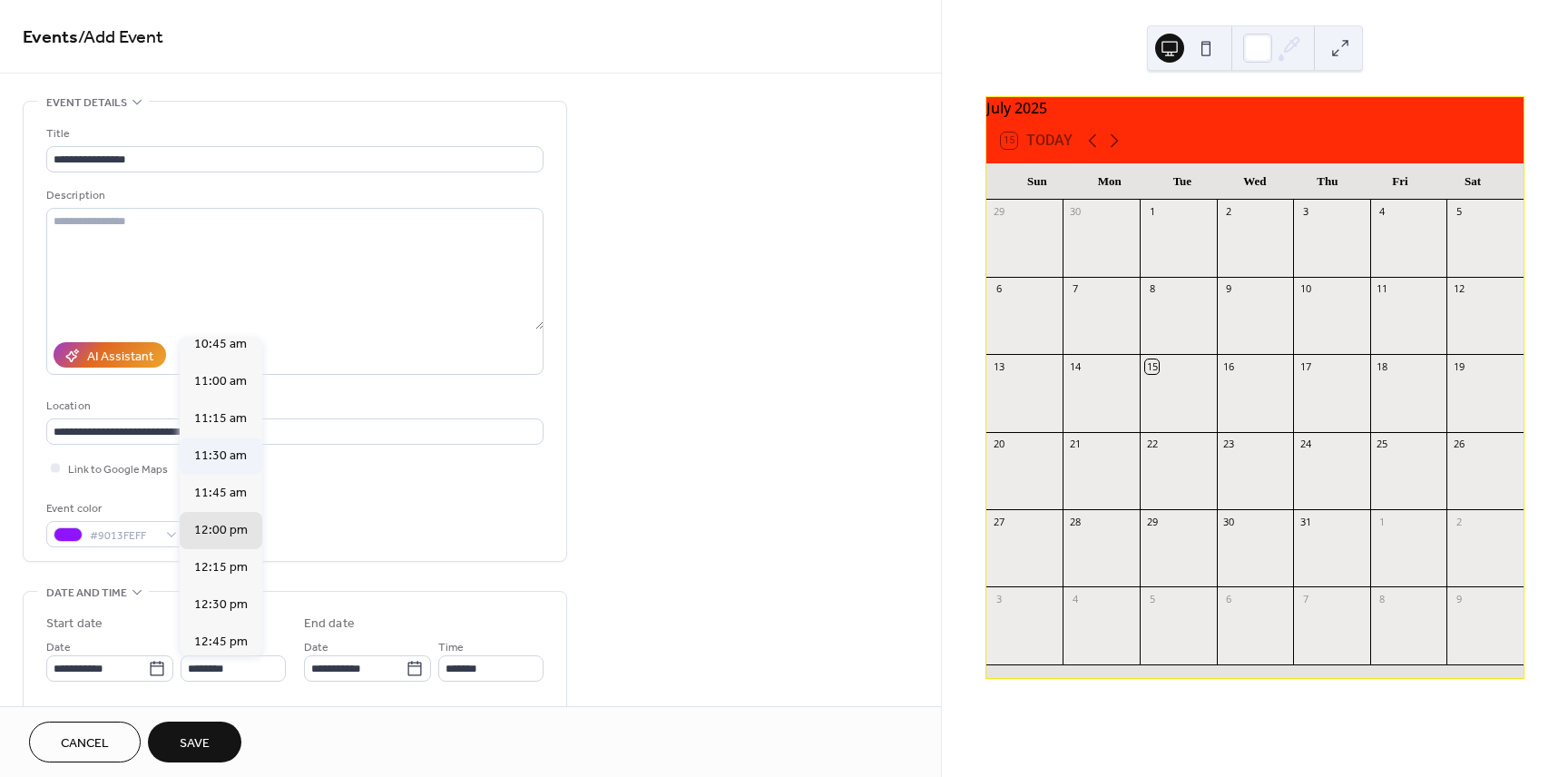 type on "********" 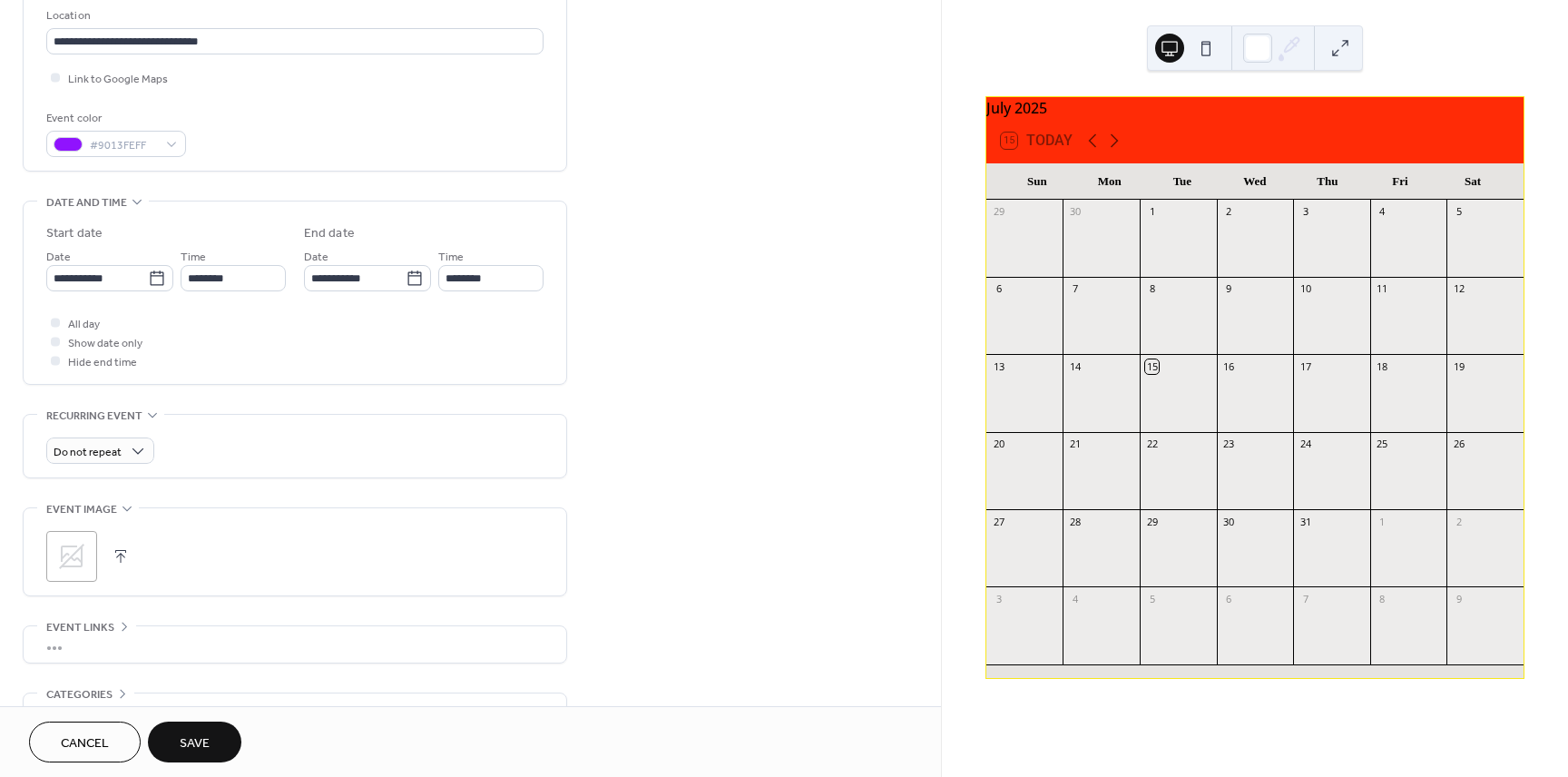 scroll, scrollTop: 403, scrollLeft: 0, axis: vertical 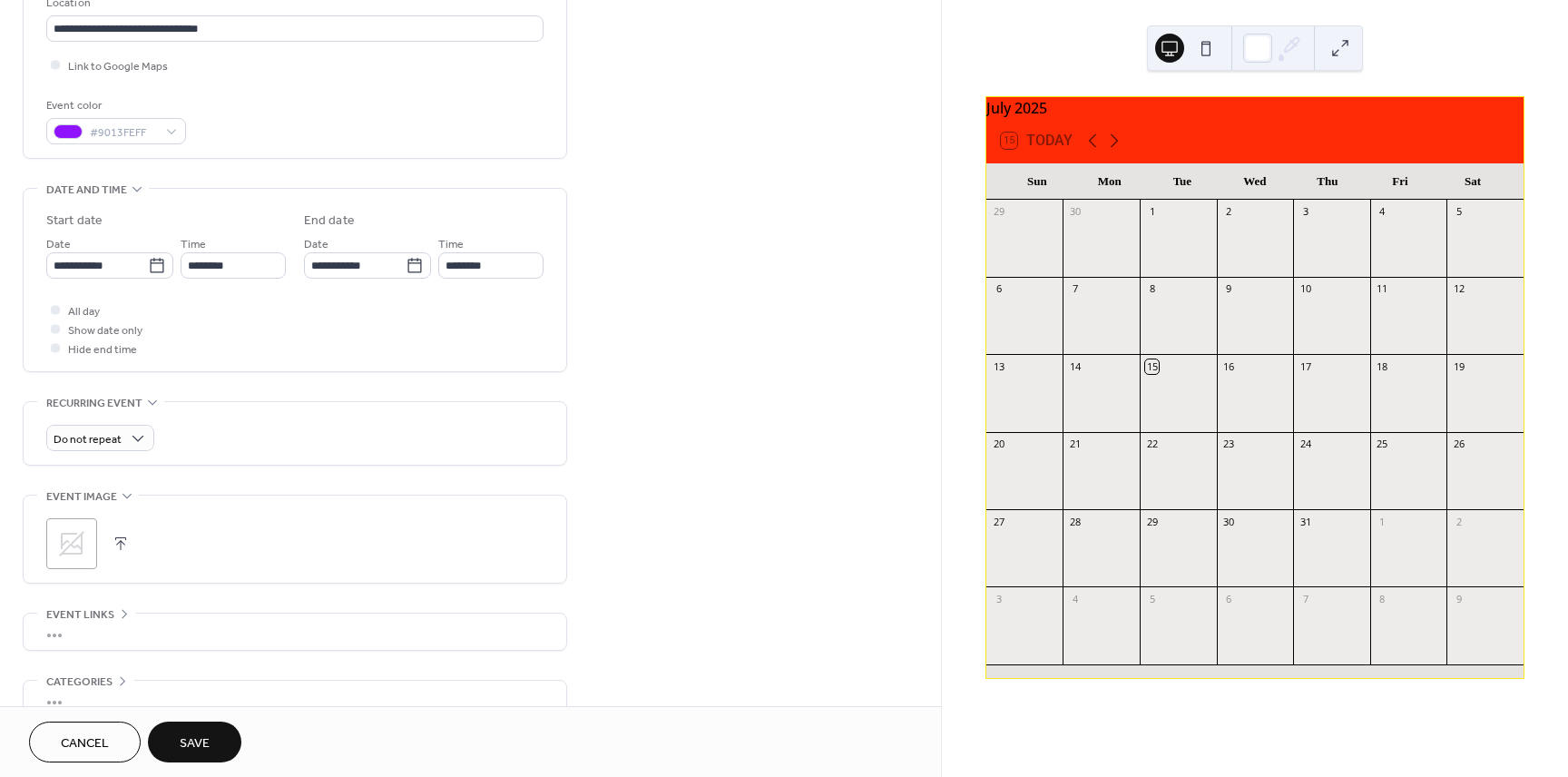 click at bounding box center [121, 544] 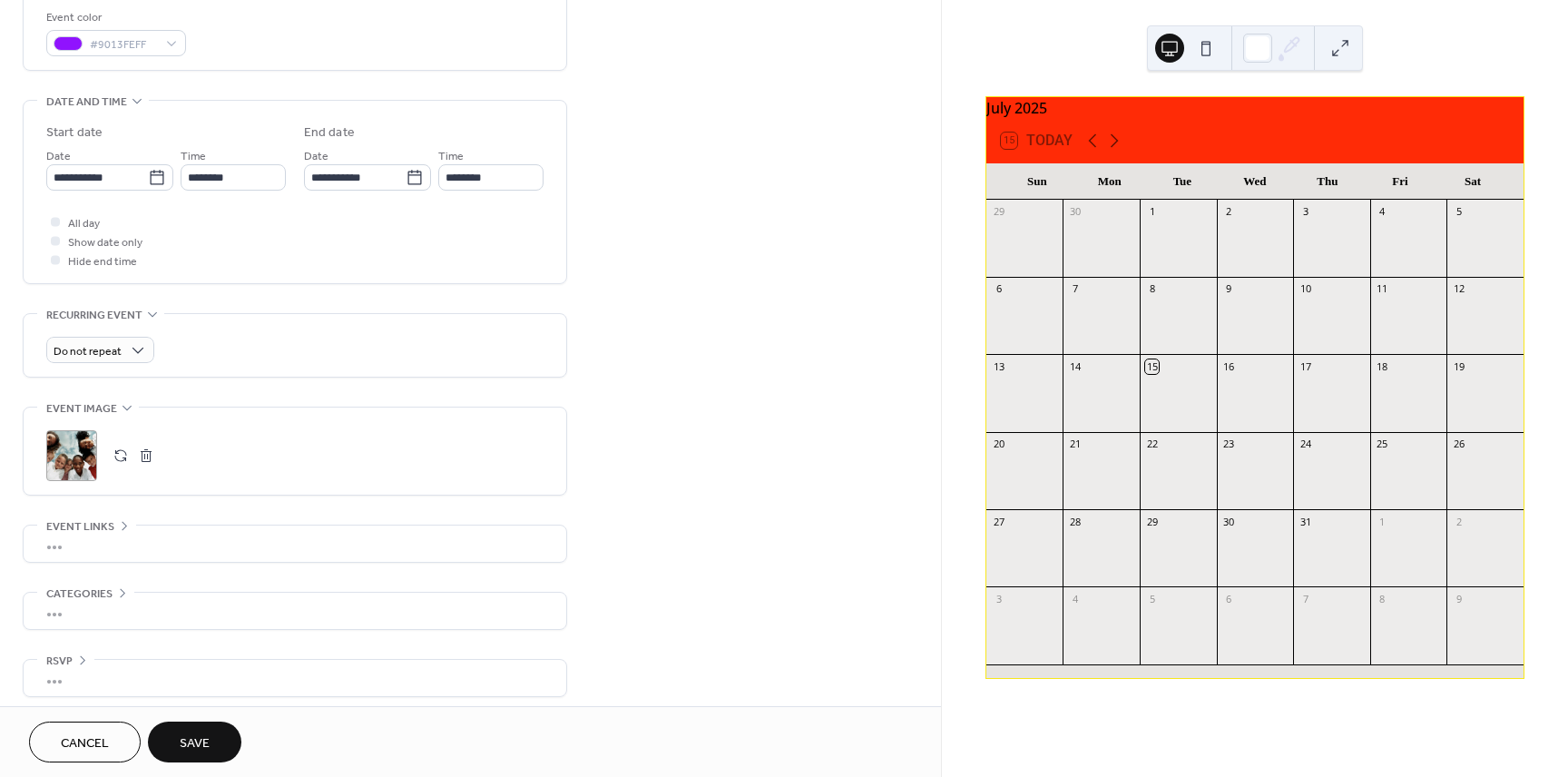 scroll, scrollTop: 500, scrollLeft: 0, axis: vertical 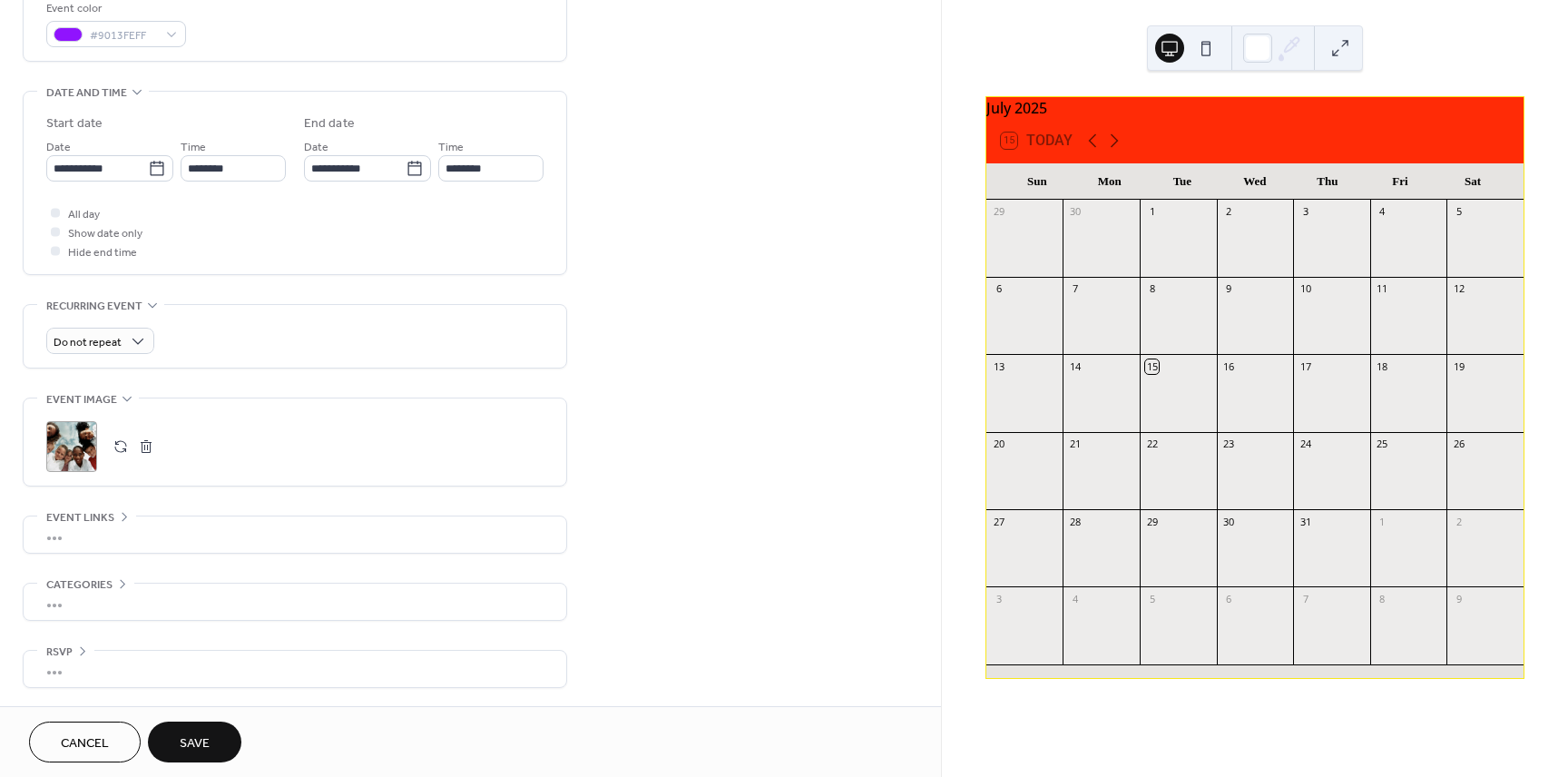 click on "•••" at bounding box center (295, 602) 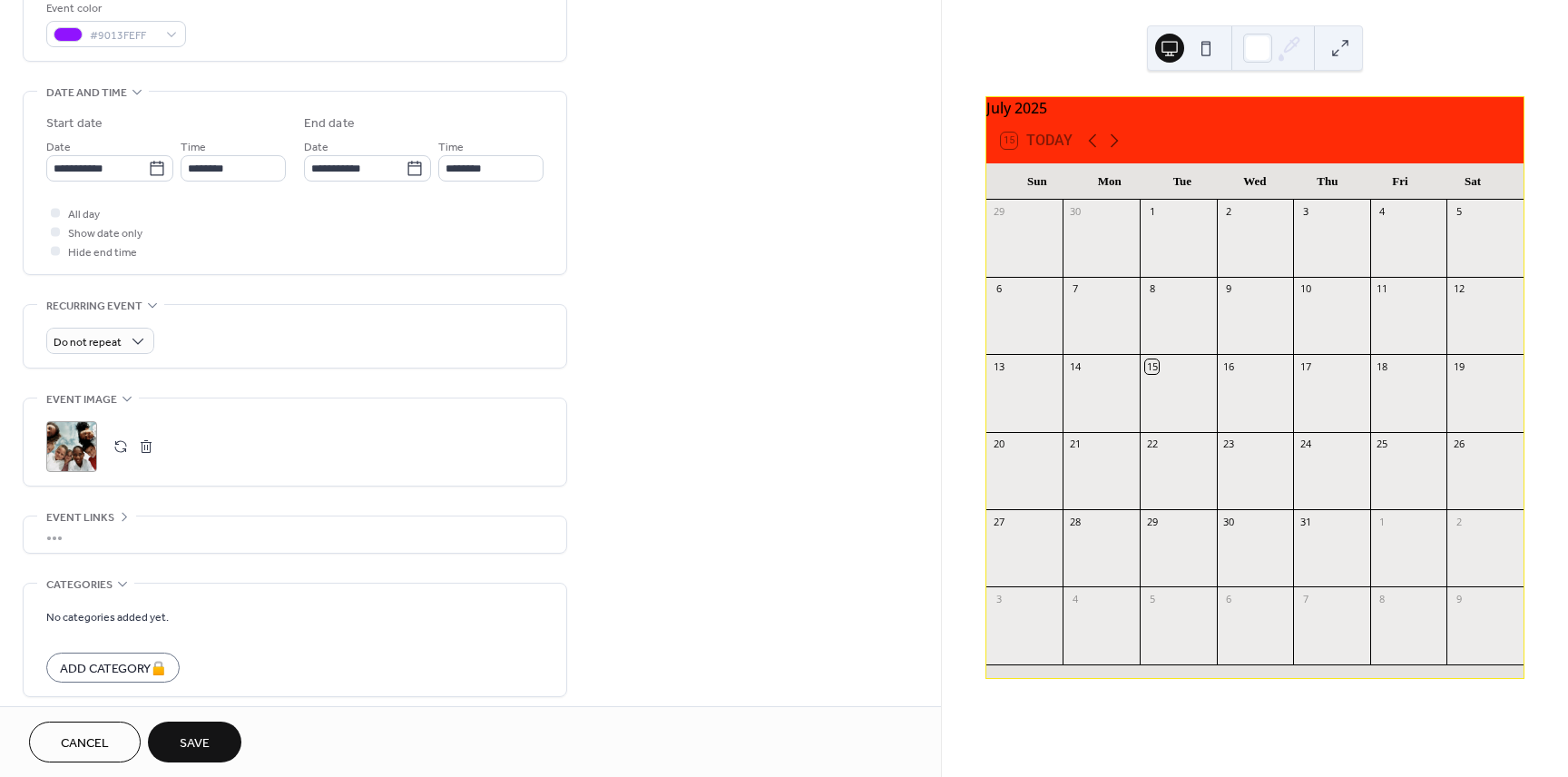 click 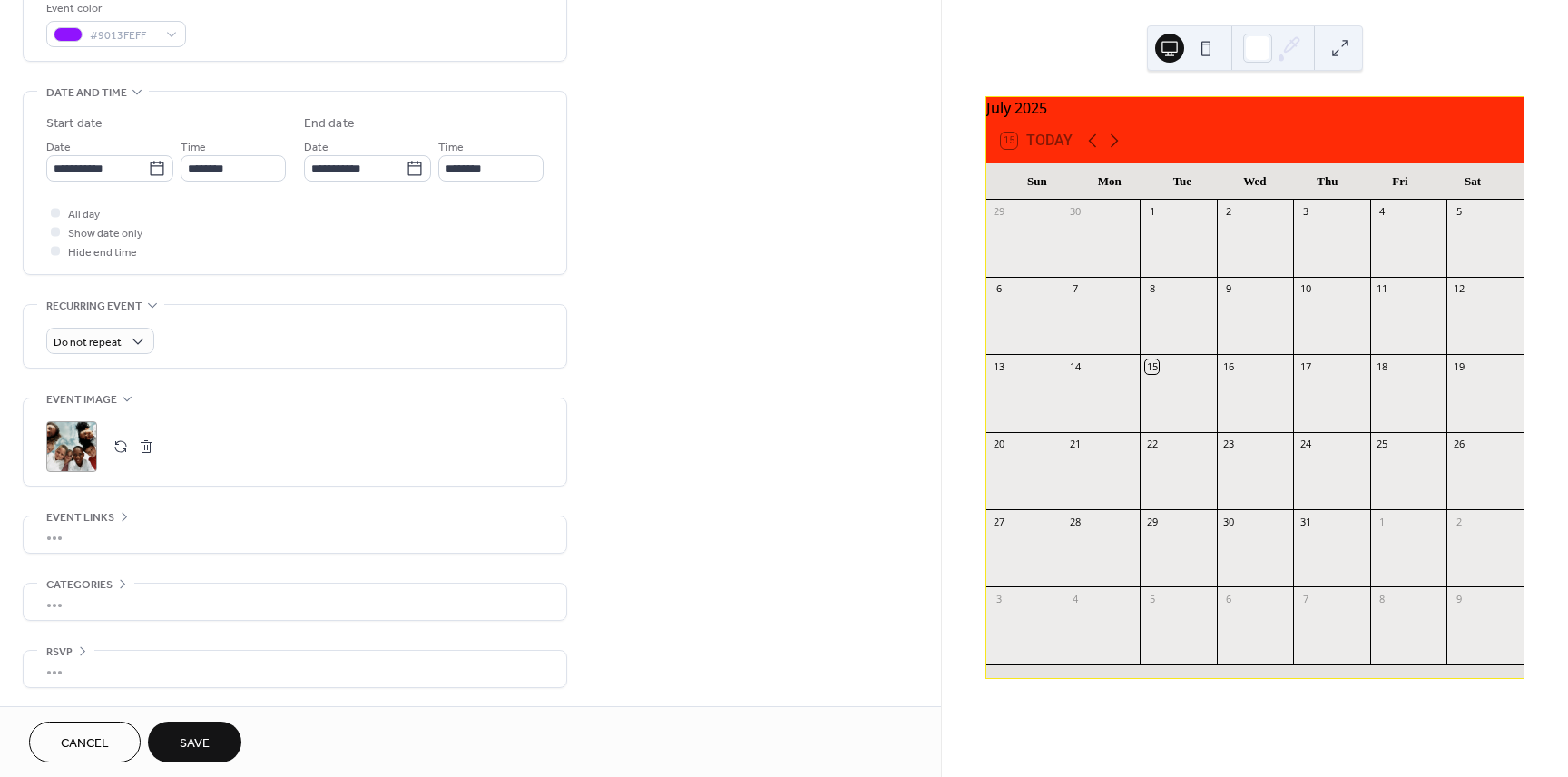 scroll, scrollTop: 500, scrollLeft: 0, axis: vertical 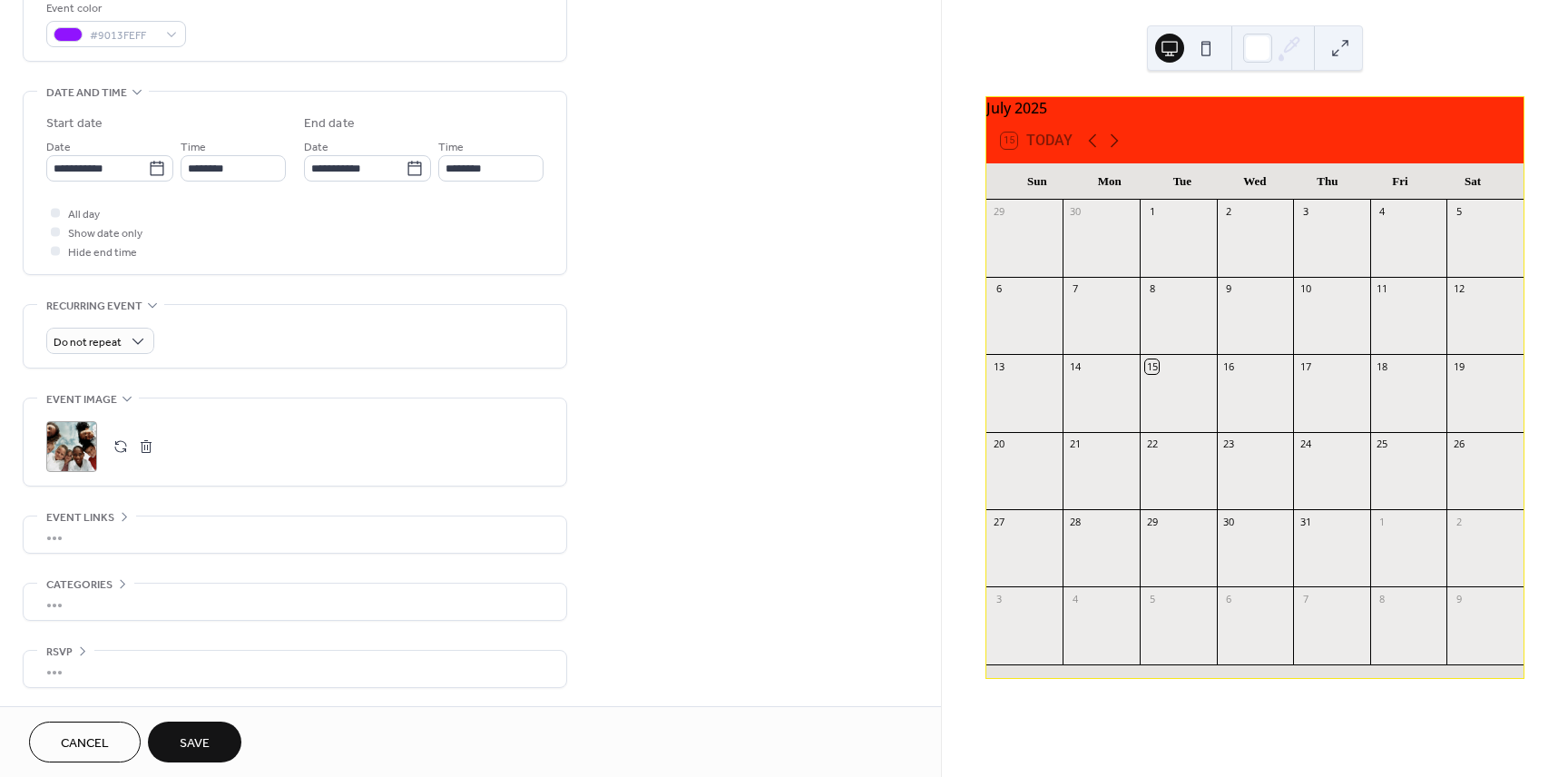 click on "•••" at bounding box center [295, 669] 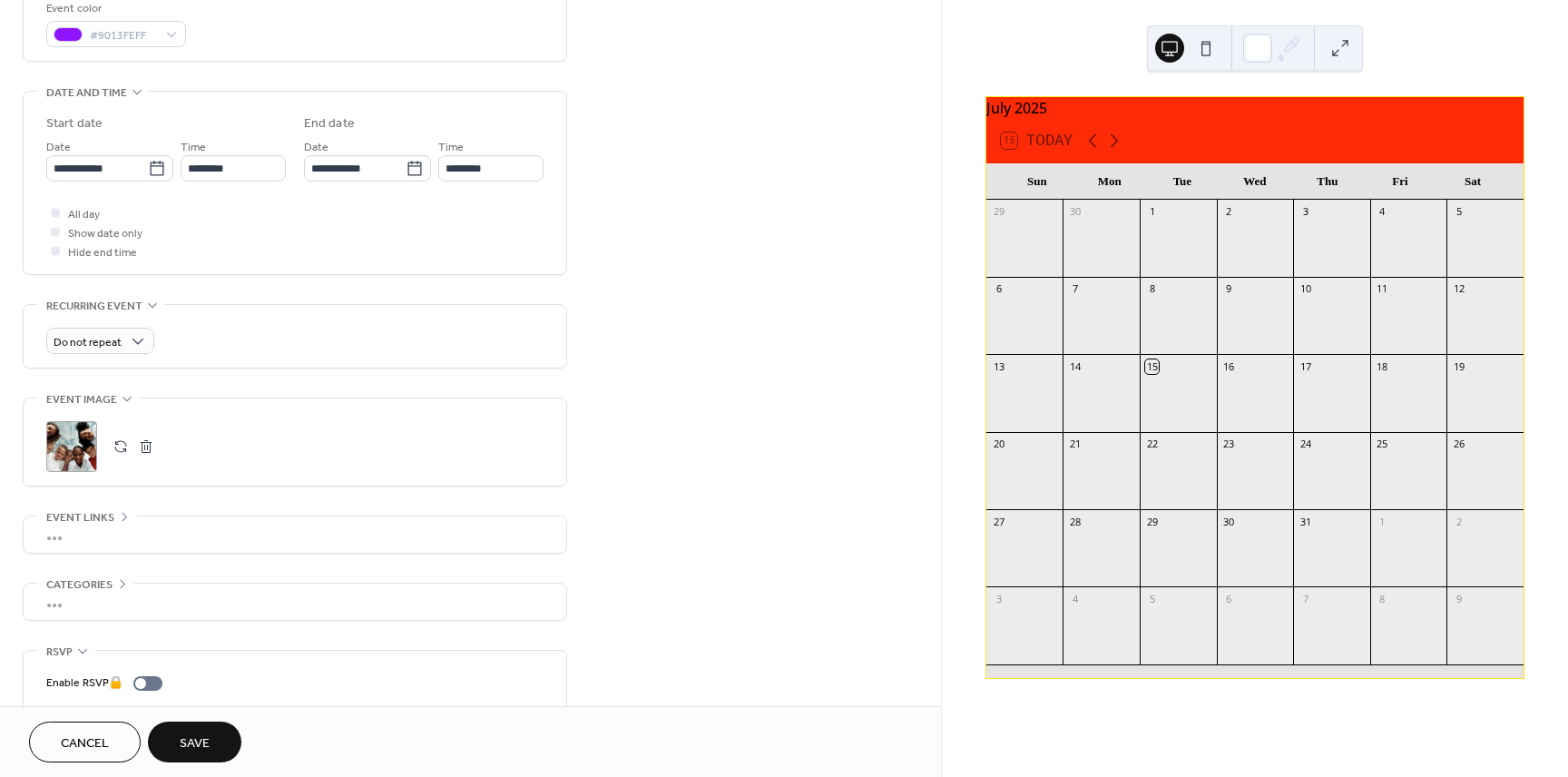 click 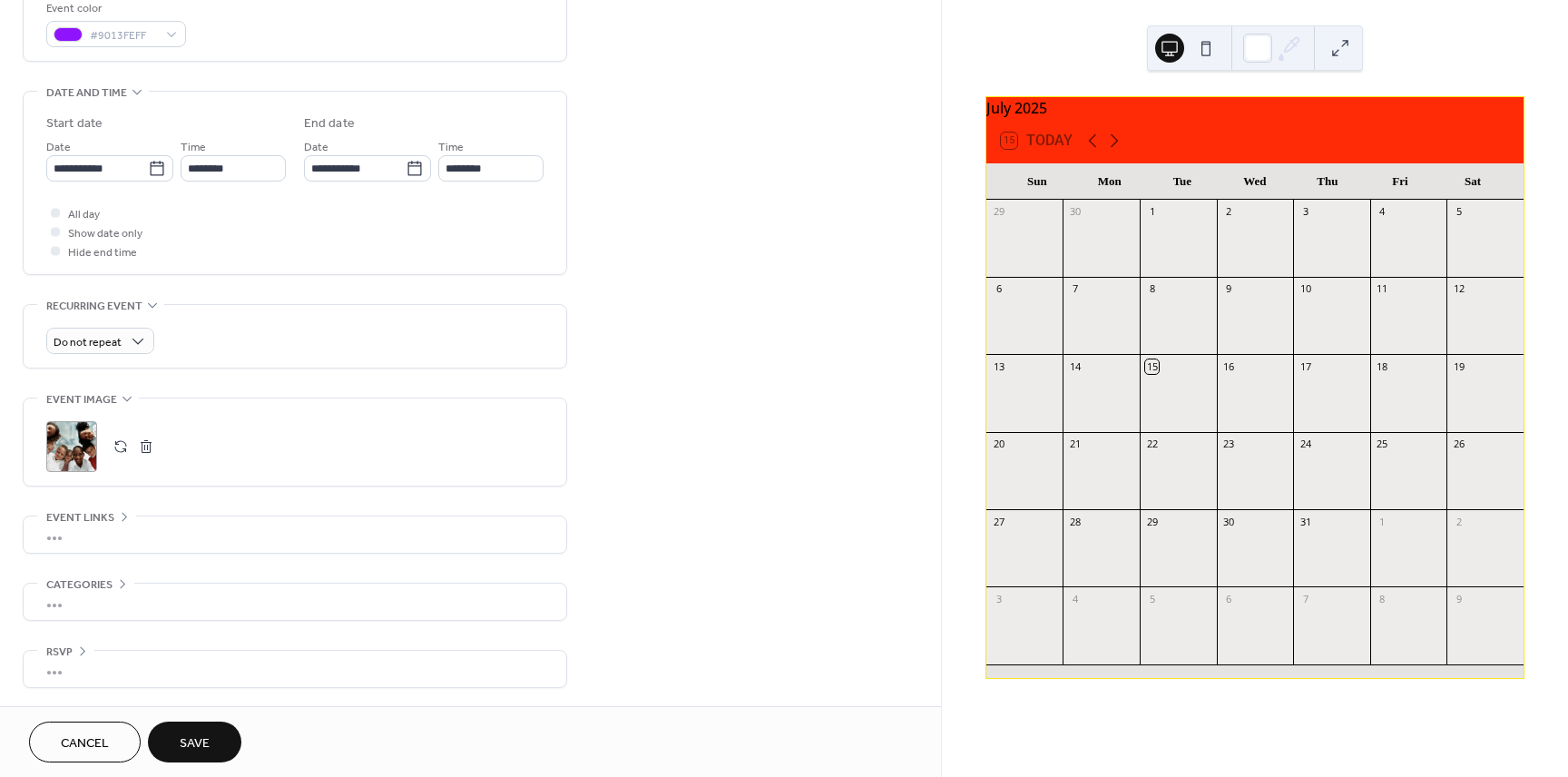 scroll, scrollTop: 500, scrollLeft: 0, axis: vertical 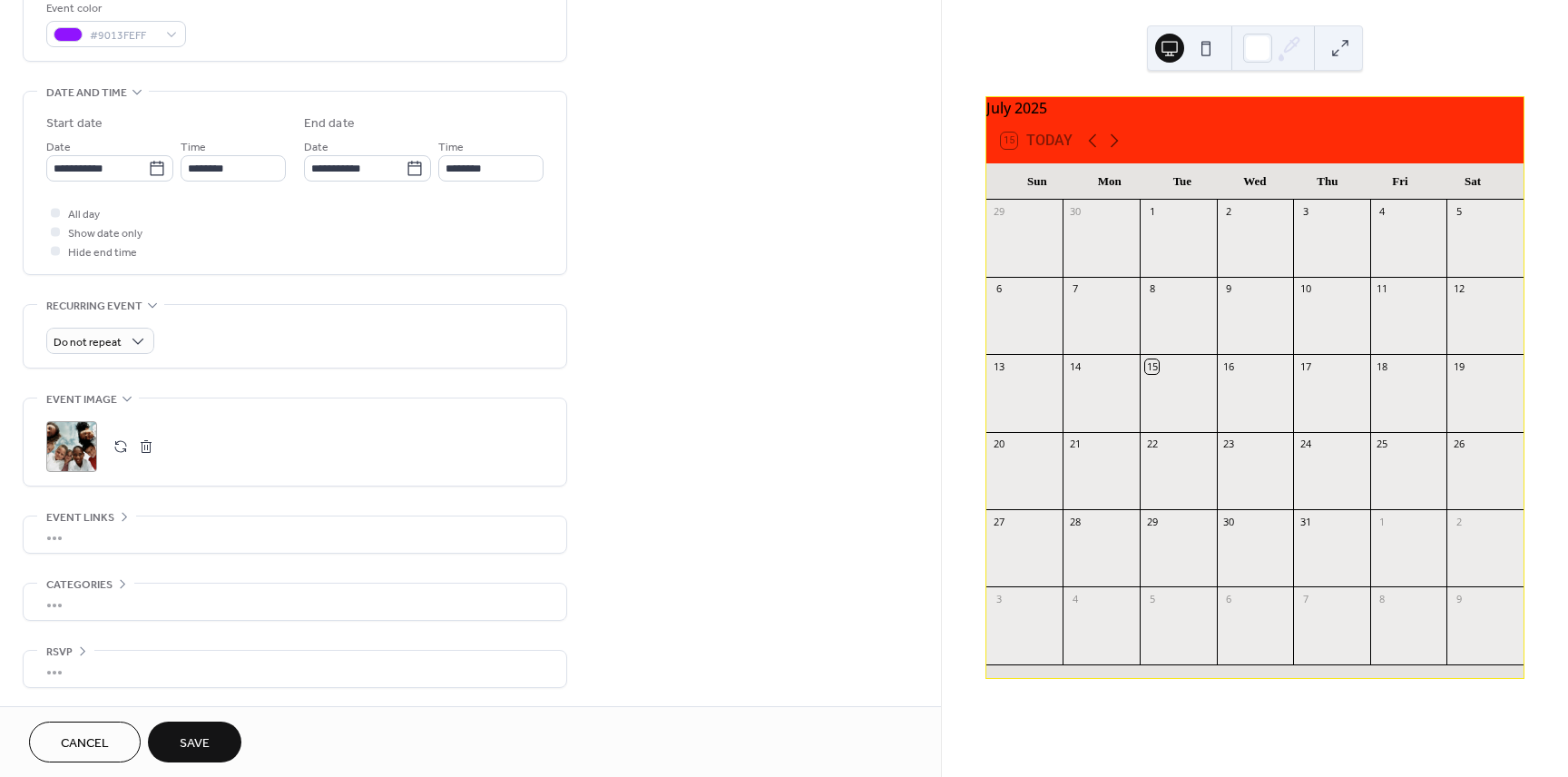 click on "Save" at bounding box center [194, 743] 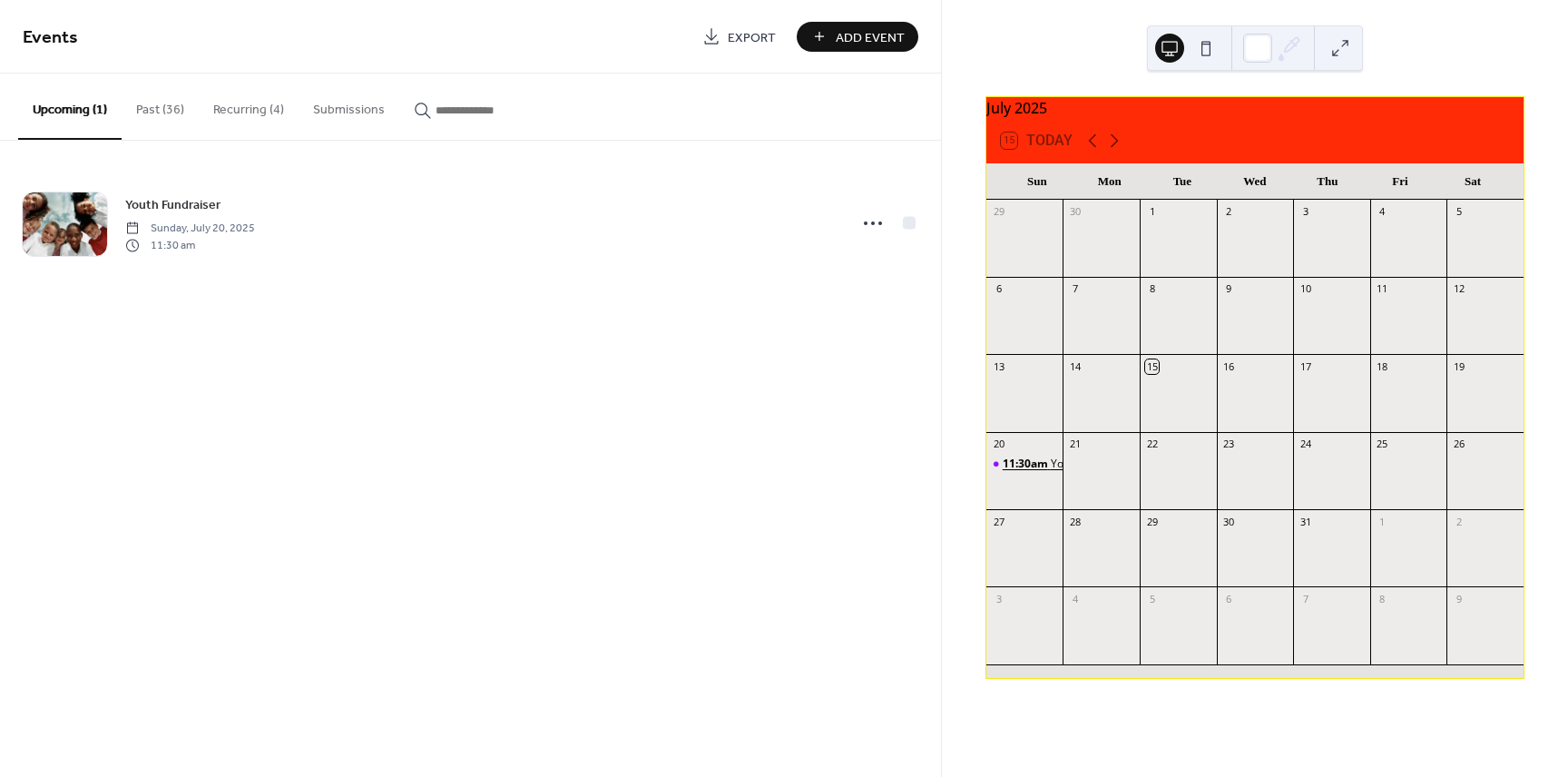 click on "11:30am" at bounding box center (1026, 464) 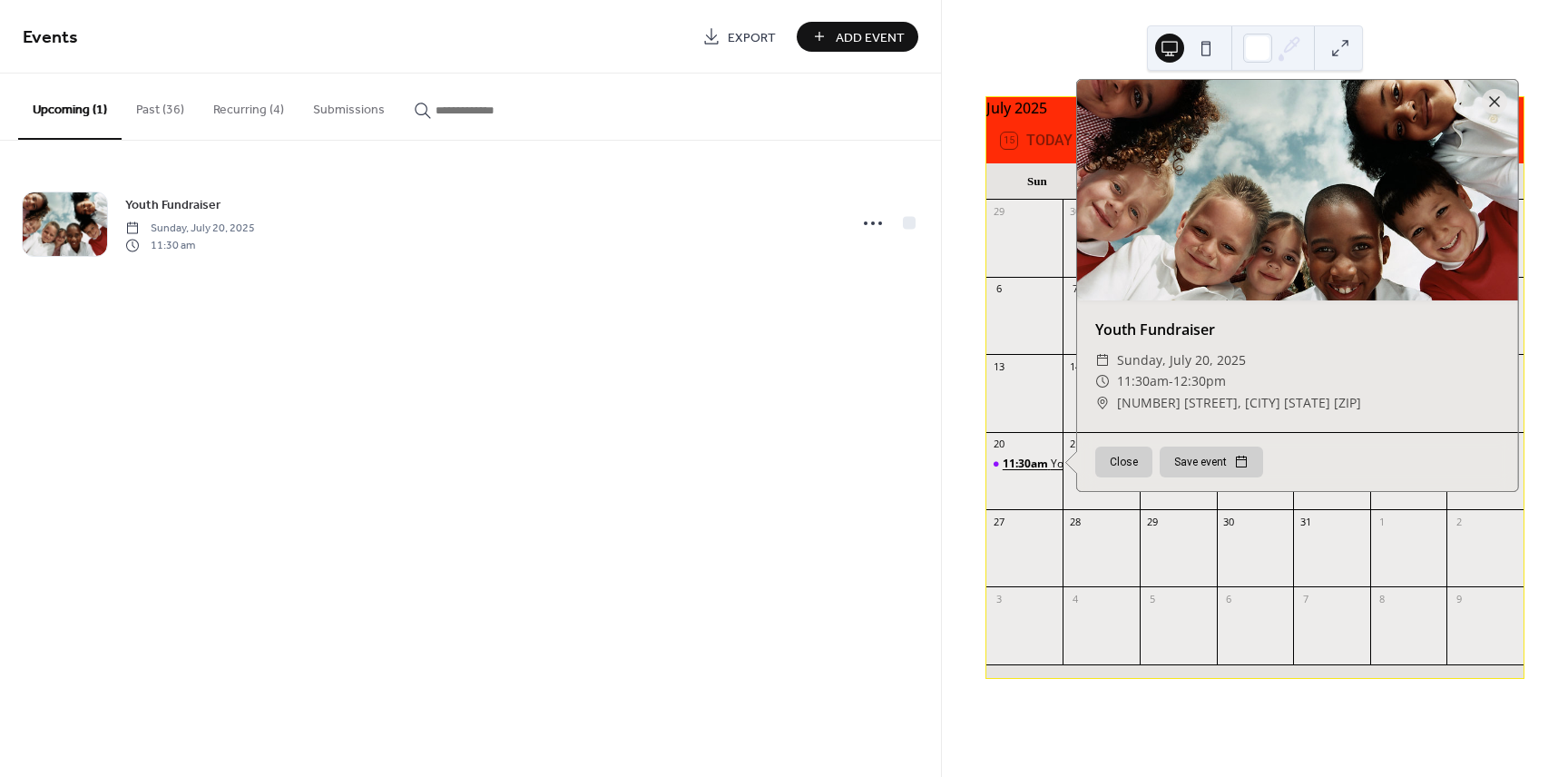 click on "11:30am" at bounding box center [1026, 464] 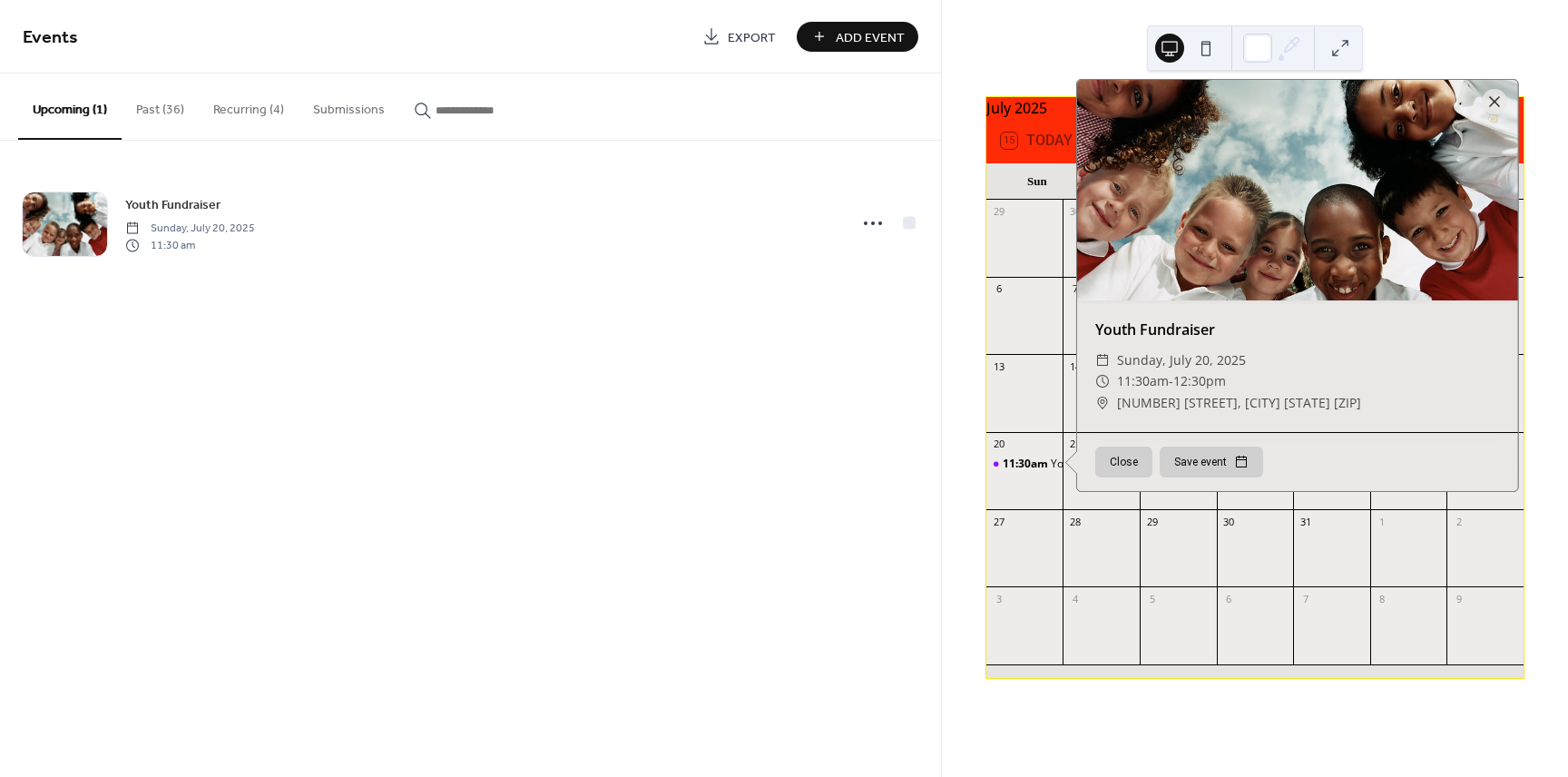 click on "Close" at bounding box center (1123, 462) 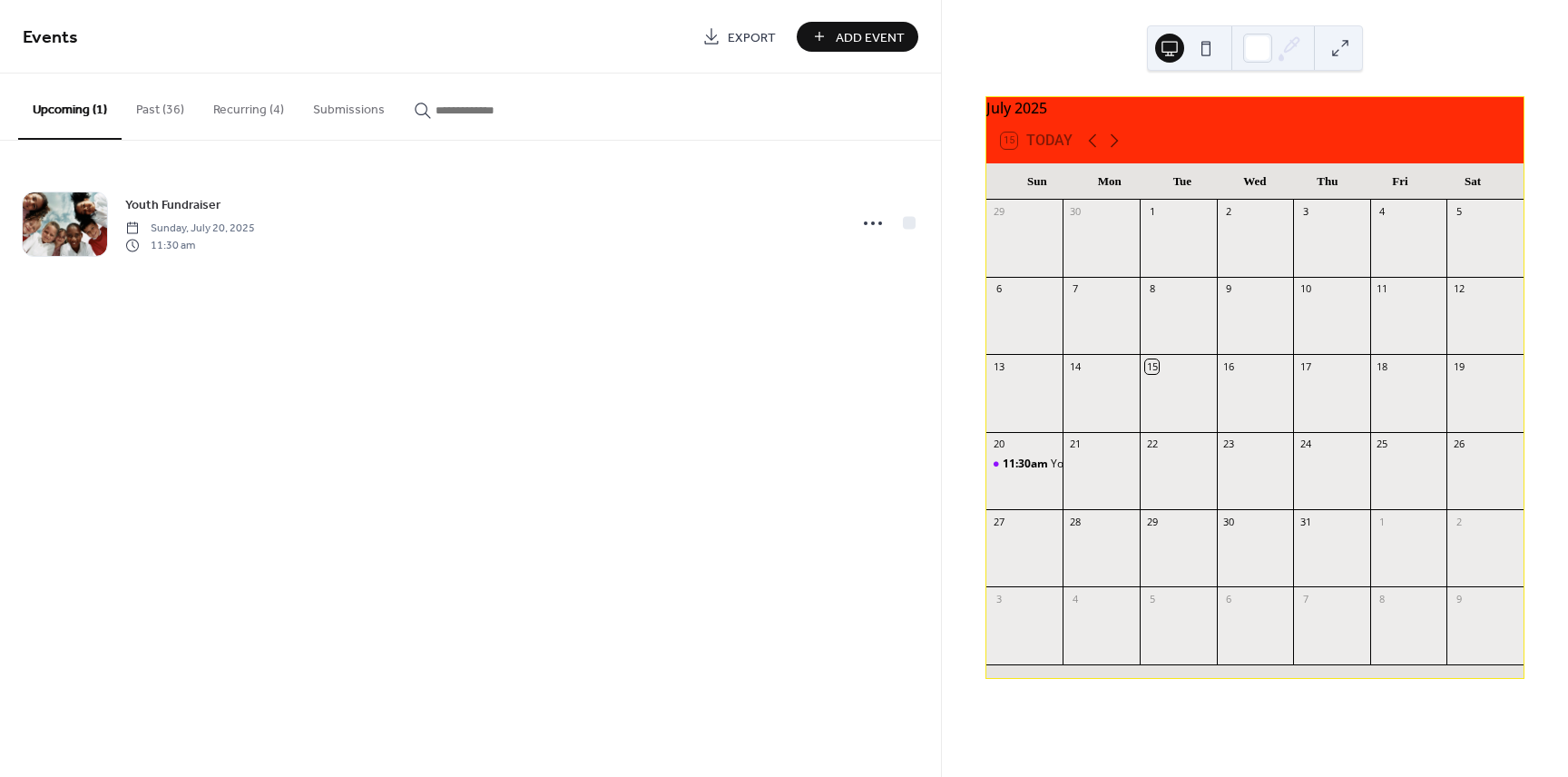 click on "Add Event" at bounding box center [870, 37] 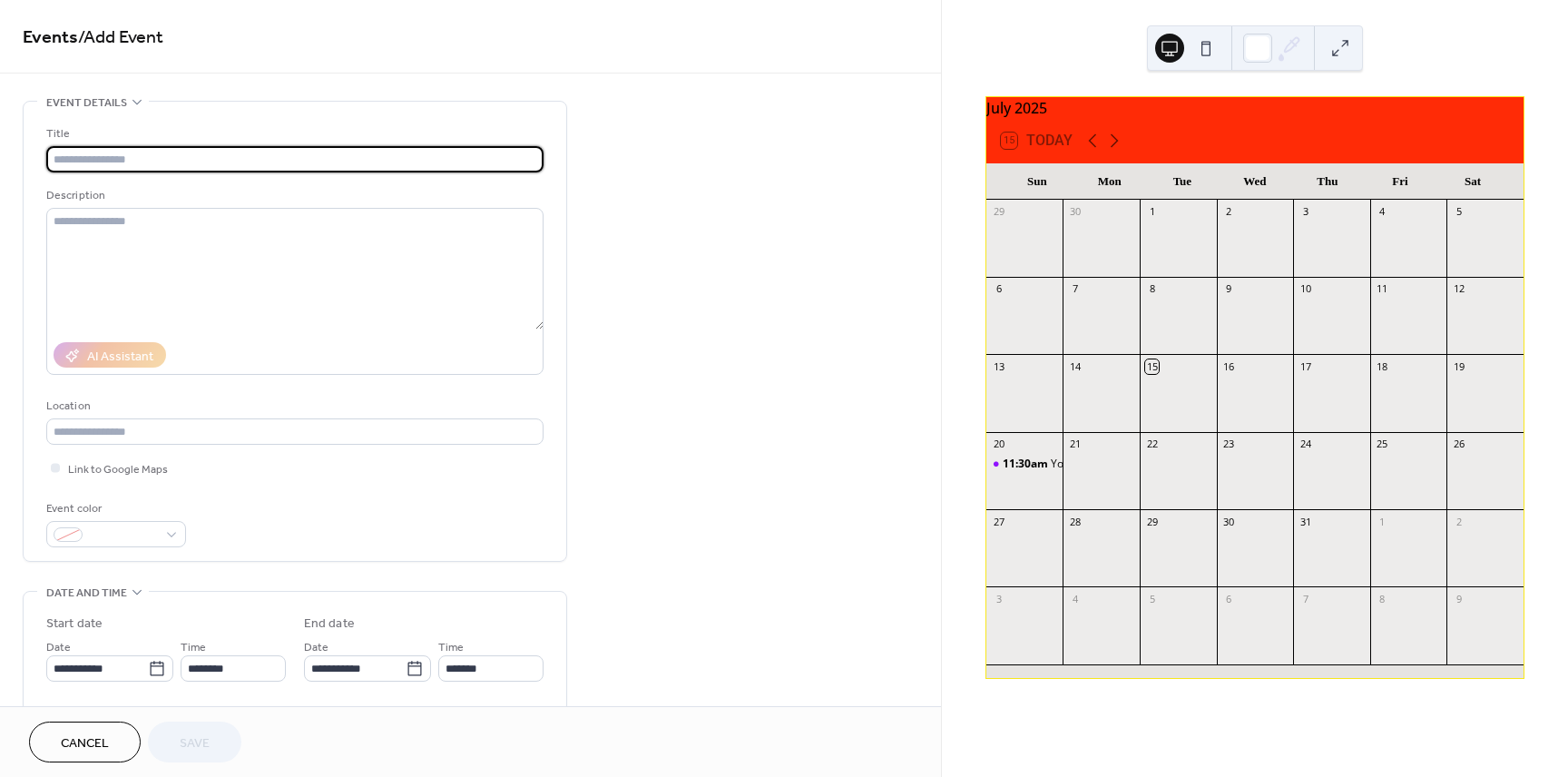 click at bounding box center [295, 159] 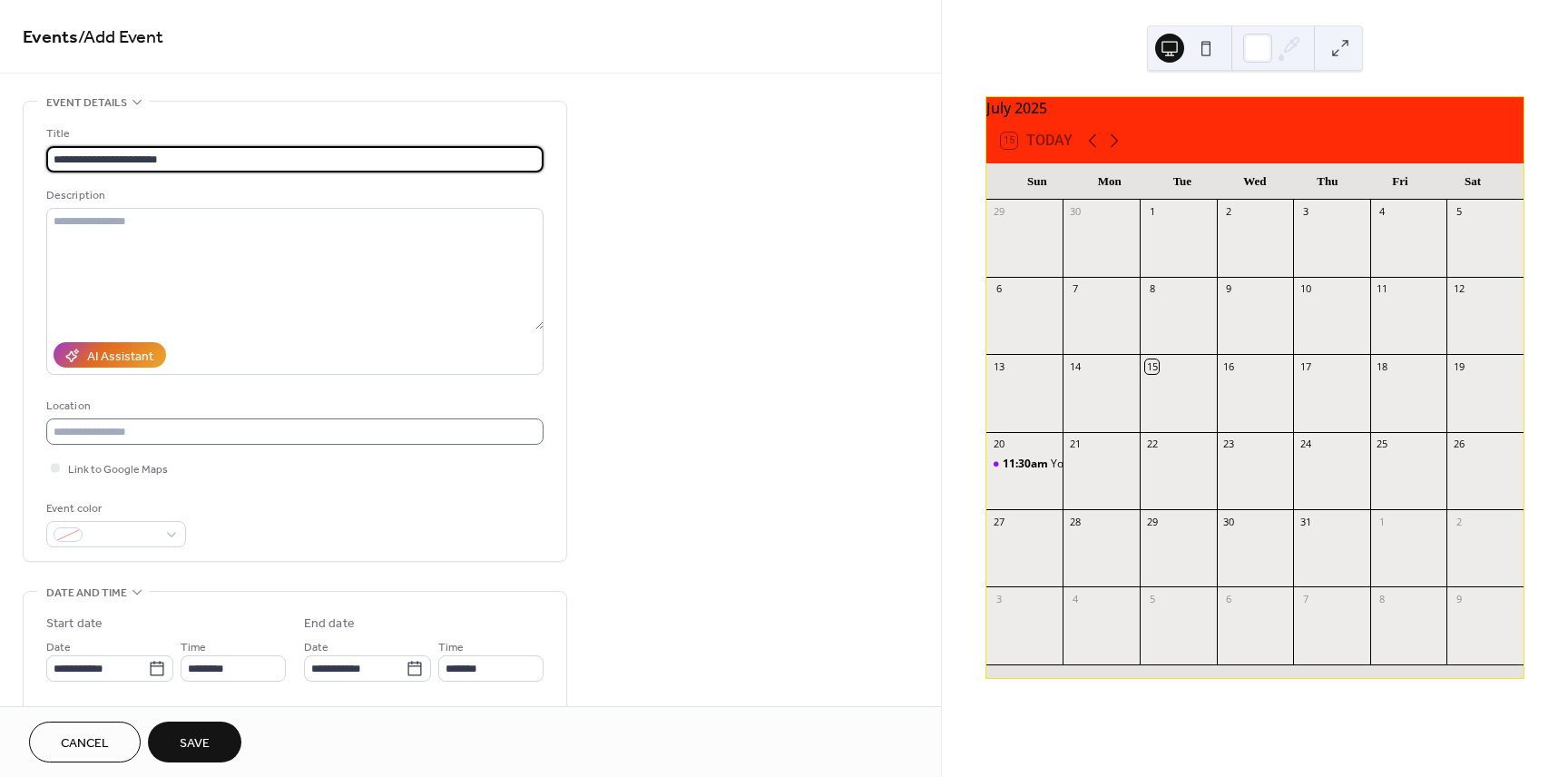 type on "**********" 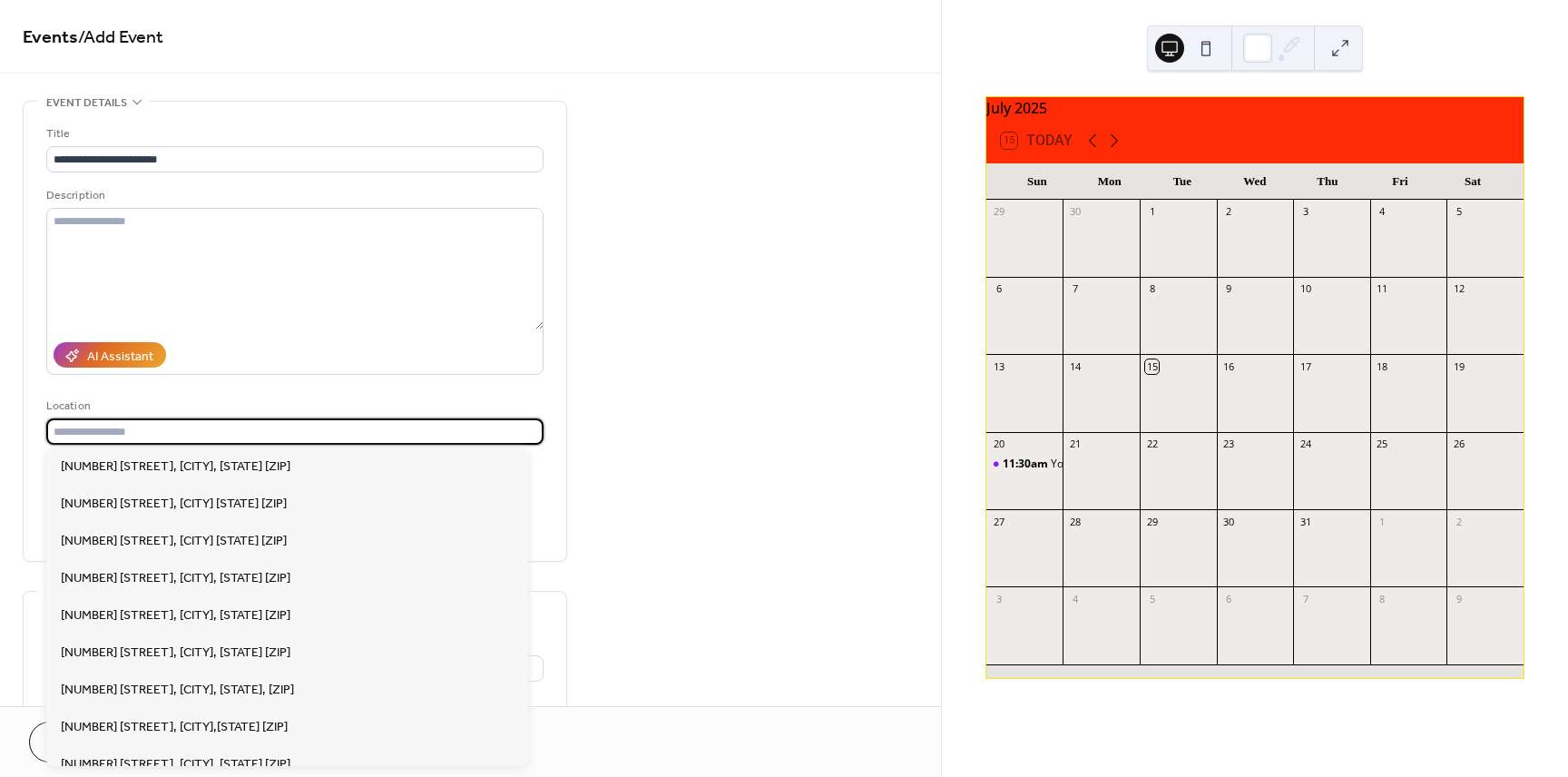 click at bounding box center (295, 431) 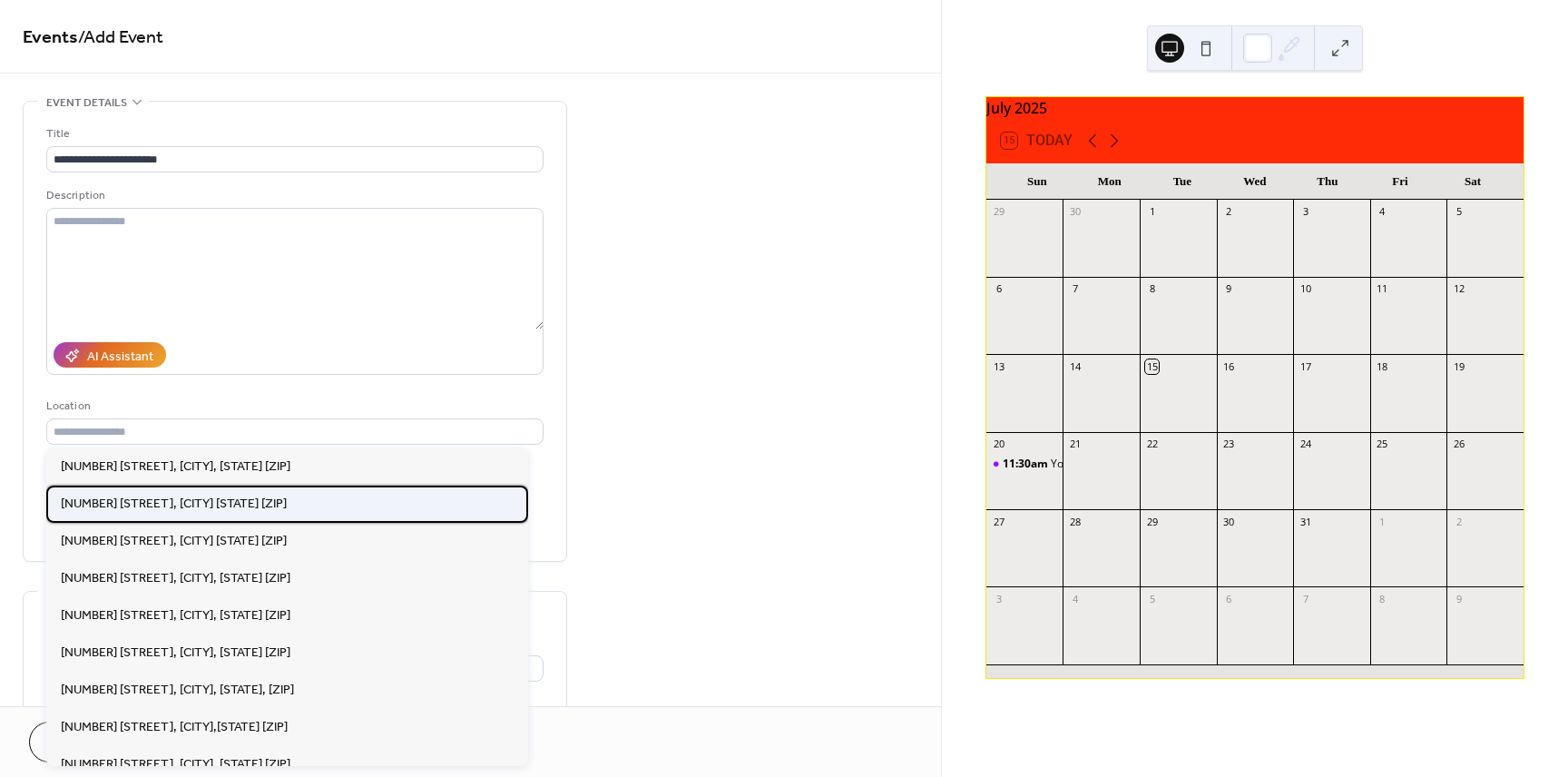 click on "[NUMBER] [STREET], [CITY] [STATE] [POSTAL_CODE]" at bounding box center [173, 504] 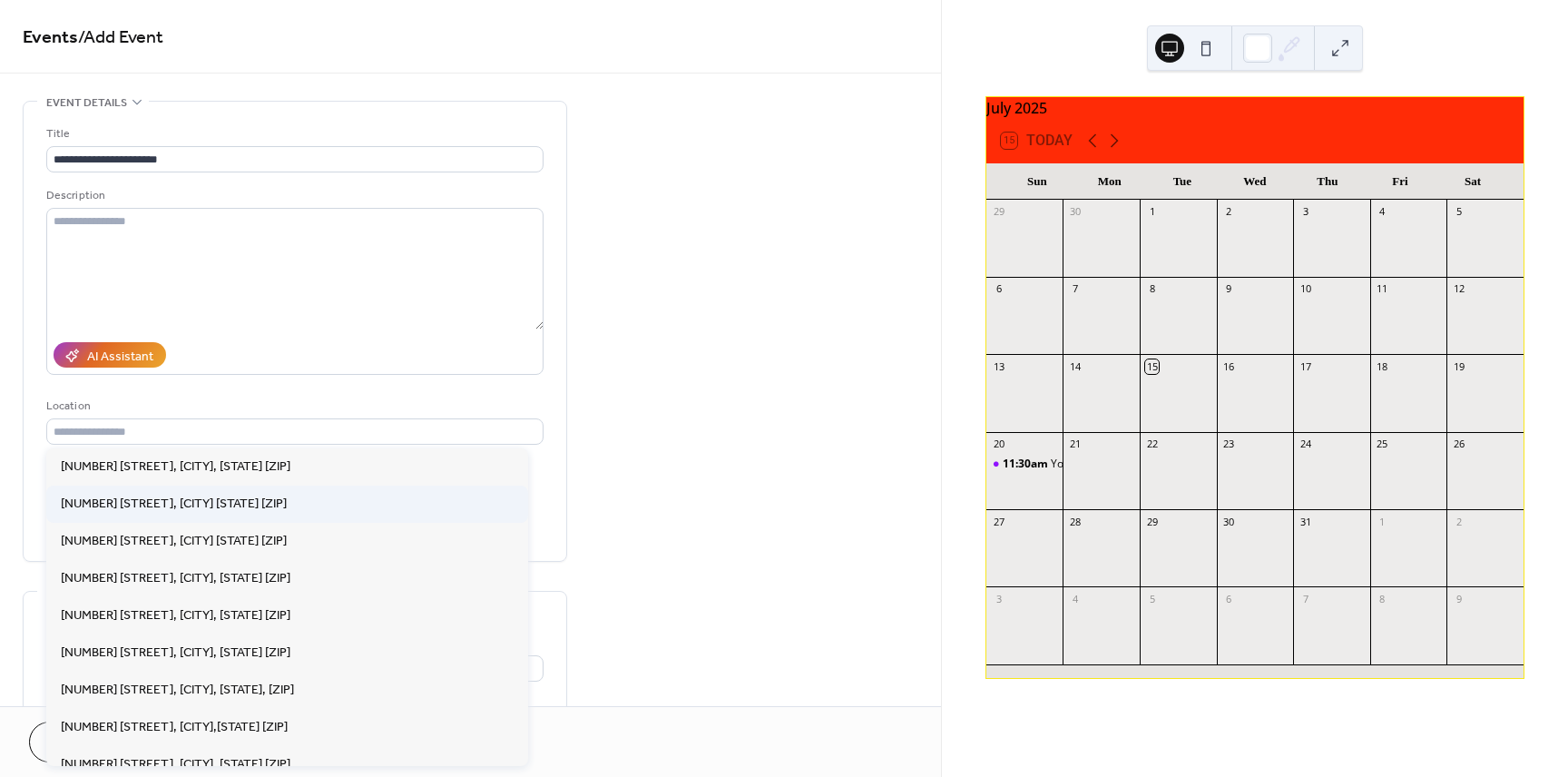 type on "**********" 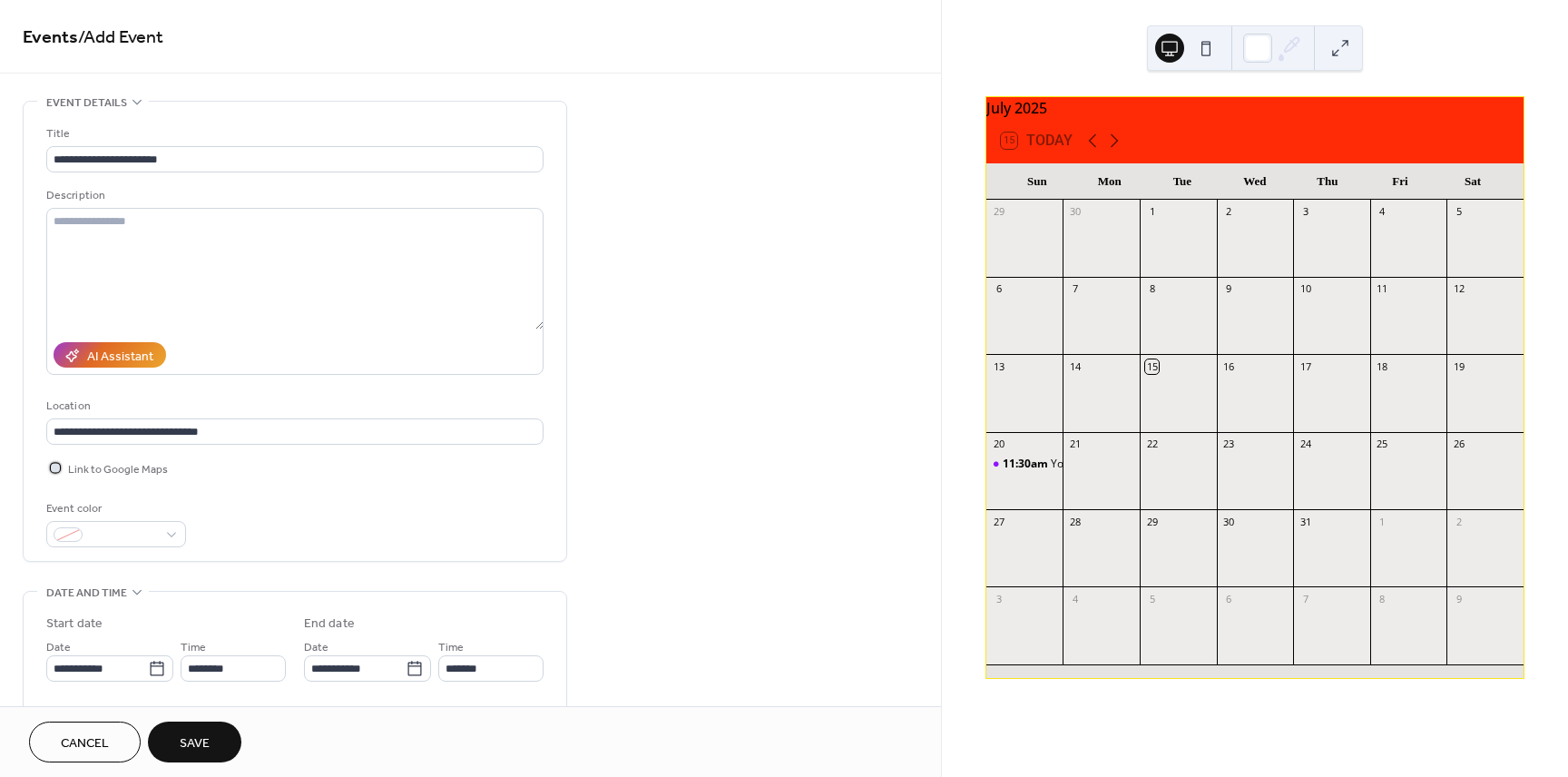 click at bounding box center (55, 467) 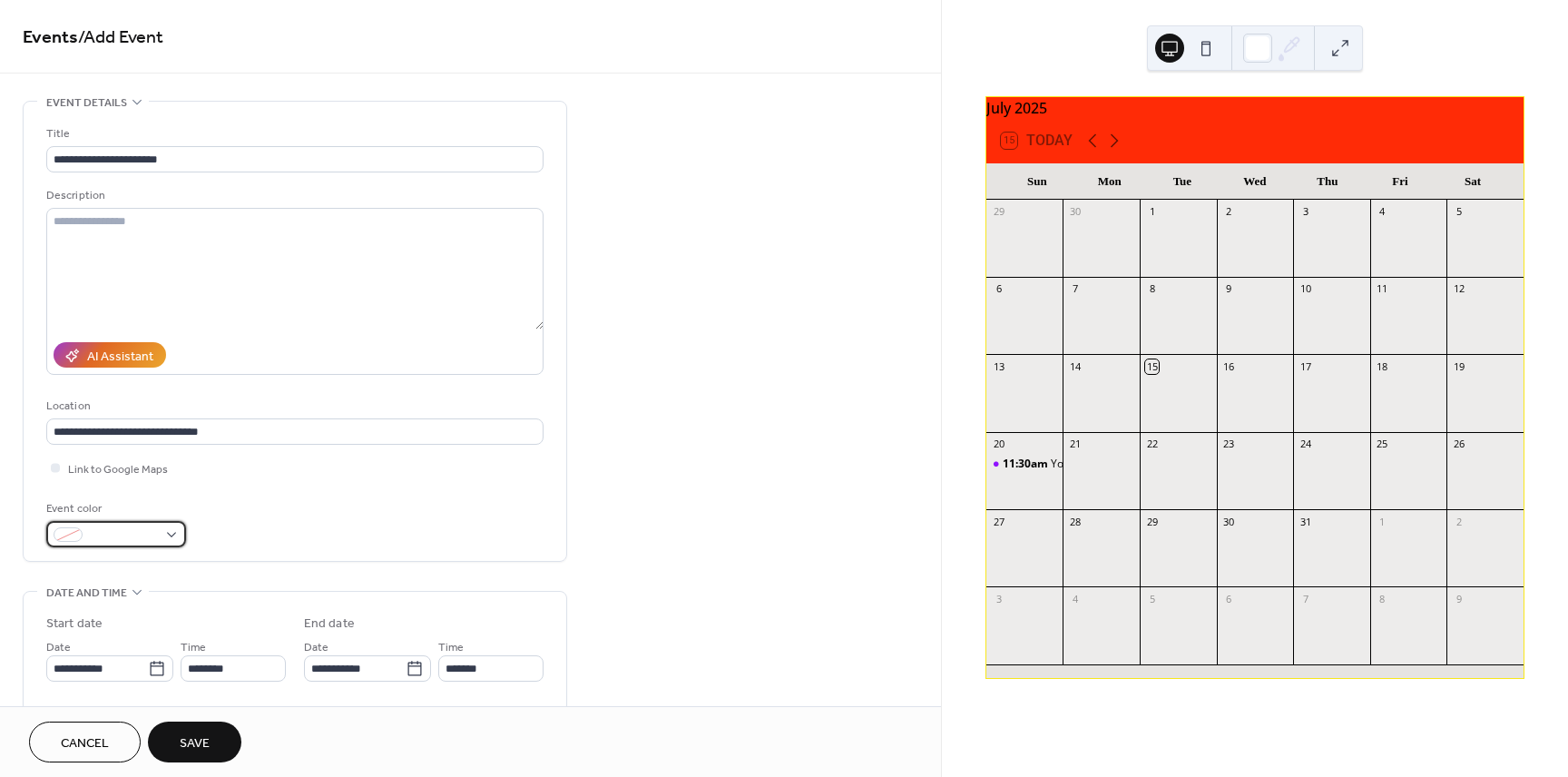 click at bounding box center (116, 534) 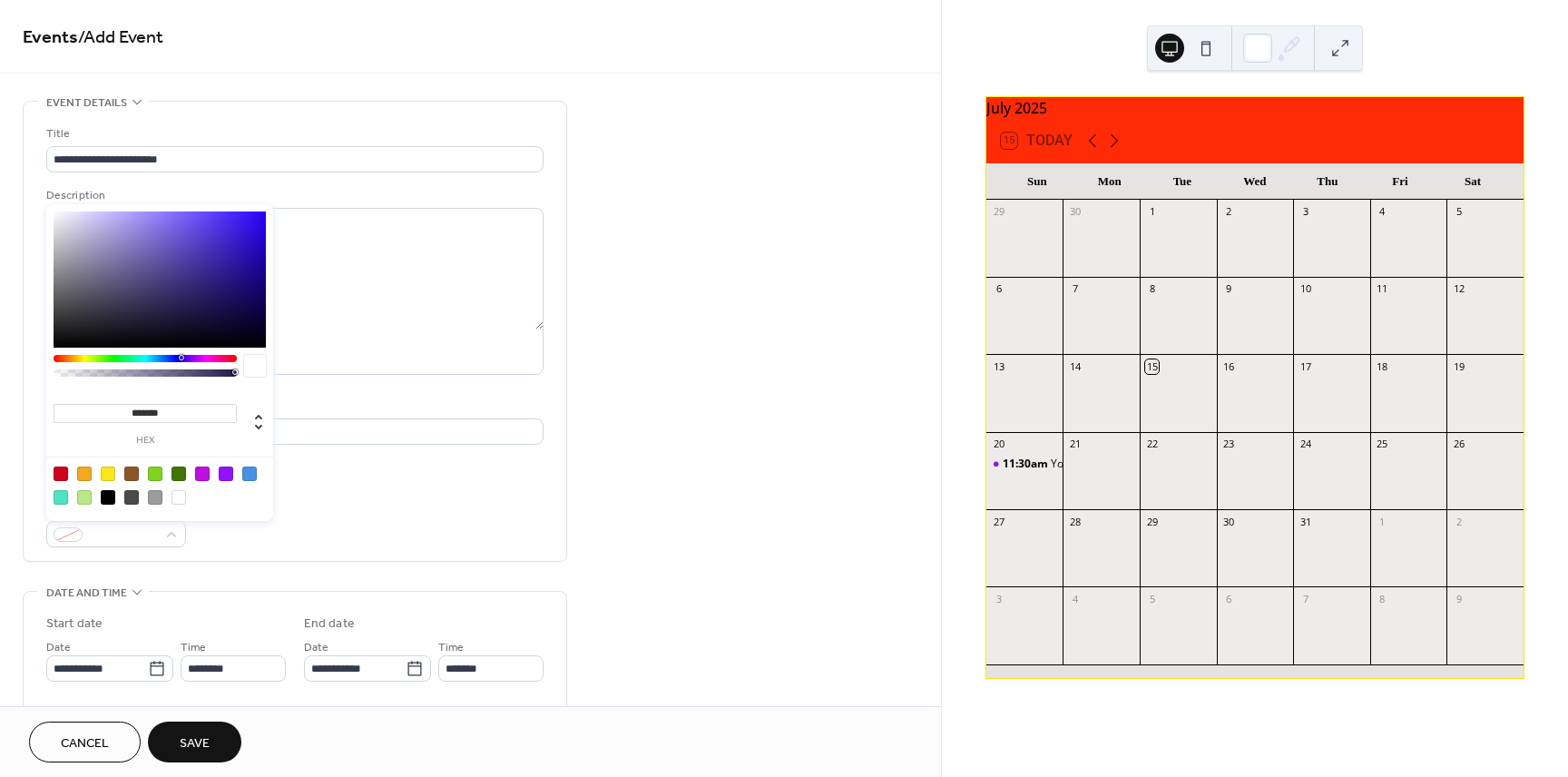 click at bounding box center (202, 474) 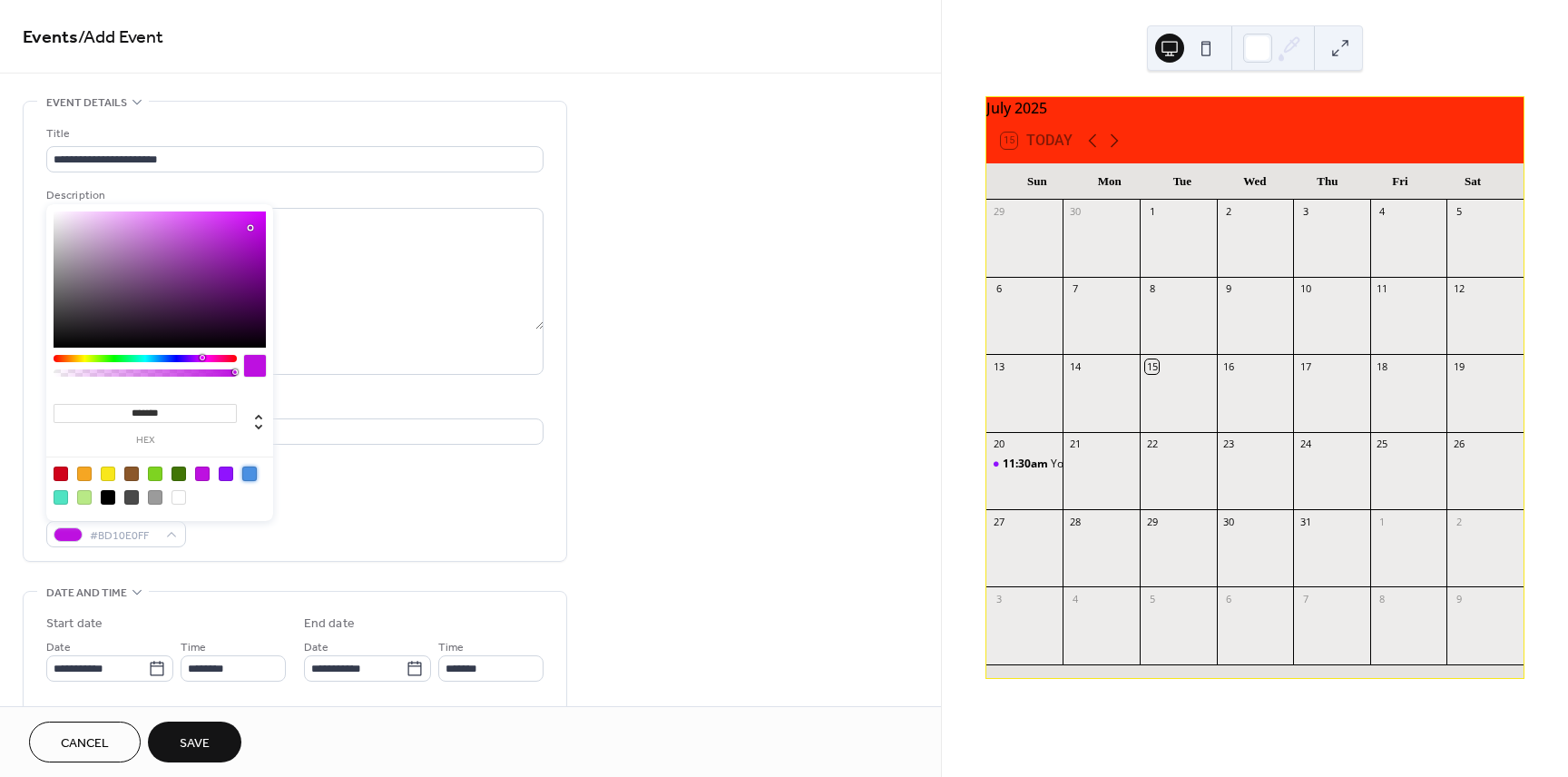 click at bounding box center (250, 474) 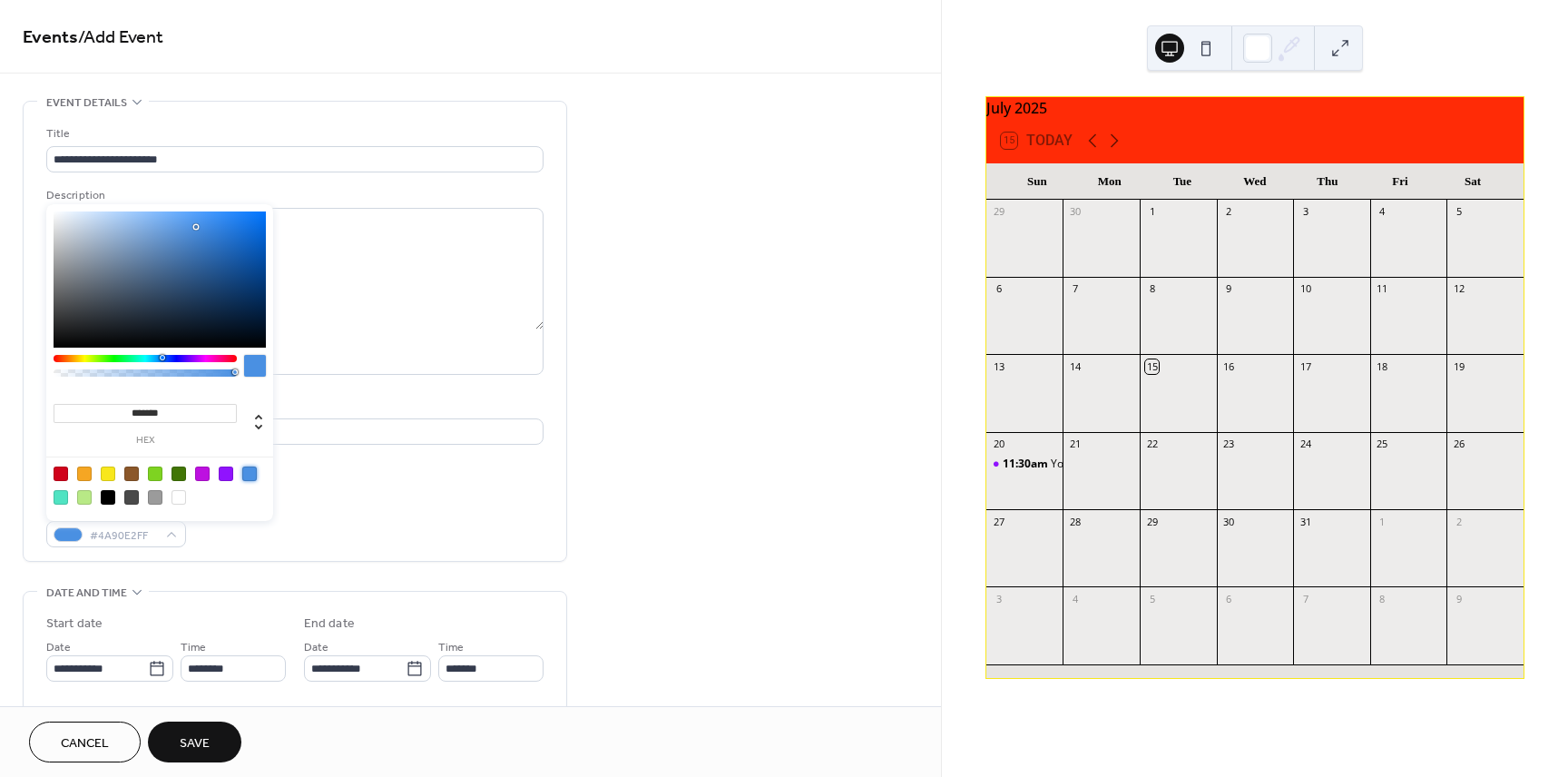 click at bounding box center [226, 474] 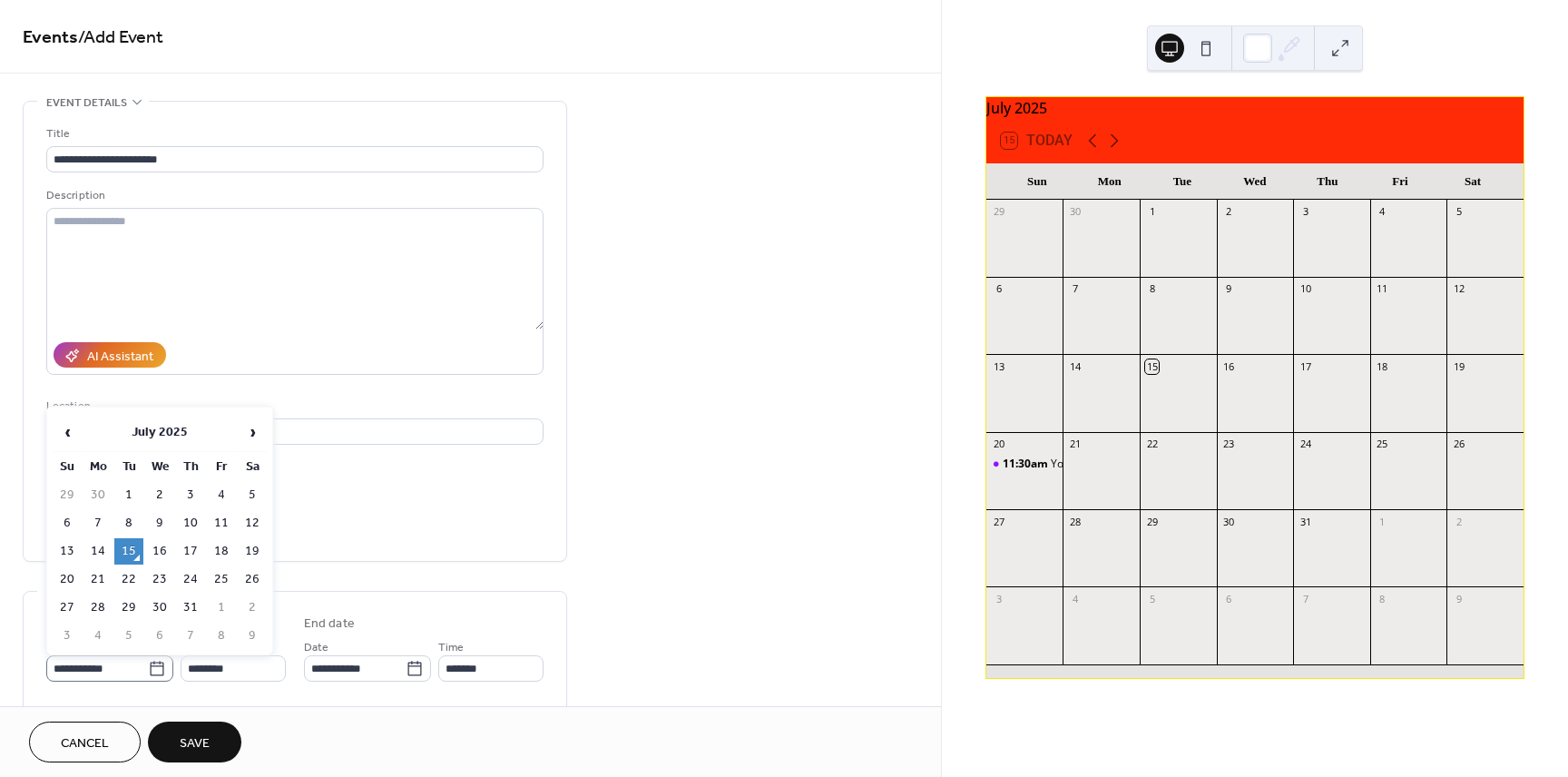click 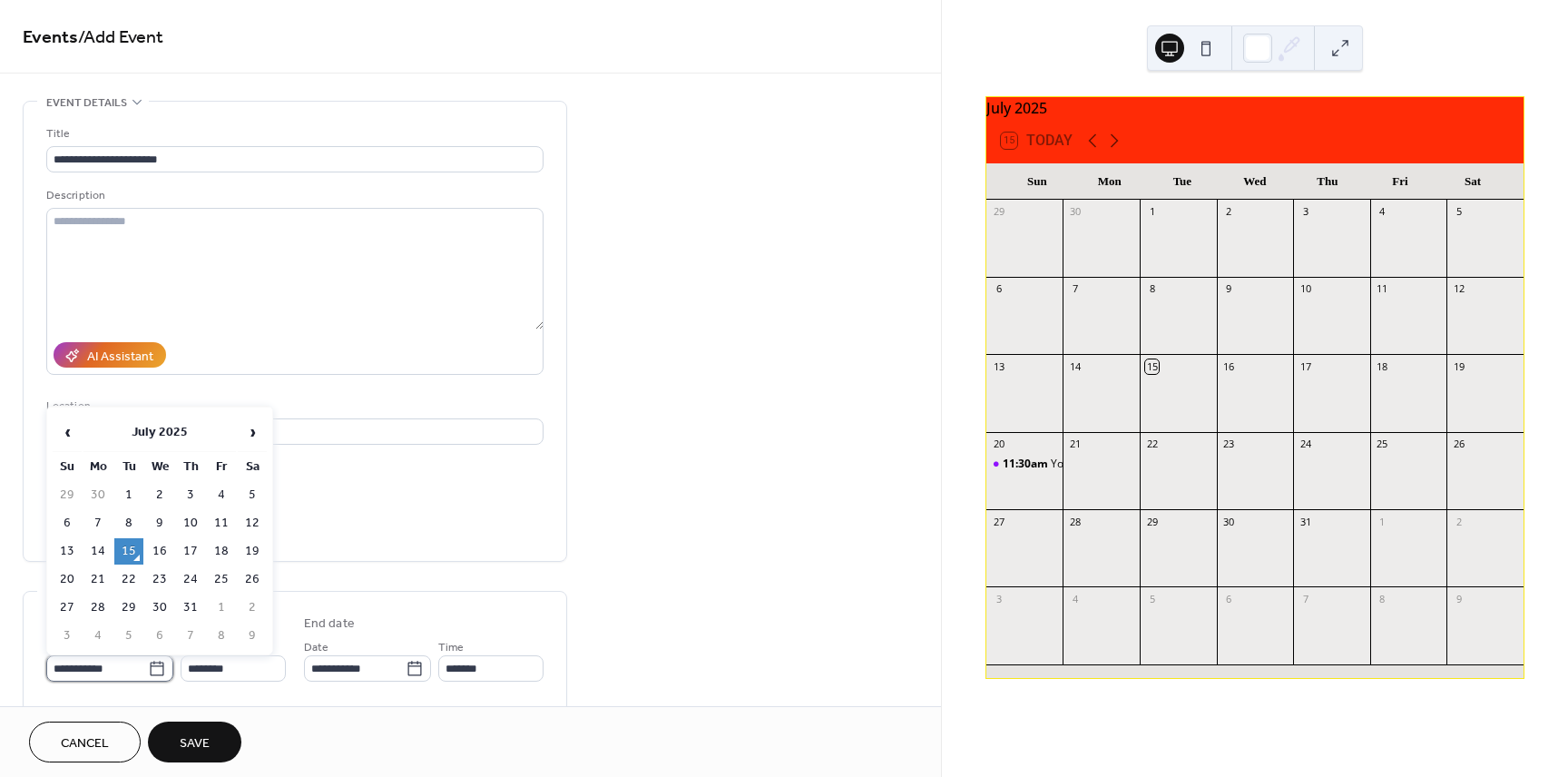 click on "**********" at bounding box center (97, 668) 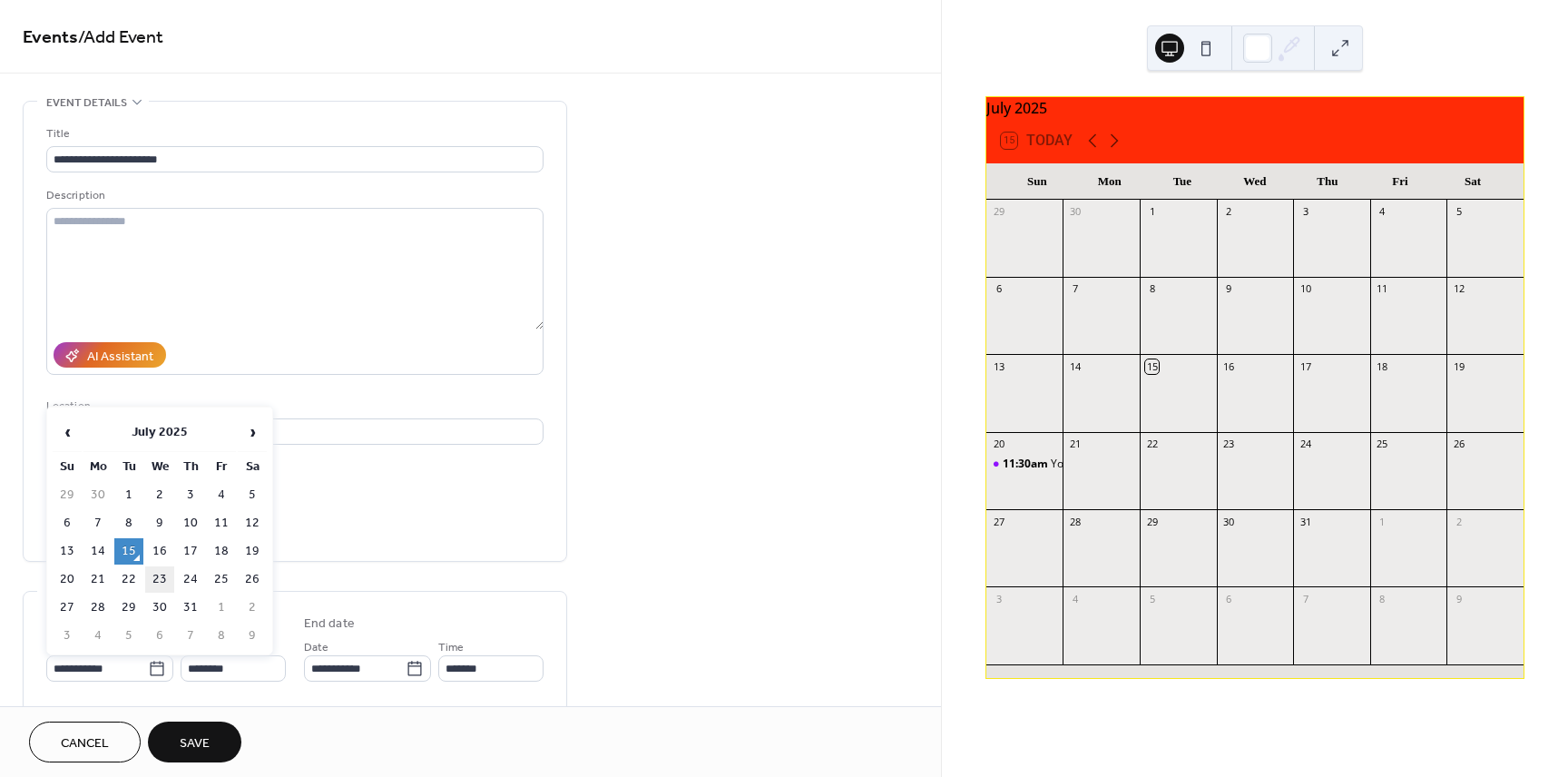 click on "23" at bounding box center [160, 579] 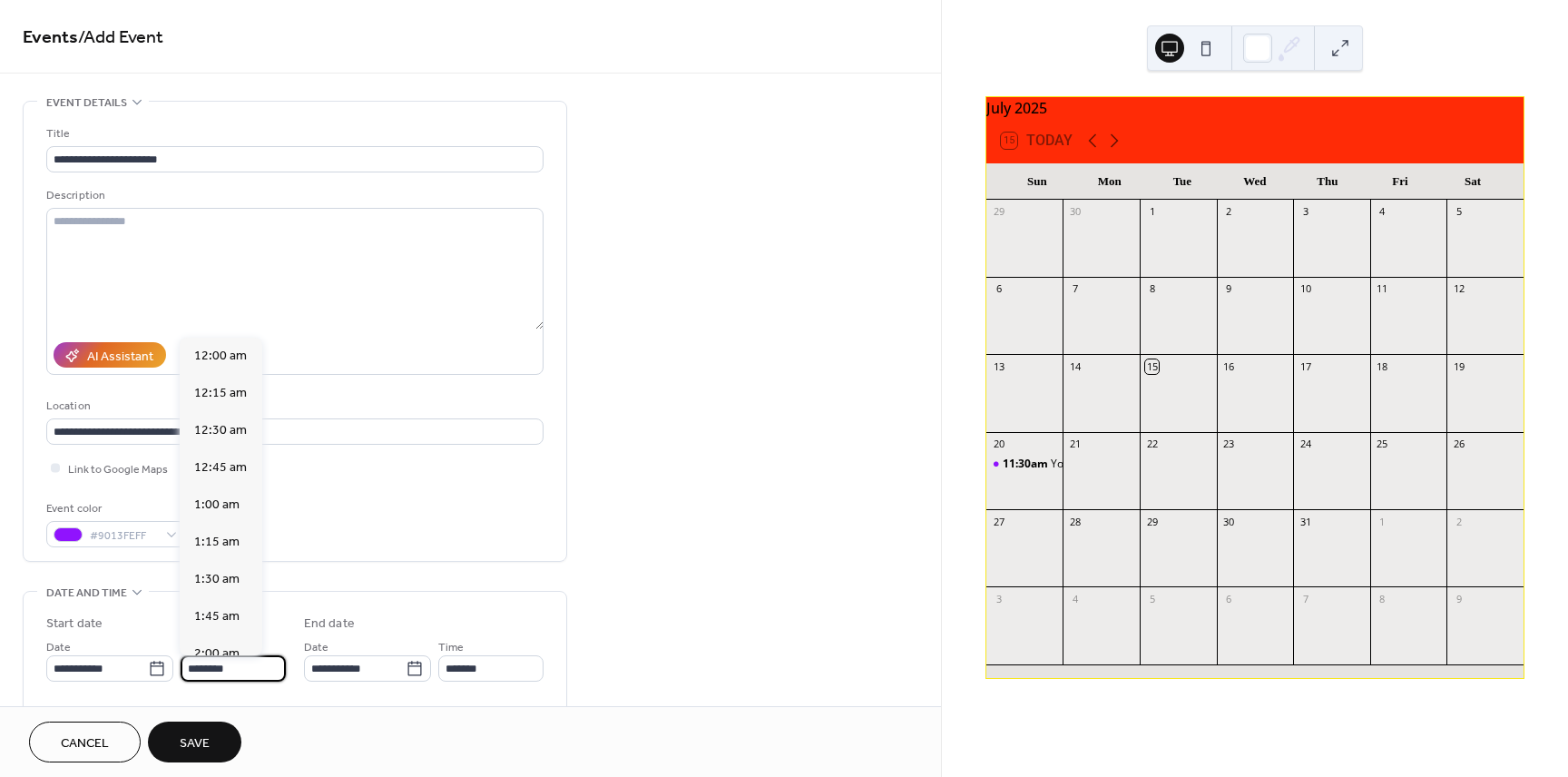 click on "********" at bounding box center (233, 668) 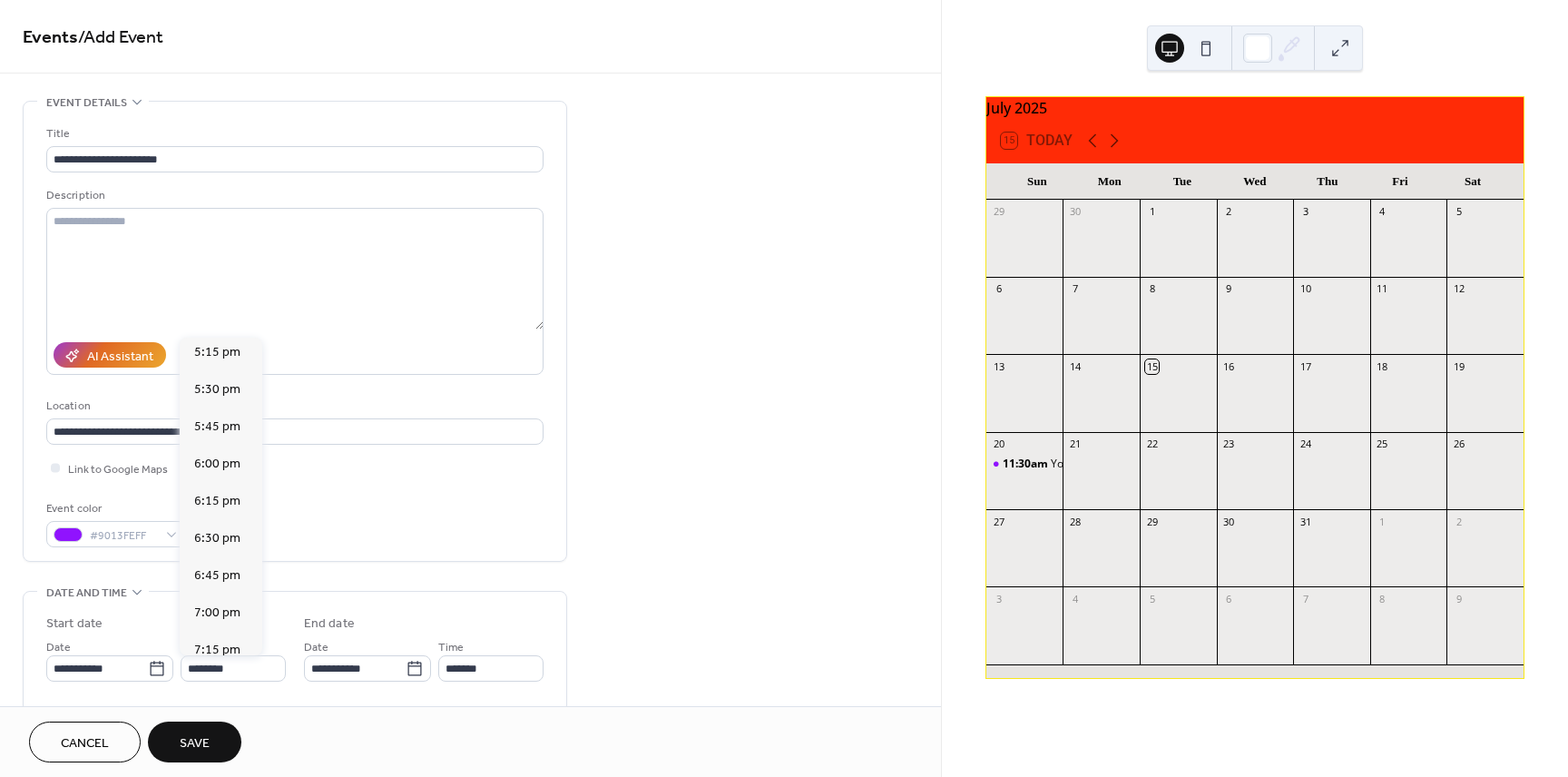 scroll, scrollTop: 2766, scrollLeft: 0, axis: vertical 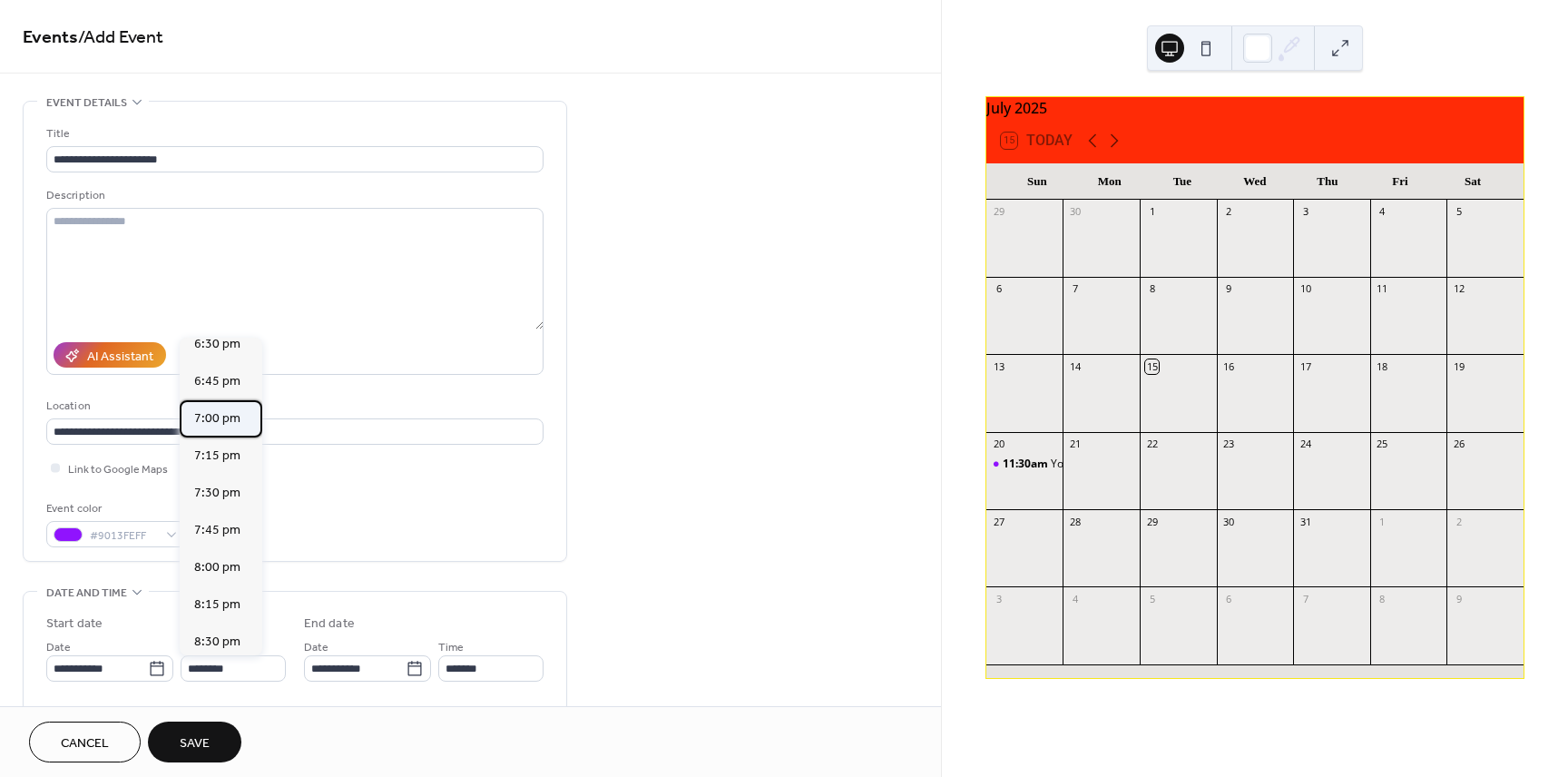 click on "7:00 pm" at bounding box center (217, 418) 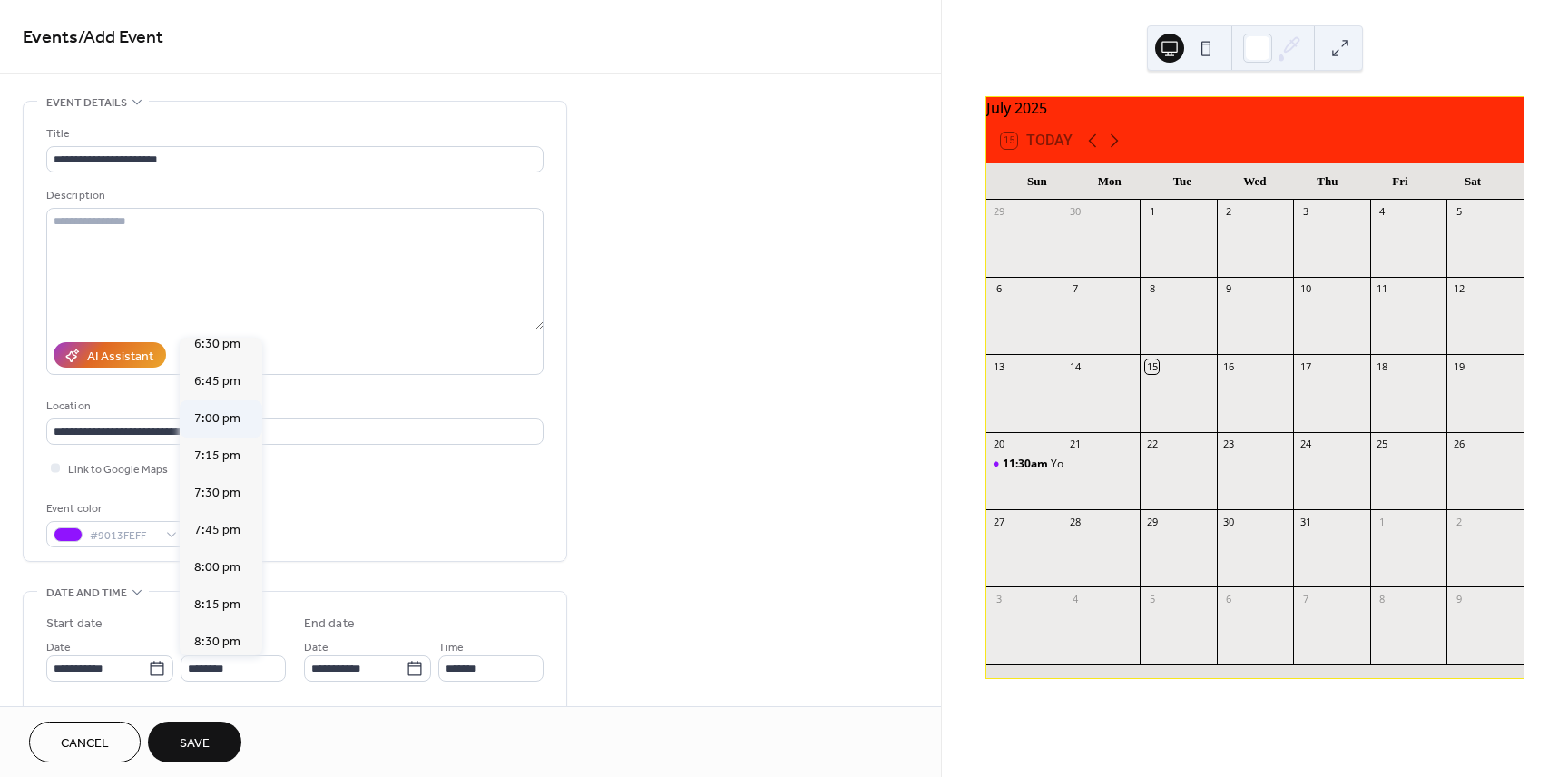 type on "*******" 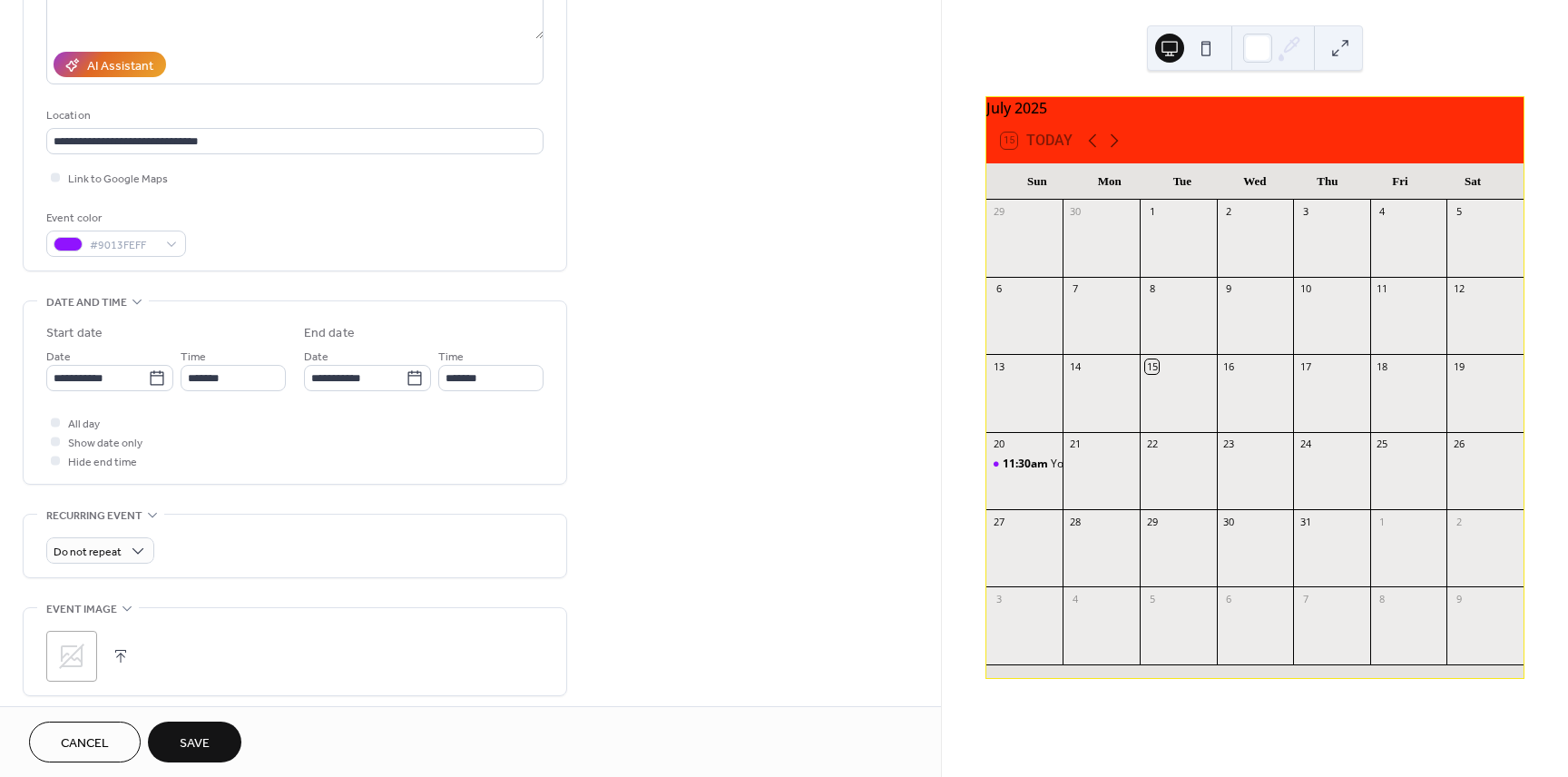 scroll, scrollTop: 293, scrollLeft: 0, axis: vertical 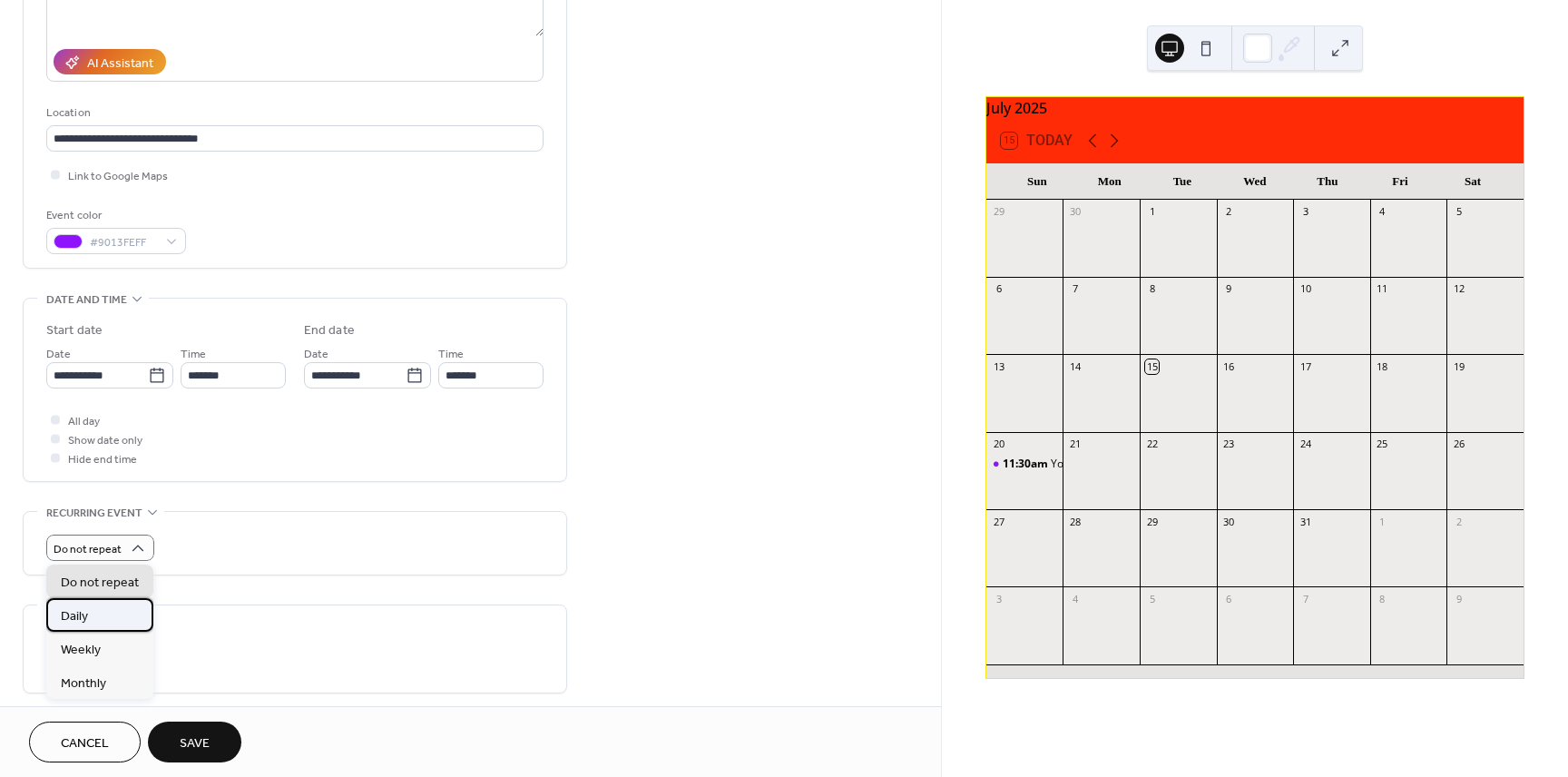 click on "Daily" at bounding box center [100, 615] 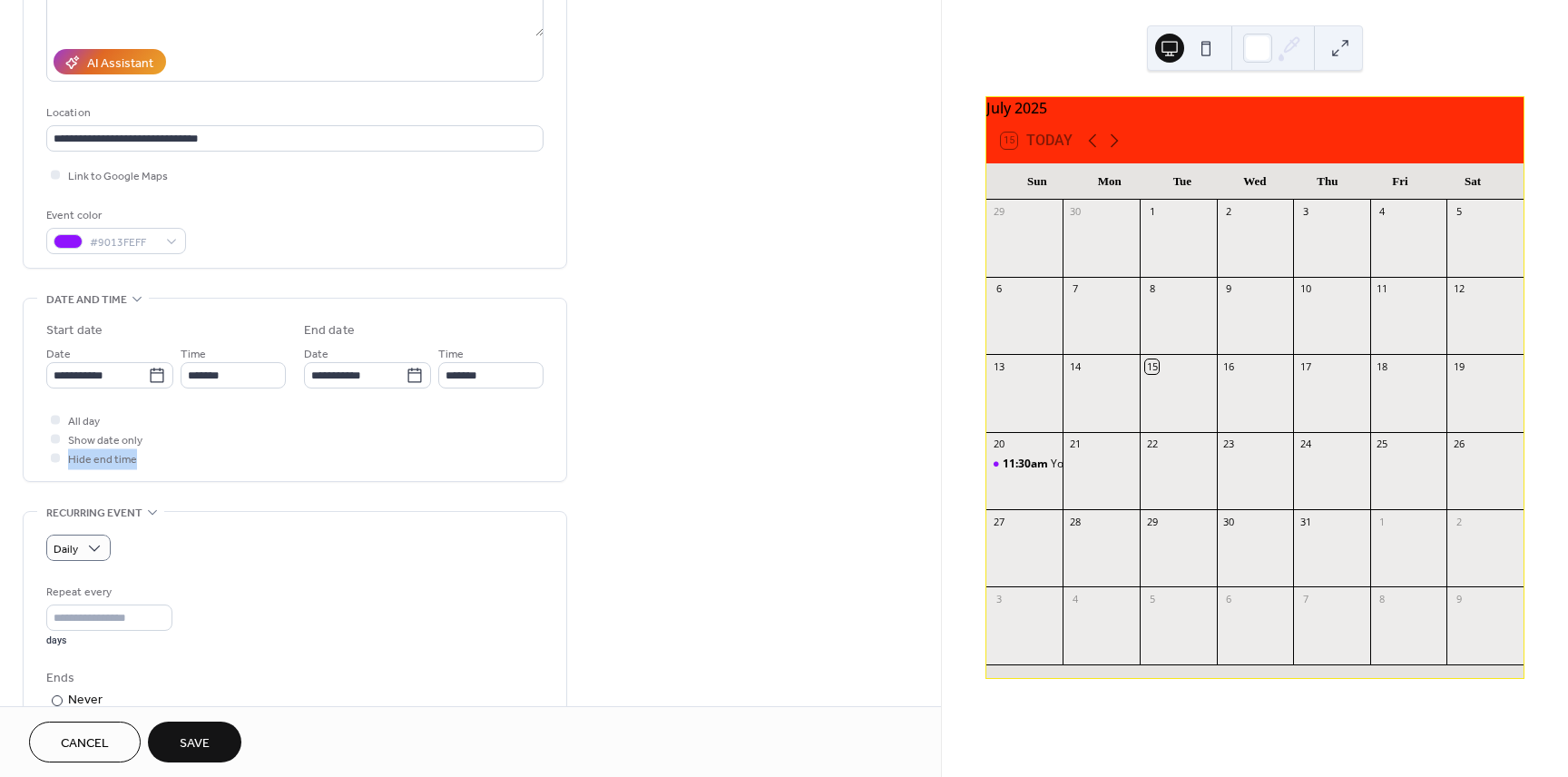 drag, startPoint x: 935, startPoint y: 436, endPoint x: 929, endPoint y: 473, distance: 37.4833 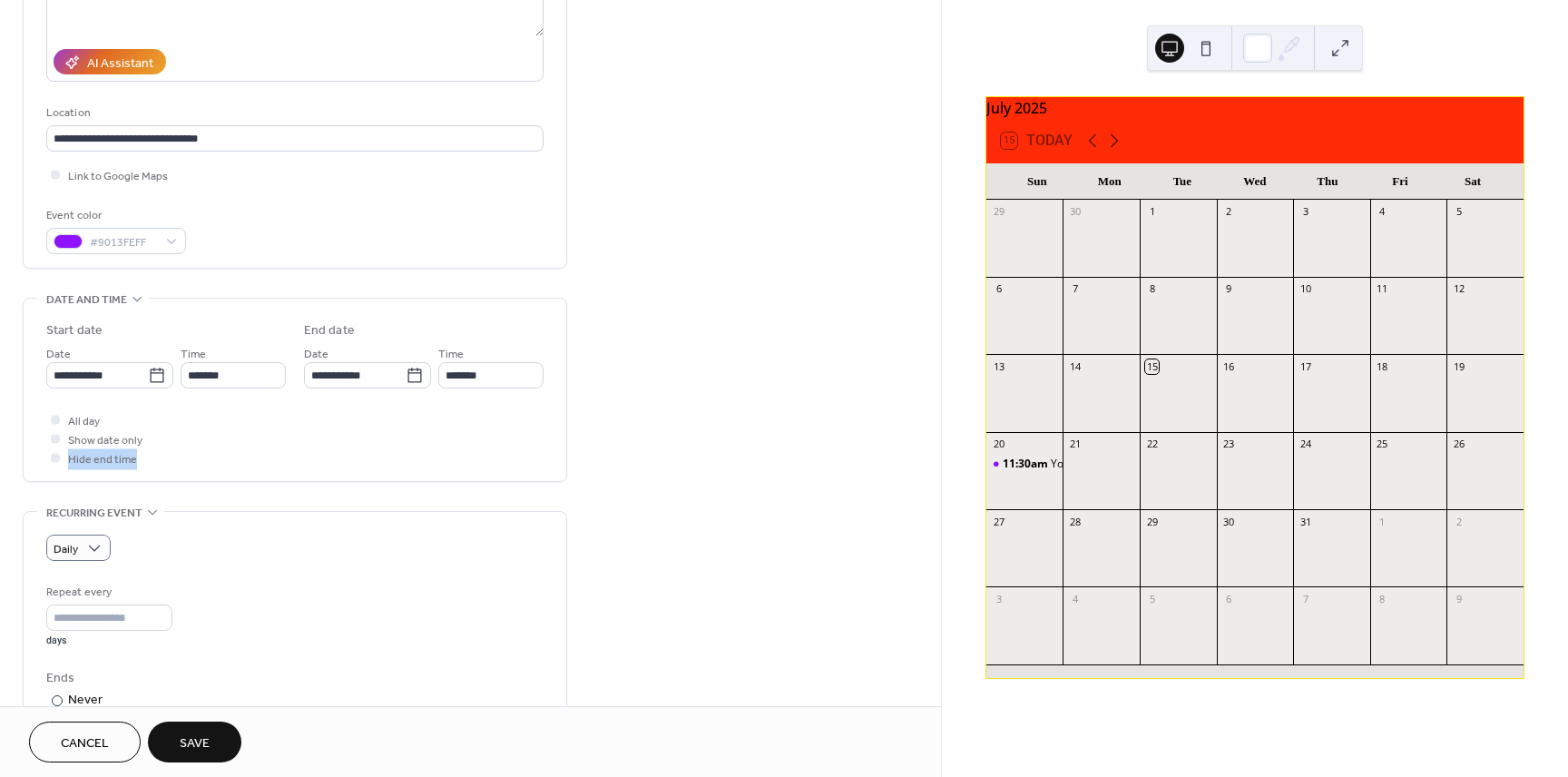click on "**********" at bounding box center [470, 486] 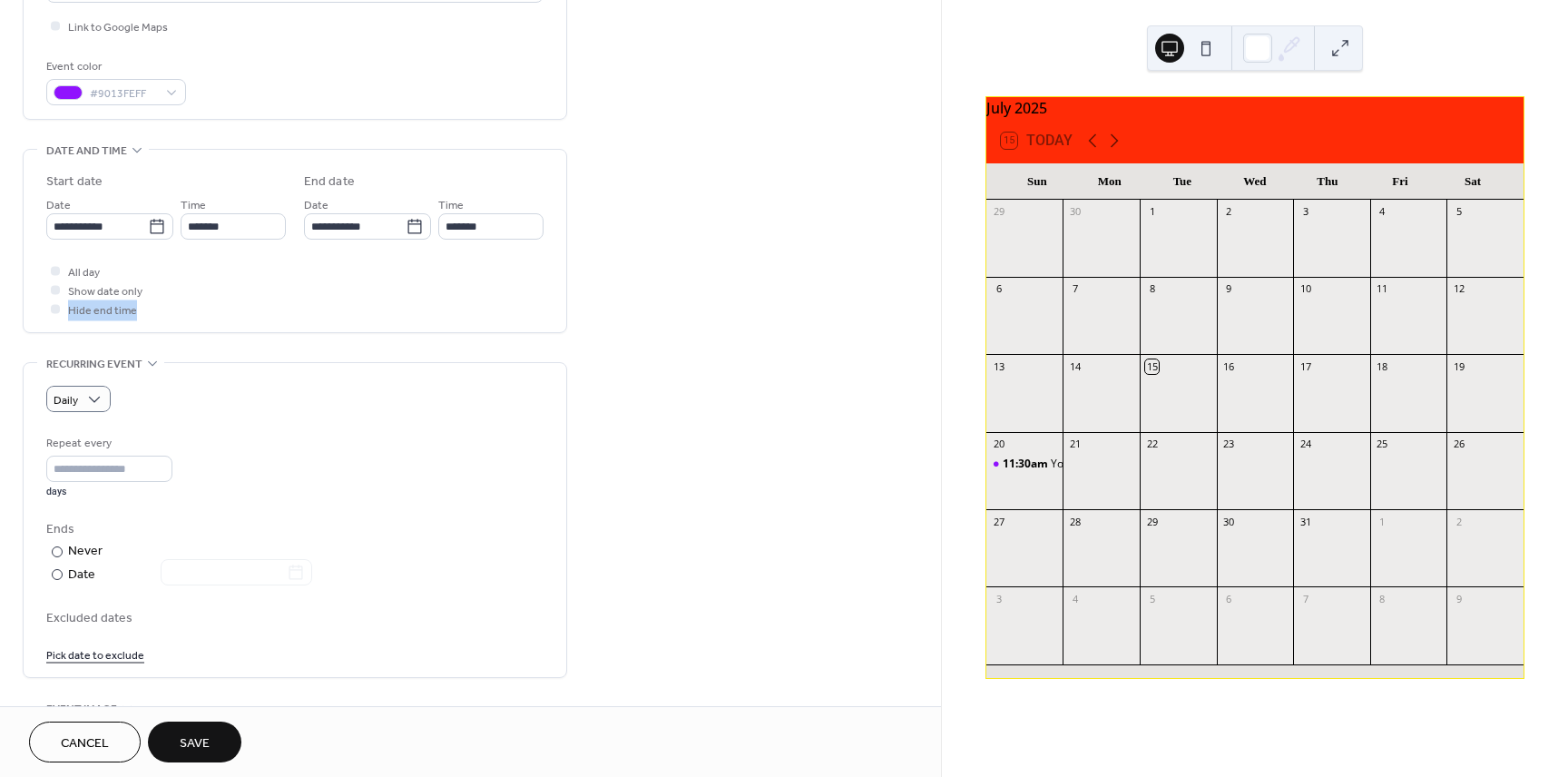 scroll, scrollTop: 459, scrollLeft: 0, axis: vertical 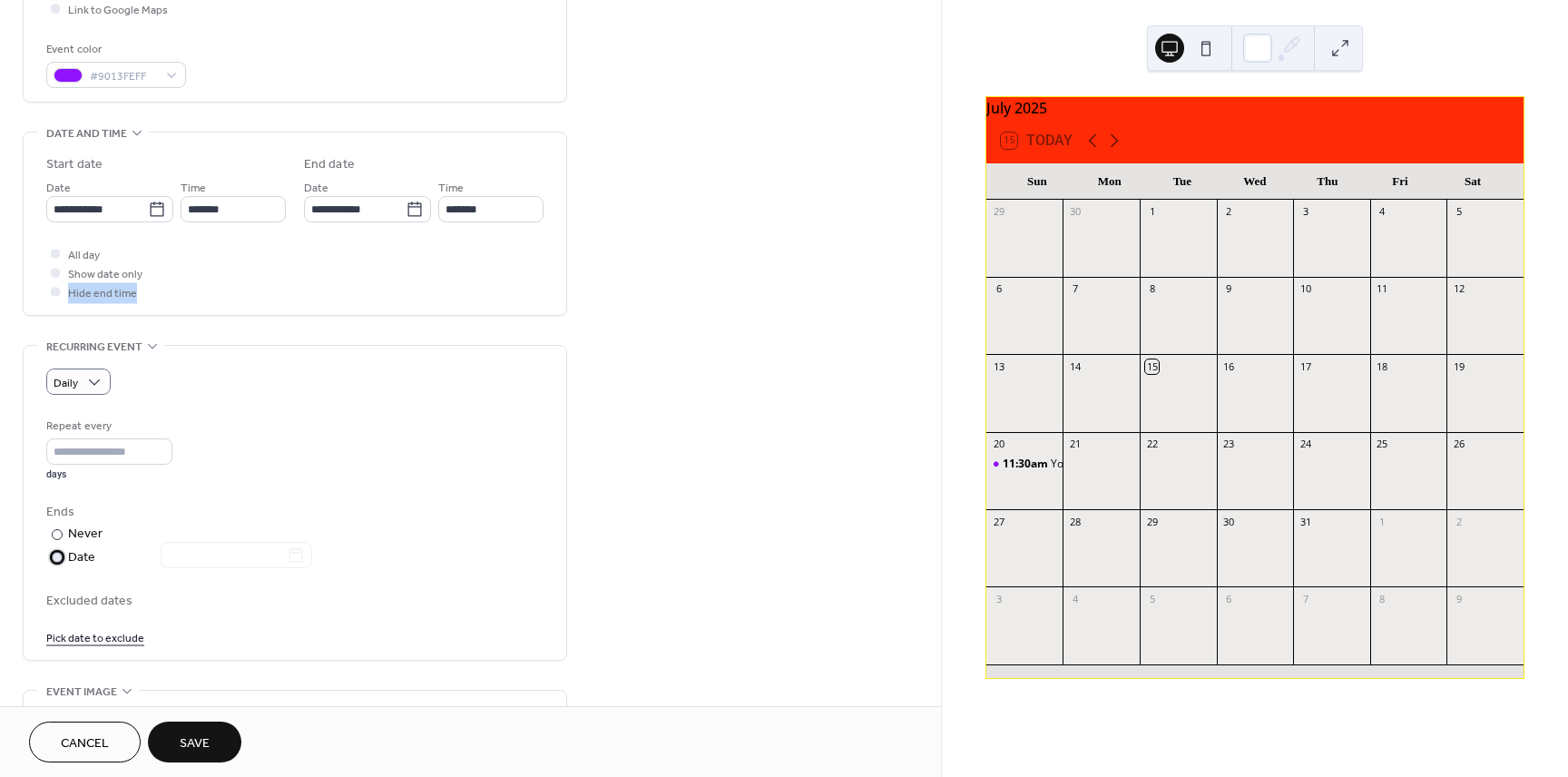 click at bounding box center [57, 557] 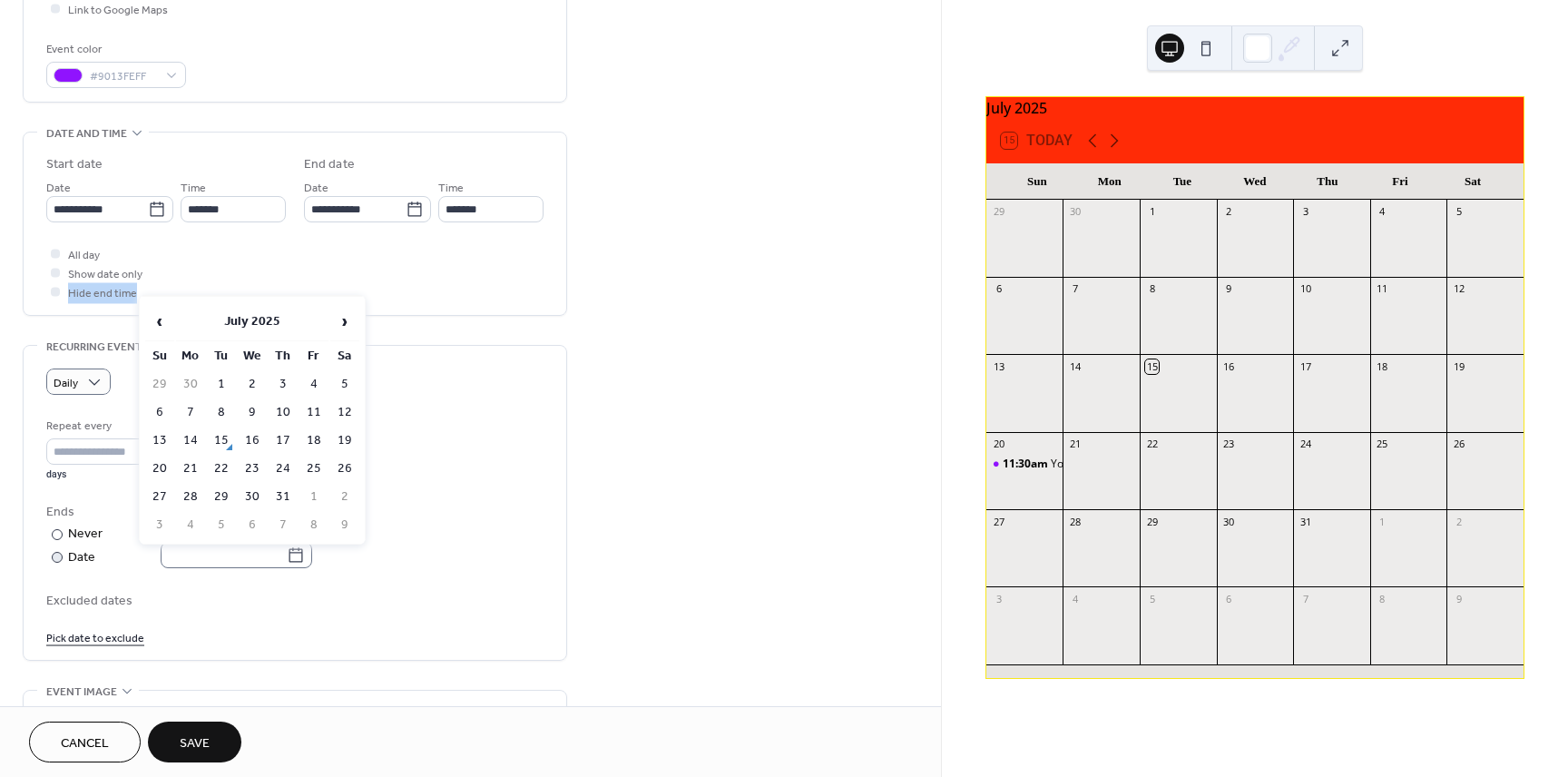 click 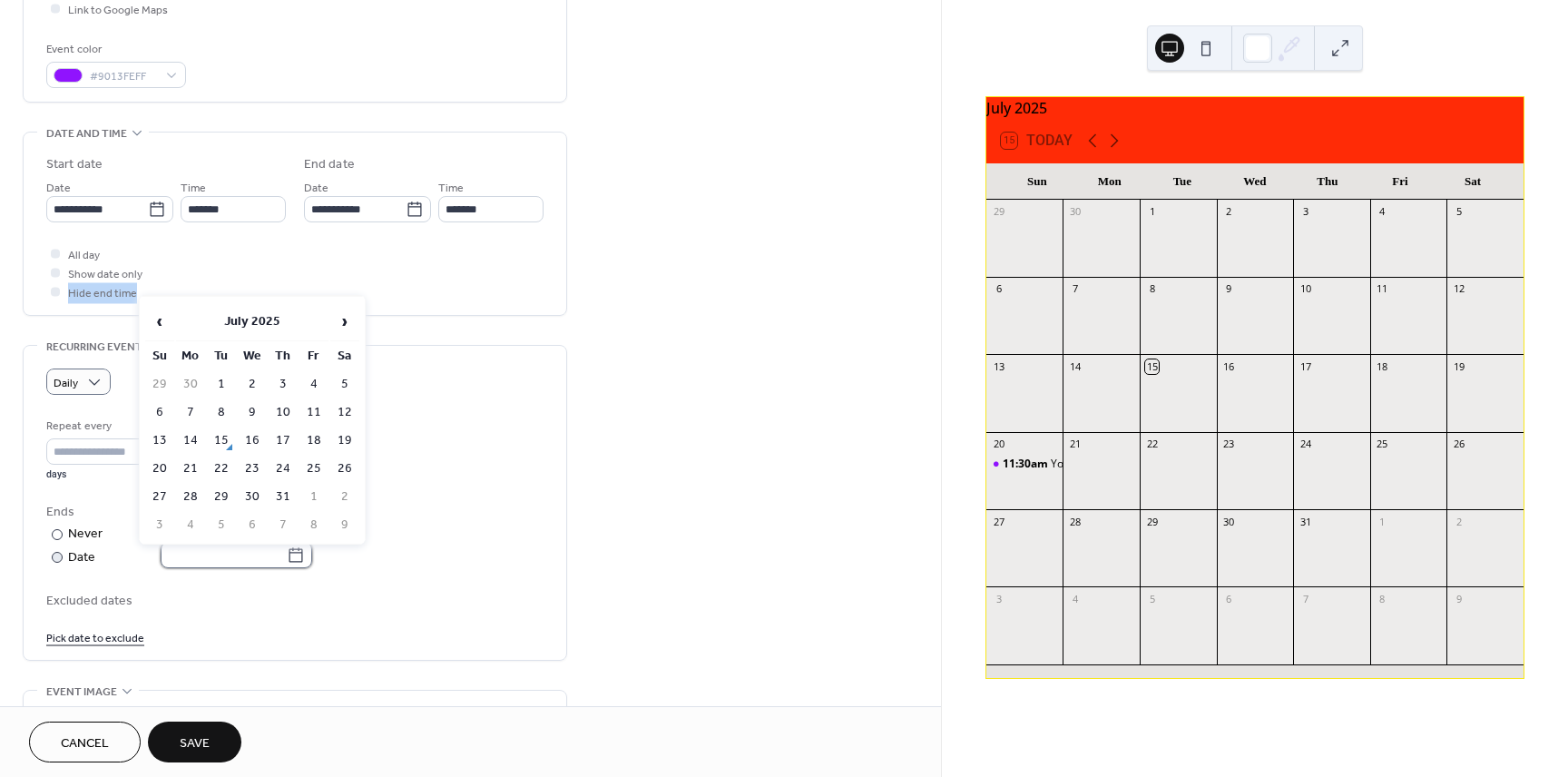 click at bounding box center (223, 555) 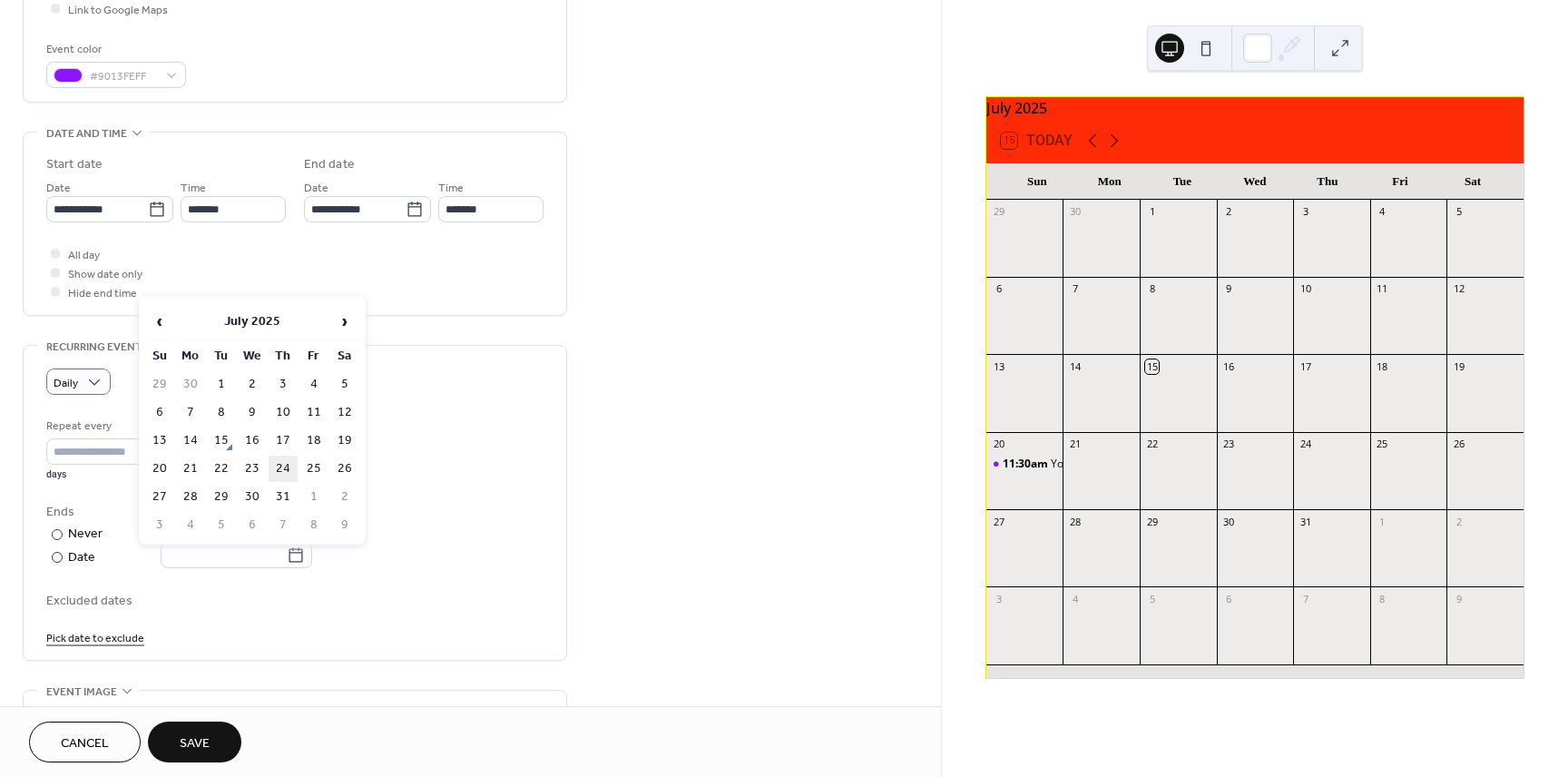 click on "24" at bounding box center (283, 468) 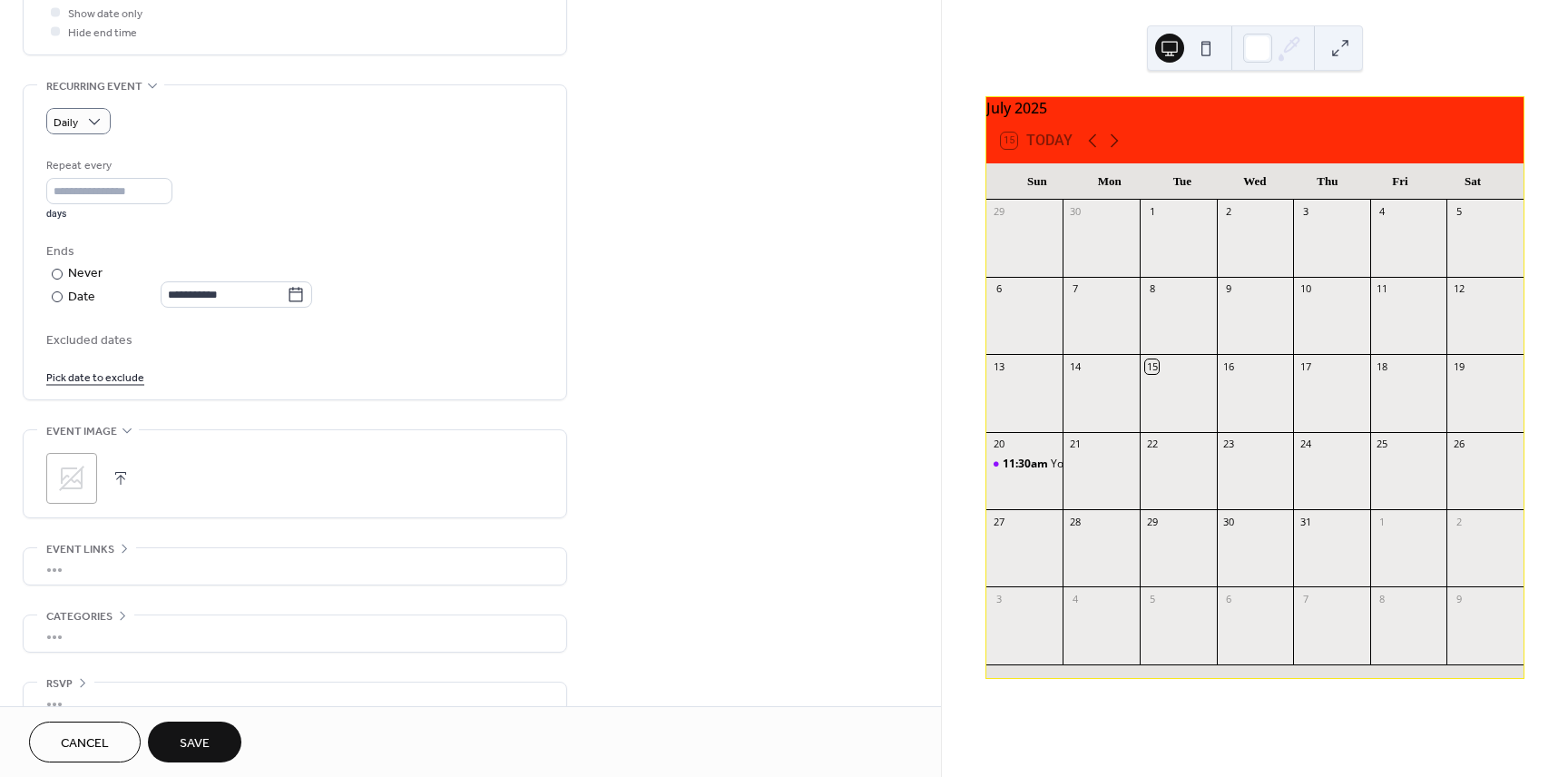 scroll, scrollTop: 732, scrollLeft: 0, axis: vertical 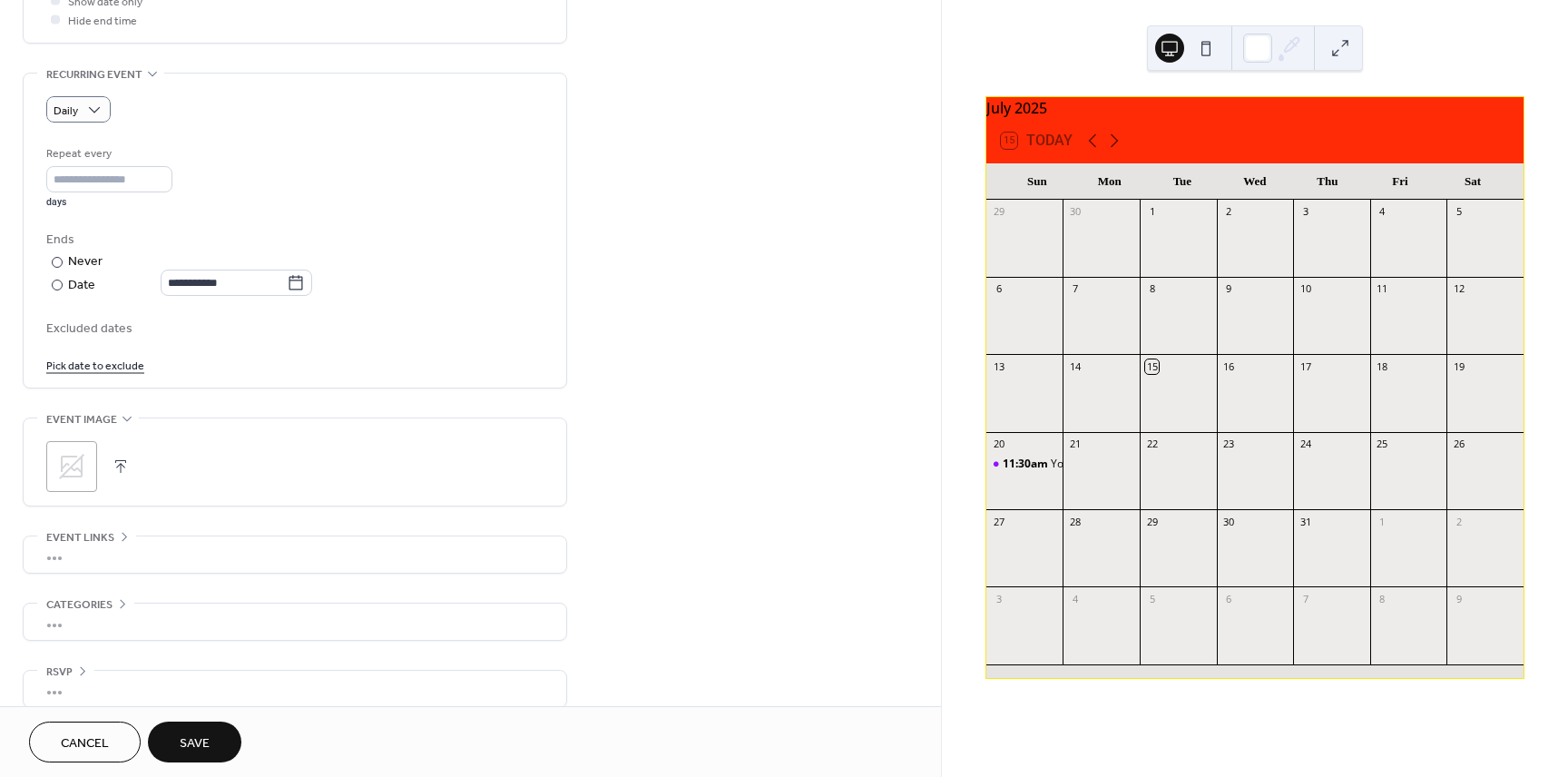 click at bounding box center (121, 467) 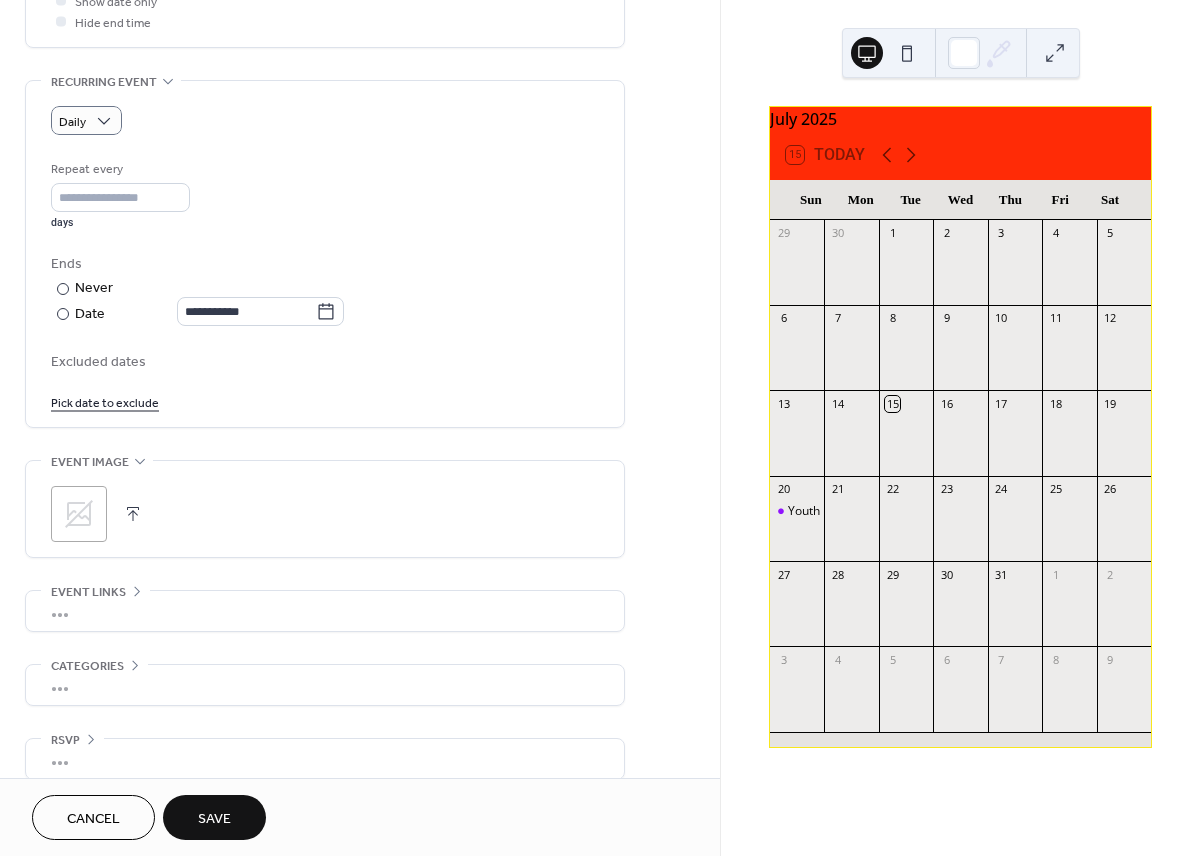 click 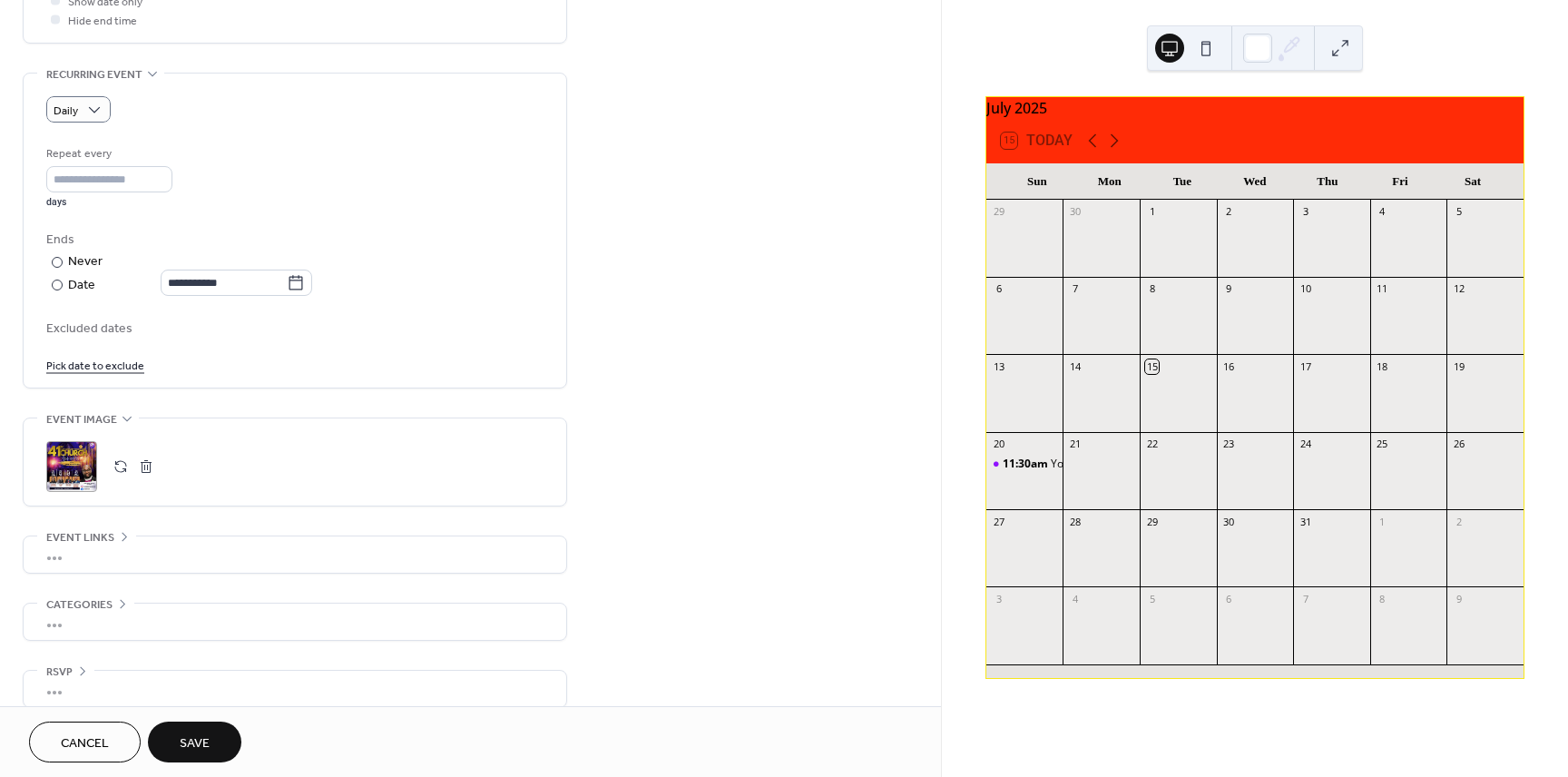 click on "•••" at bounding box center (295, 622) 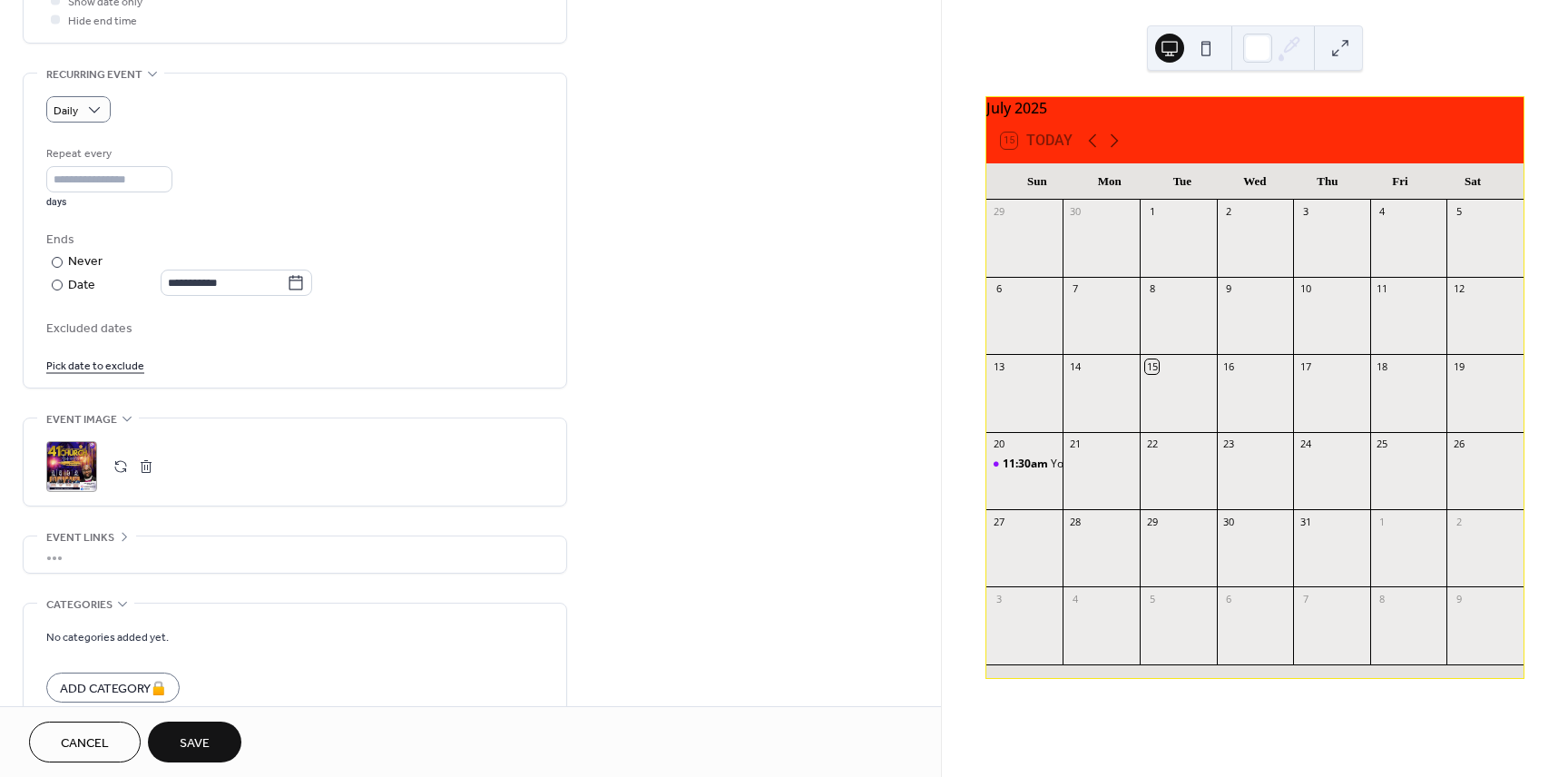 click 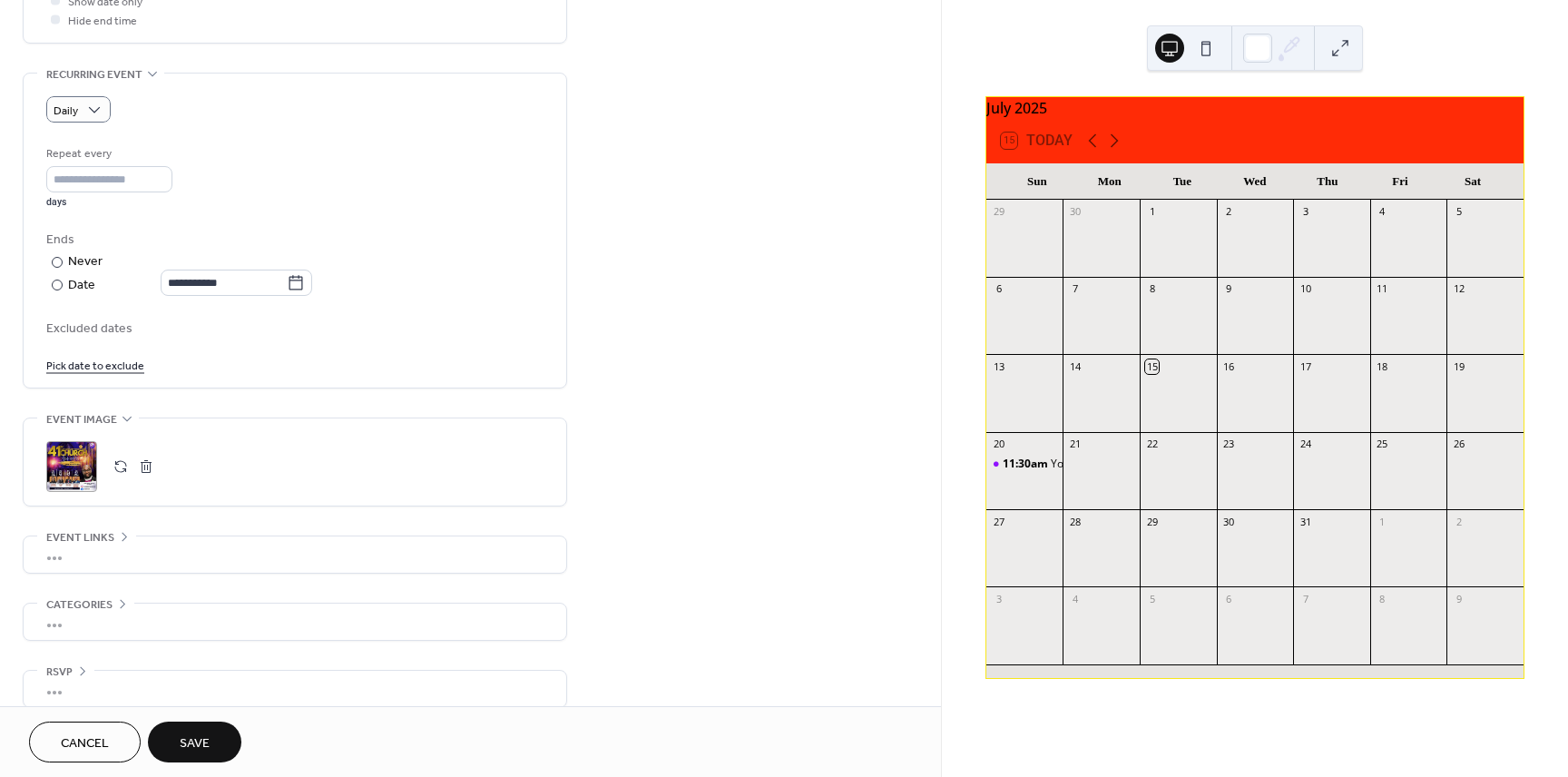 click on "•••" at bounding box center [295, 555] 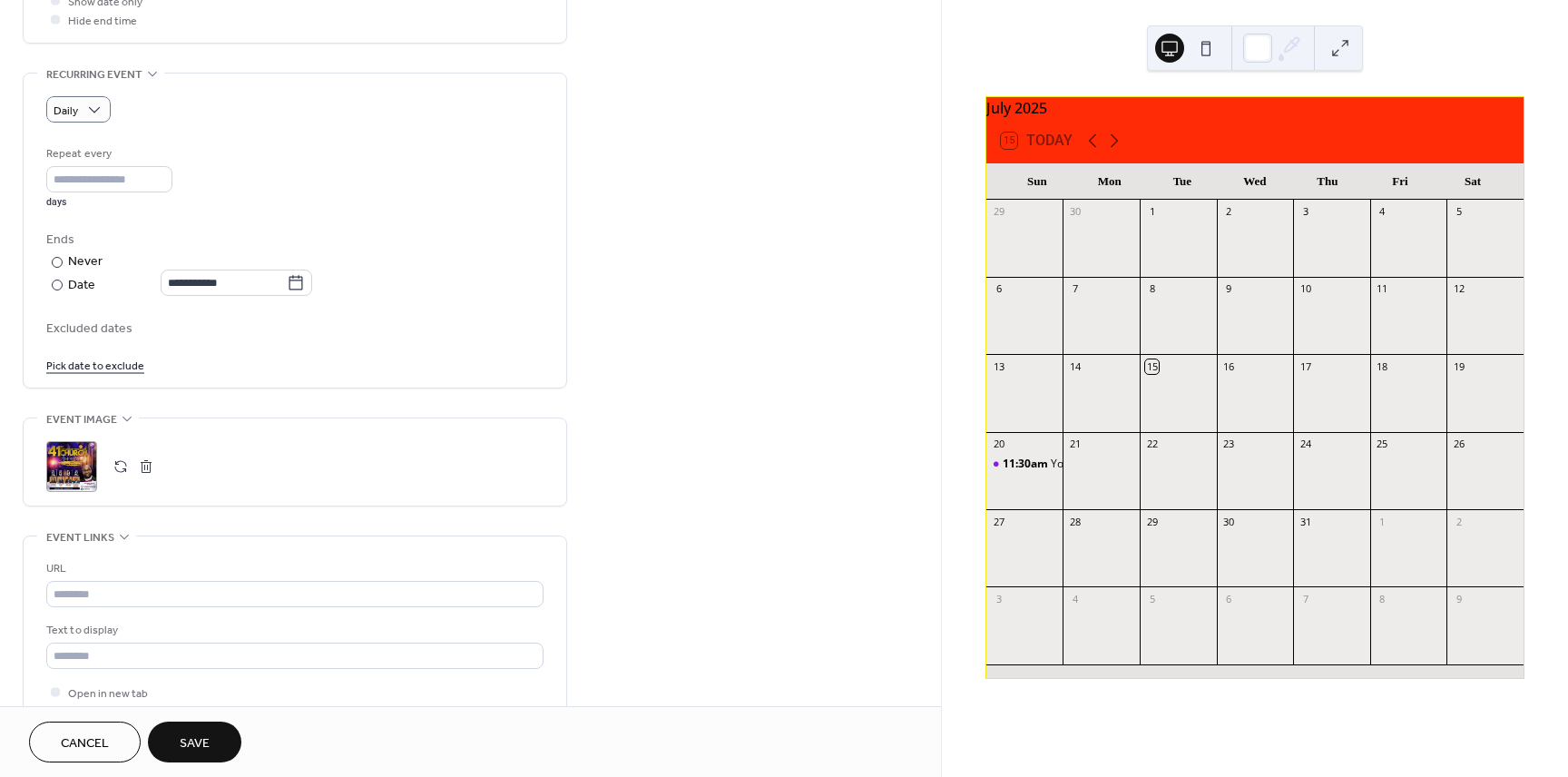 click on "URL Text to display Open in new tab" at bounding box center [295, 625] 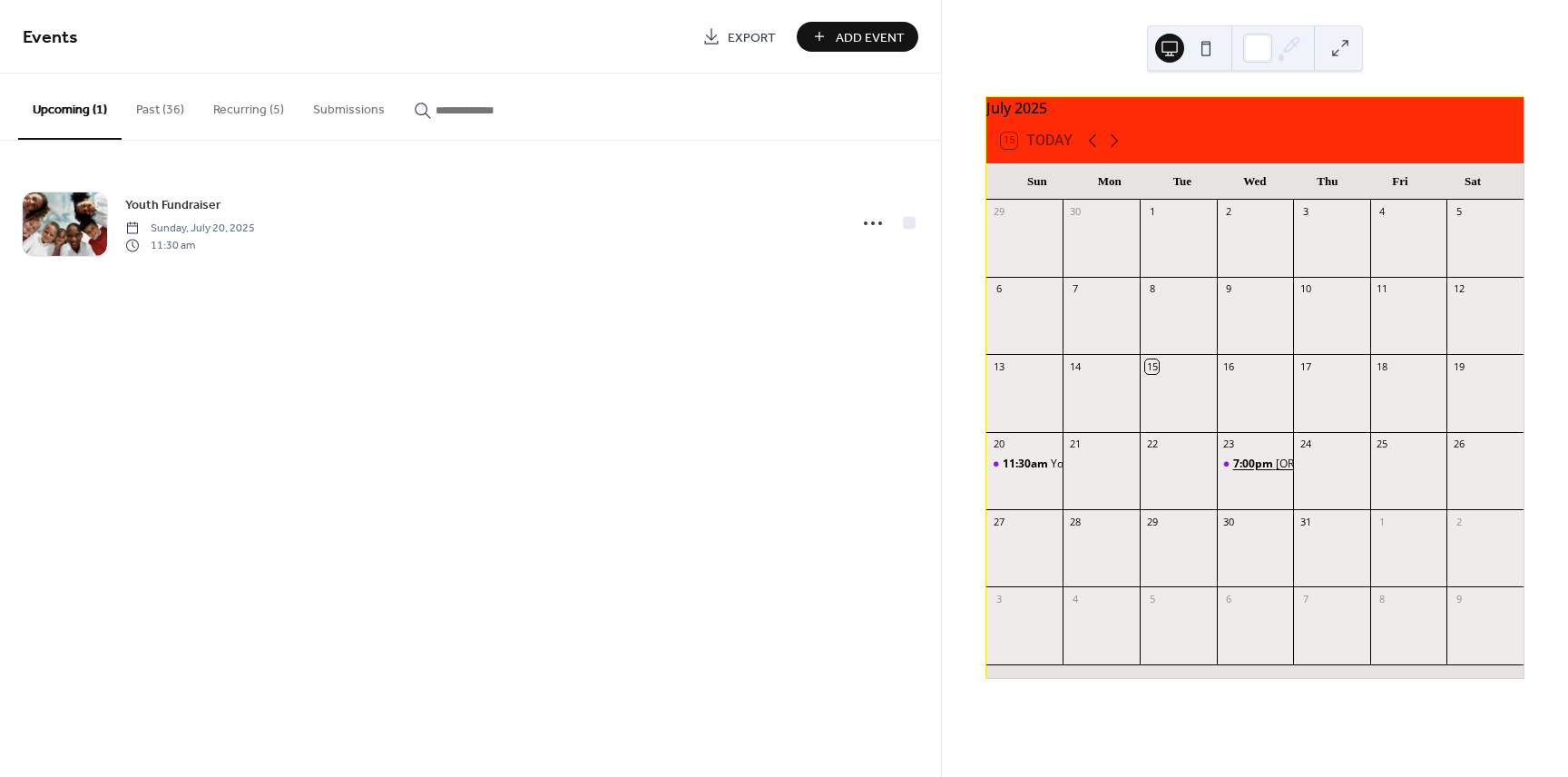 click on "7:00pm" at bounding box center (1254, 464) 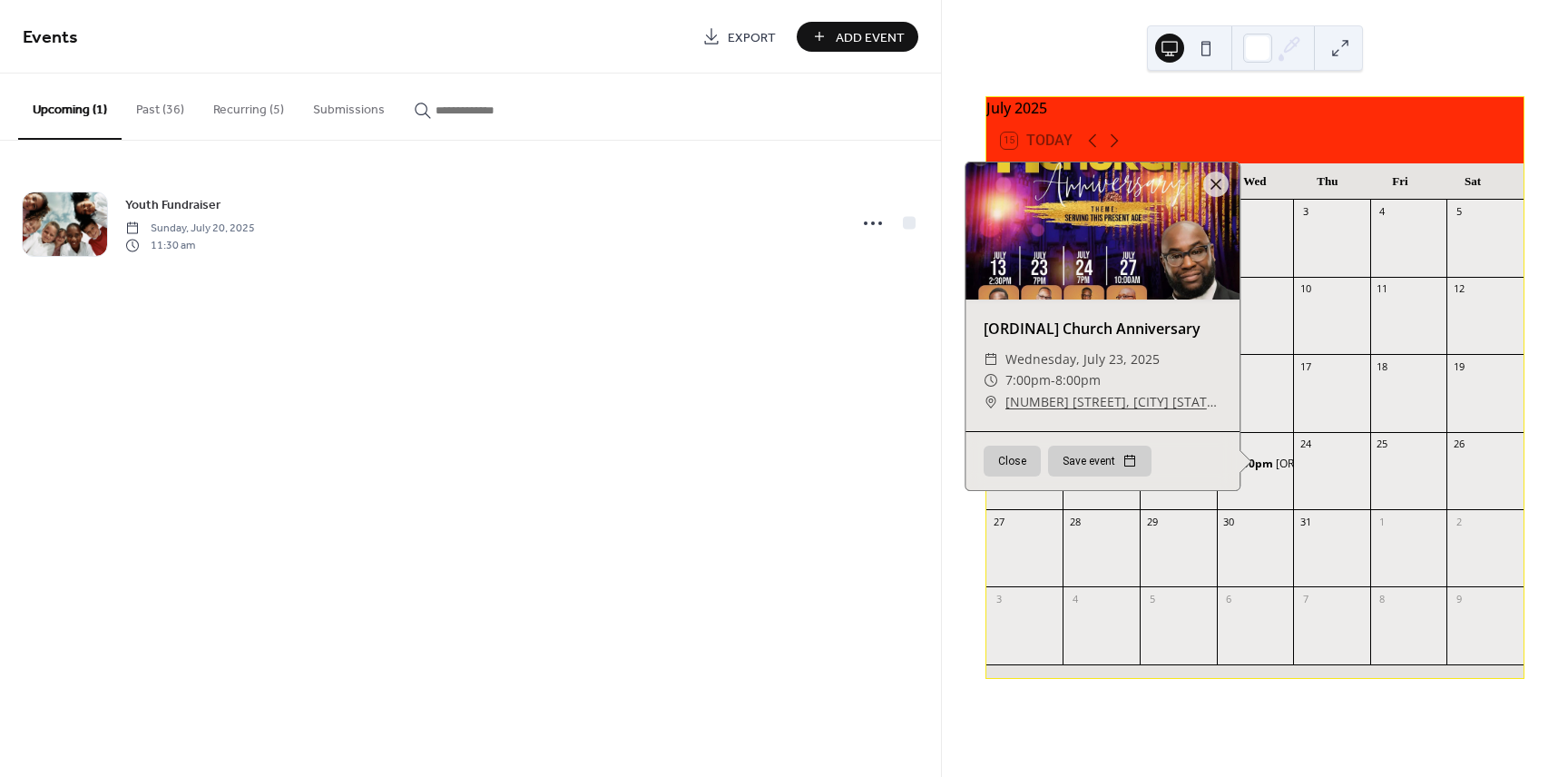 click on "Close" at bounding box center (1012, 461) 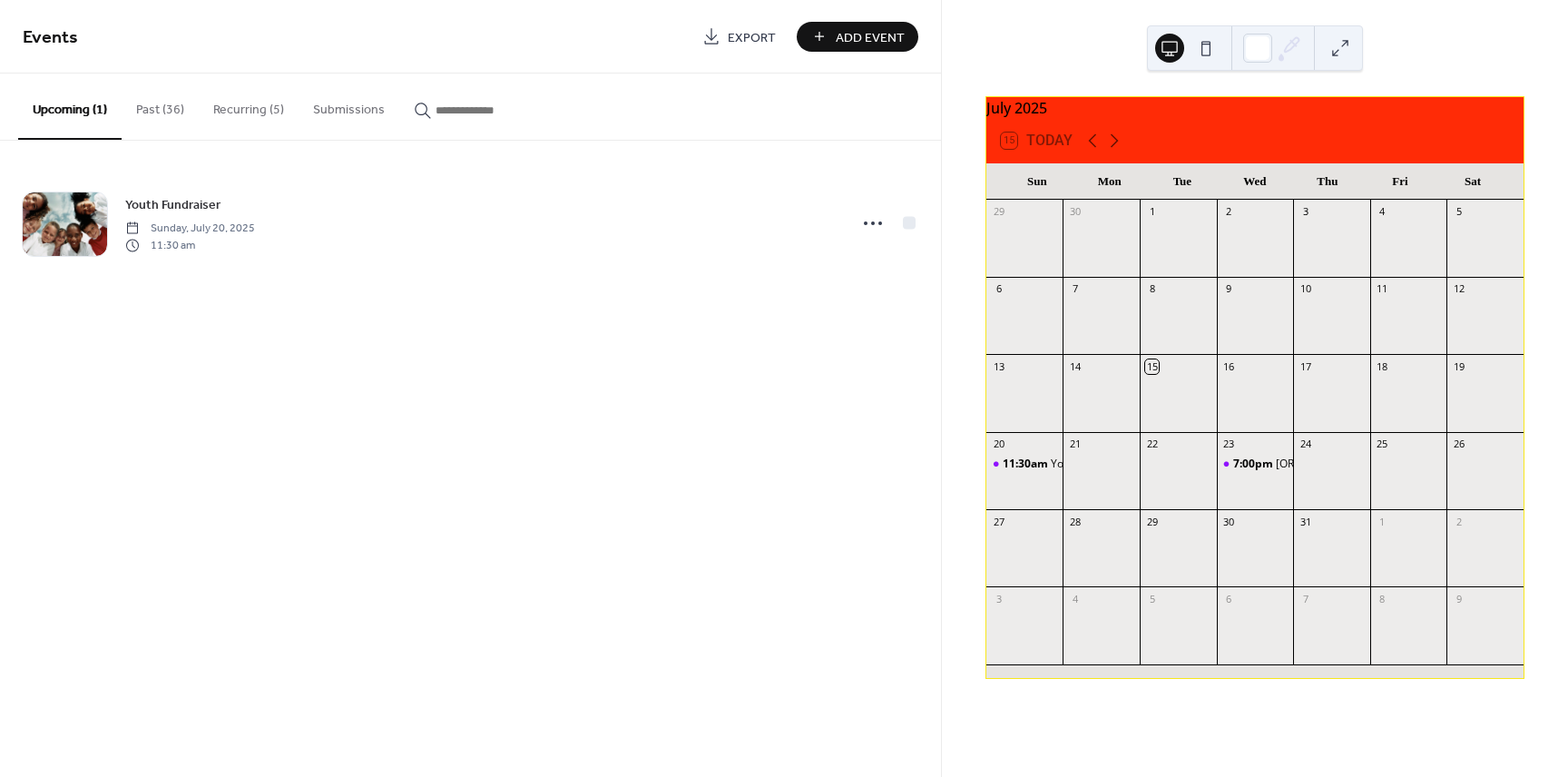 click on "Upcoming (1)" at bounding box center [70, 106] 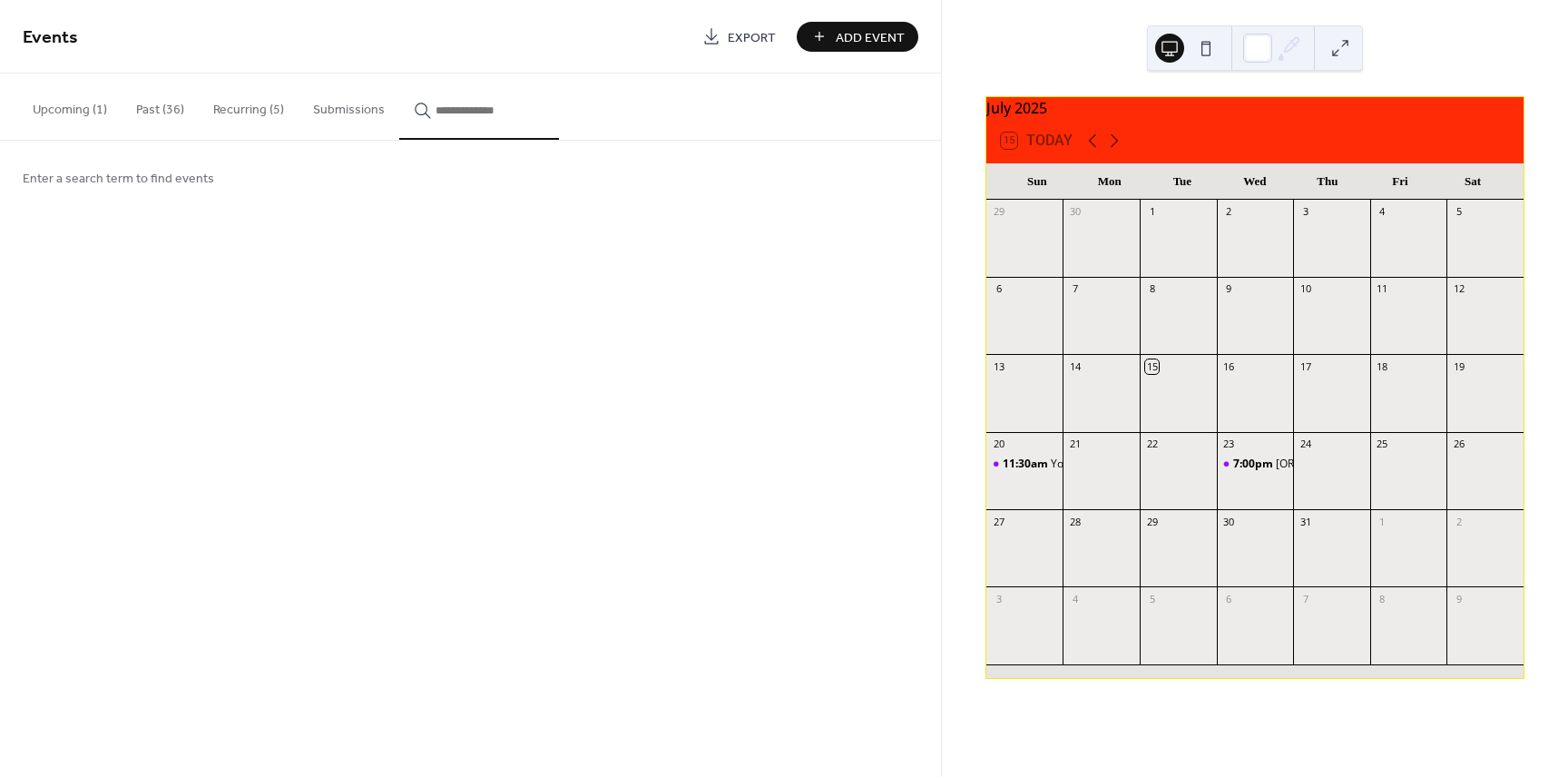 click on "Upcoming (1)" at bounding box center (70, 105) 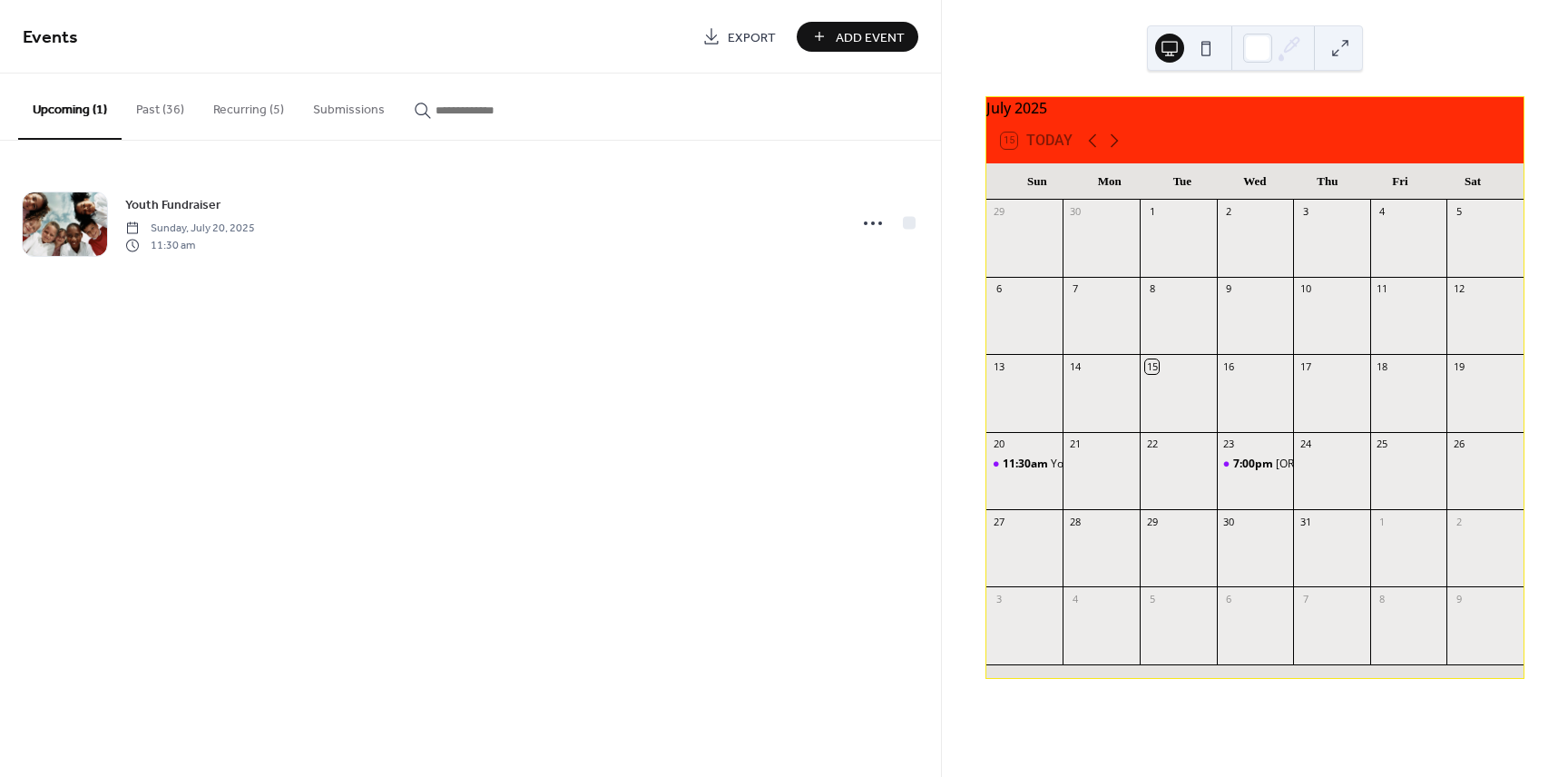 click on "Add Event" at bounding box center [870, 37] 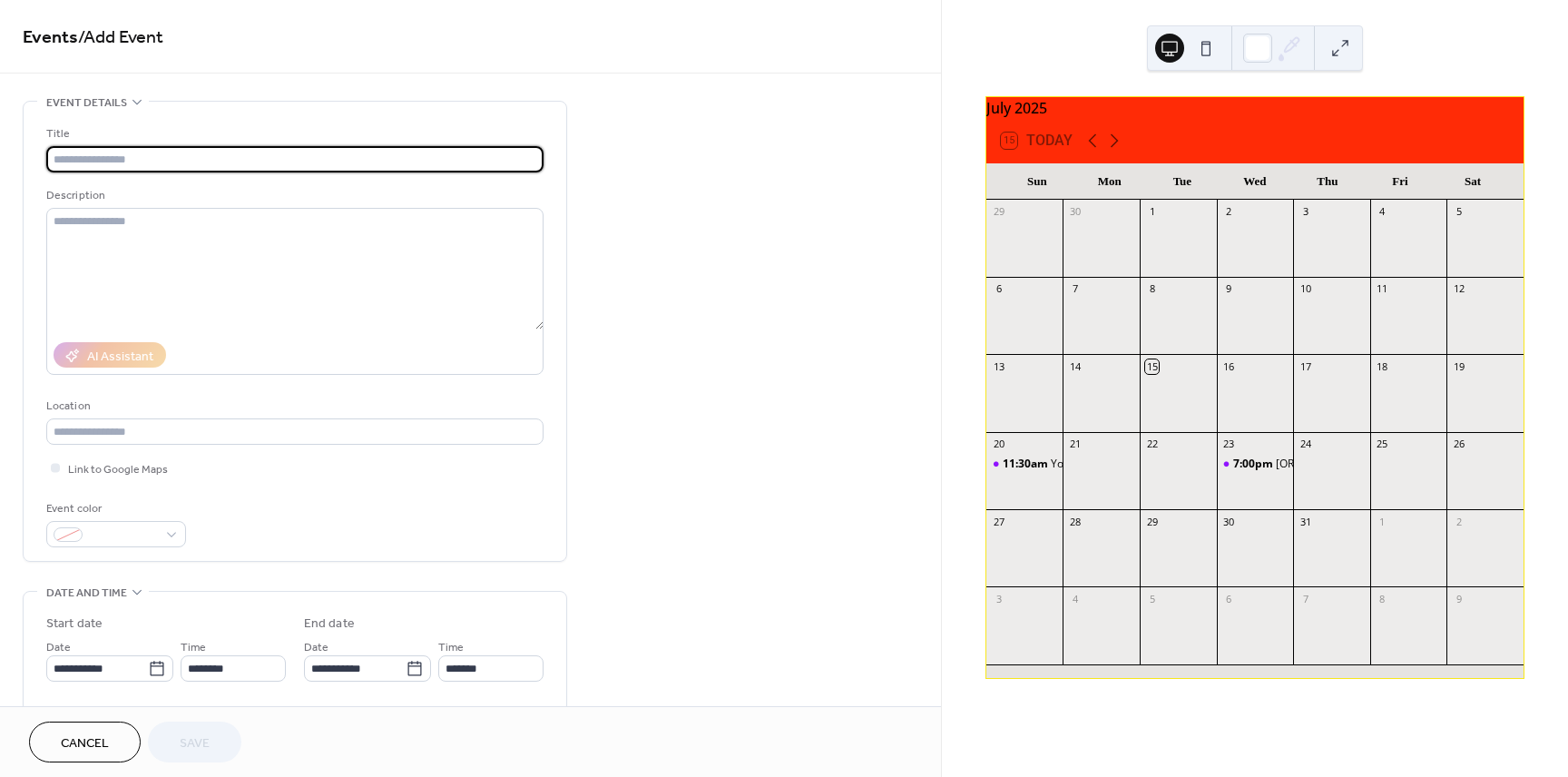 click at bounding box center (295, 159) 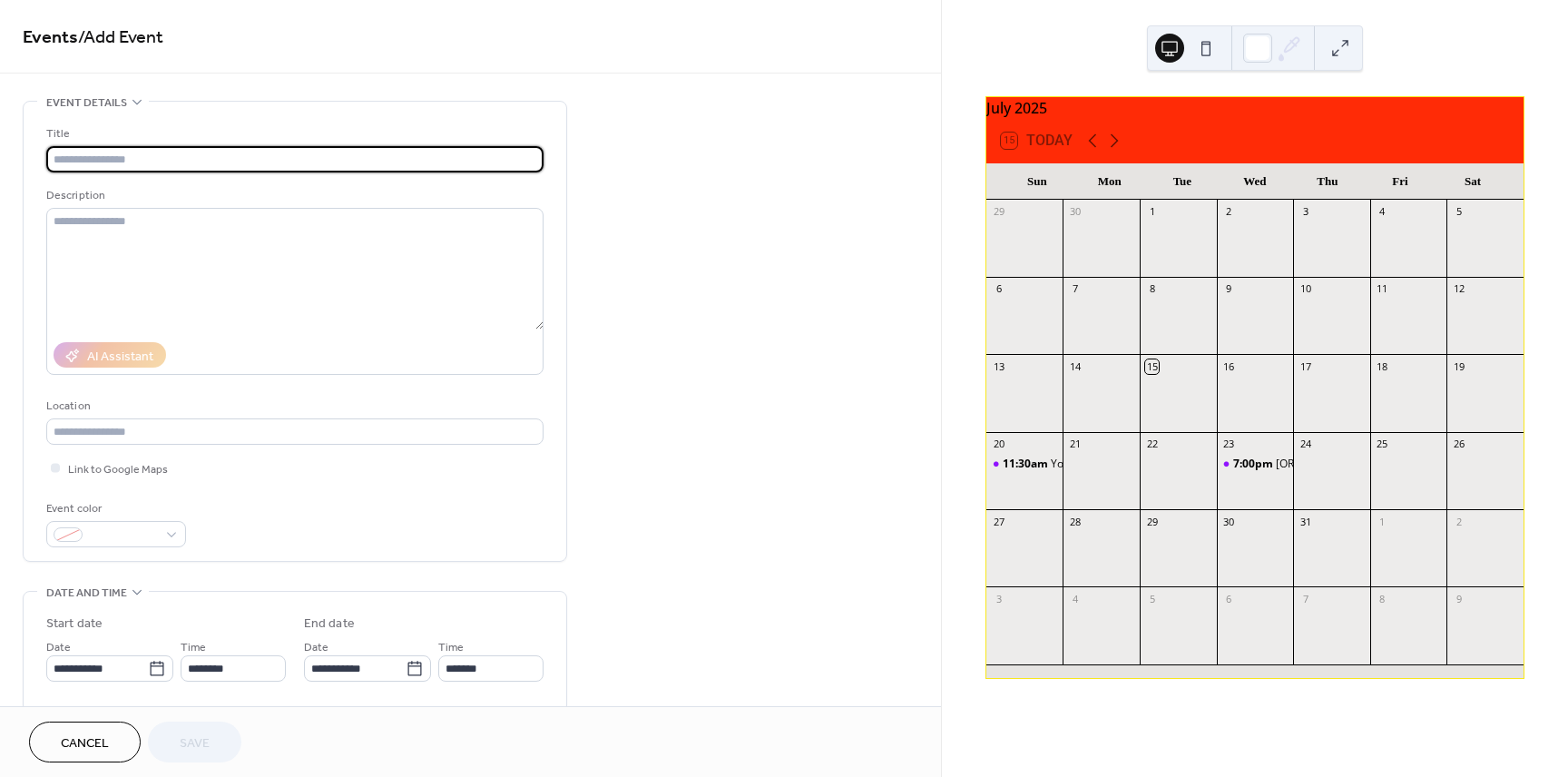 type on "*" 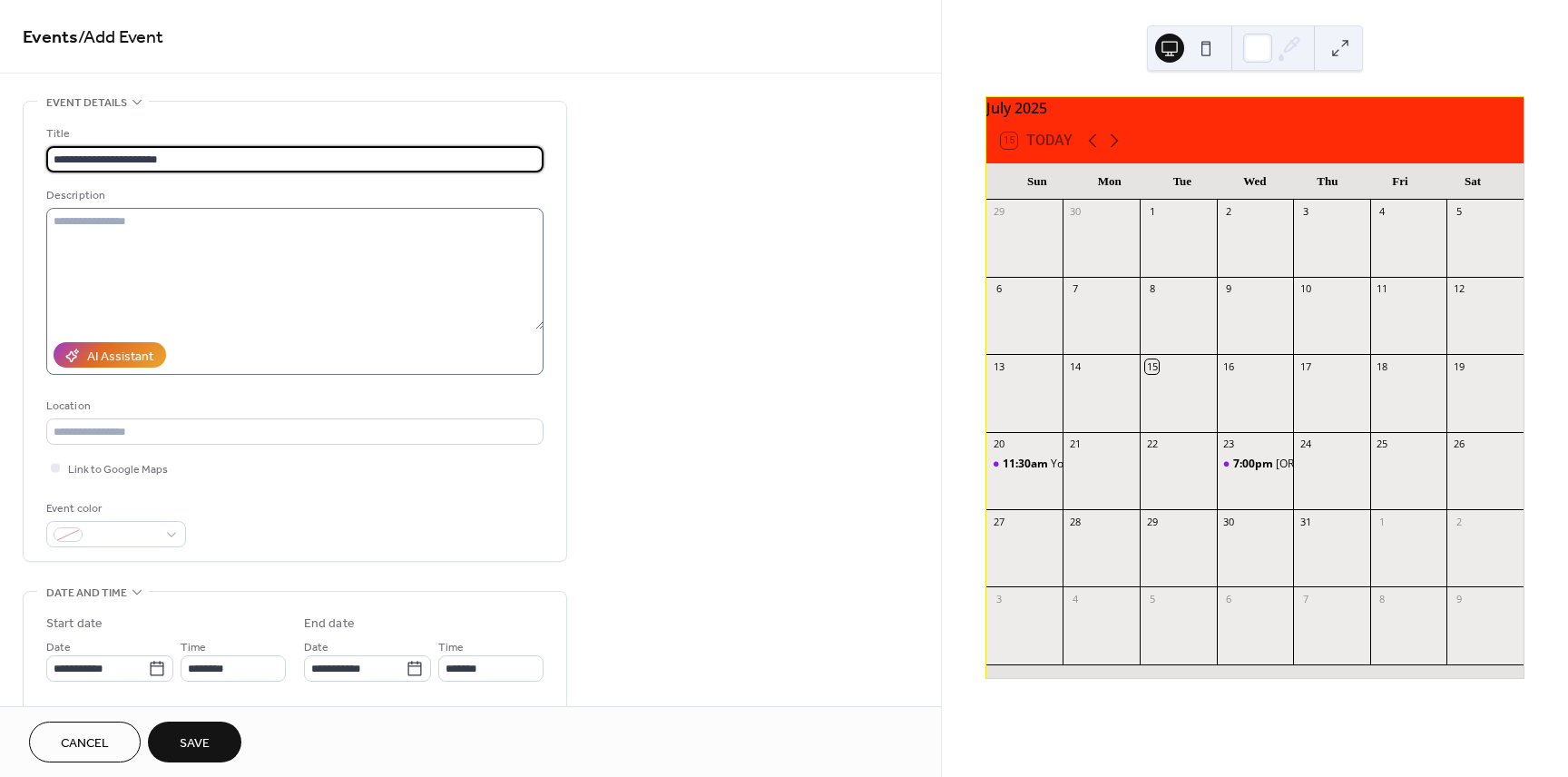 type on "**********" 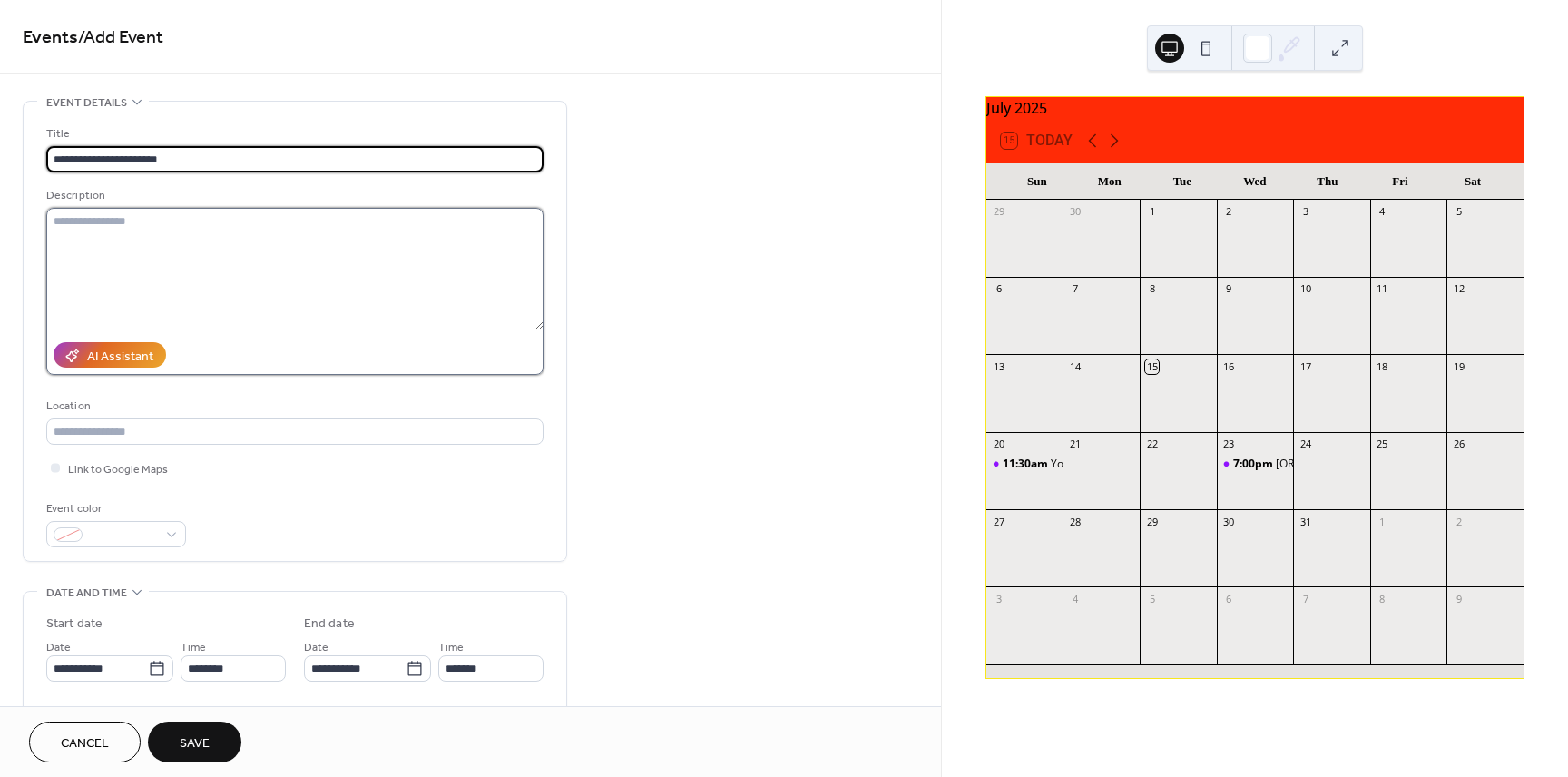 click at bounding box center (295, 269) 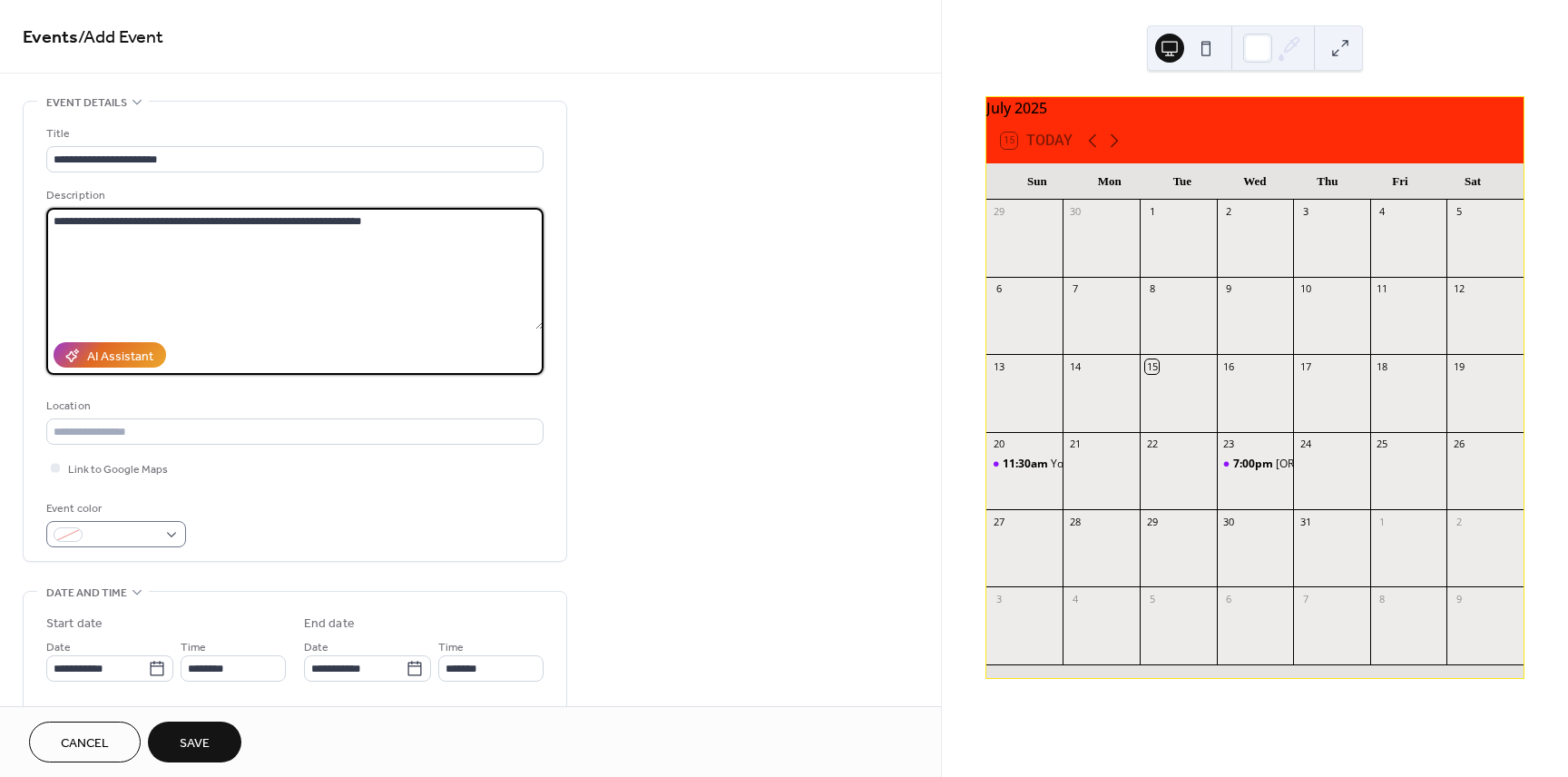 type on "**********" 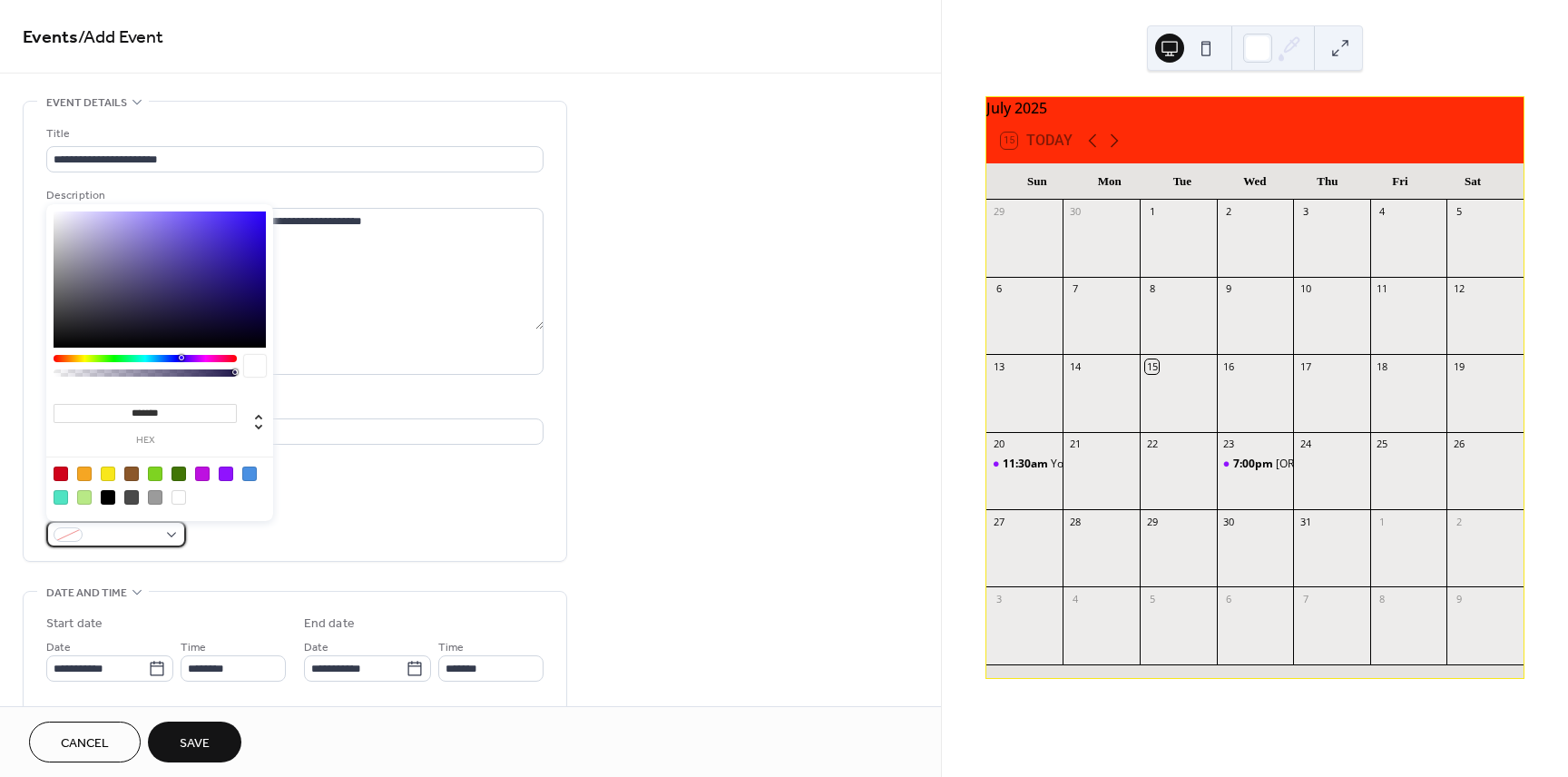 click at bounding box center (116, 534) 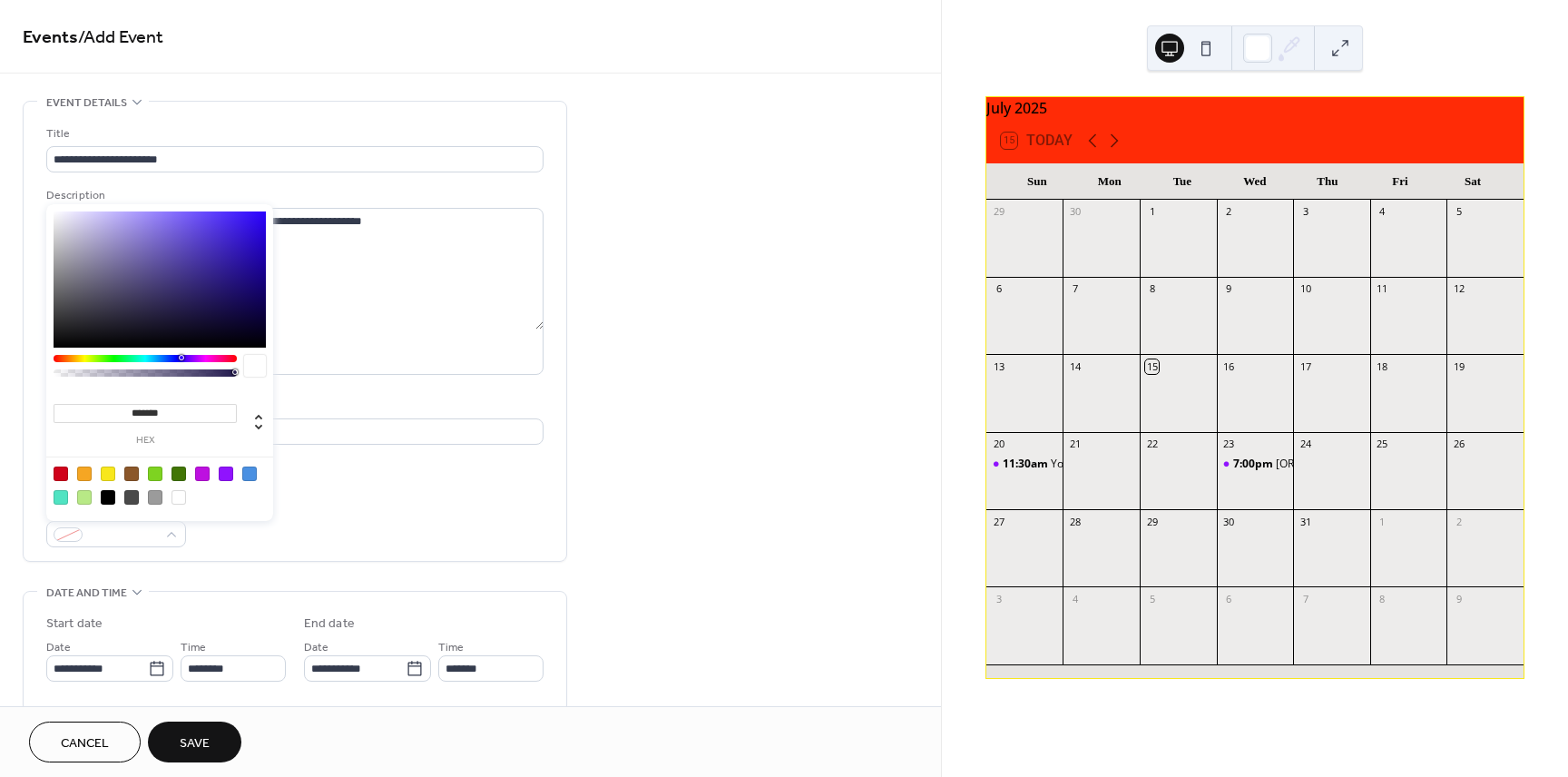 click at bounding box center (226, 474) 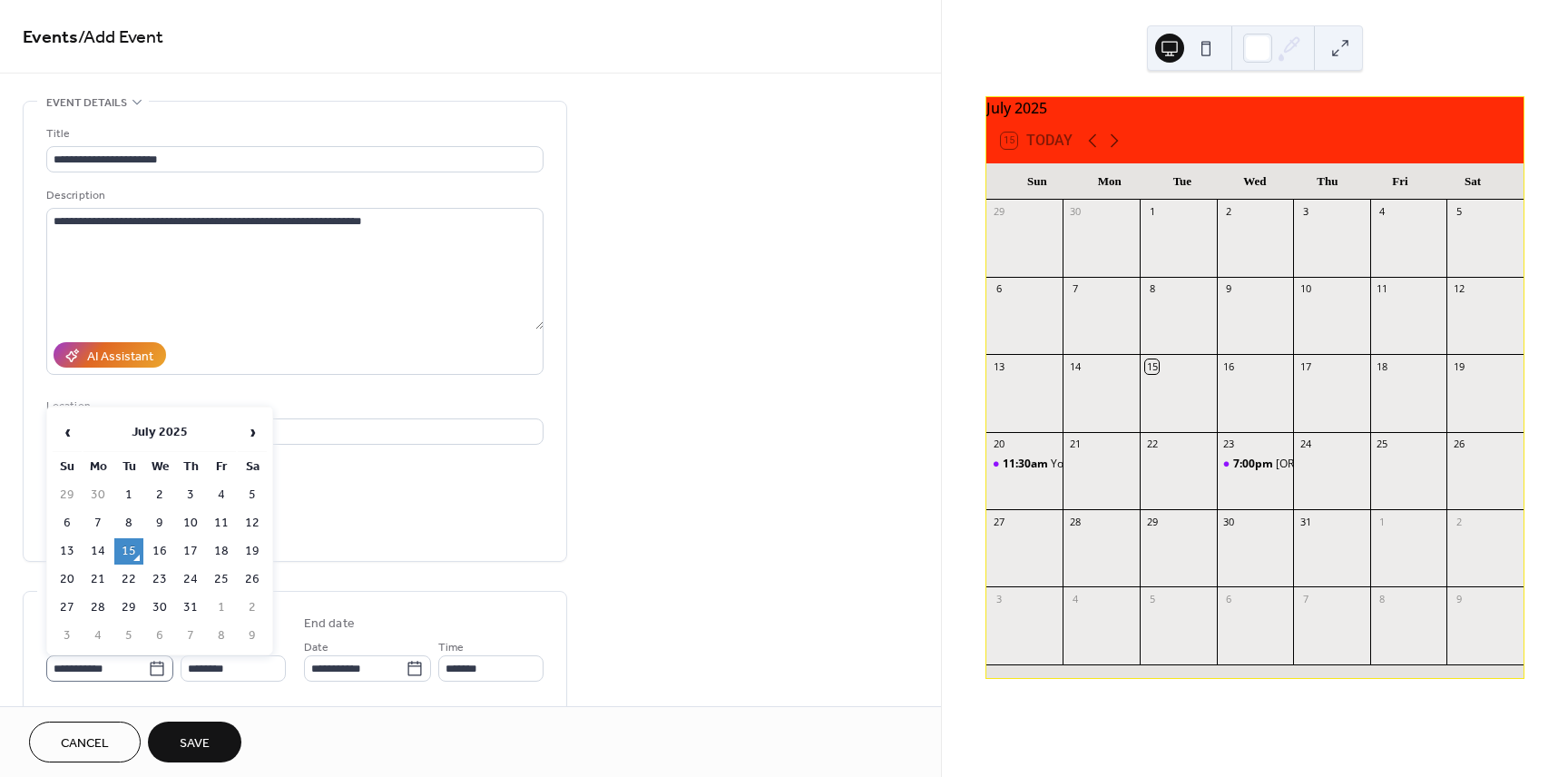 click 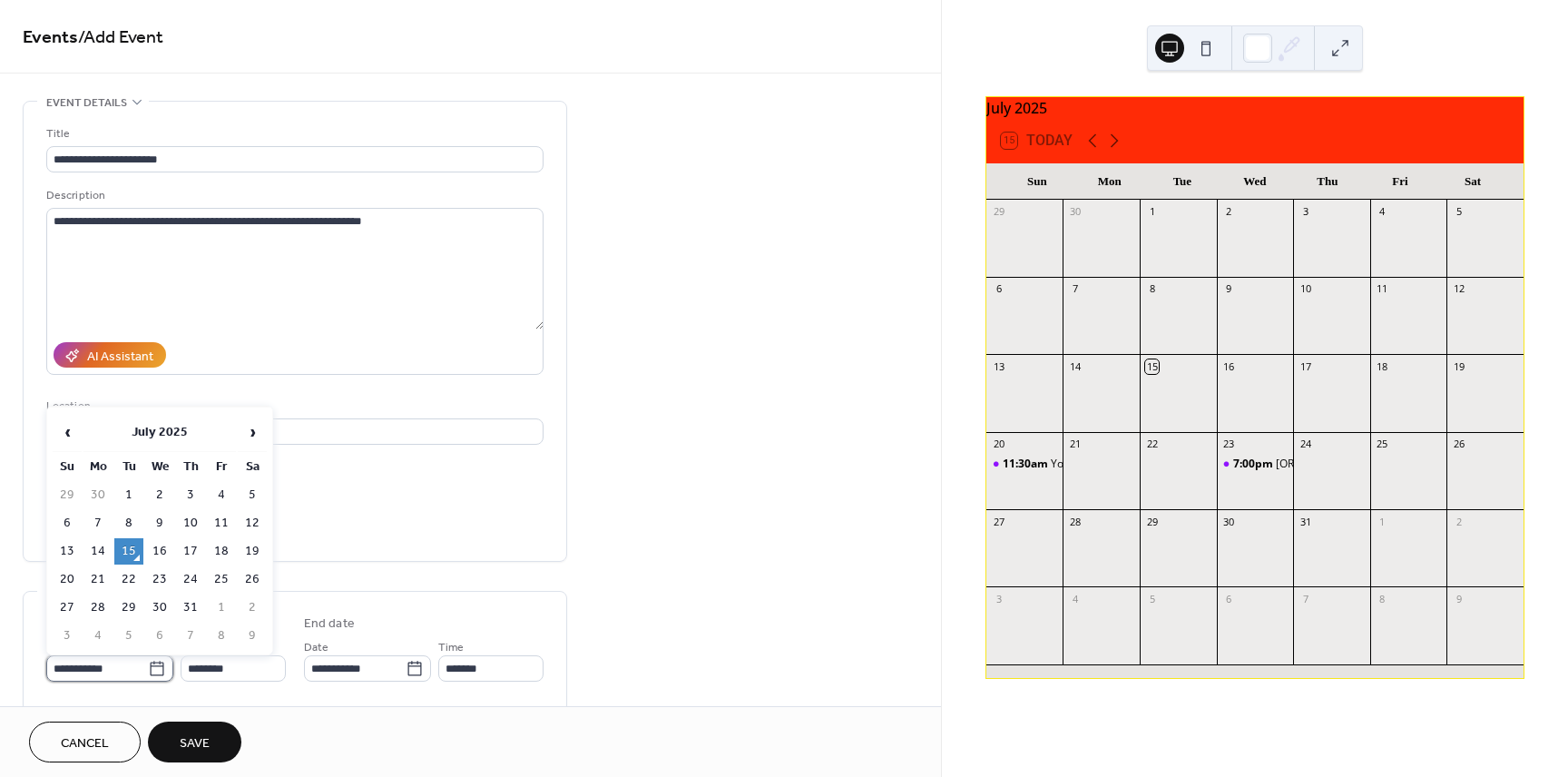 click on "**********" at bounding box center (97, 668) 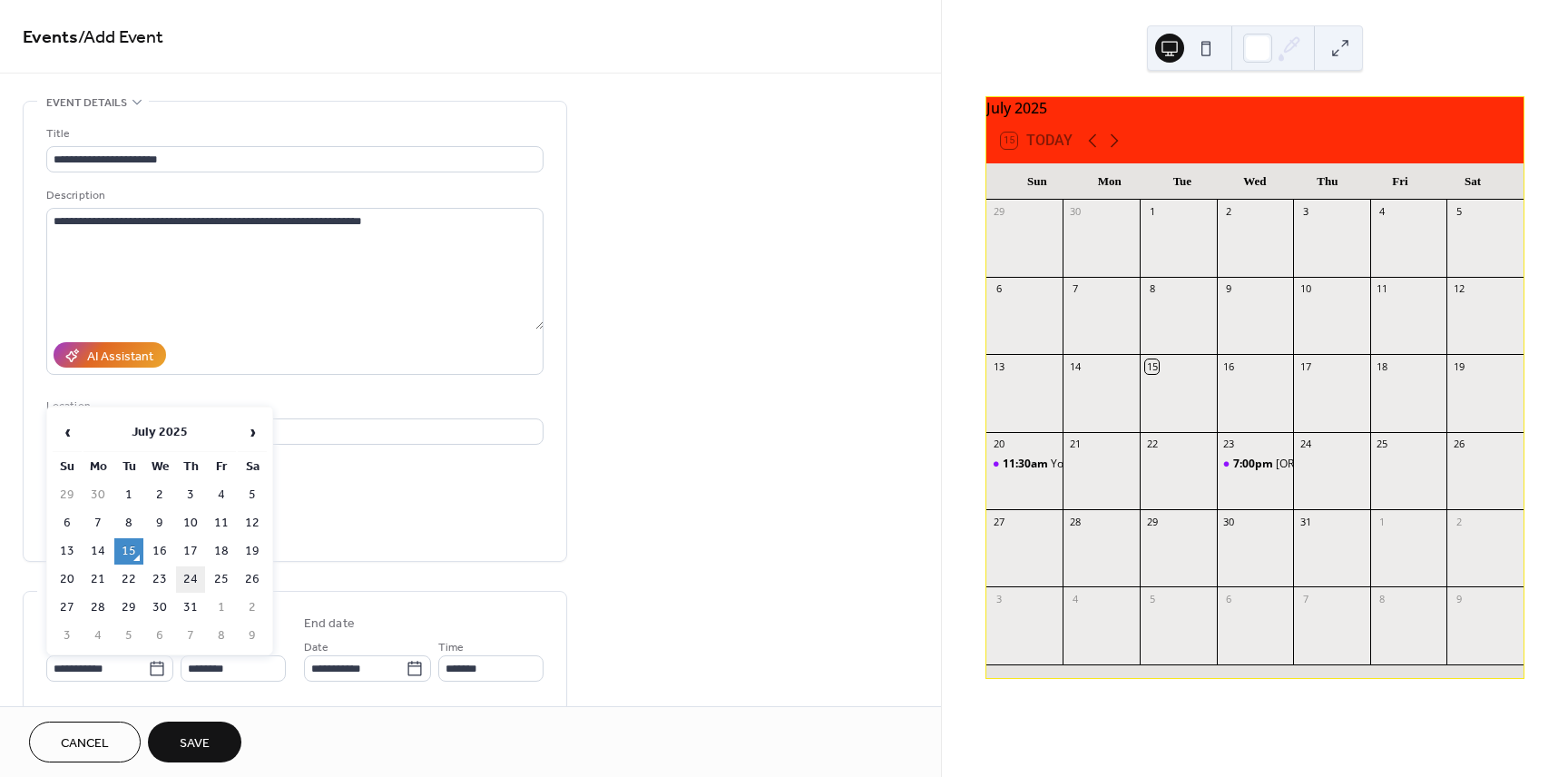 click on "24" at bounding box center [191, 579] 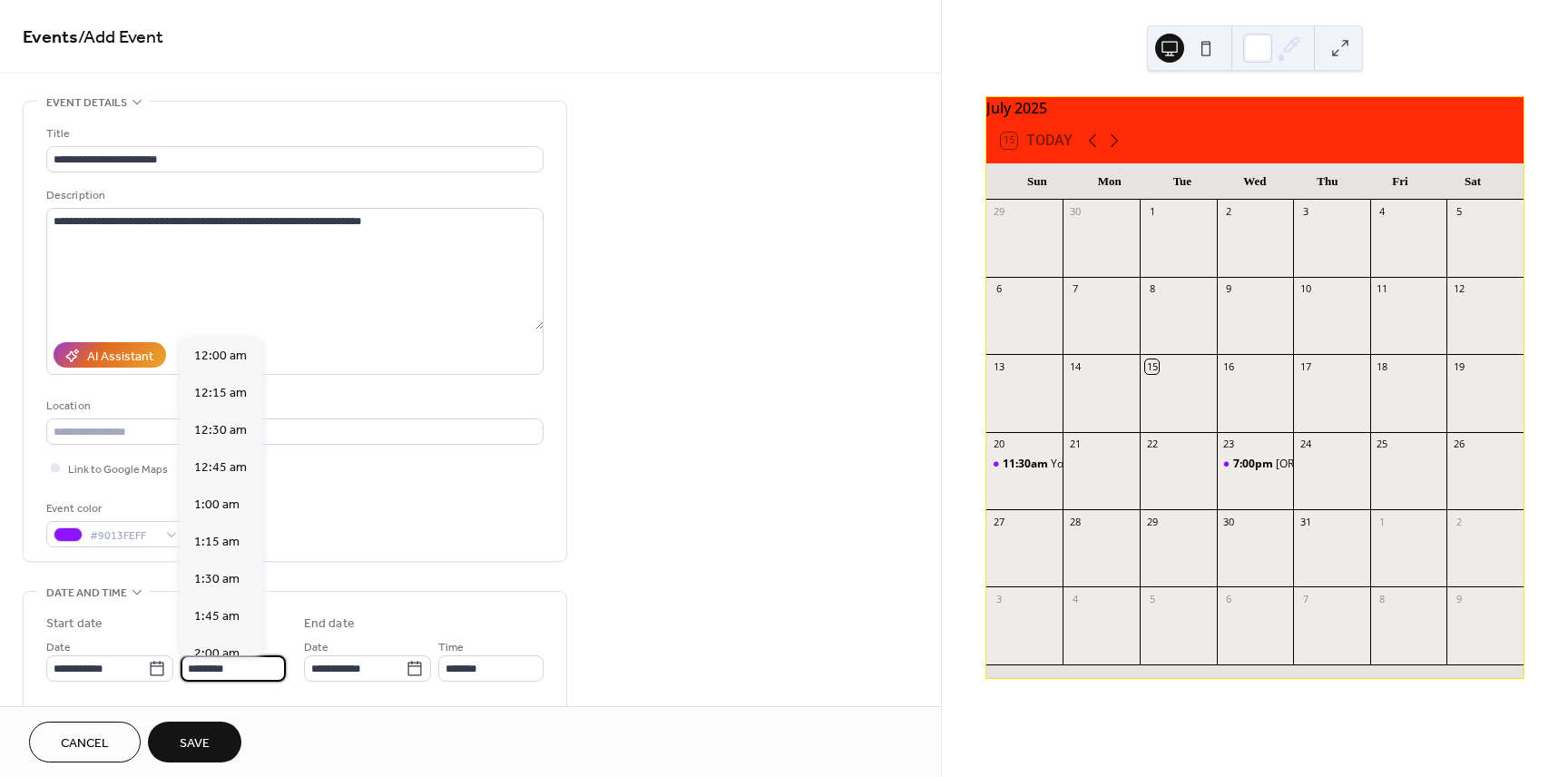 scroll, scrollTop: 1786, scrollLeft: 0, axis: vertical 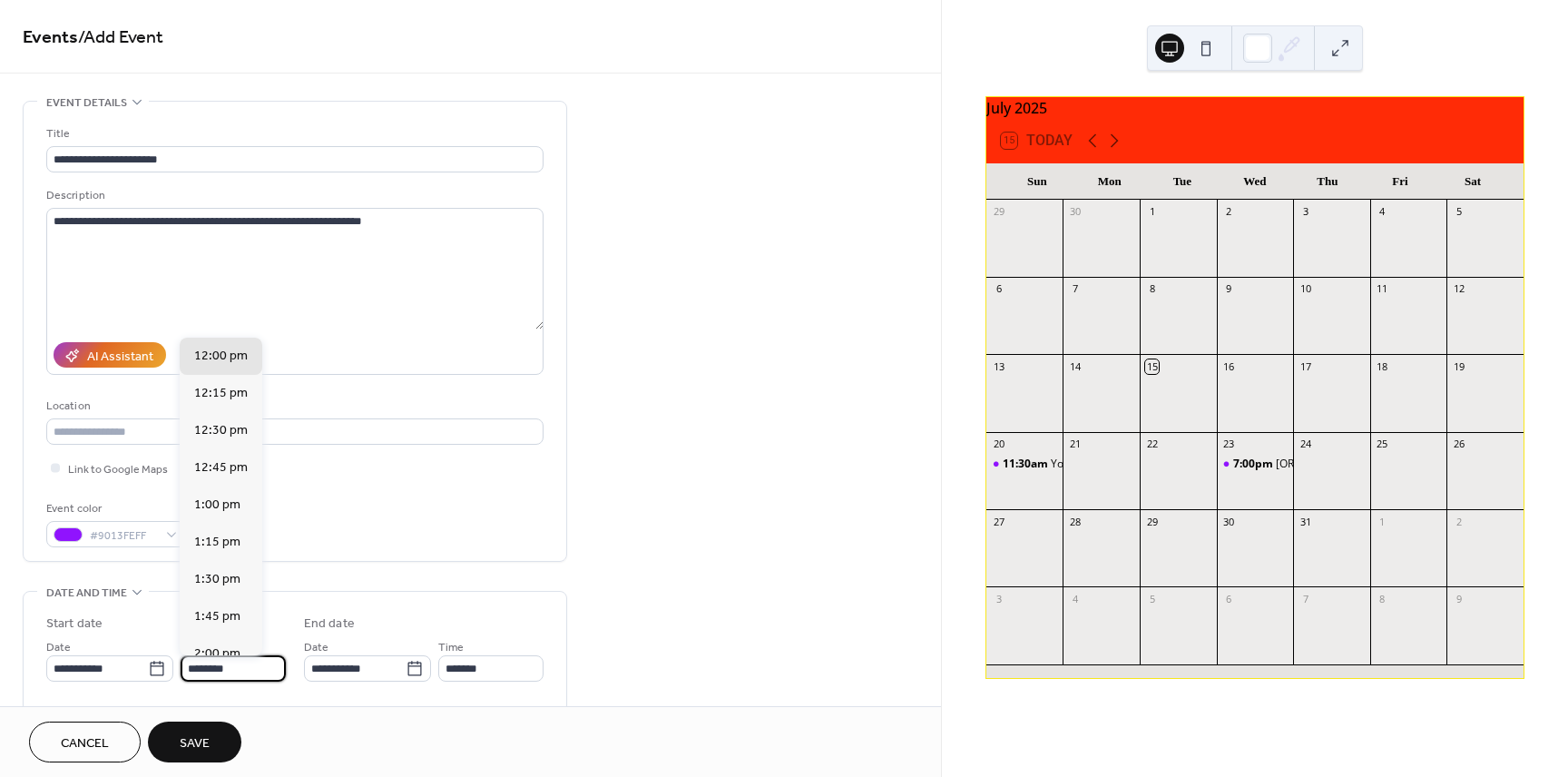 click on "********" at bounding box center (233, 668) 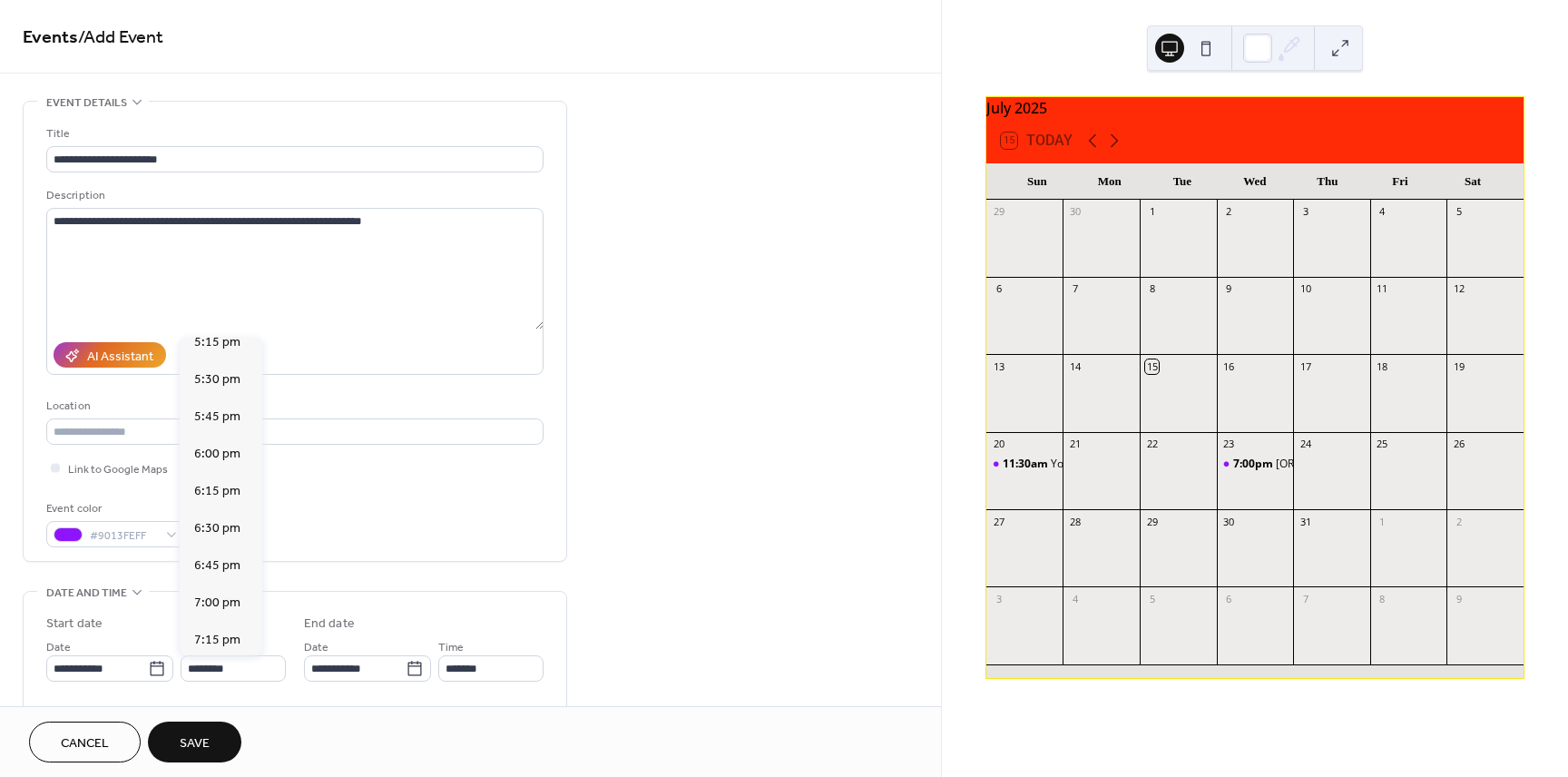 scroll, scrollTop: 2704, scrollLeft: 0, axis: vertical 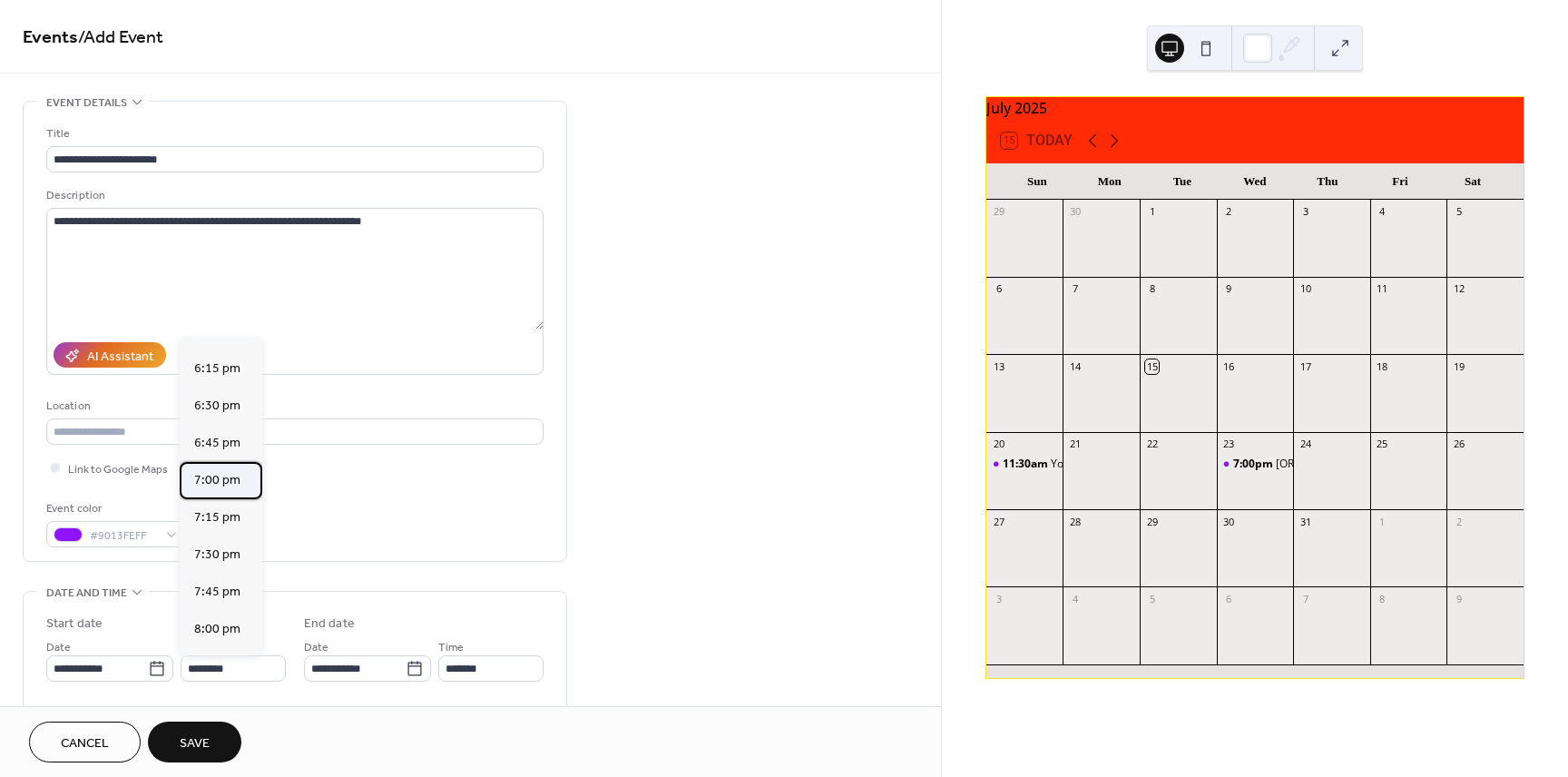 click on "7:00 pm" at bounding box center (217, 480) 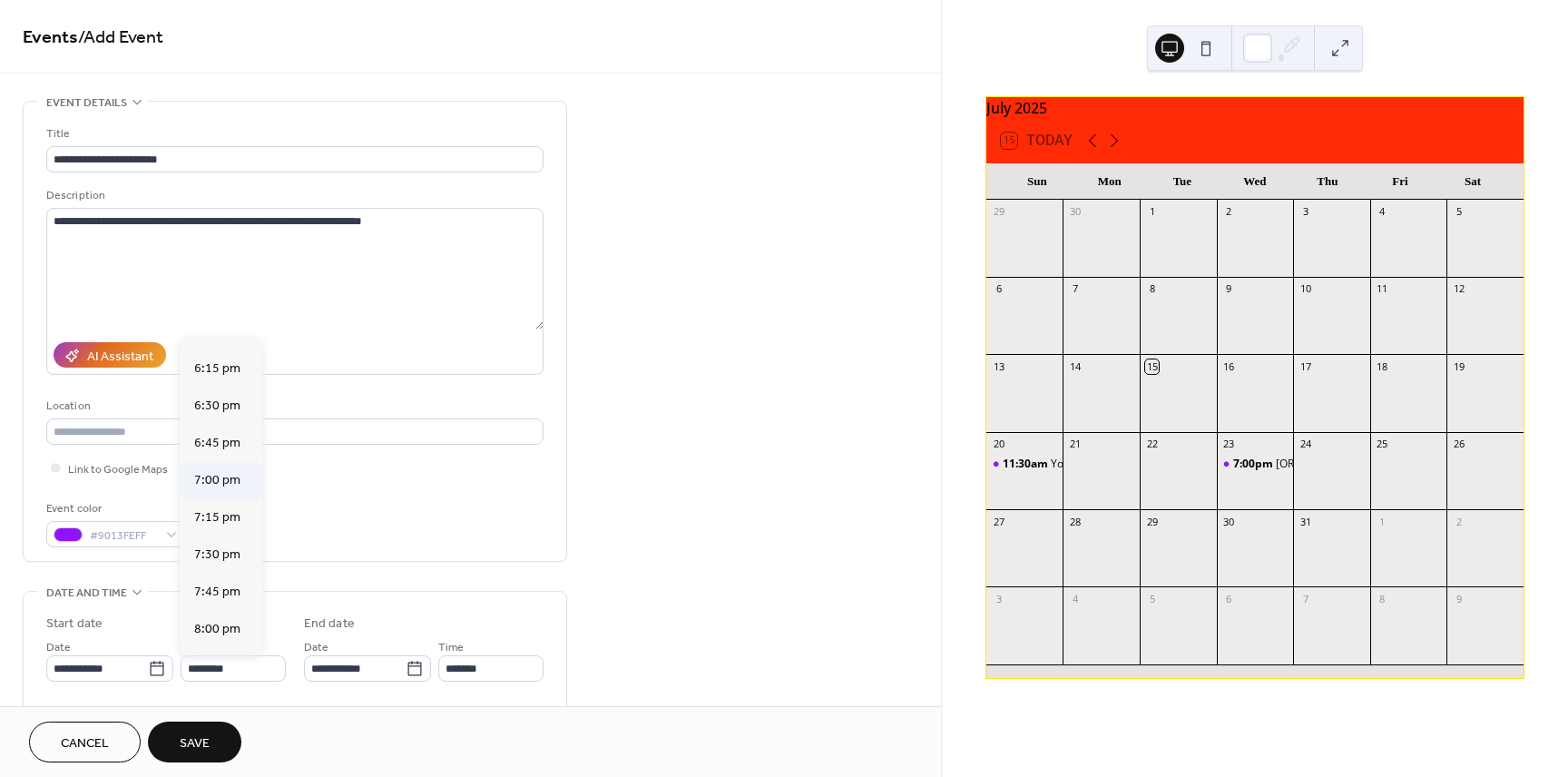 type on "*******" 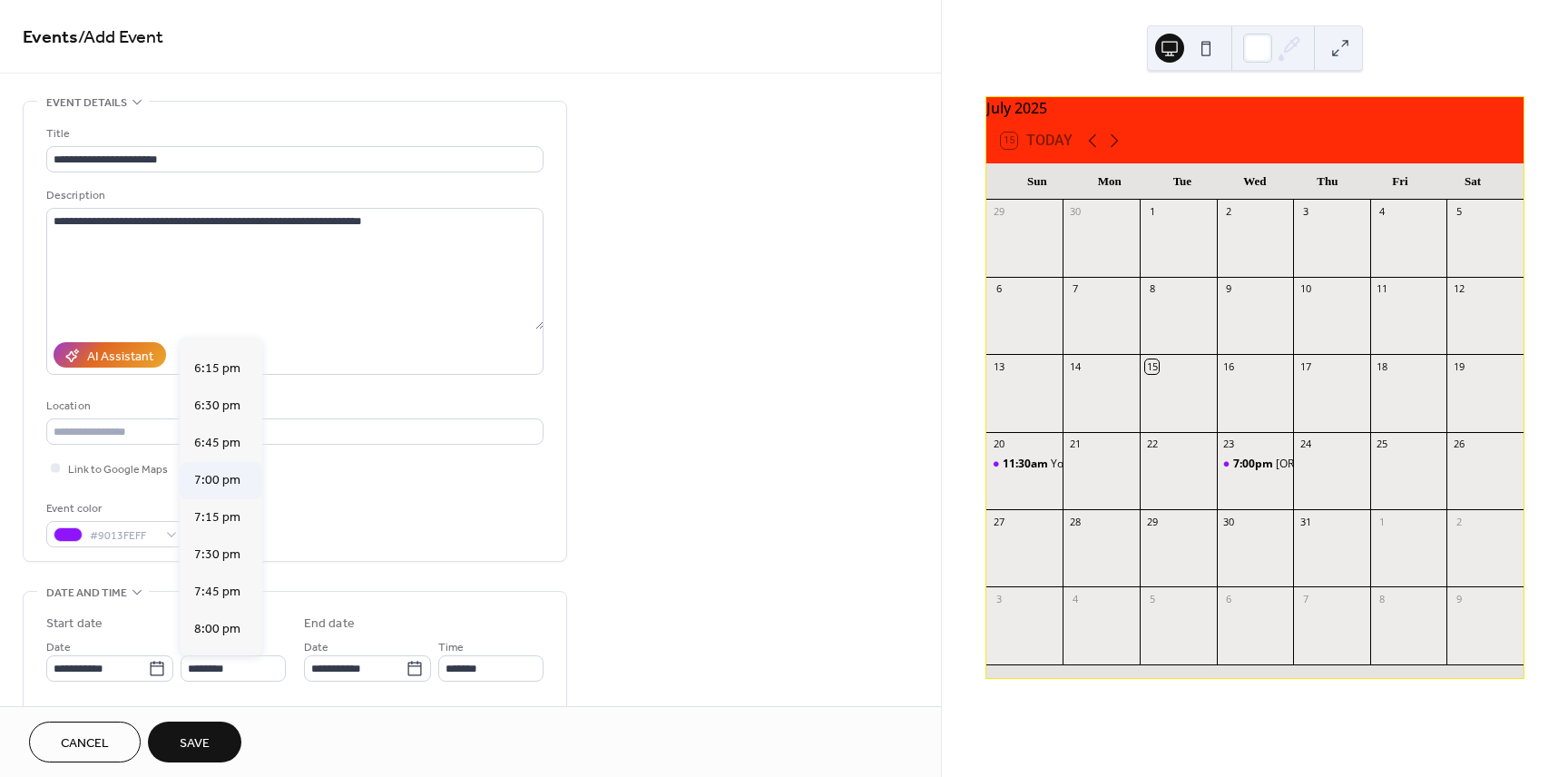 type on "*******" 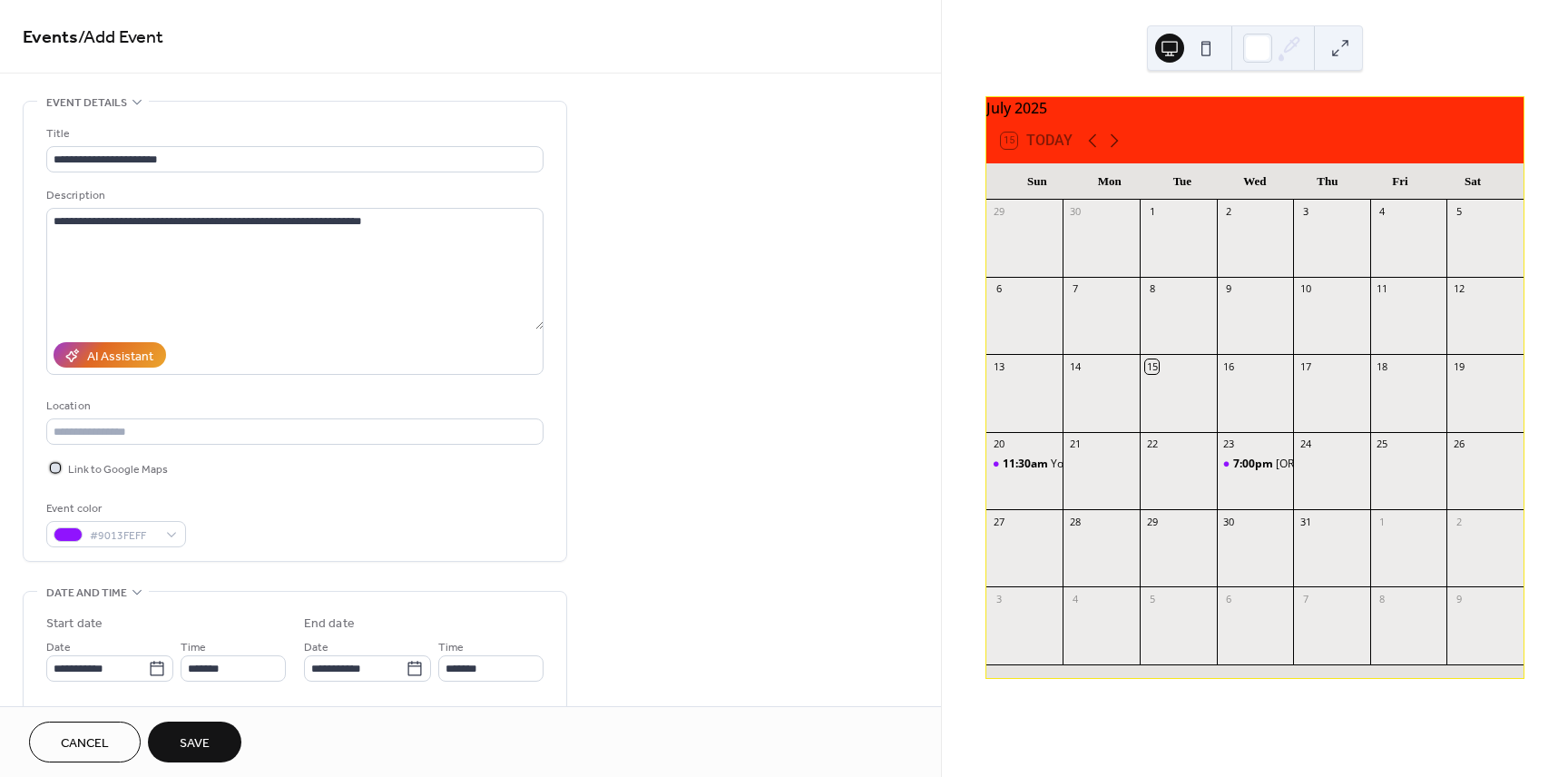 click at bounding box center [55, 467] 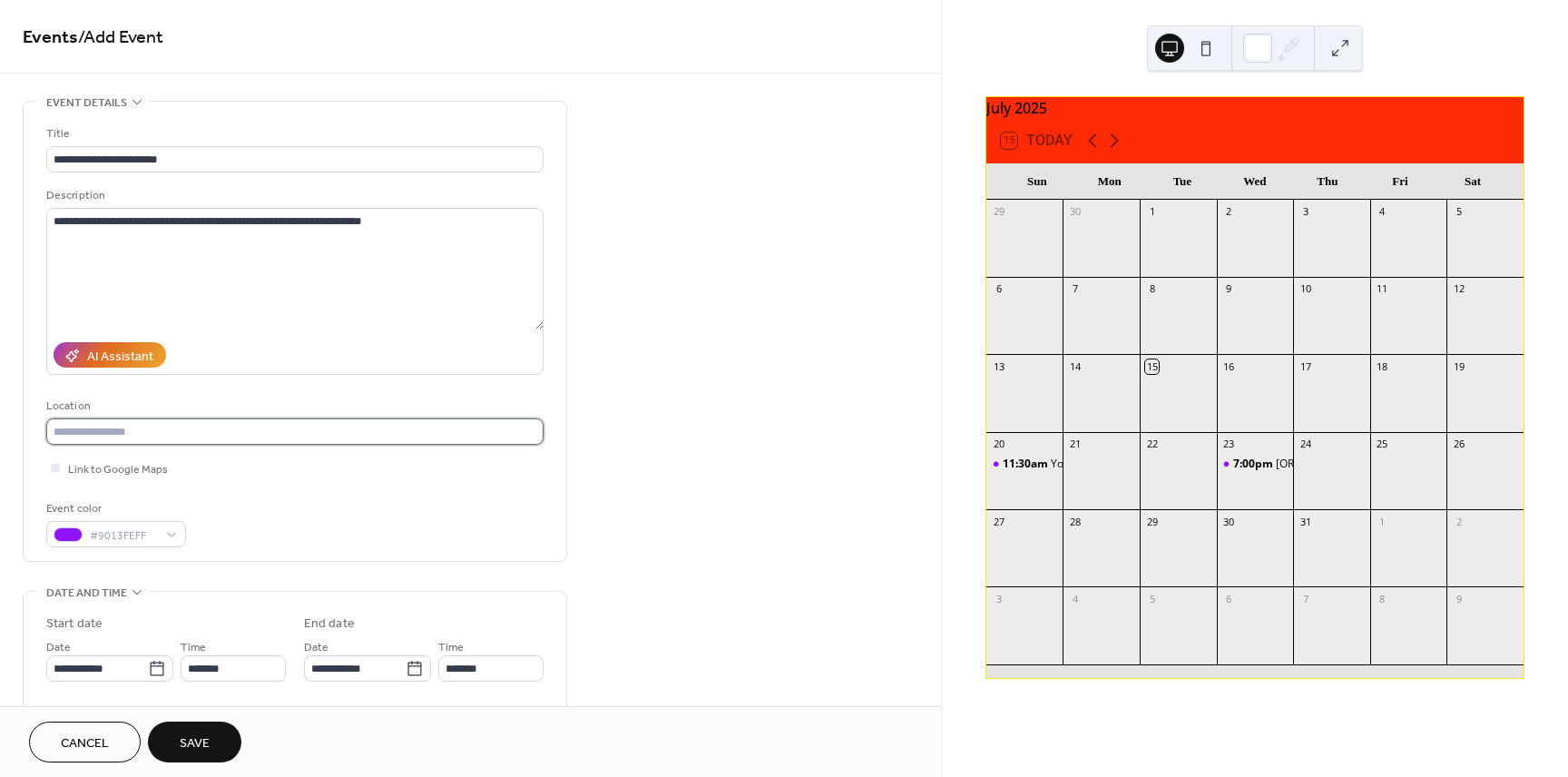 click at bounding box center (295, 431) 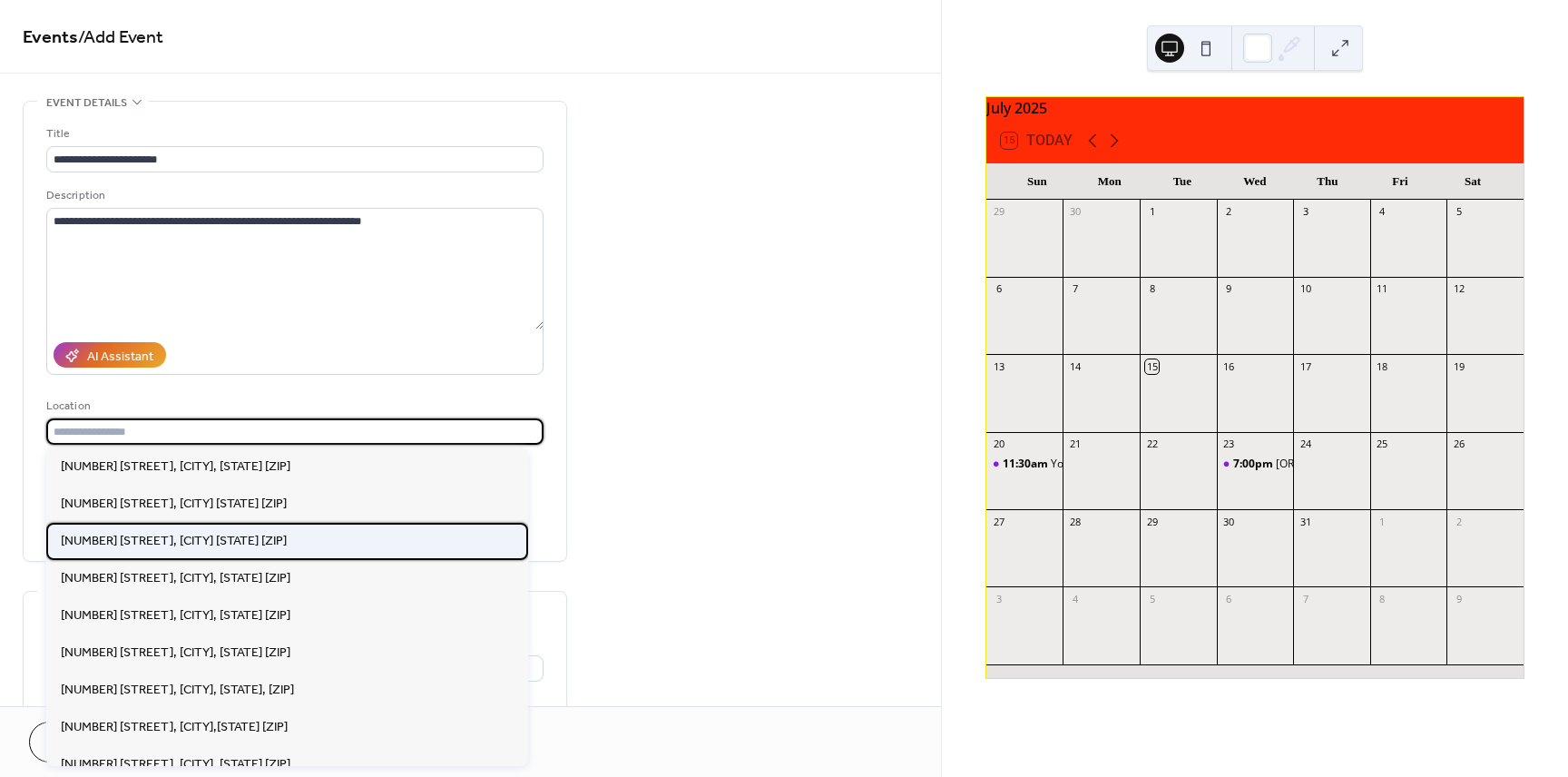 click on "[NUMBER] [STREET], [CITY] [STATE] [POSTAL_CODE]" at bounding box center (173, 541) 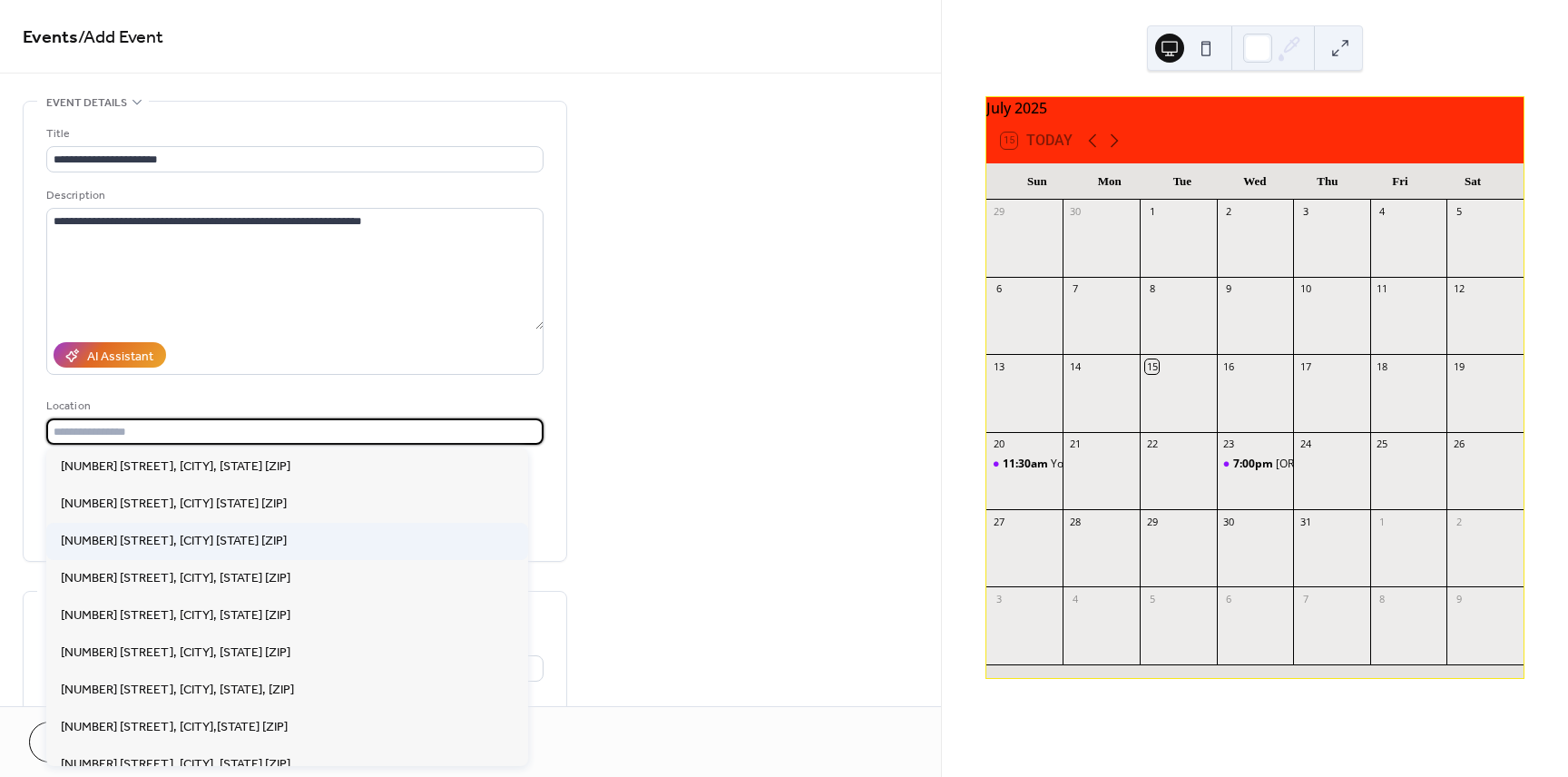 type on "**********" 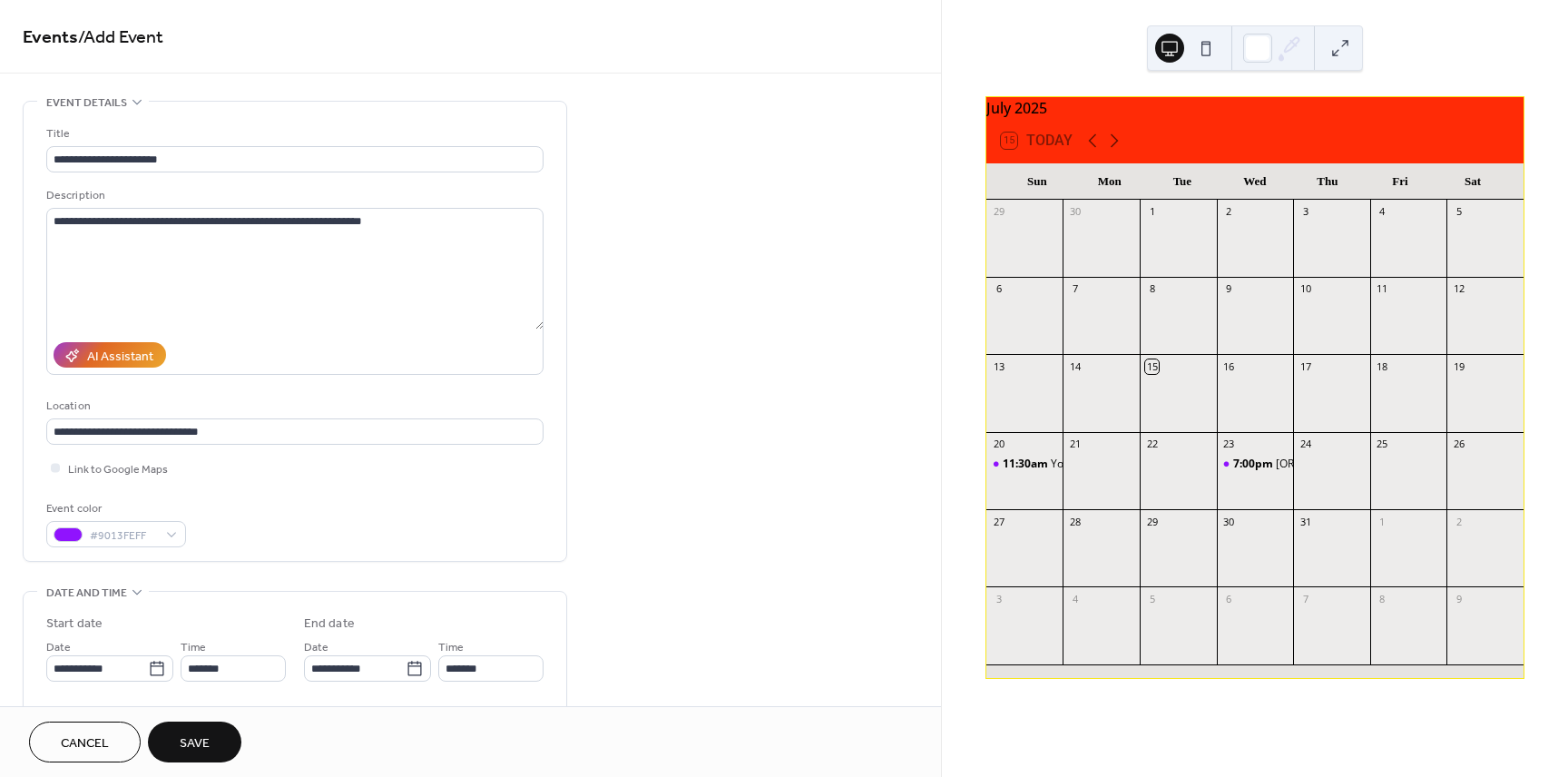 click on "Save" at bounding box center (194, 743) 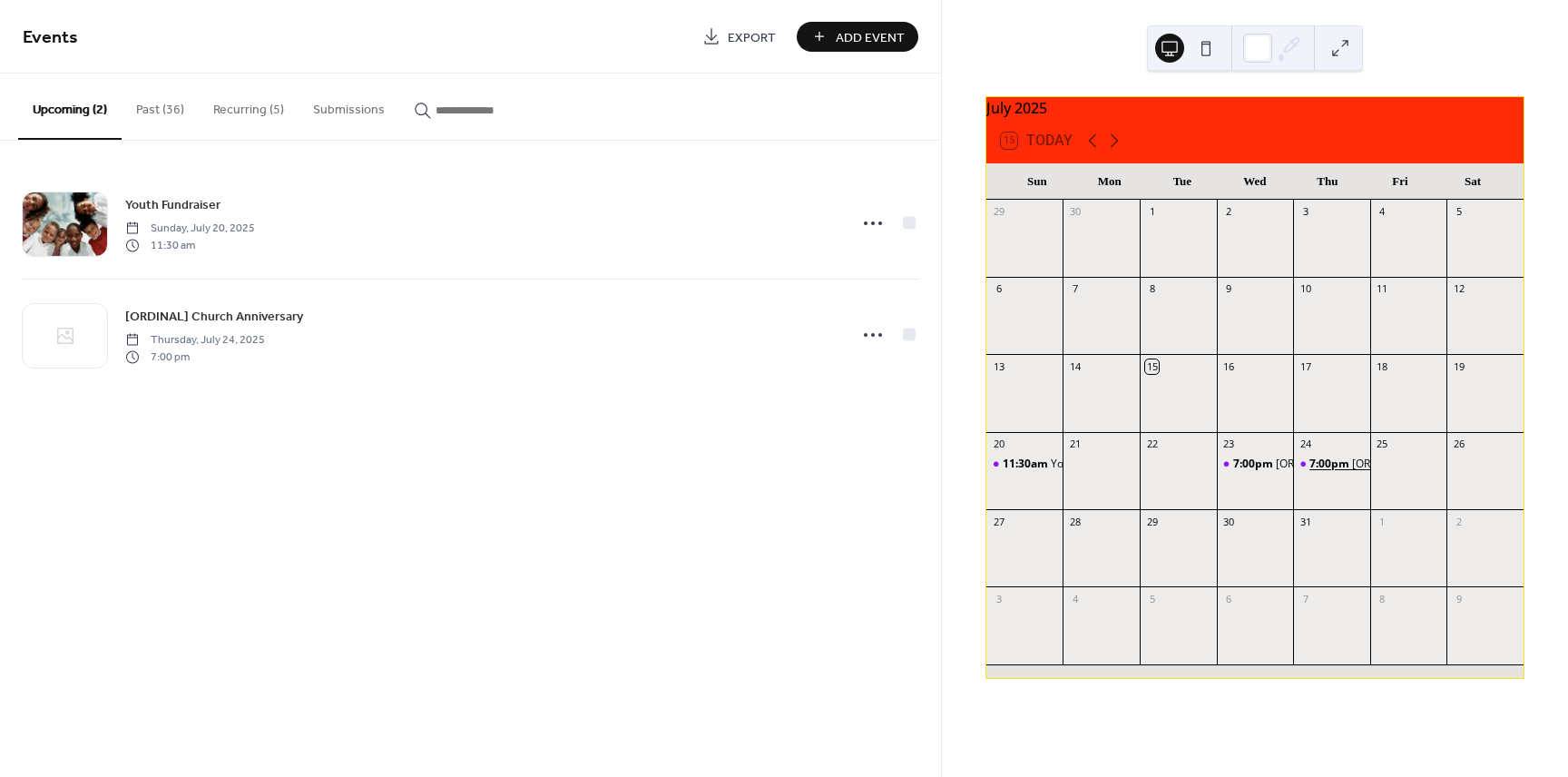 click on "7:00pm" at bounding box center (1330, 464) 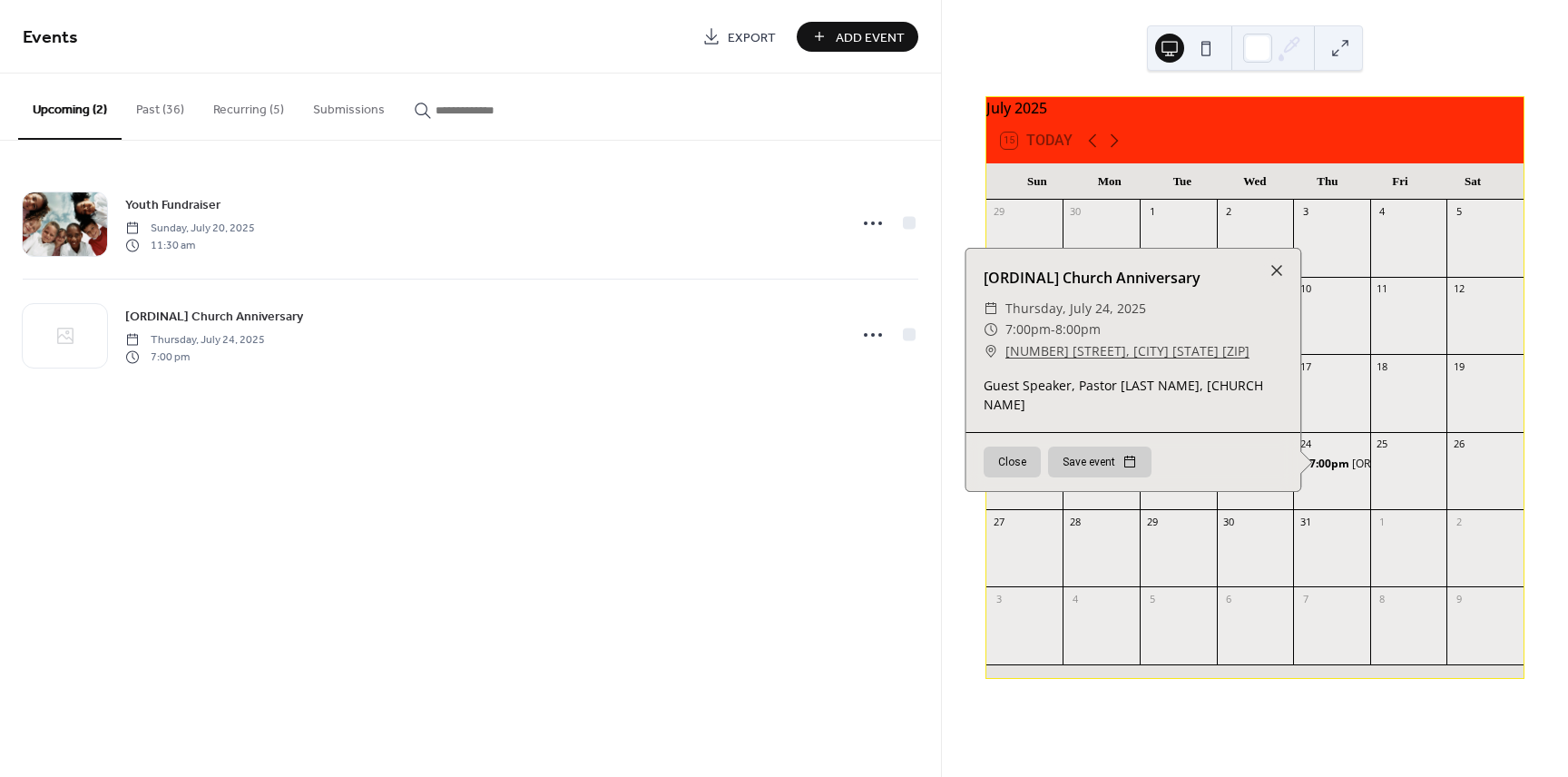 click on "7:00pm 41st Church Anniversary" at bounding box center [1331, 479] 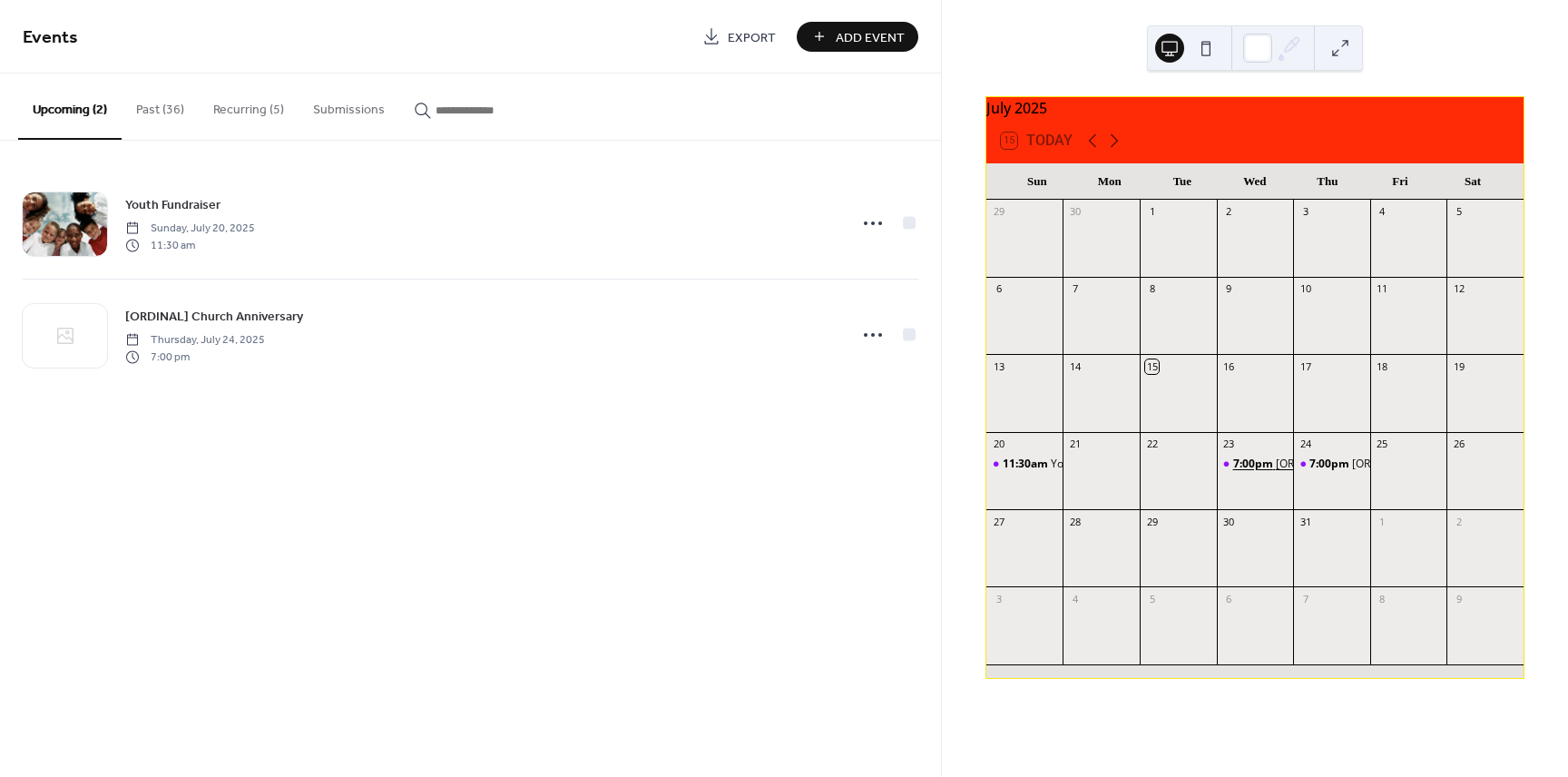 click on "7:00pm" at bounding box center [1254, 464] 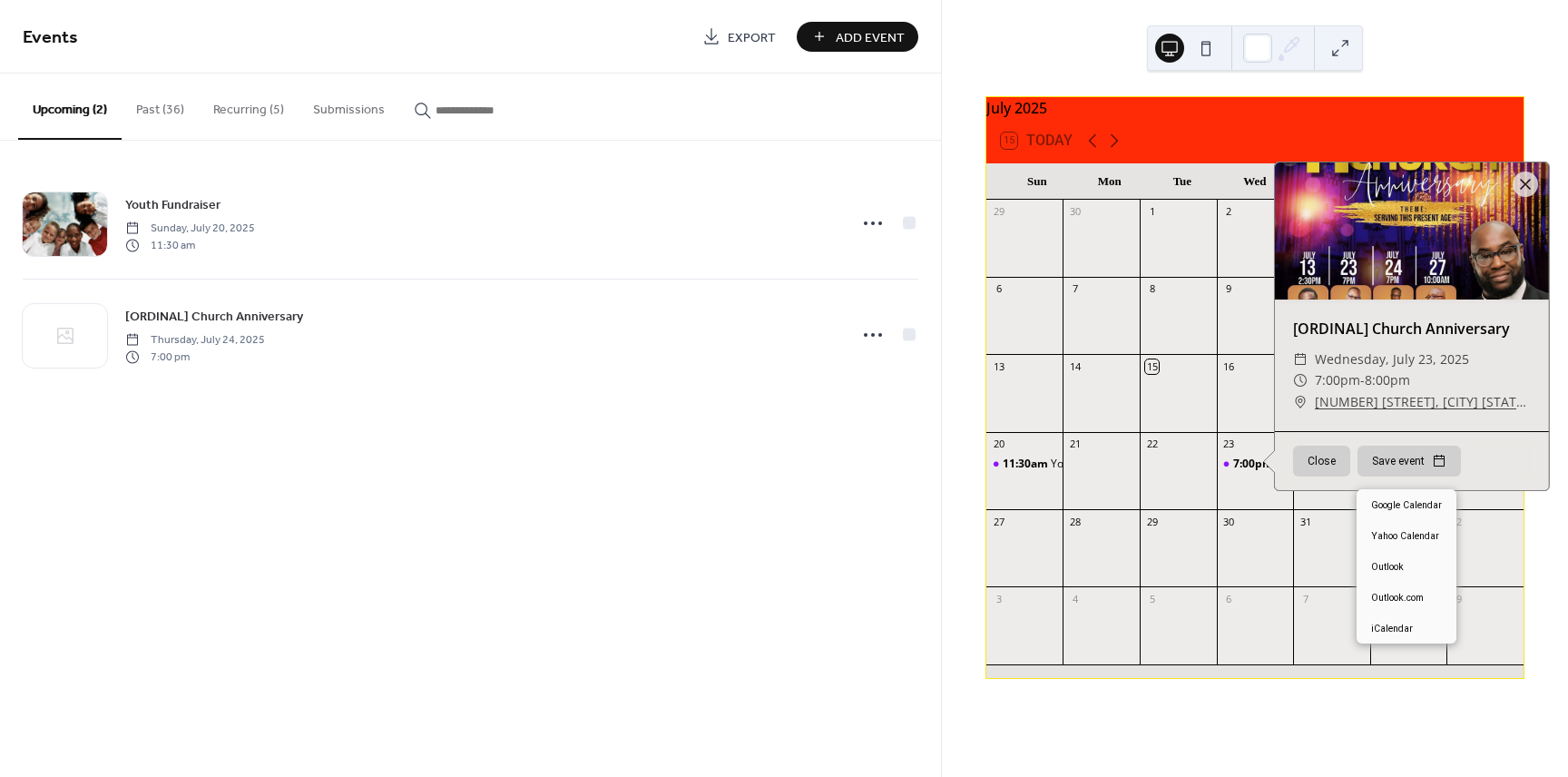 click on "Save event" at bounding box center [1409, 461] 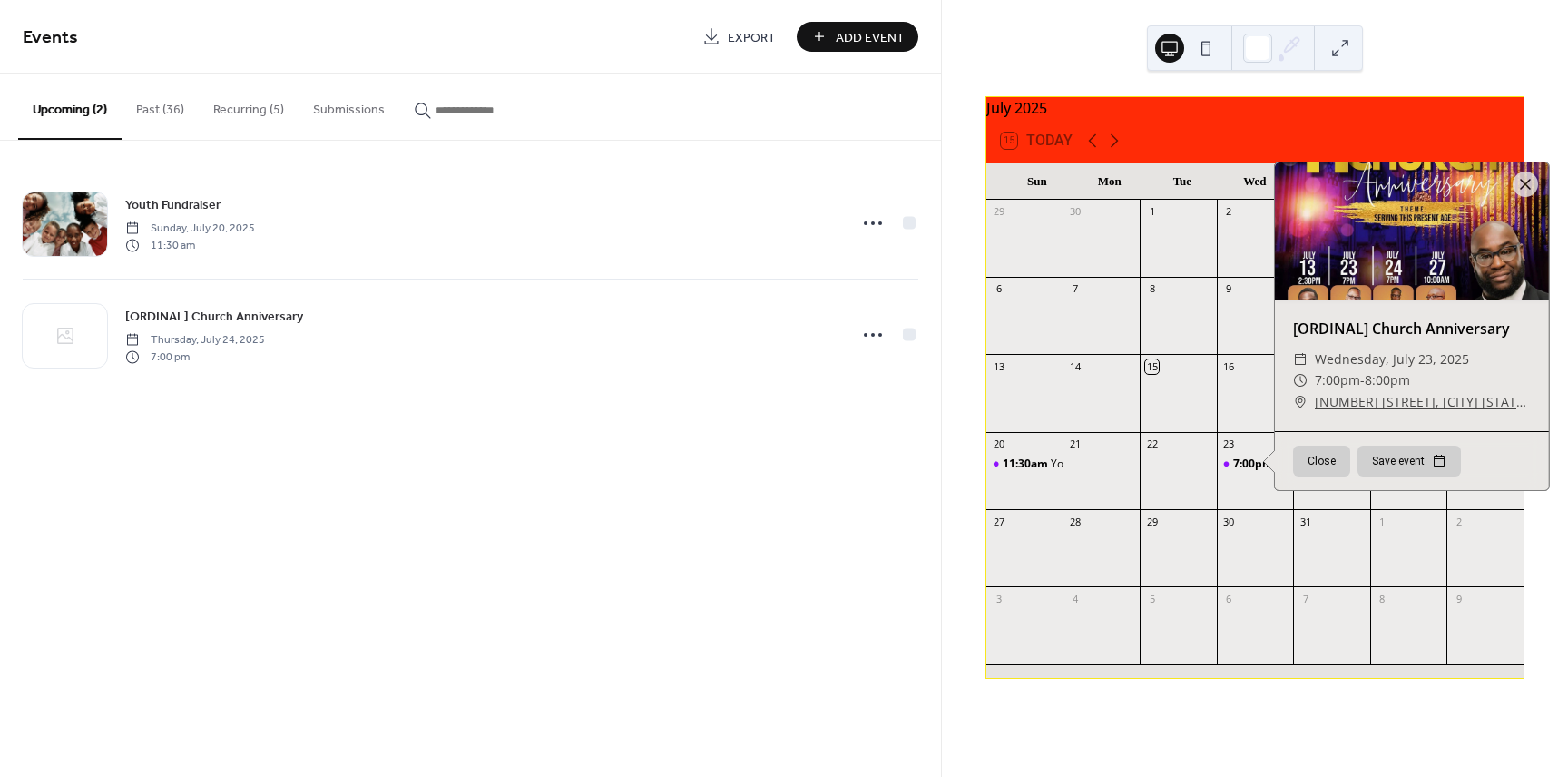 click on "7:00pm 41st Church Anniversary" at bounding box center [1255, 479] 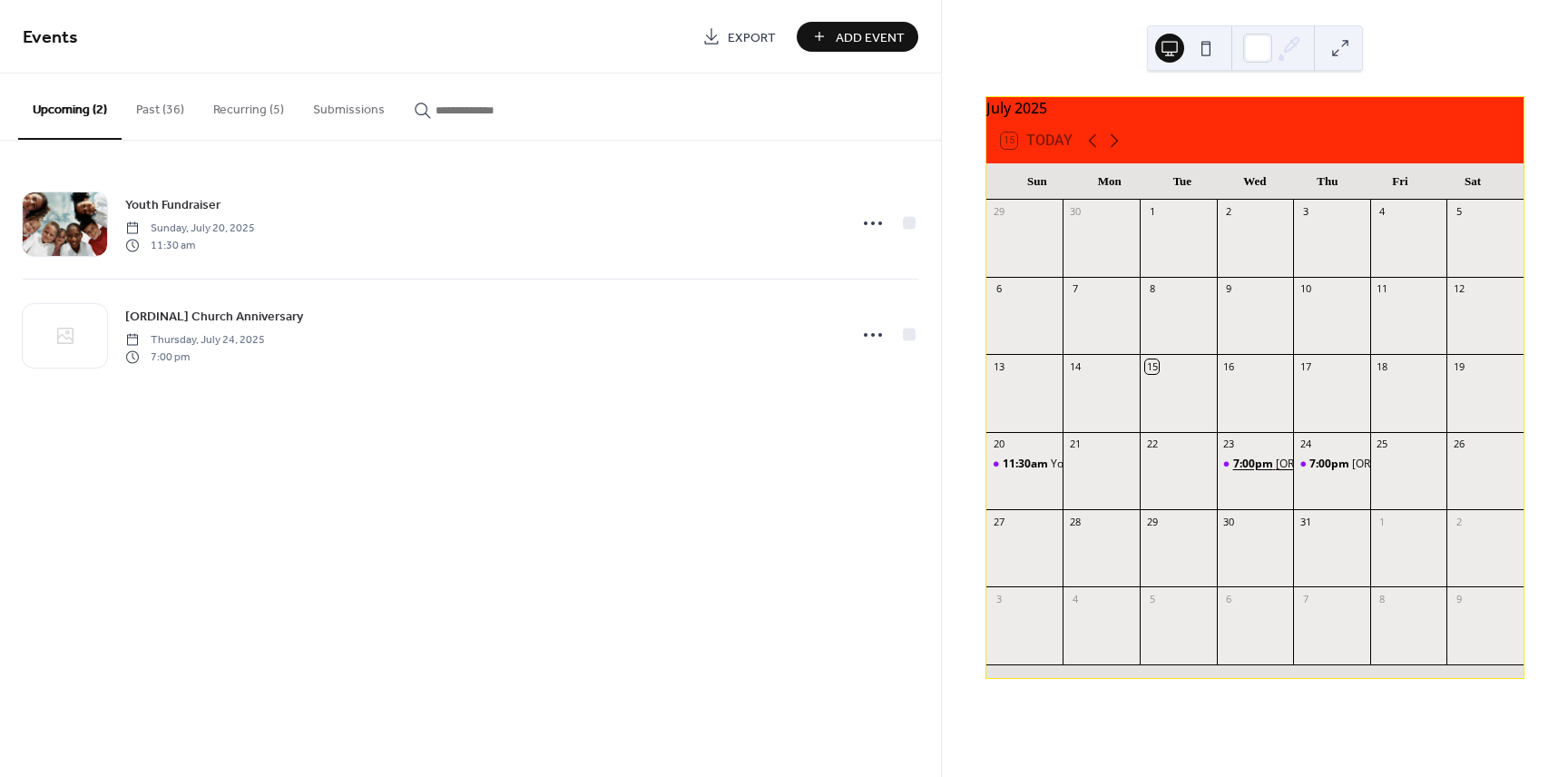 click on "7:00pm" at bounding box center [1254, 464] 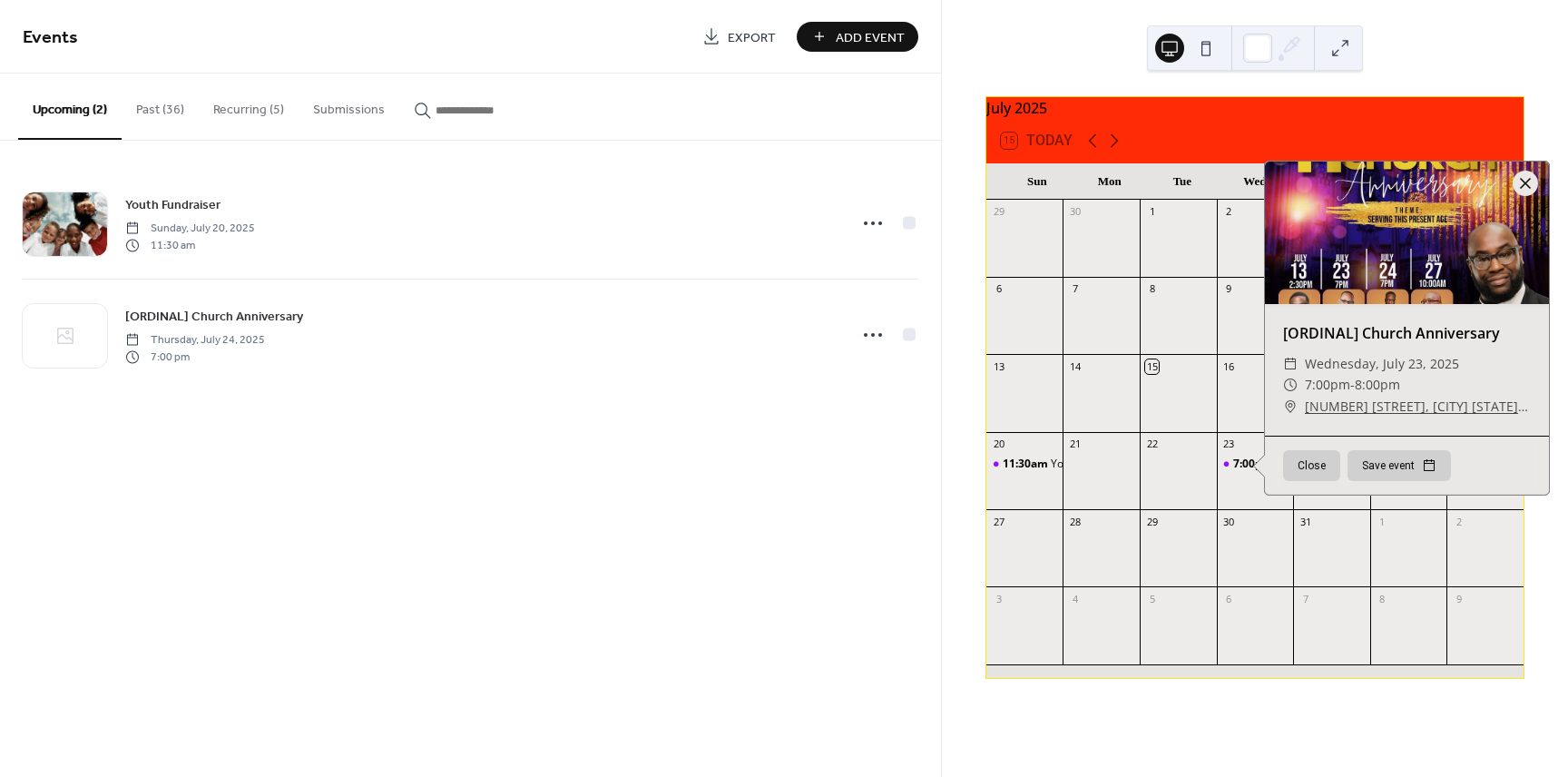 click at bounding box center [1525, 183] 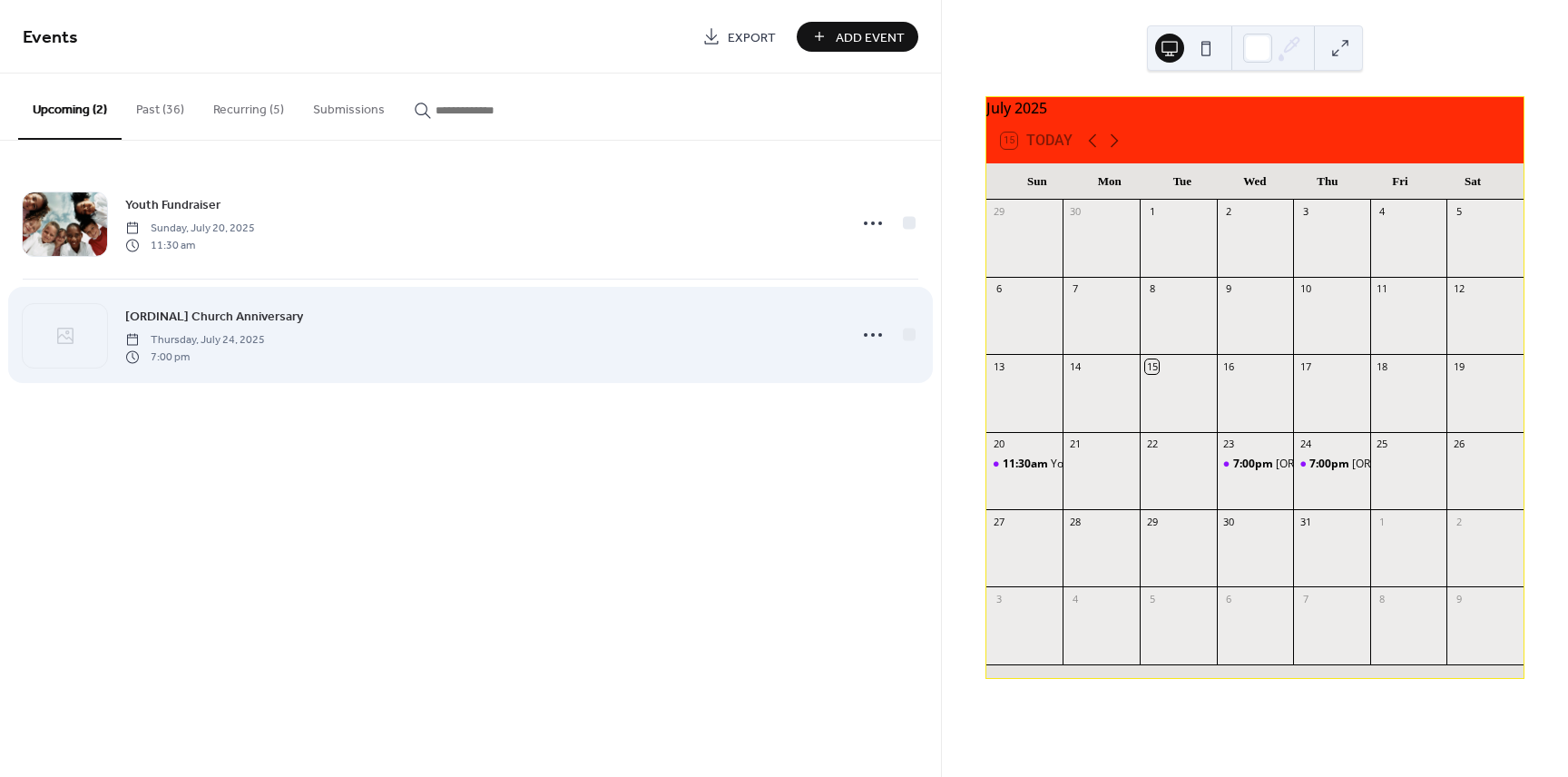 click on "Thursday, July 24, 2025" at bounding box center (195, 340) 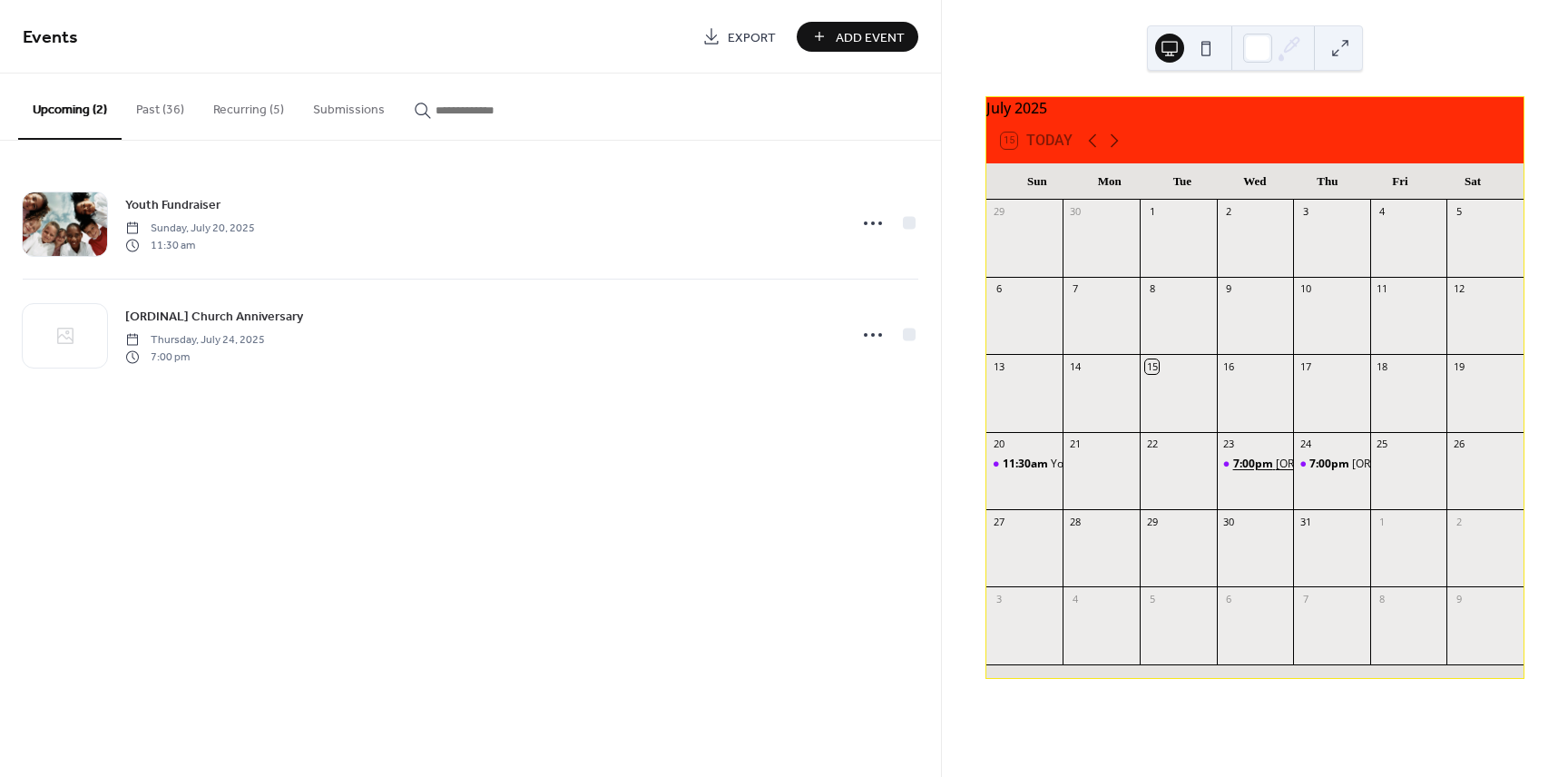 click on "7:00pm" at bounding box center (1254, 464) 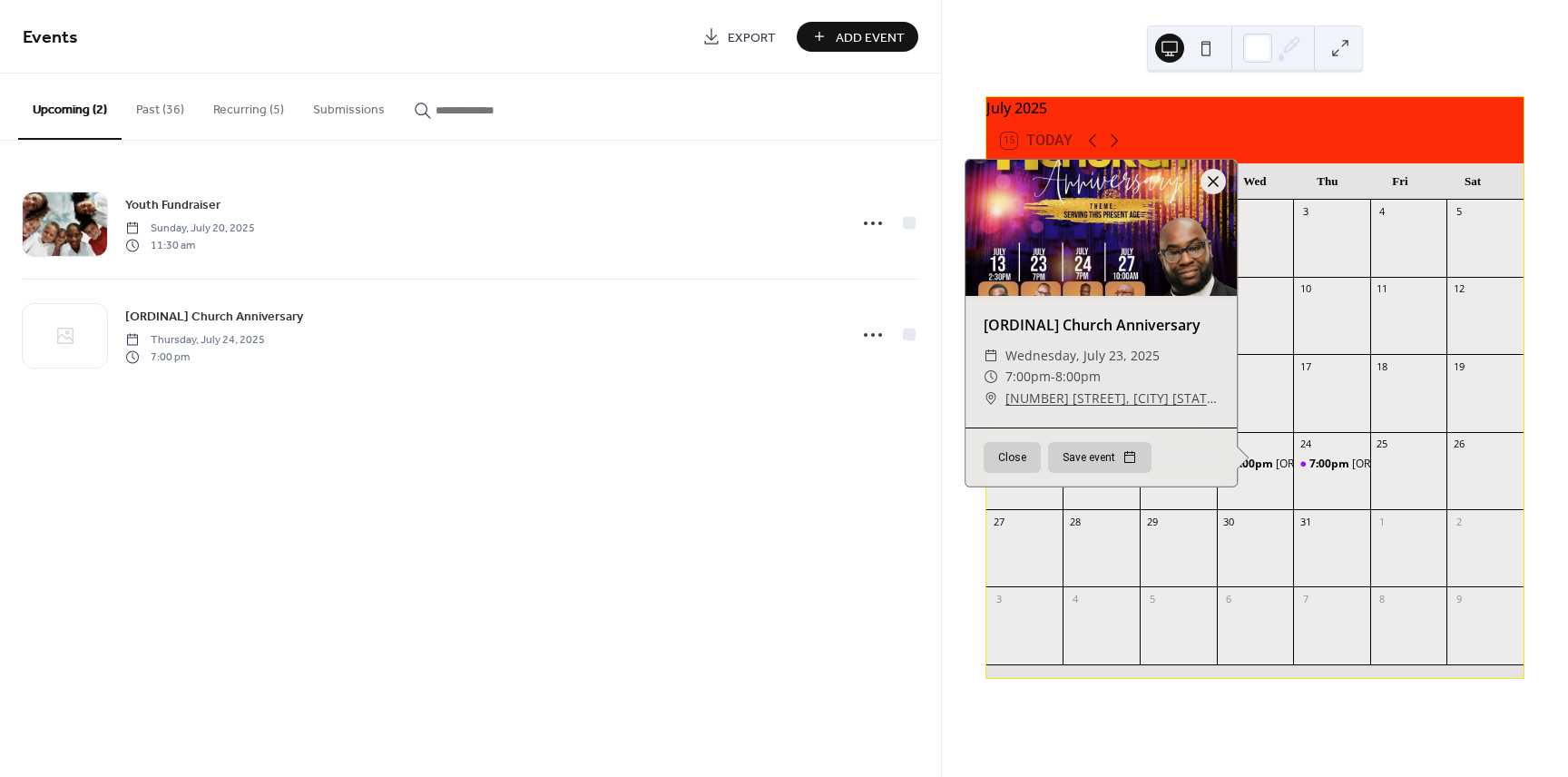 click at bounding box center (1213, 182) 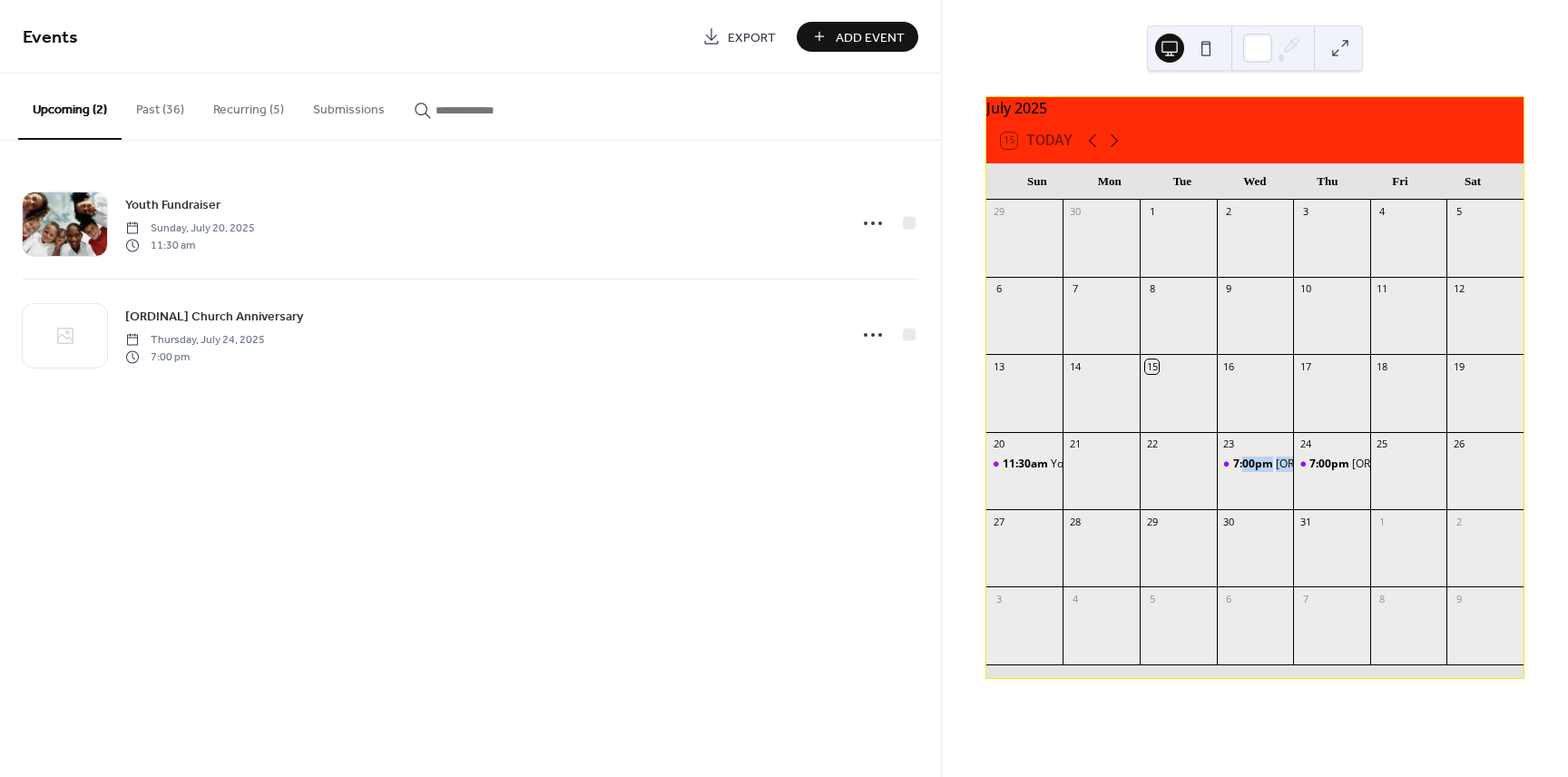 click on "Recurring (5)" at bounding box center (249, 105) 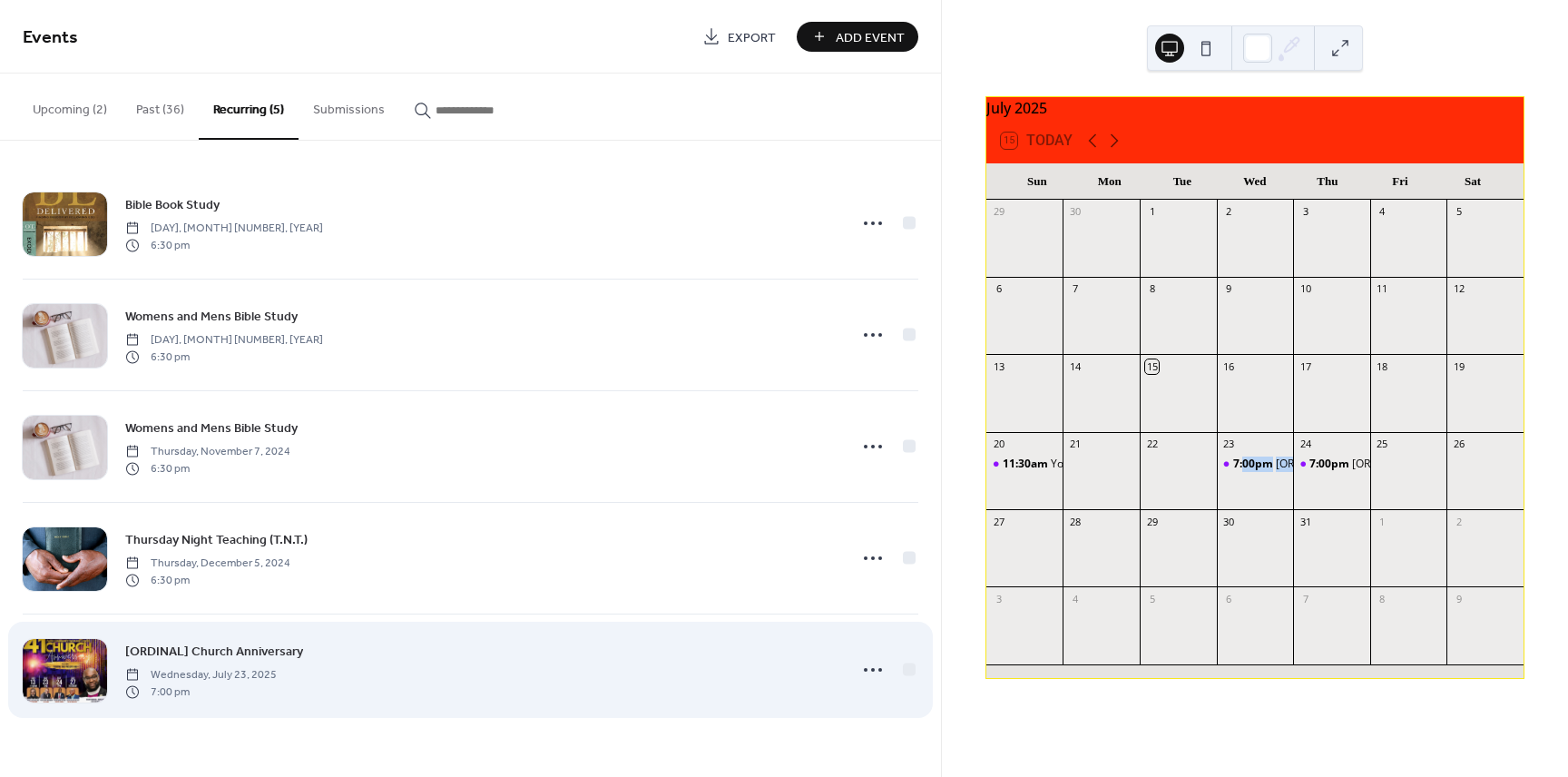 click on "41st Church Anniversary" at bounding box center (214, 652) 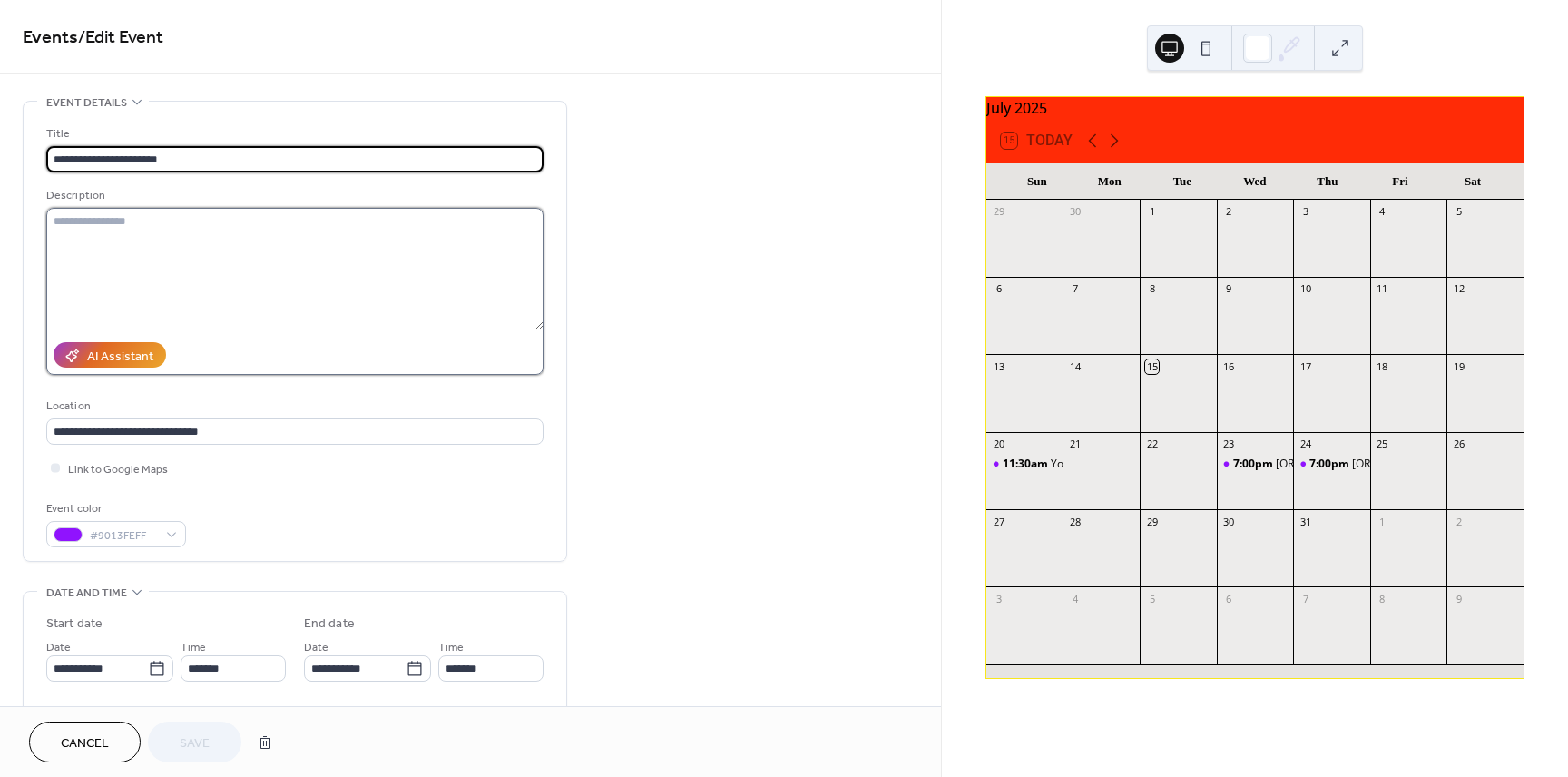 click at bounding box center [295, 269] 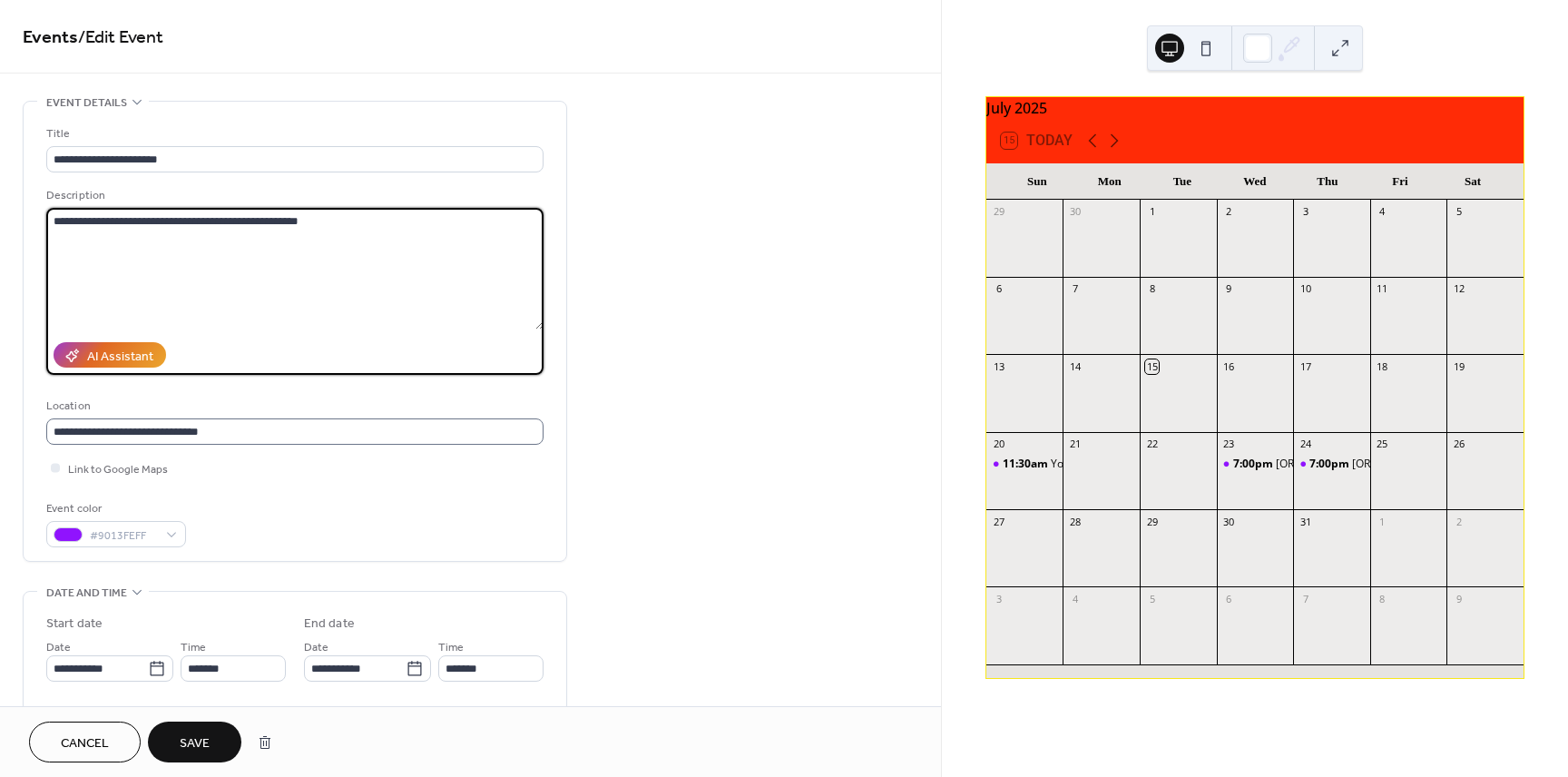 type on "**********" 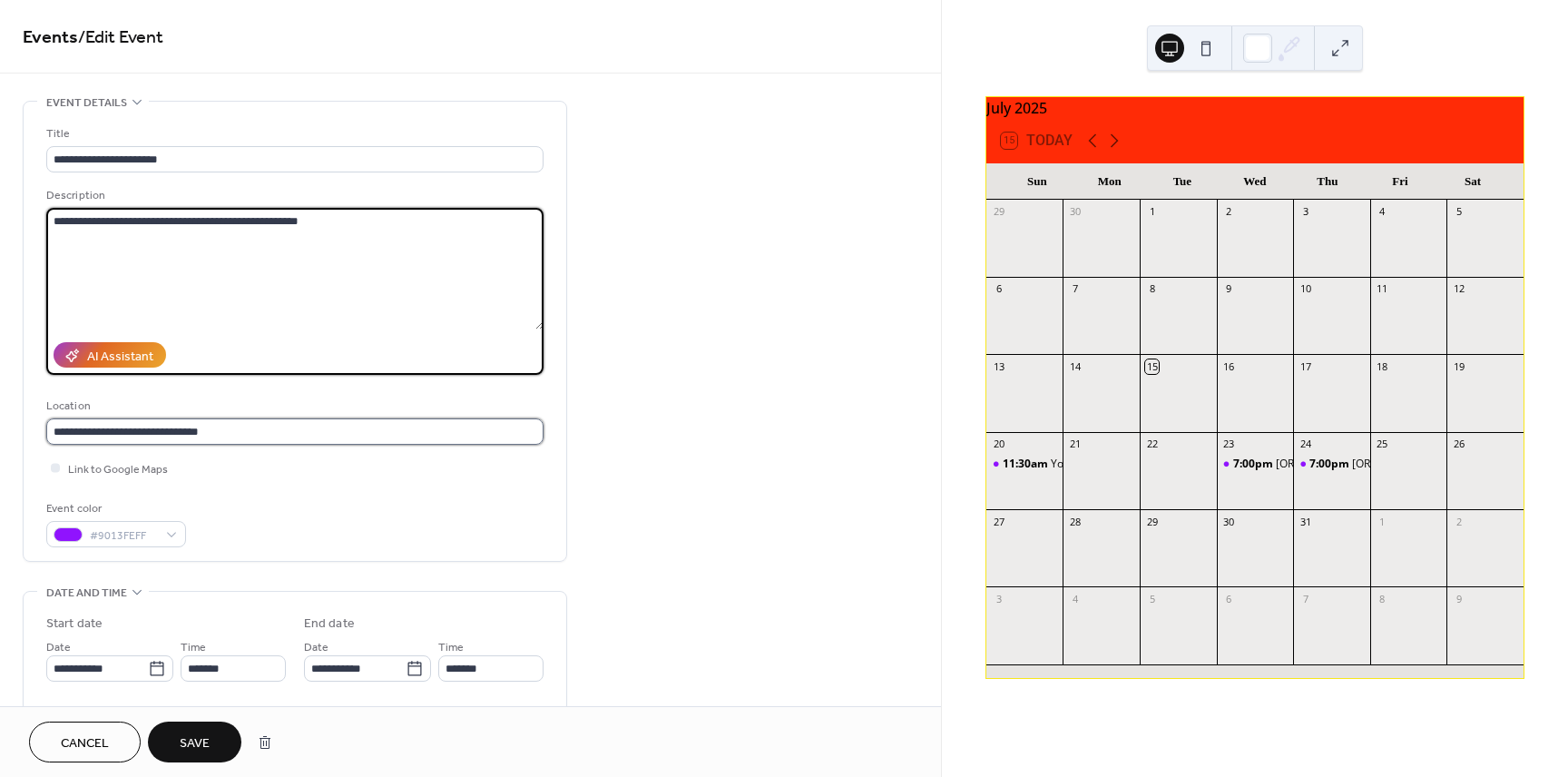 click on "**********" at bounding box center (295, 431) 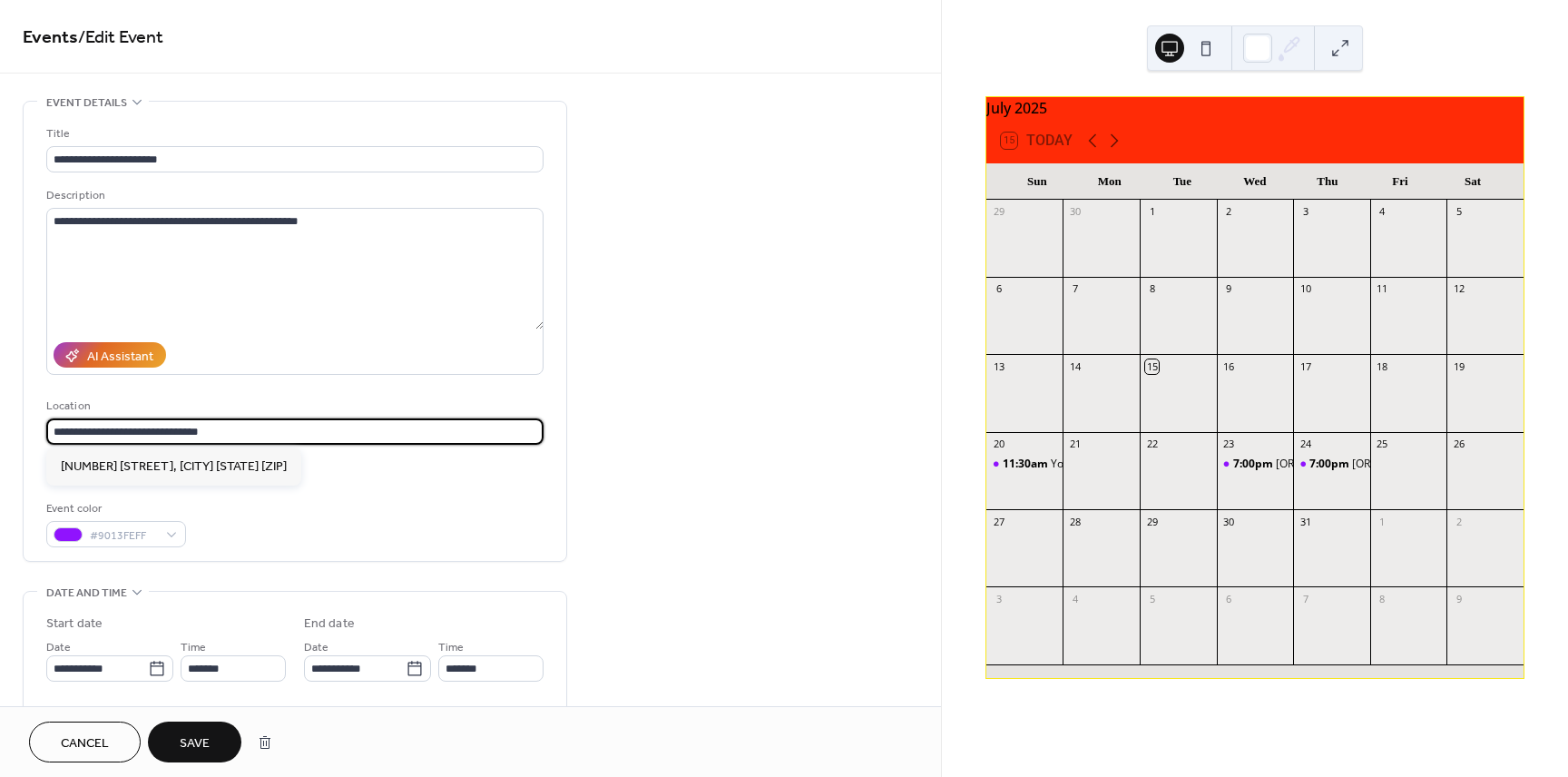 click on "**********" at bounding box center [295, 431] 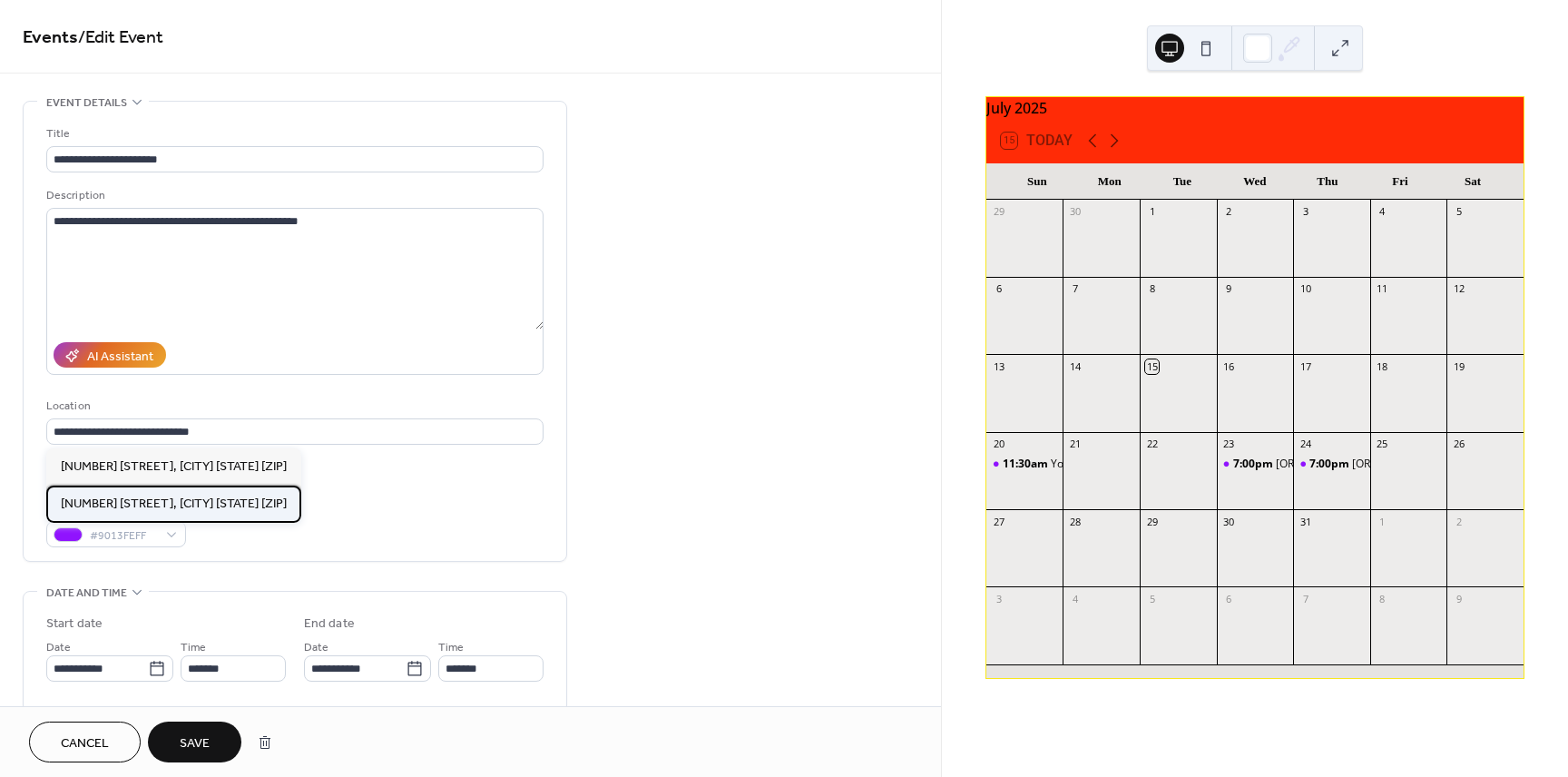 click on "[NUMBER] [STREET], [CITY] [STATE] [POSTAL_CODE]" at bounding box center [173, 504] 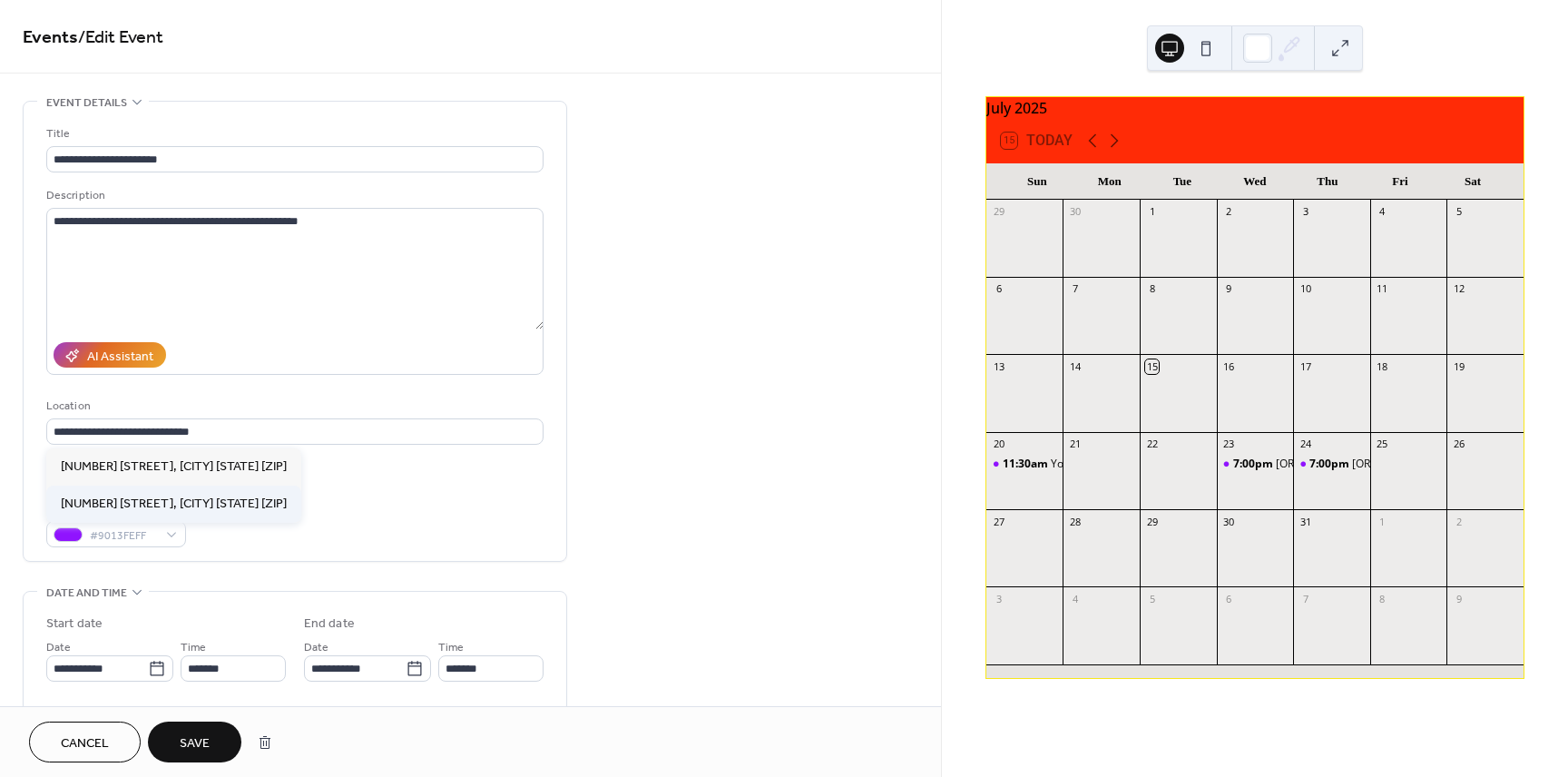 type on "**********" 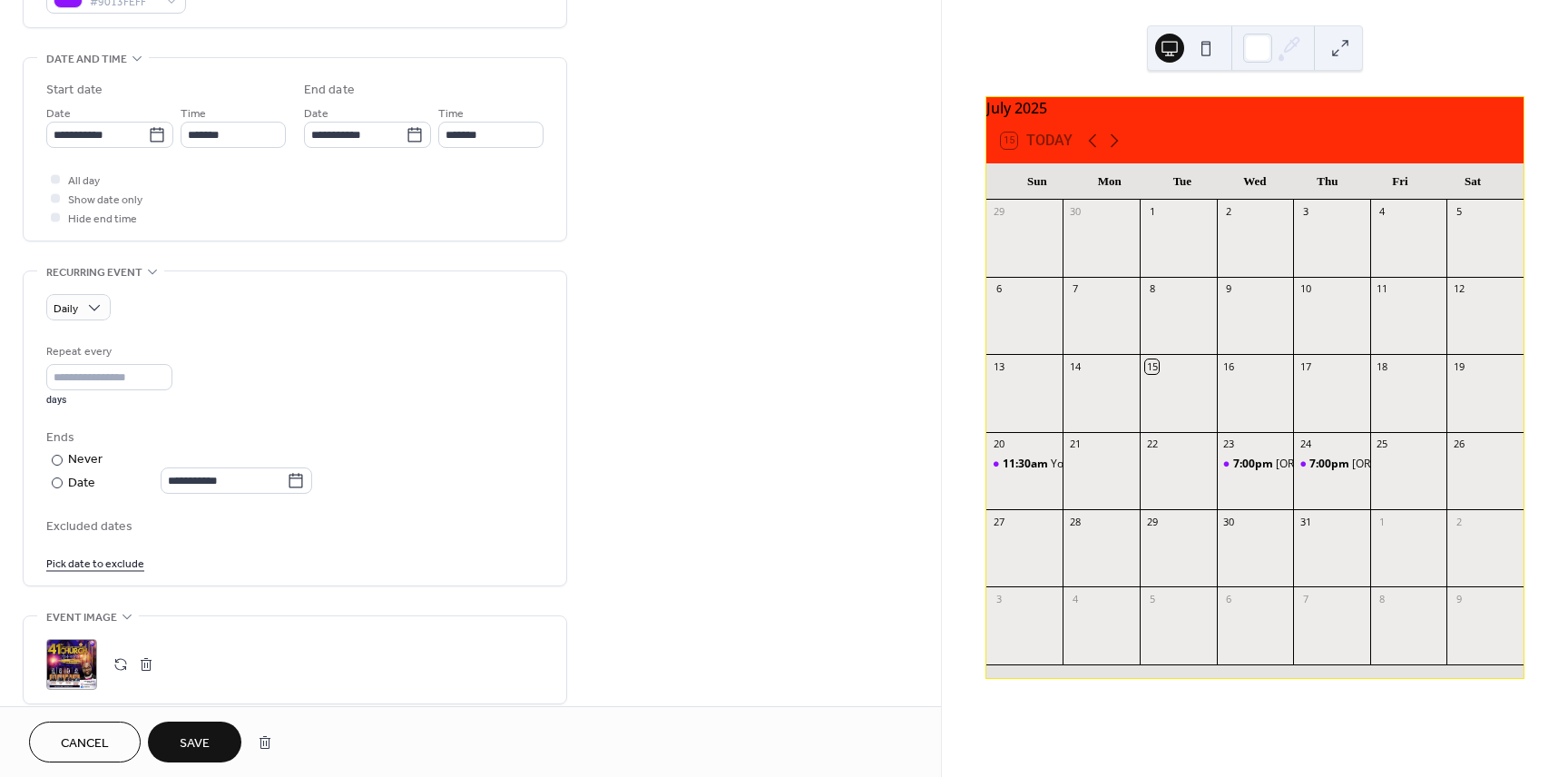 scroll, scrollTop: 538, scrollLeft: 0, axis: vertical 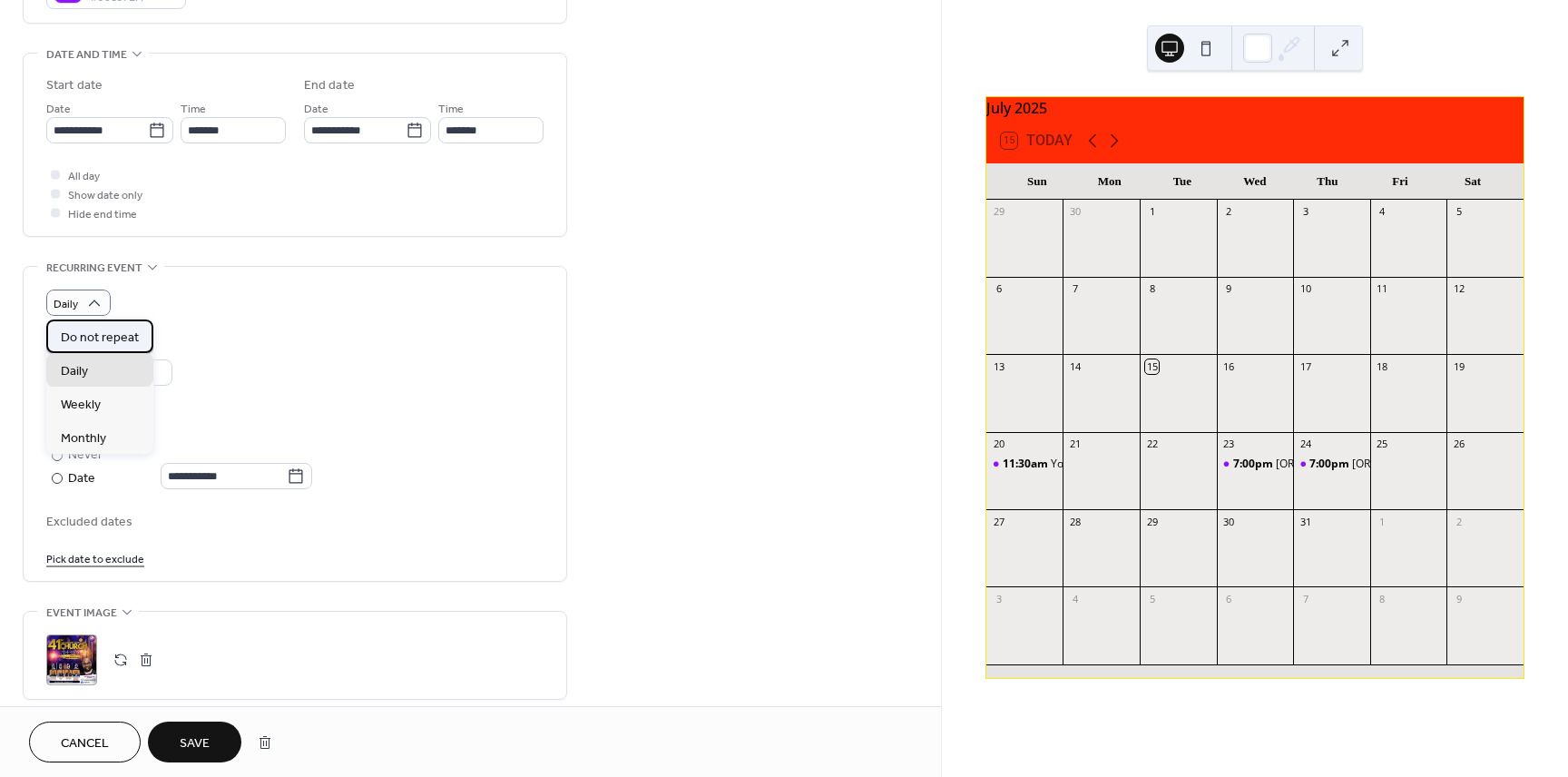 click on "Do not repeat" at bounding box center [100, 338] 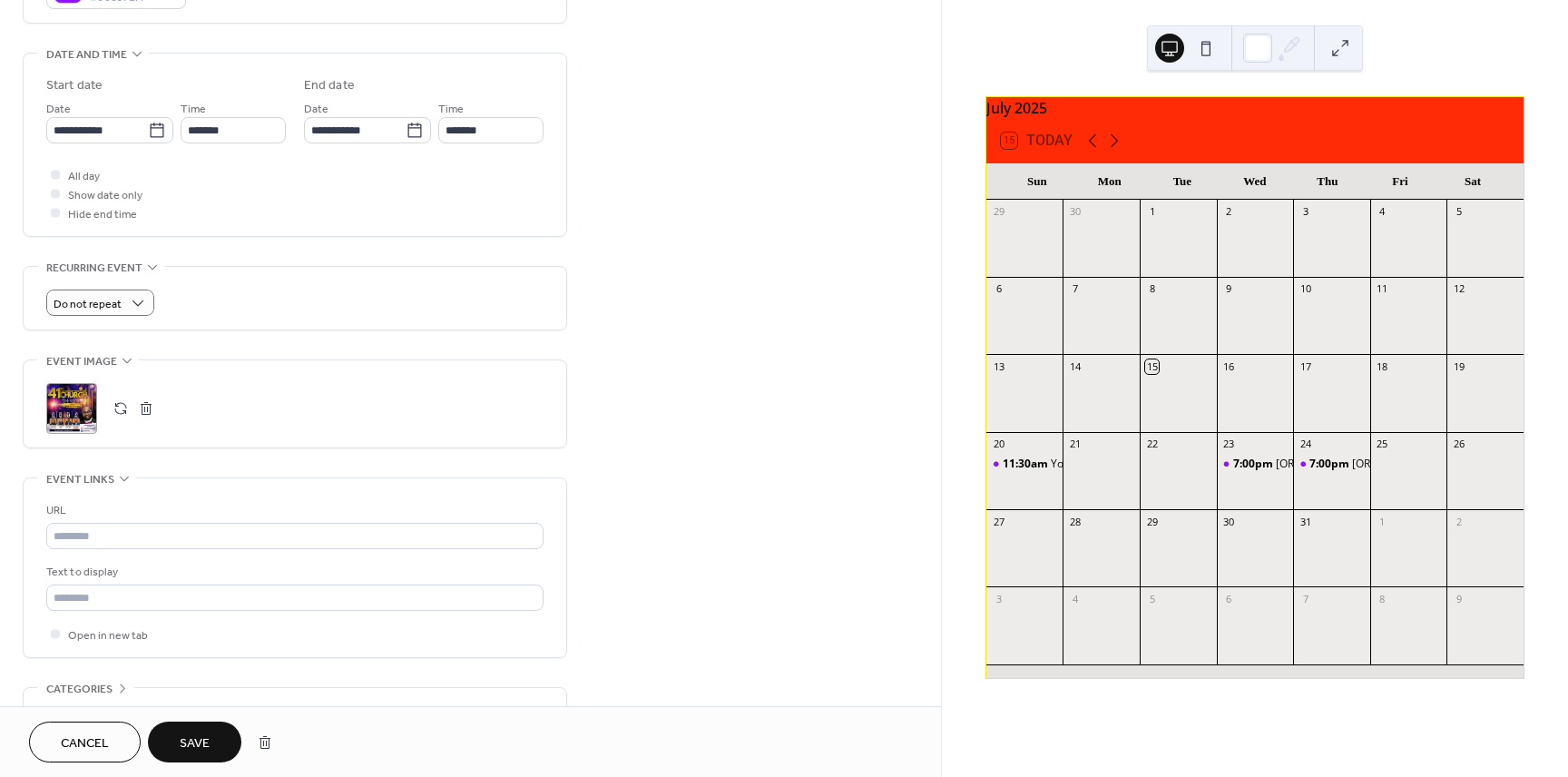 click on "Save" at bounding box center [194, 743] 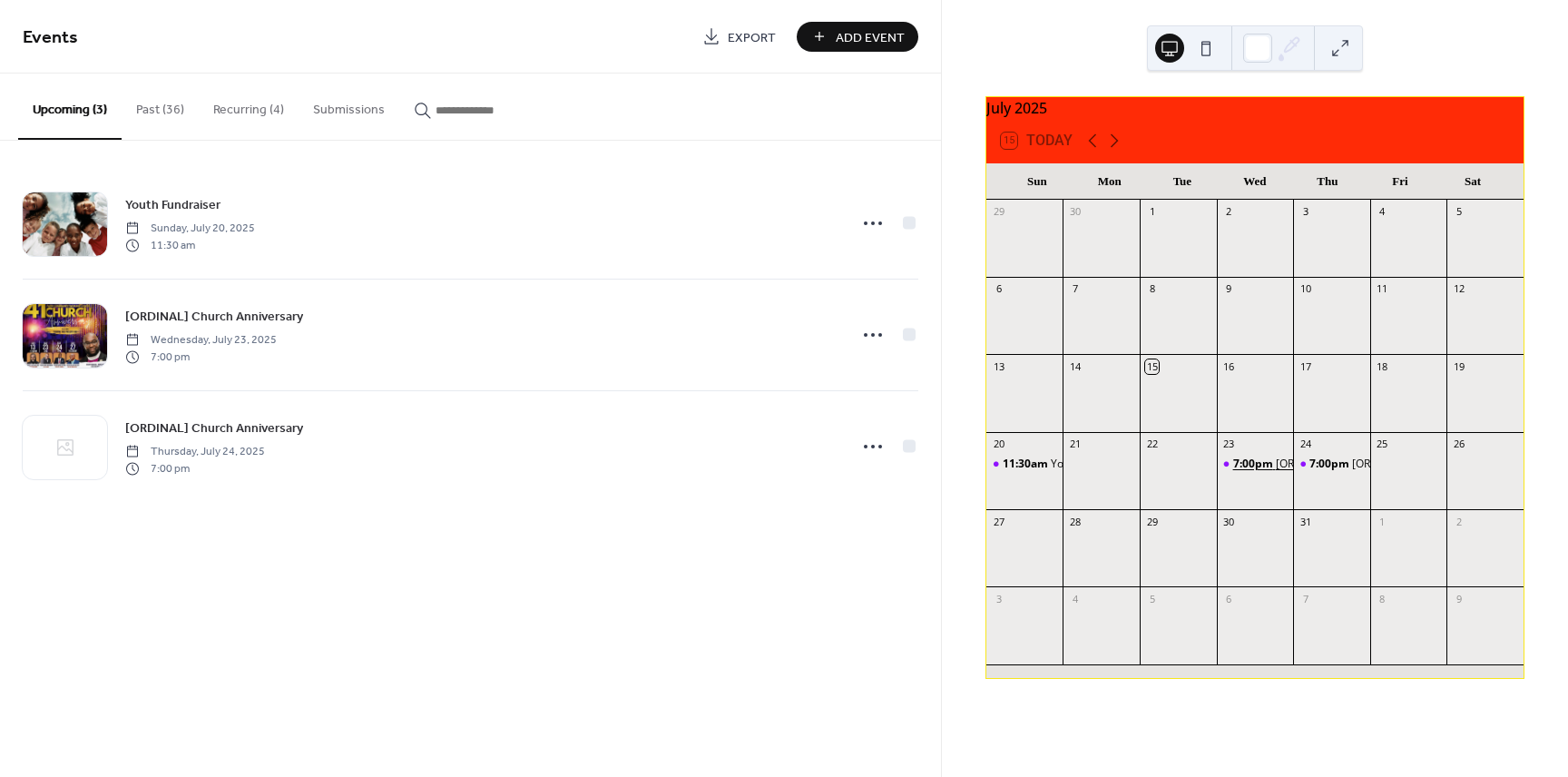 click on "7:00pm" at bounding box center (1254, 464) 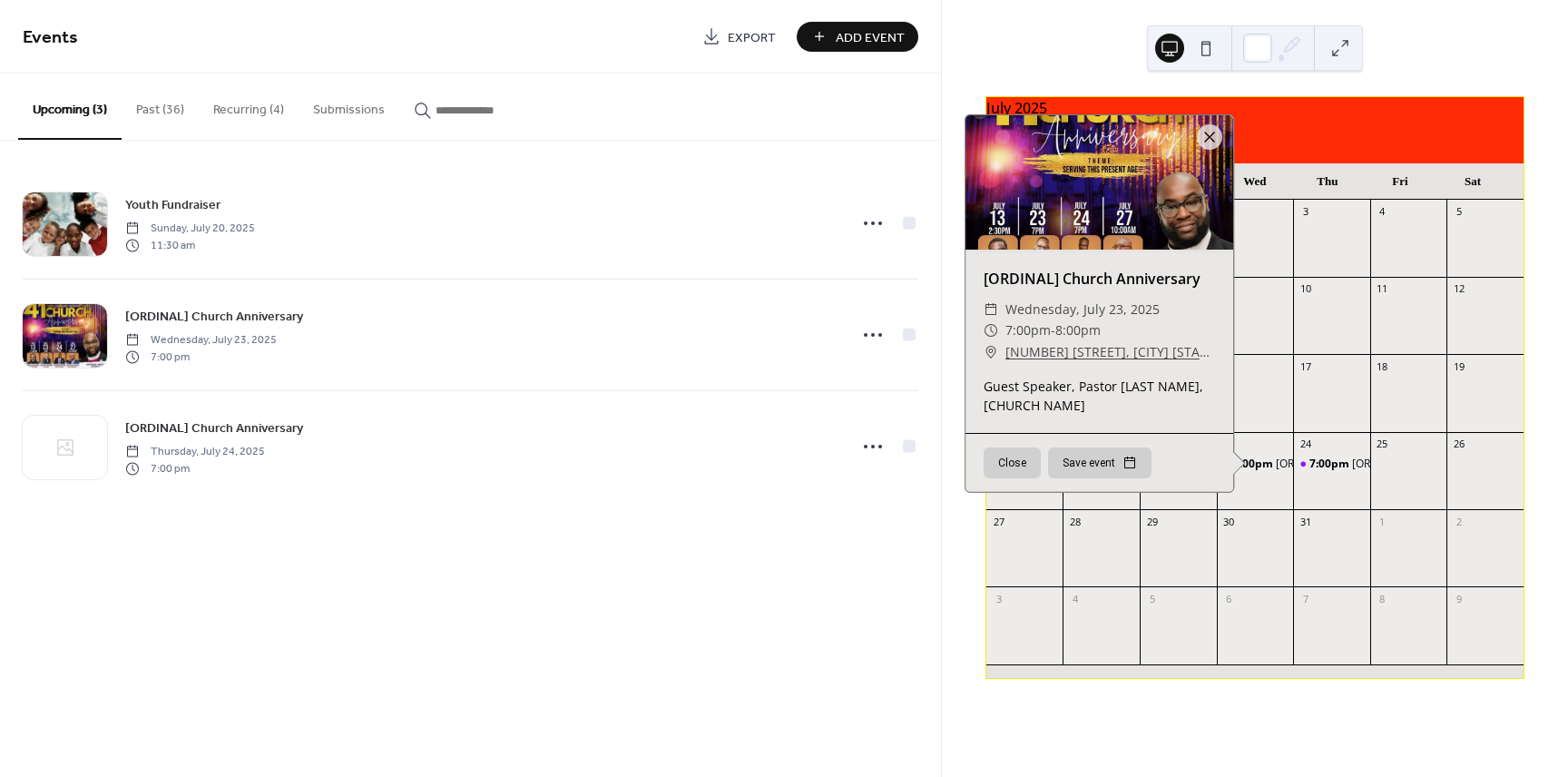 click on "Events Export Add Event Upcoming (3) Past (36) Recurring (4) Submissions Youth Fundraiser Sunday, July 20, 2025 11:30 am 41st Church Anniversary Wednesday, July 23, 2025 7:00 pm 41st Church Anniversary Thursday, July 24, 2025 7:00 pm Cancel" at bounding box center (470, 388) 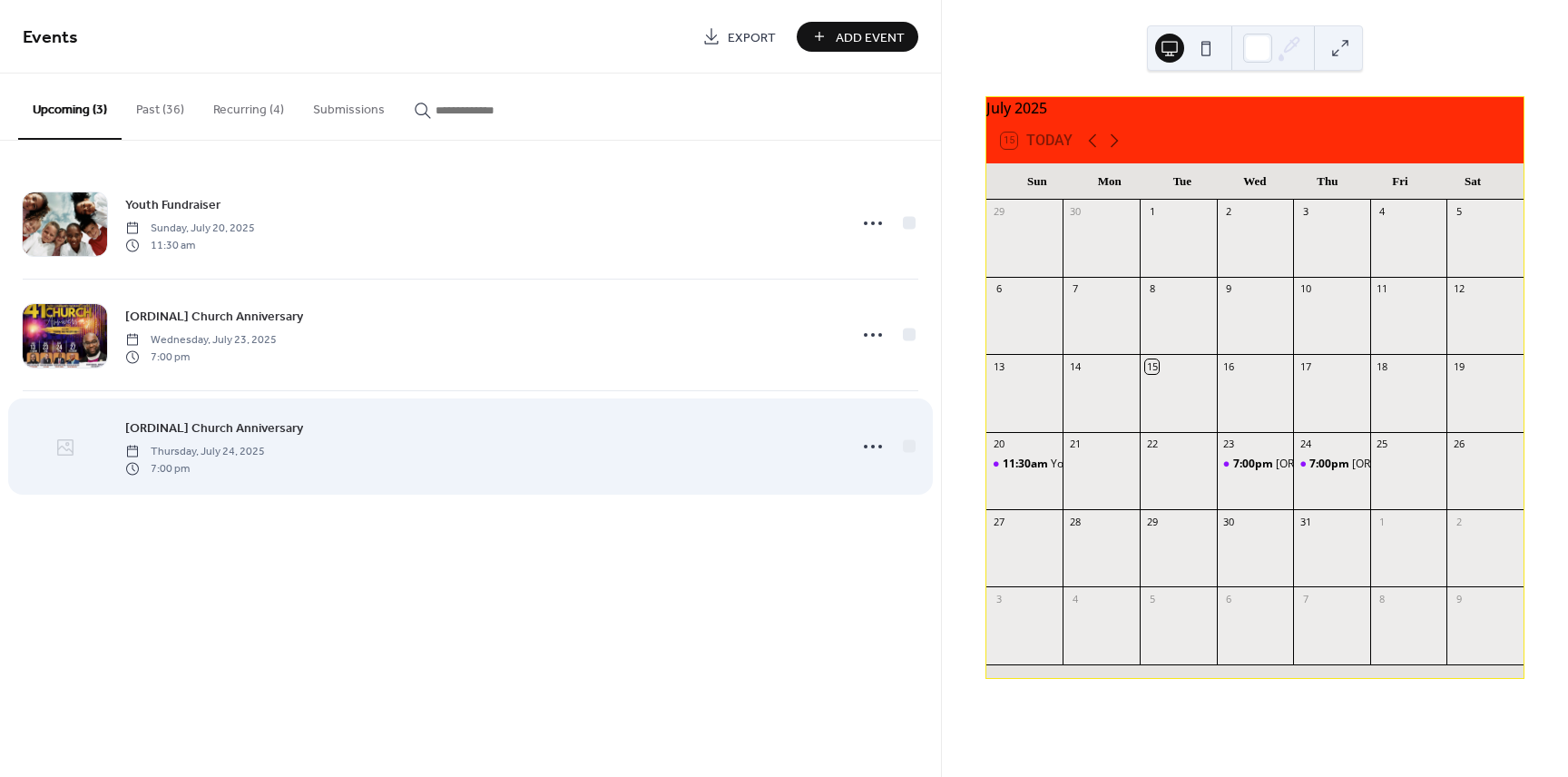 click 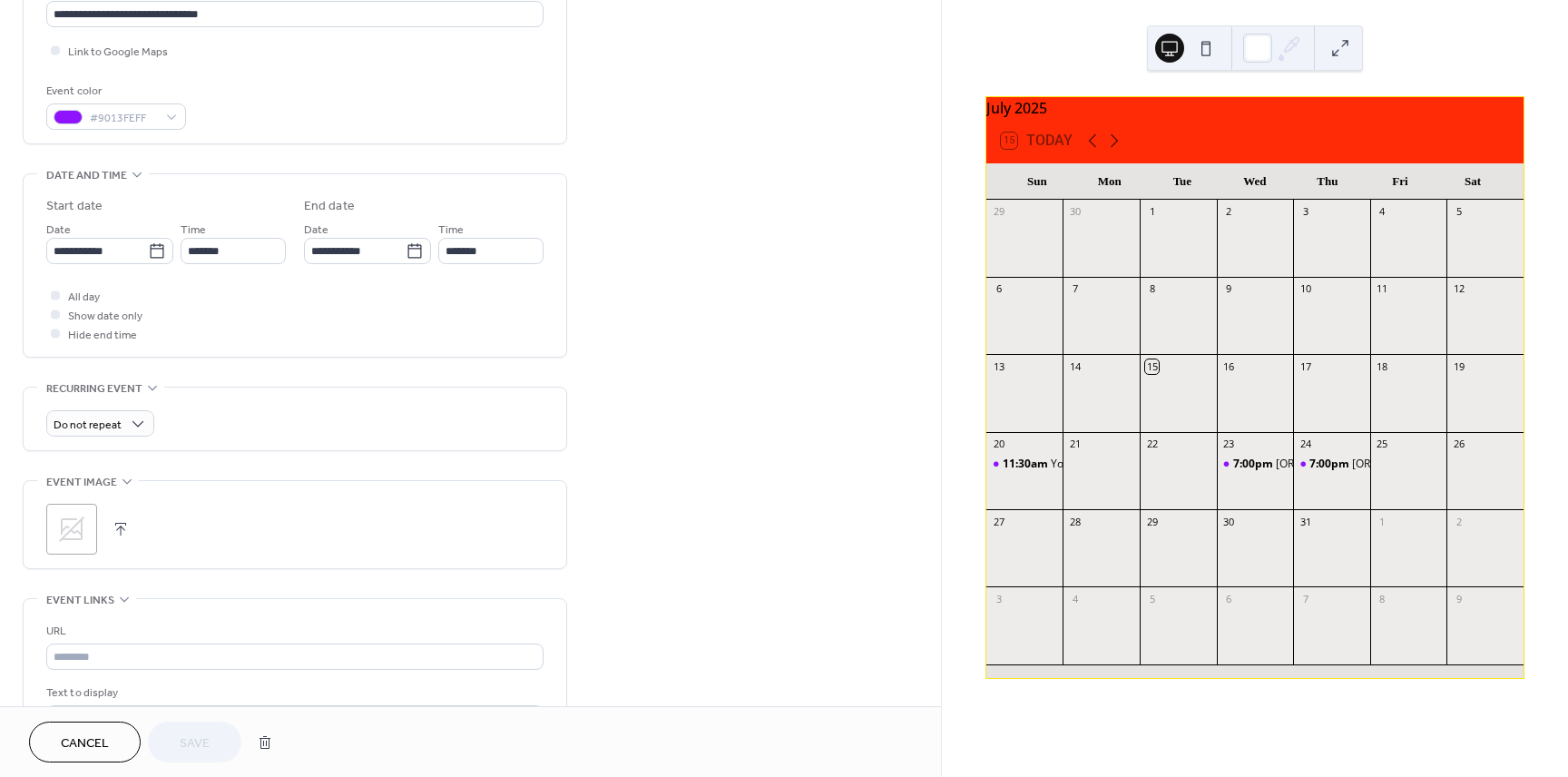 scroll, scrollTop: 419, scrollLeft: 0, axis: vertical 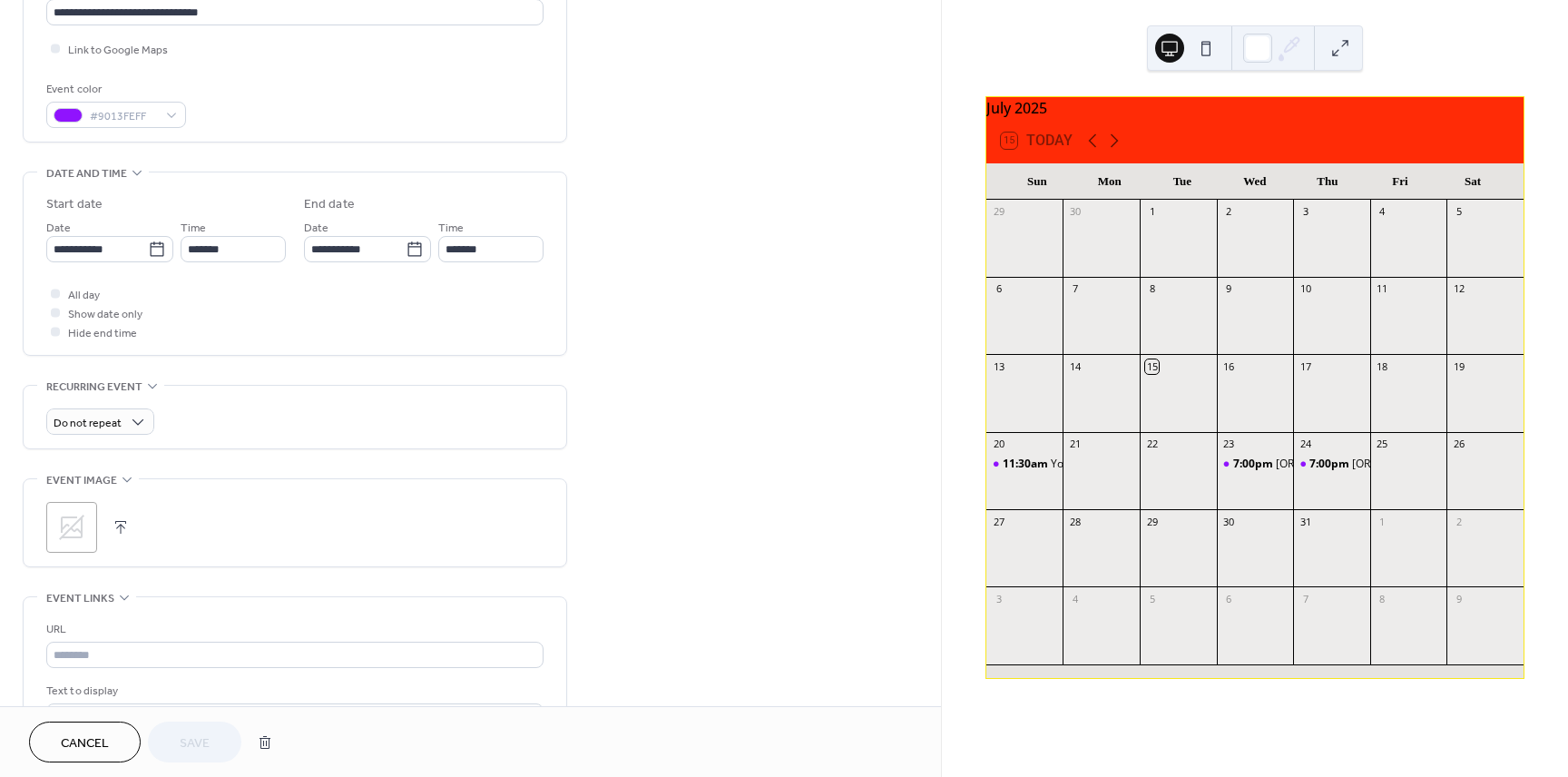 click 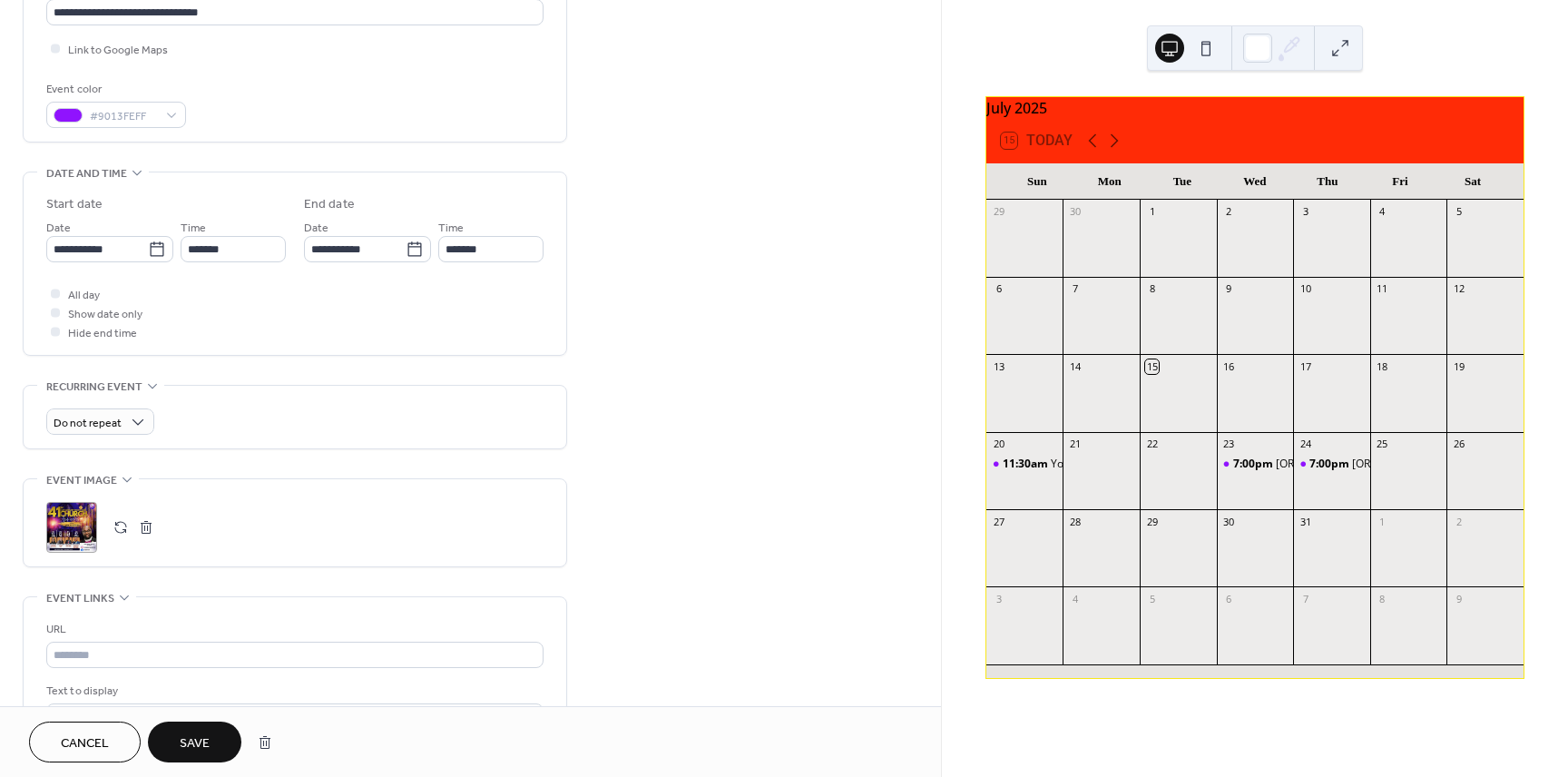 click on "Save" at bounding box center (194, 743) 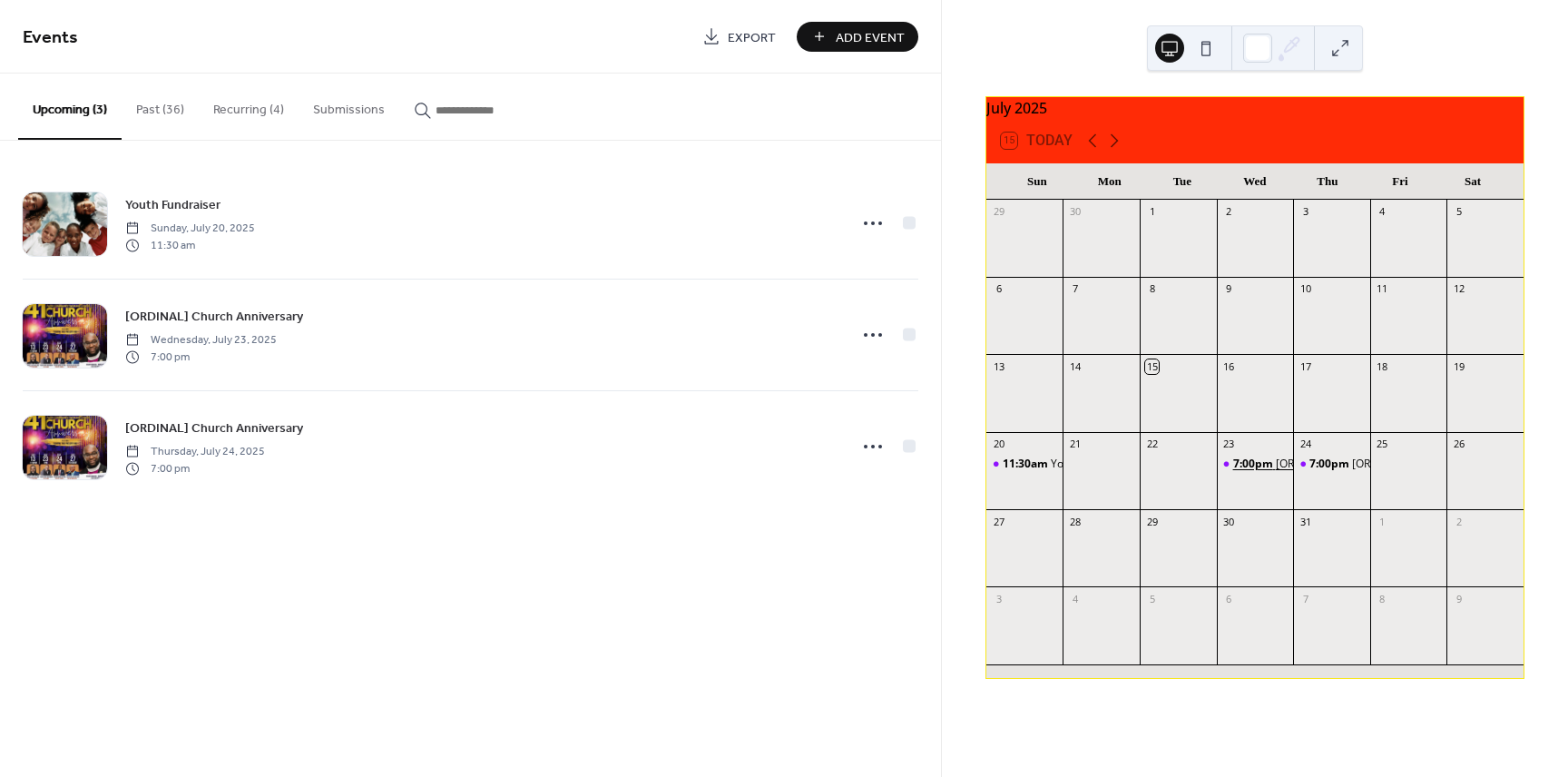 click on "7:00pm" at bounding box center (1254, 464) 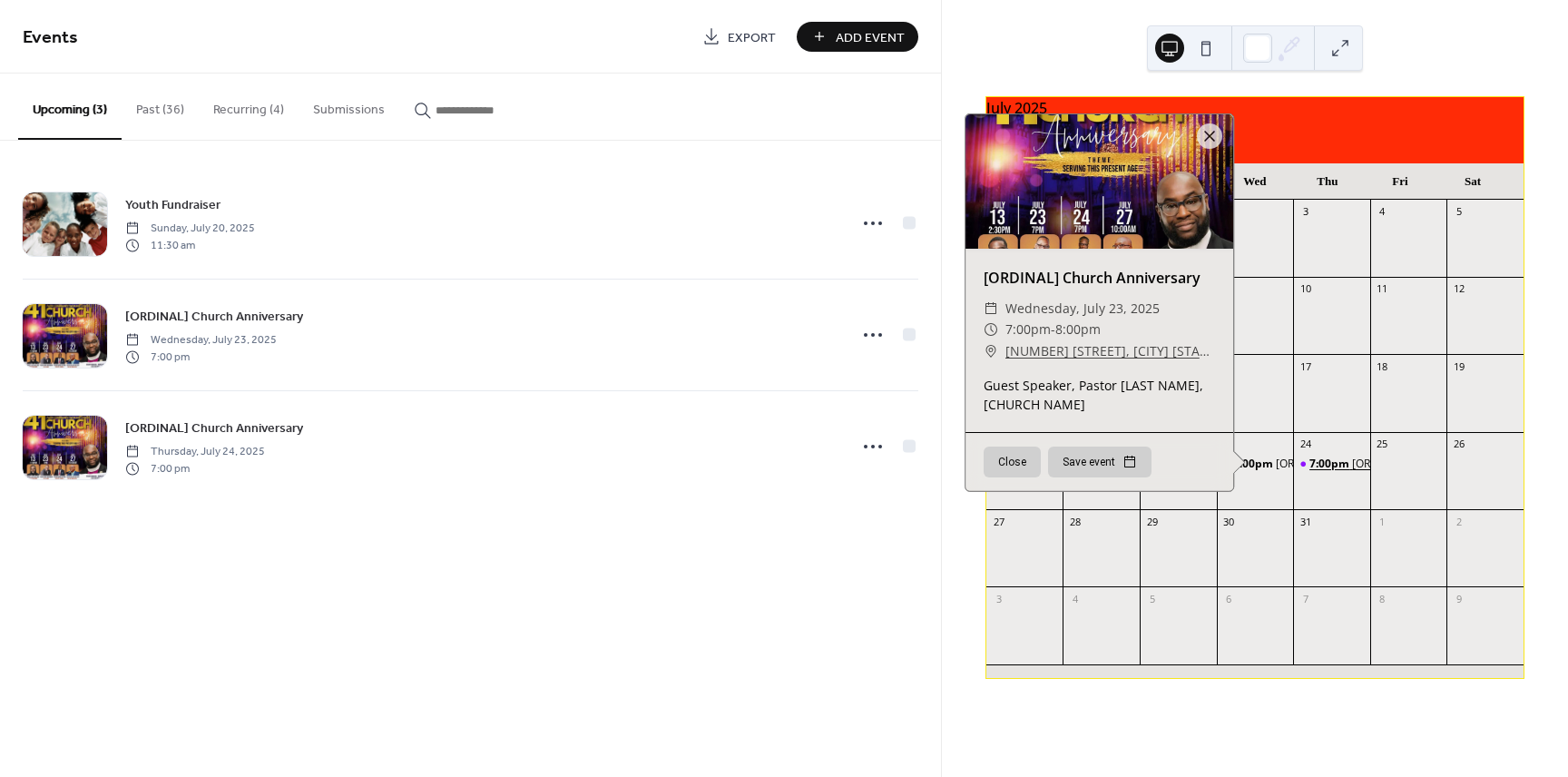 click on "7:00pm" at bounding box center [1330, 464] 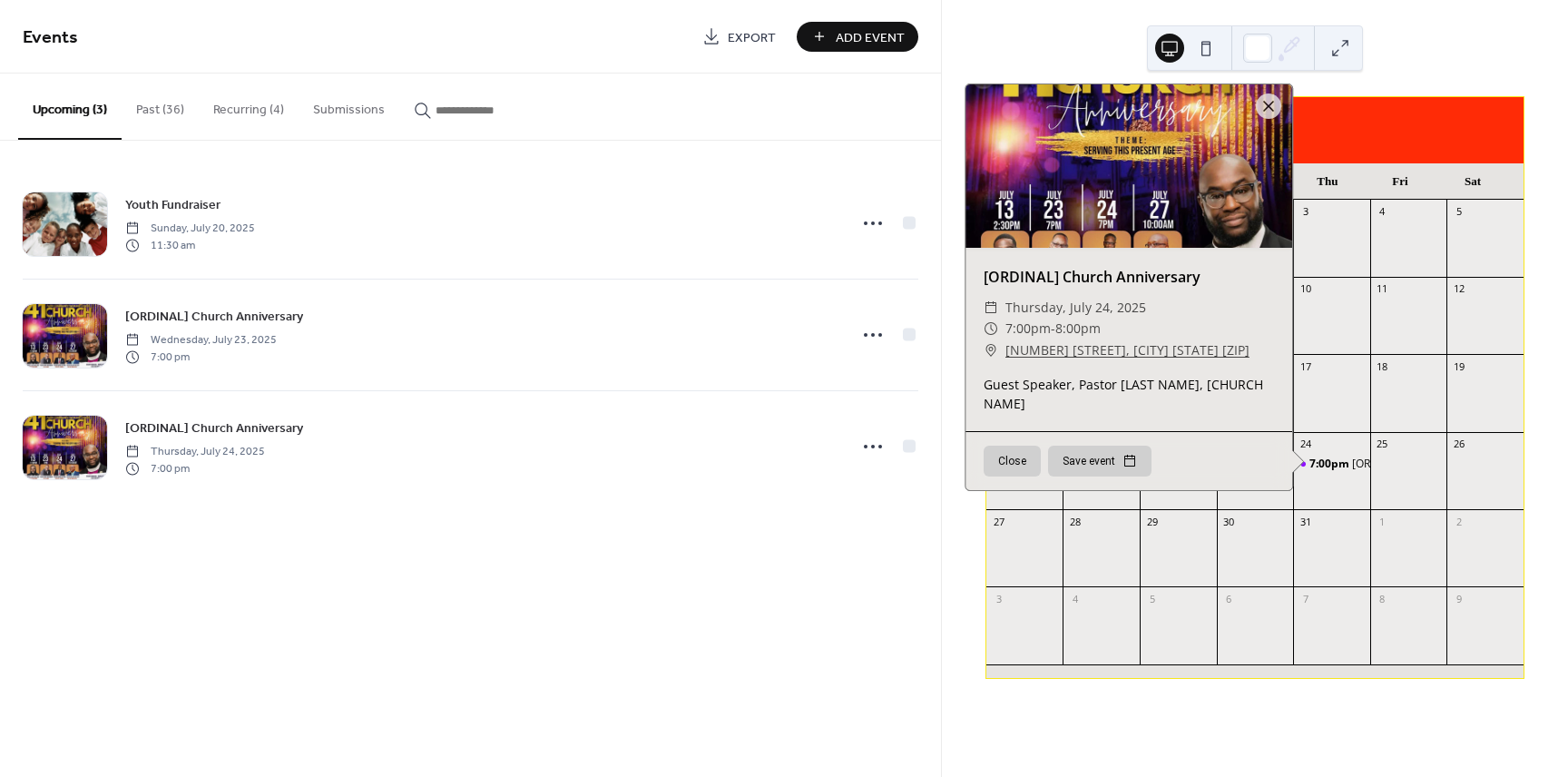 click on "Youth Fundraiser Sunday, July 20, 2025 11:30 am 41st Church Anniversary Wednesday, July 23, 2025 7:00 pm 41st Church Anniversary Thursday, July 24, 2025 7:00 pm" at bounding box center (470, 335) 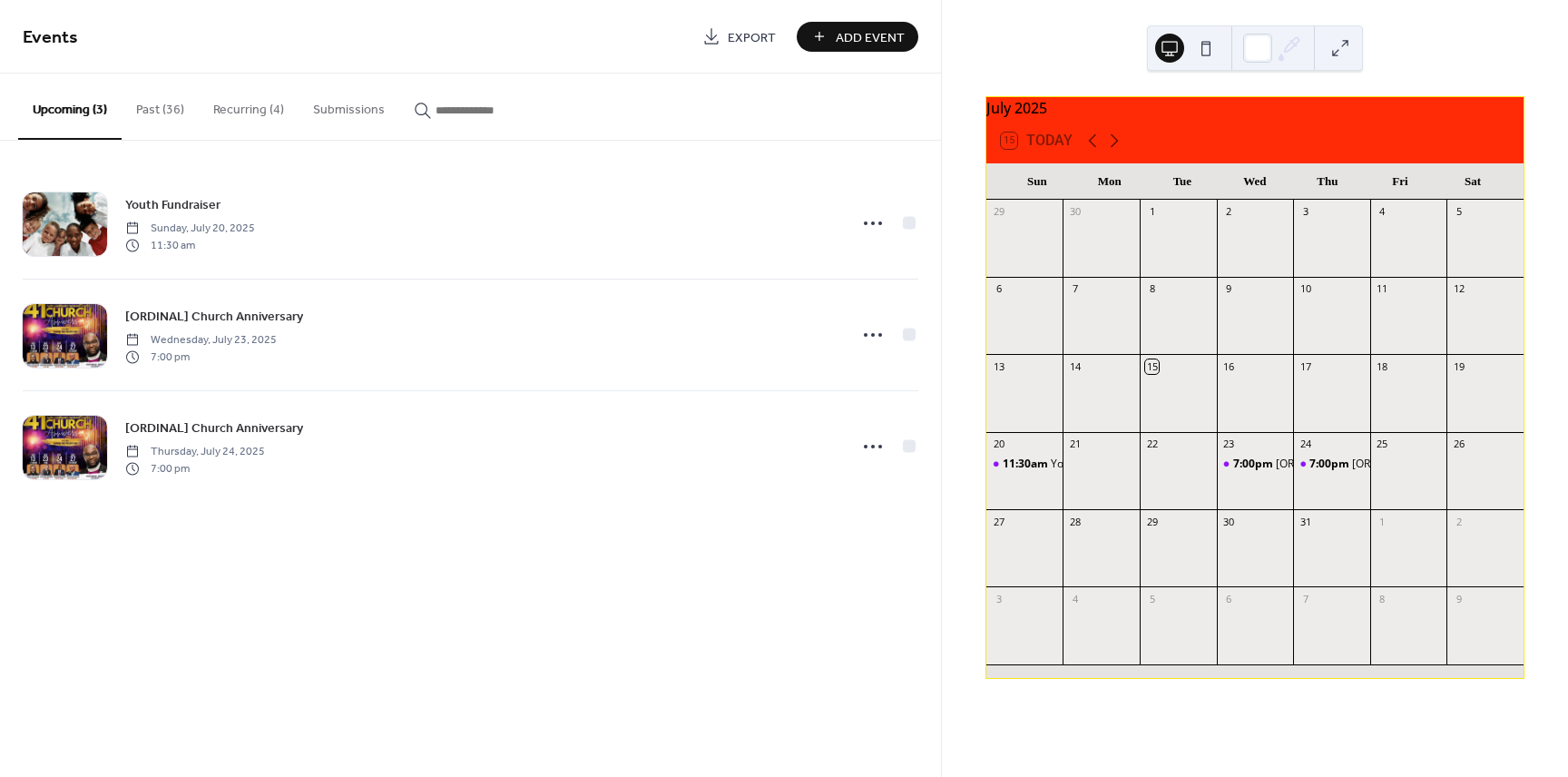 click on "Add Event" at bounding box center [870, 37] 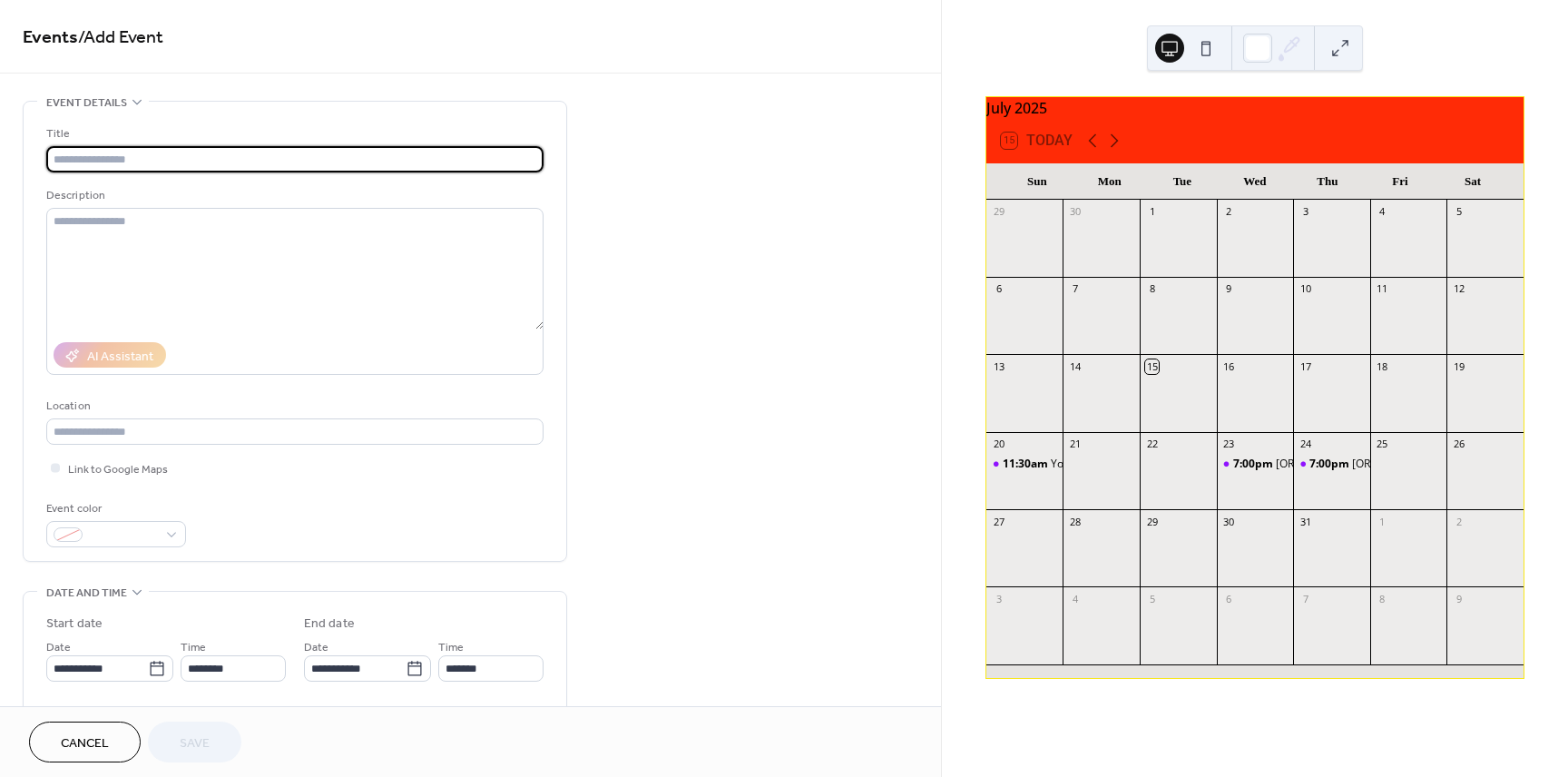 click at bounding box center [295, 159] 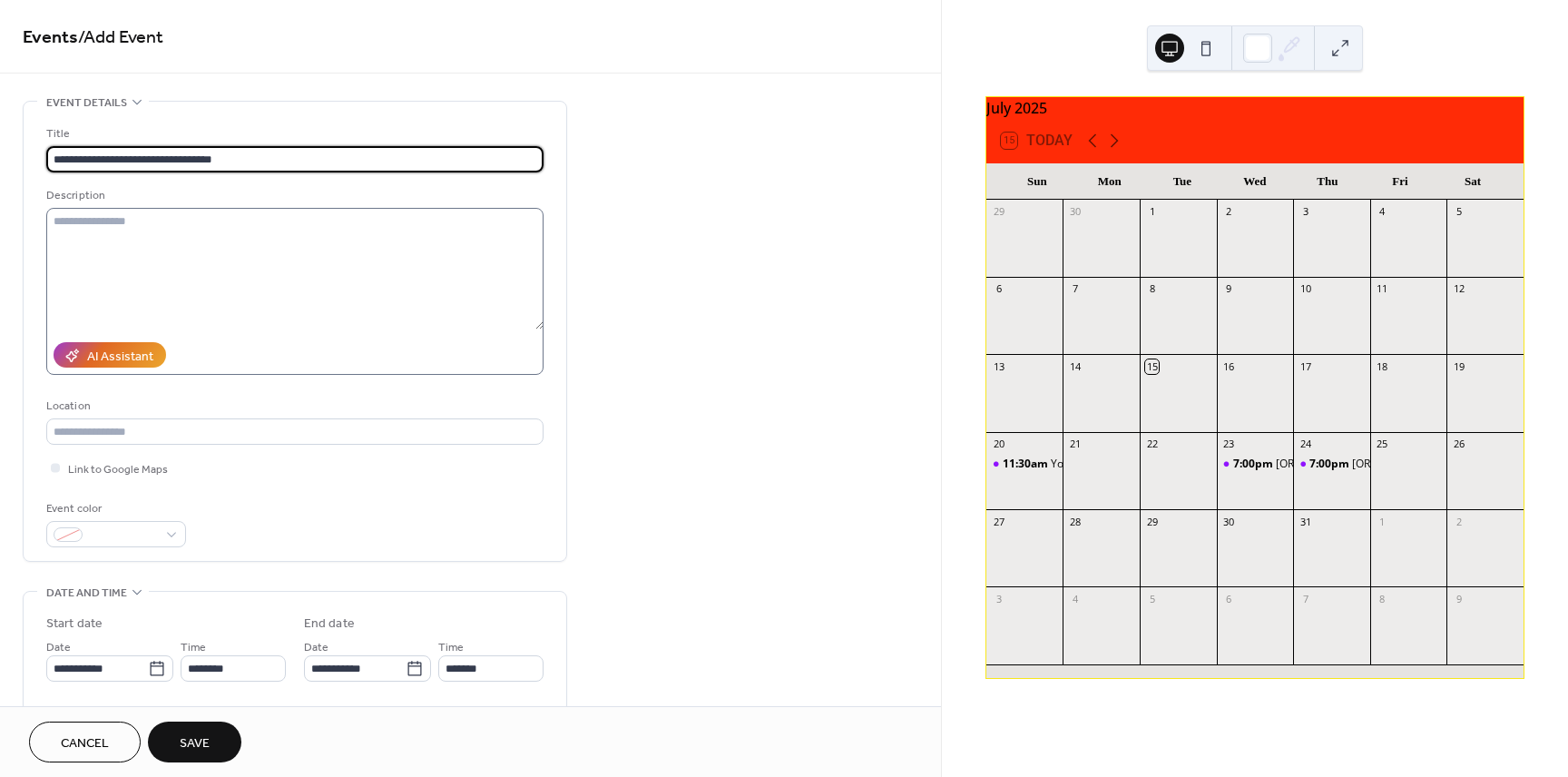 type on "**********" 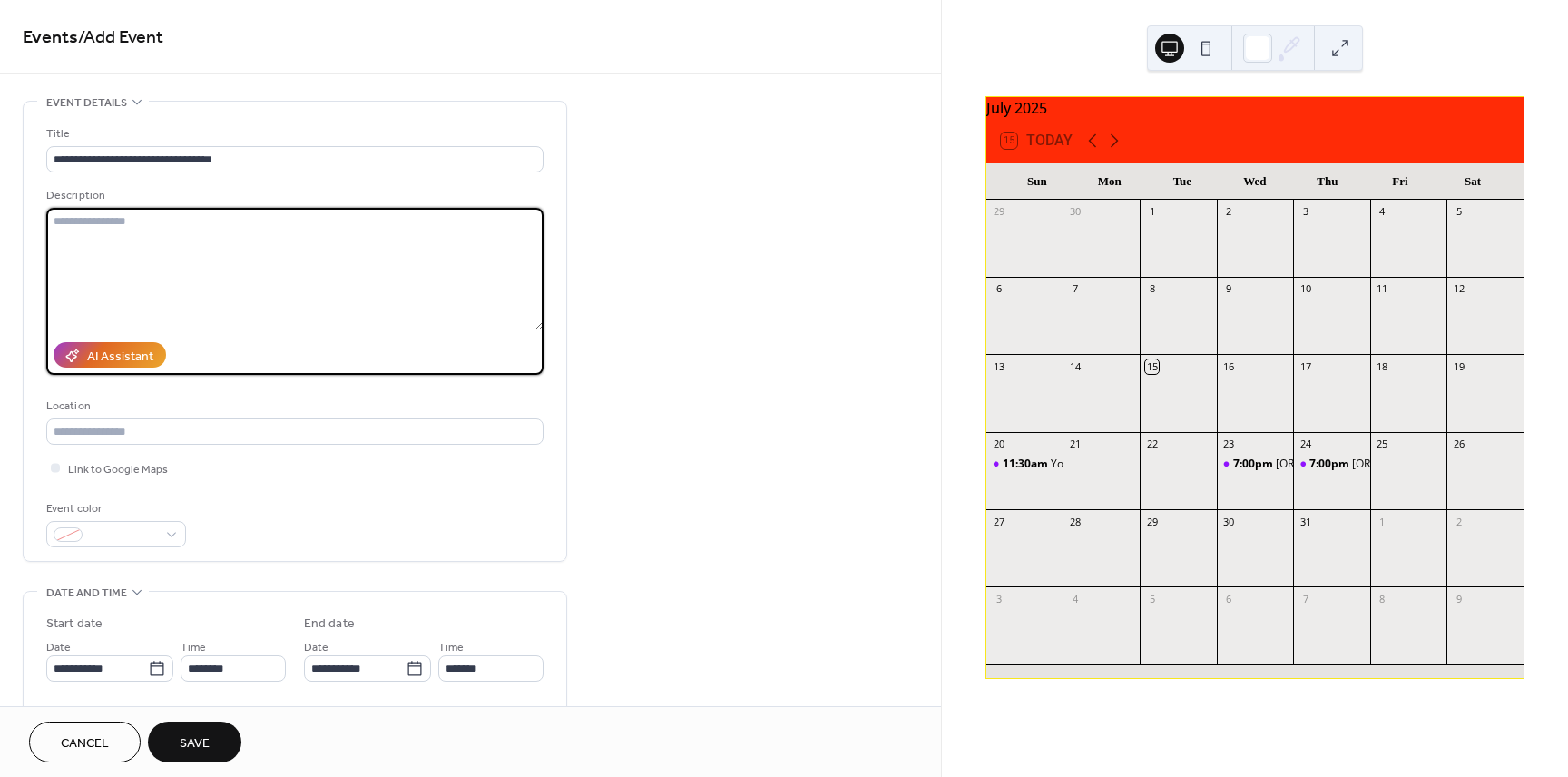 click at bounding box center (295, 269) 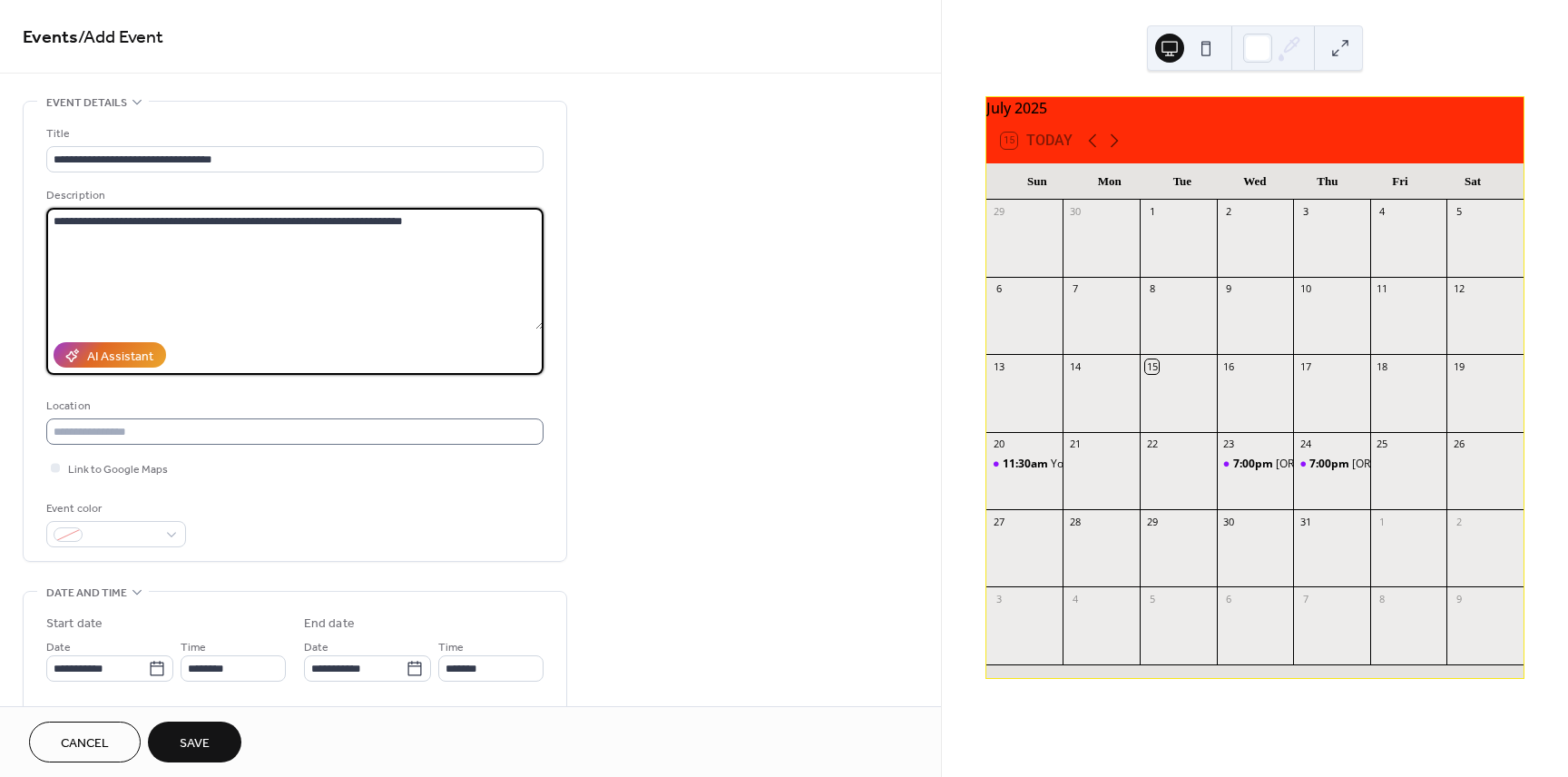 type on "**********" 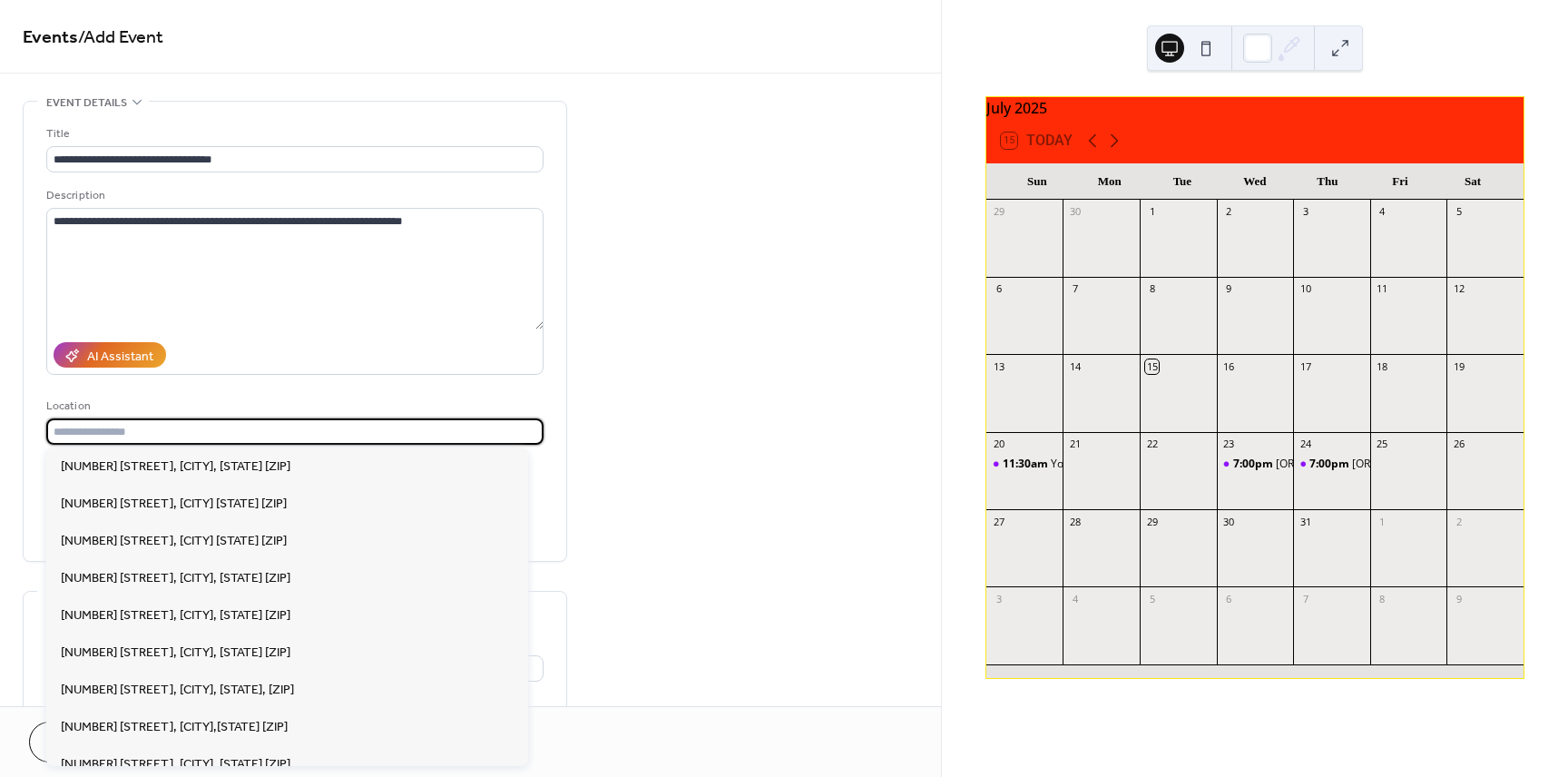click at bounding box center (295, 431) 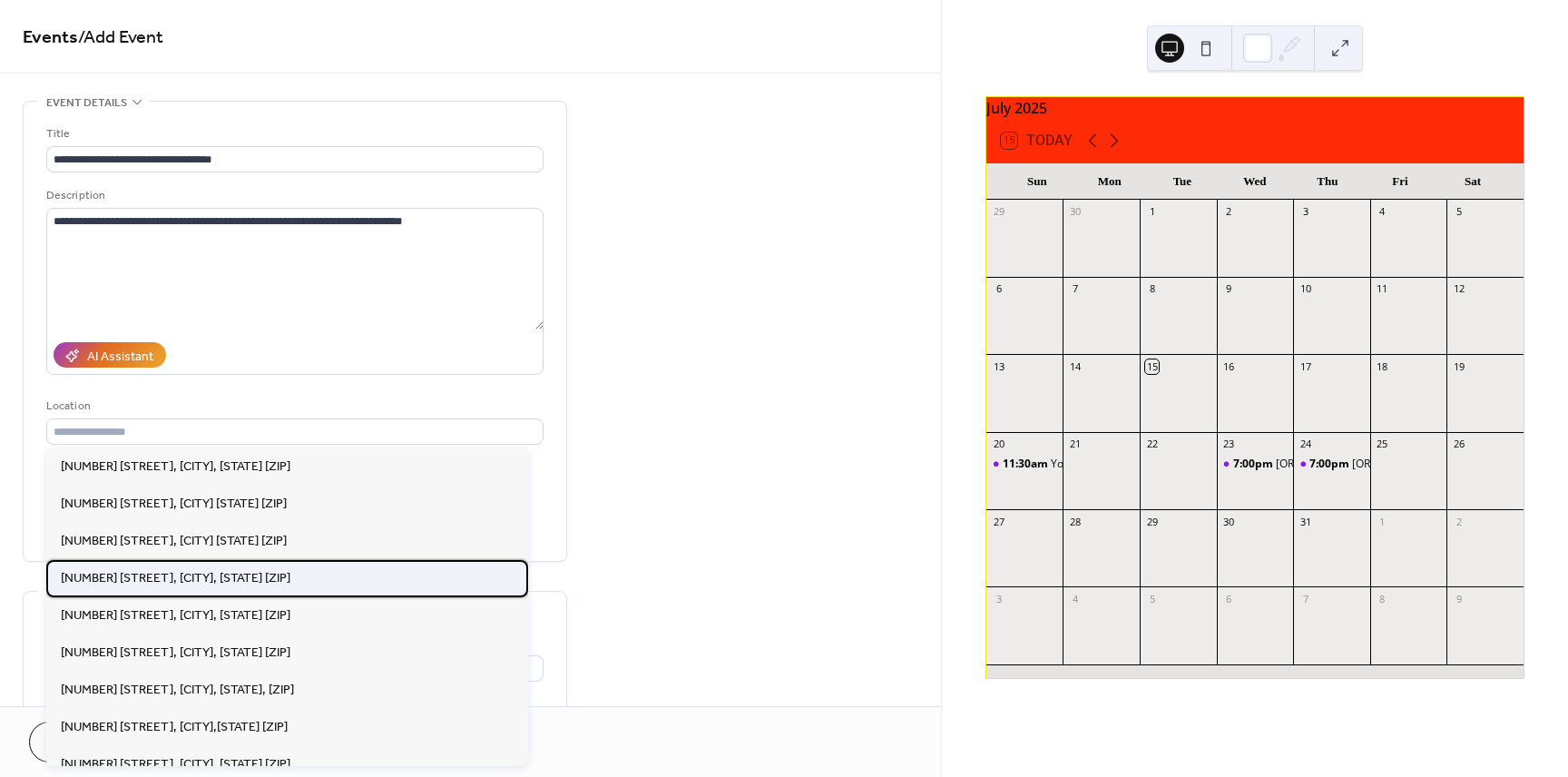 click on "[NUMBER] [STREET], [CITY], [STATE] [POSTAL_CODE]" at bounding box center (175, 578) 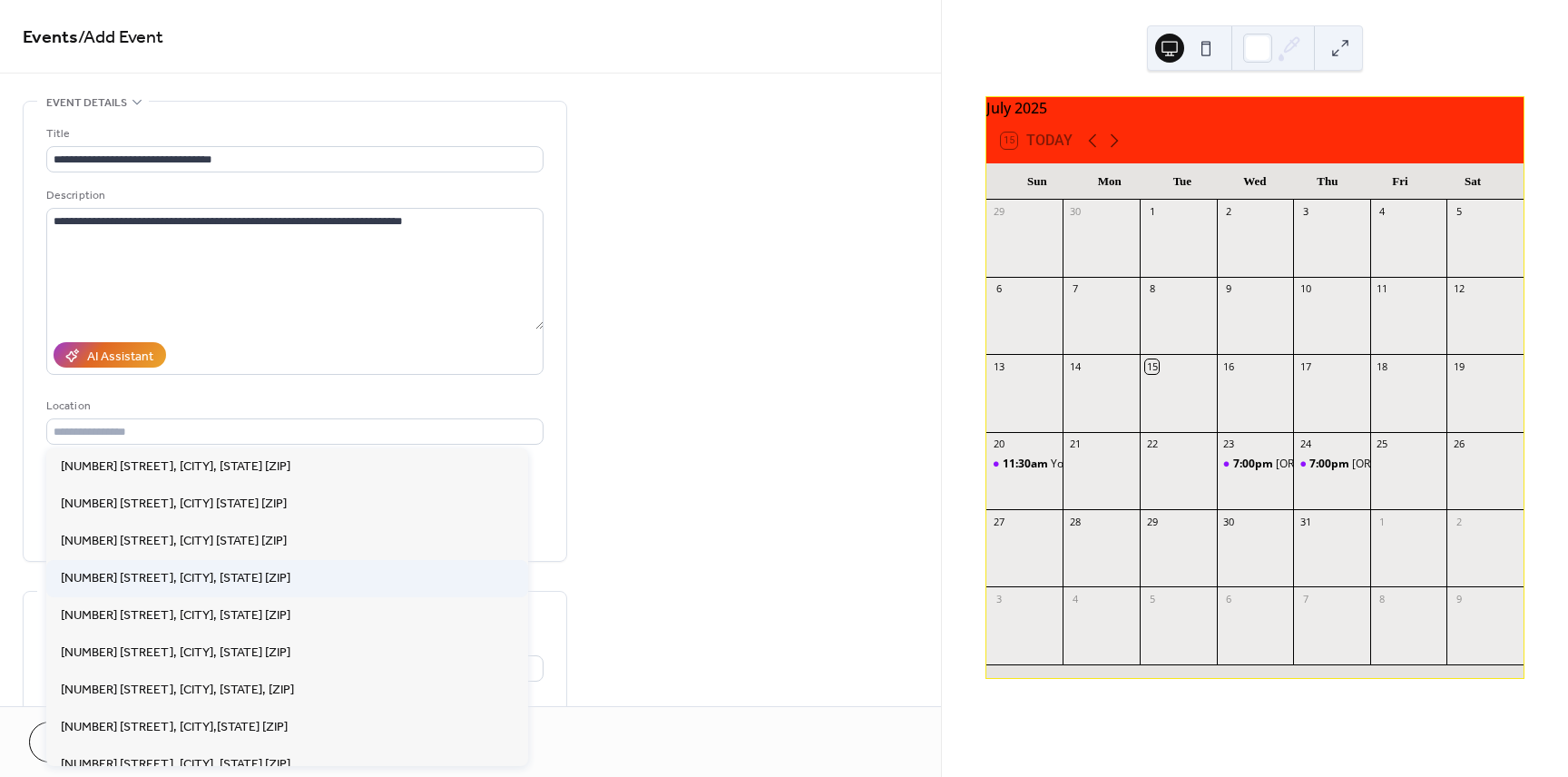 type on "**********" 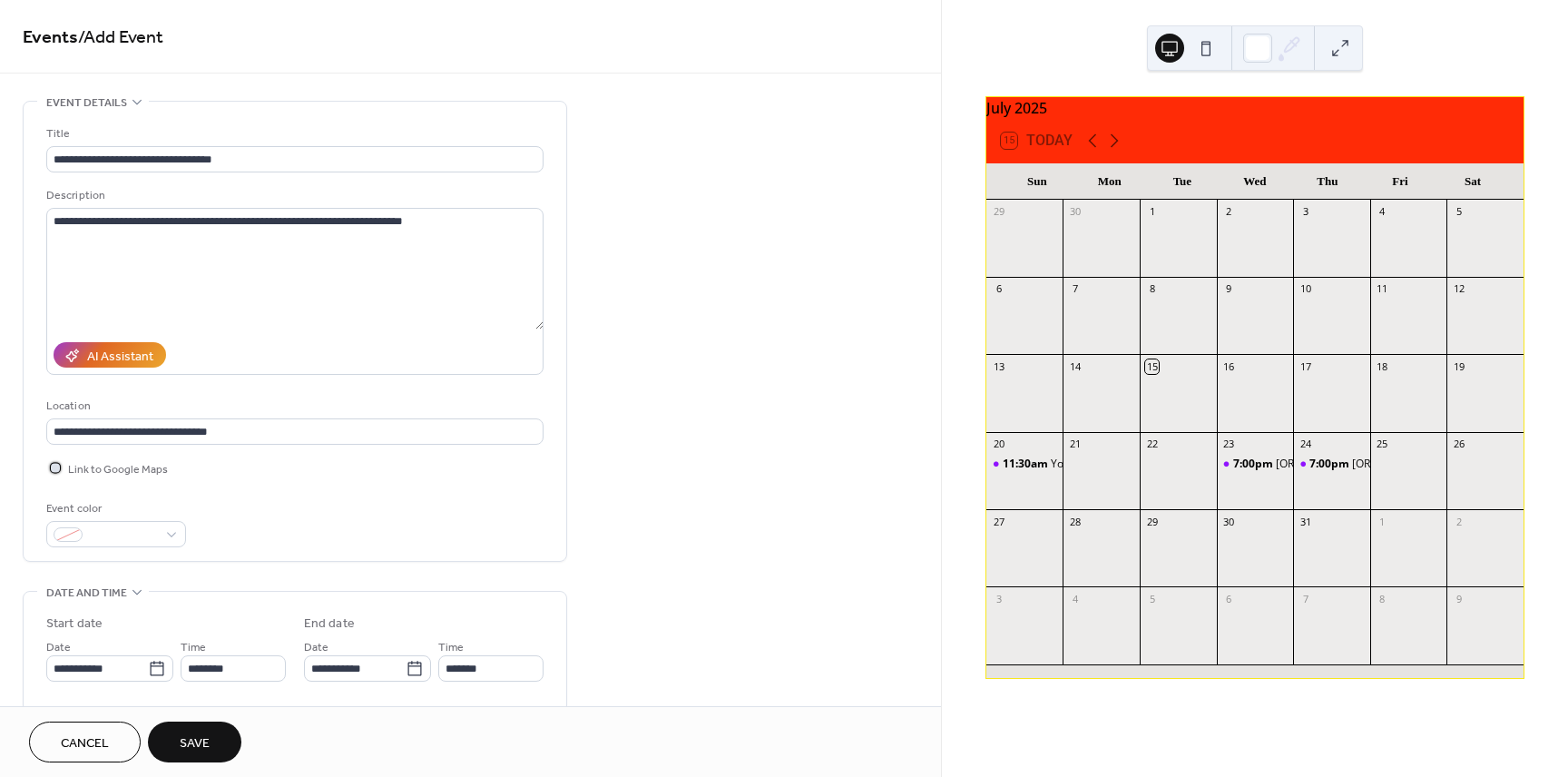 click at bounding box center [55, 467] 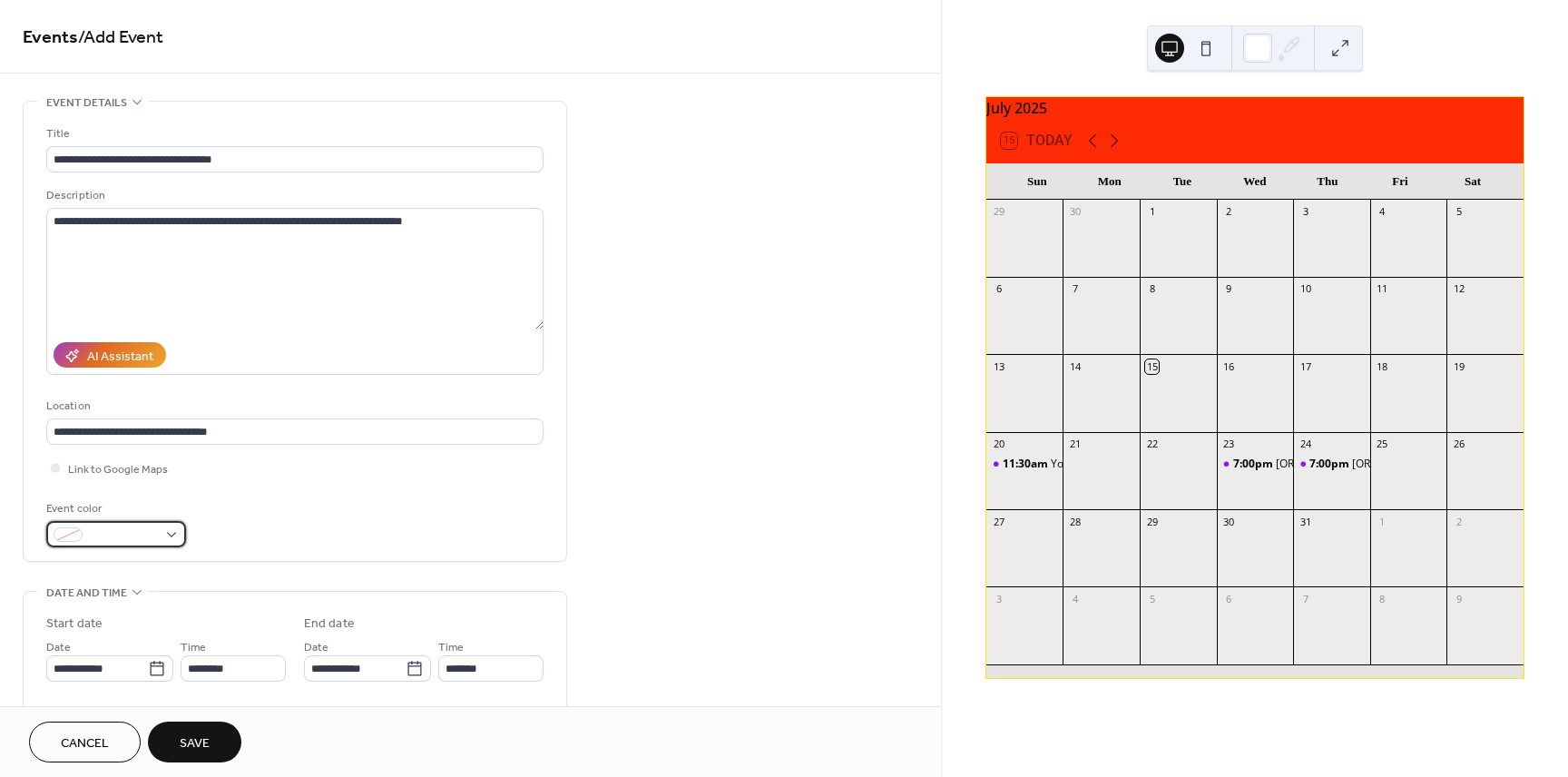 click at bounding box center [116, 534] 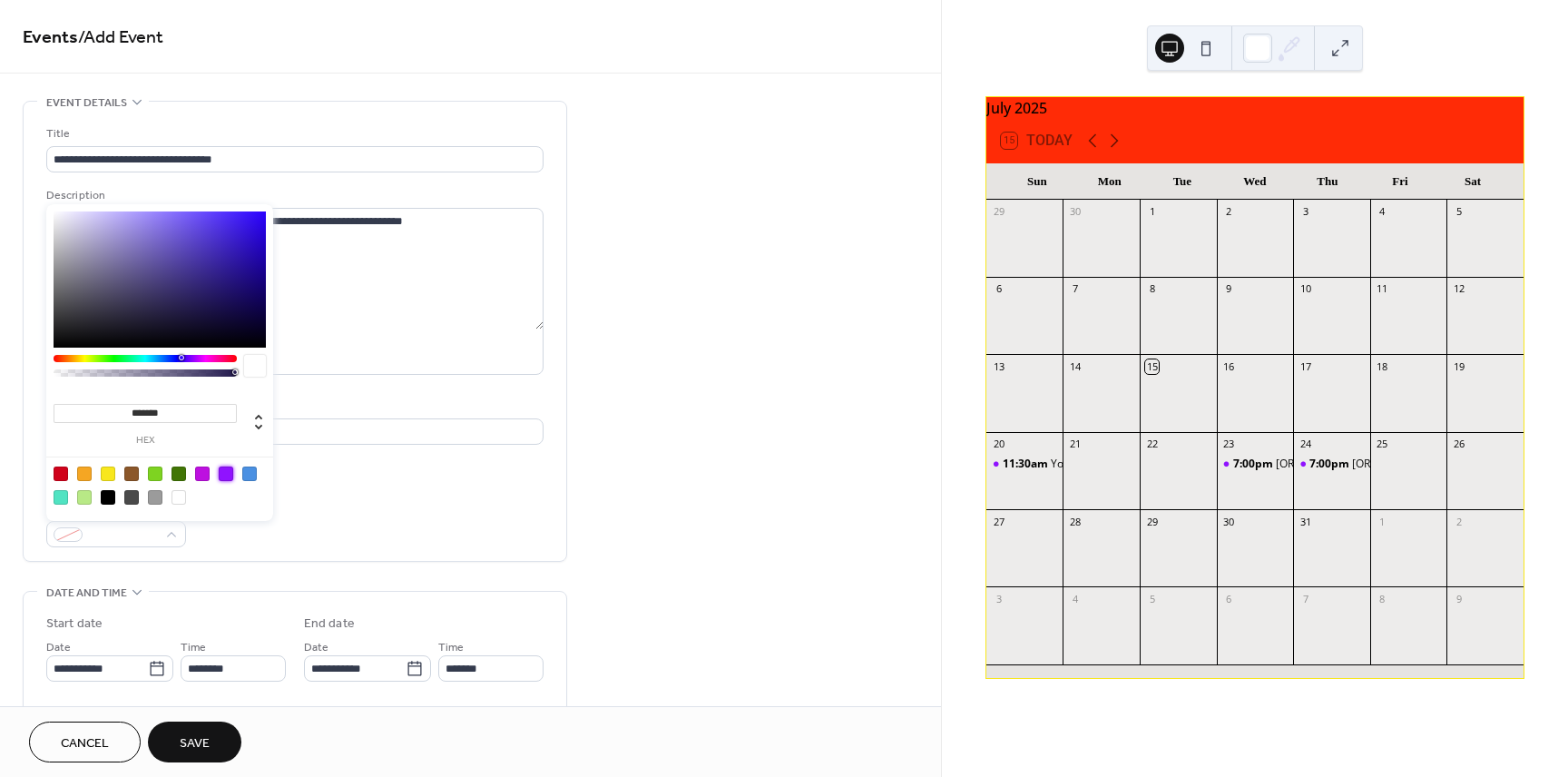 click at bounding box center (226, 474) 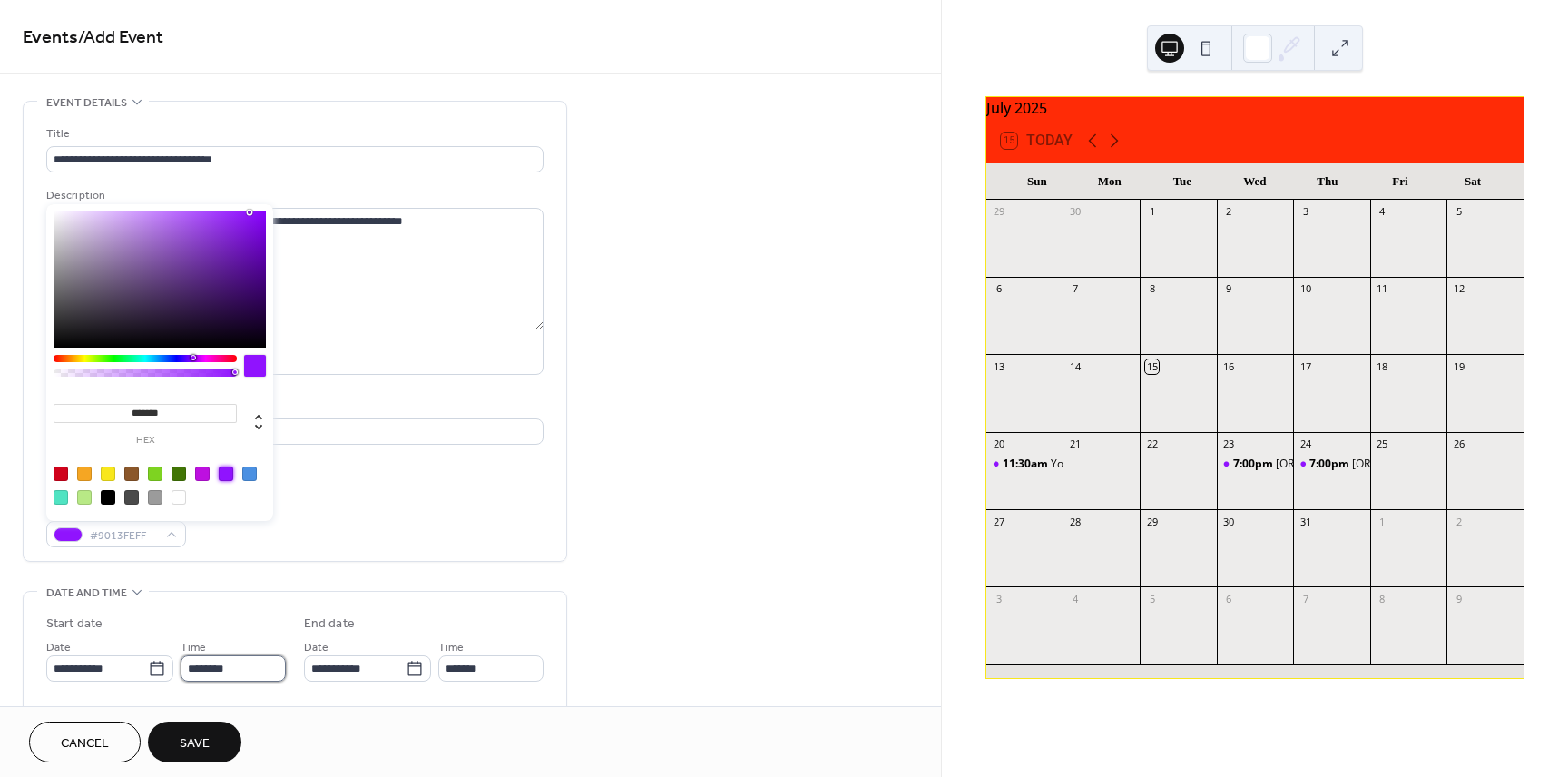 click on "********" at bounding box center (233, 668) 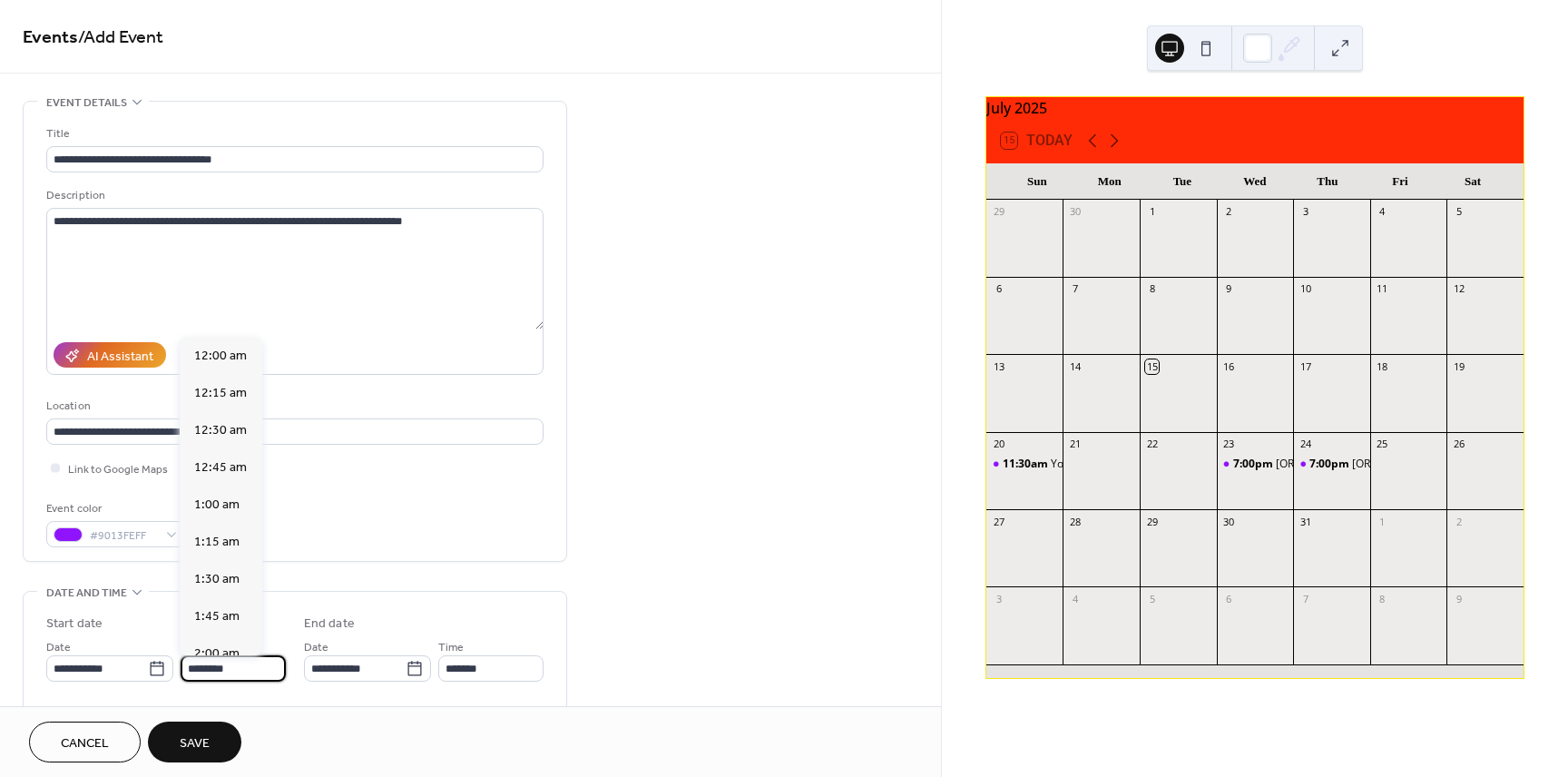 scroll, scrollTop: 1786, scrollLeft: 0, axis: vertical 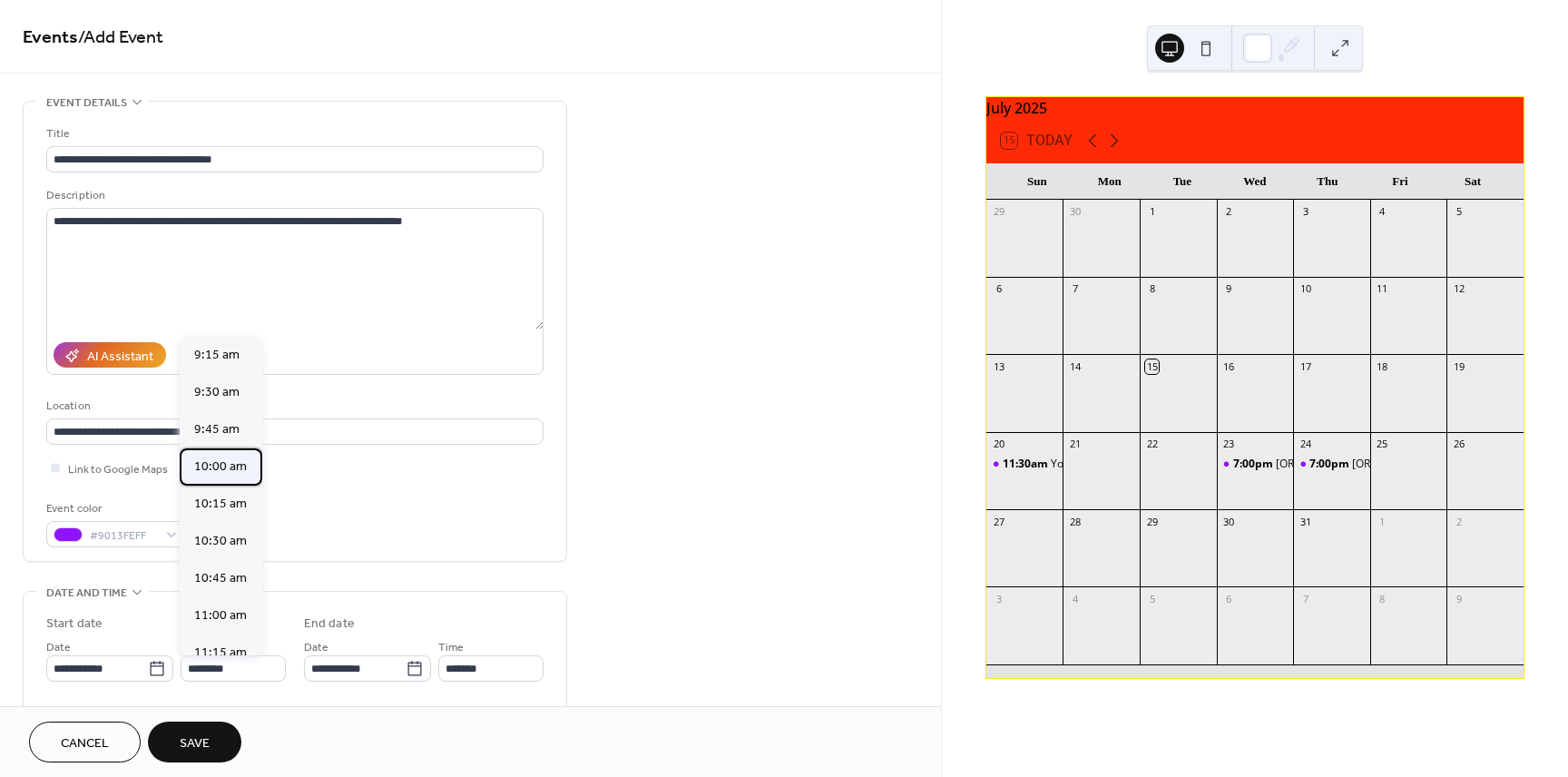 click on "10:00 am" at bounding box center (220, 467) 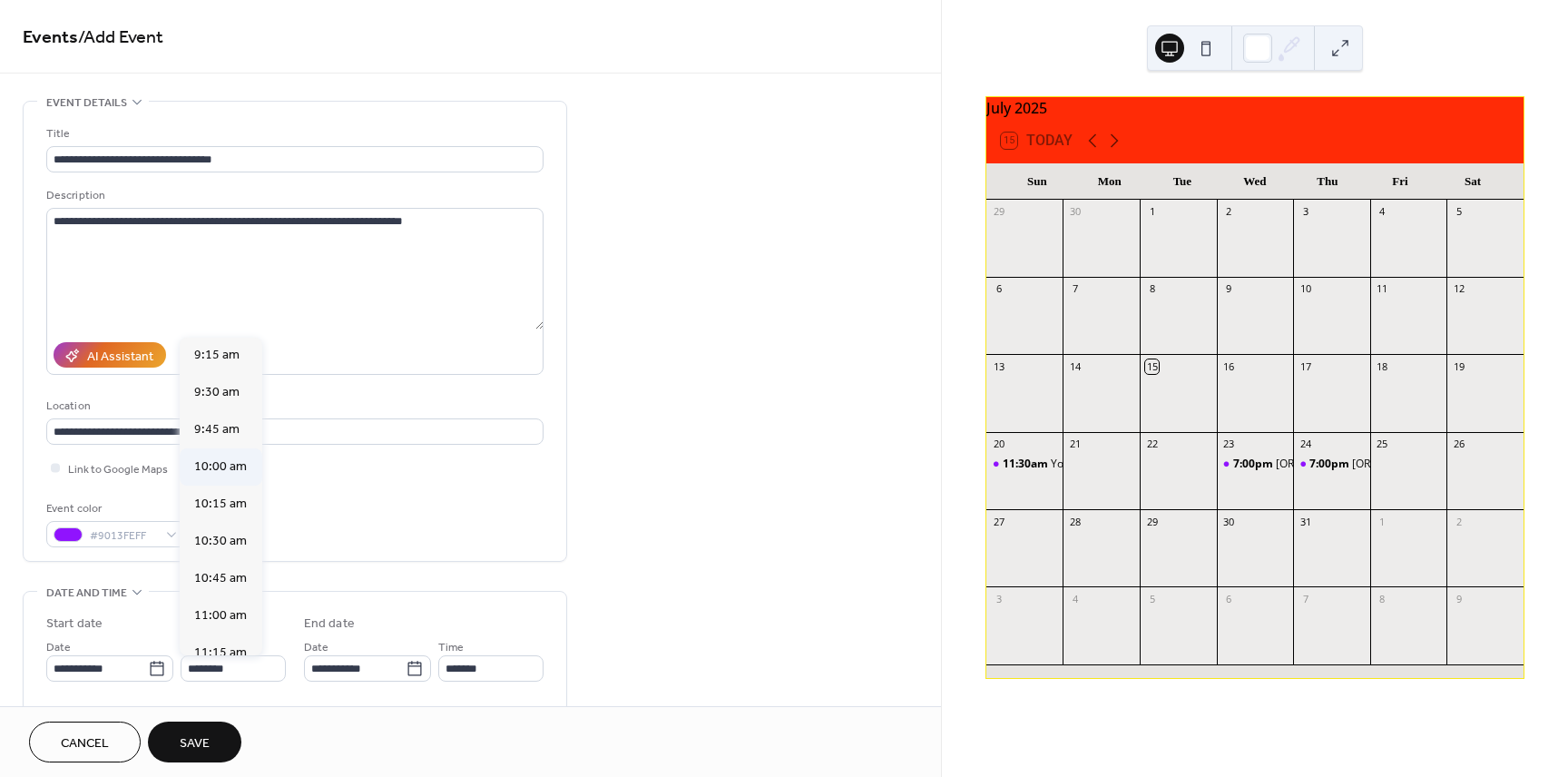 type on "********" 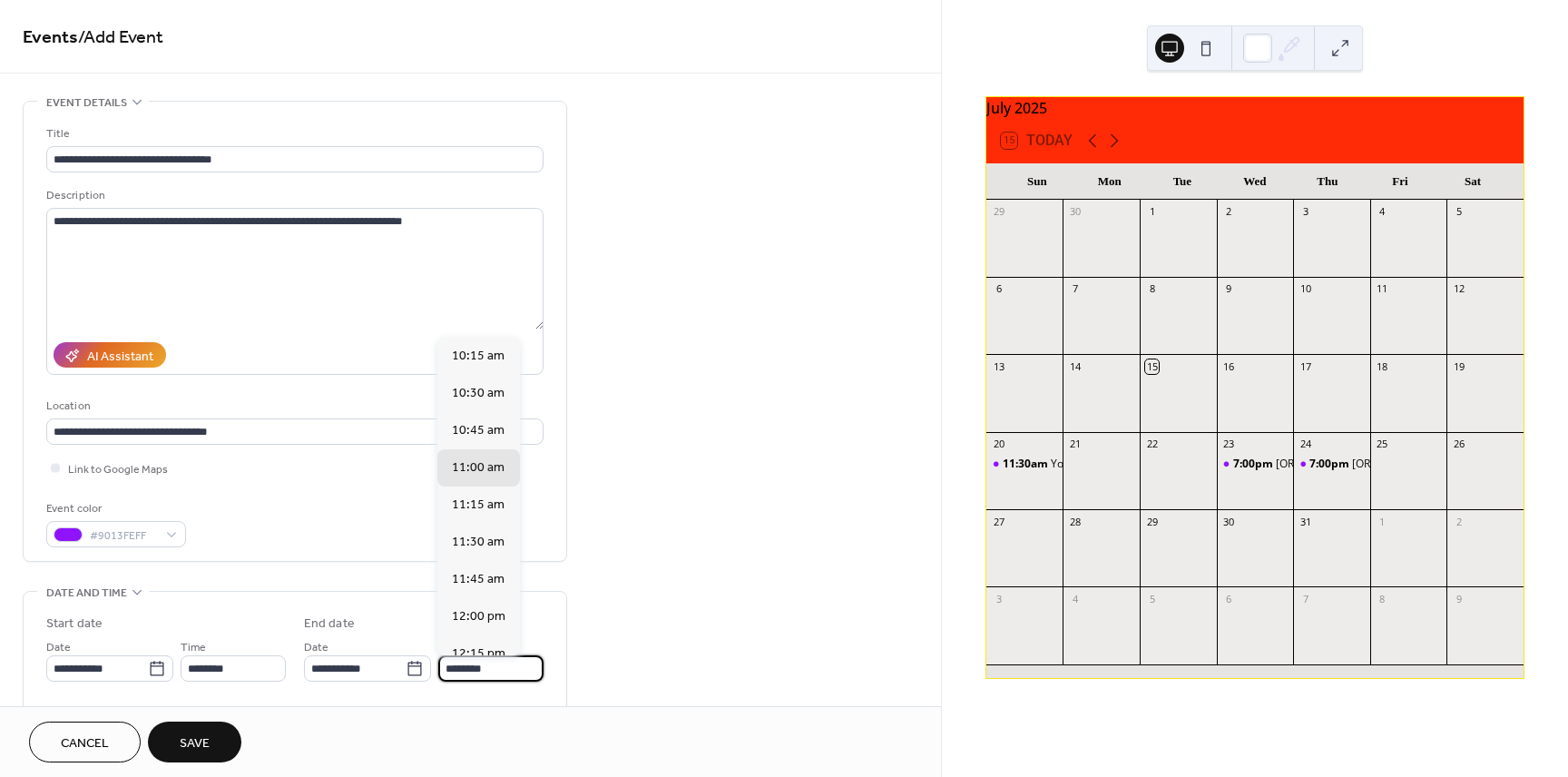 click on "********" at bounding box center [491, 668] 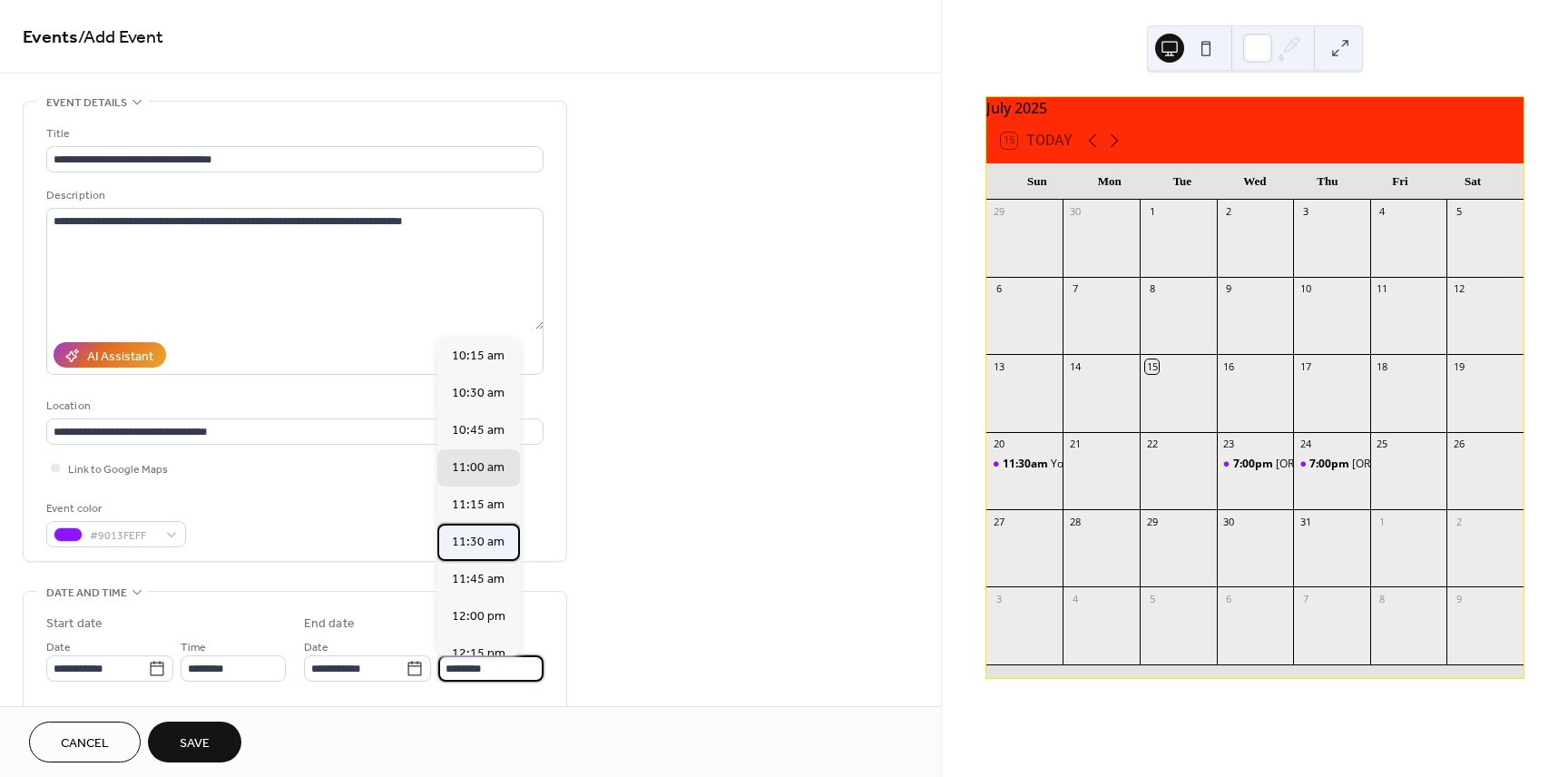 click on "11:30 am" at bounding box center [478, 542] 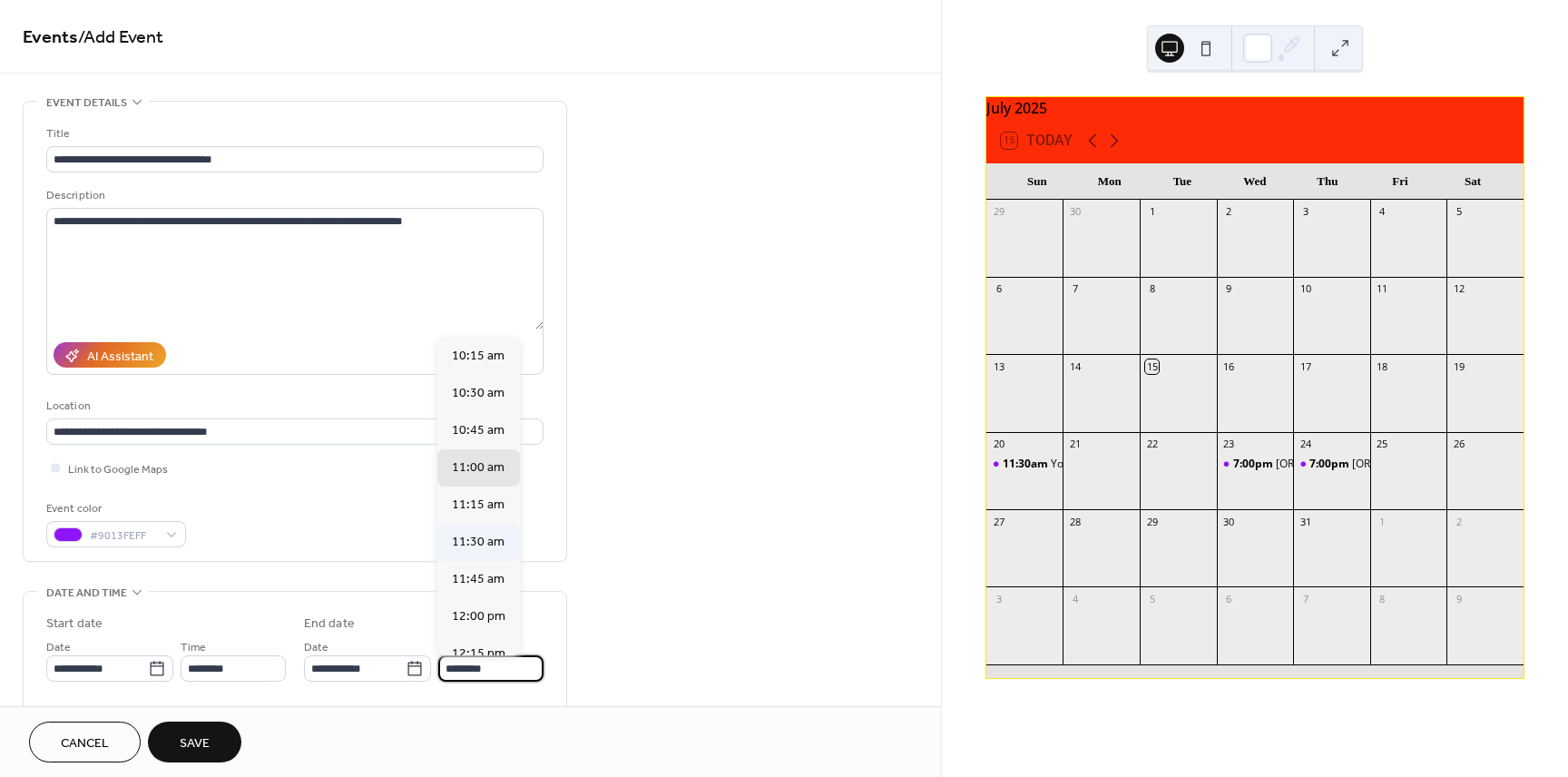 type on "********" 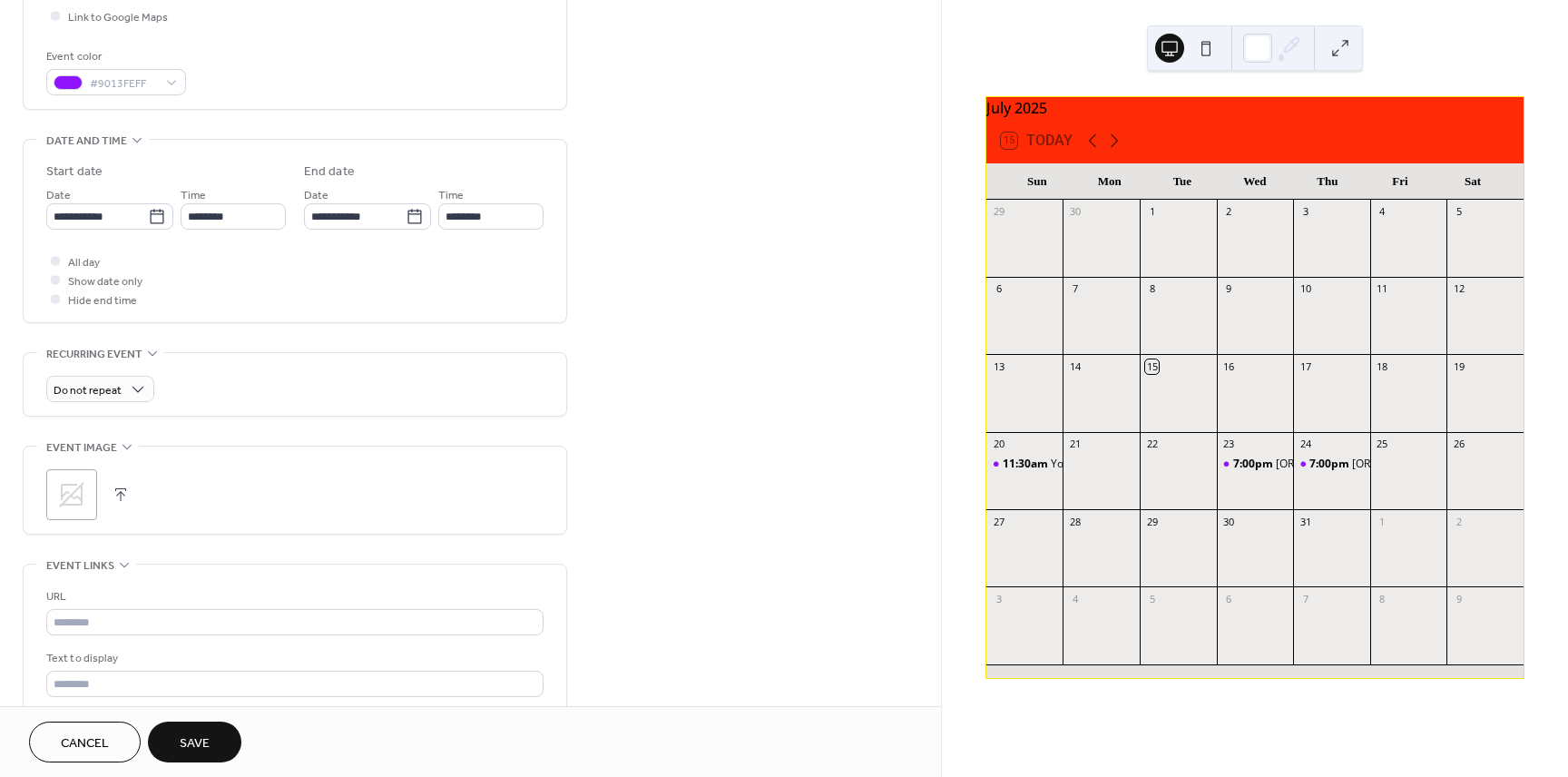 scroll, scrollTop: 475, scrollLeft: 0, axis: vertical 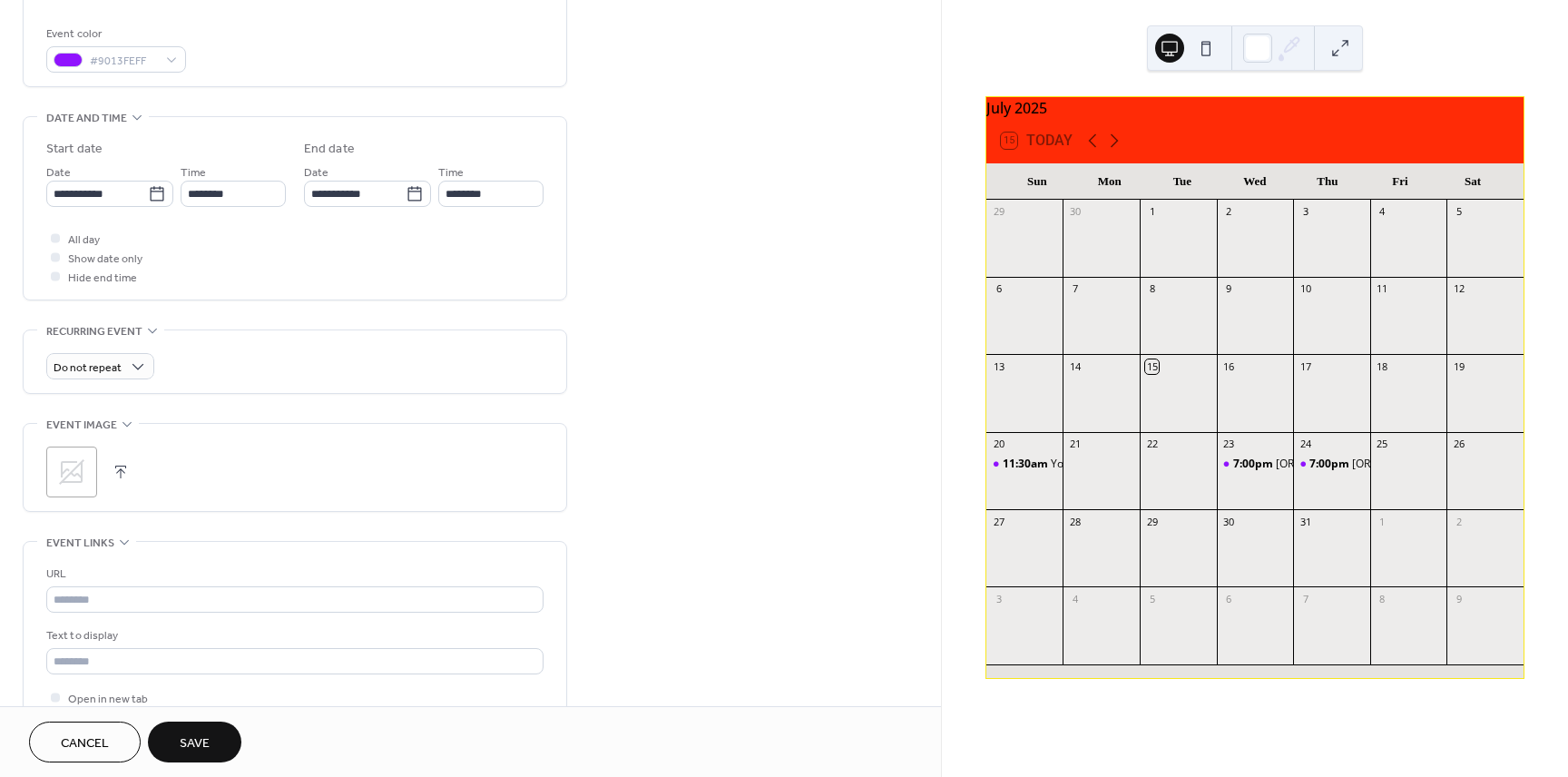 click 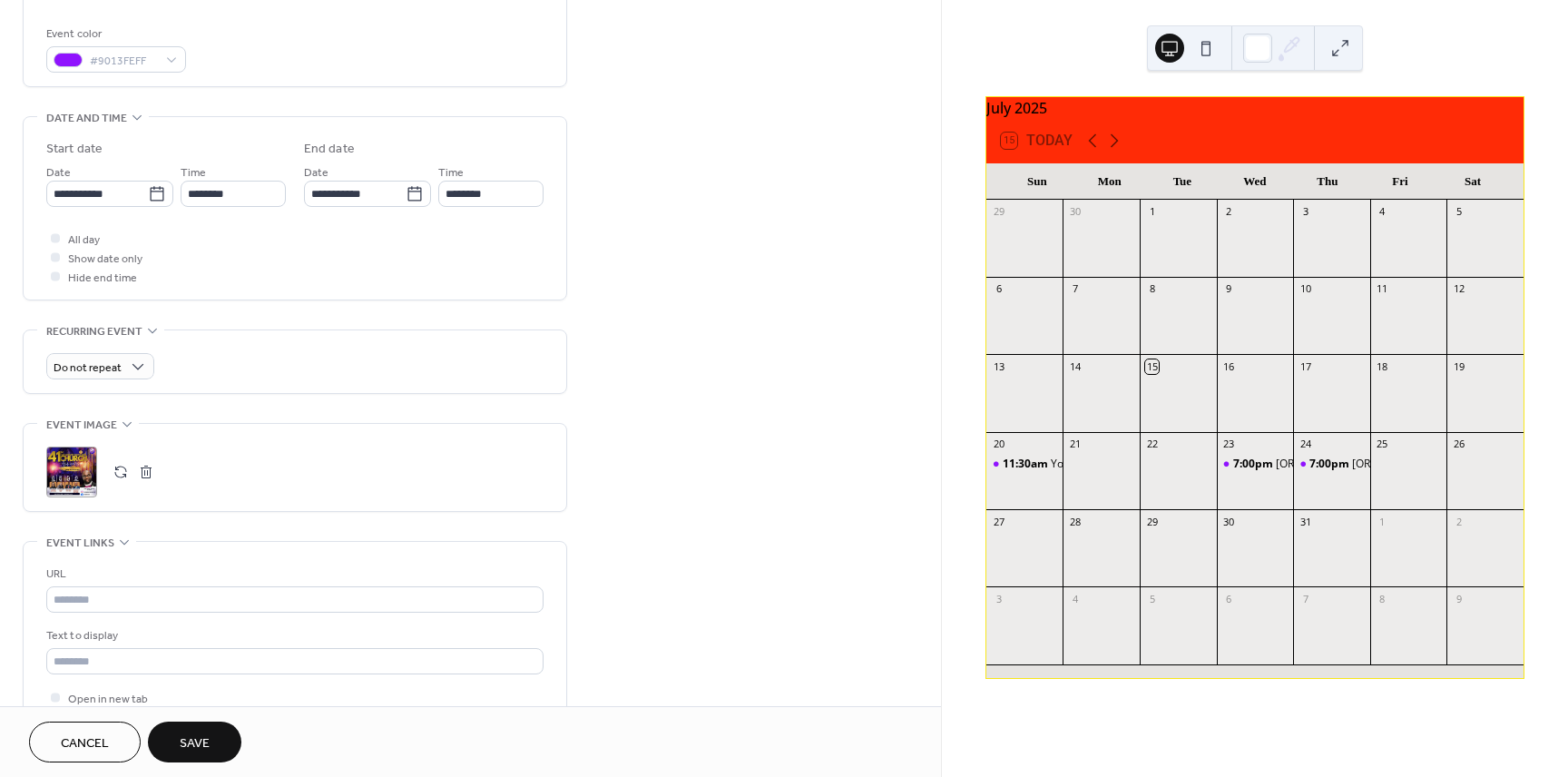 click on "Save" at bounding box center [194, 743] 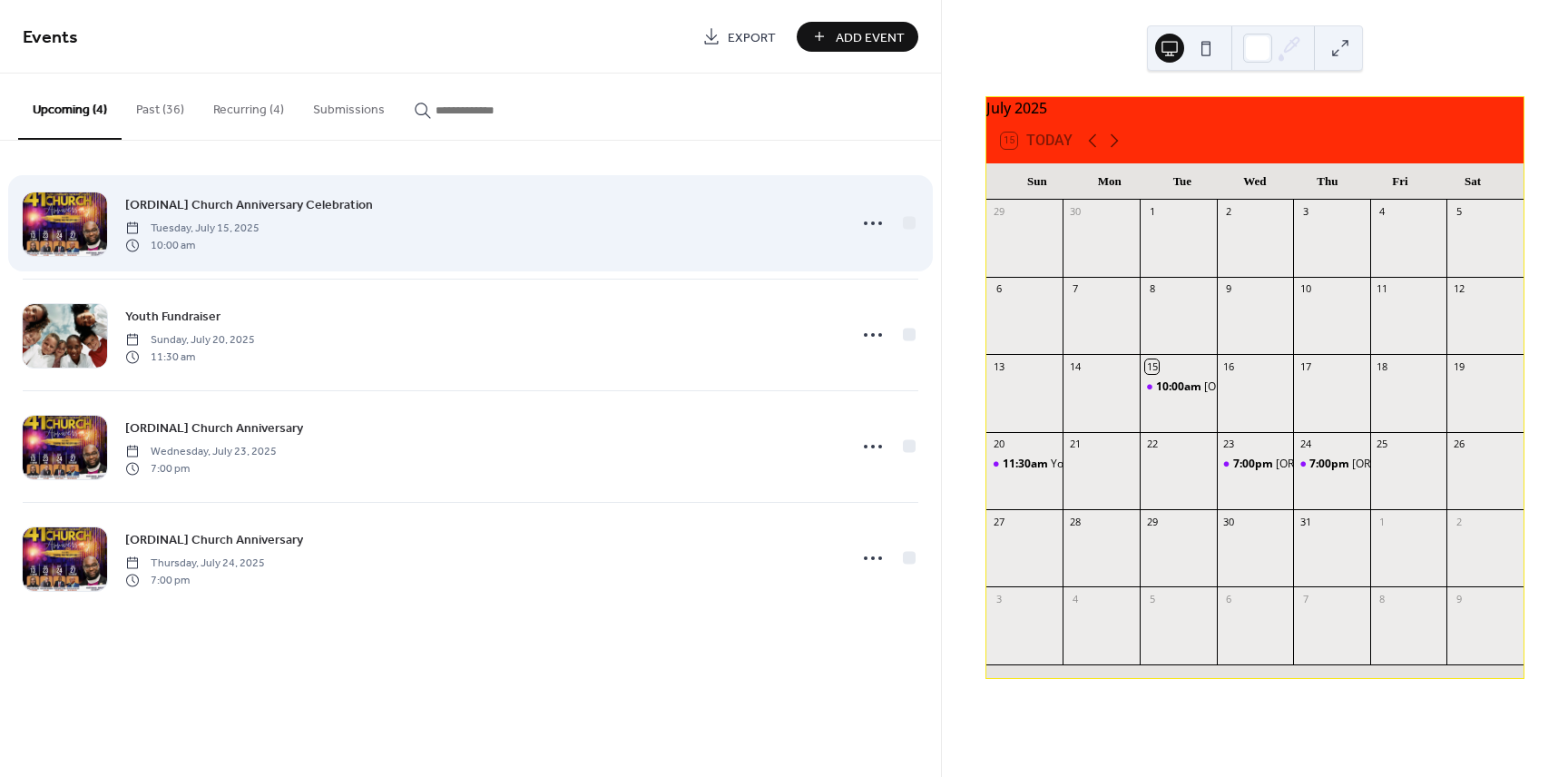 click on "Tuesday, July 15, 2025" at bounding box center (192, 229) 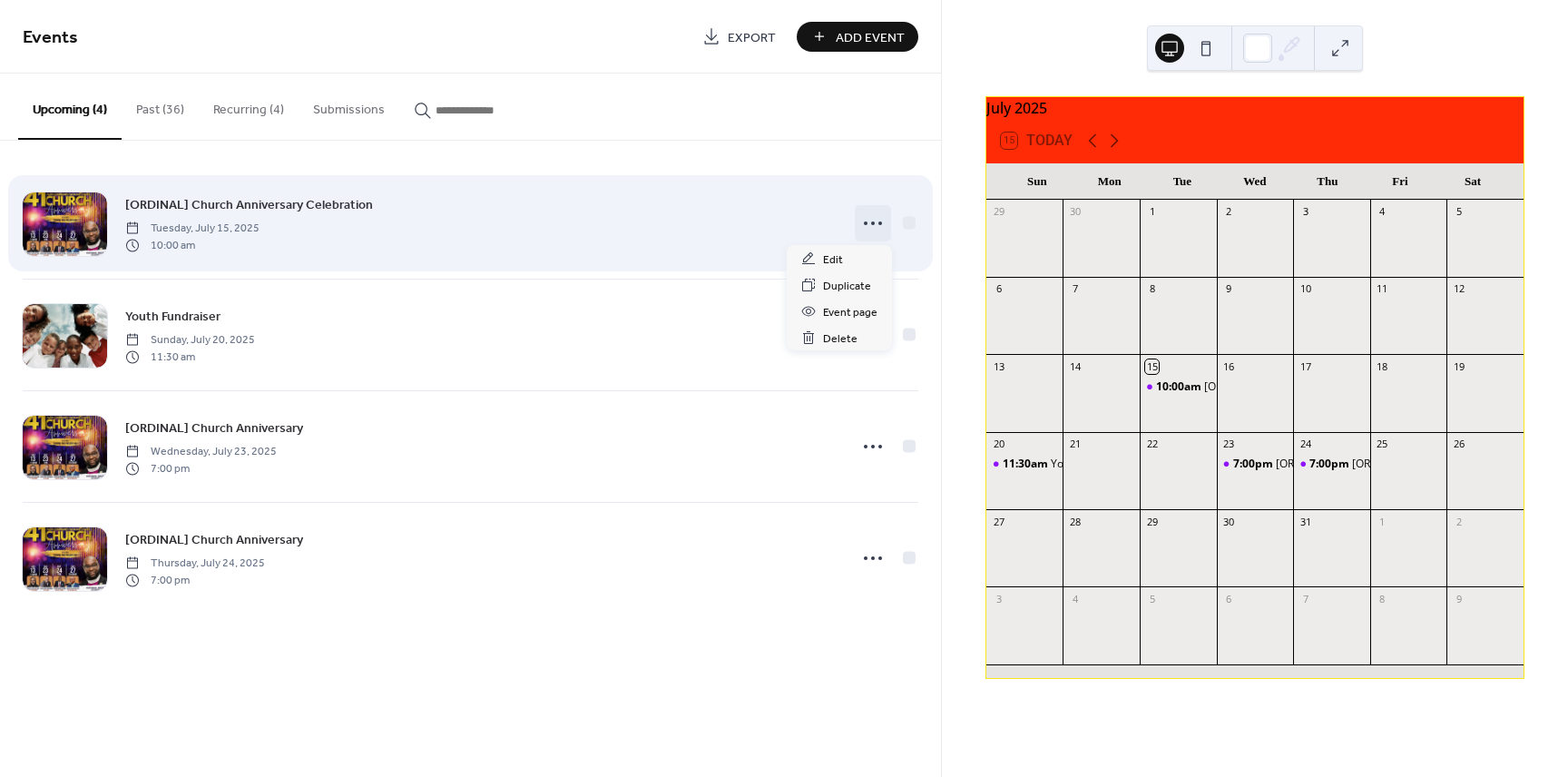 click 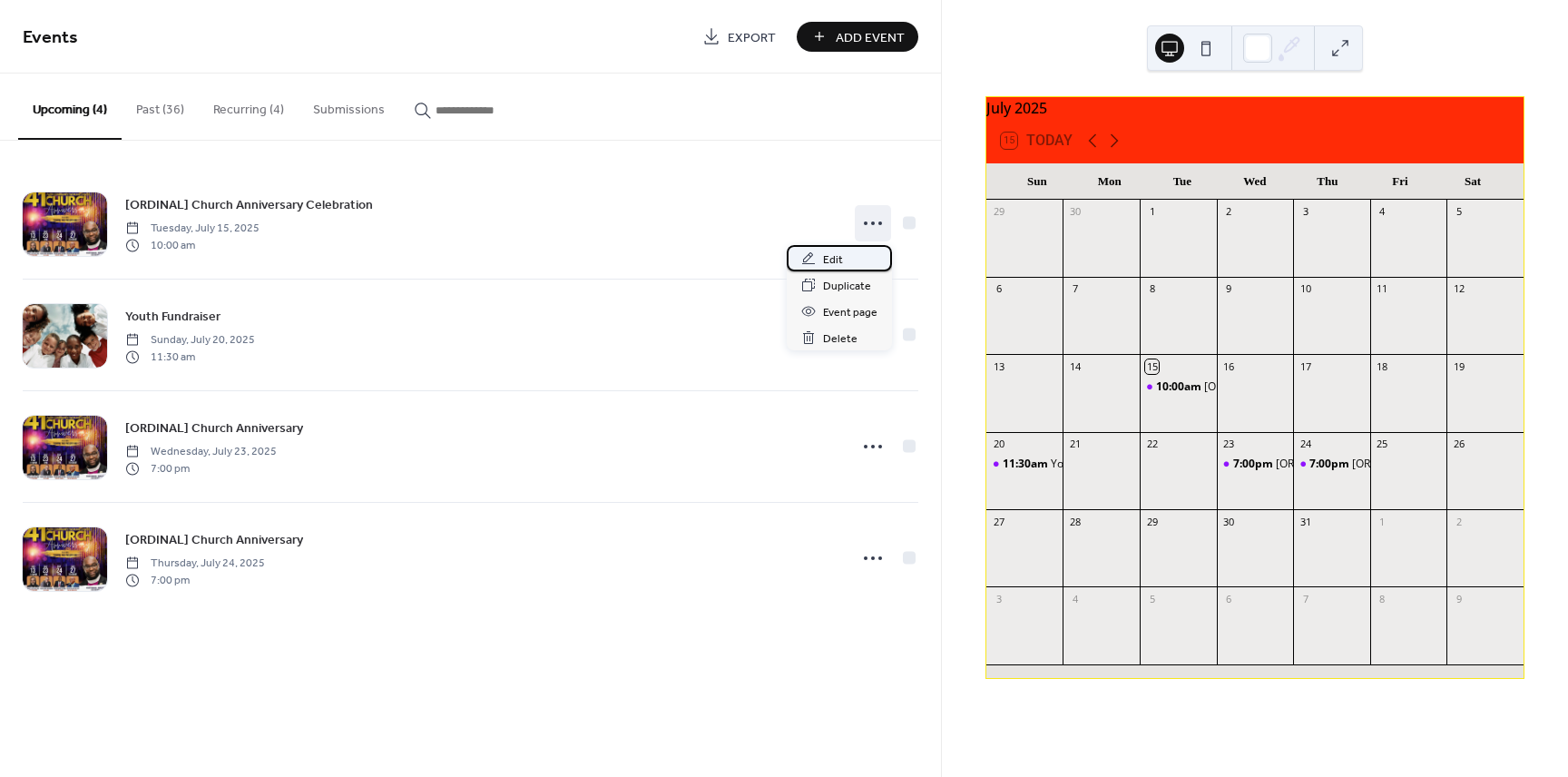 click on "Edit" at bounding box center (833, 260) 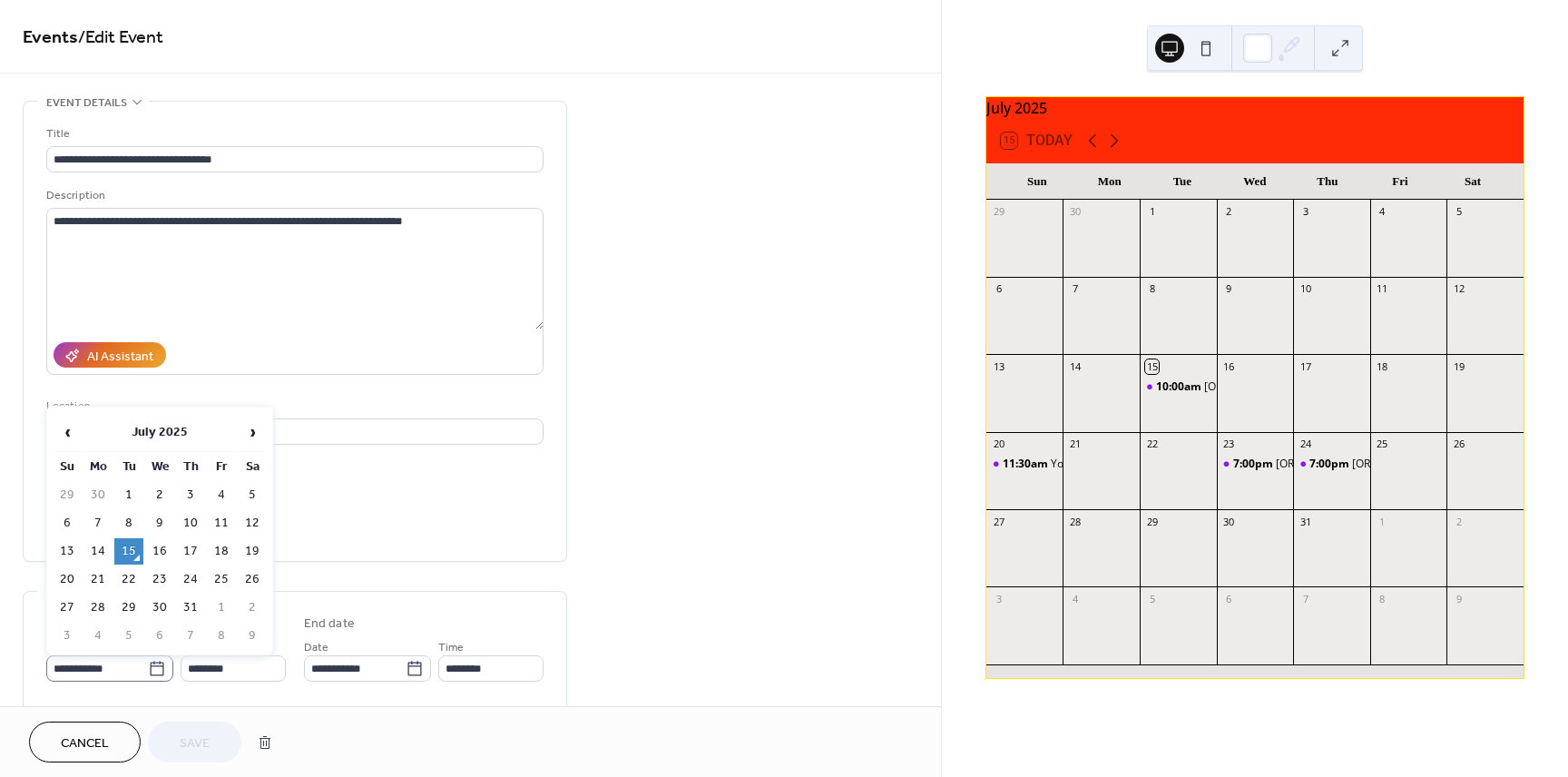 click 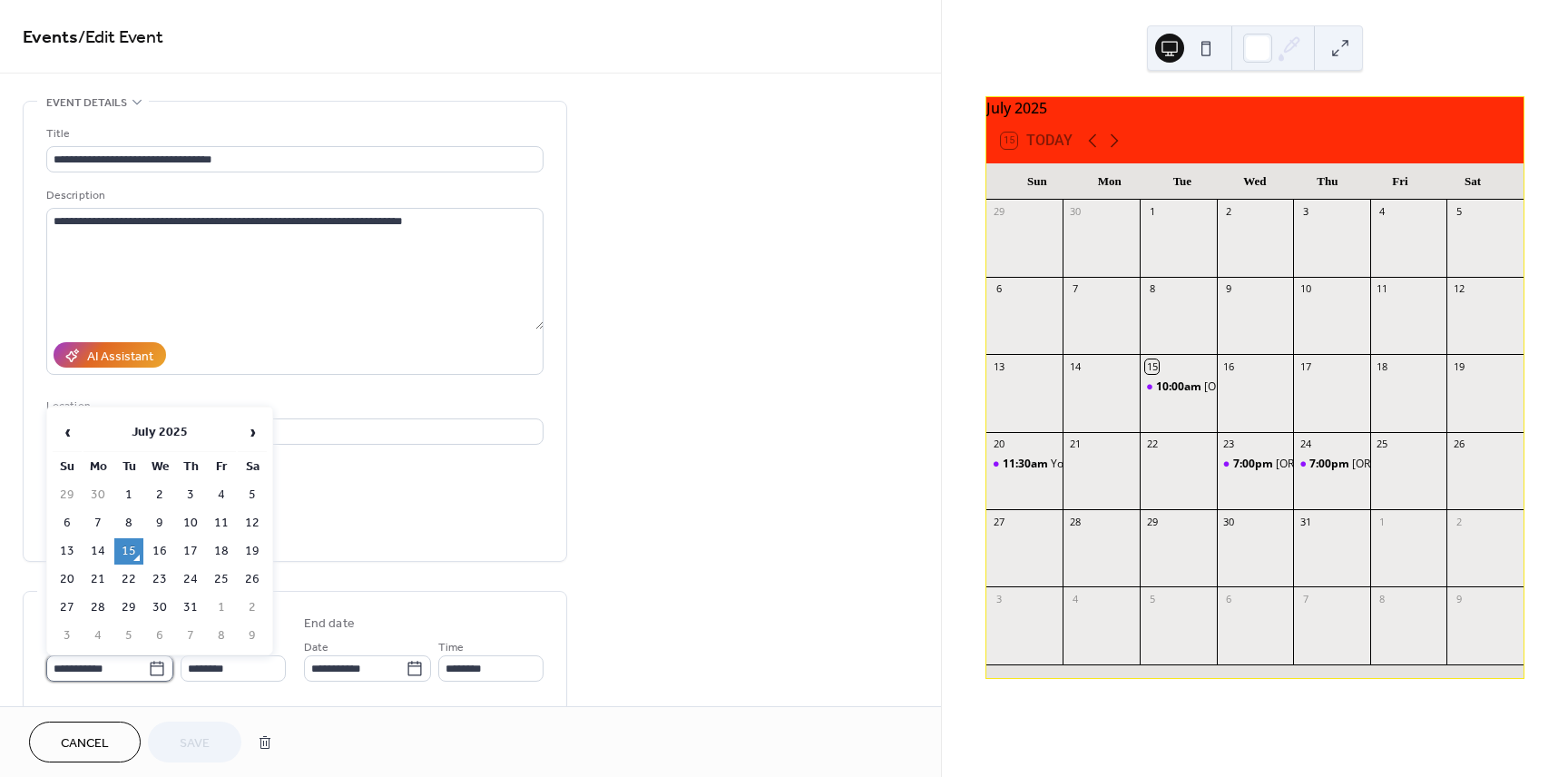 click on "**********" at bounding box center (97, 668) 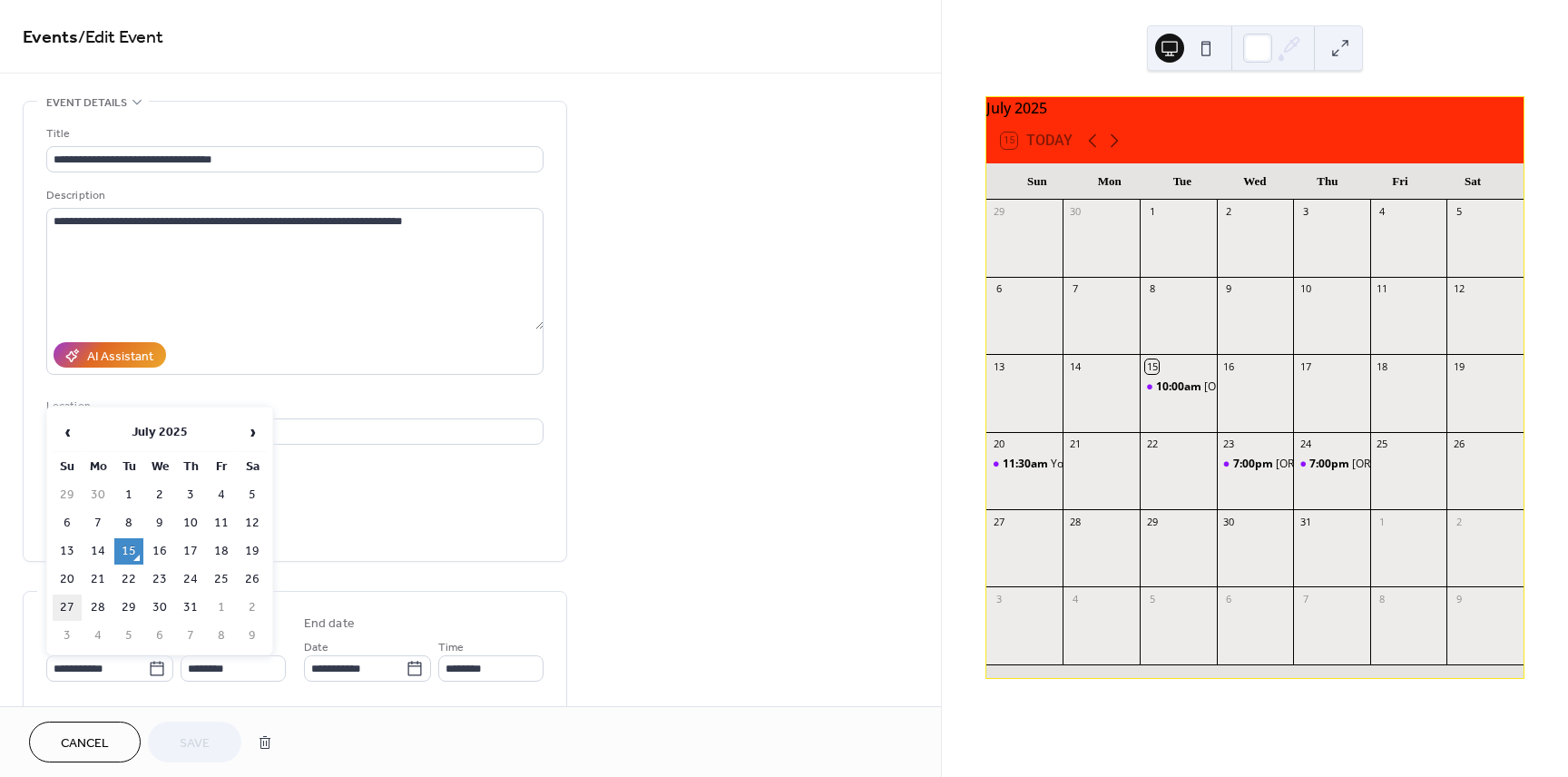 click on "27" at bounding box center [67, 607] 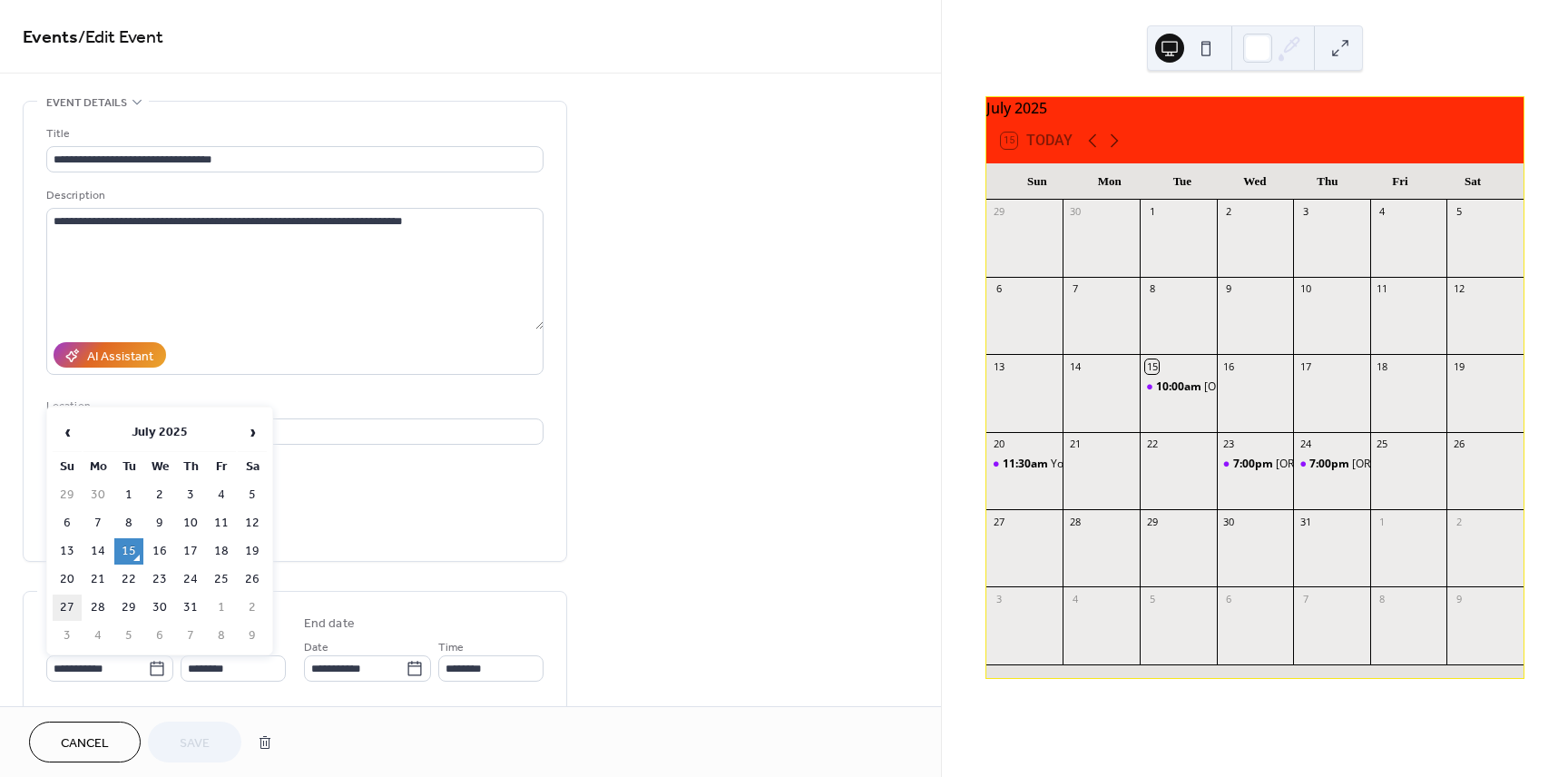 type on "**********" 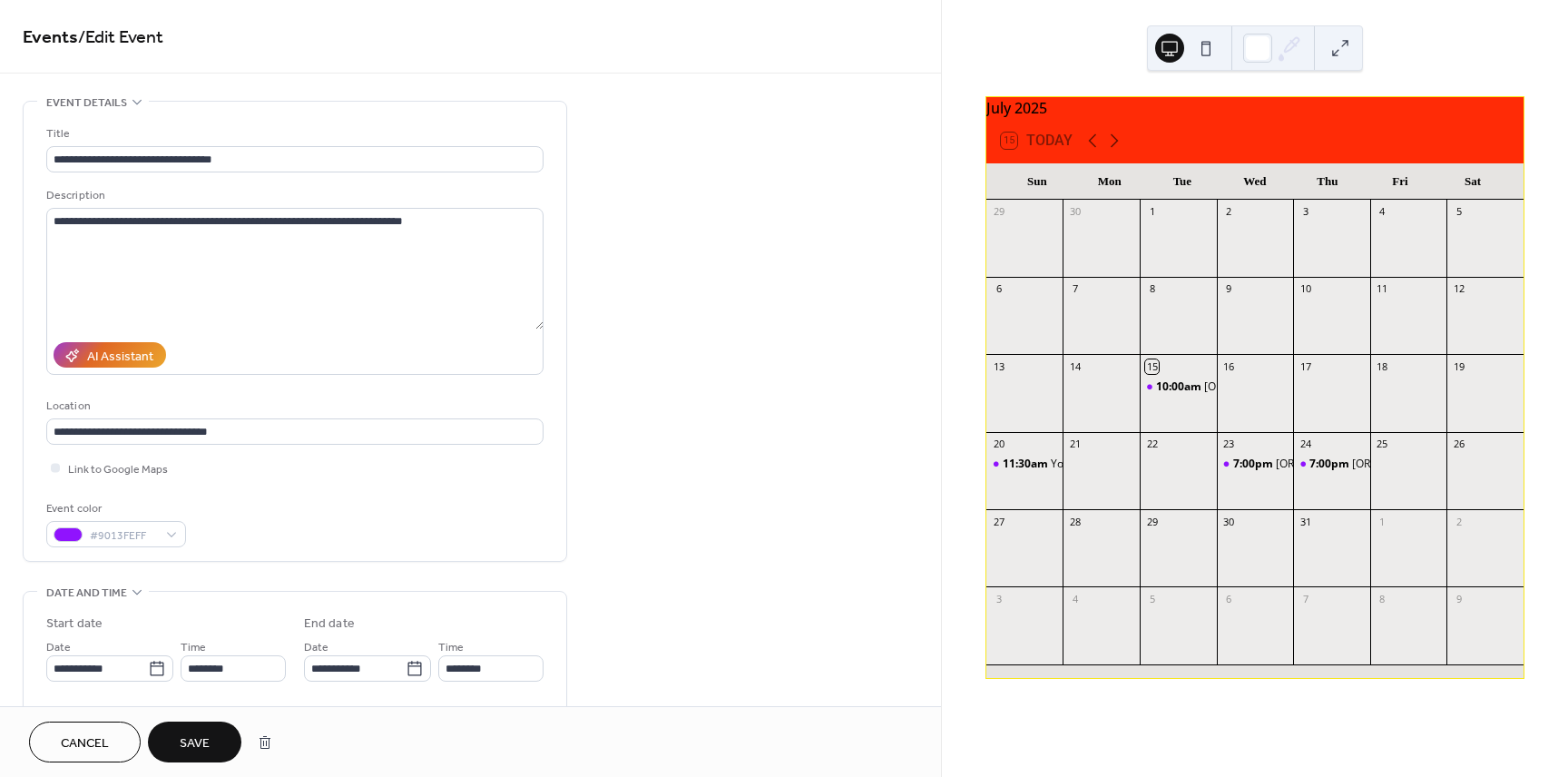 click on "Save" at bounding box center [194, 742] 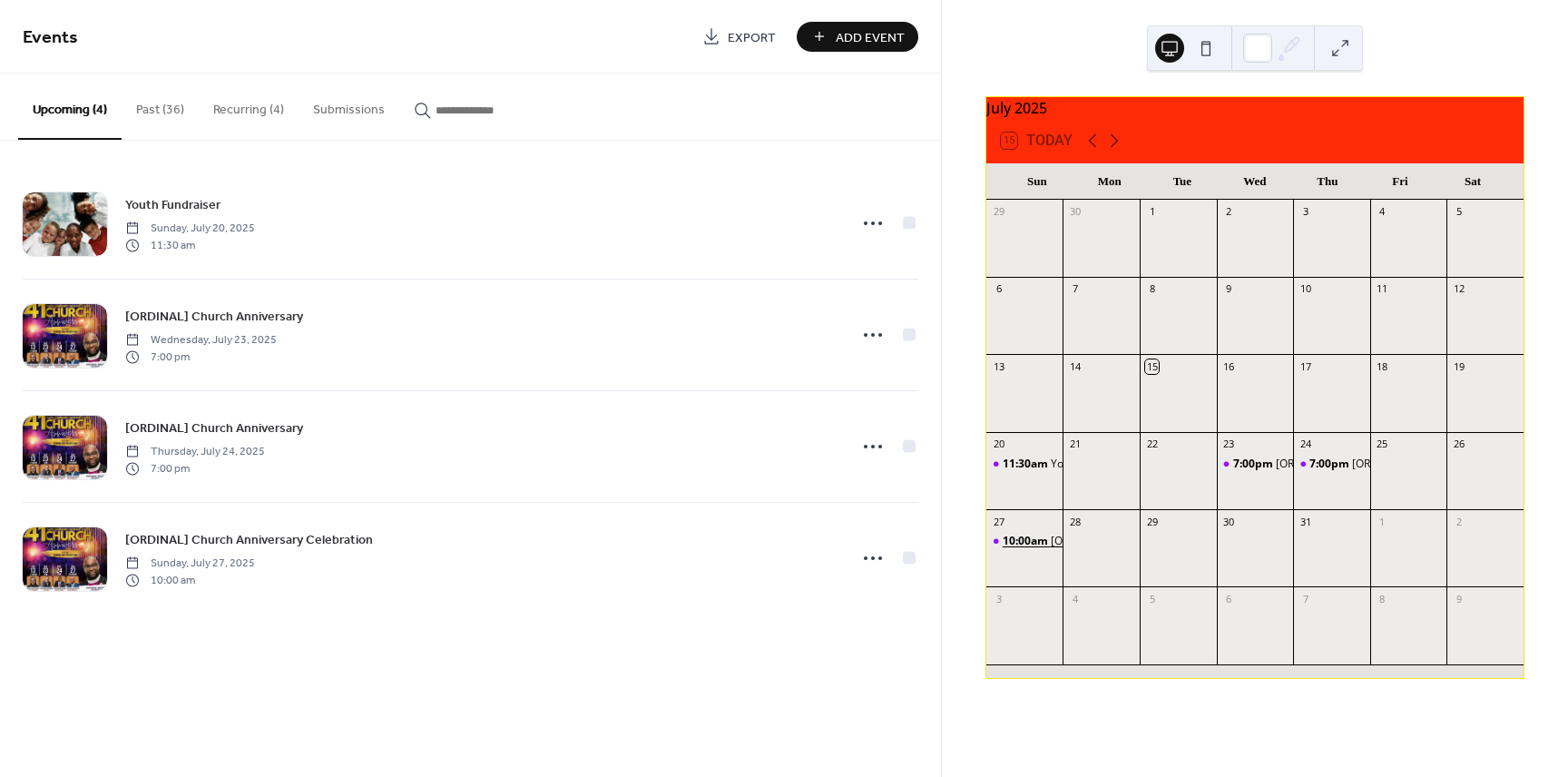 click on "10:00am" at bounding box center [1026, 541] 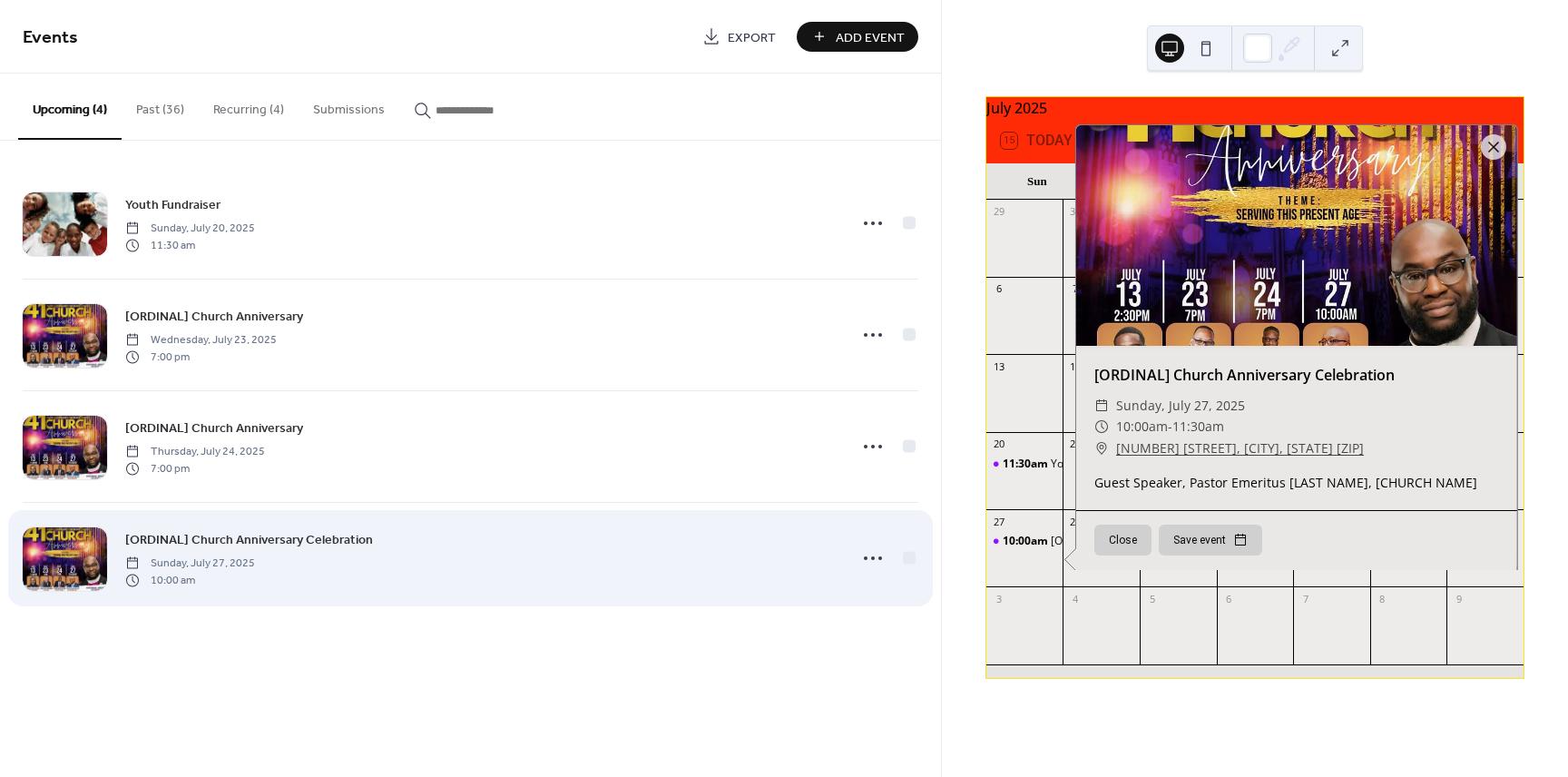 click on "41st Church Anniversary Celebration Sunday, July 27, 2025 10:00 am" at bounding box center (470, 558) 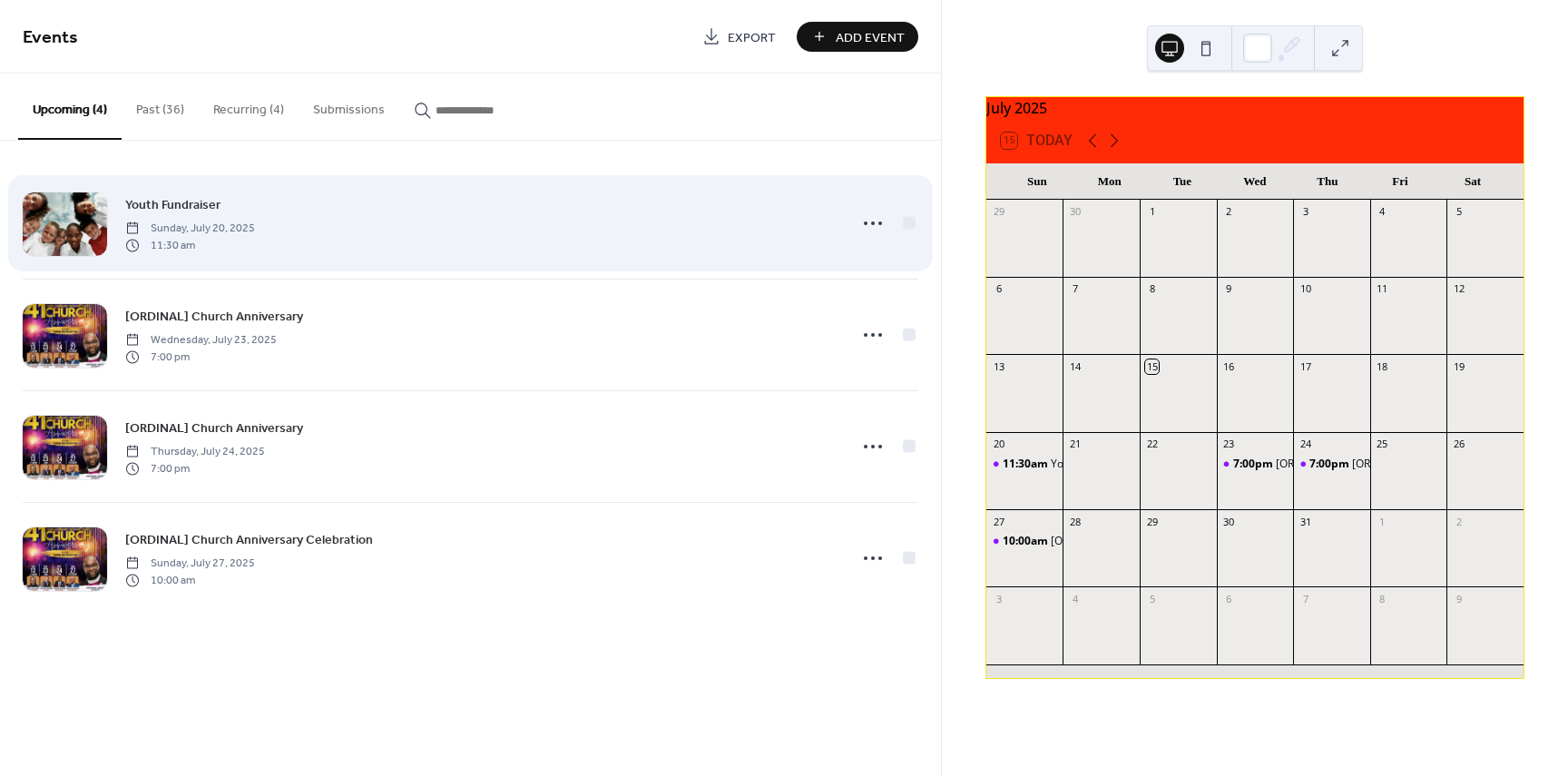 click on "Youth Fundraiser" at bounding box center [172, 205] 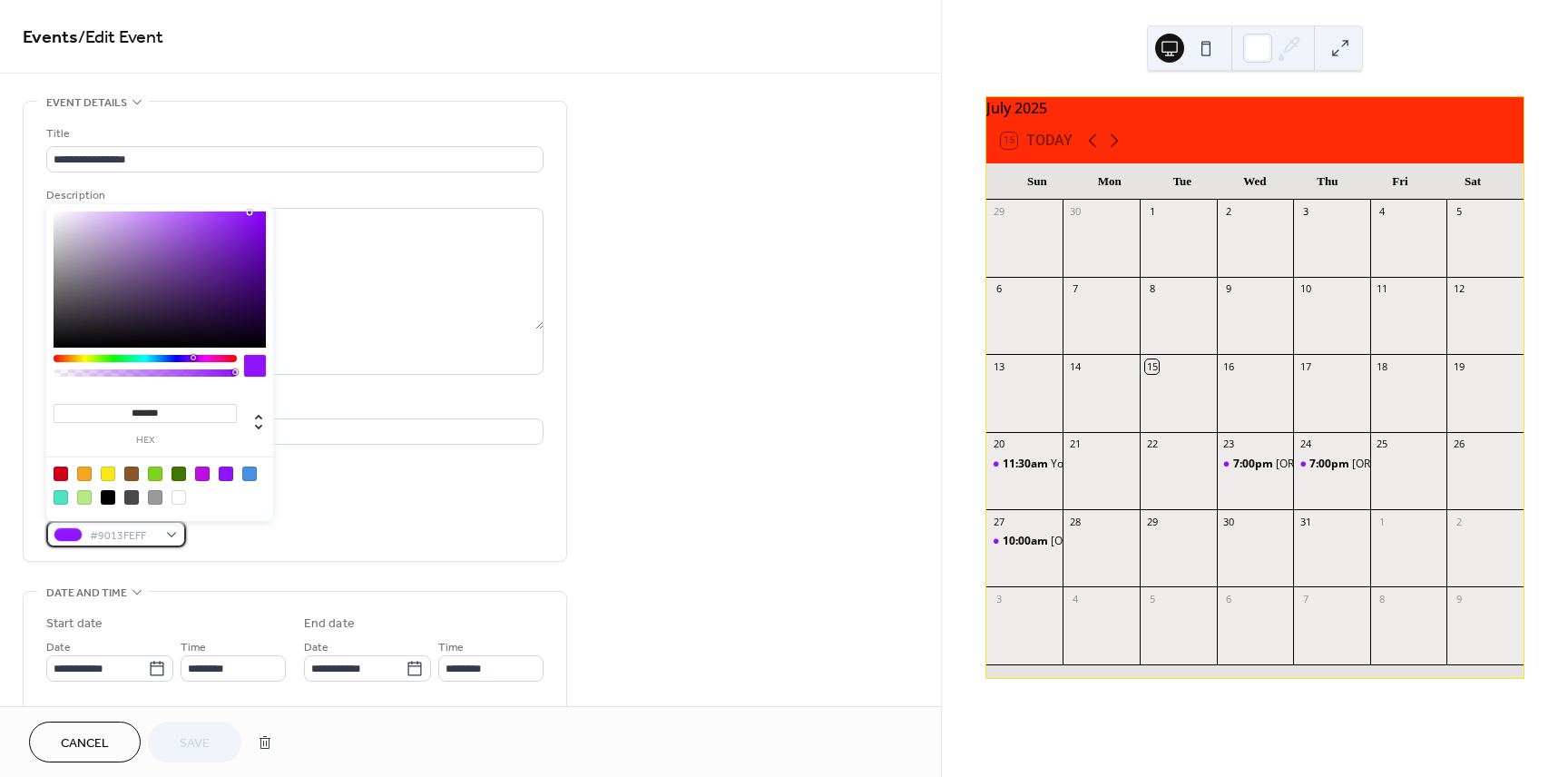 click on "#9013FEFF" at bounding box center [116, 534] 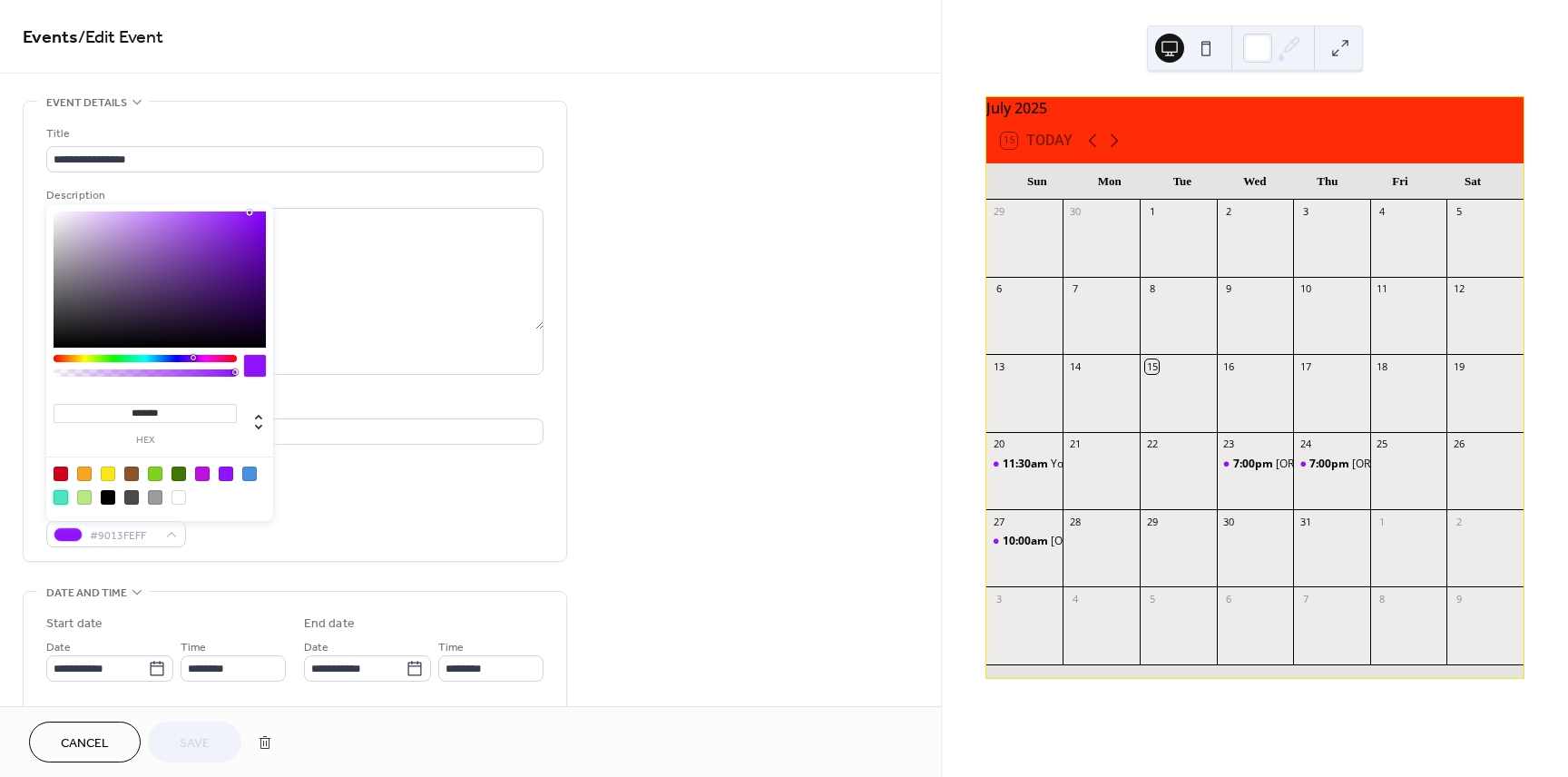 click at bounding box center [61, 497] 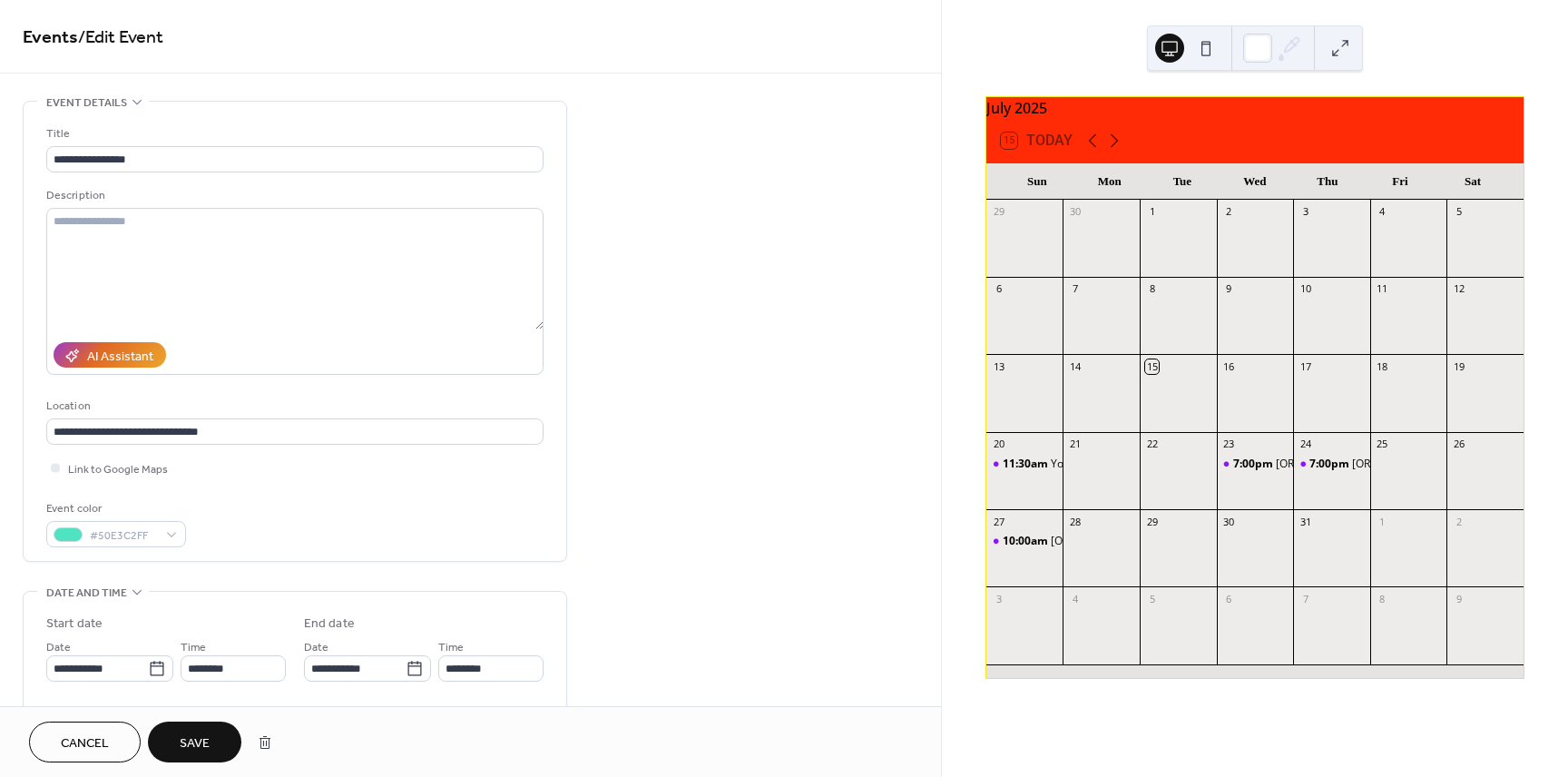 click on "Save" at bounding box center (194, 743) 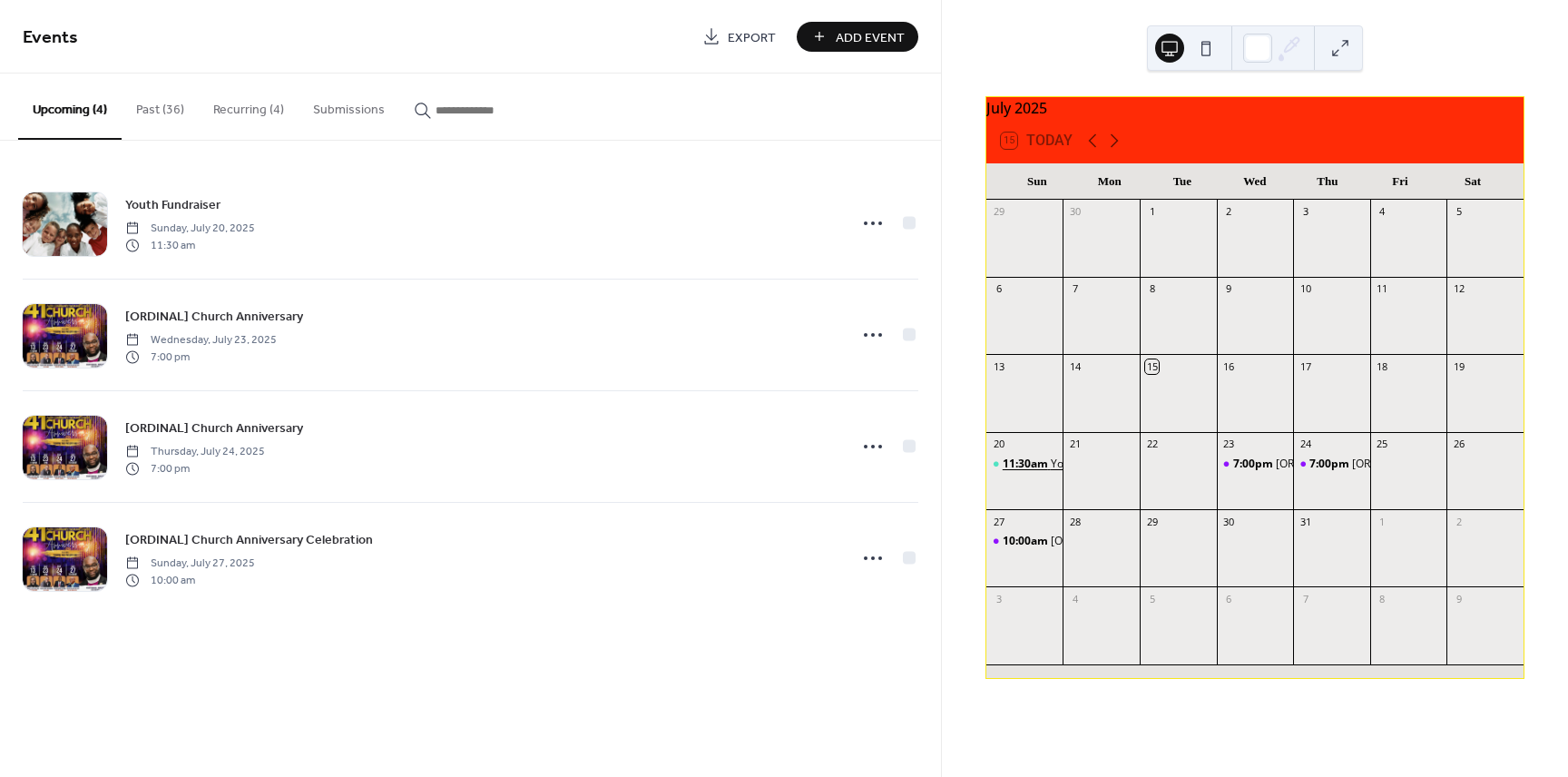 click on "11:30am" at bounding box center [1026, 464] 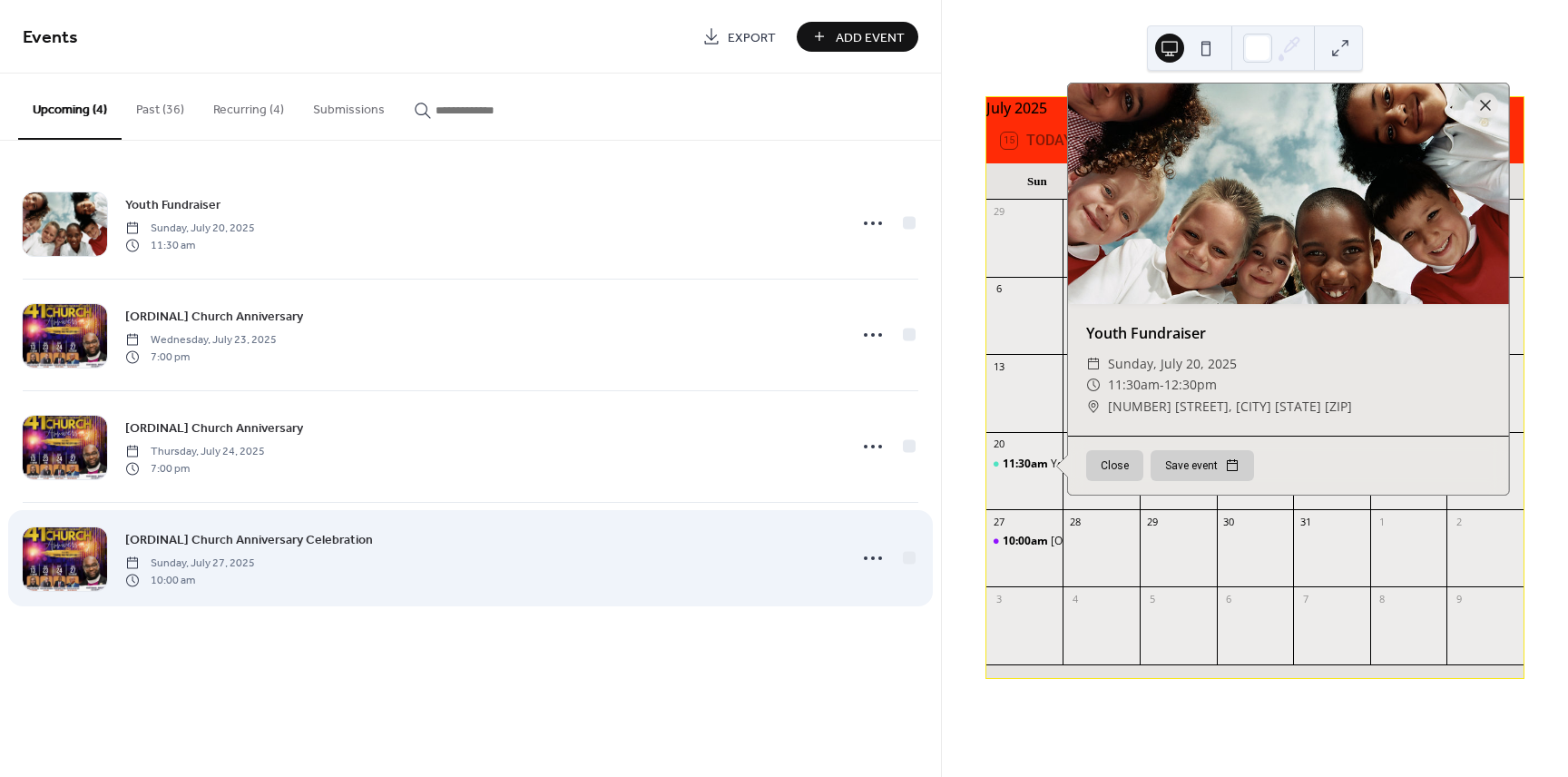 click on "41st Church Anniversary Celebration Sunday, July 27, 2025 10:00 am" at bounding box center (470, 558) 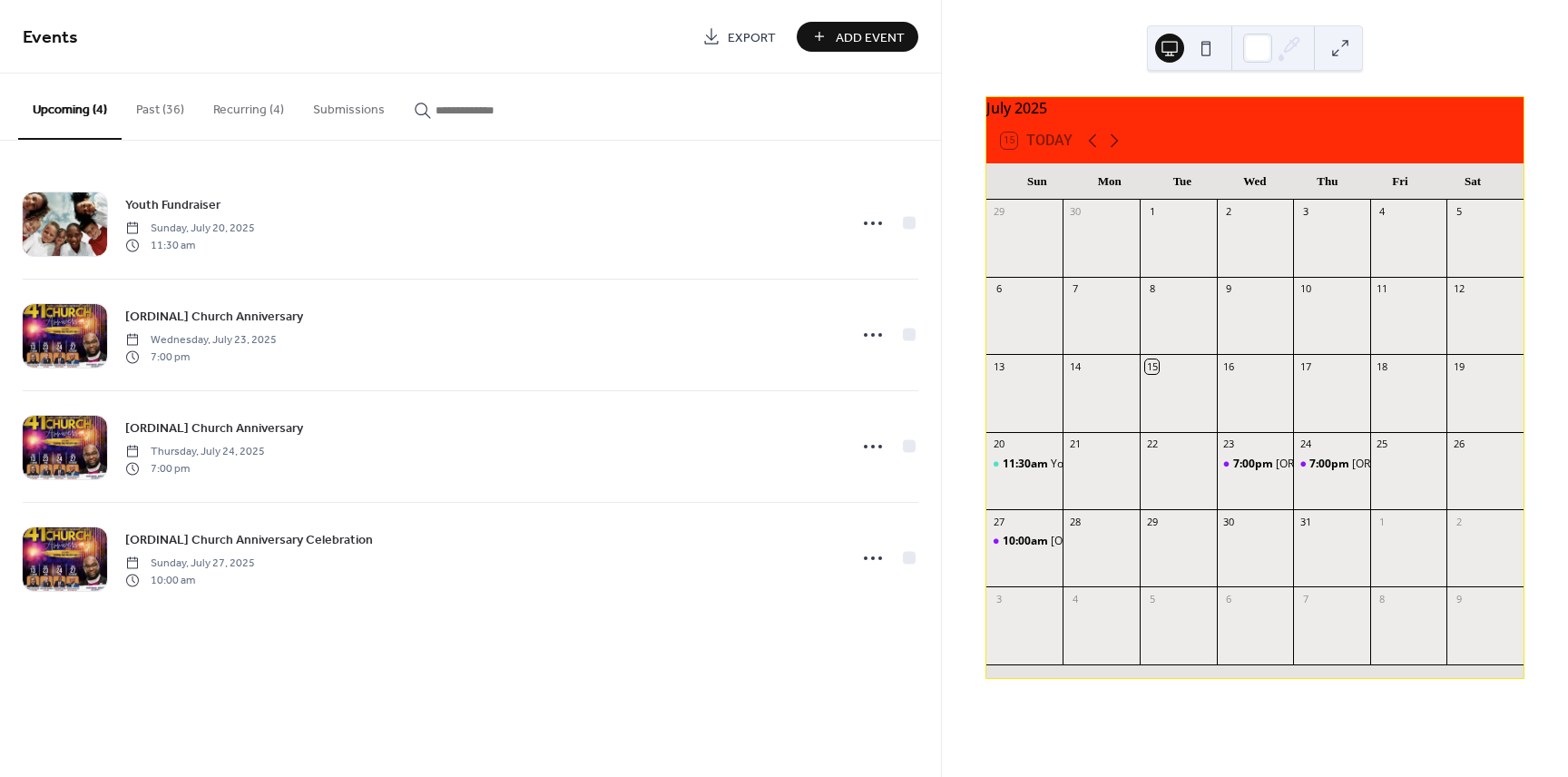 click at bounding box center (1206, 48) 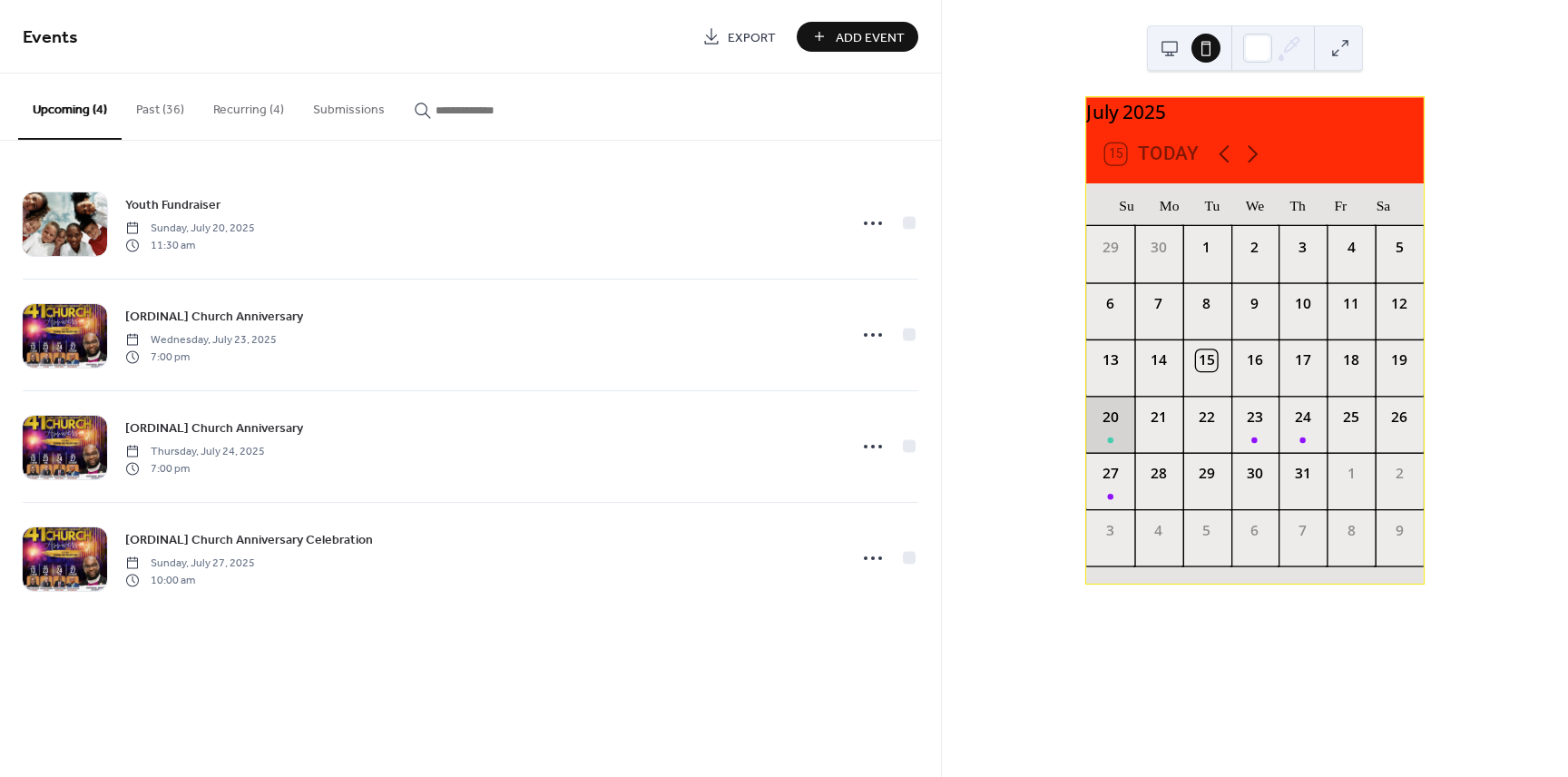 click on "20" at bounding box center (1110, 424) 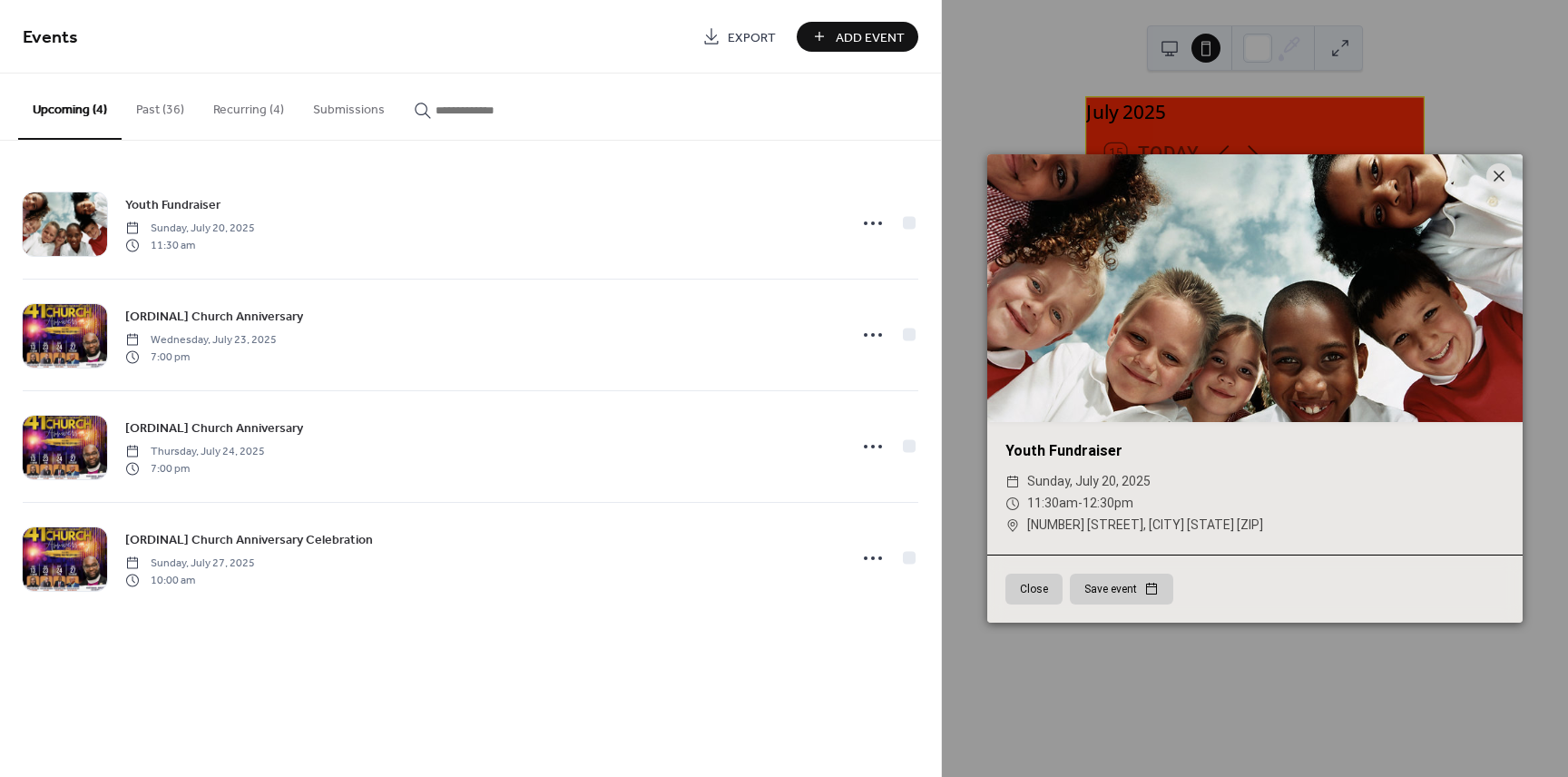 click on "Close" at bounding box center [1034, 589] 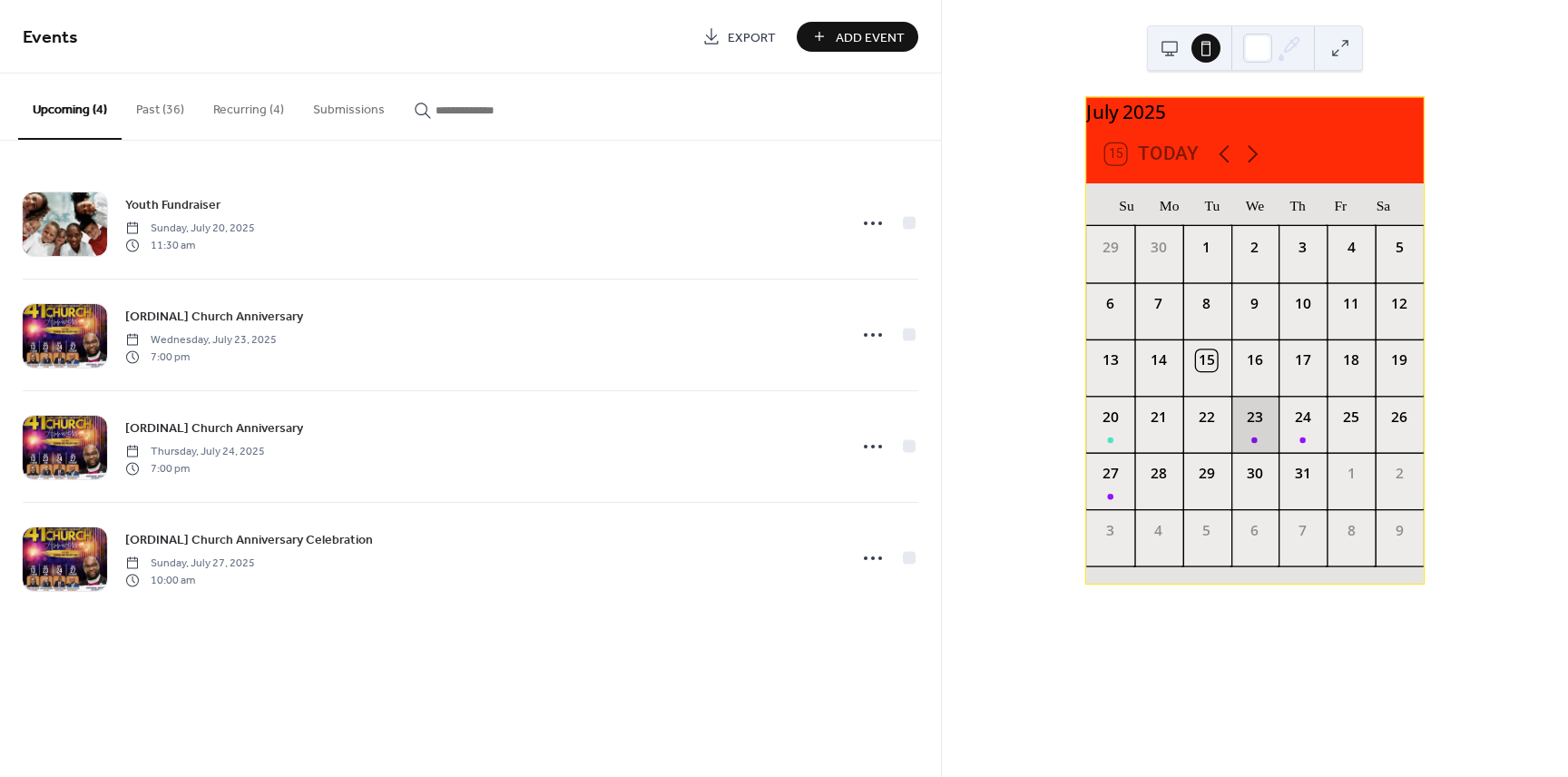 click on "23" at bounding box center [1254, 424] 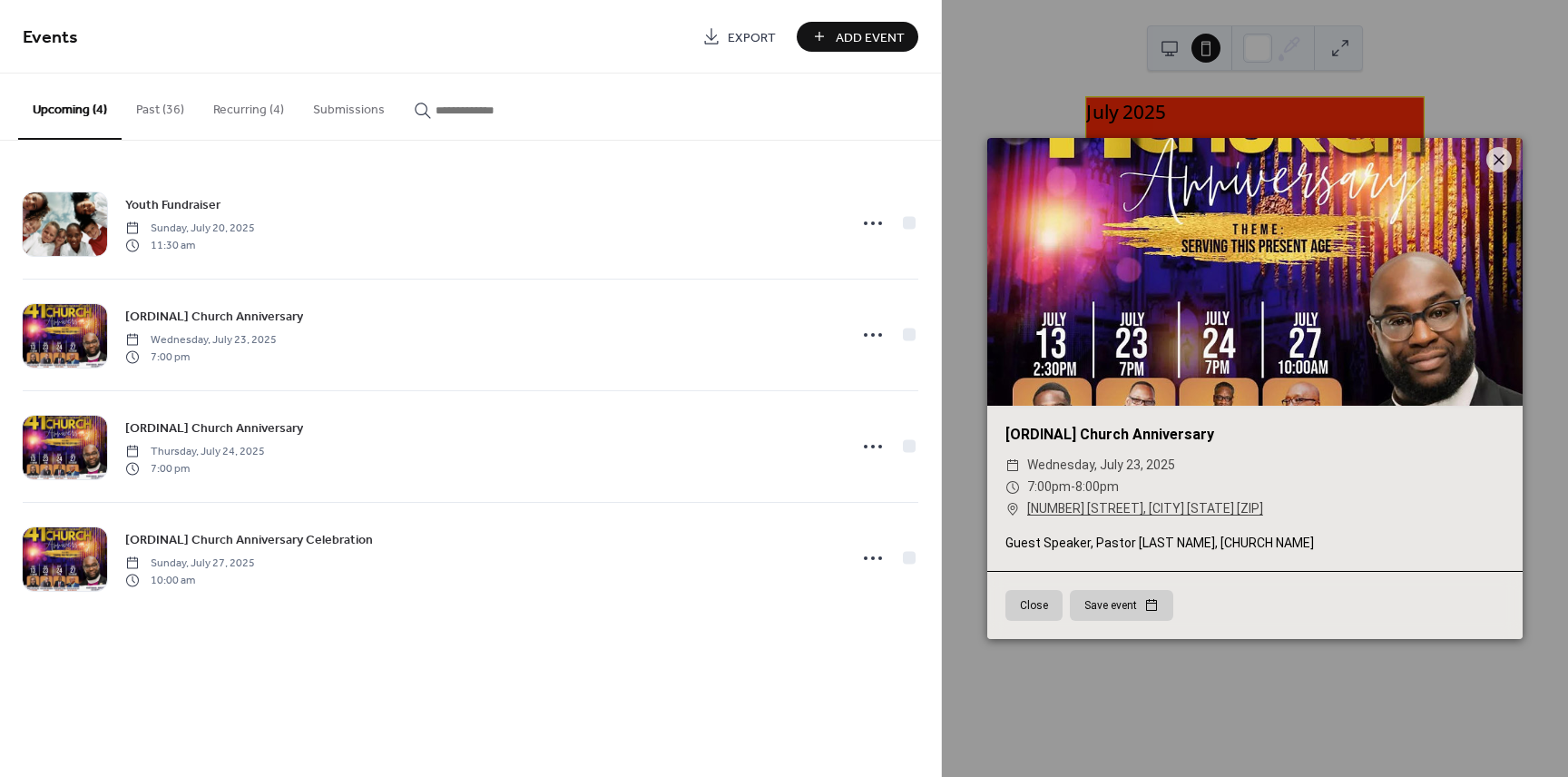 click on "Close" at bounding box center [1034, 605] 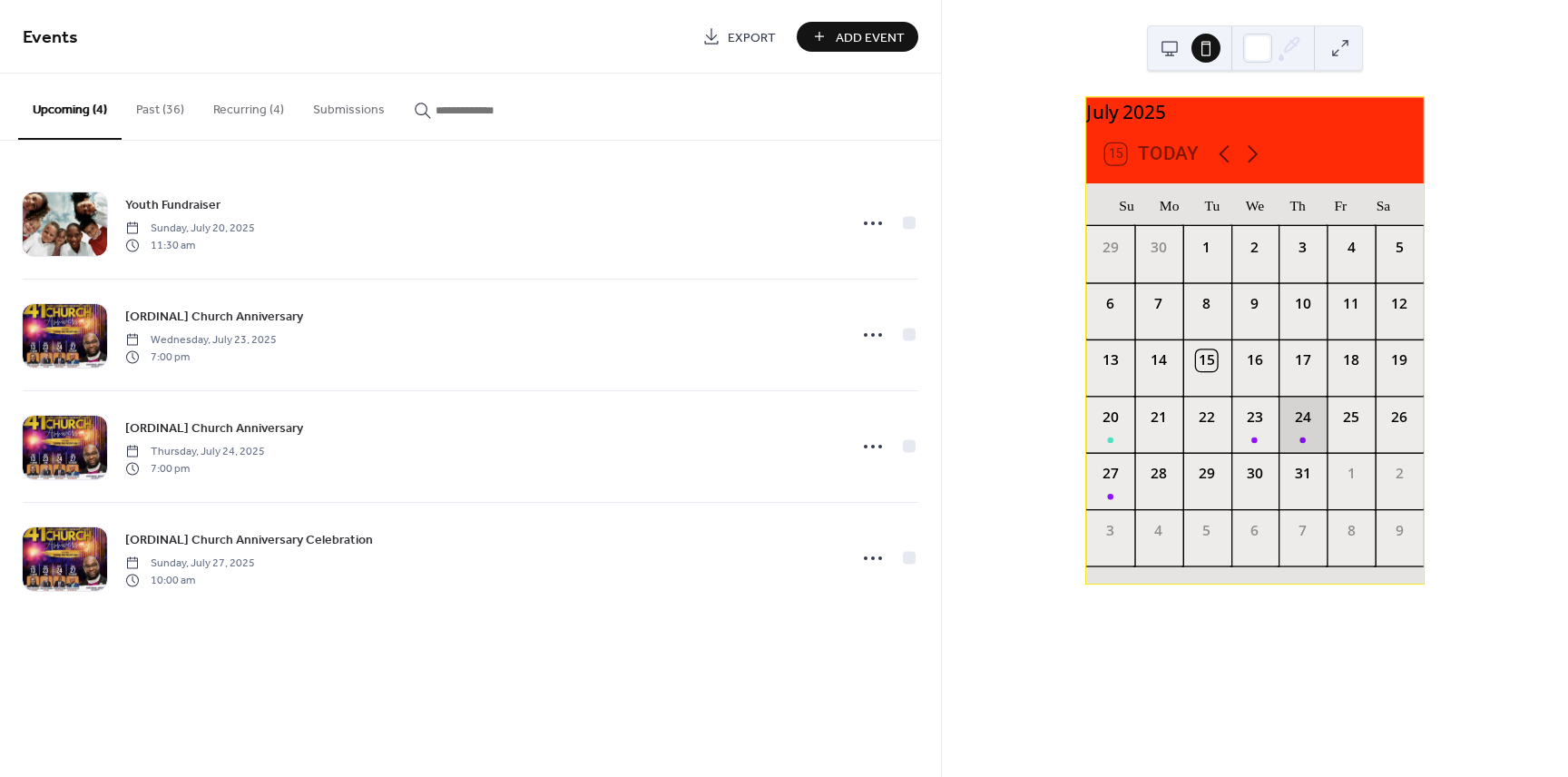 click on "24" at bounding box center (1302, 424) 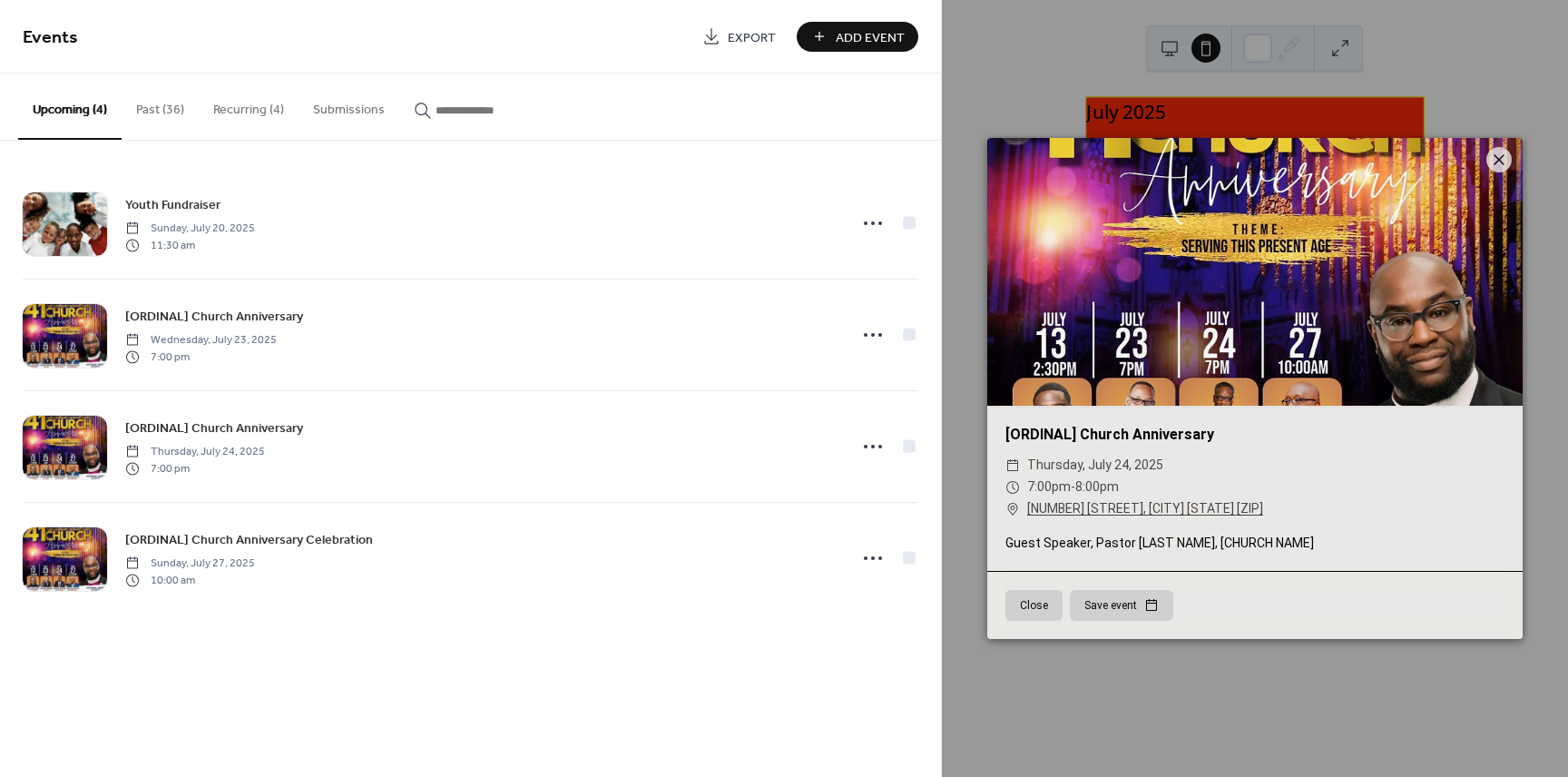 click on "Close" at bounding box center [1034, 605] 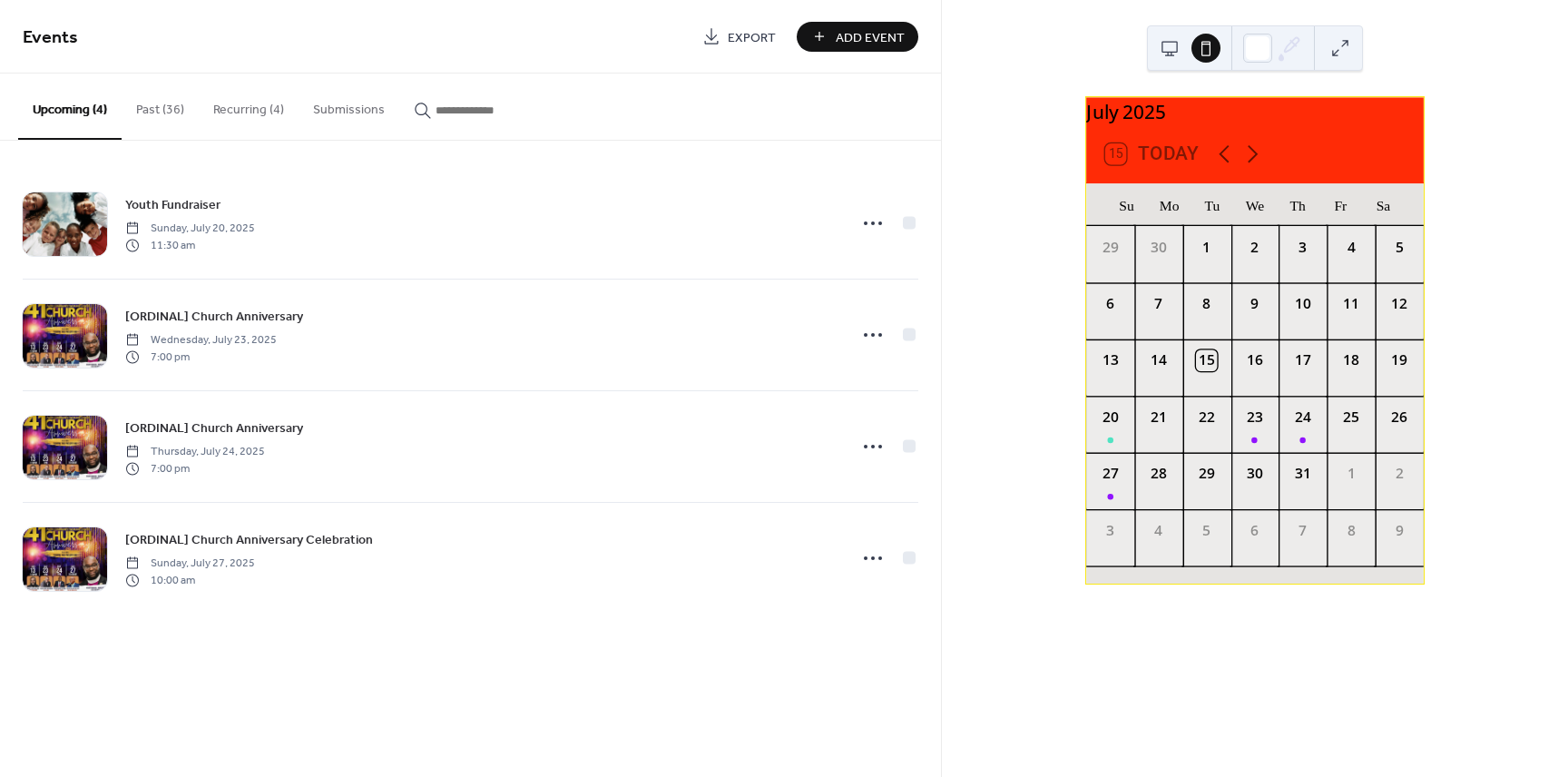 click on "Past (36)" at bounding box center [160, 105] 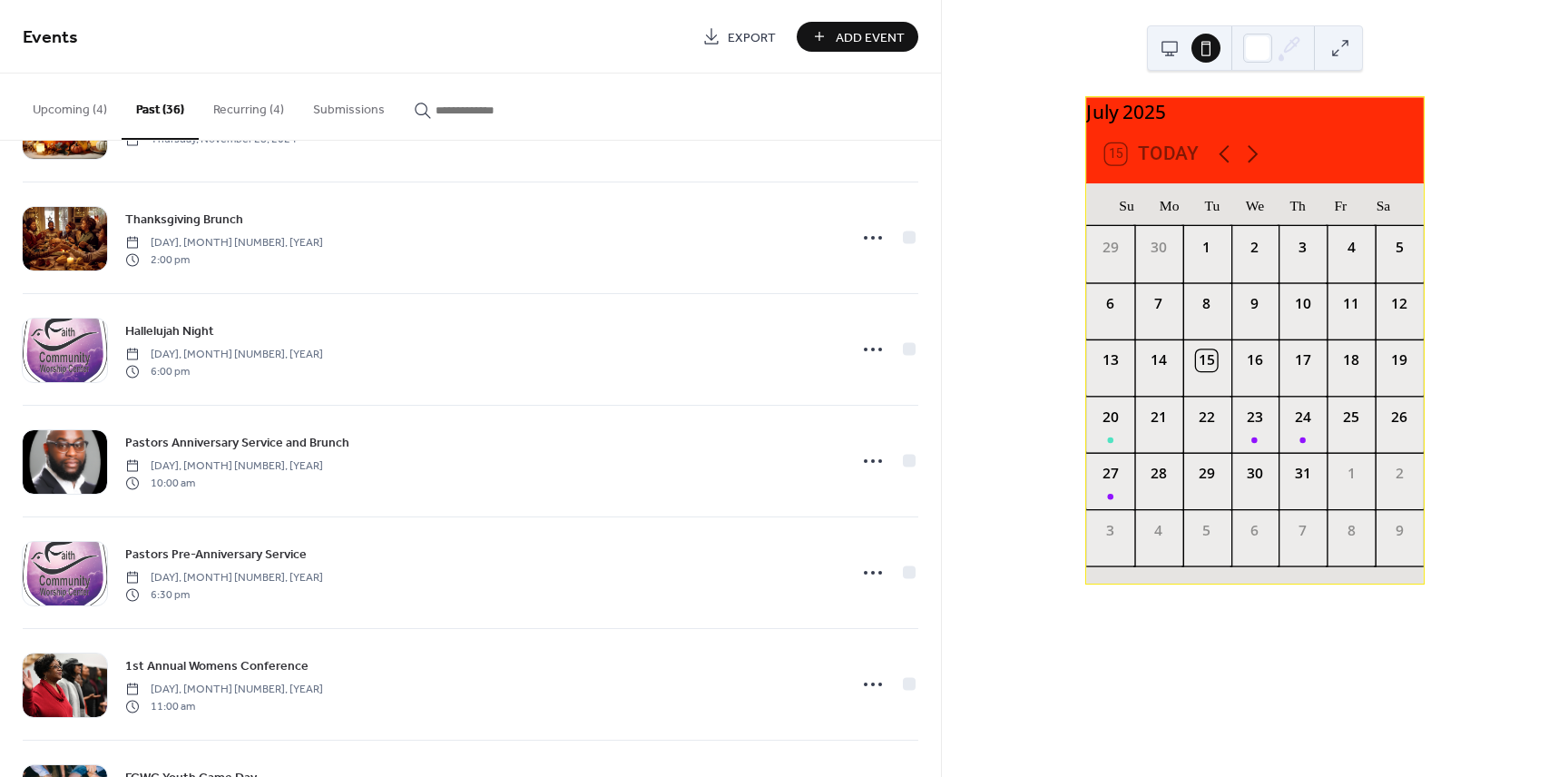 scroll, scrollTop: 330, scrollLeft: 0, axis: vertical 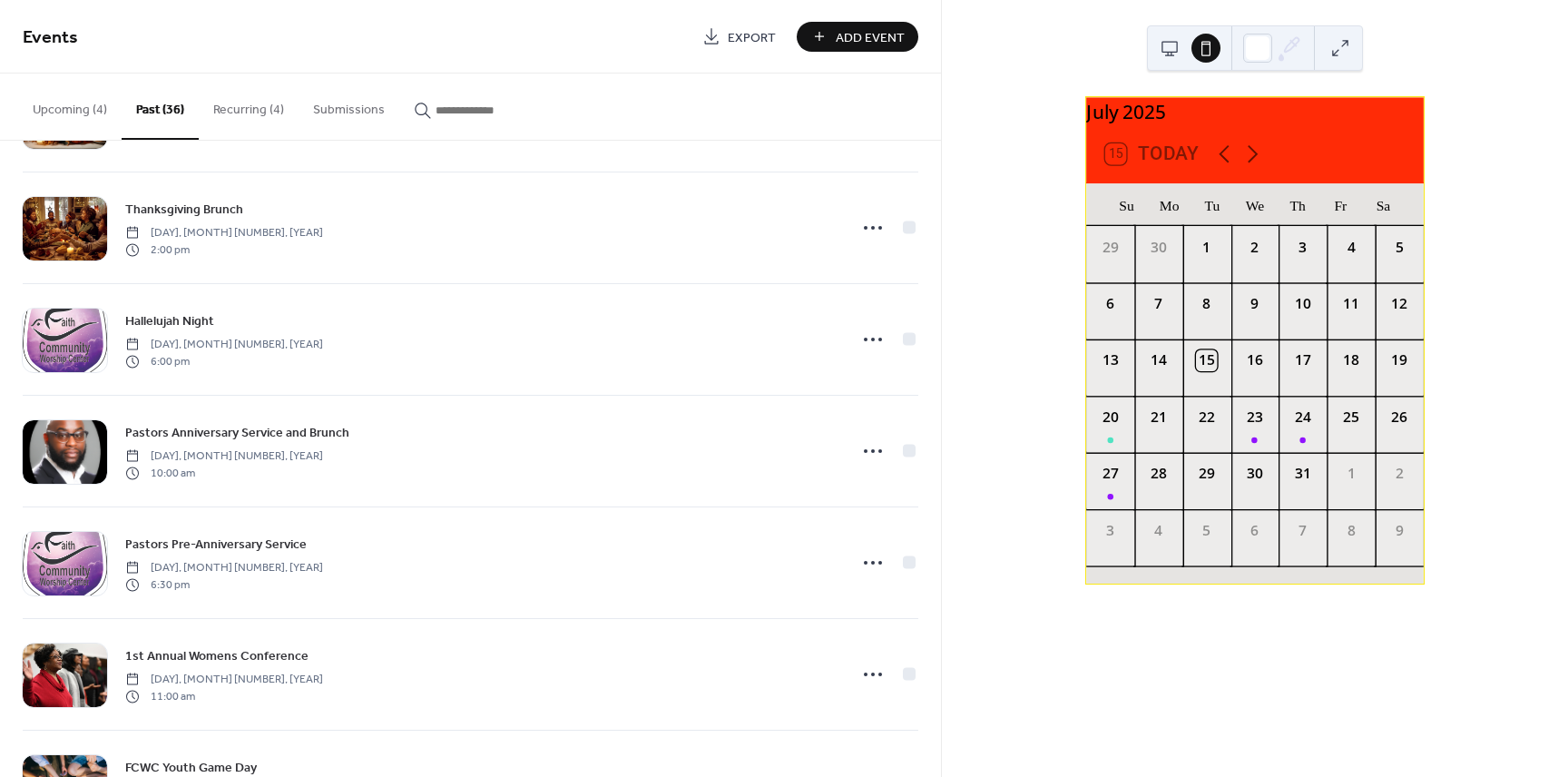 click on "Add Event" at bounding box center [870, 37] 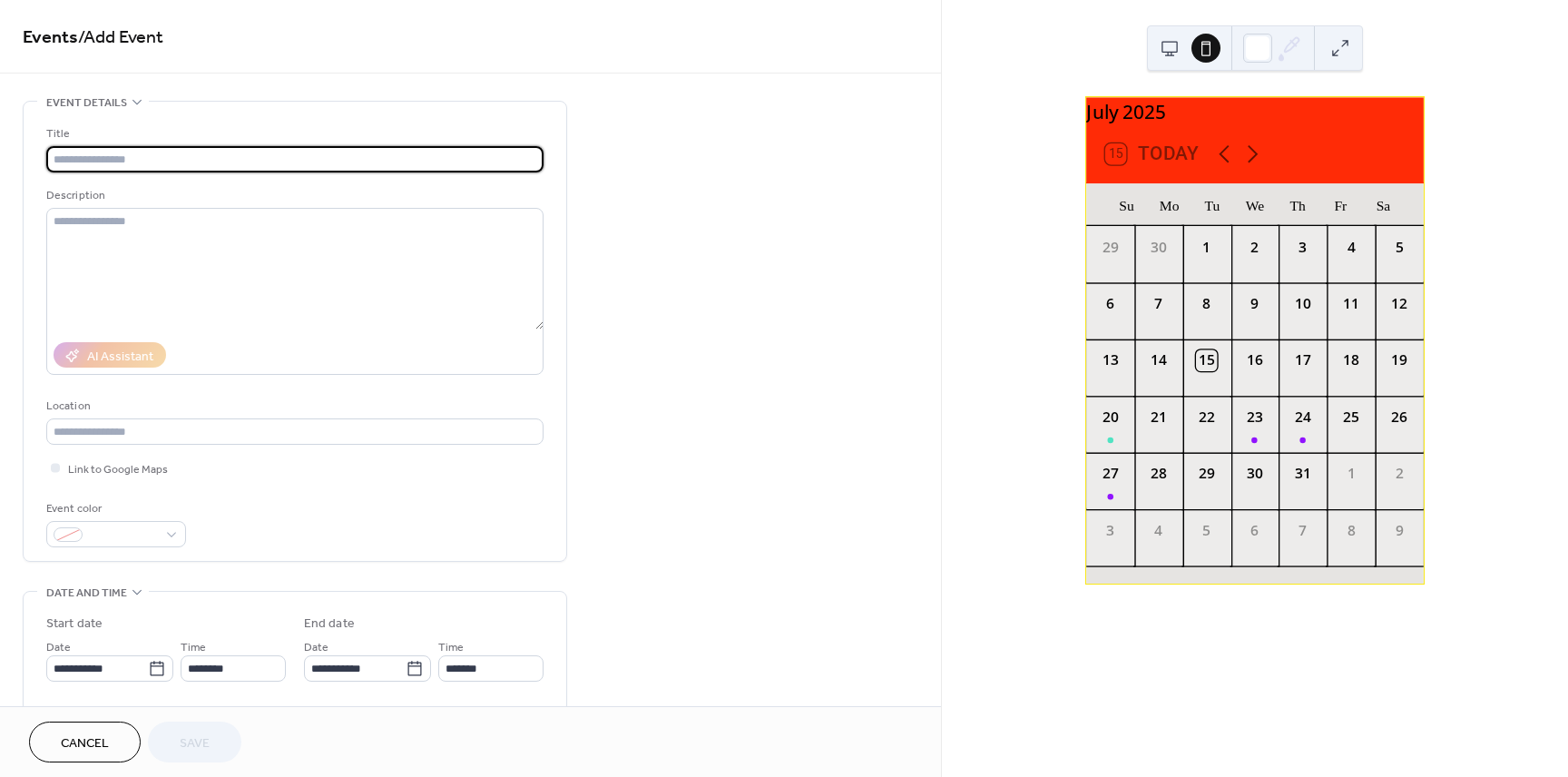 click at bounding box center [295, 159] 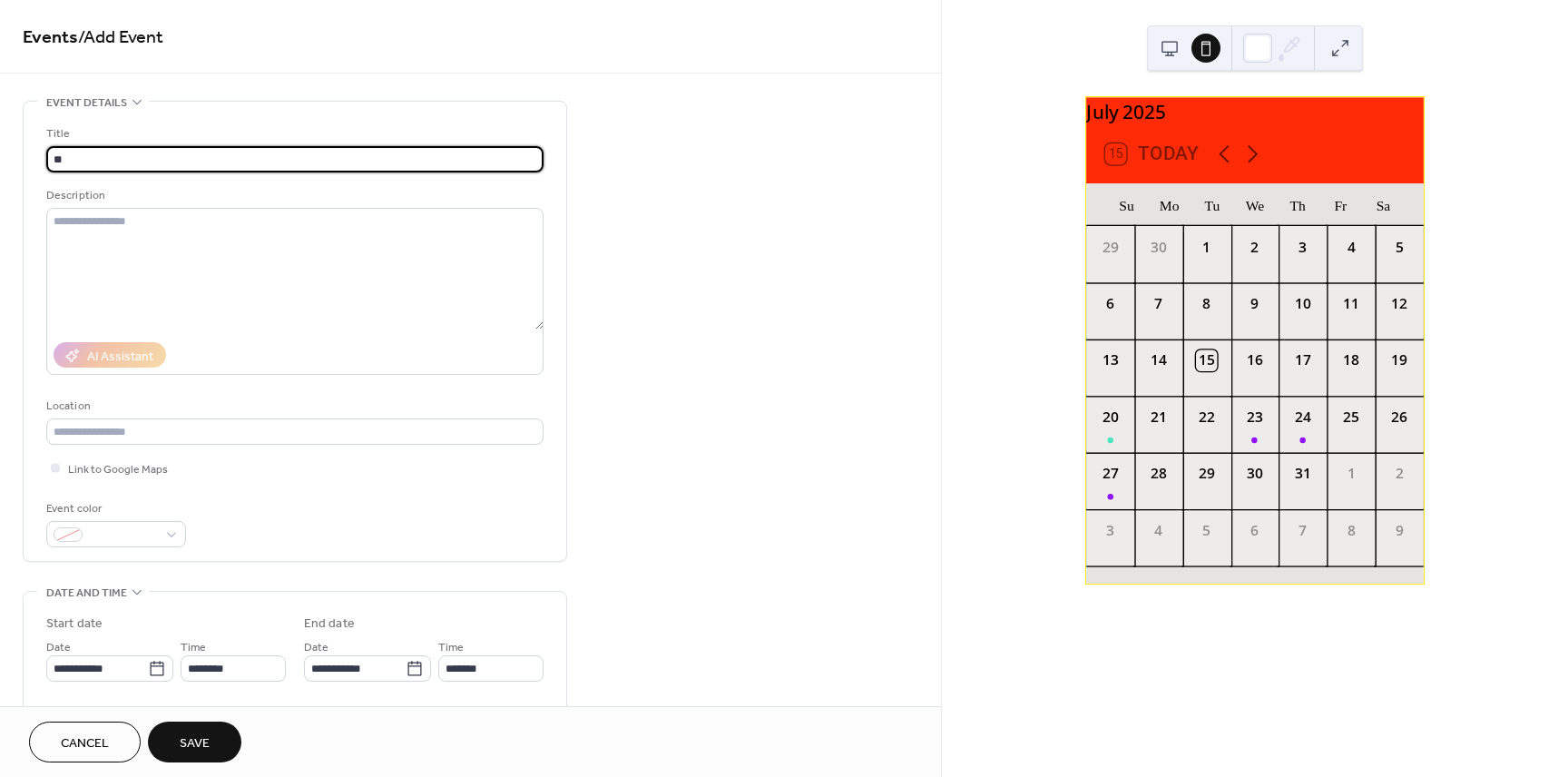 type on "*" 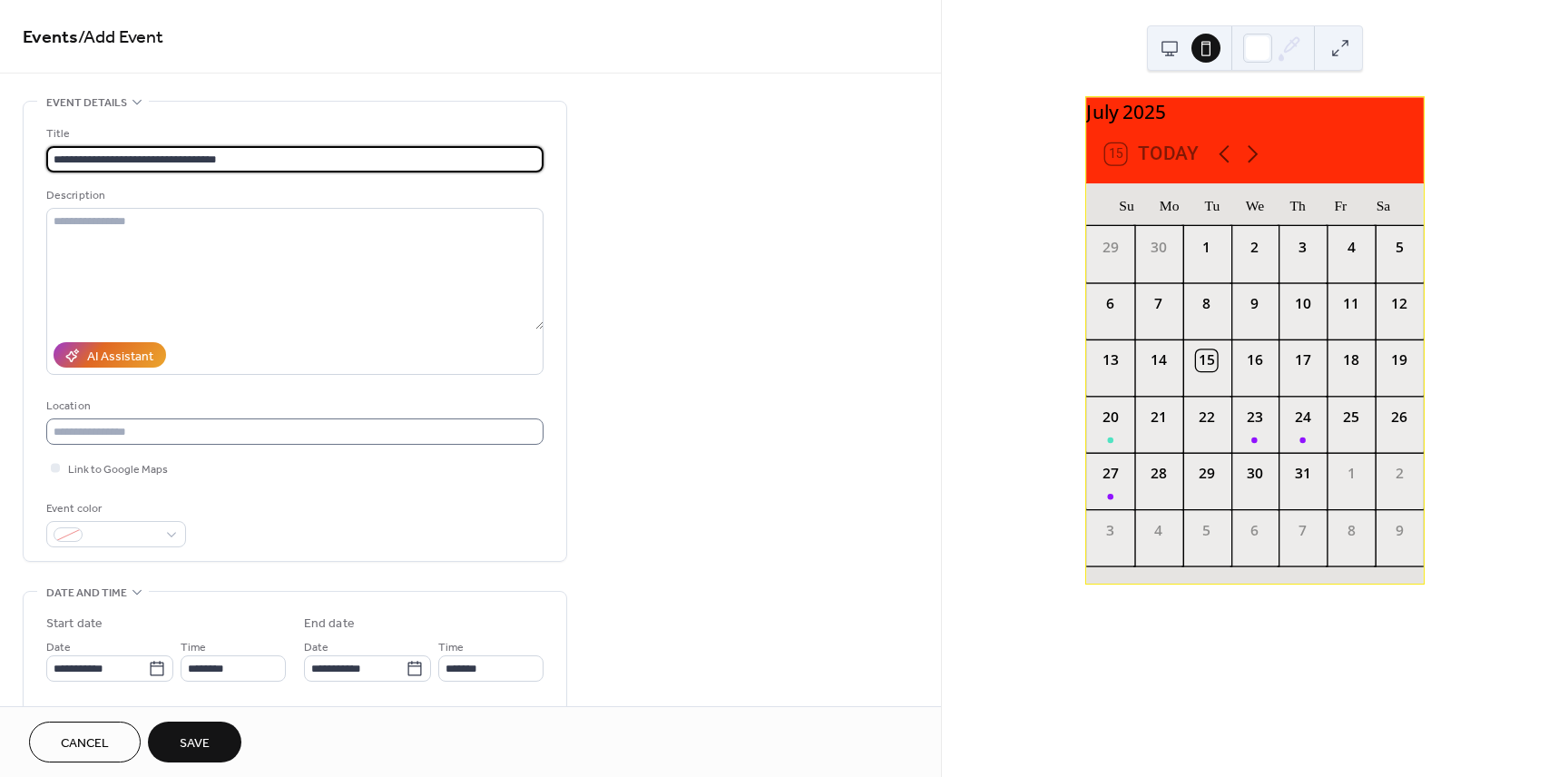type on "**********" 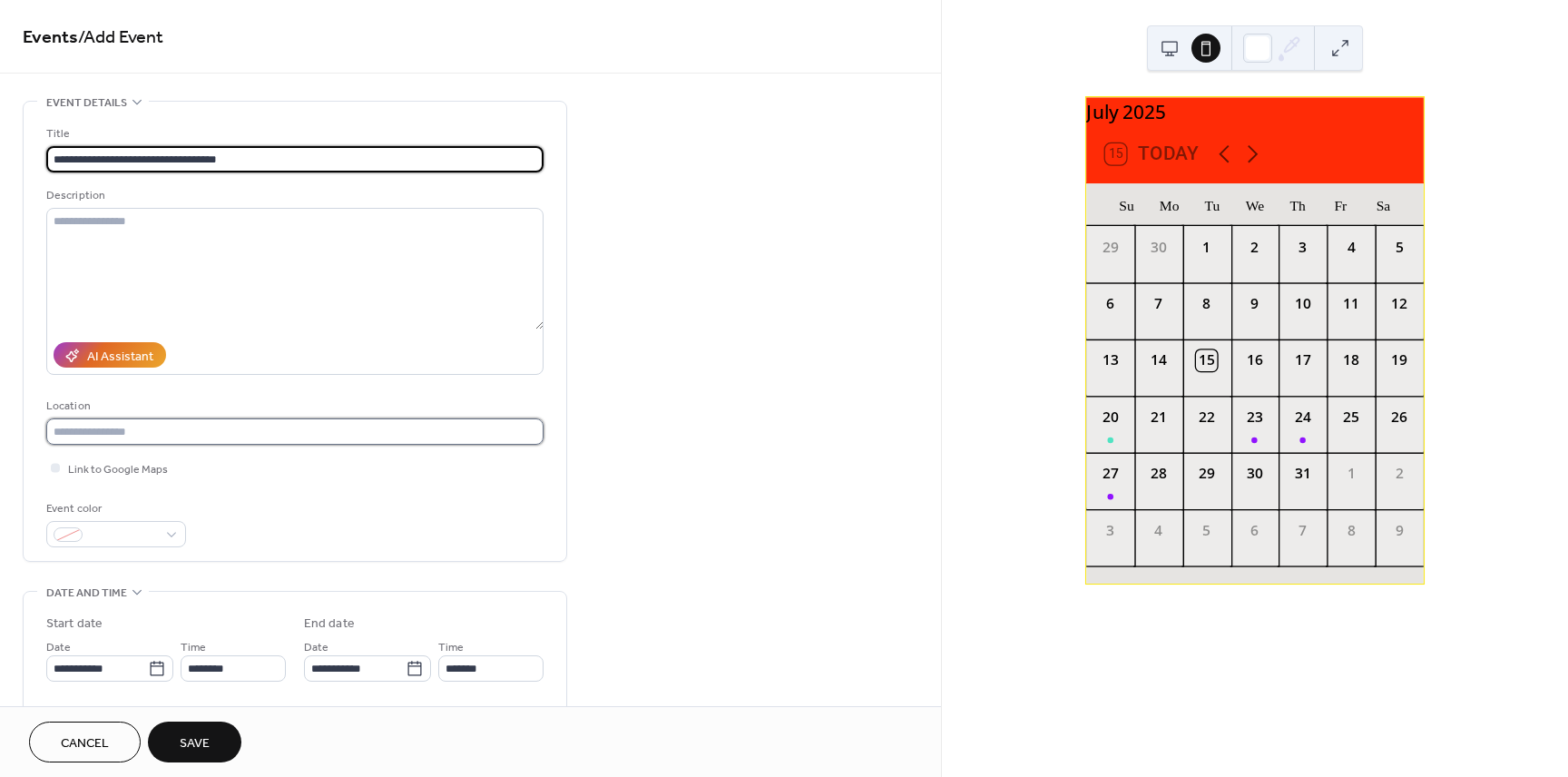 click at bounding box center (295, 431) 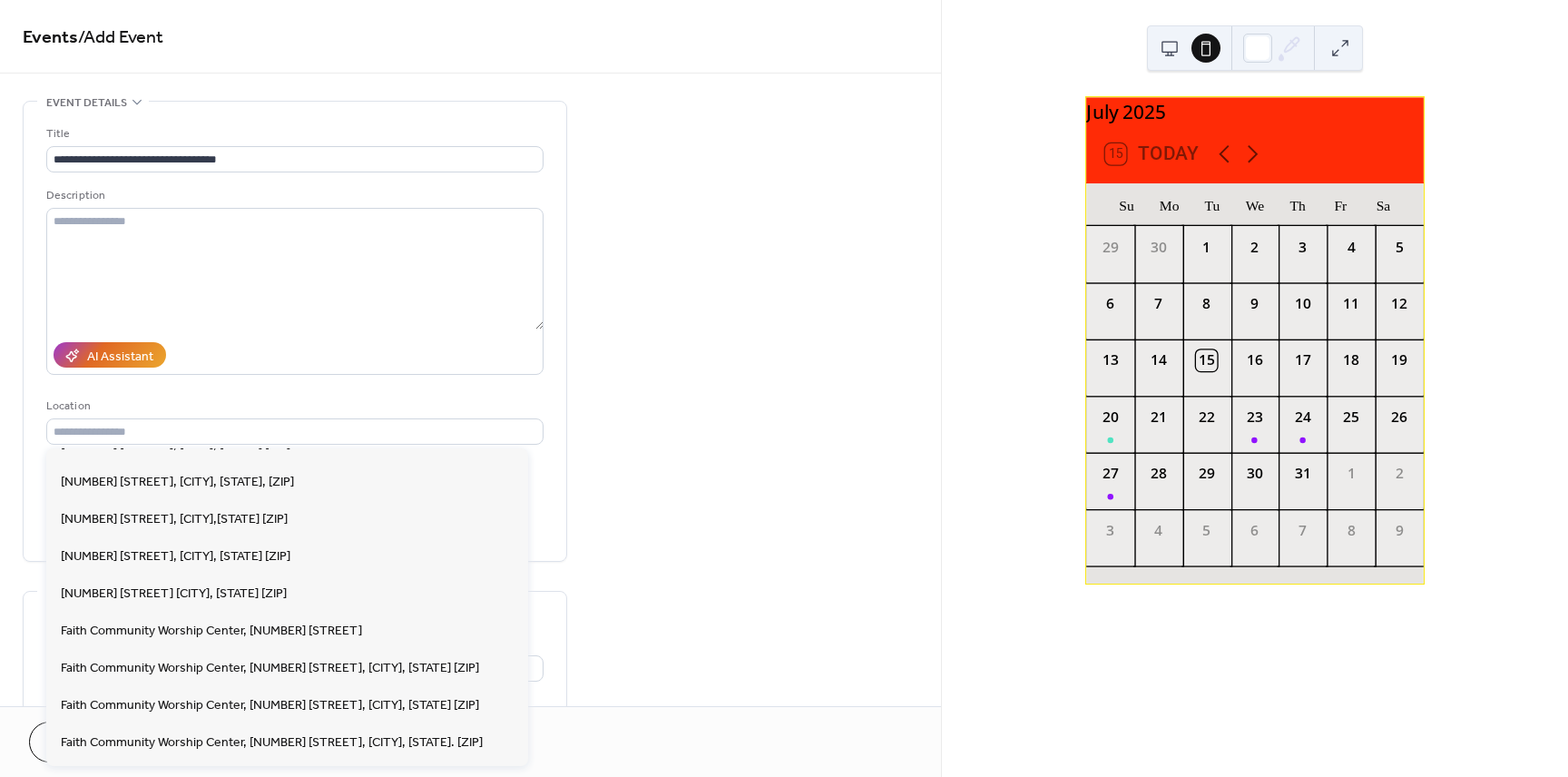 scroll, scrollTop: 0, scrollLeft: 0, axis: both 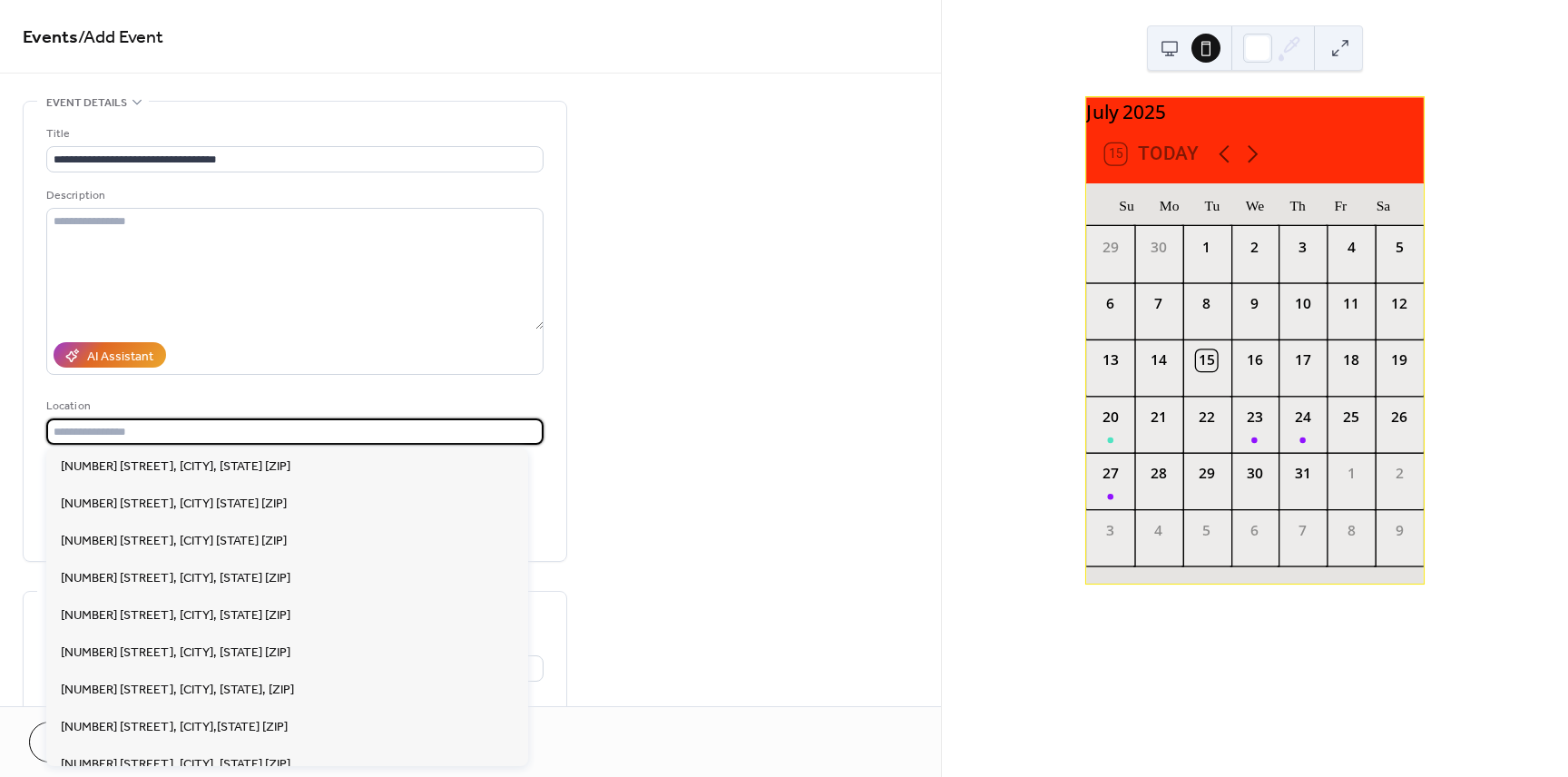 click at bounding box center (295, 431) 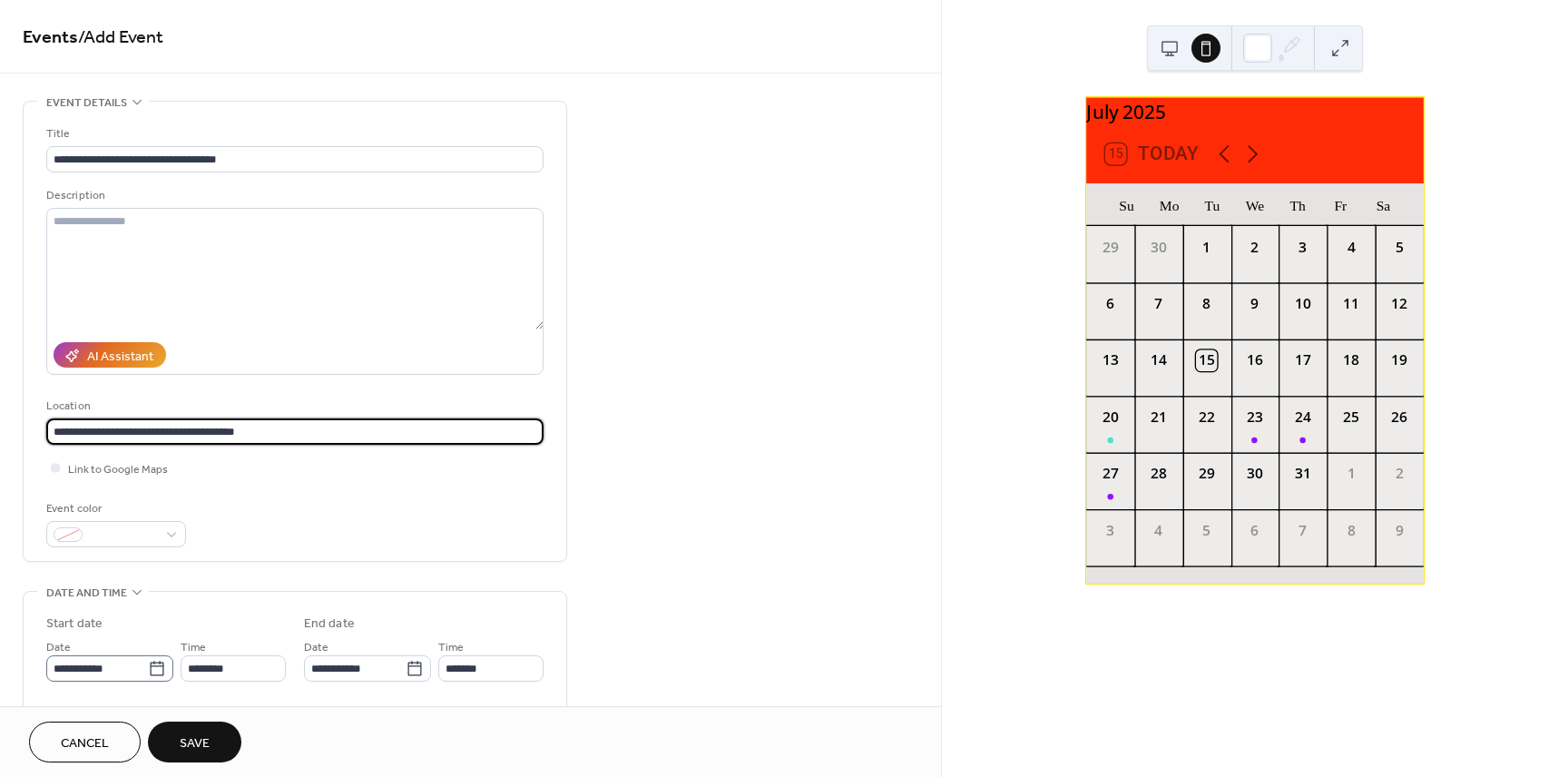 type on "**********" 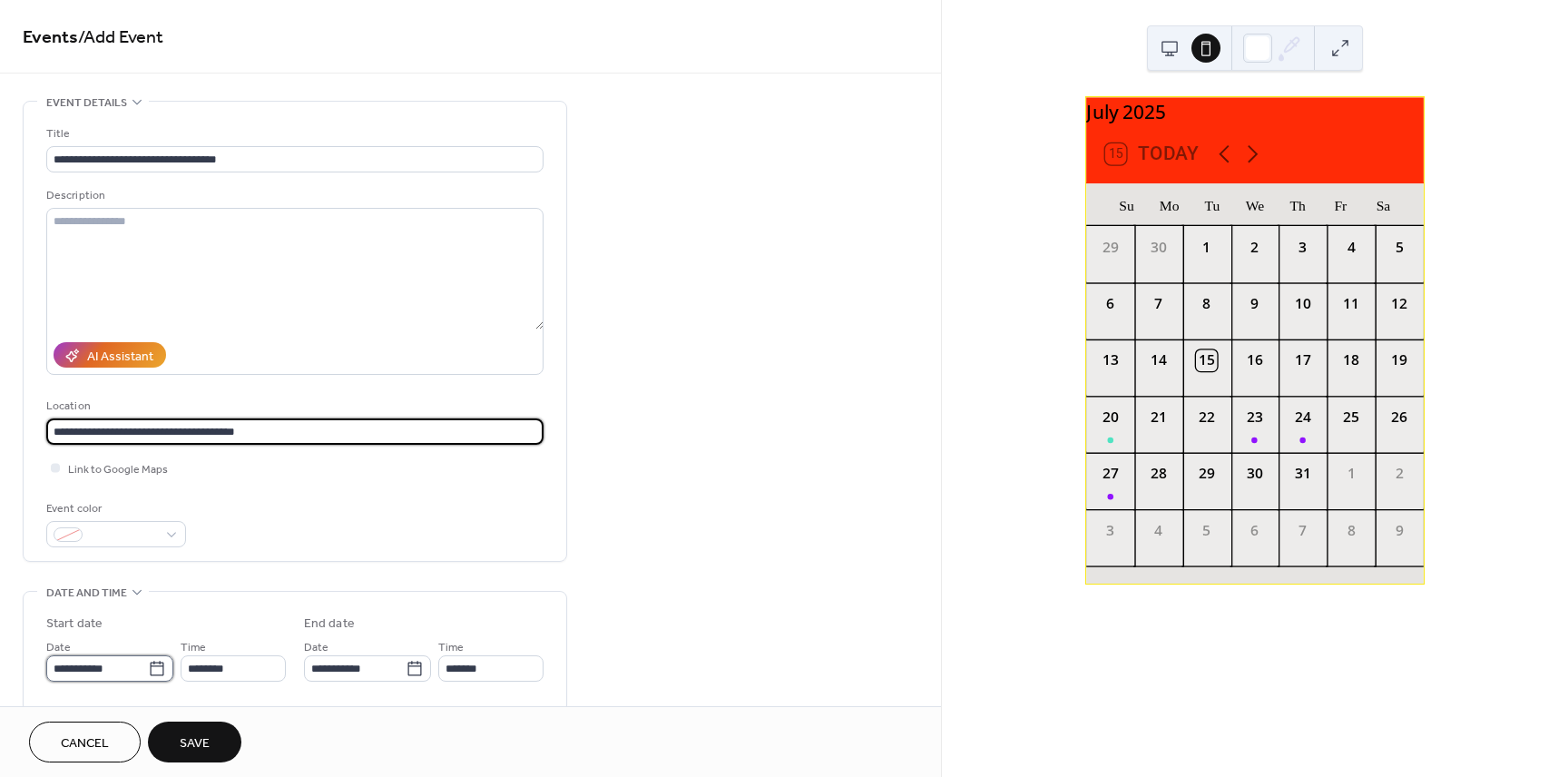 click on "**********" at bounding box center (97, 668) 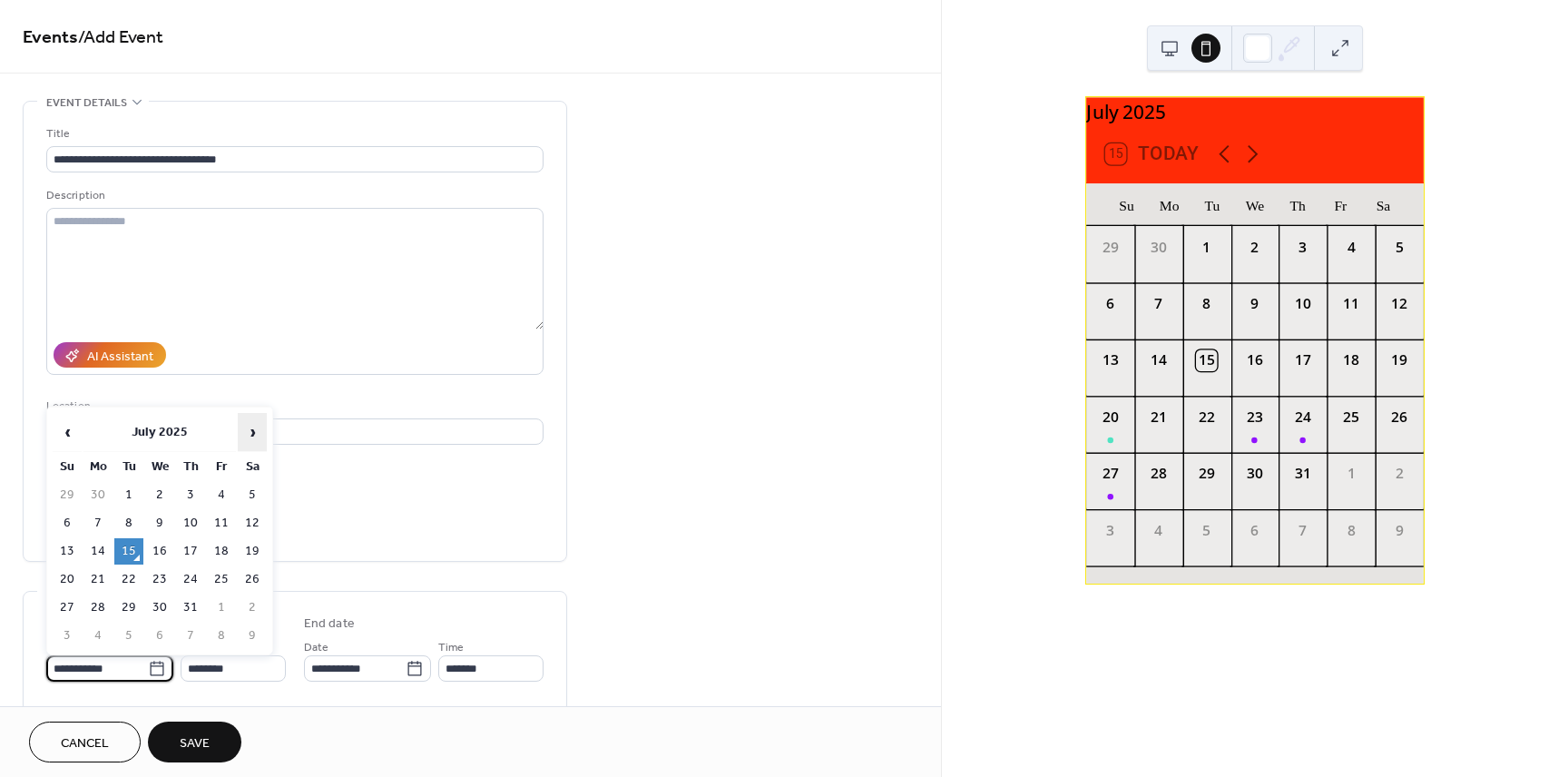 click on "›" at bounding box center (252, 432) 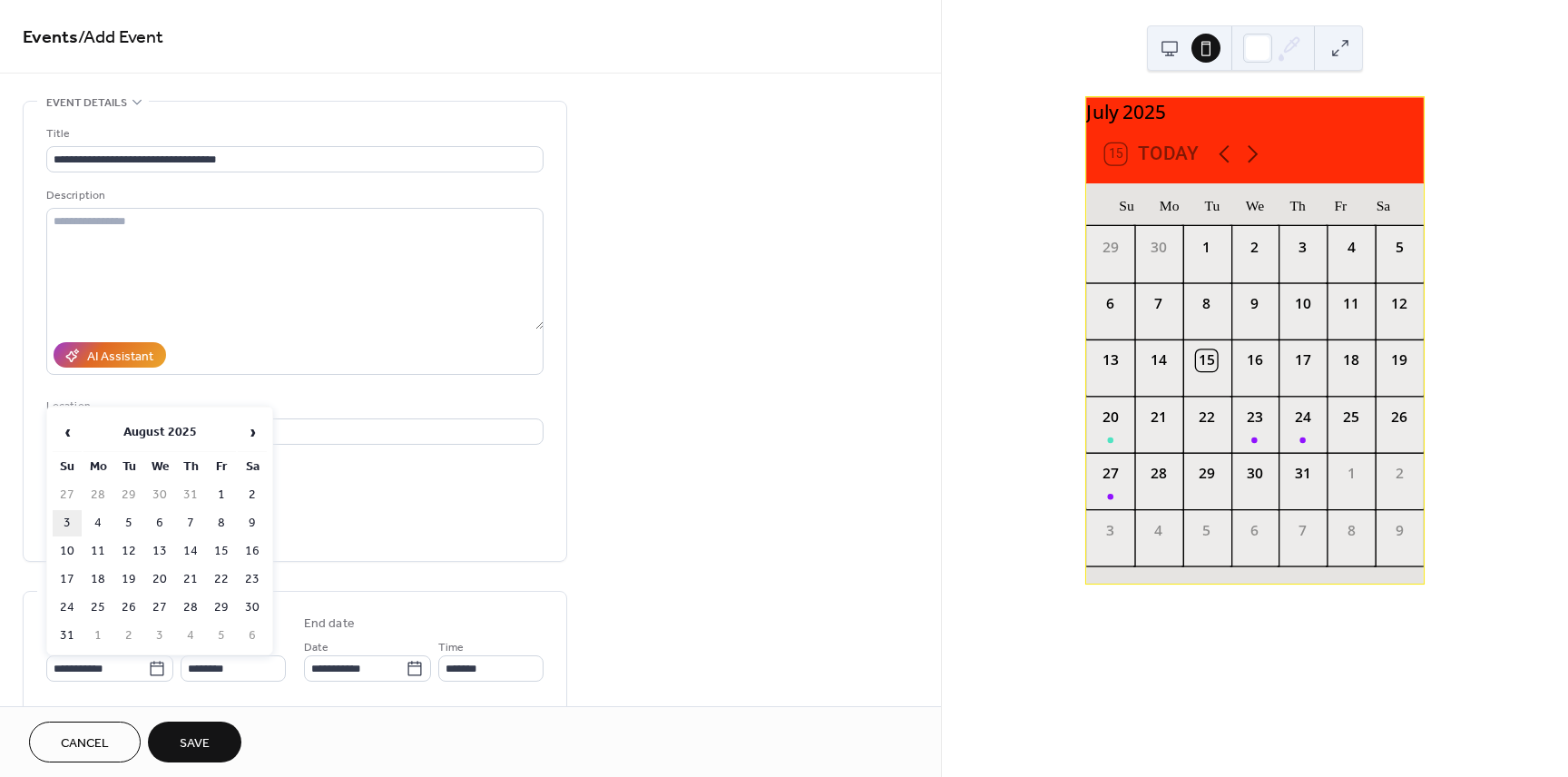 click on "3" at bounding box center [67, 523] 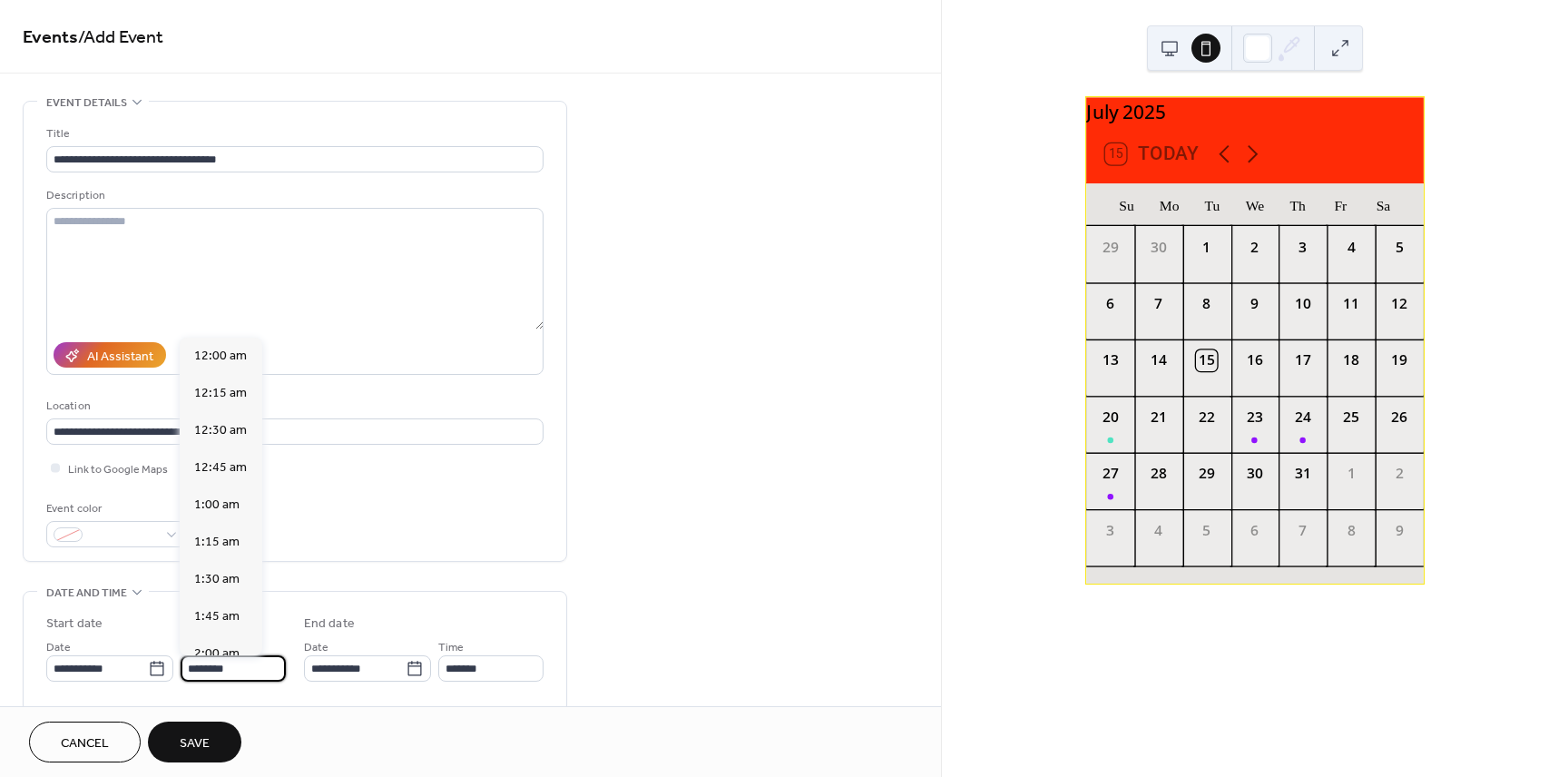 scroll, scrollTop: 1786, scrollLeft: 0, axis: vertical 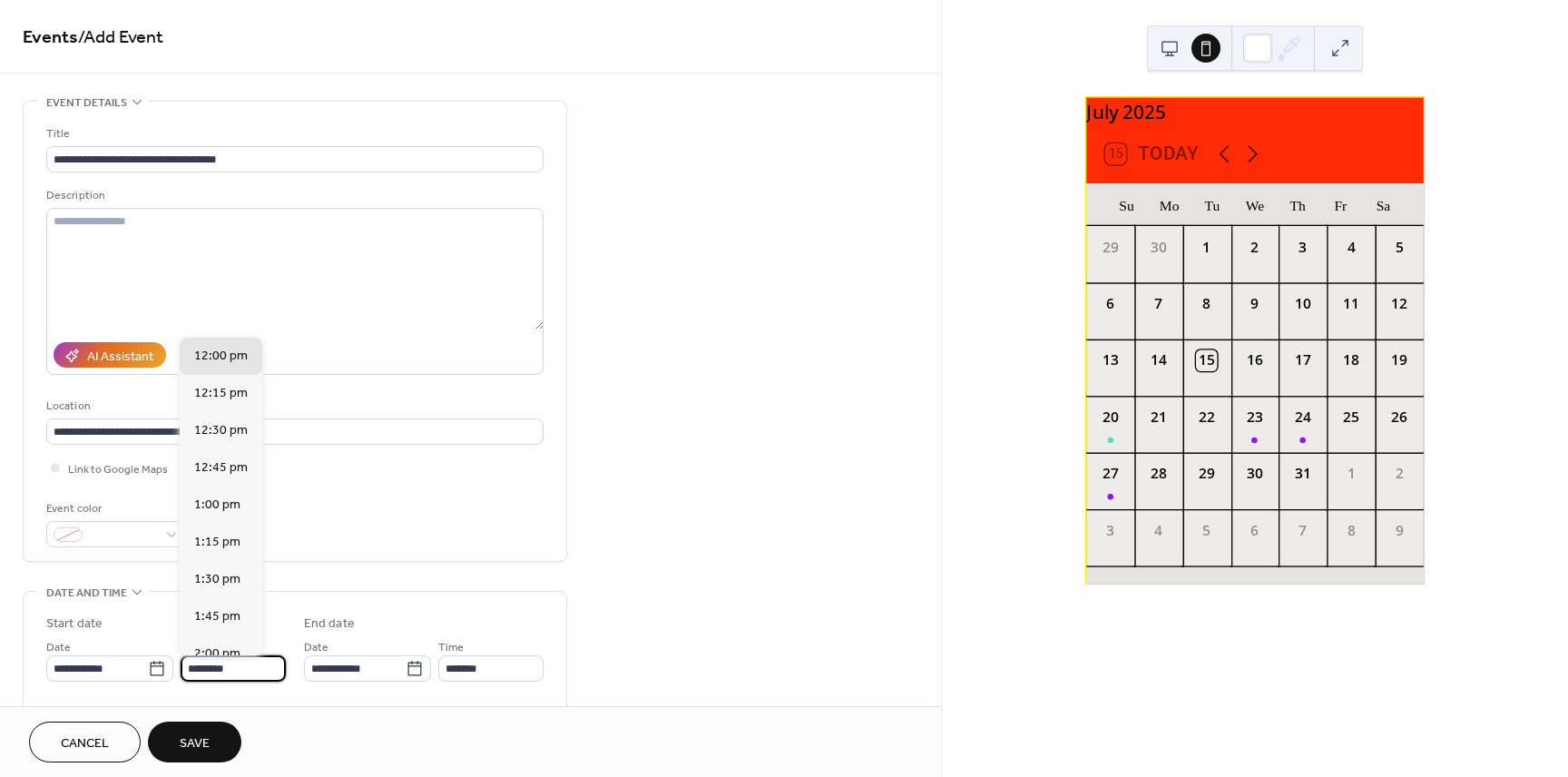 click on "********" at bounding box center (233, 668) 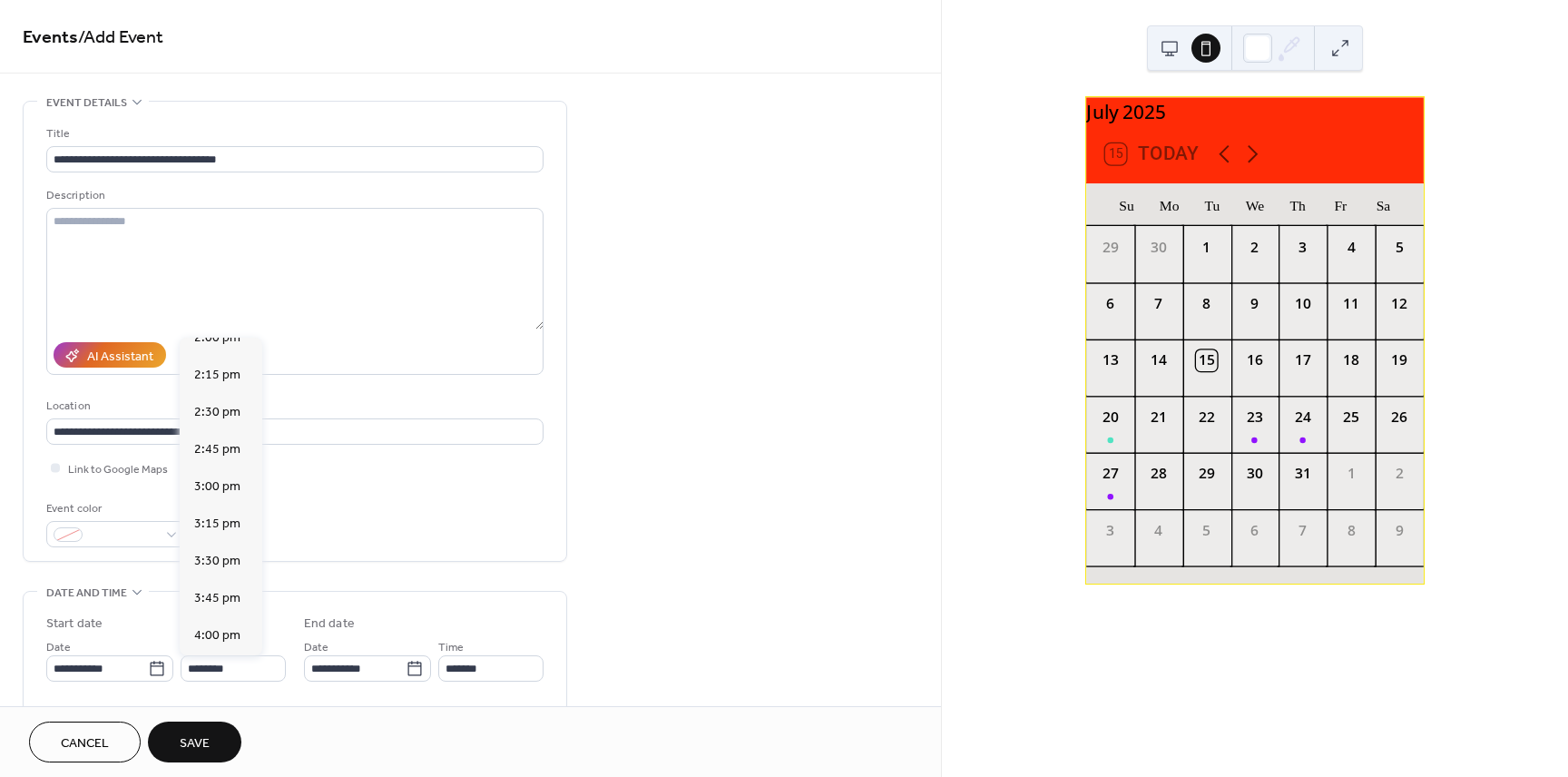 scroll, scrollTop: 2174, scrollLeft: 0, axis: vertical 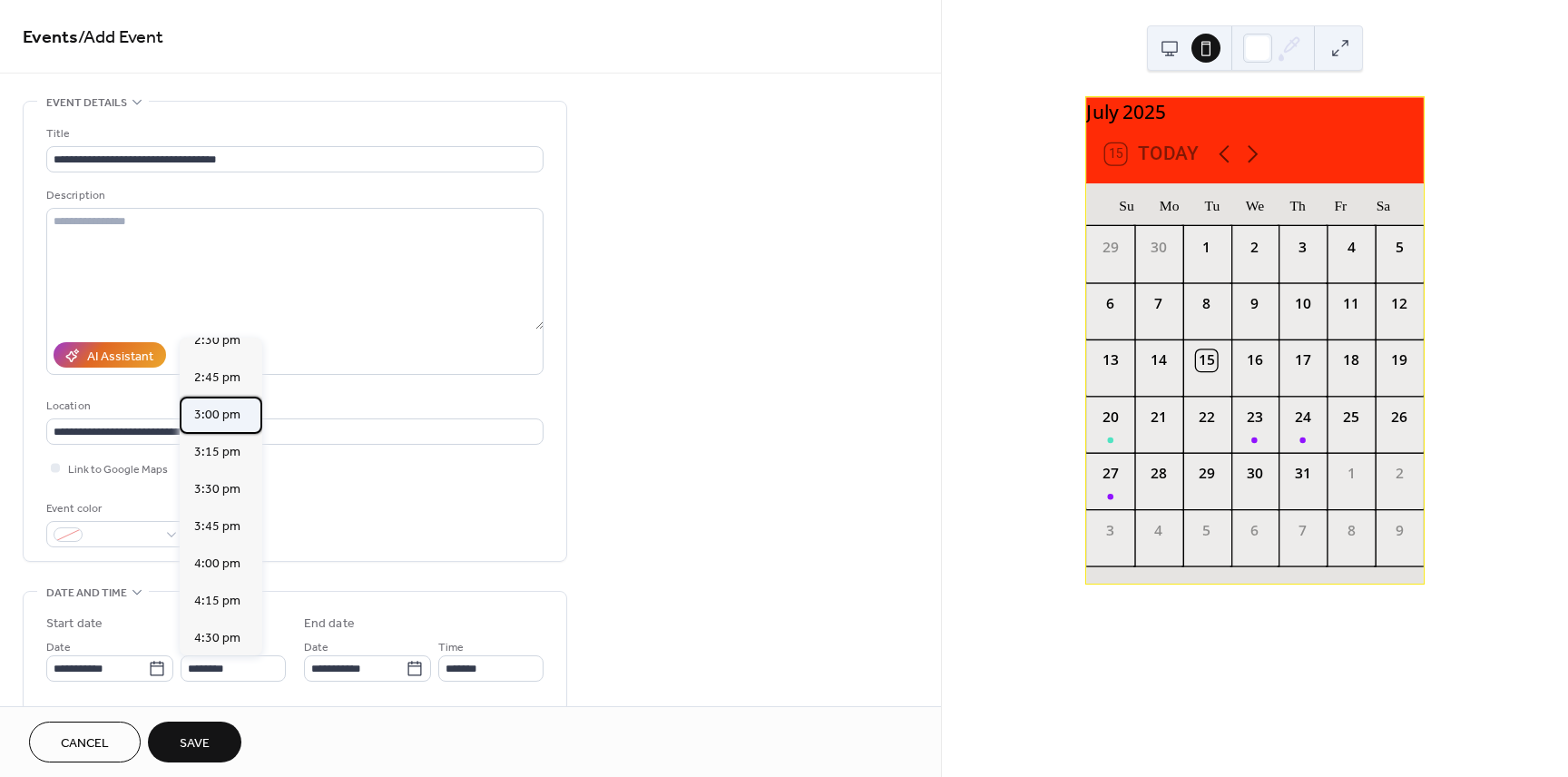 click on "3:00 pm" at bounding box center [217, 415] 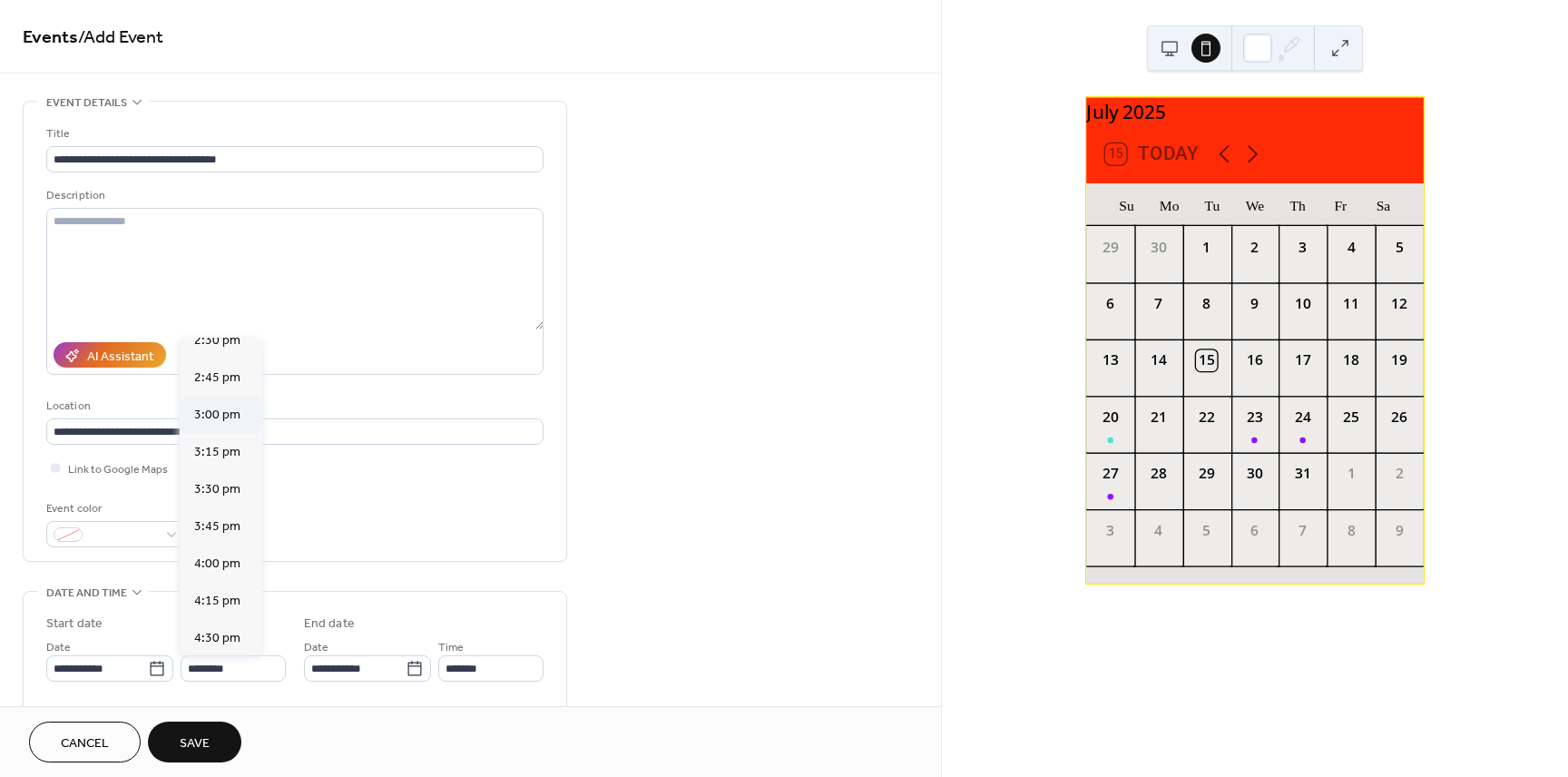 type on "*******" 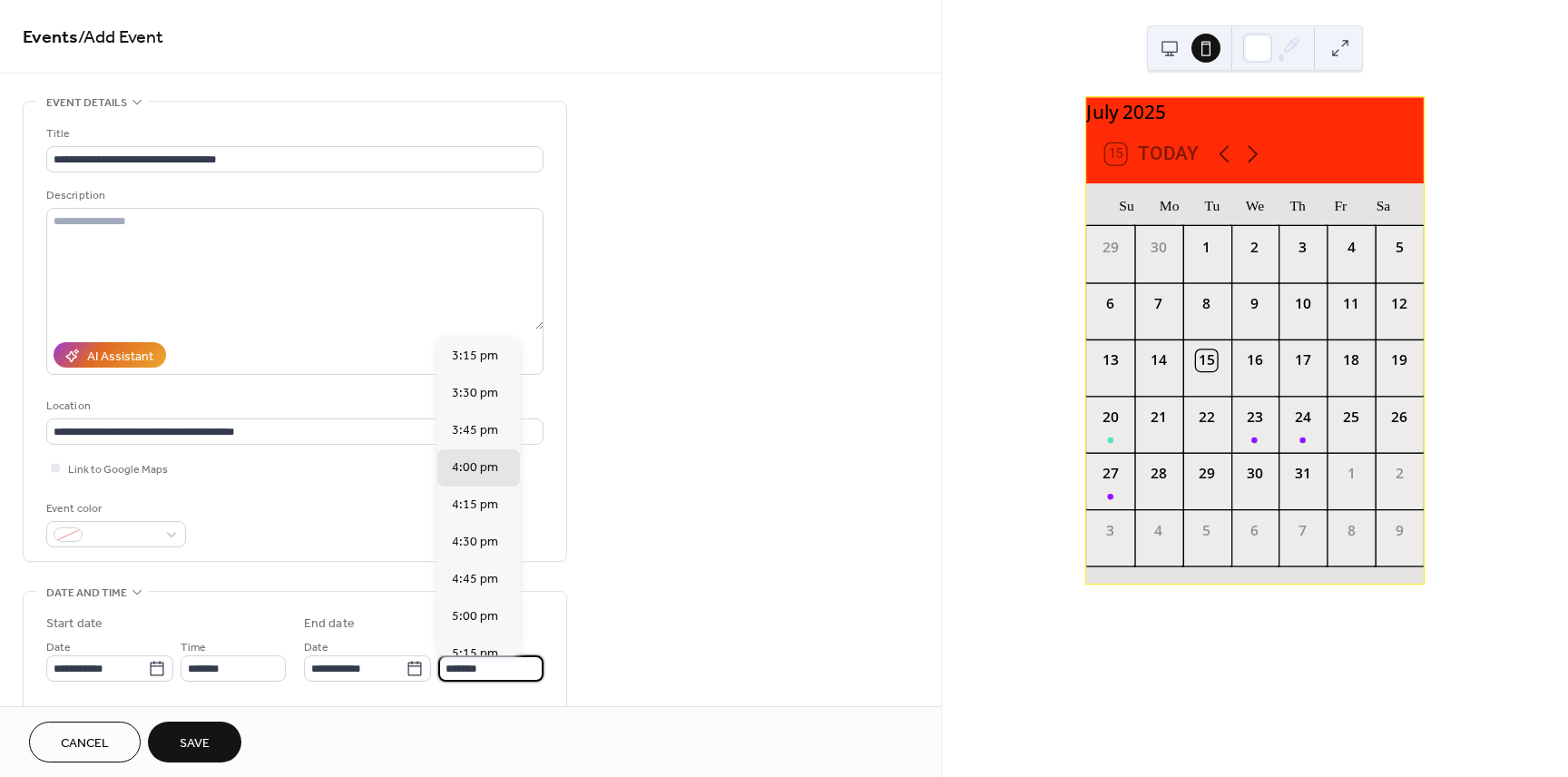 click on "*******" at bounding box center [491, 668] 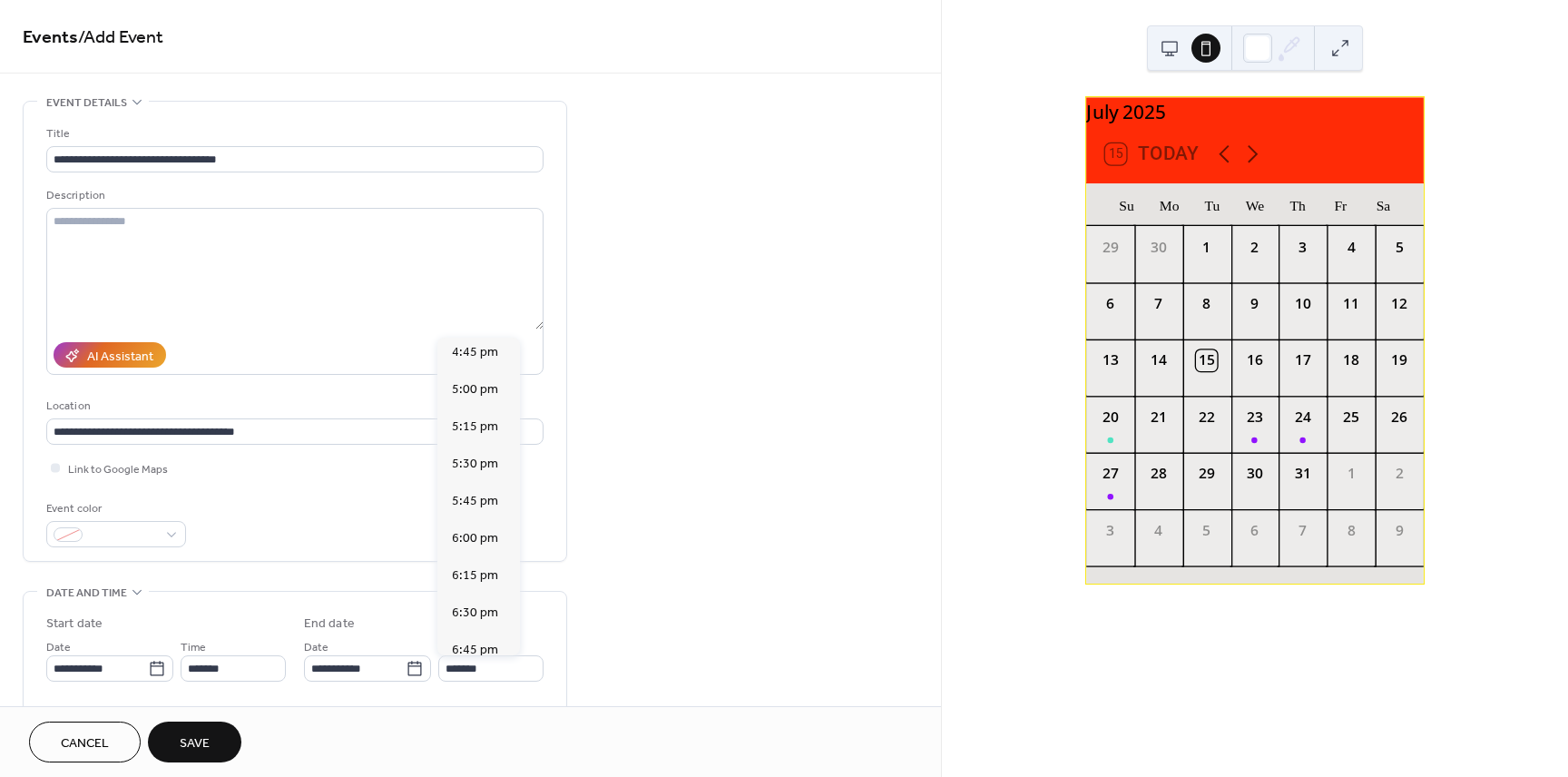 scroll, scrollTop: 234, scrollLeft: 0, axis: vertical 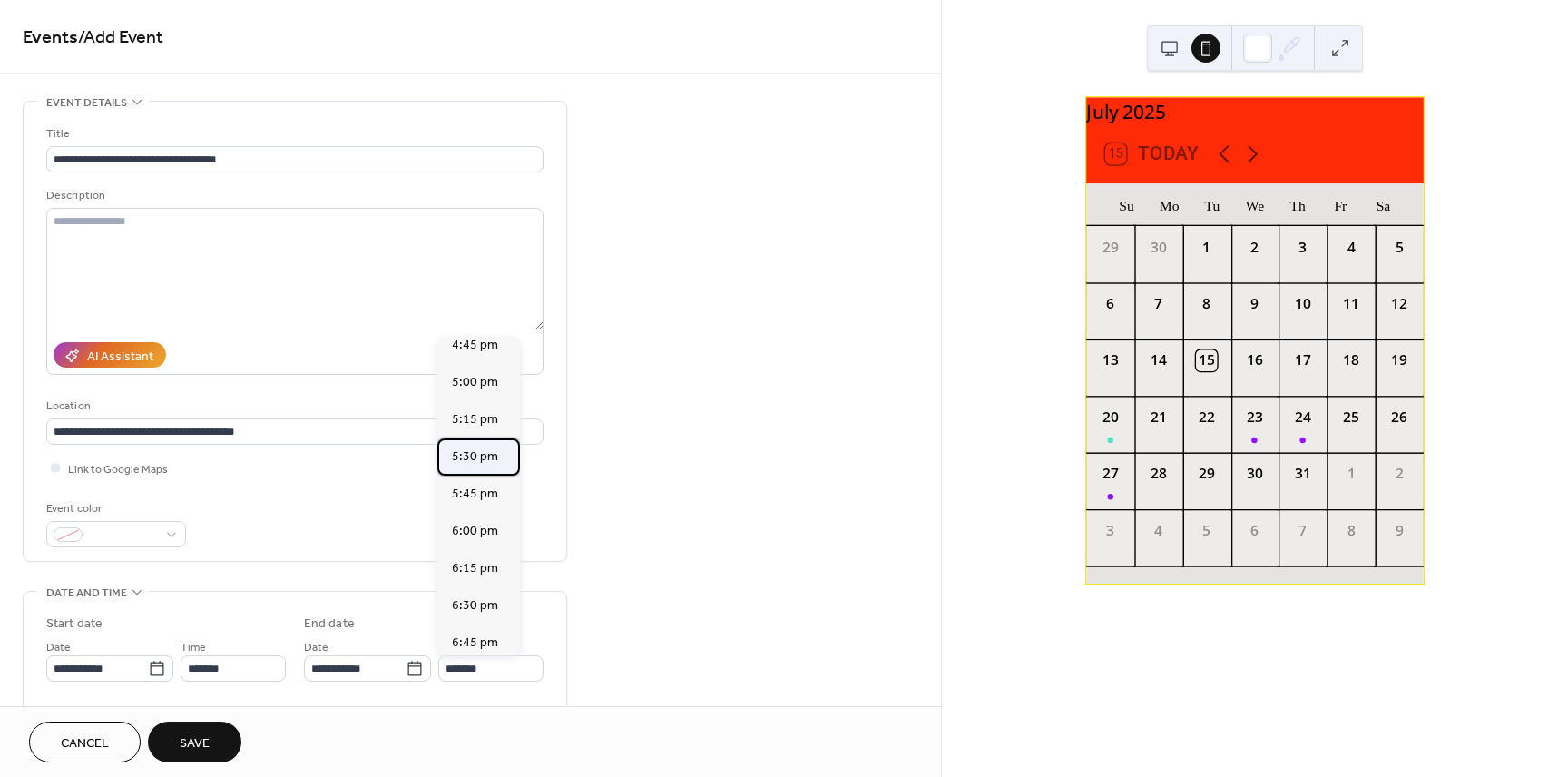 click on "5:30 pm" at bounding box center [475, 457] 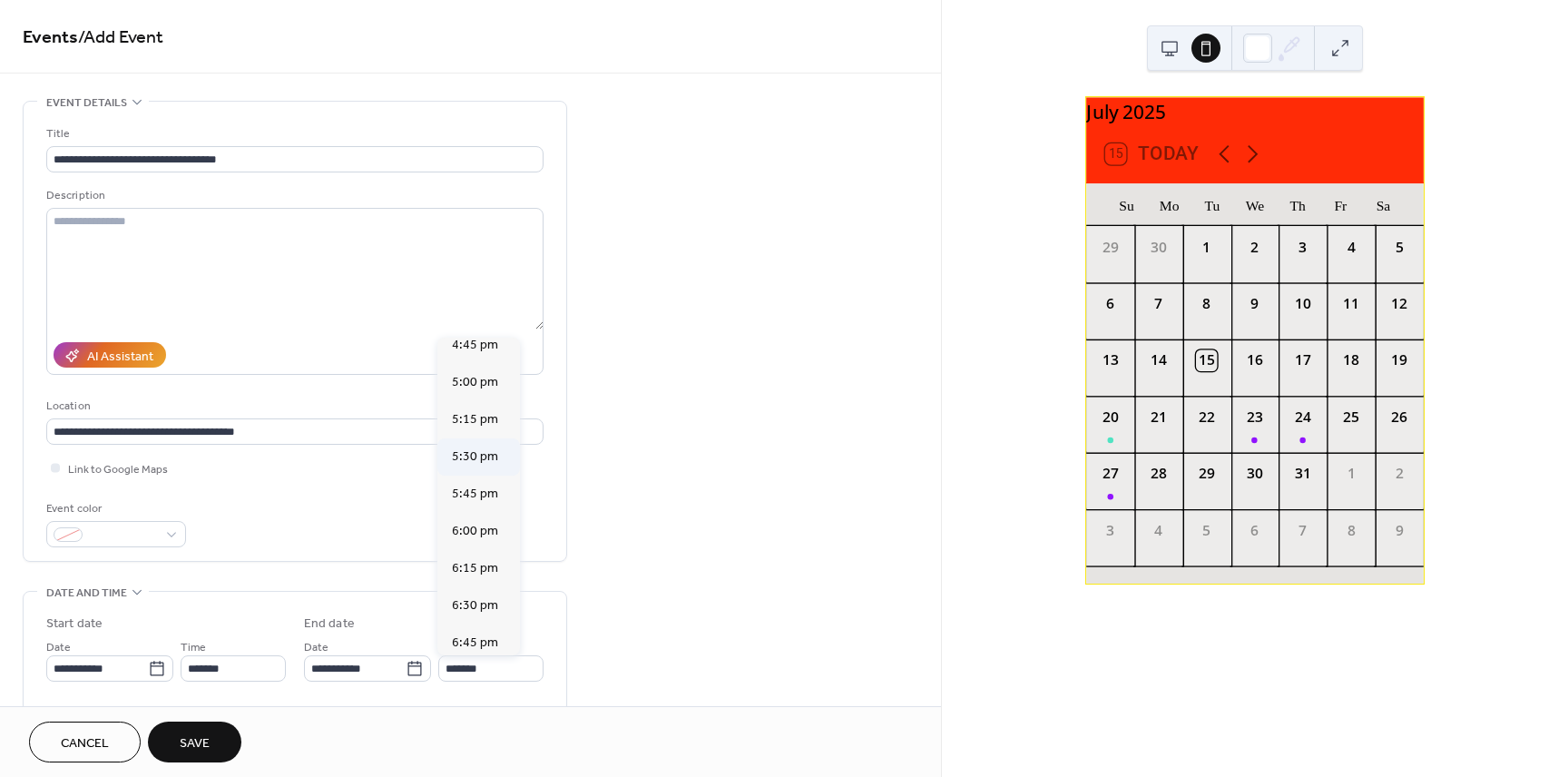 type on "*******" 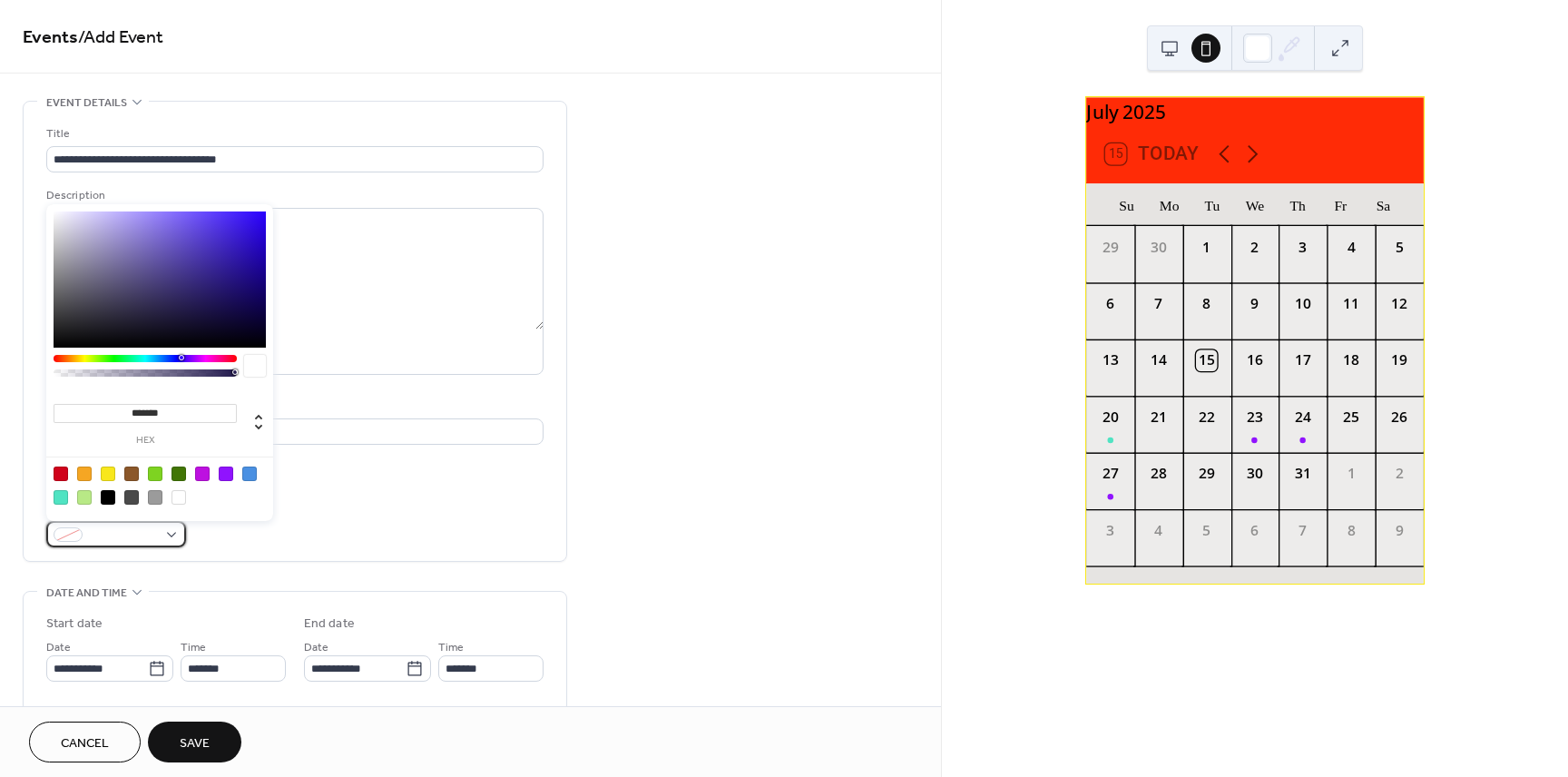 click at bounding box center (116, 534) 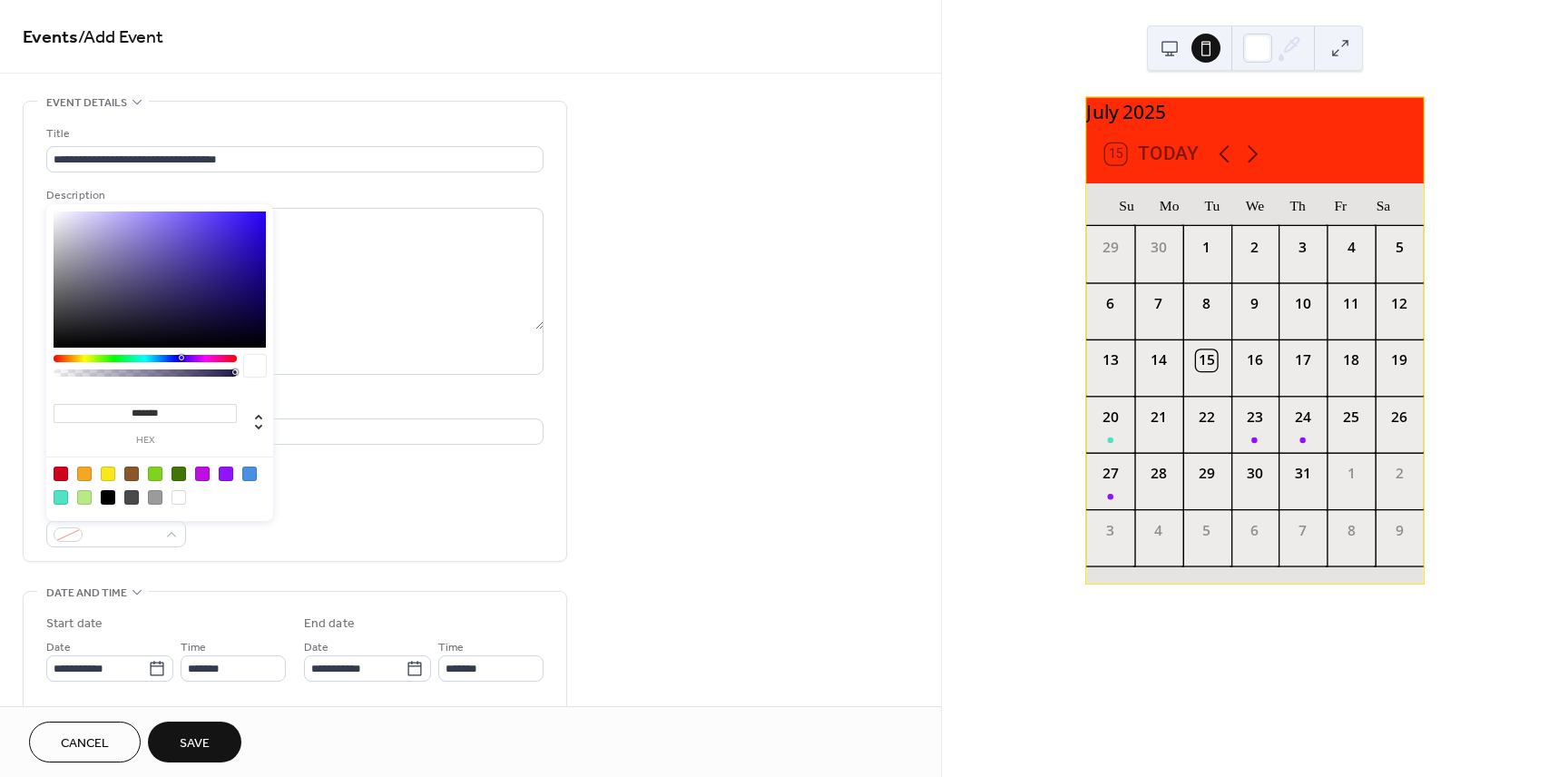click at bounding box center [84, 474] 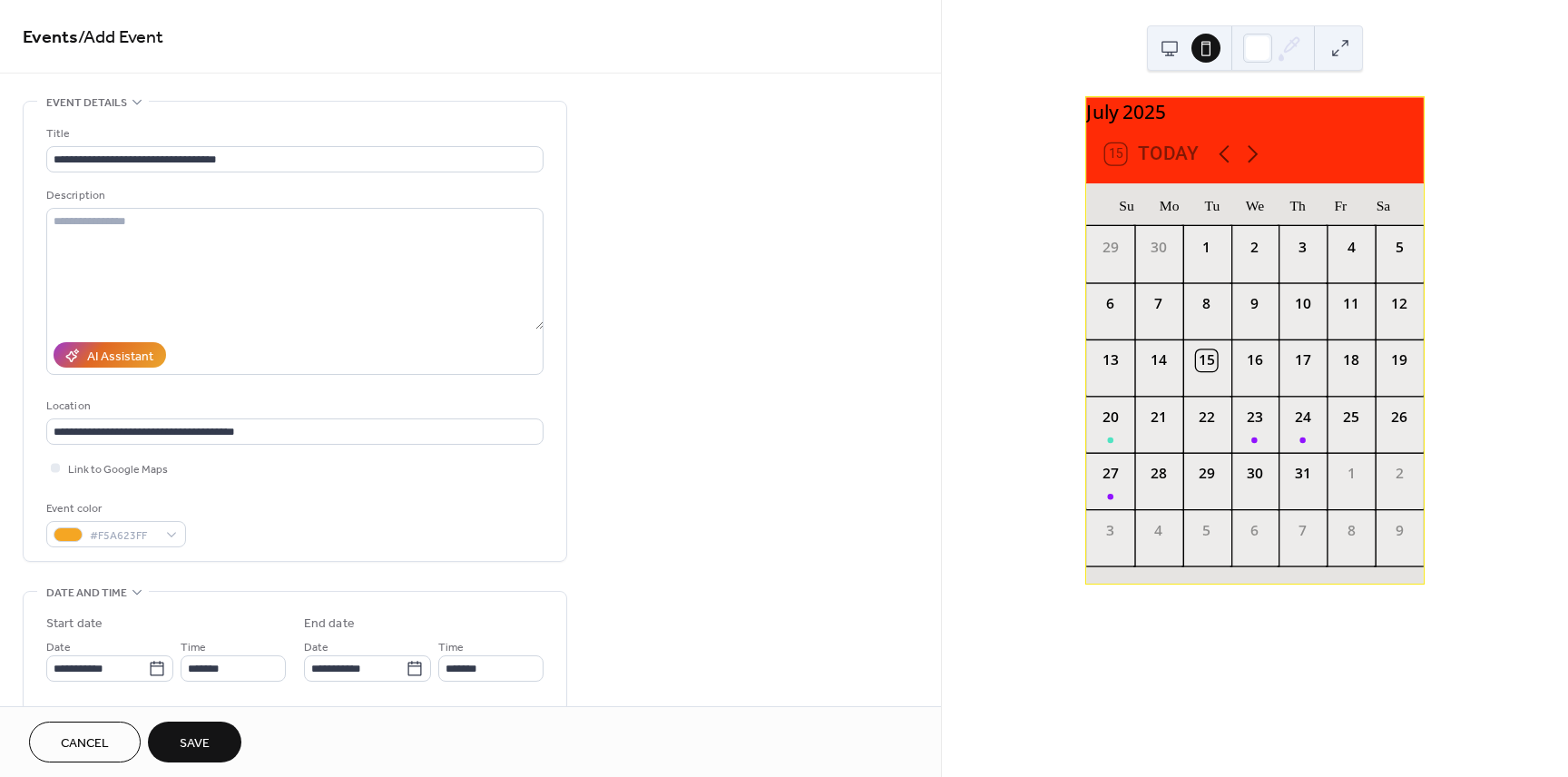 click on "Event color #F5A623FF" at bounding box center [295, 523] 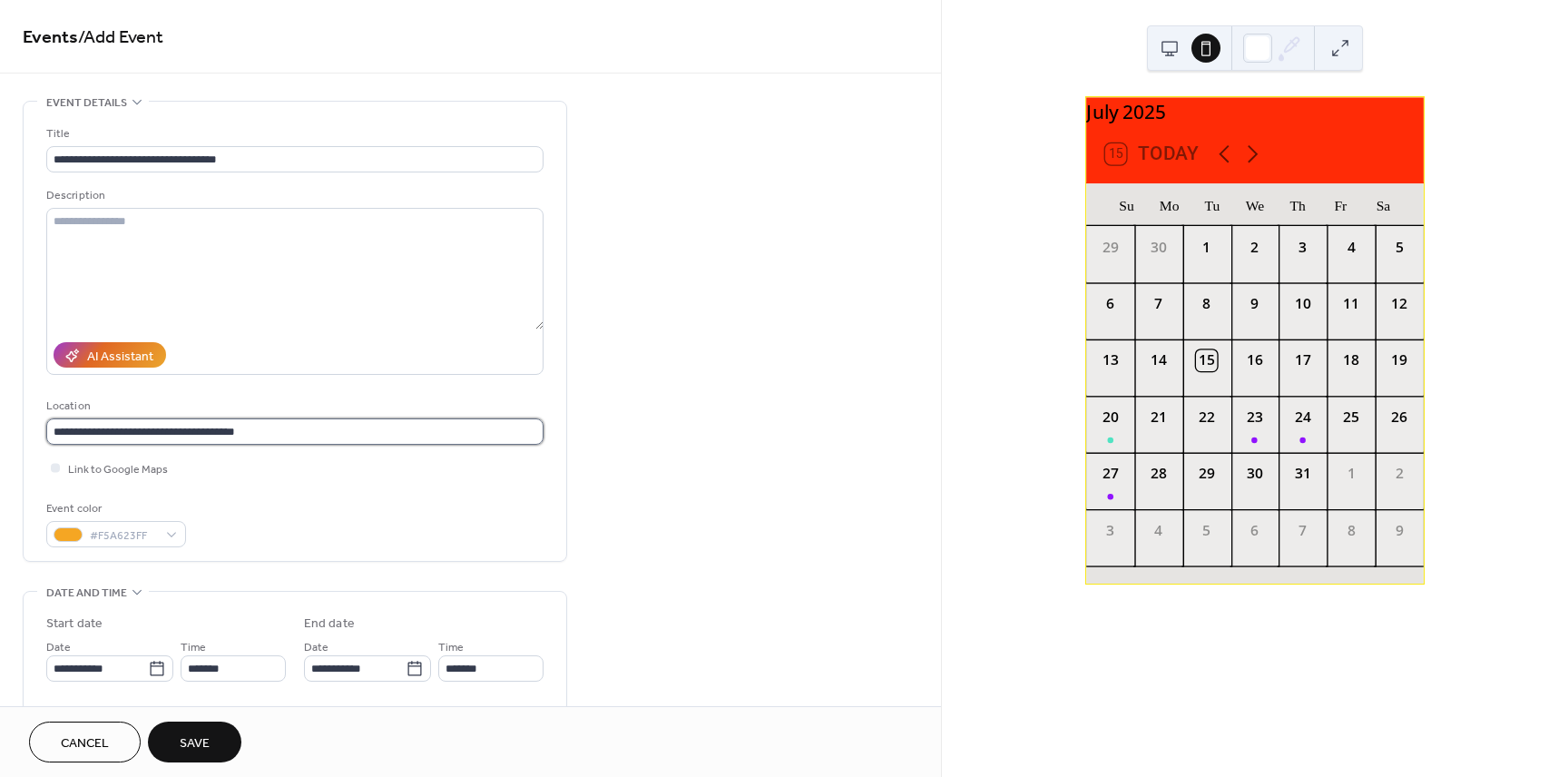 click on "**********" at bounding box center [295, 431] 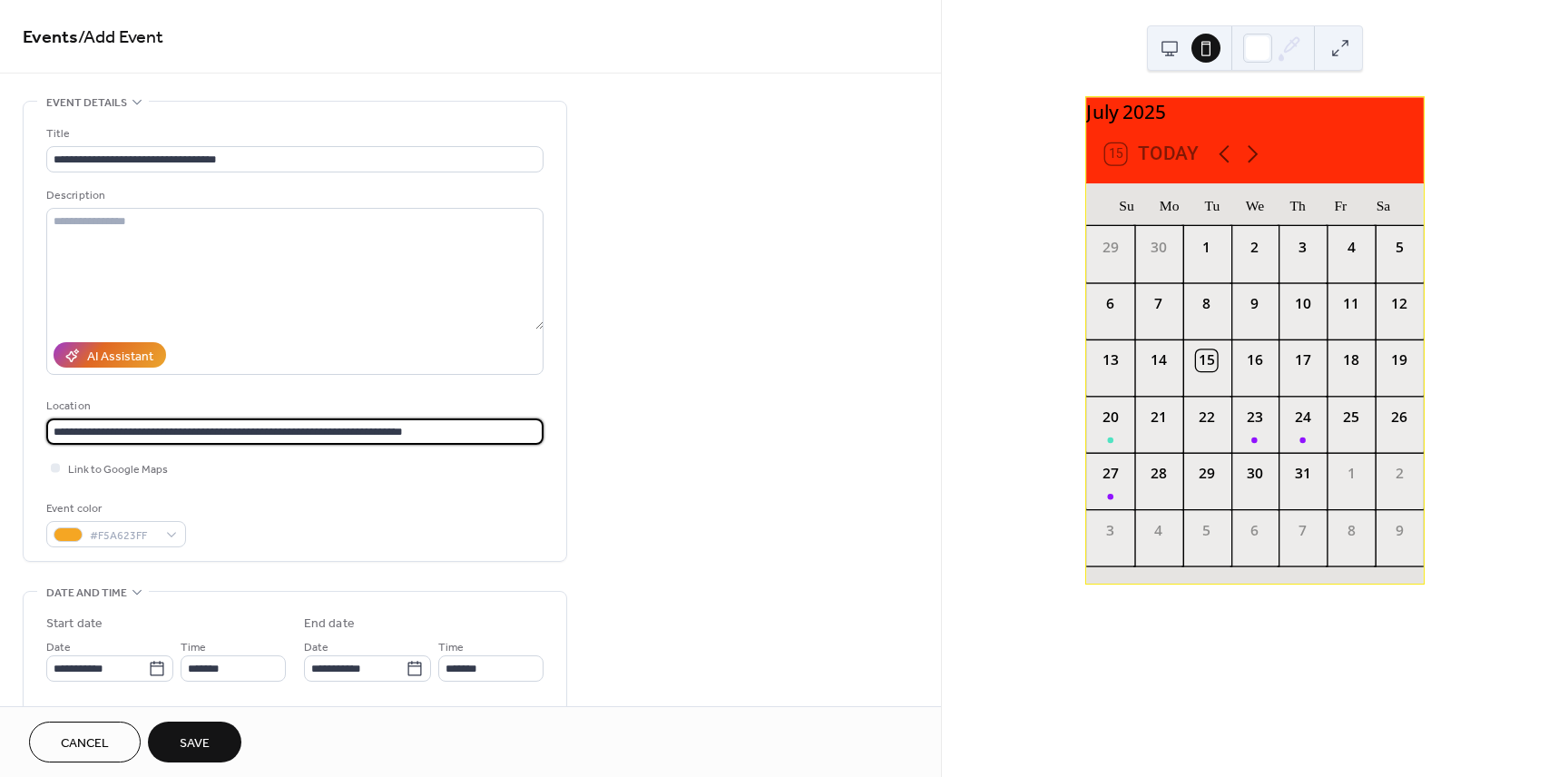 type on "**********" 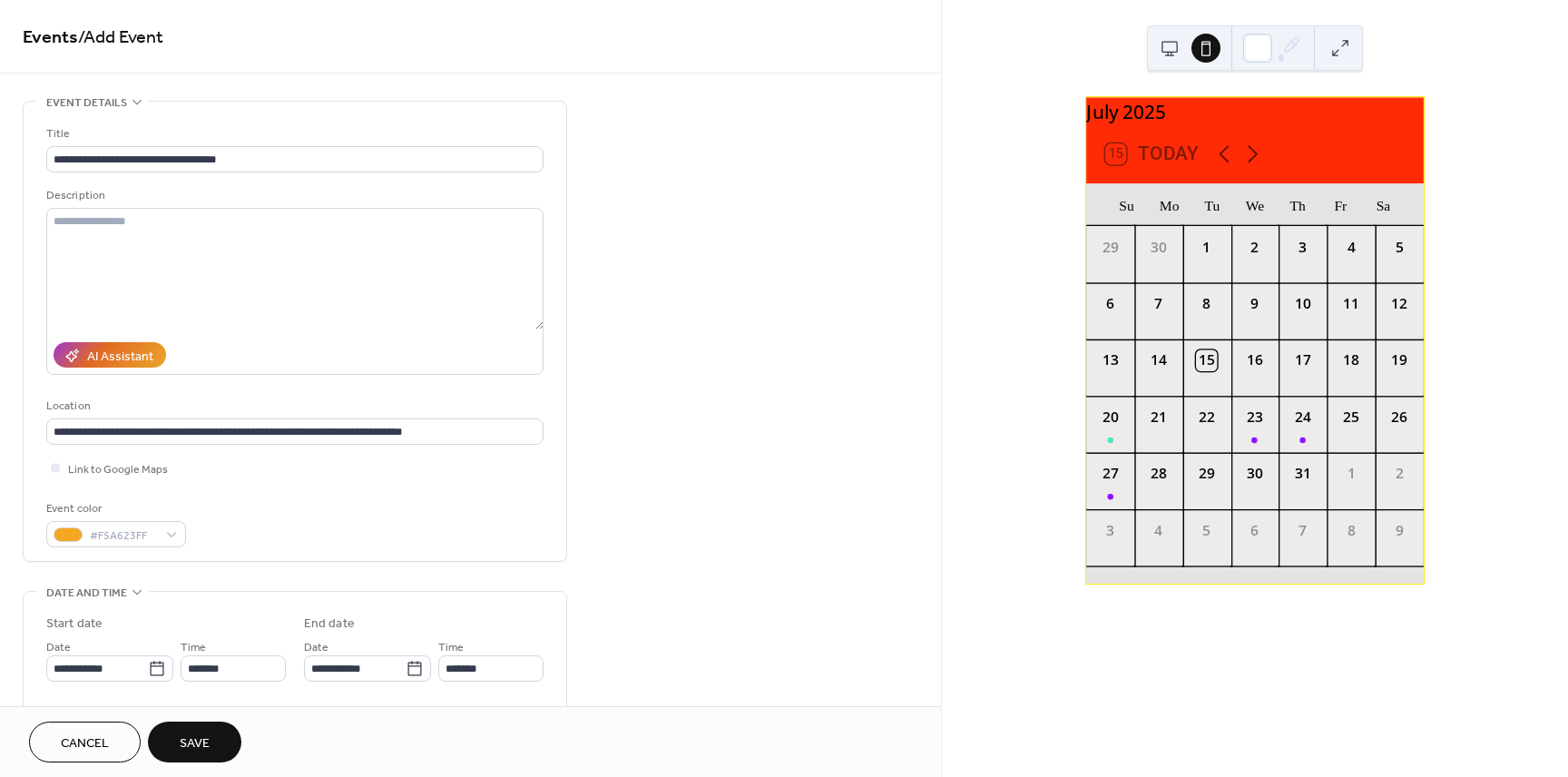 click on "Save" at bounding box center [194, 743] 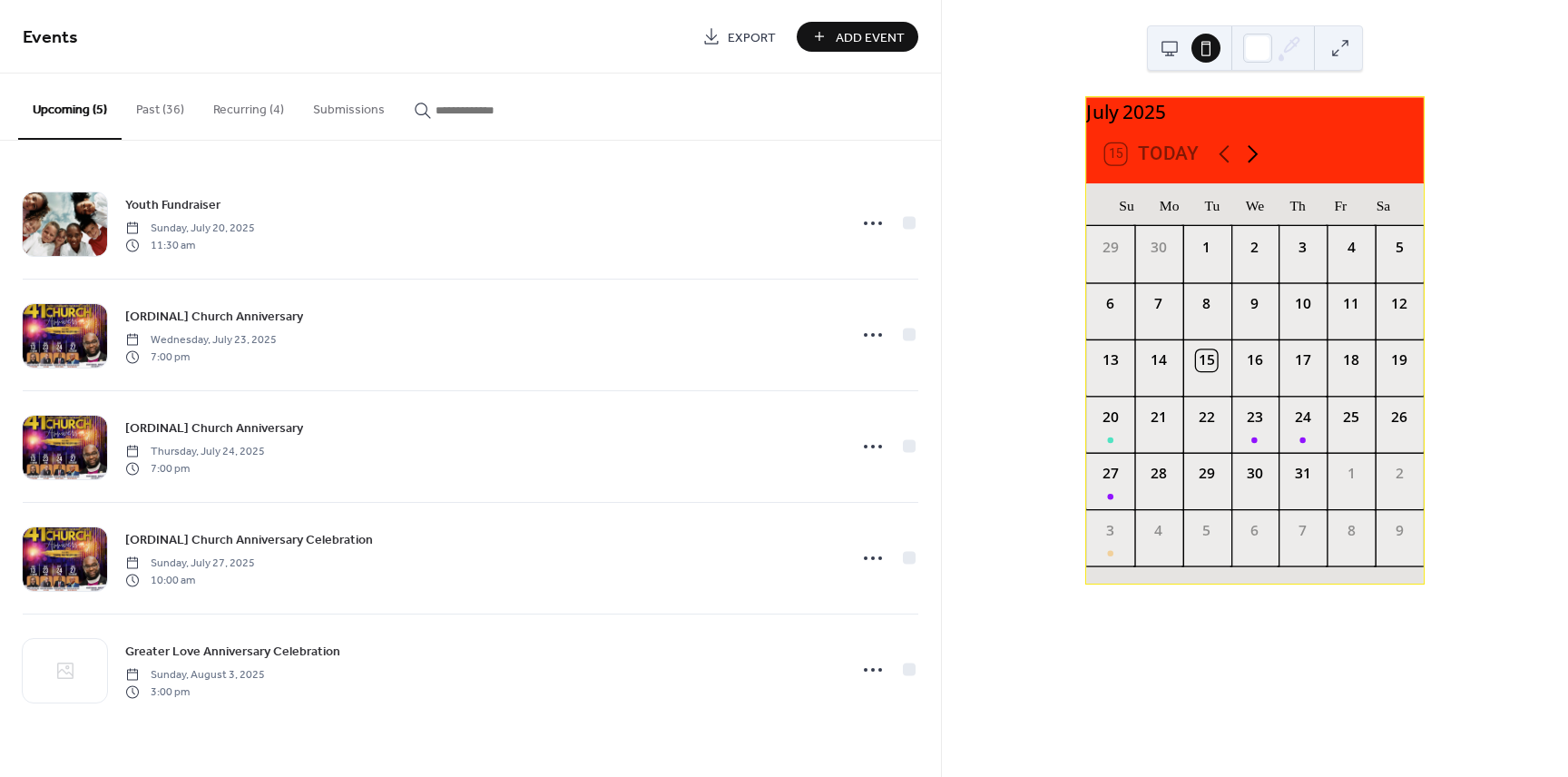 click 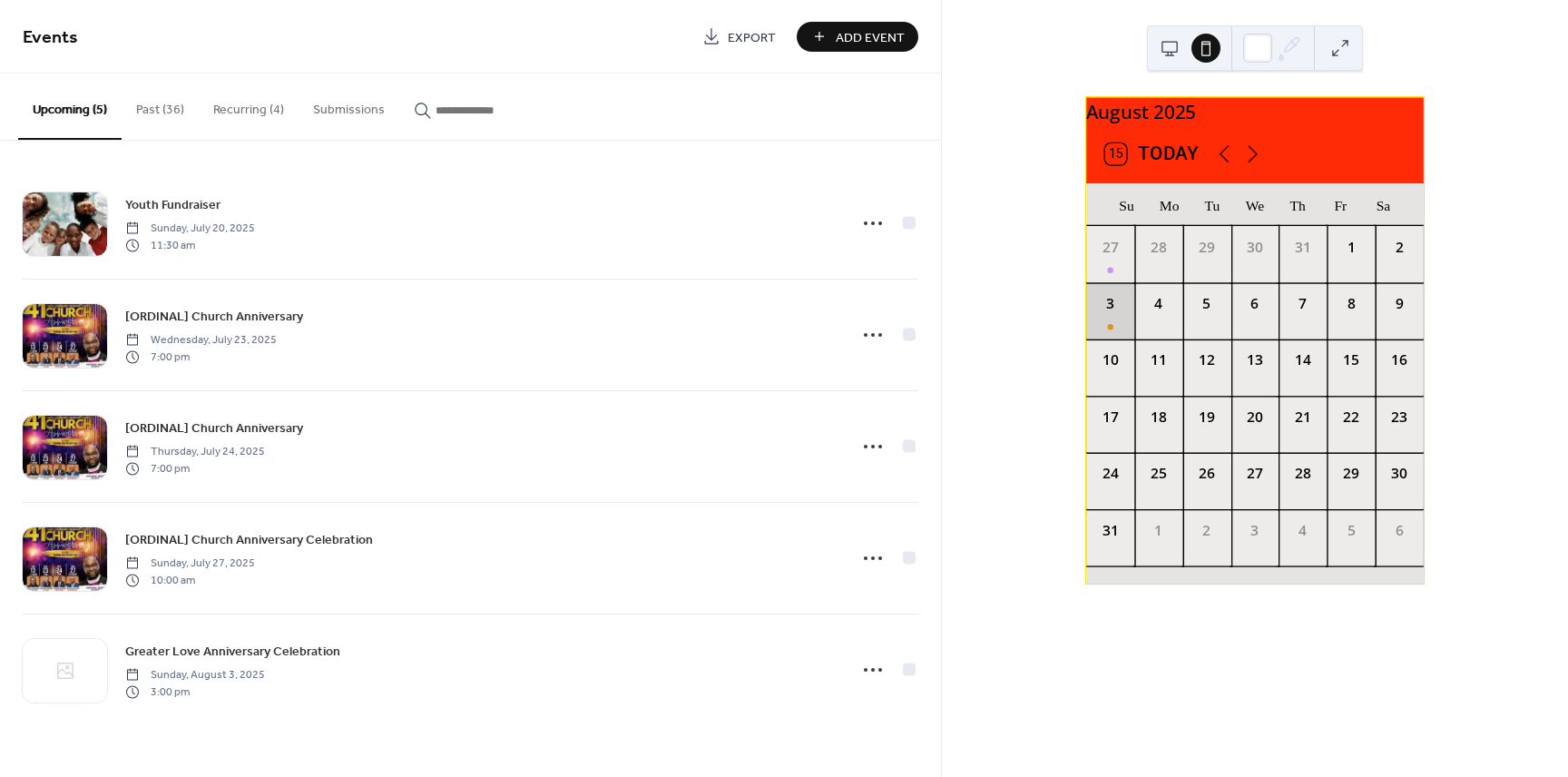 click on "3" at bounding box center (1110, 310) 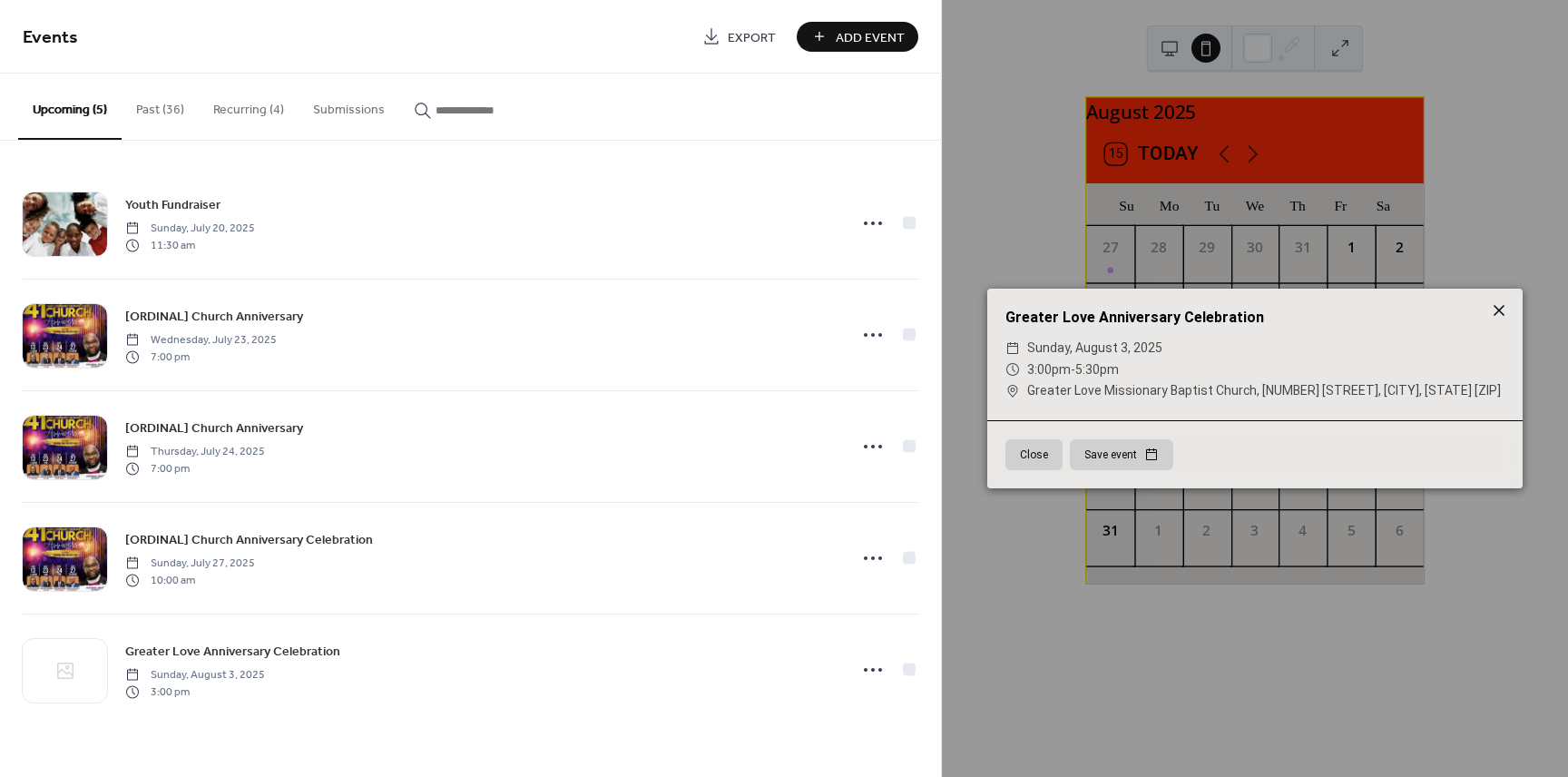 click 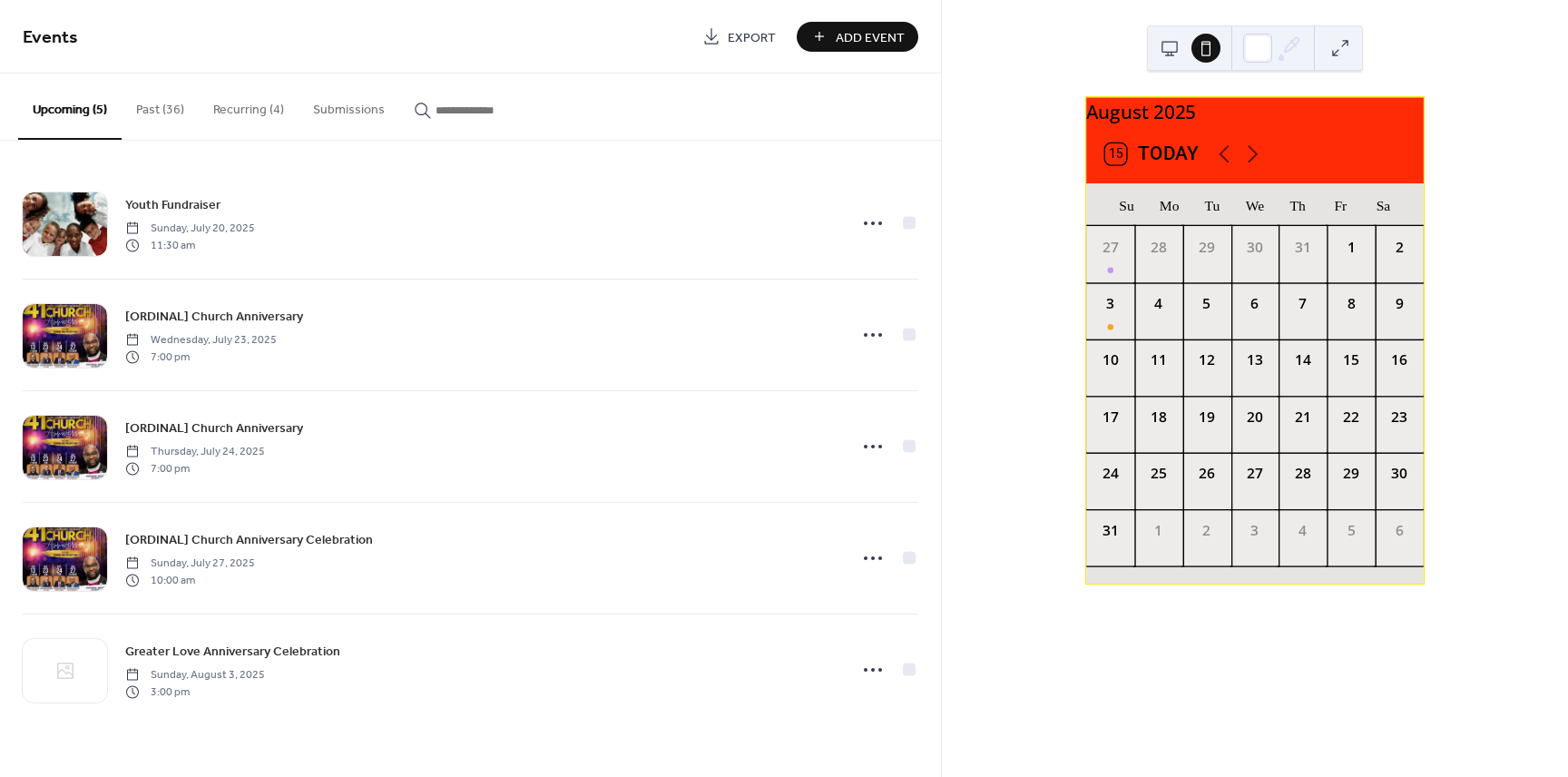 click at bounding box center [1170, 48] 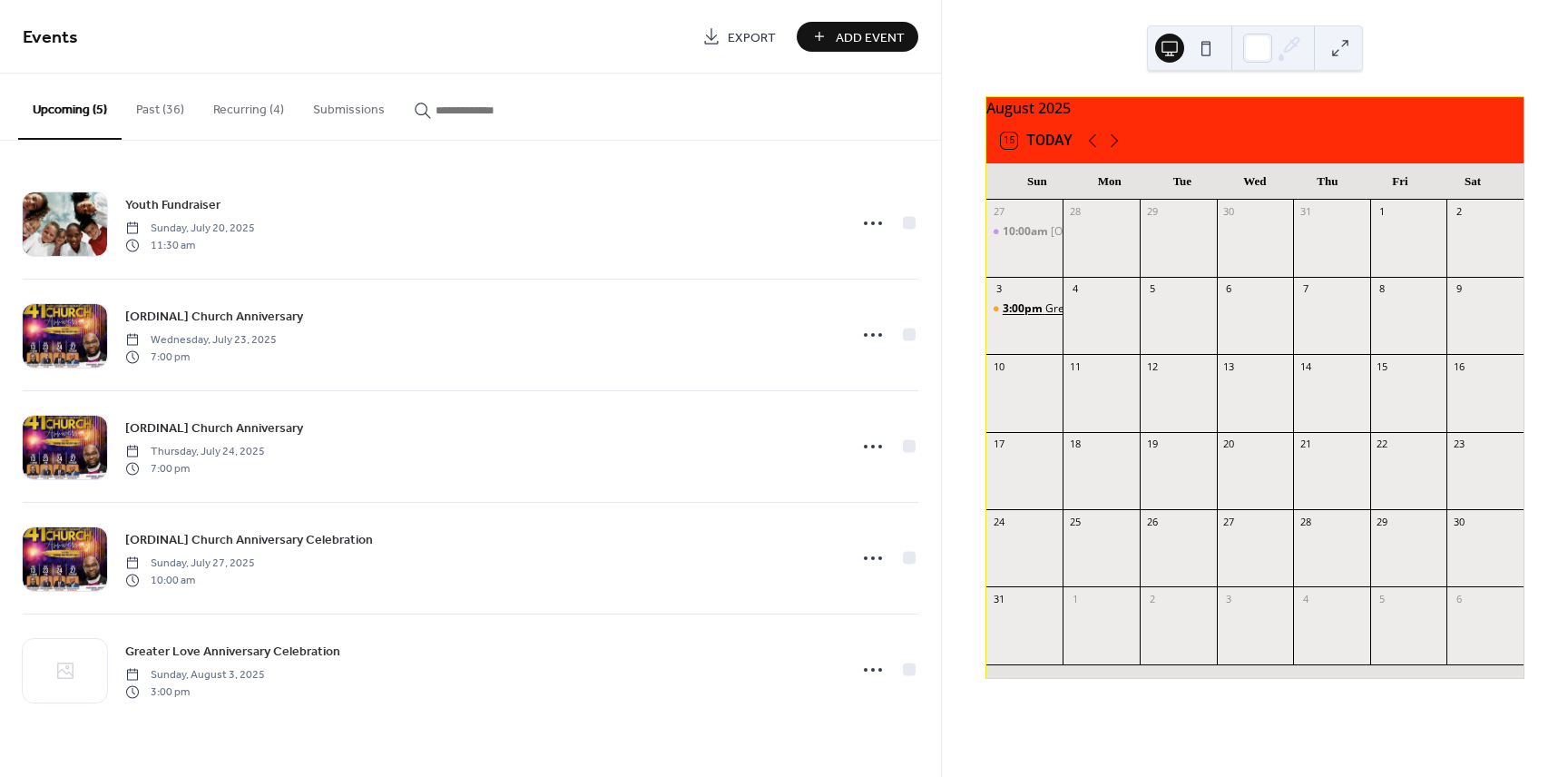 click on "3:00pm" at bounding box center (1024, 309) 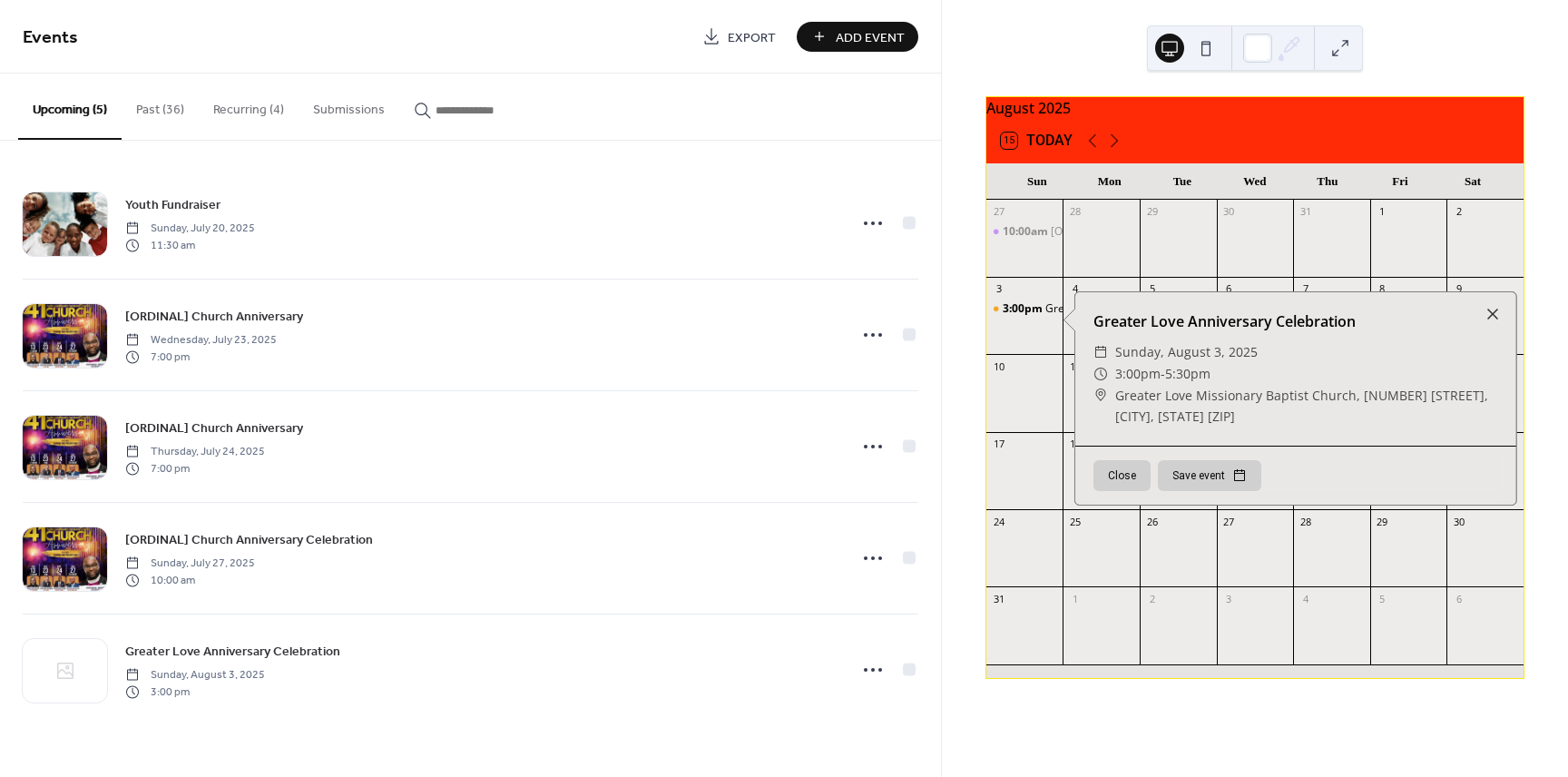 click at bounding box center (1024, 402) 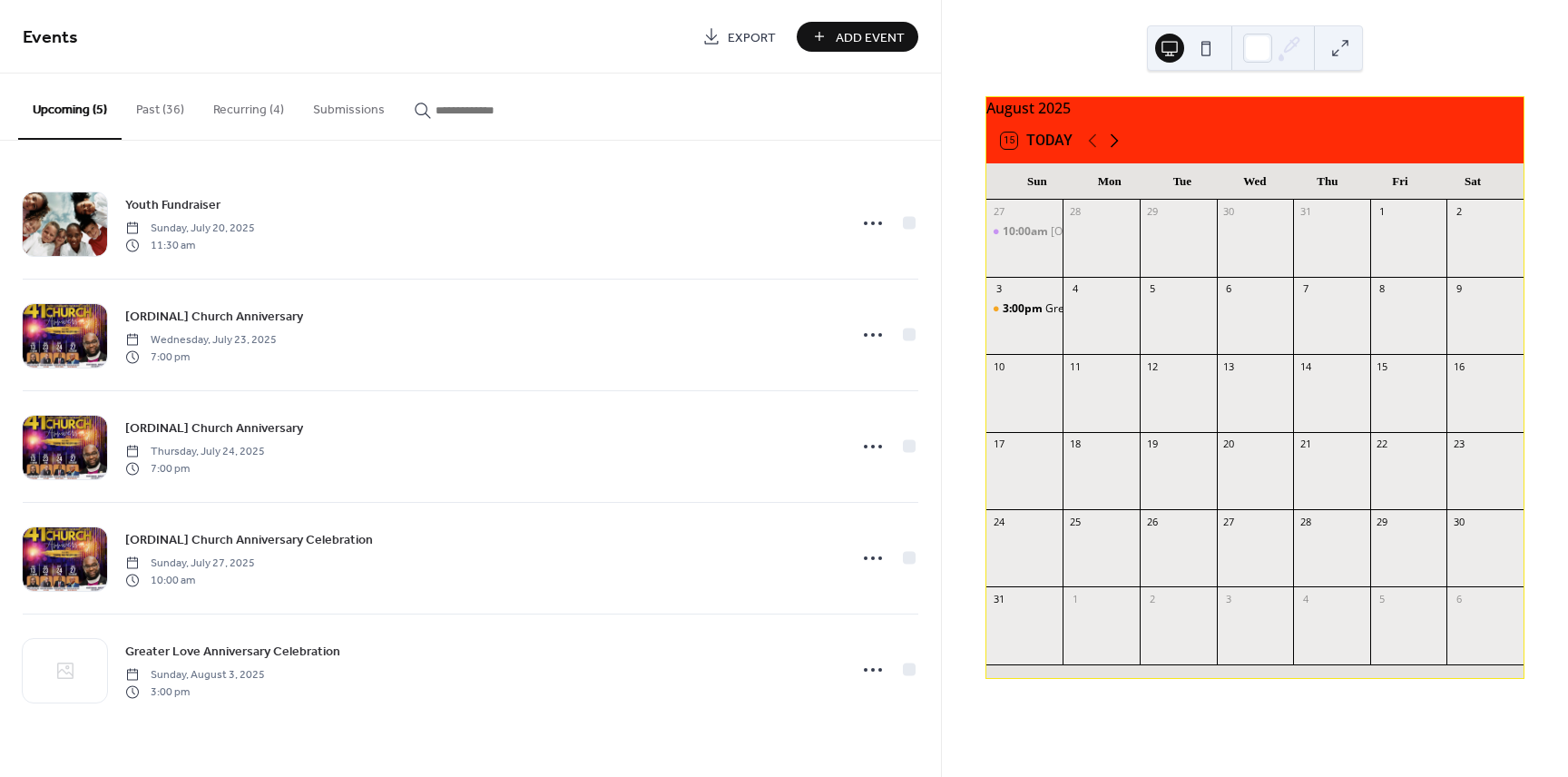 click 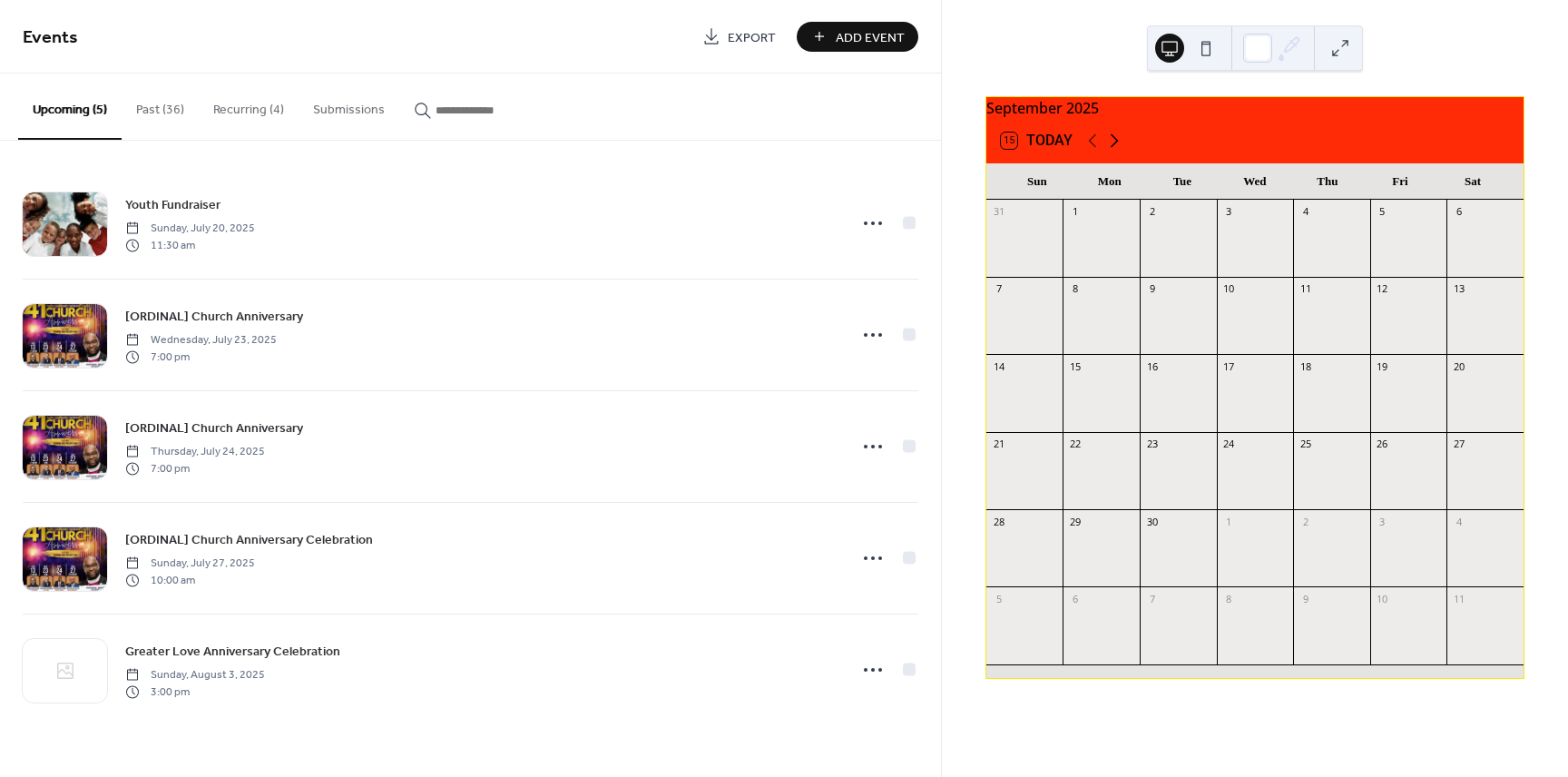 click 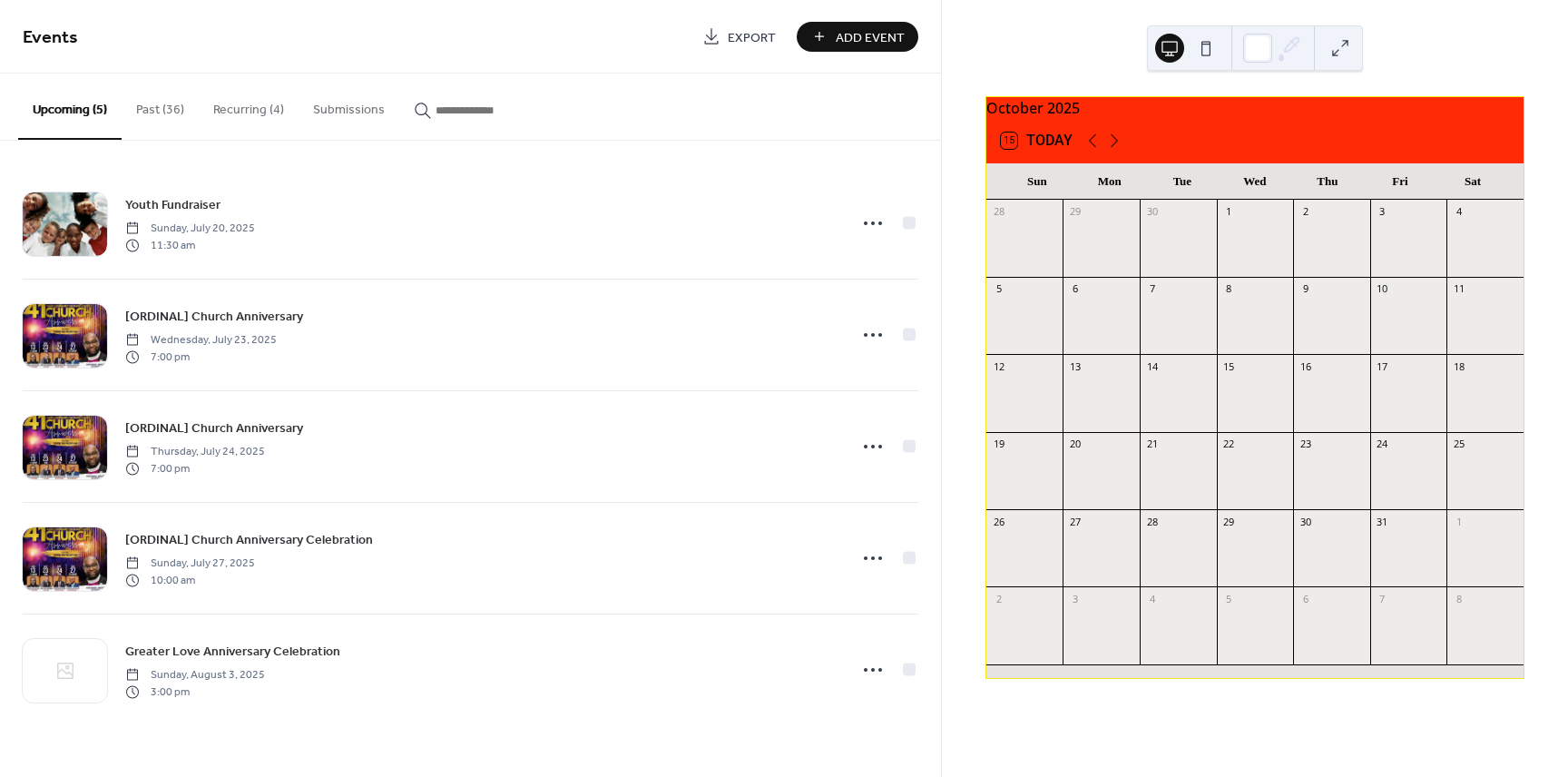 click on "Add Event" at bounding box center (858, 36) 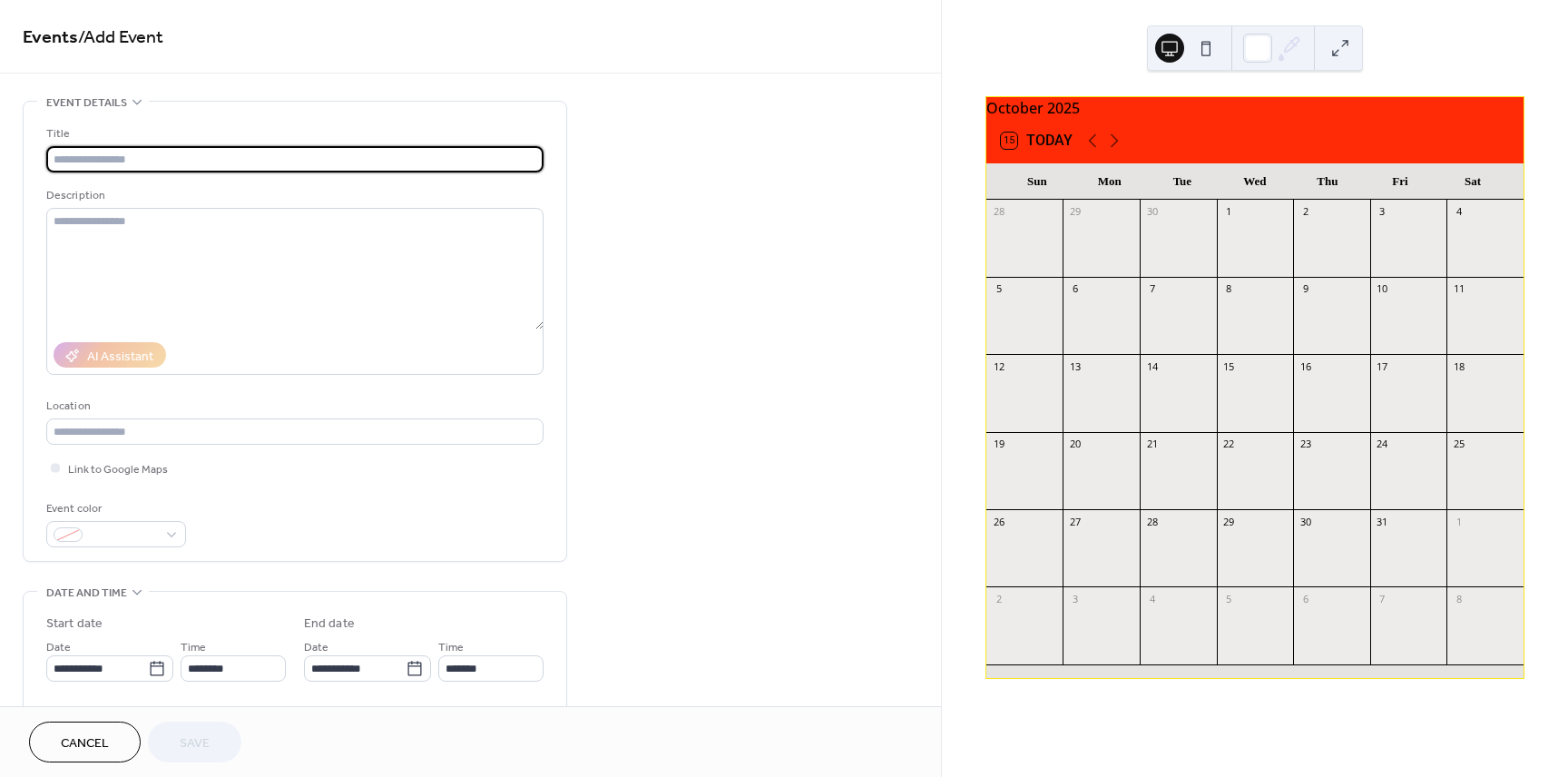 click at bounding box center [295, 159] 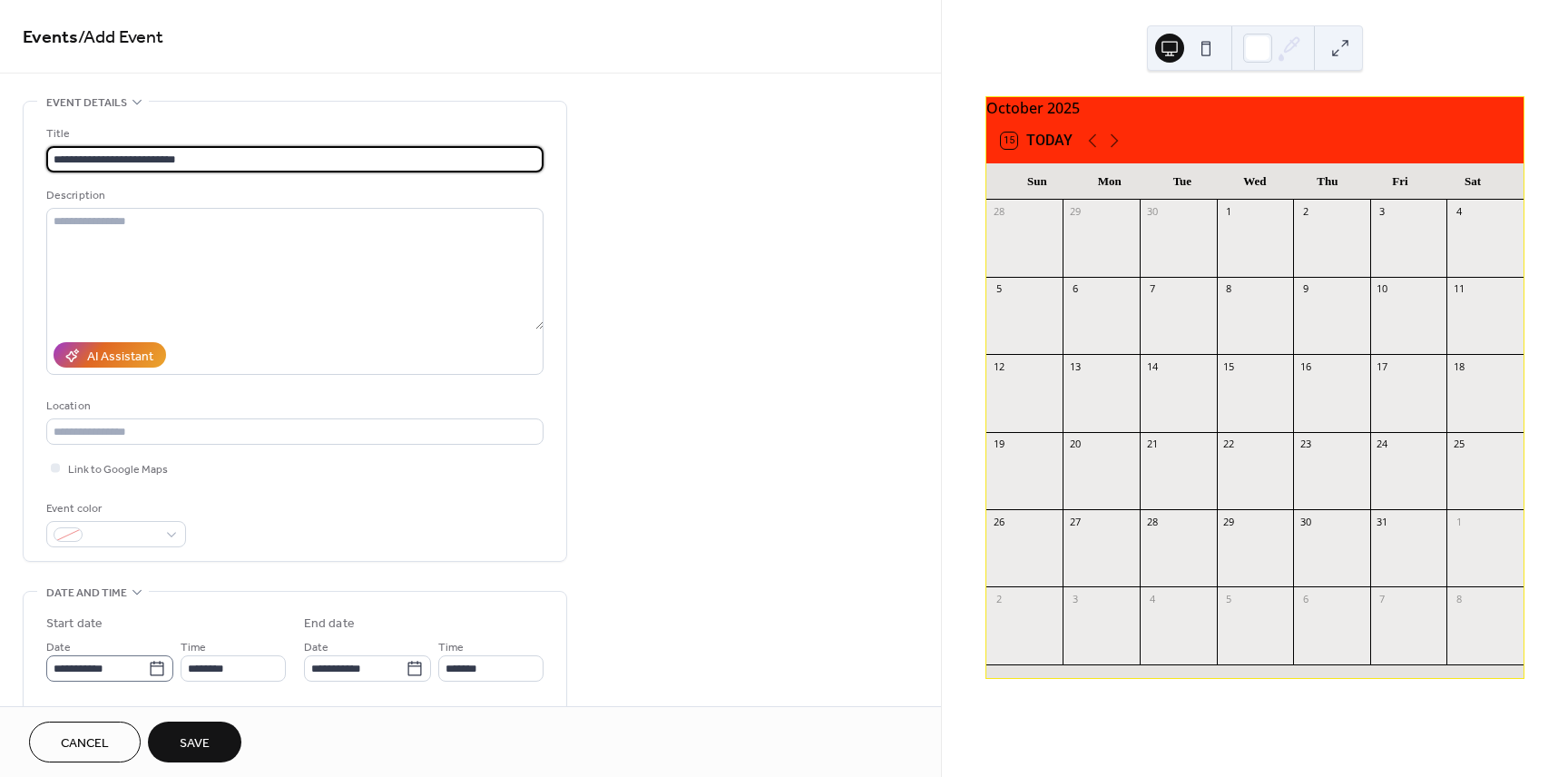 type on "**********" 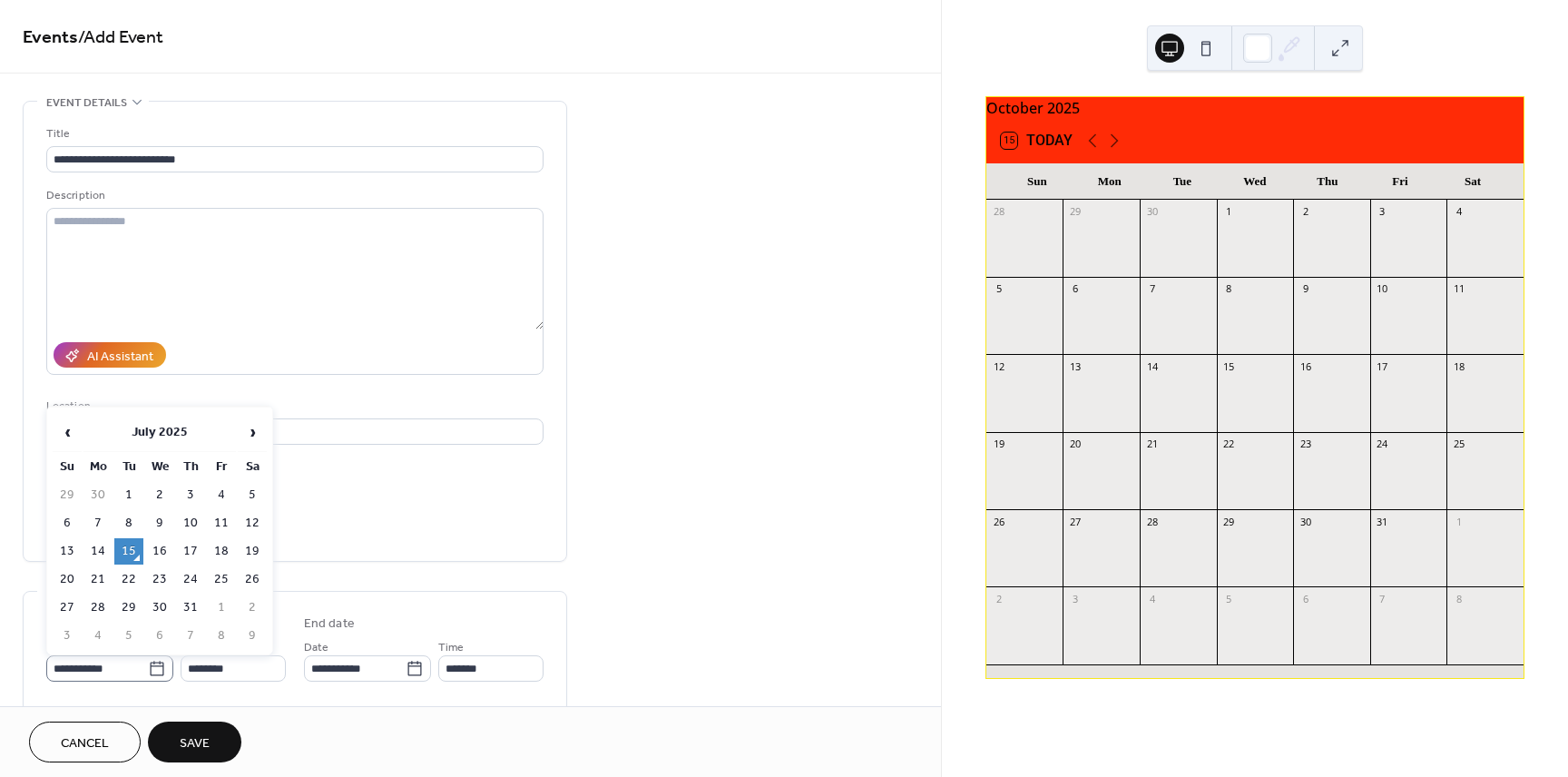 click 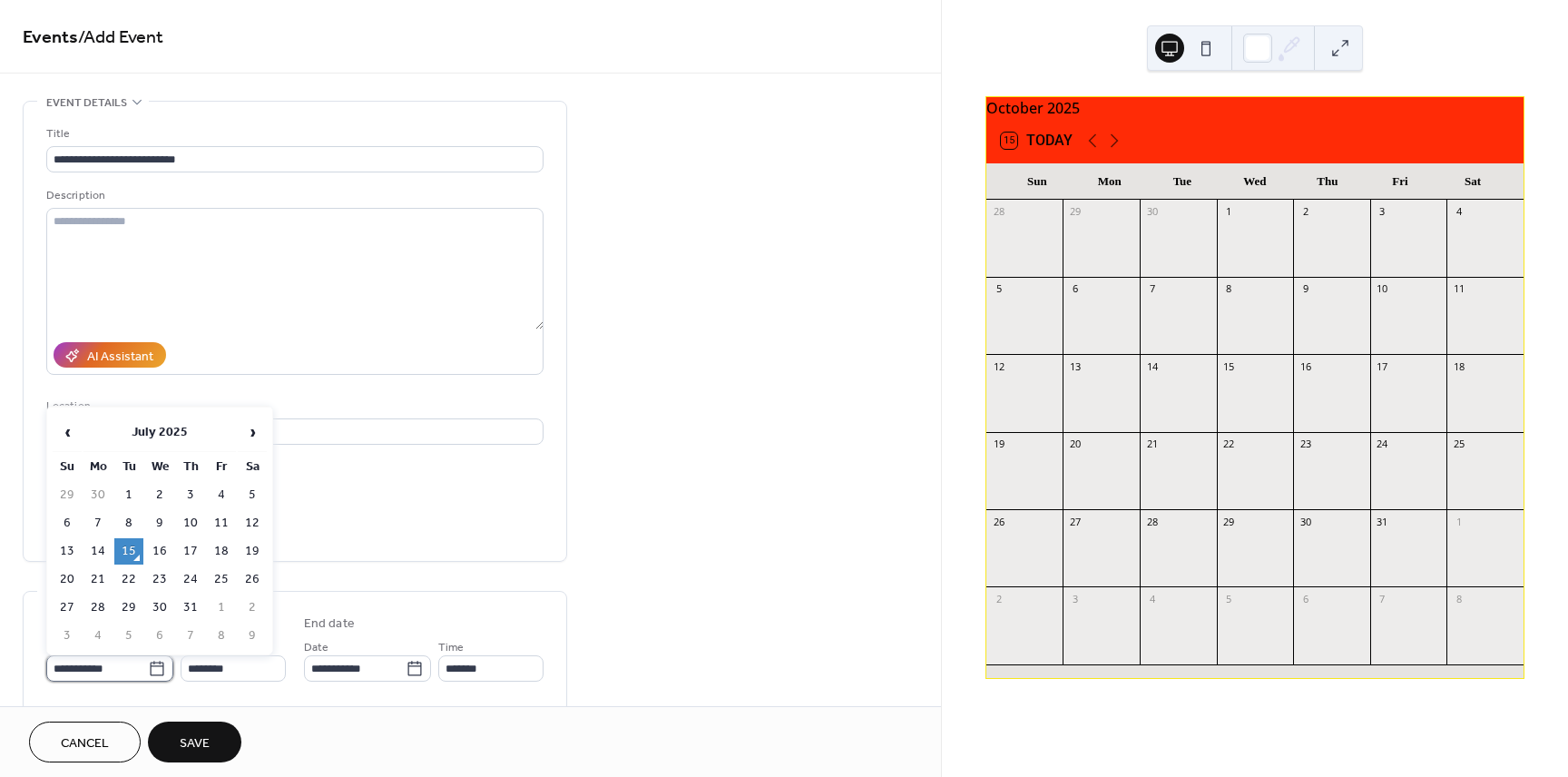 click on "**********" at bounding box center (97, 668) 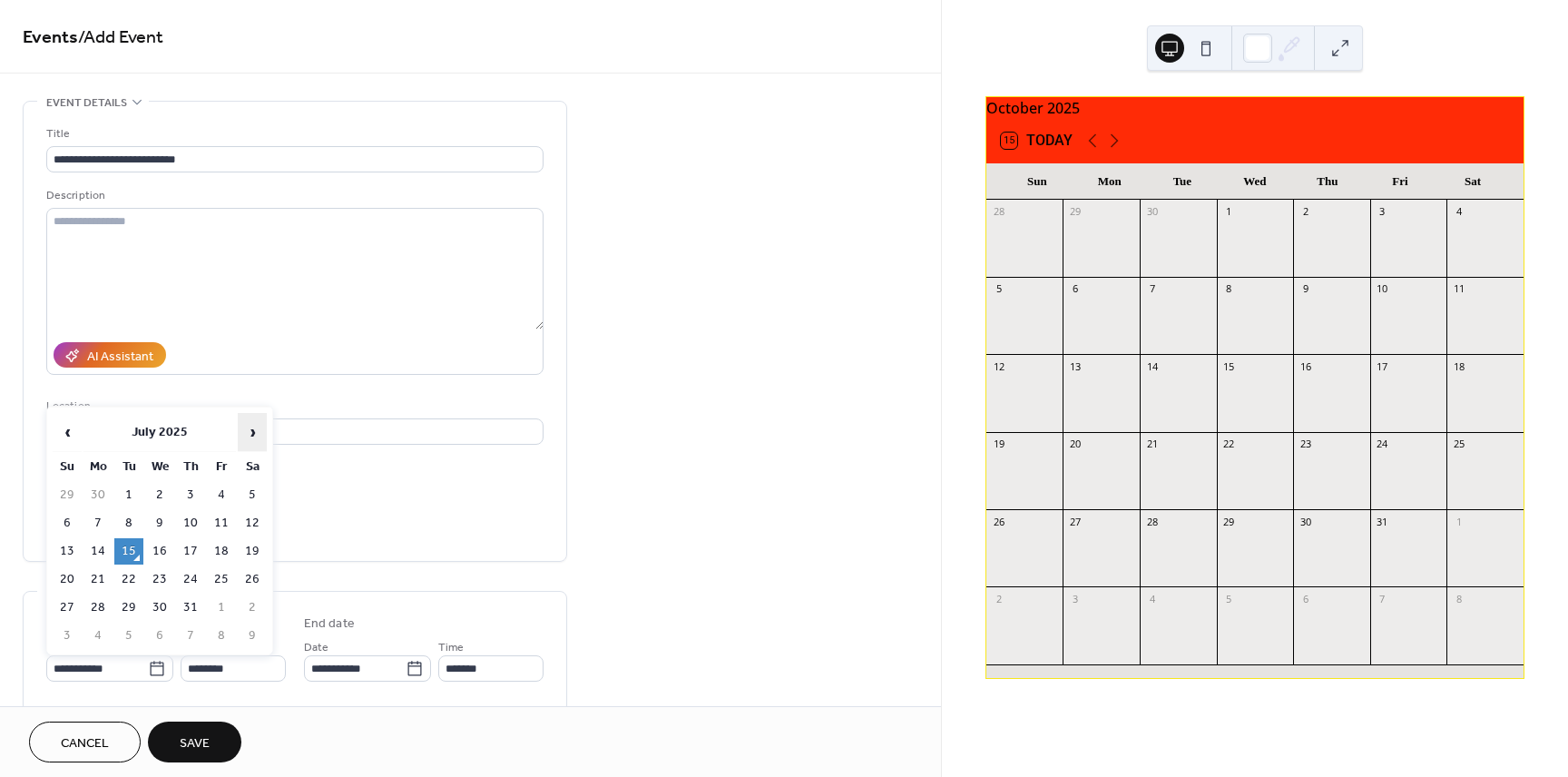 click on "›" at bounding box center (252, 432) 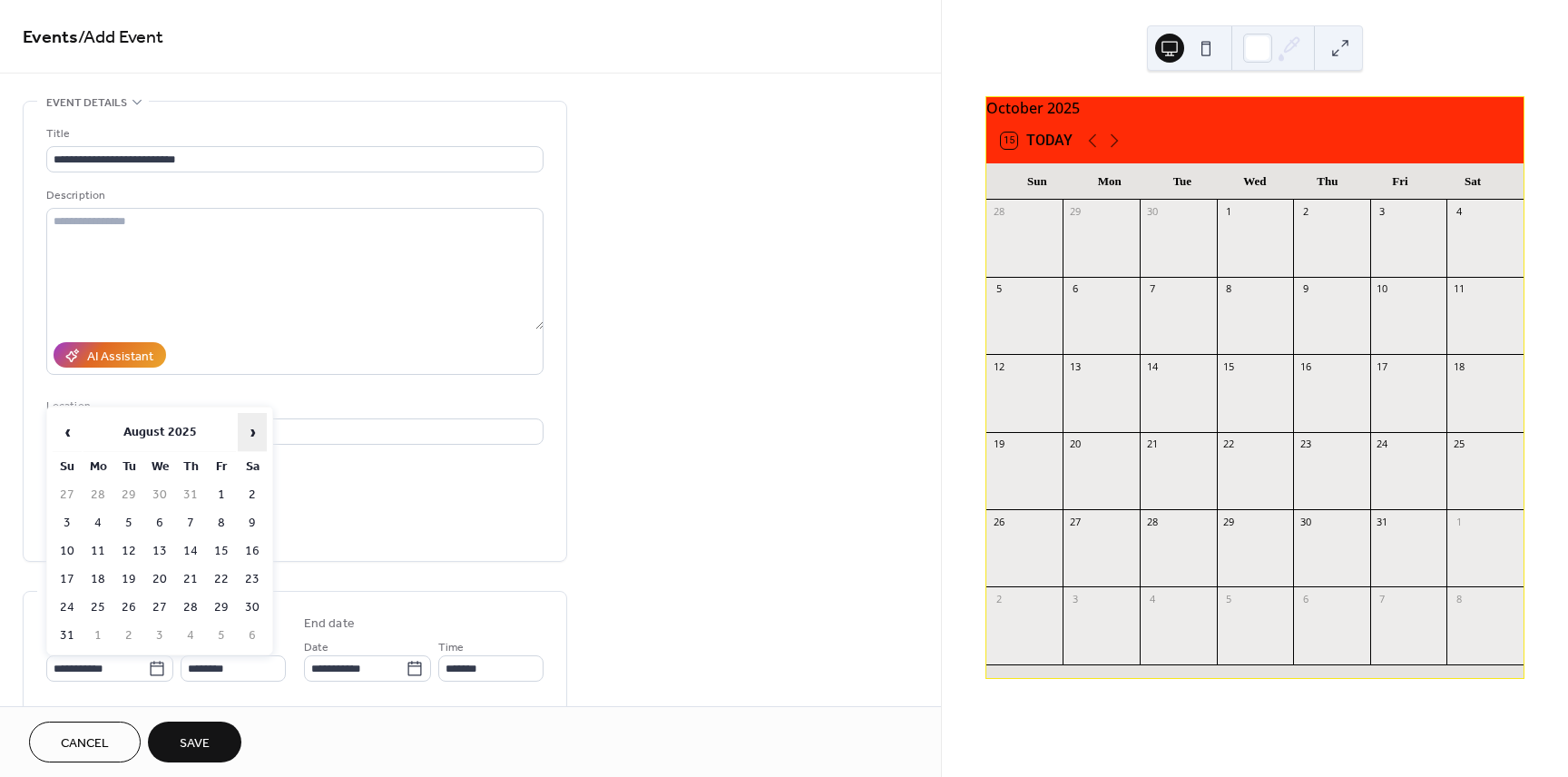 click on "›" at bounding box center (252, 432) 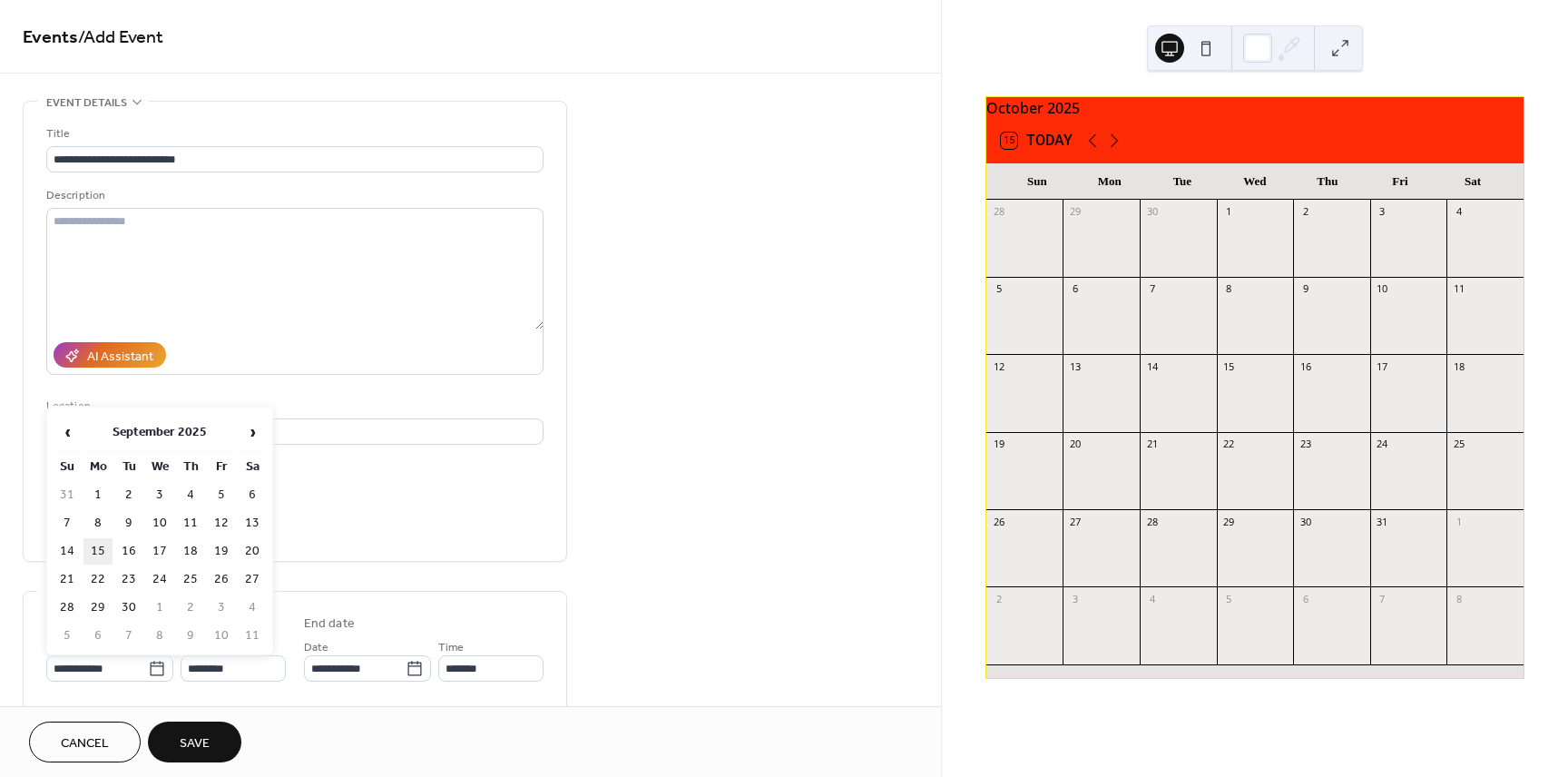 click on "15" at bounding box center [98, 551] 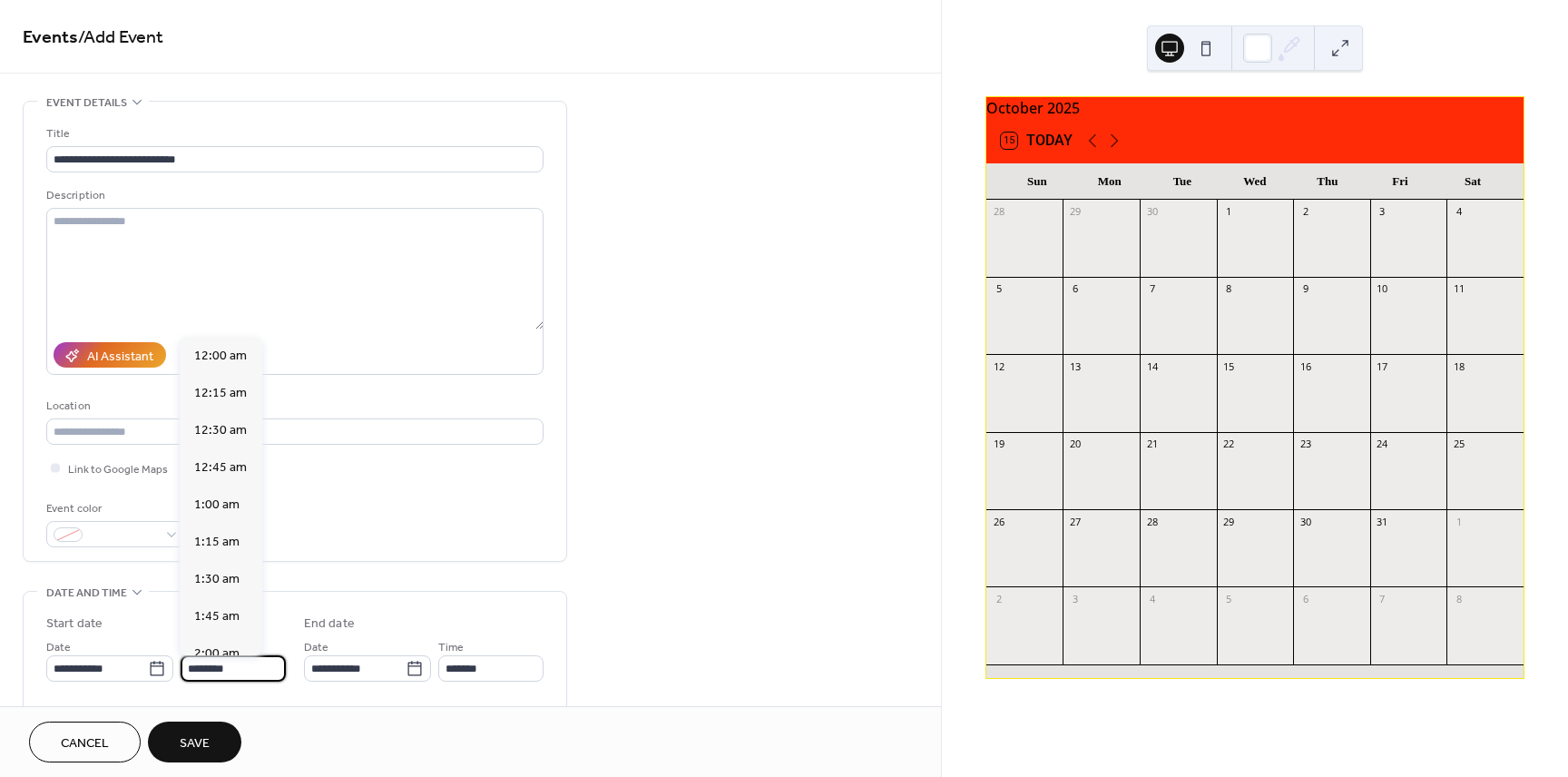click on "********" at bounding box center [233, 668] 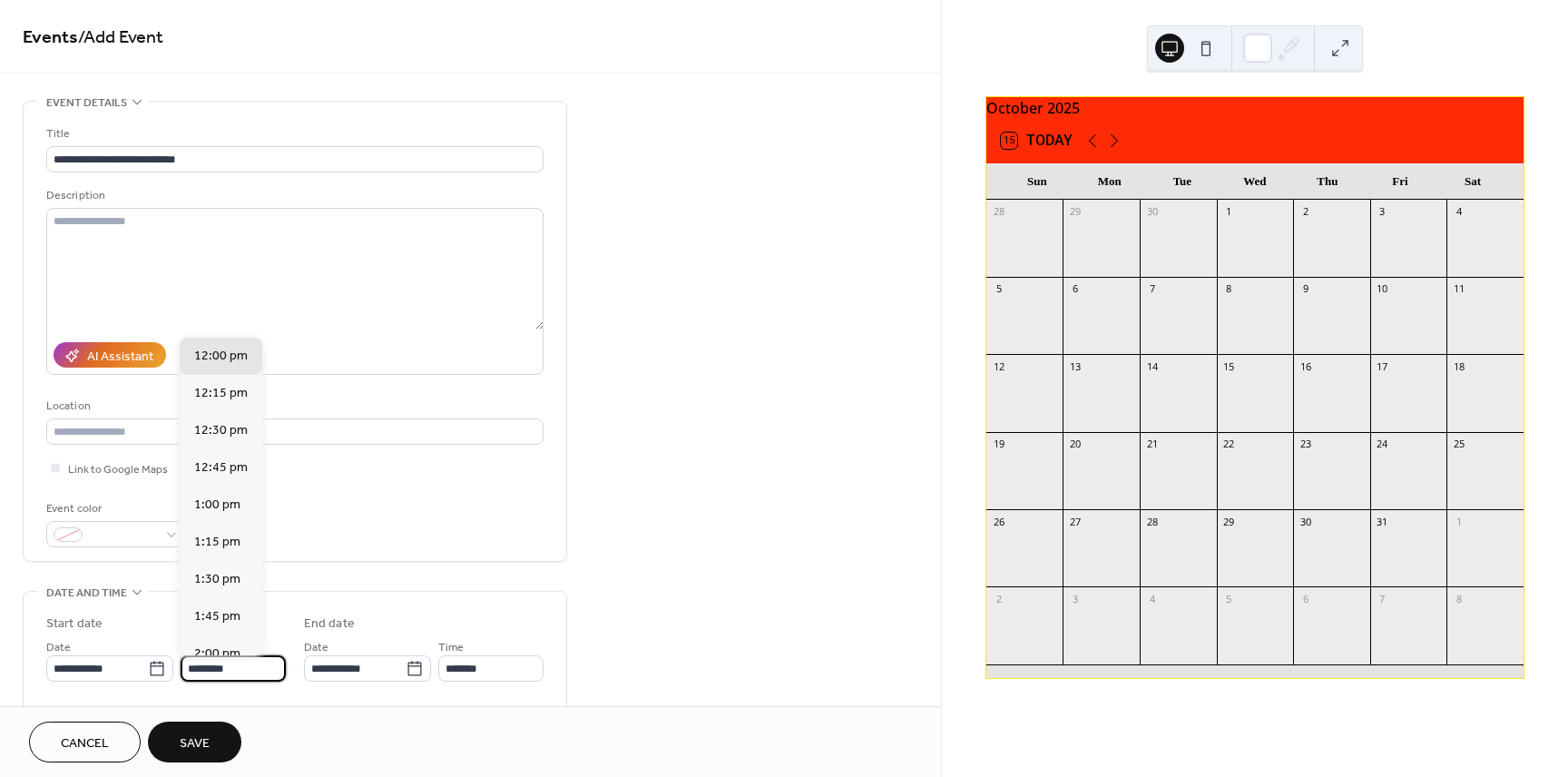 click on "Event color" at bounding box center [295, 523] 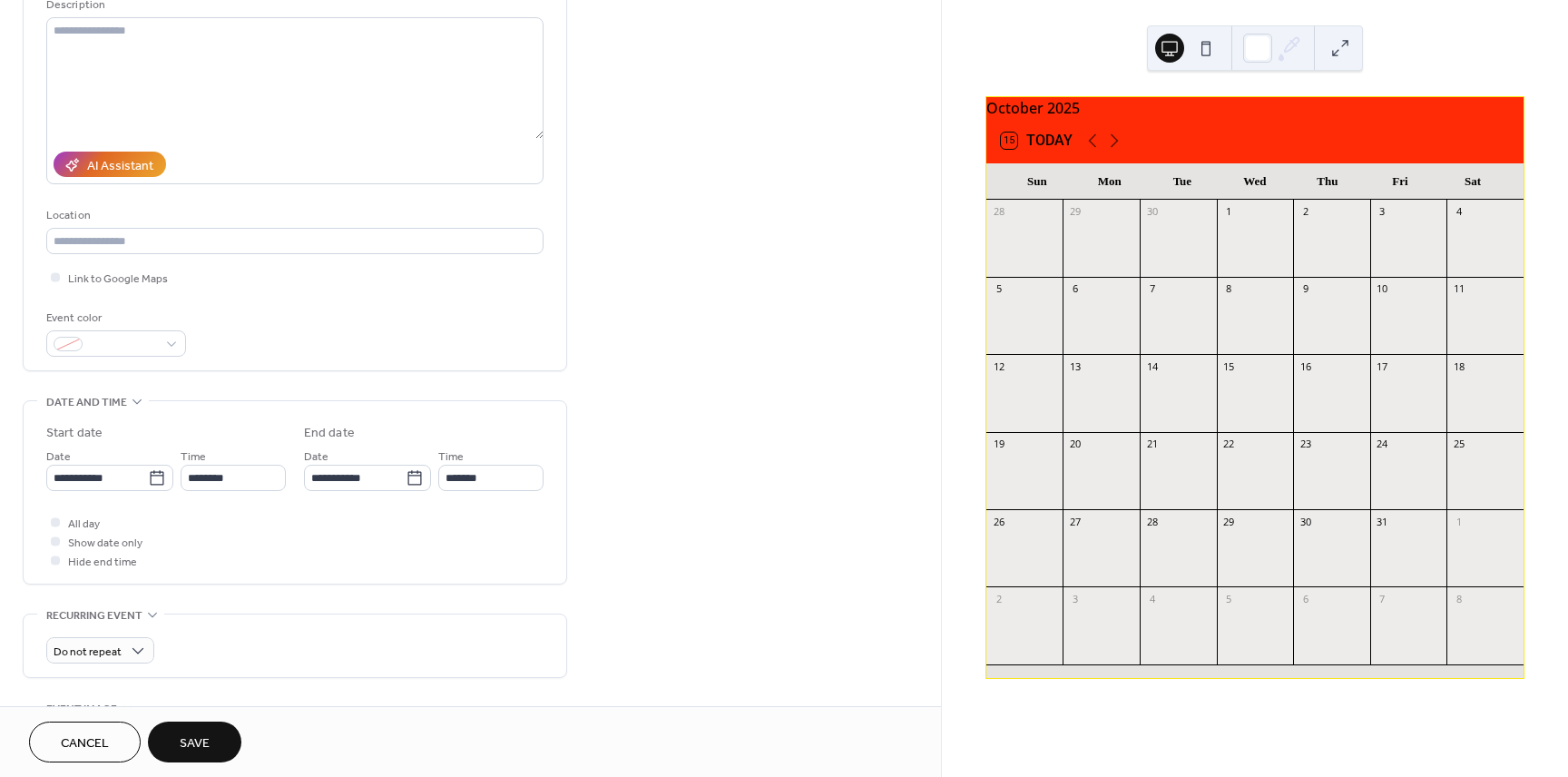 scroll, scrollTop: 210, scrollLeft: 0, axis: vertical 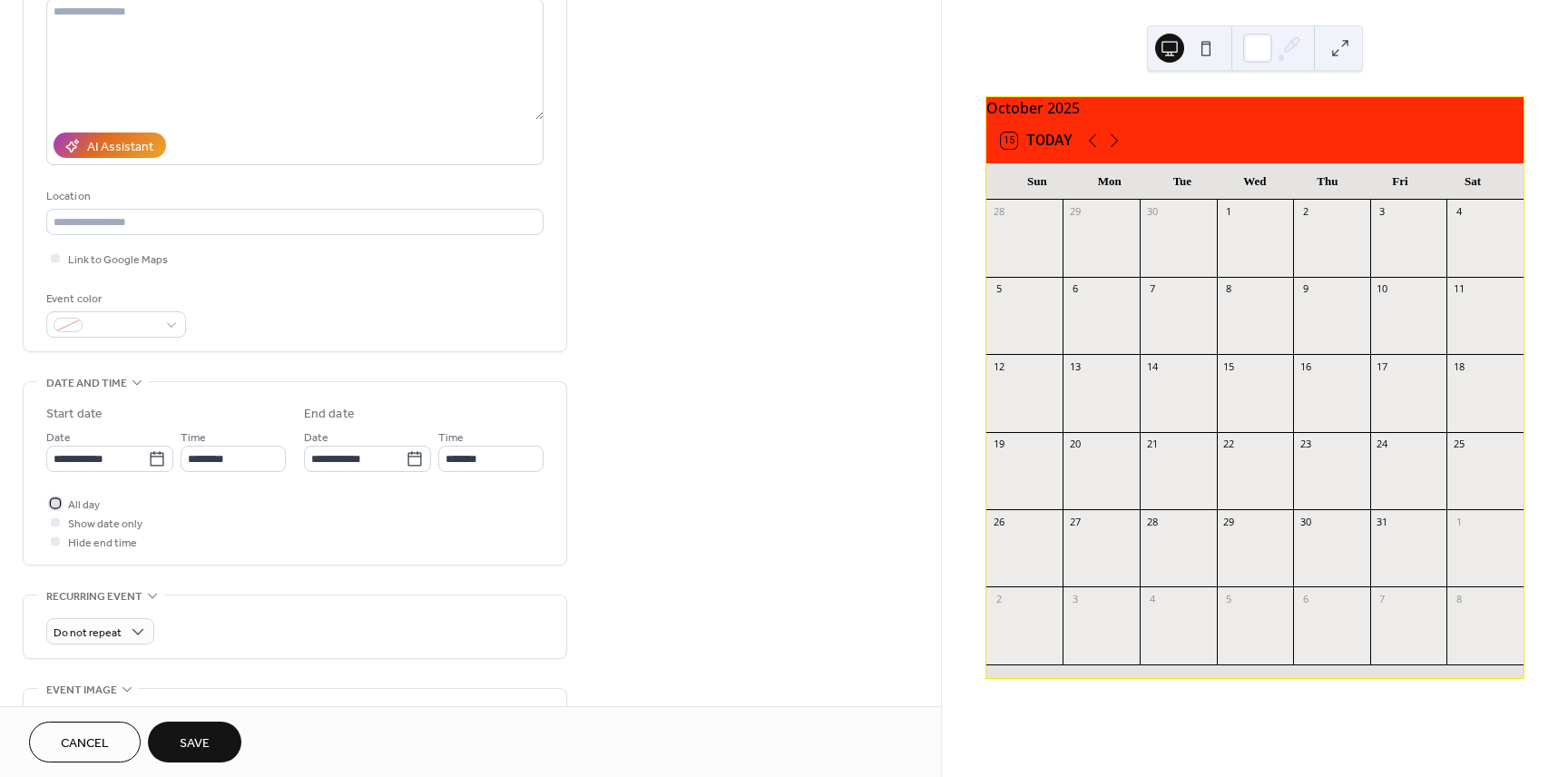 click at bounding box center (55, 503) 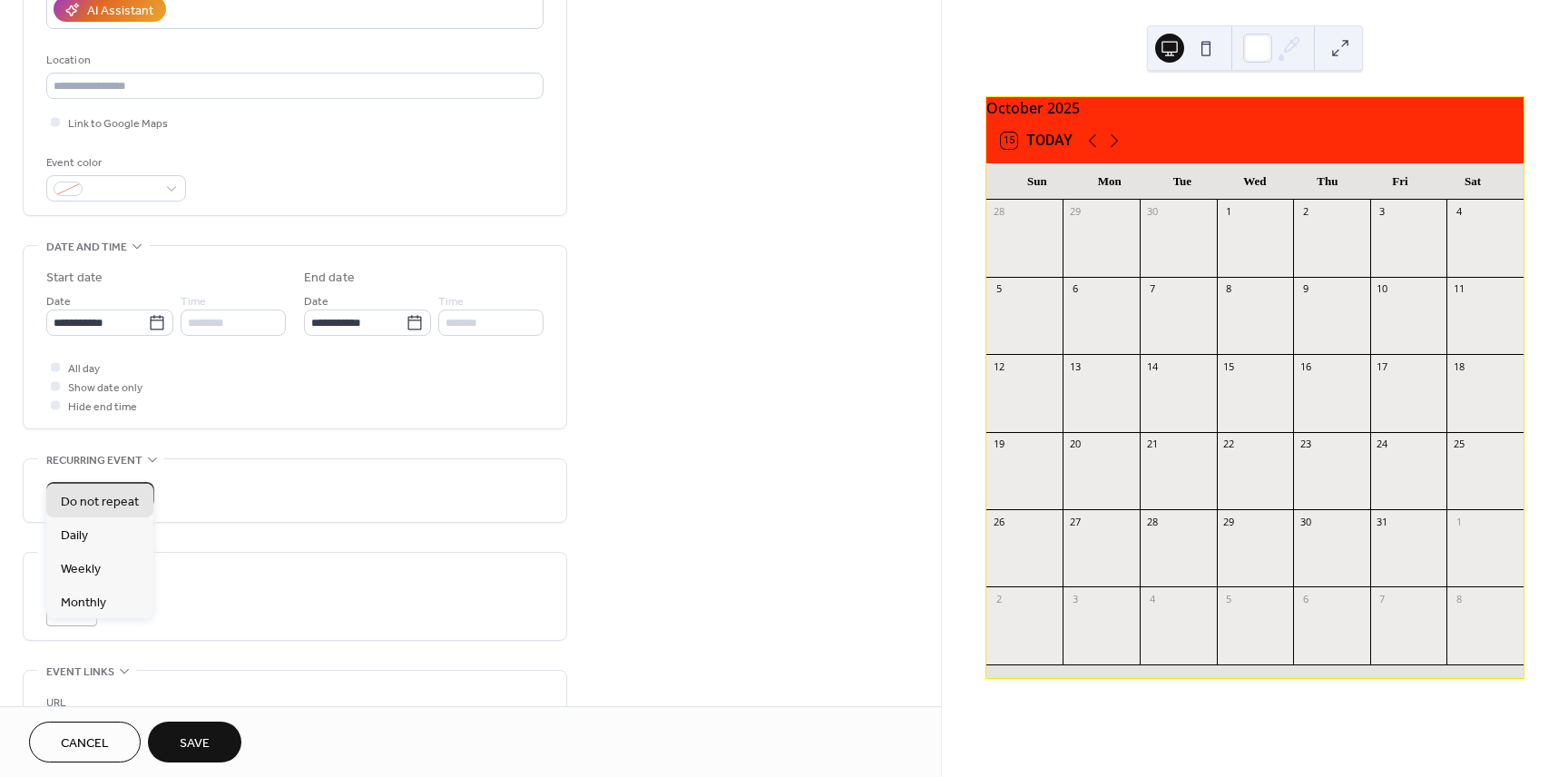scroll, scrollTop: 326, scrollLeft: 0, axis: vertical 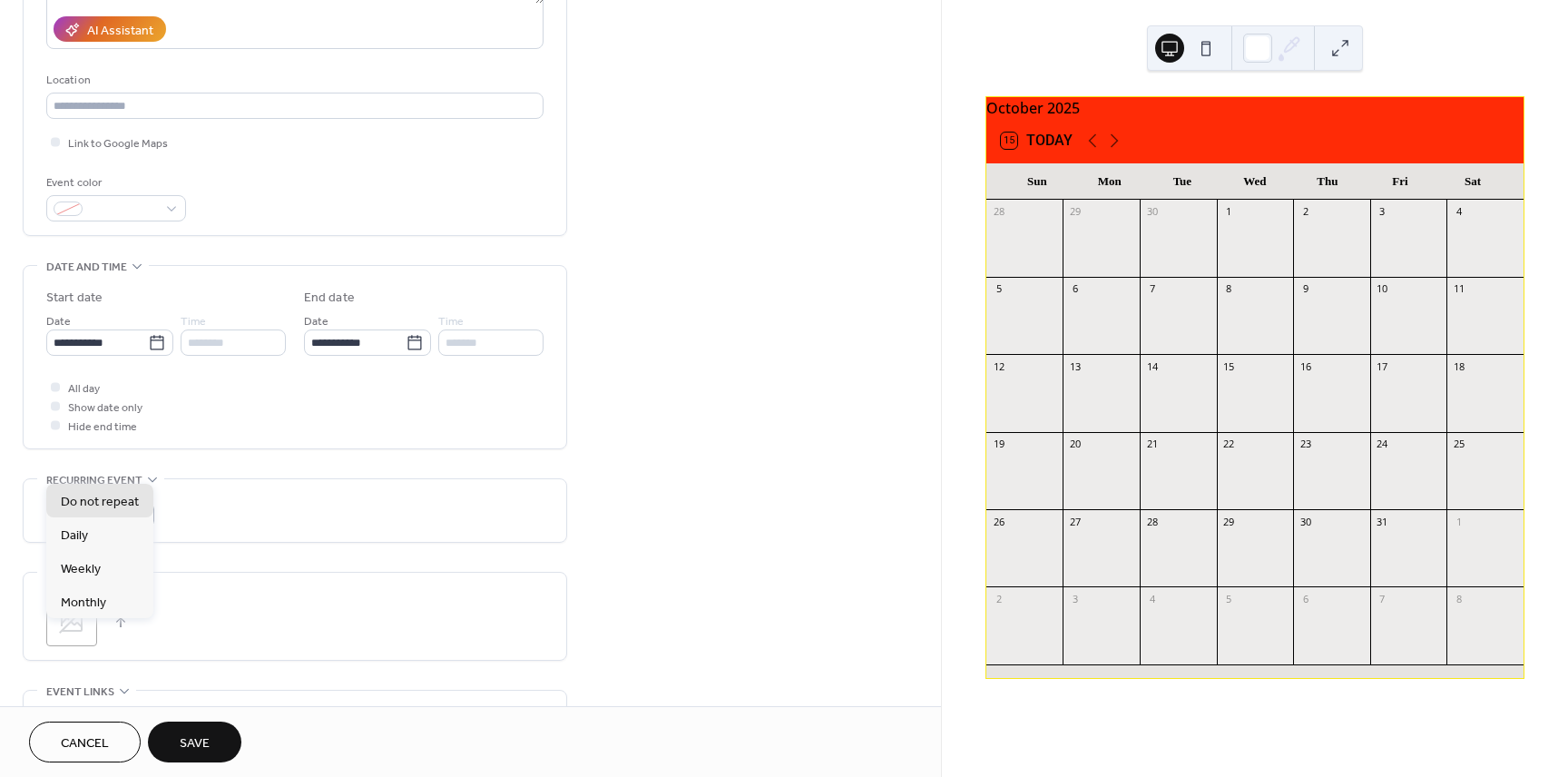 click on "Do not repeat" at bounding box center (295, 515) 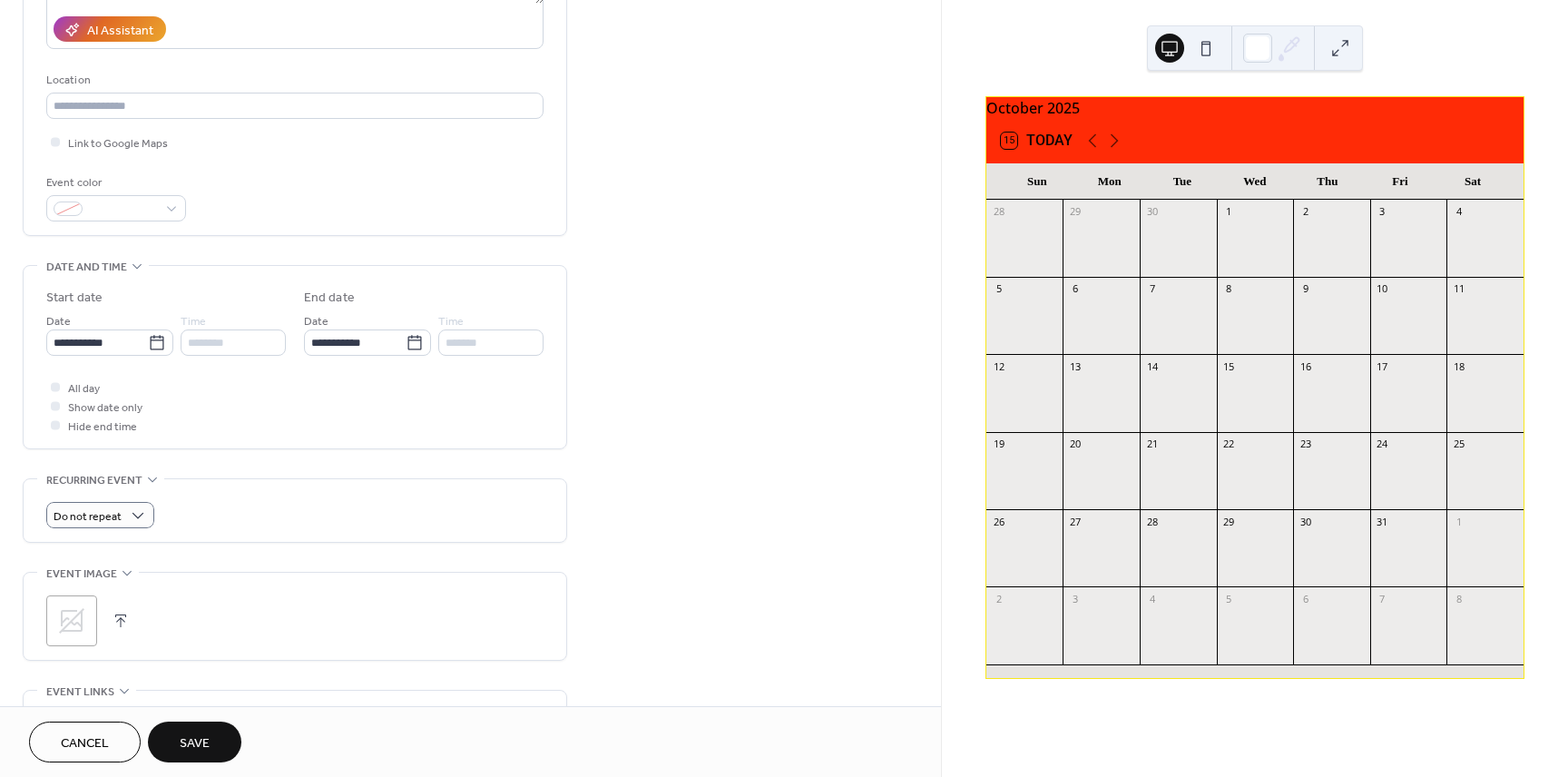 click on "**********" at bounding box center (295, 389) 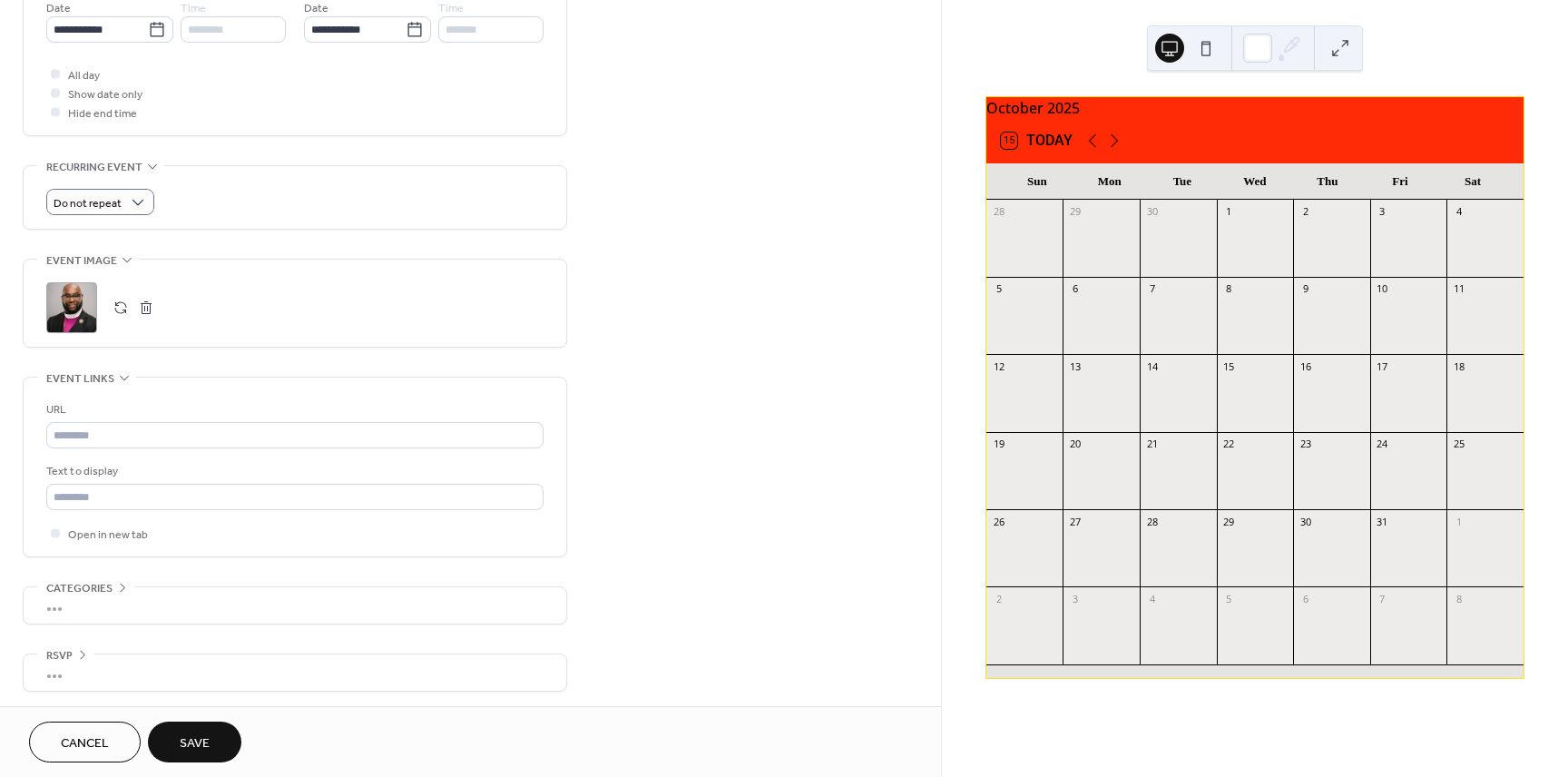 scroll, scrollTop: 643, scrollLeft: 0, axis: vertical 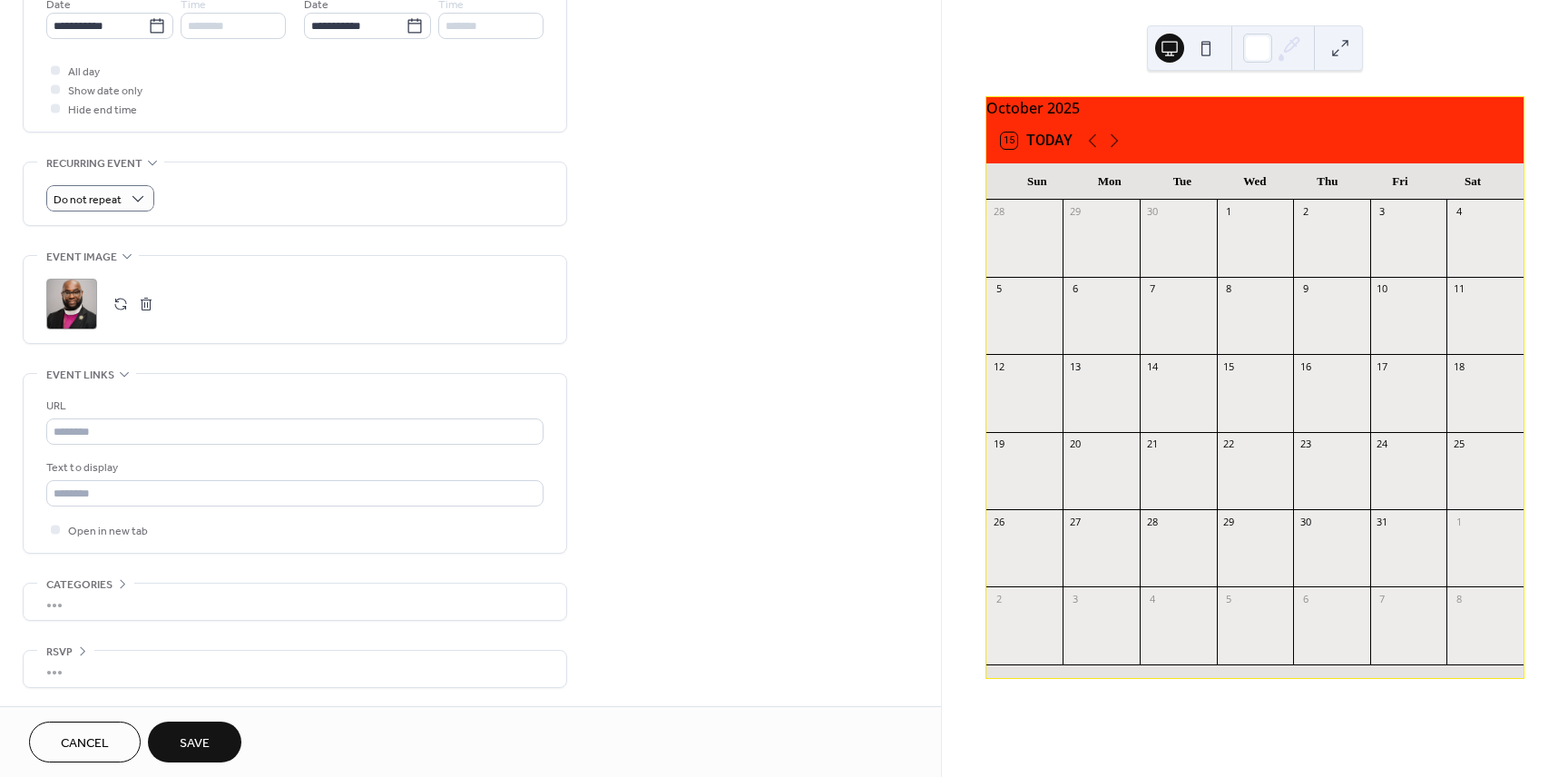 click on "Save" at bounding box center [194, 742] 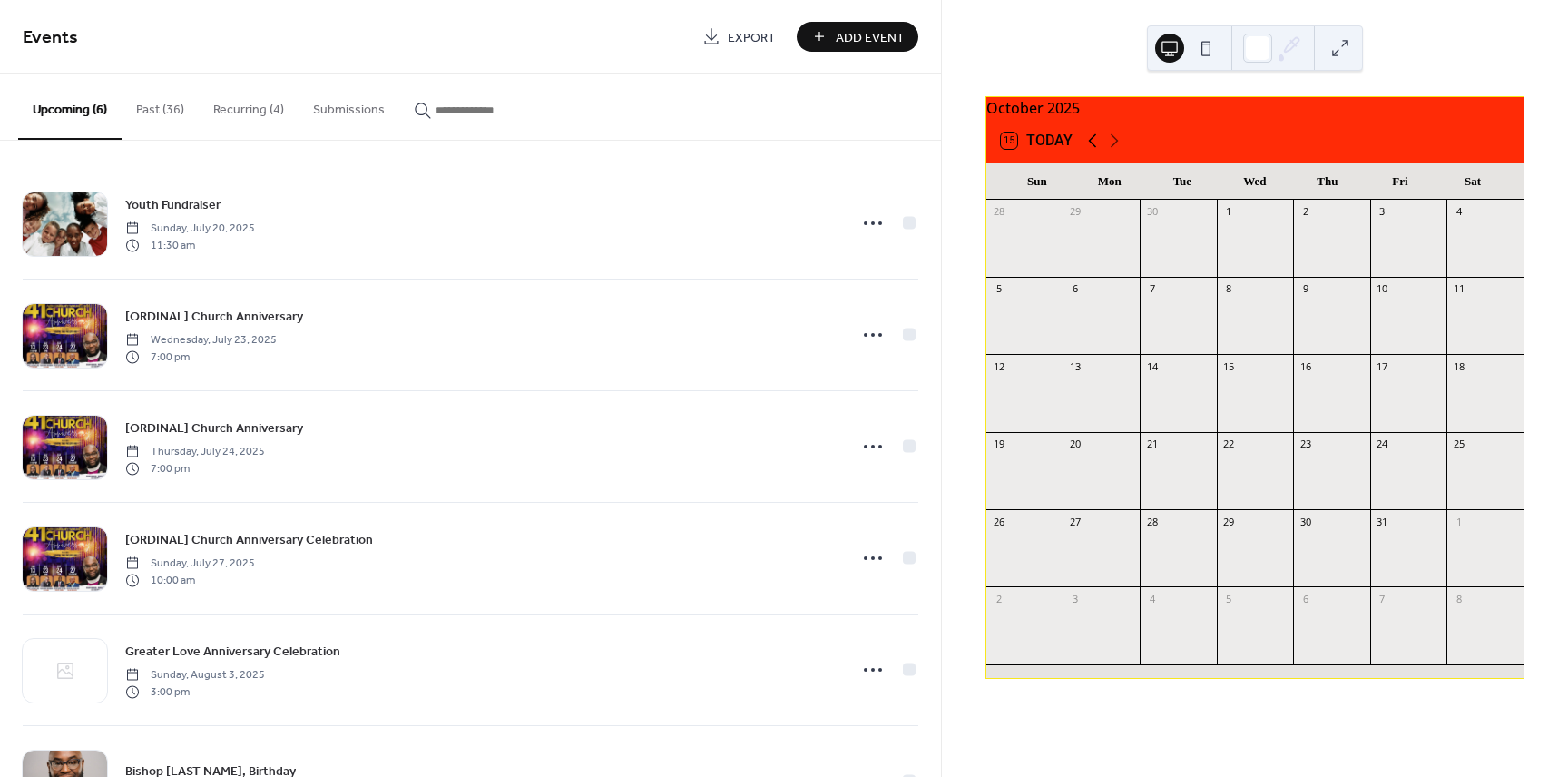 click 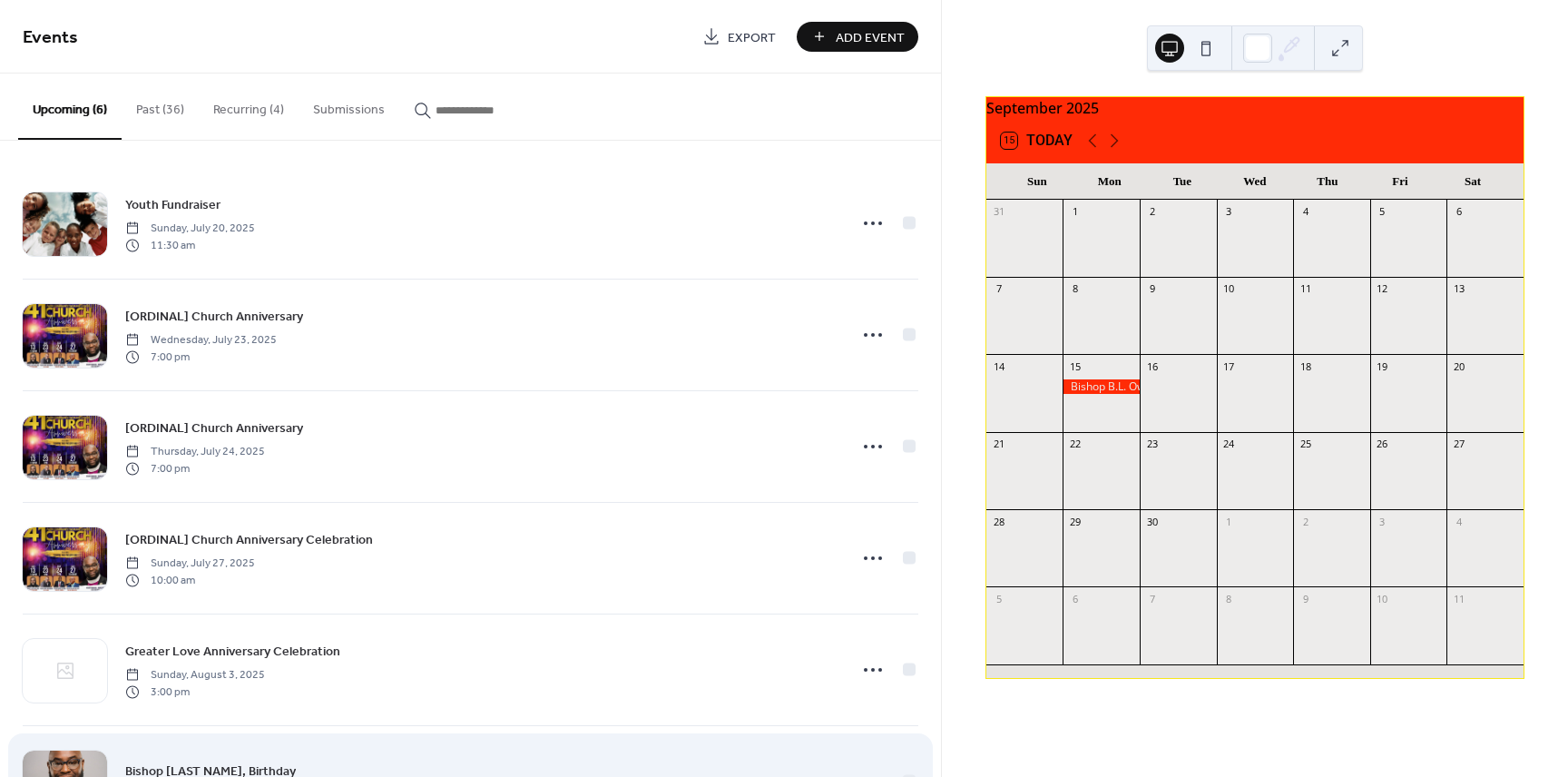 click on "Bishop B.L. Owens, Birthday Monday, September 15, 2025" at bounding box center [470, 782] 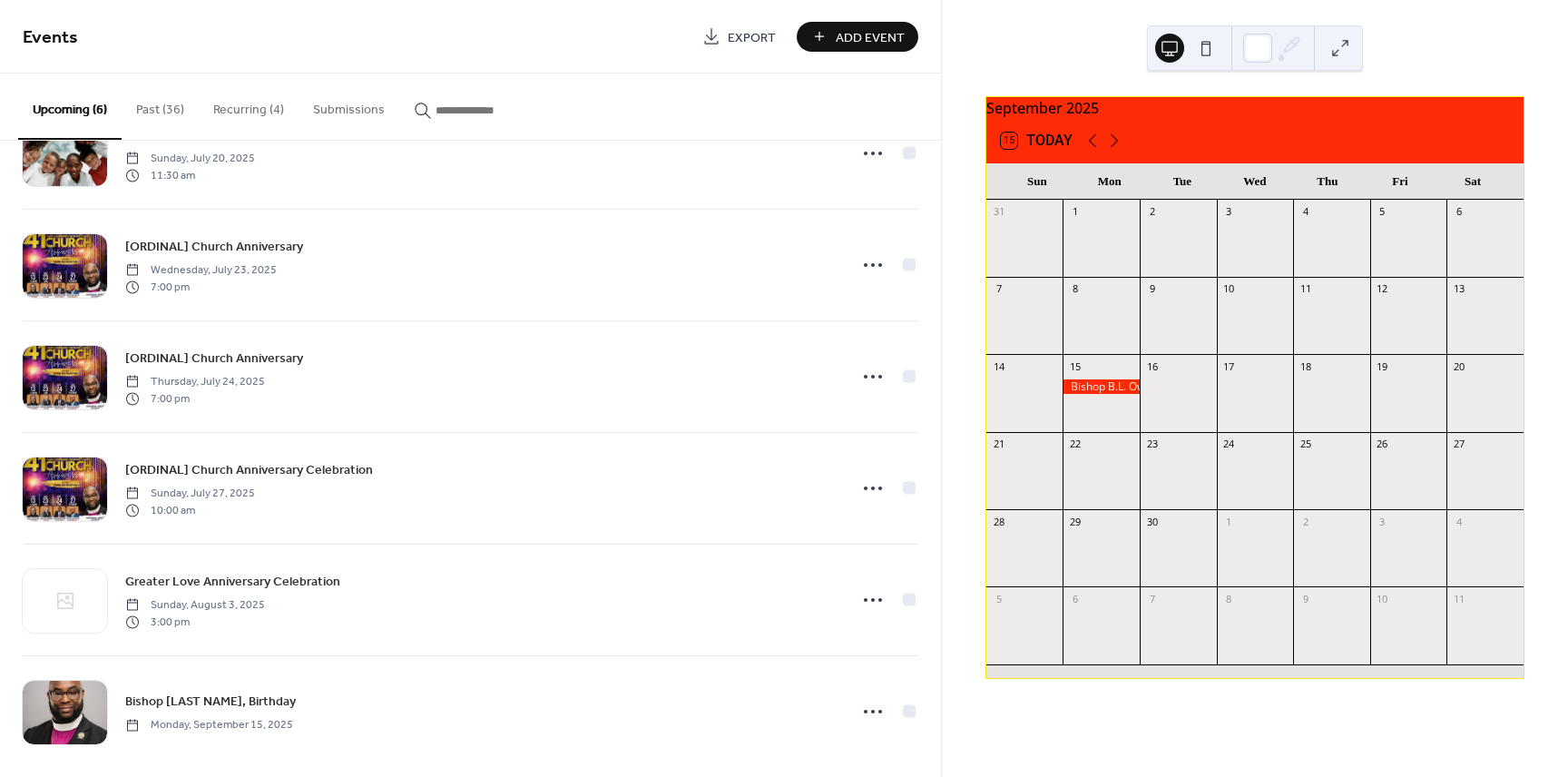 scroll, scrollTop: 79, scrollLeft: 0, axis: vertical 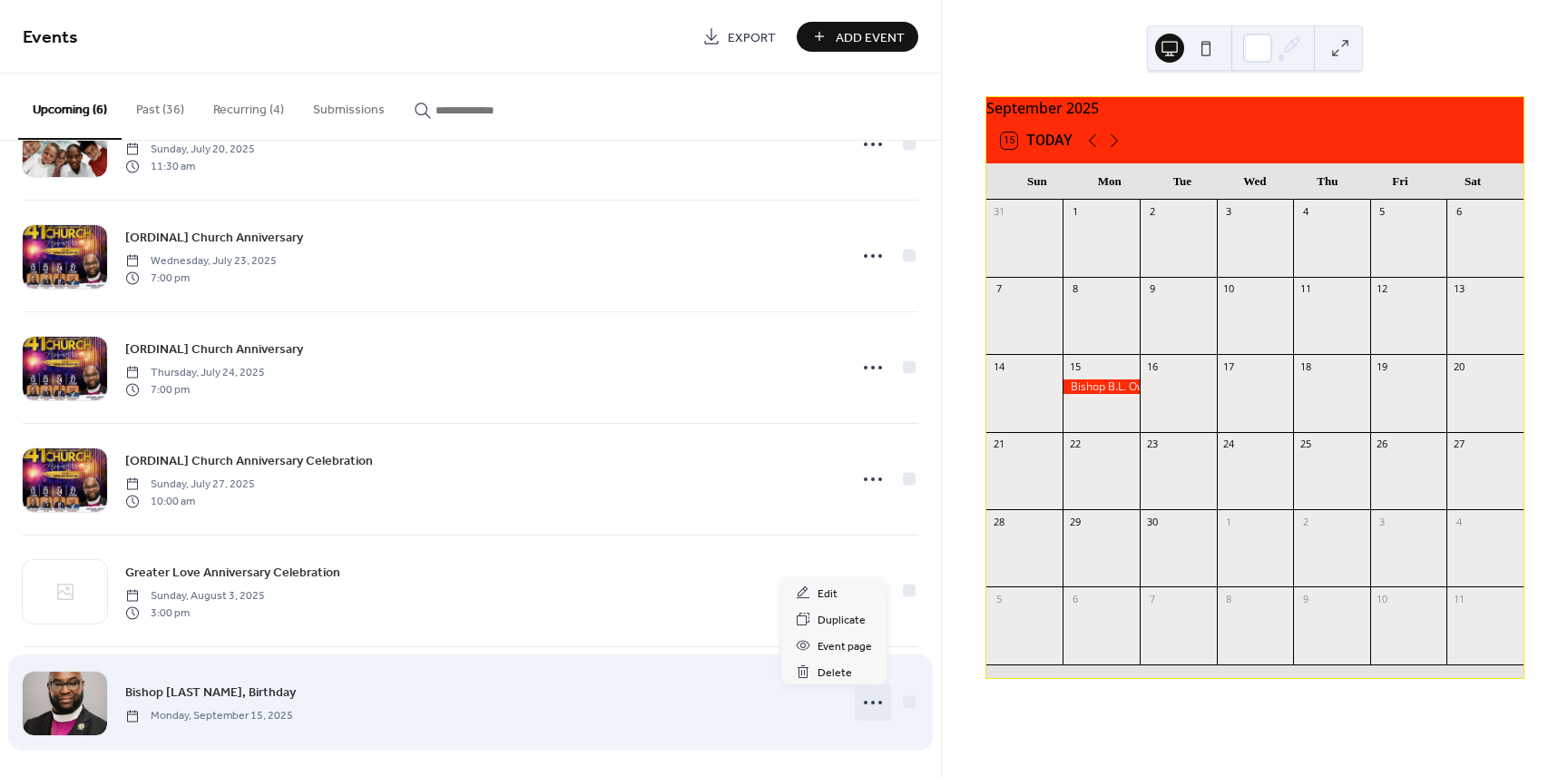 click 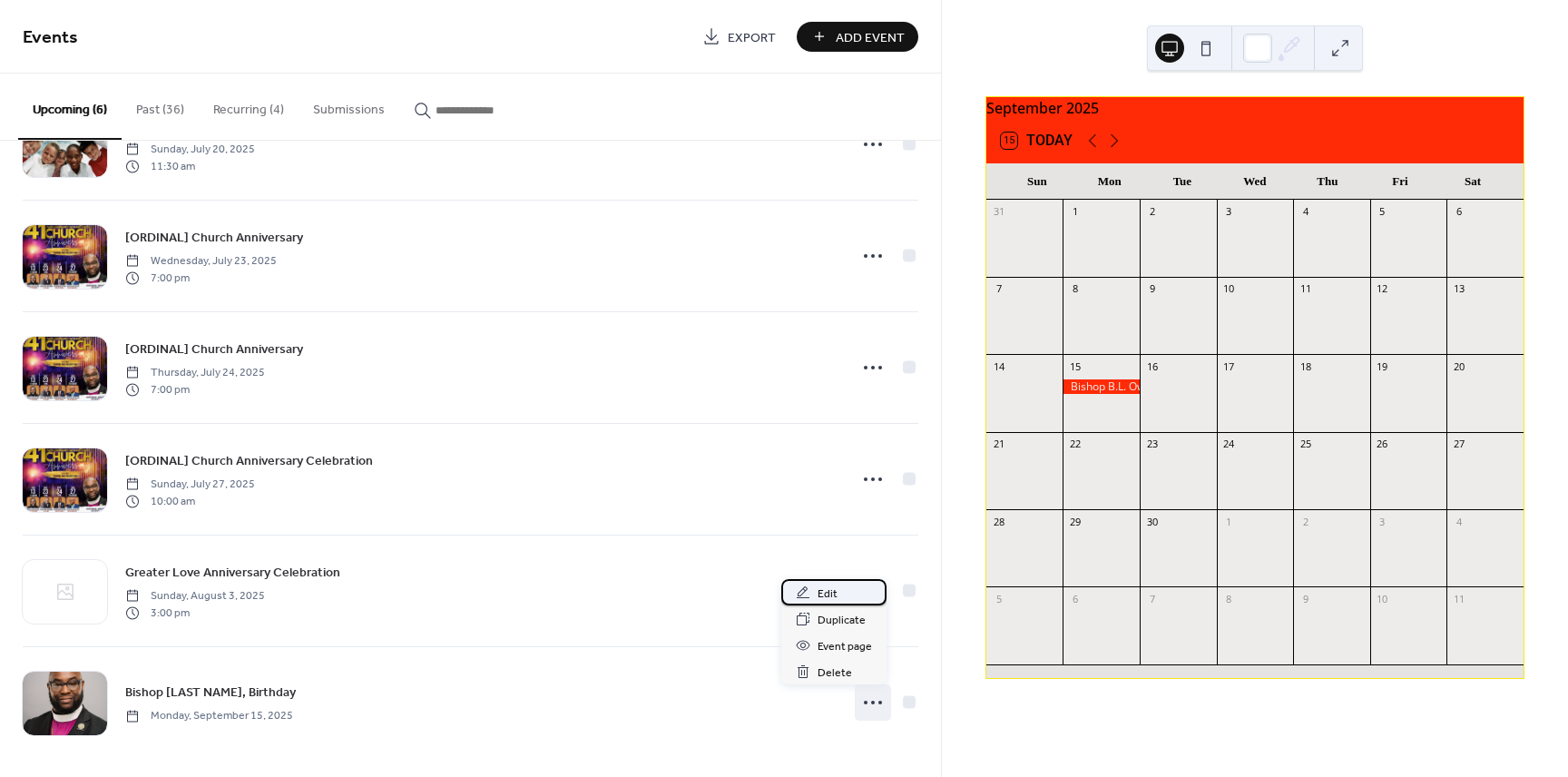 click on "Edit" at bounding box center (828, 594) 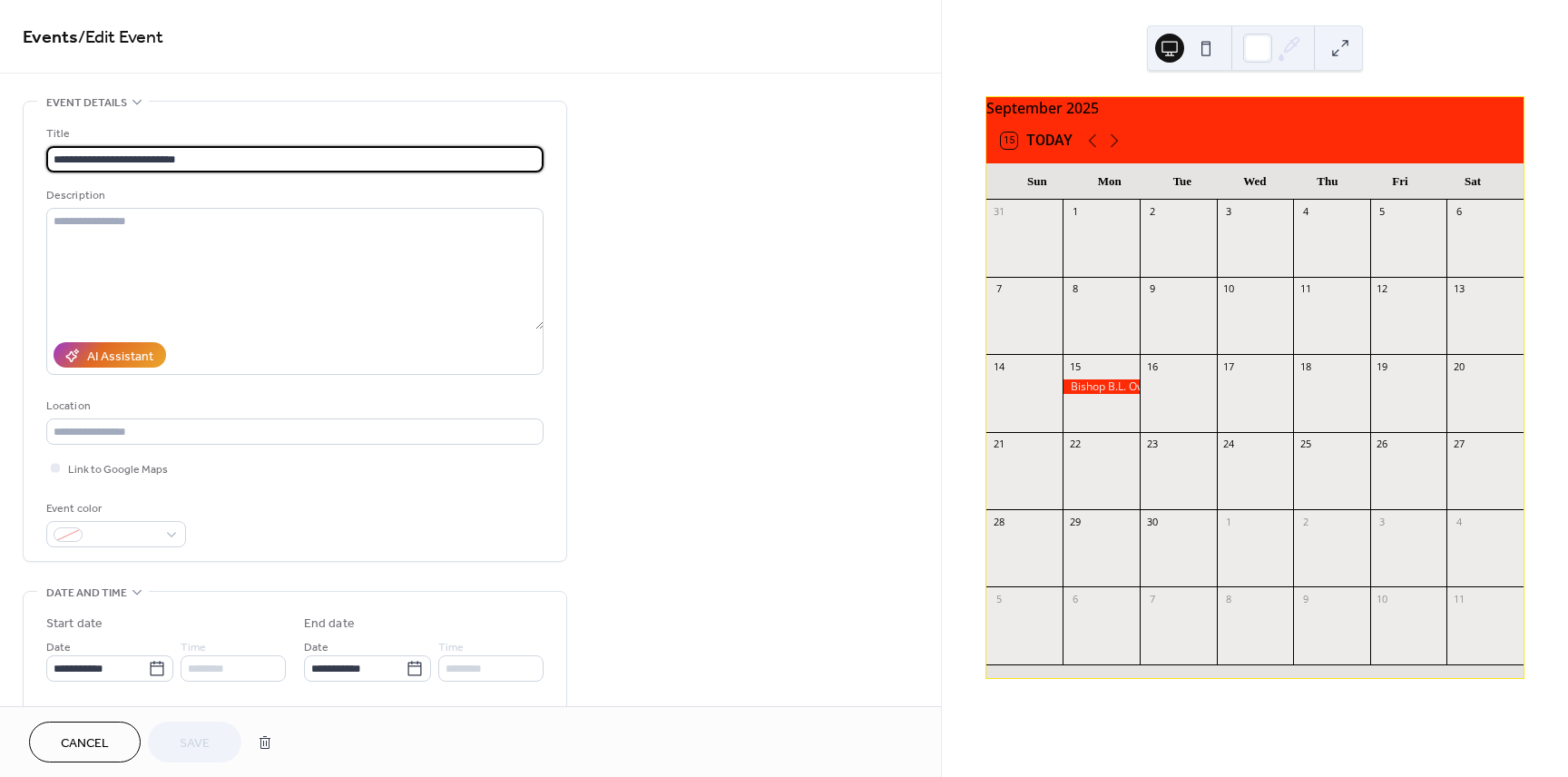 click at bounding box center [1101, 387] 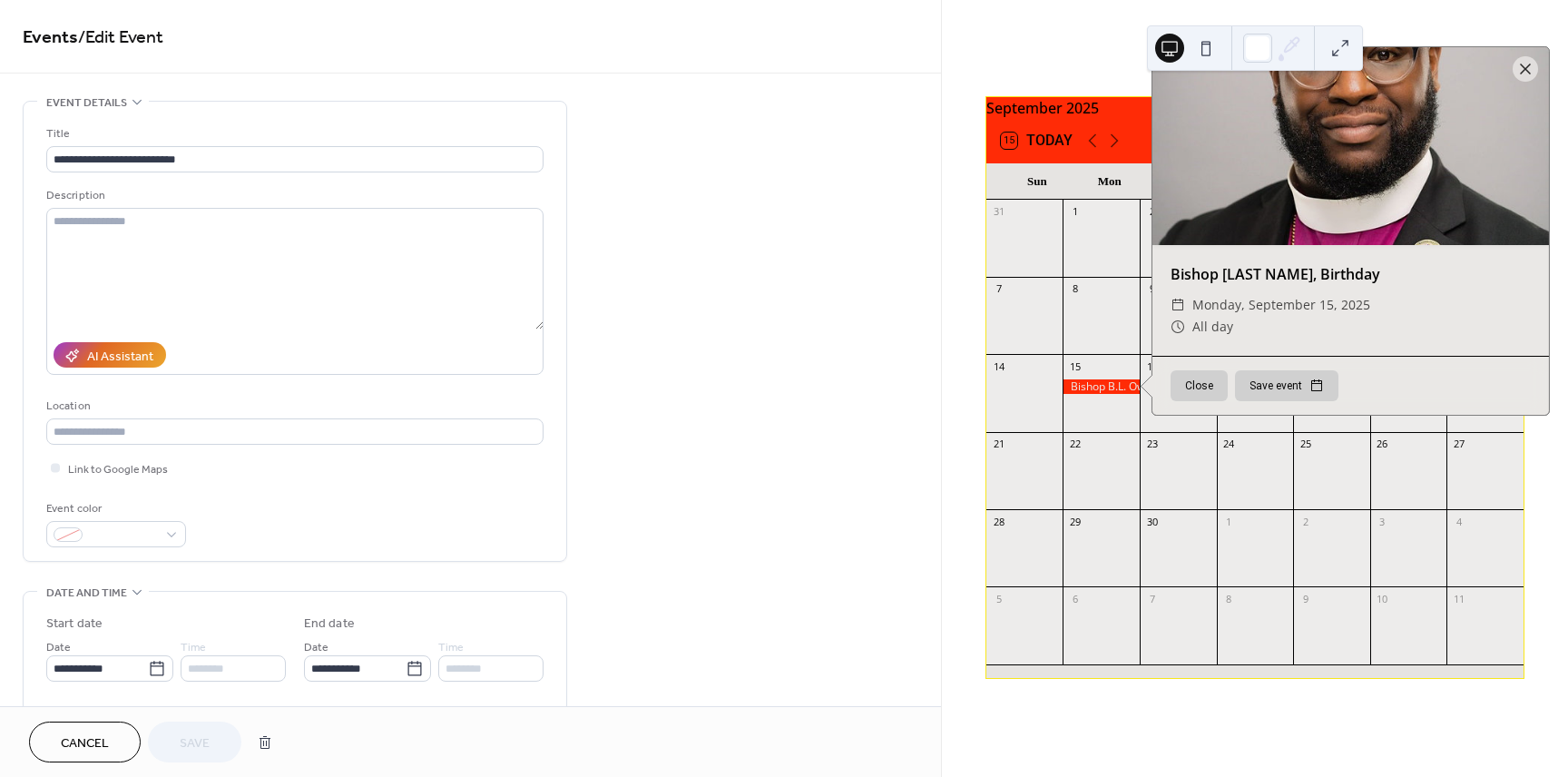 click on "Close" at bounding box center [1199, 386] 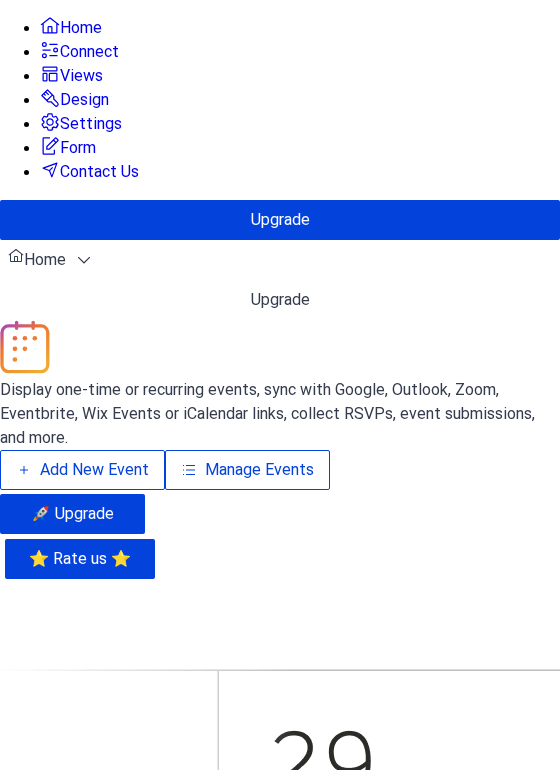 scroll, scrollTop: 0, scrollLeft: 0, axis: both 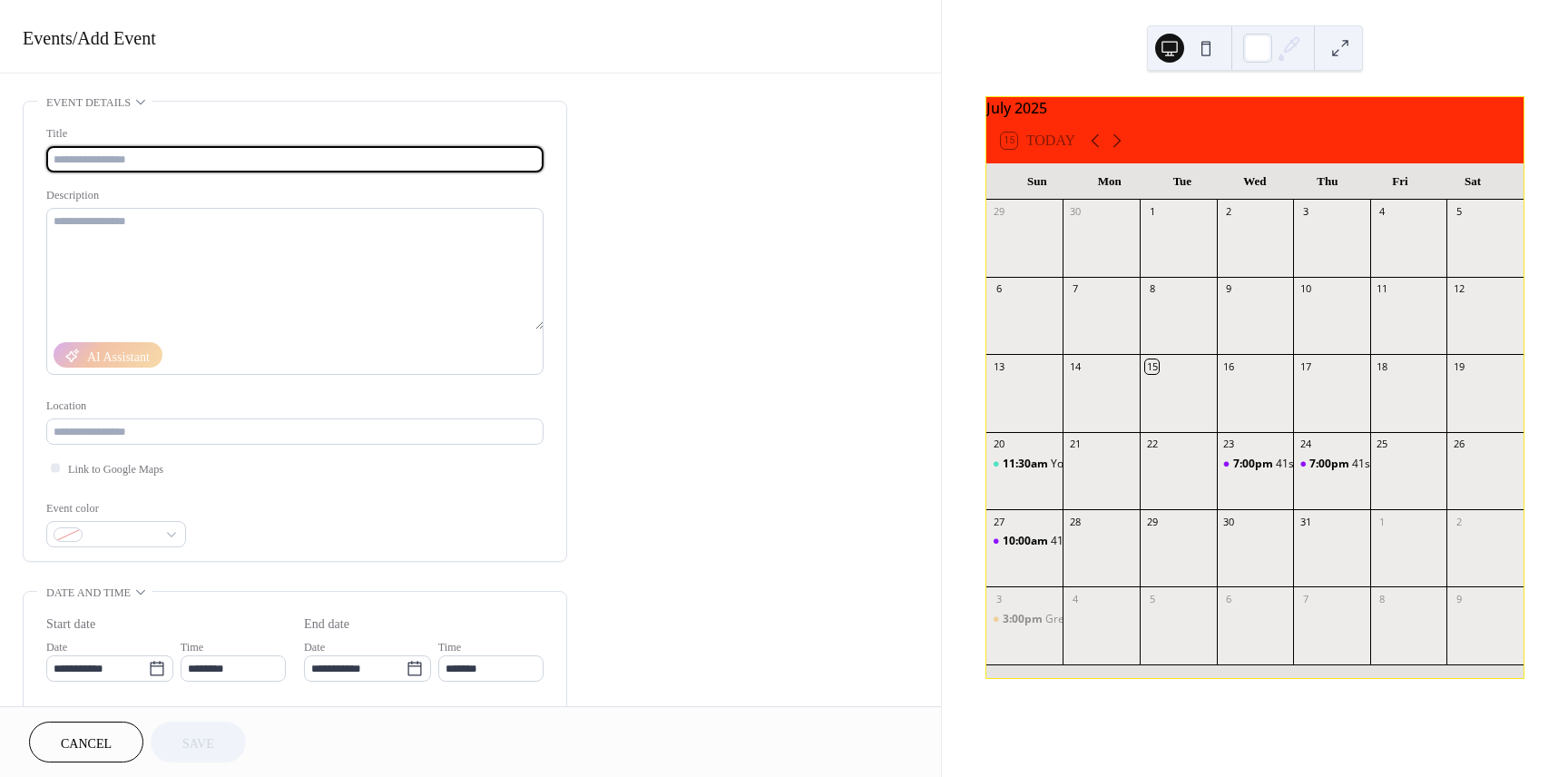 click at bounding box center (295, 159) 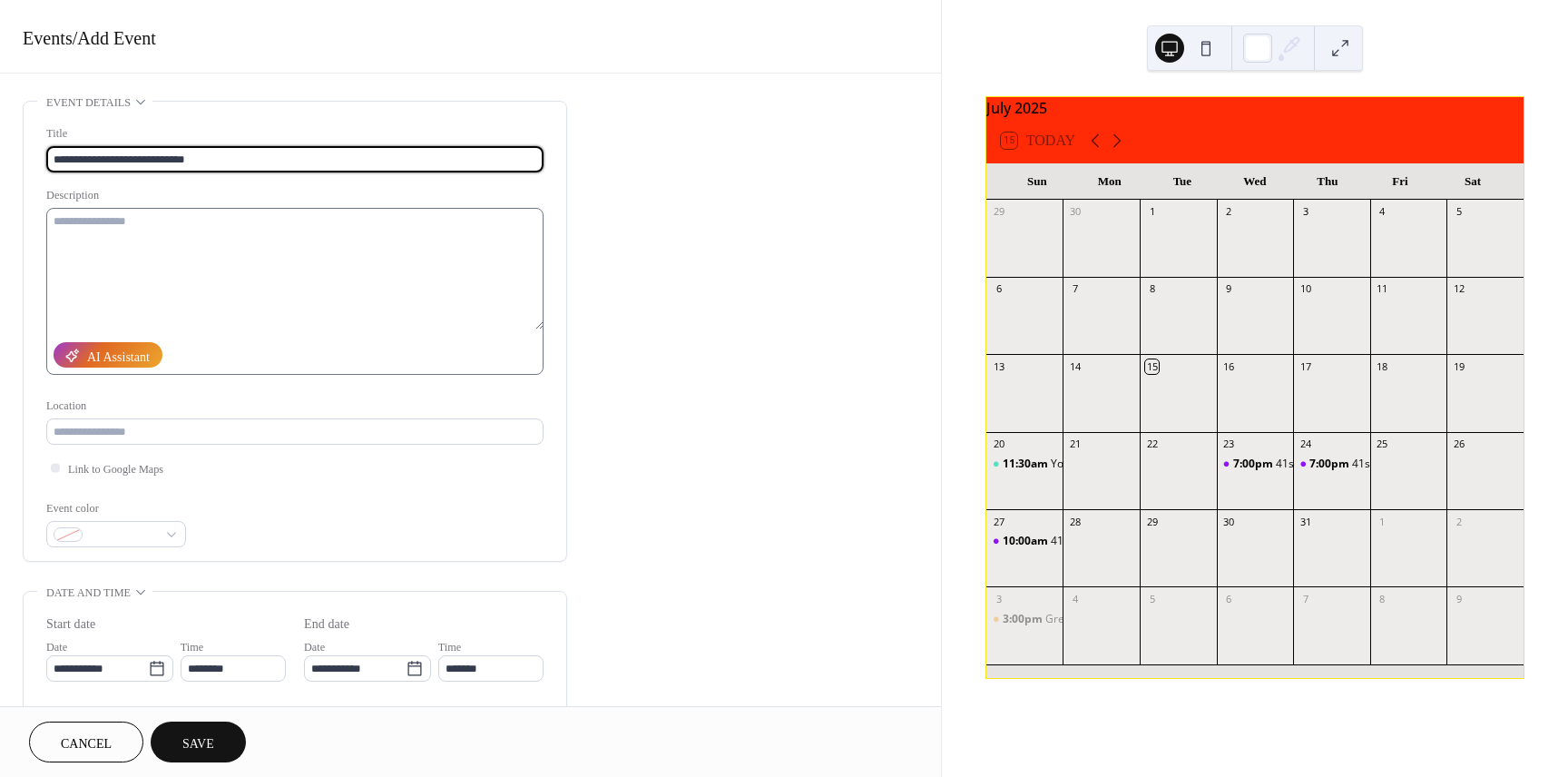 type on "**********" 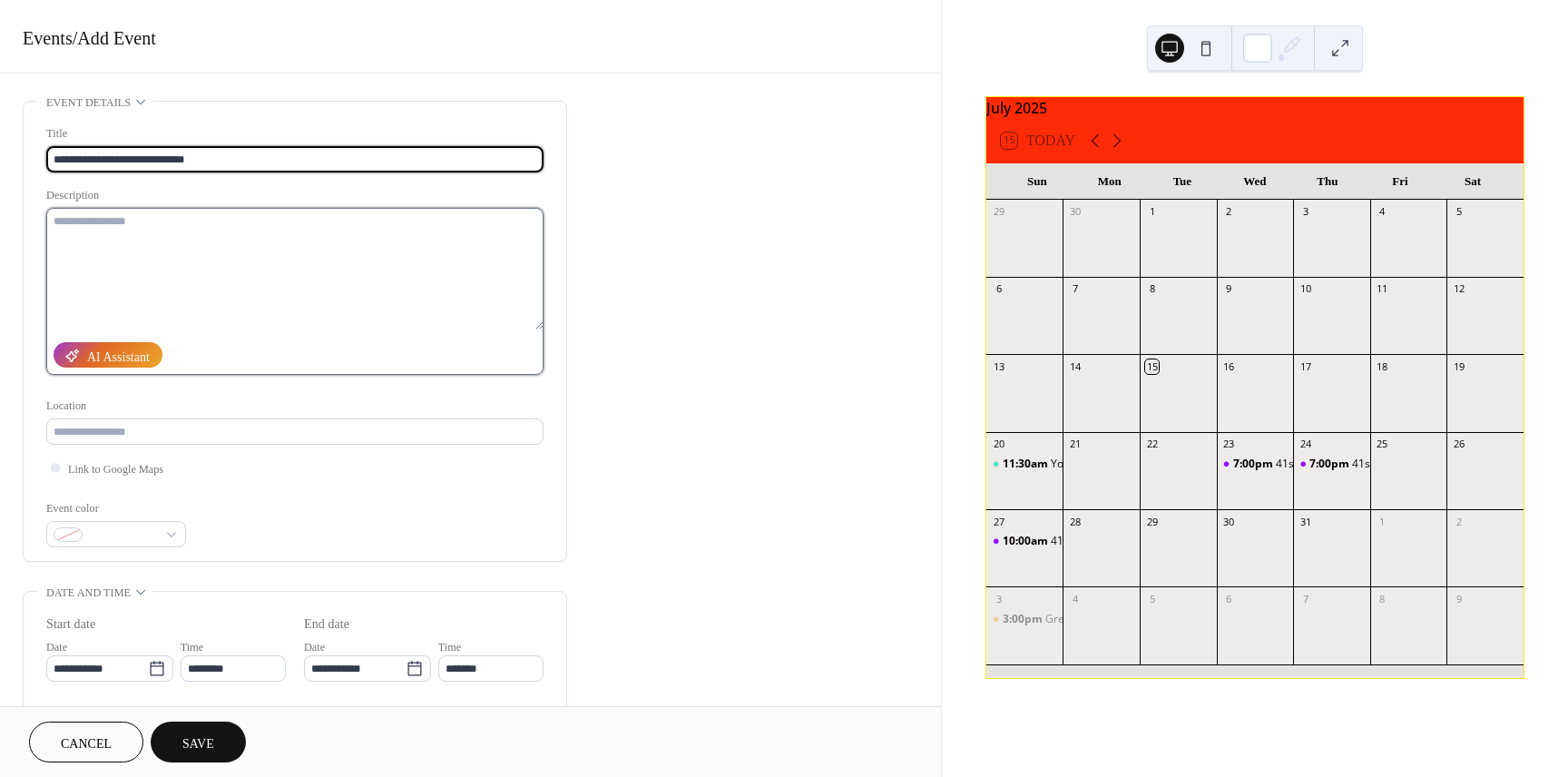 click at bounding box center [295, 269] 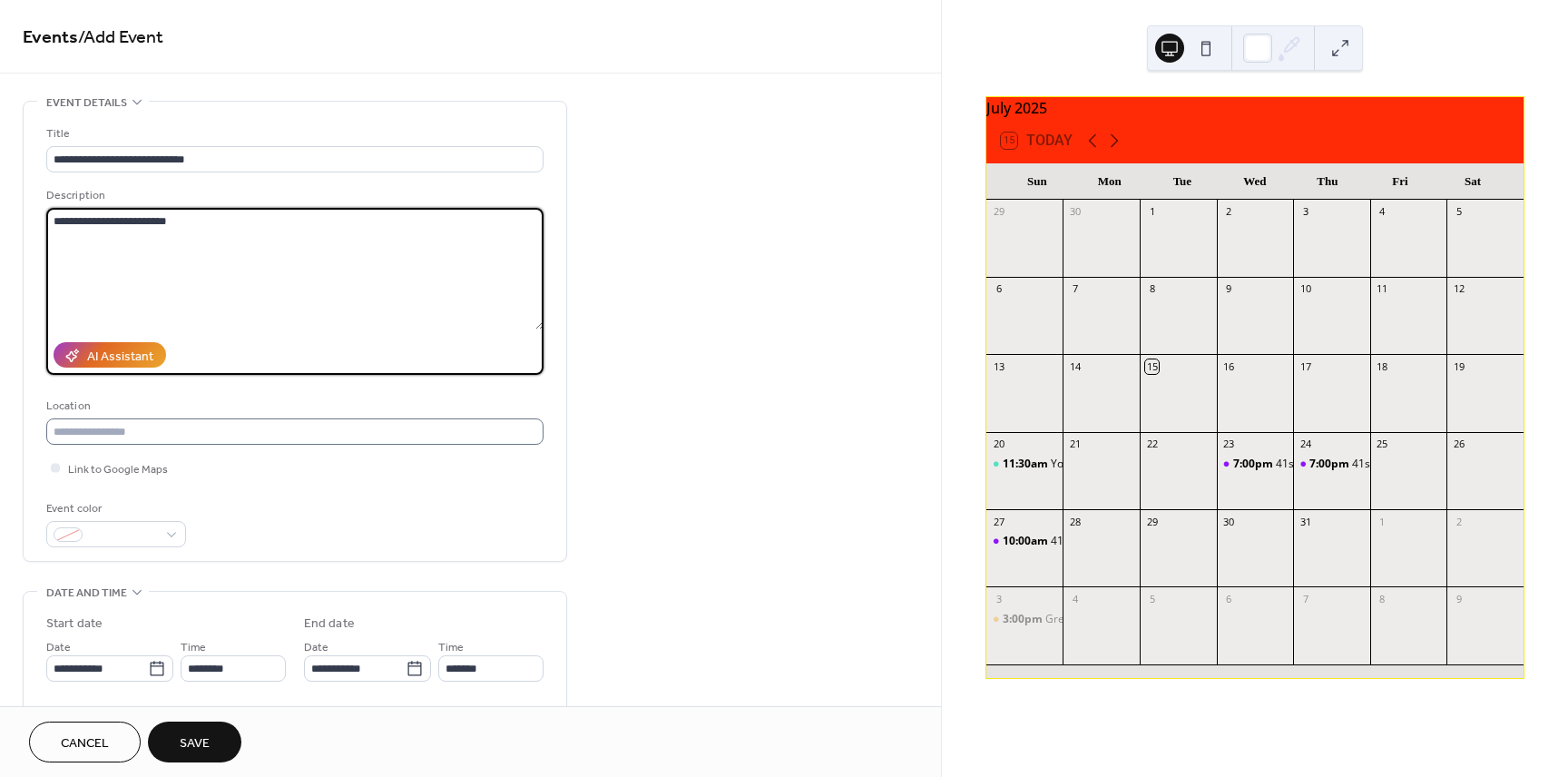 type on "**********" 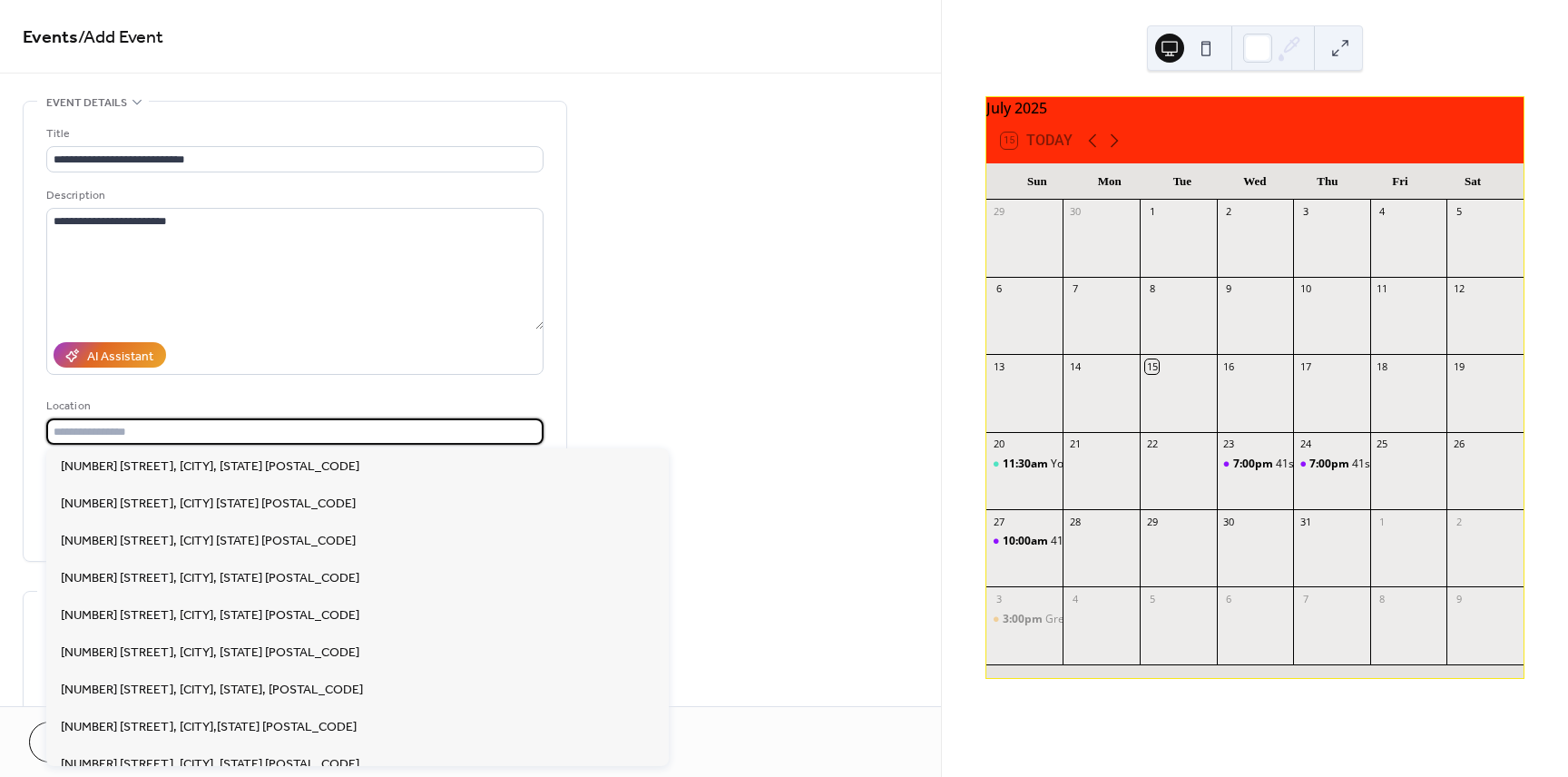 click at bounding box center (295, 431) 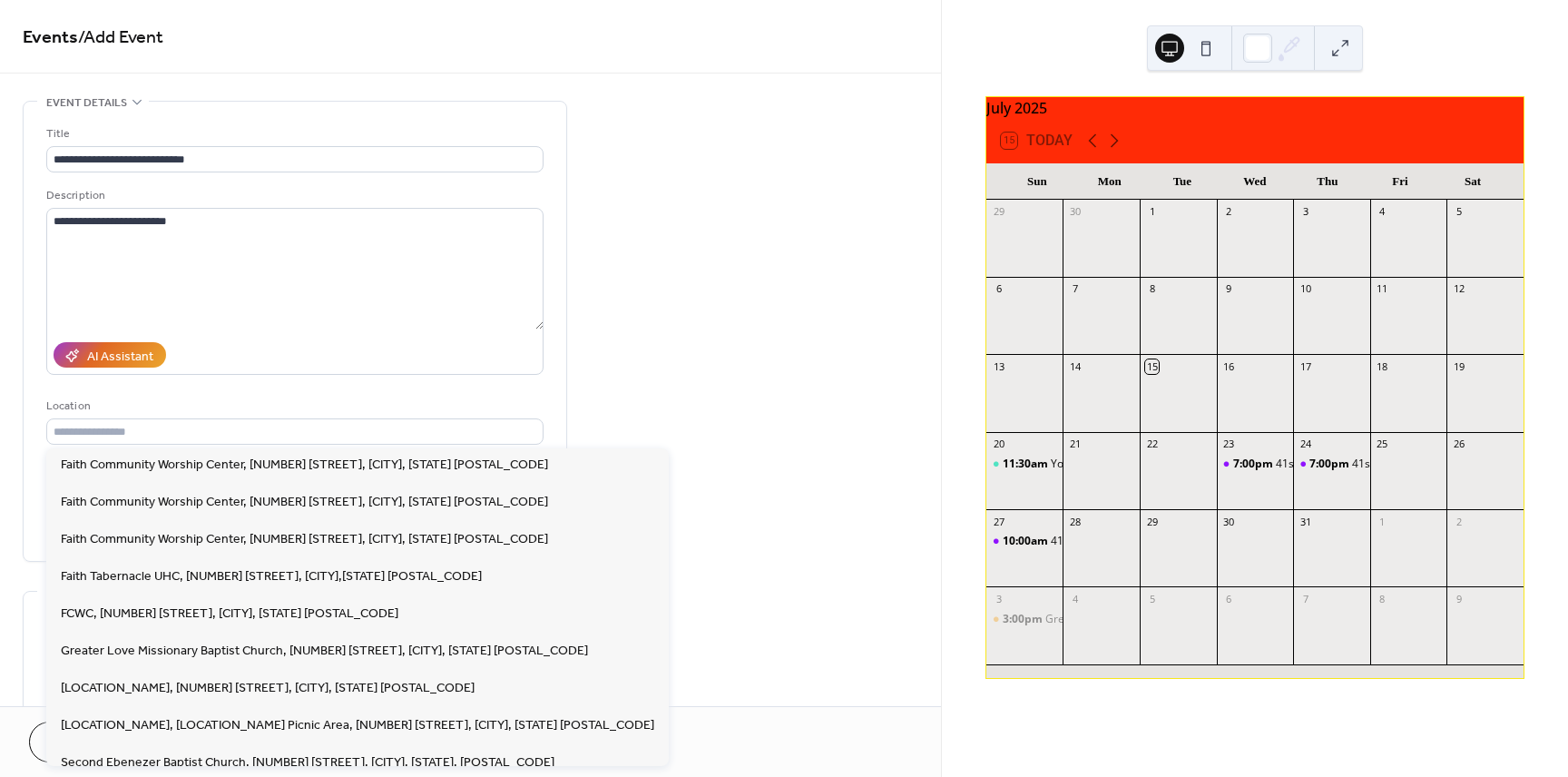 scroll, scrollTop: 556, scrollLeft: 0, axis: vertical 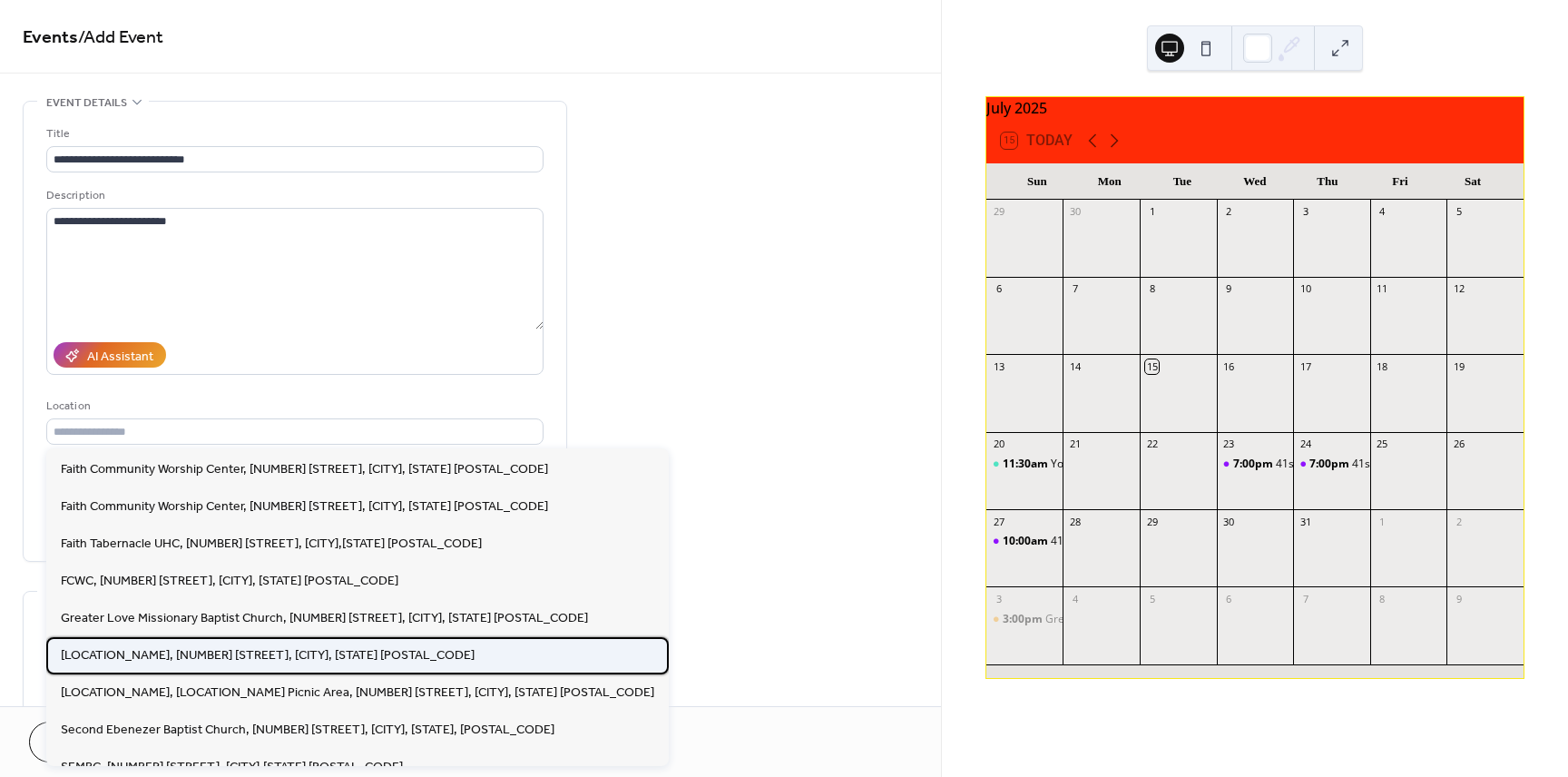 click on "[LOCATION_NAME], [NUMBER] [STREET], [CITY], [STATE] [POSTAL_CODE]" at bounding box center (268, 655) 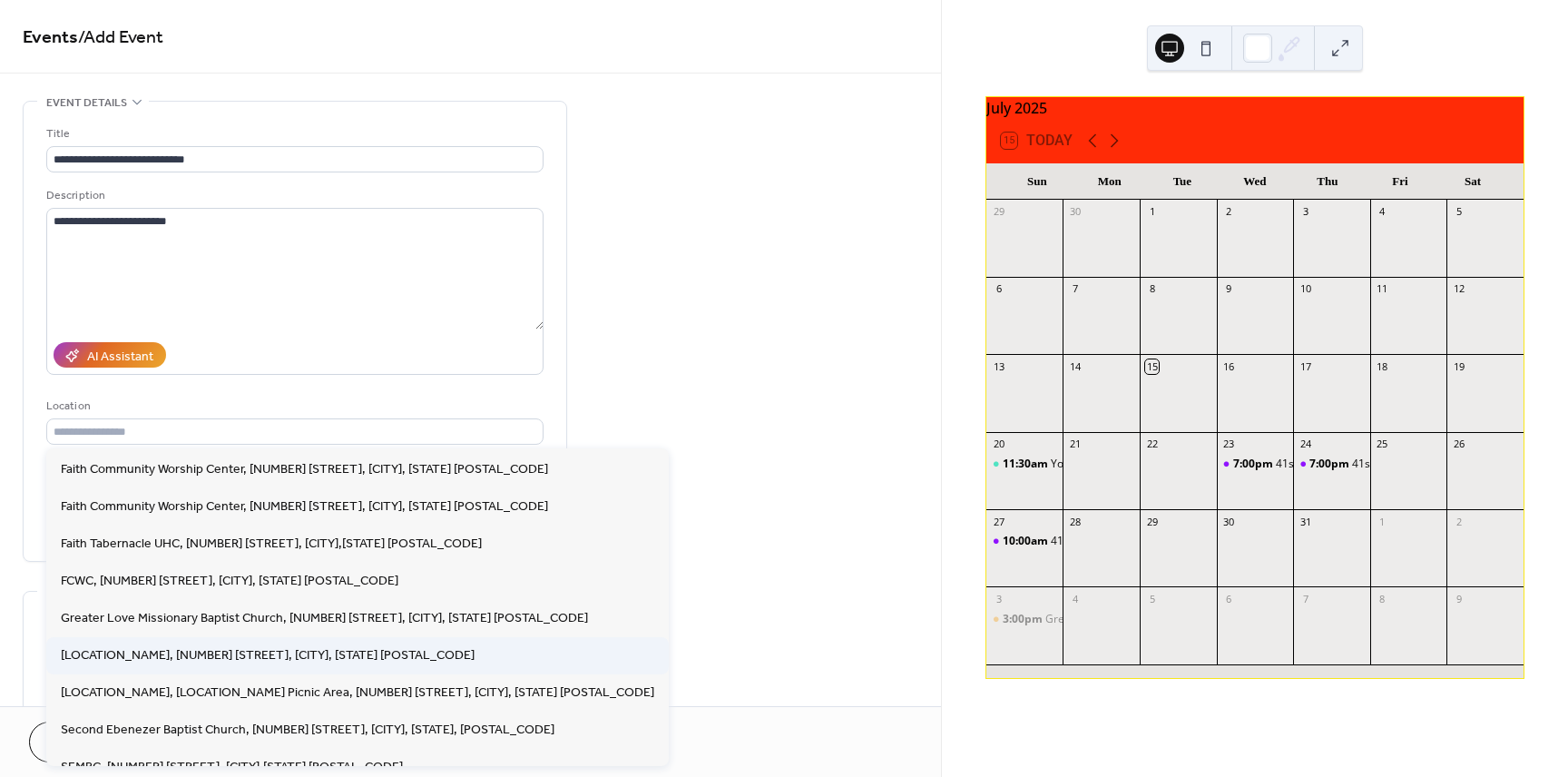 type on "**********" 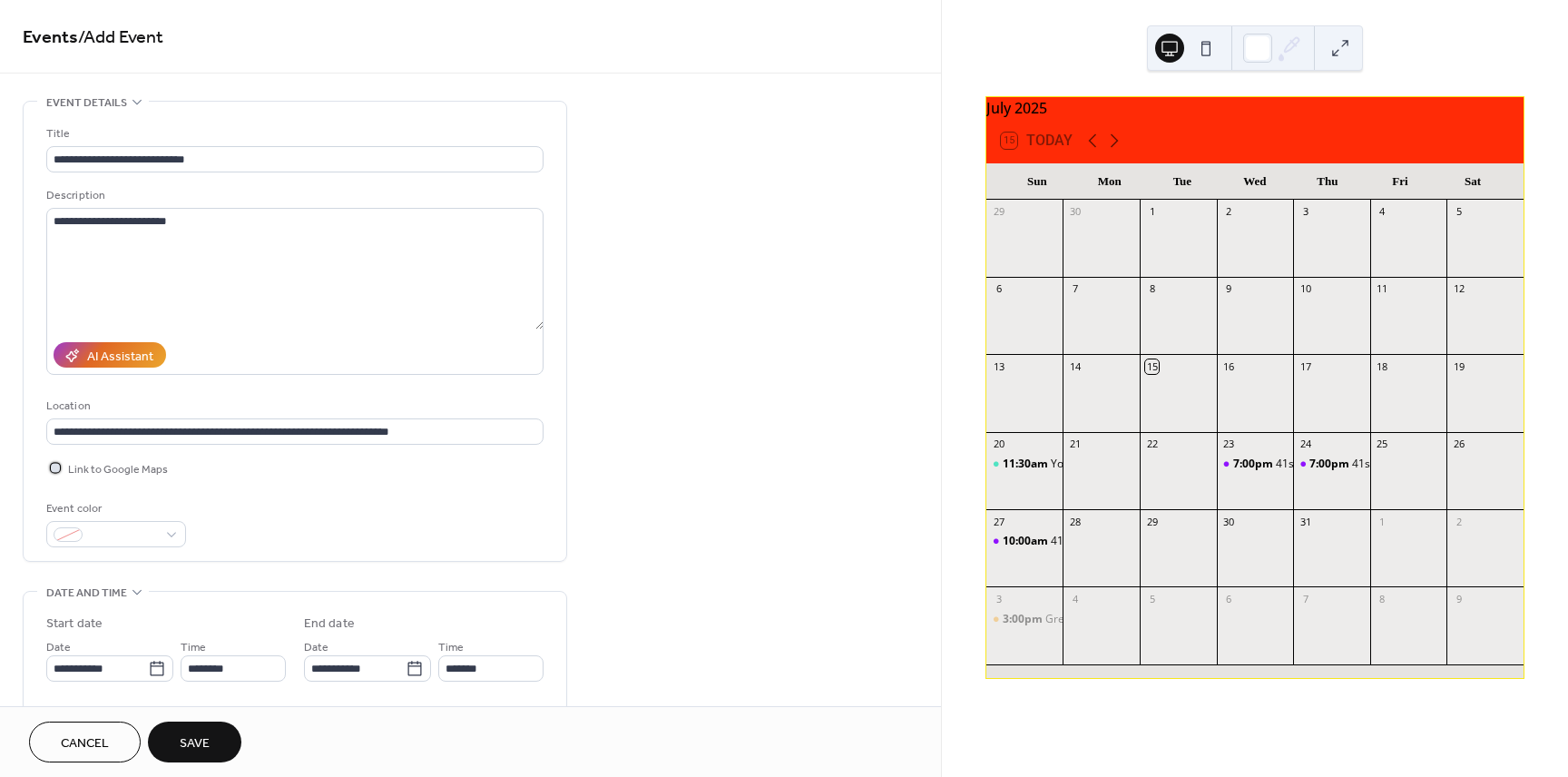 click at bounding box center [55, 467] 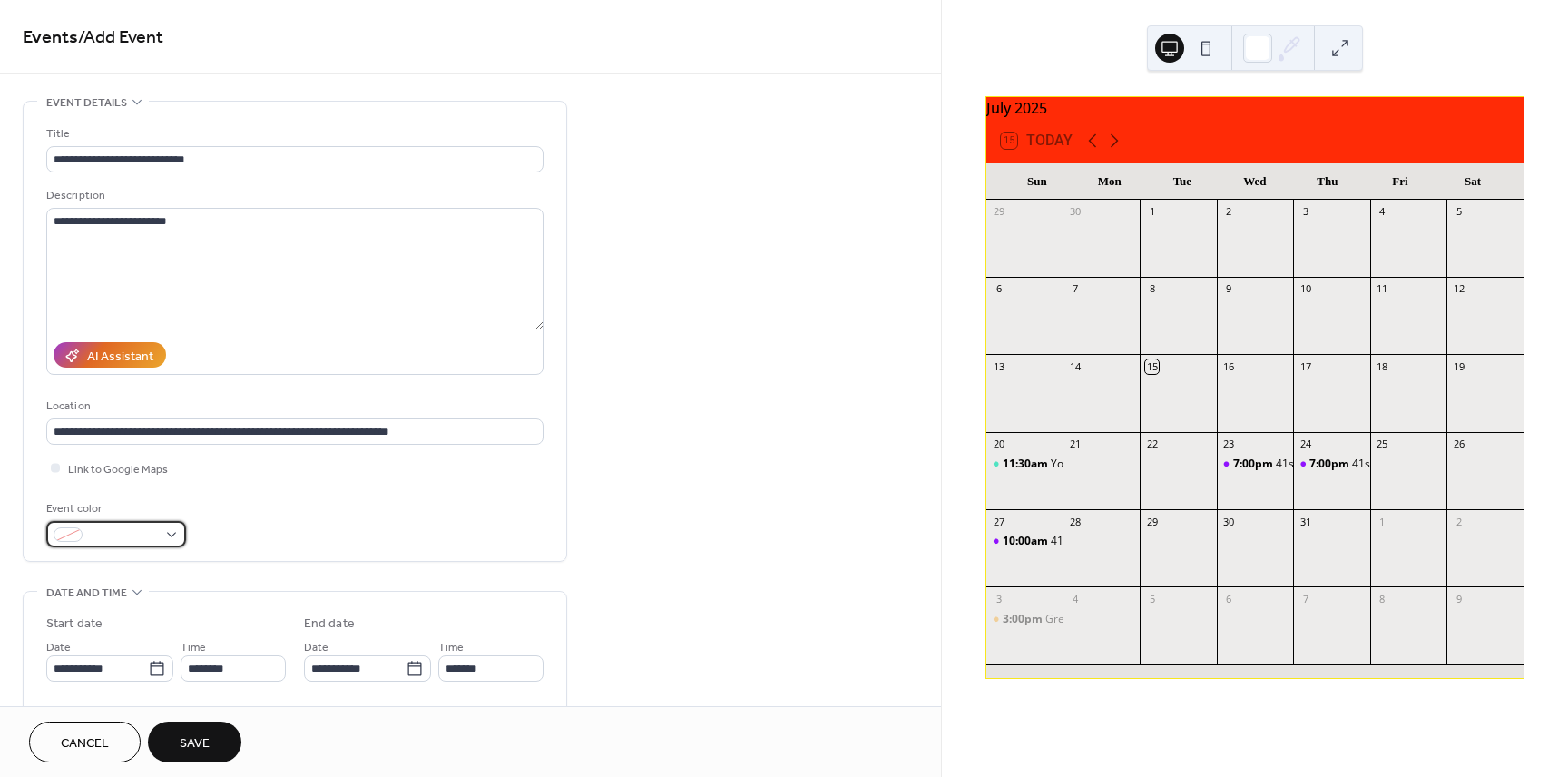 click at bounding box center (116, 534) 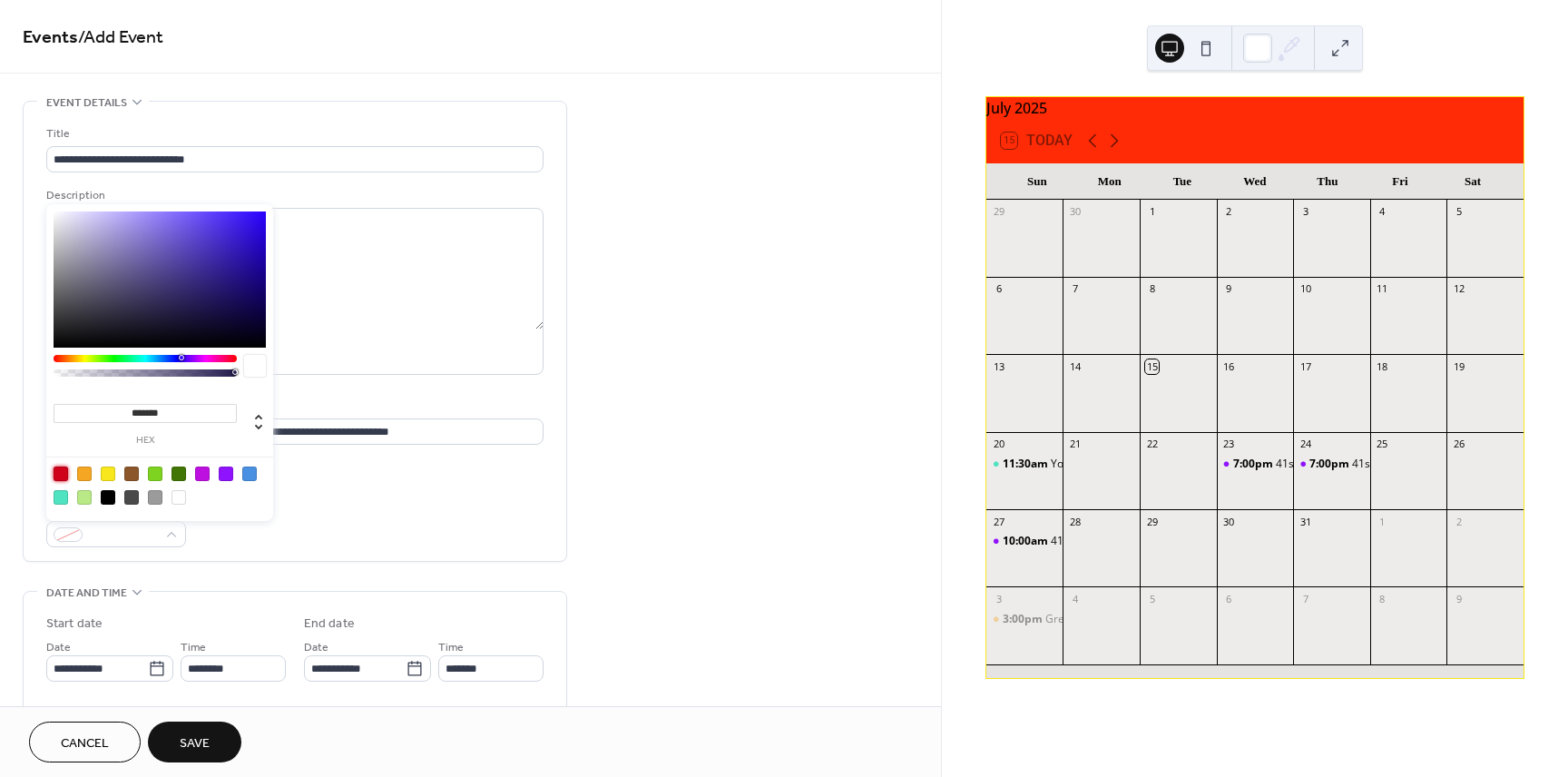 click at bounding box center (61, 474) 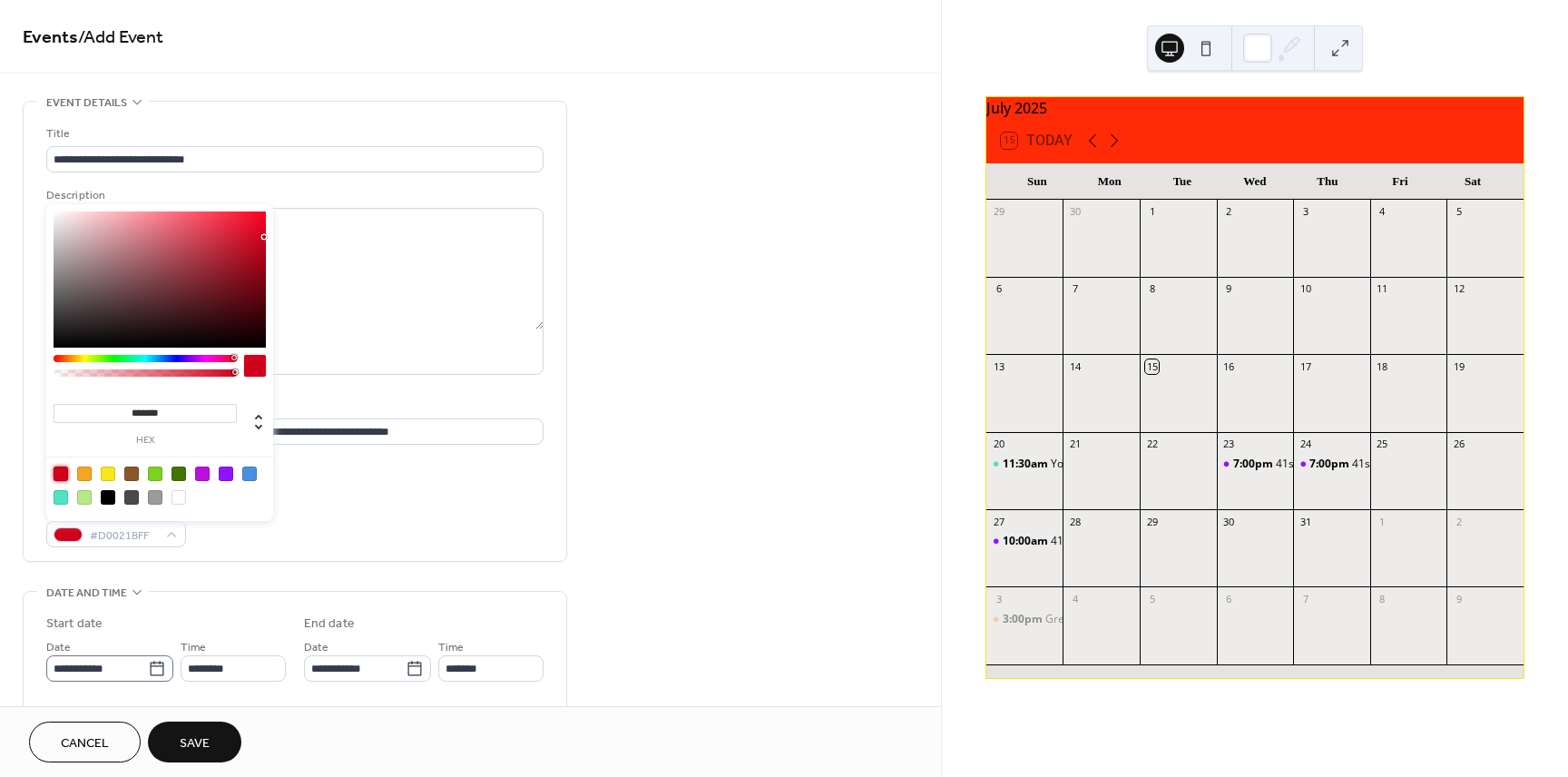 click 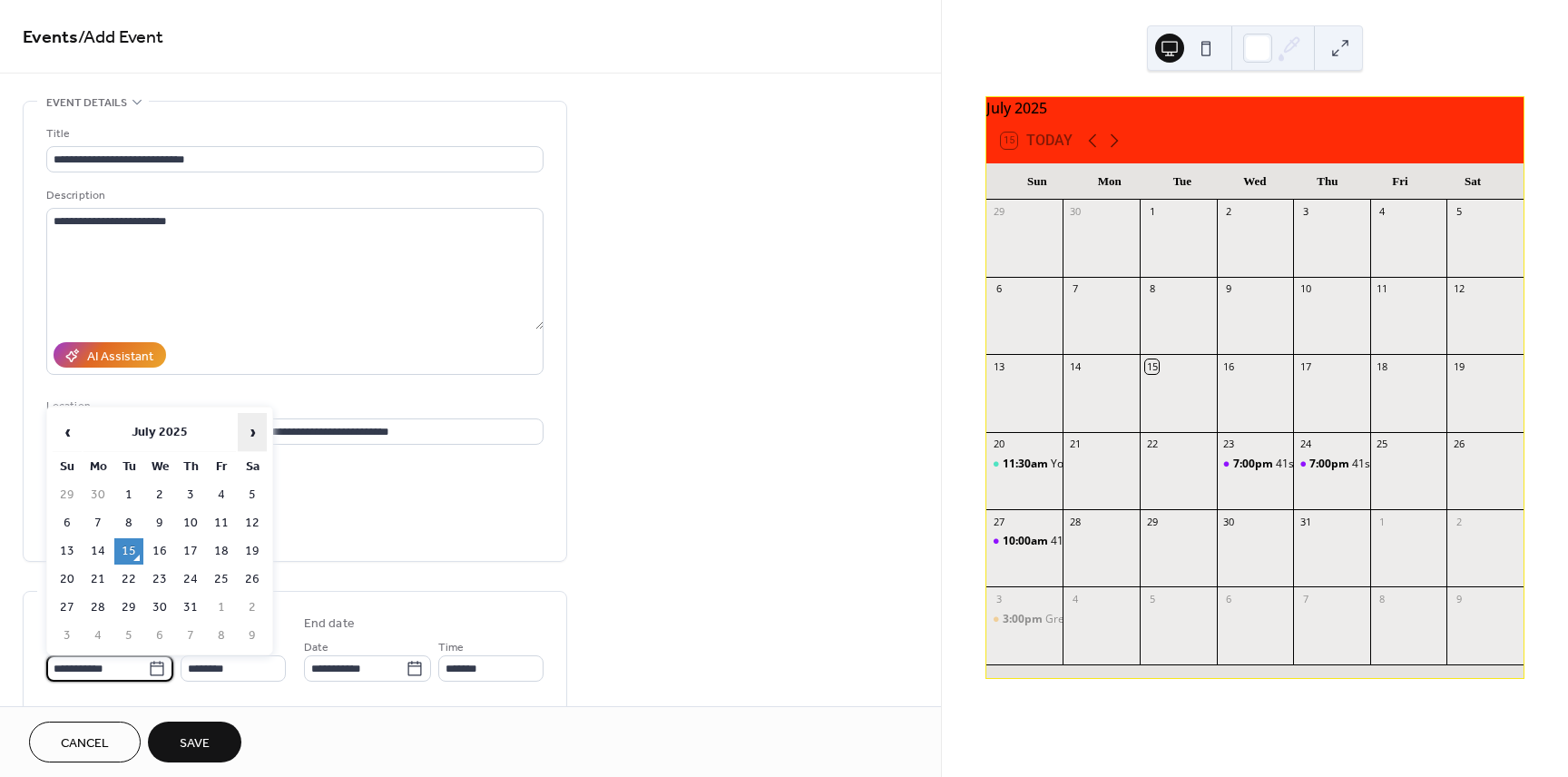 click on "›" at bounding box center [252, 432] 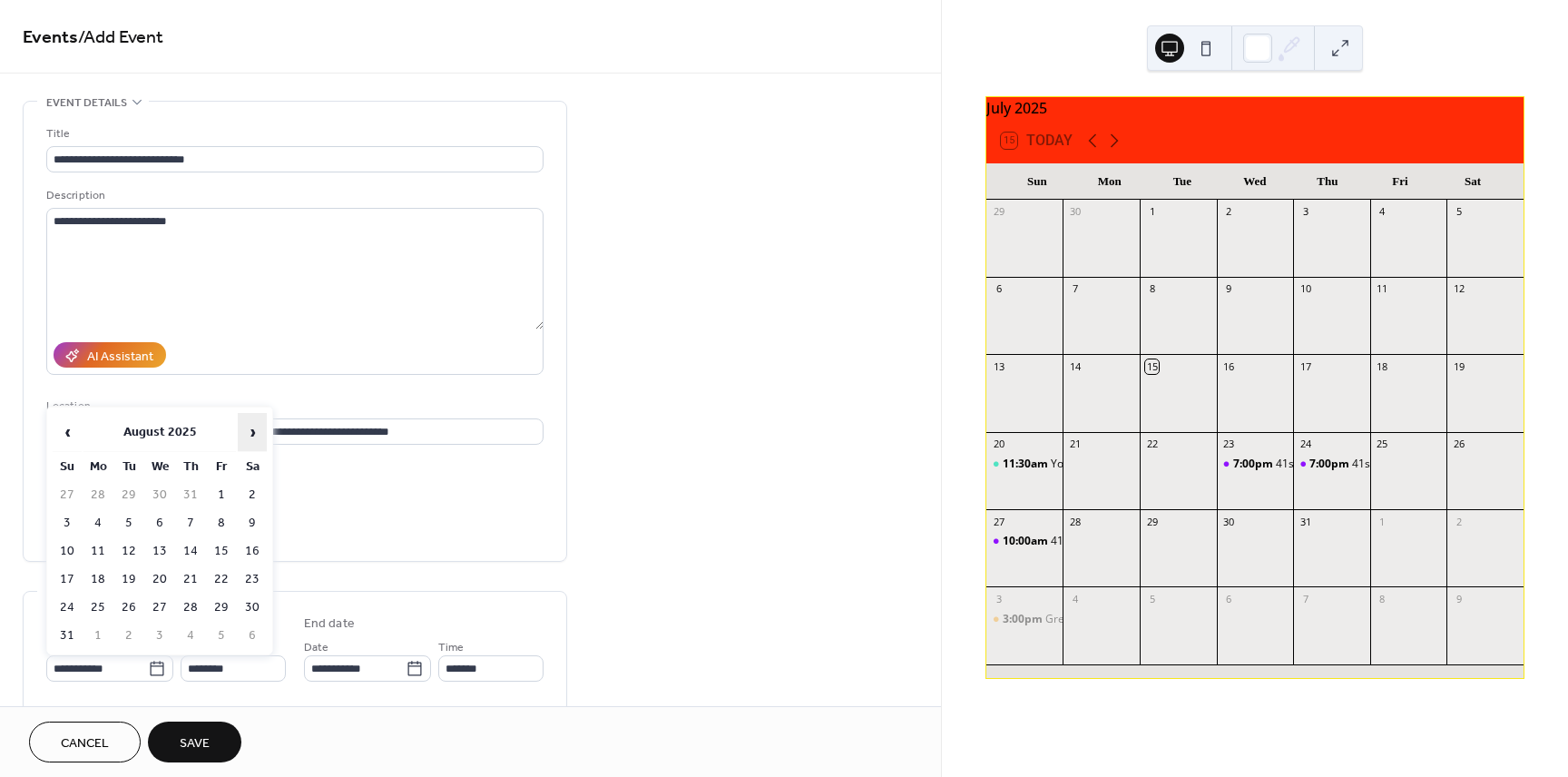click on "›" at bounding box center (252, 432) 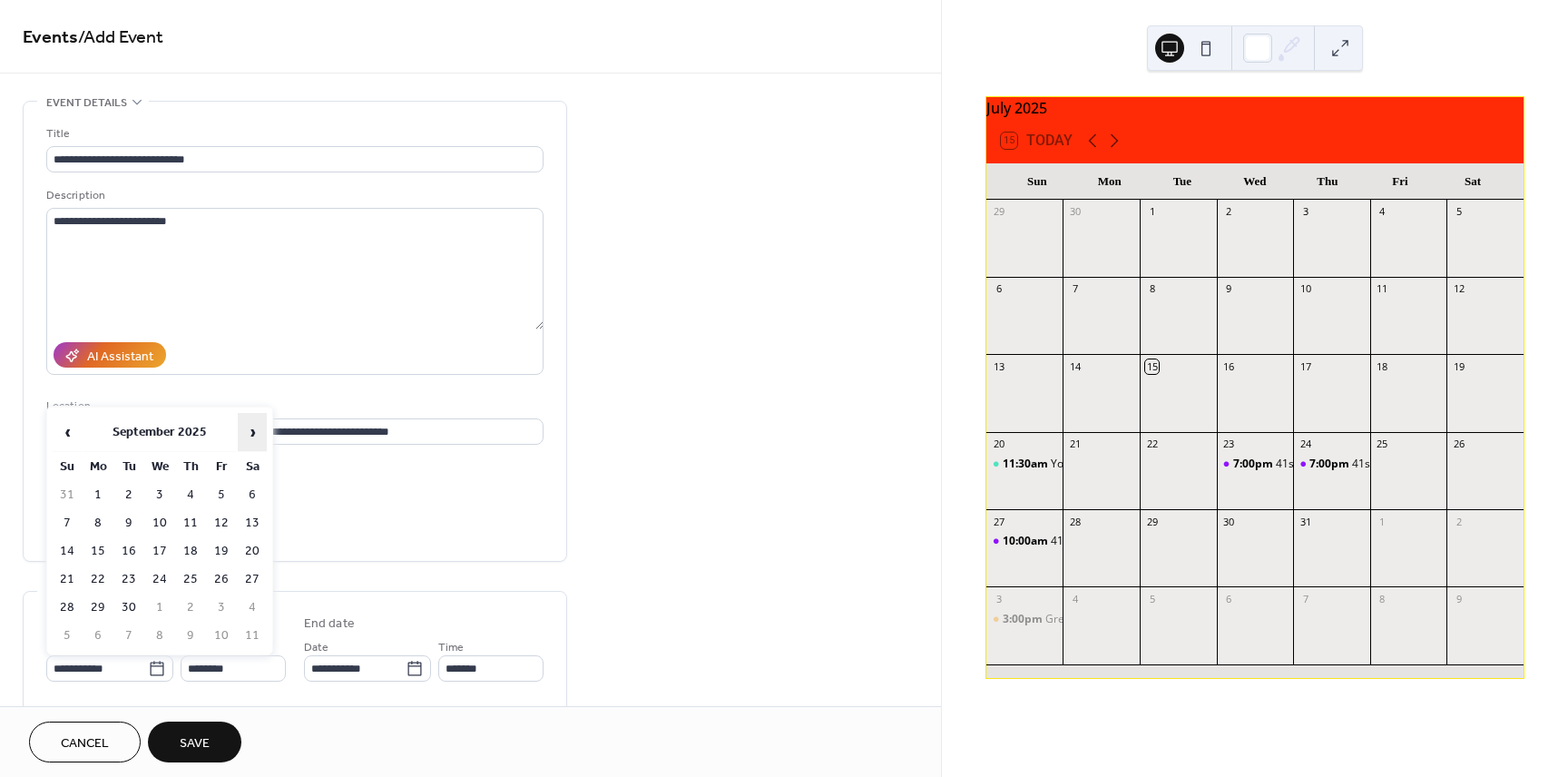 click on "›" at bounding box center [252, 432] 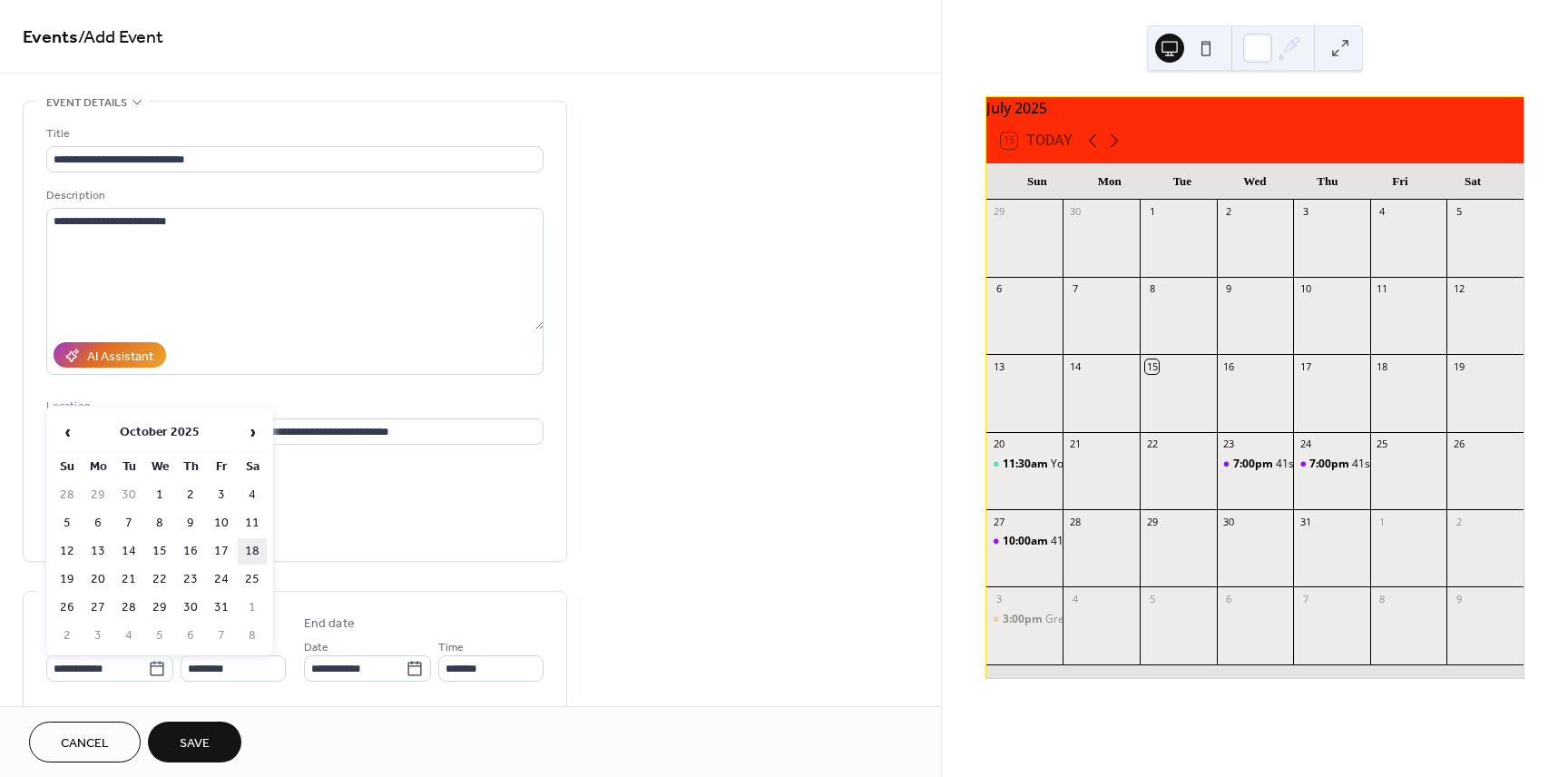 click on "18" at bounding box center [252, 551] 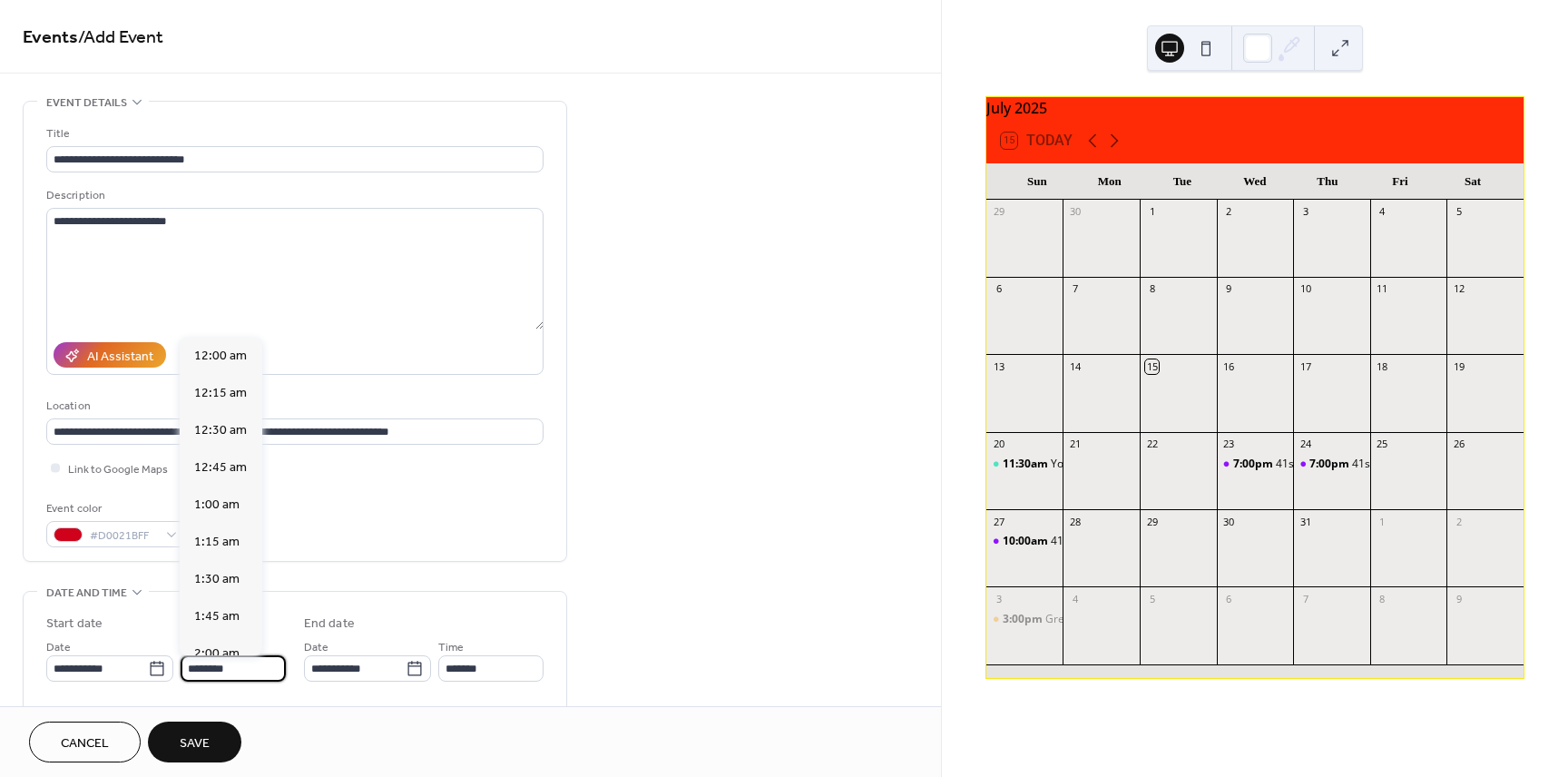 click on "********" at bounding box center [233, 668] 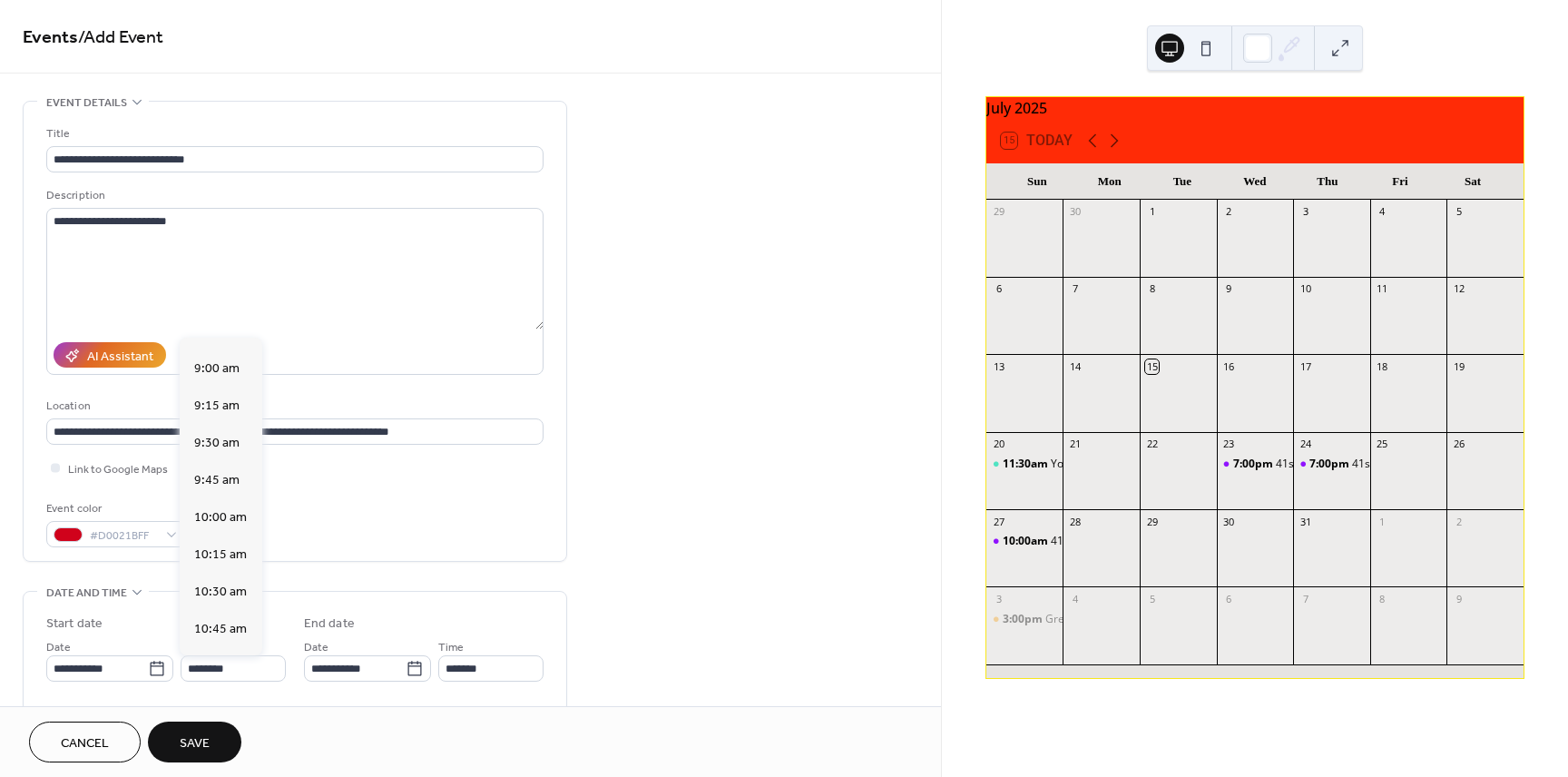 scroll, scrollTop: 1316, scrollLeft: 0, axis: vertical 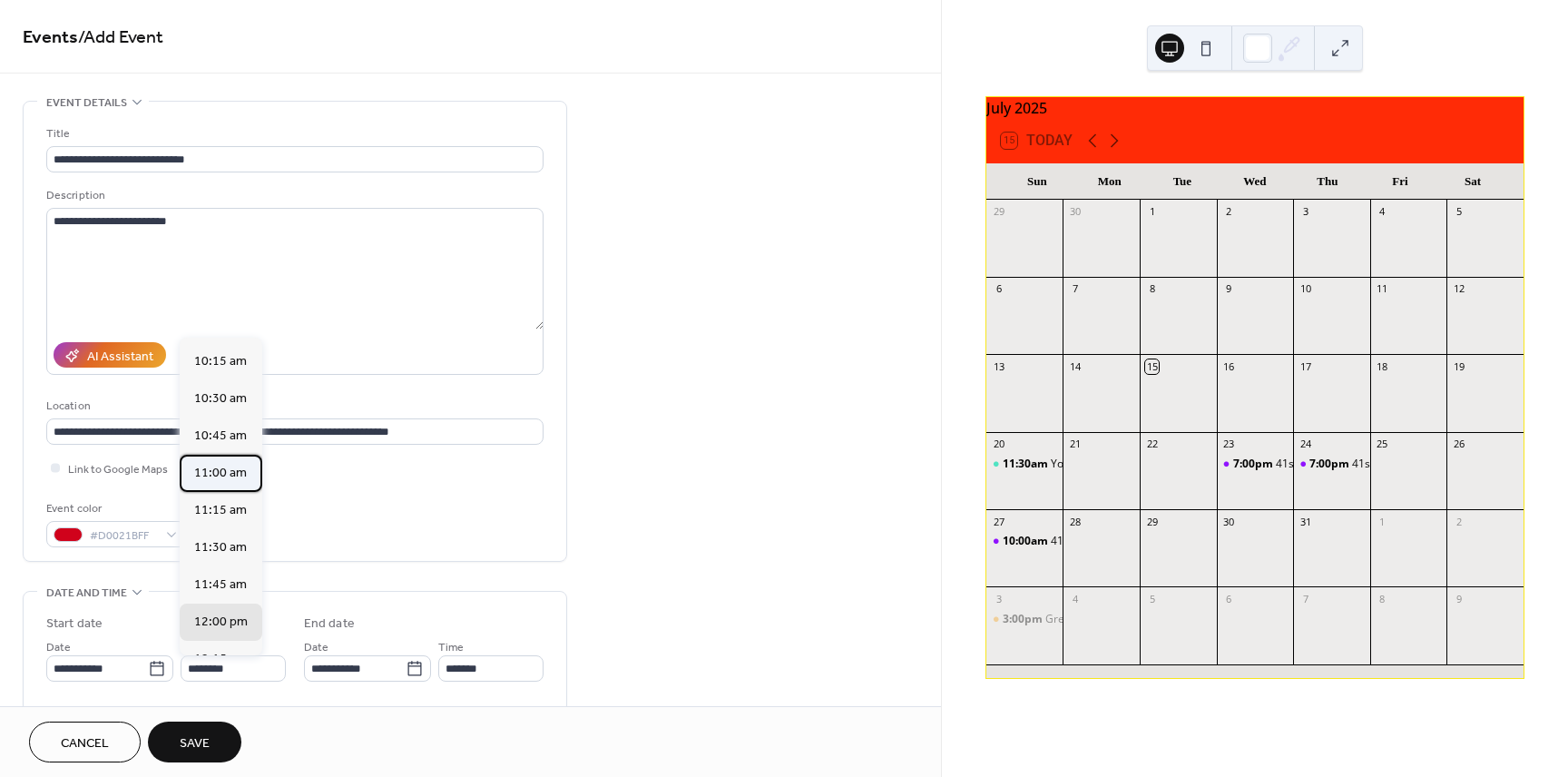 click on "11:00 am" at bounding box center [220, 473] 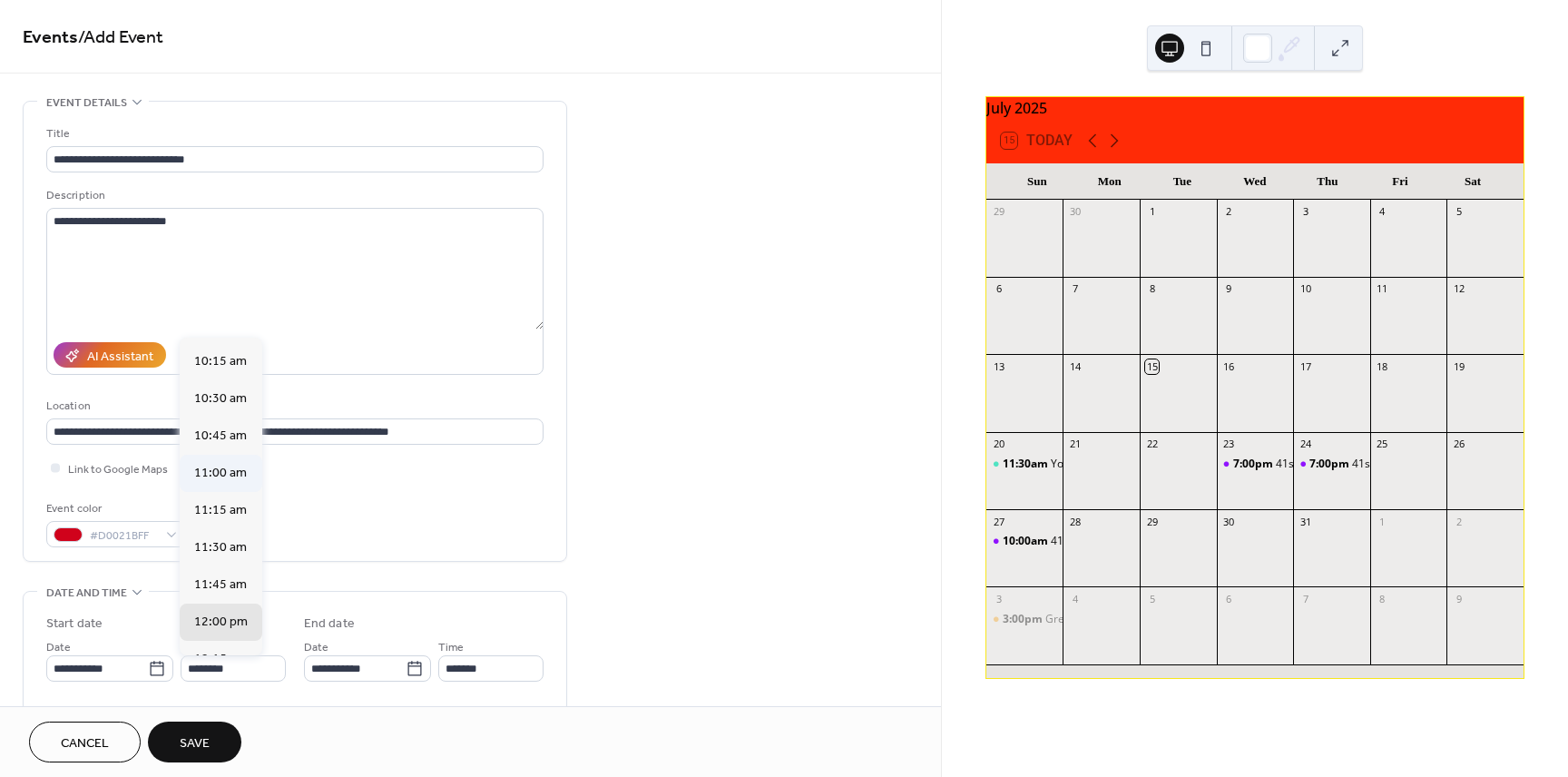 type on "********" 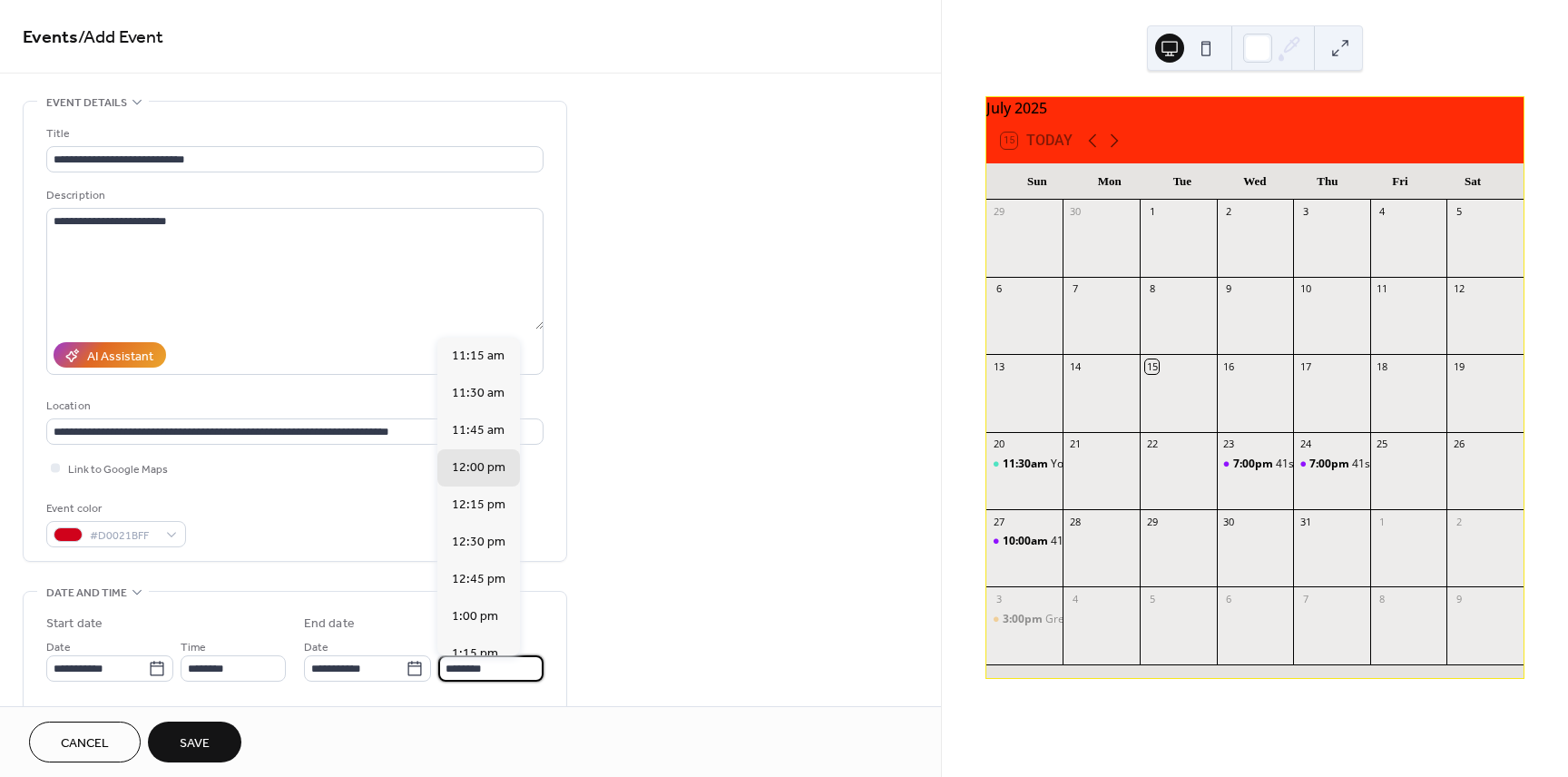 click on "********" at bounding box center (491, 668) 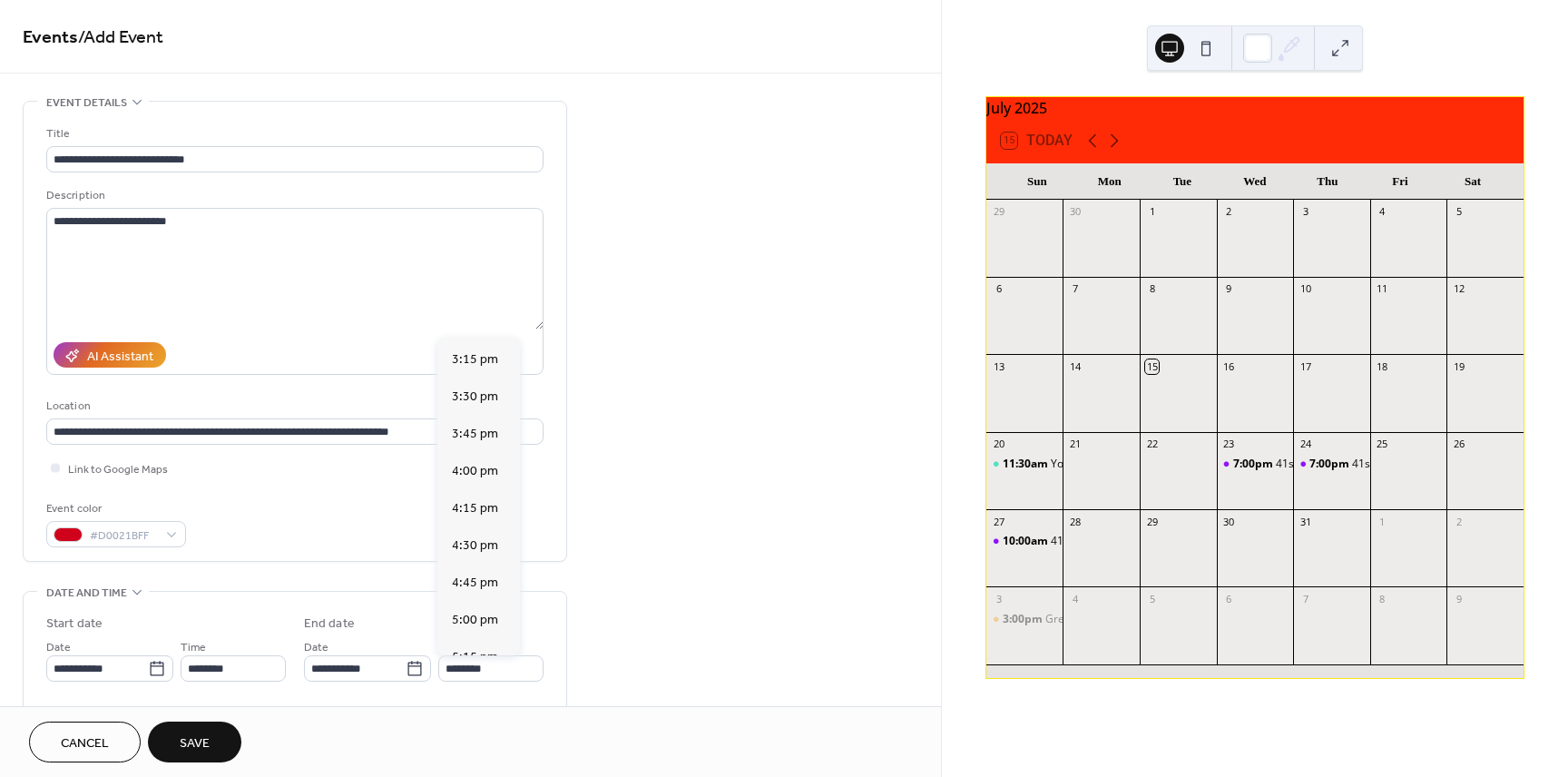 scroll, scrollTop: 608, scrollLeft: 0, axis: vertical 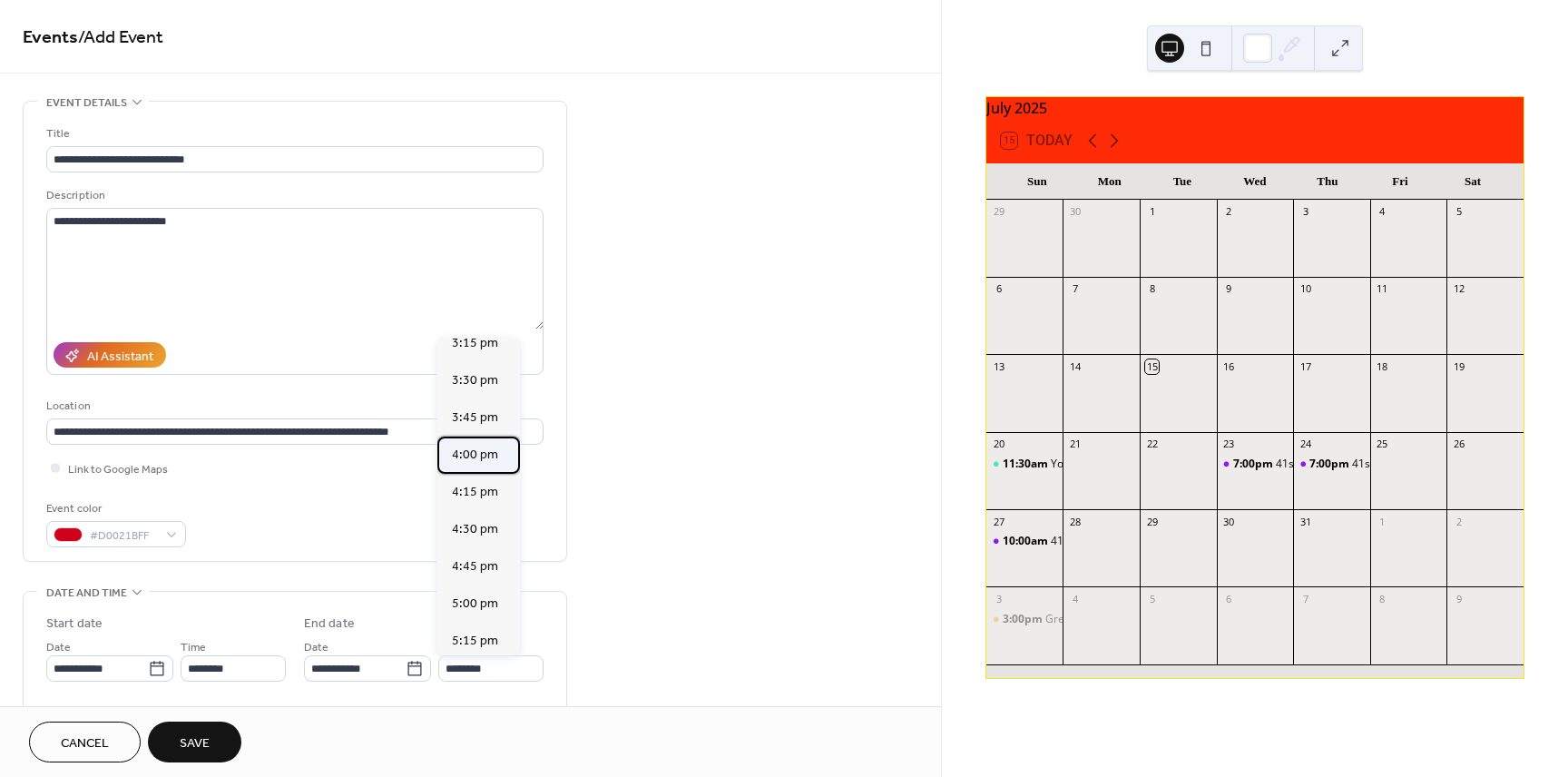 click on "4:00 pm" at bounding box center [475, 455] 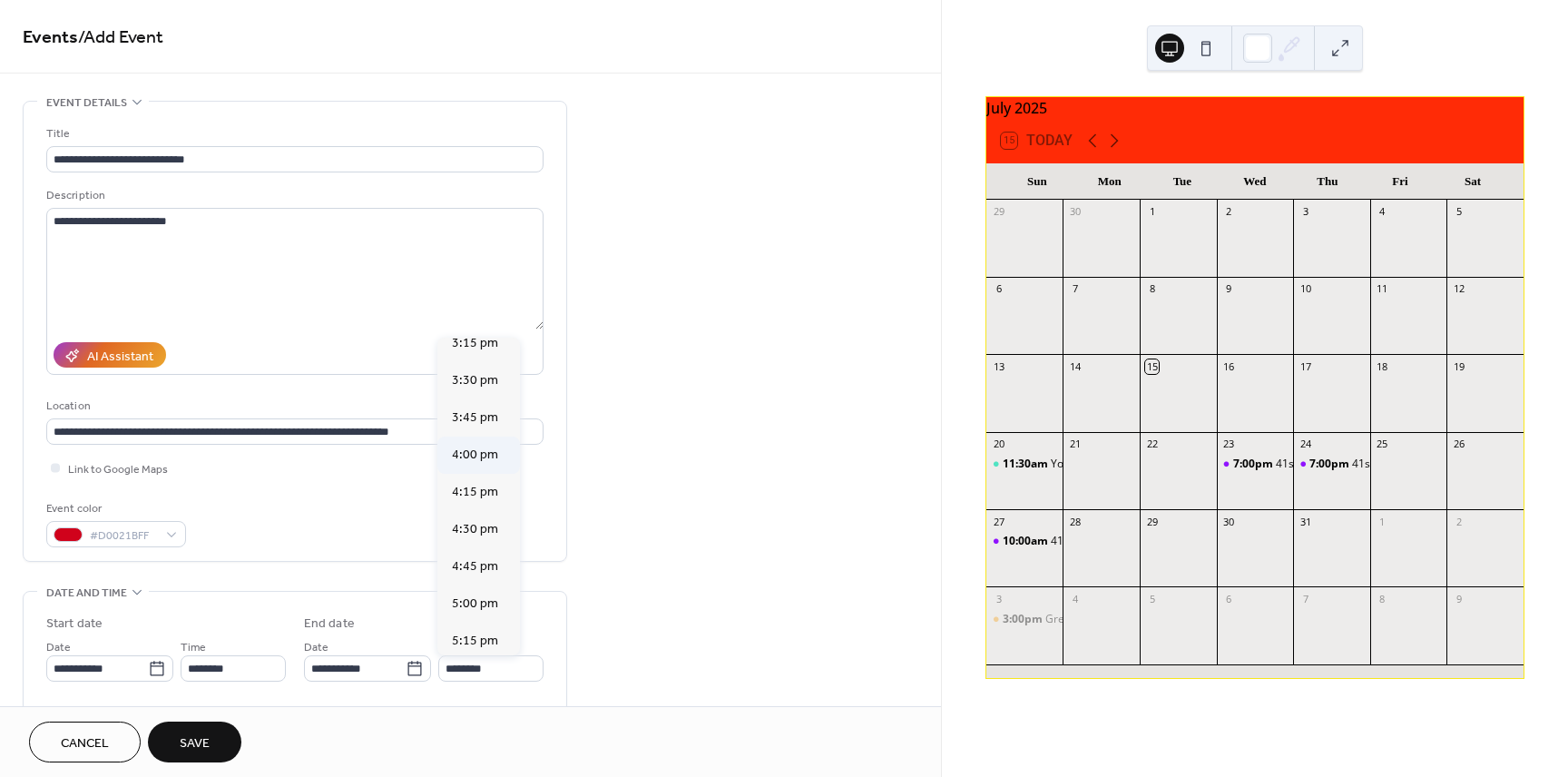 type on "*******" 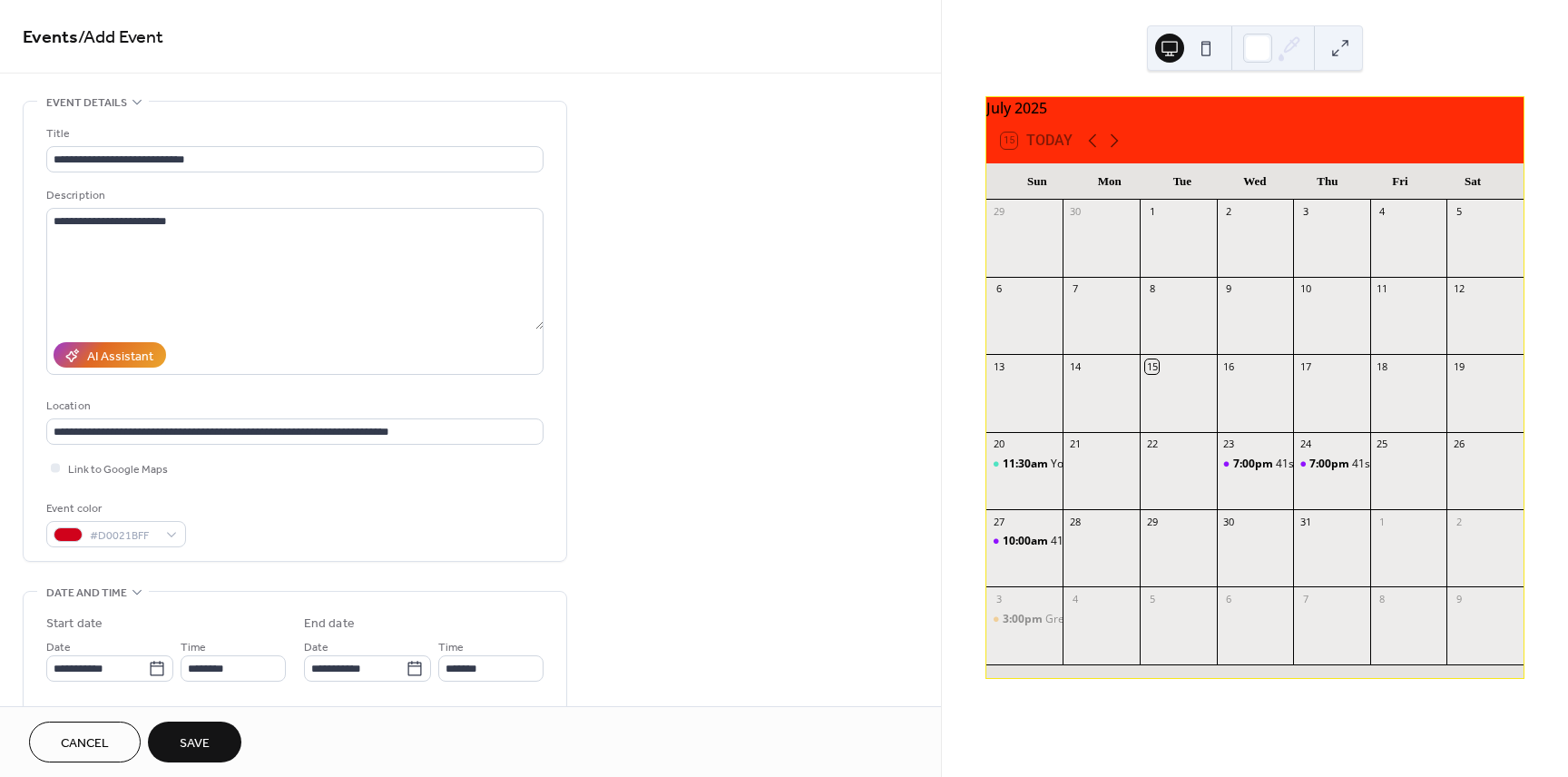 drag, startPoint x: 940, startPoint y: 347, endPoint x: 936, endPoint y: 407, distance: 60.1332 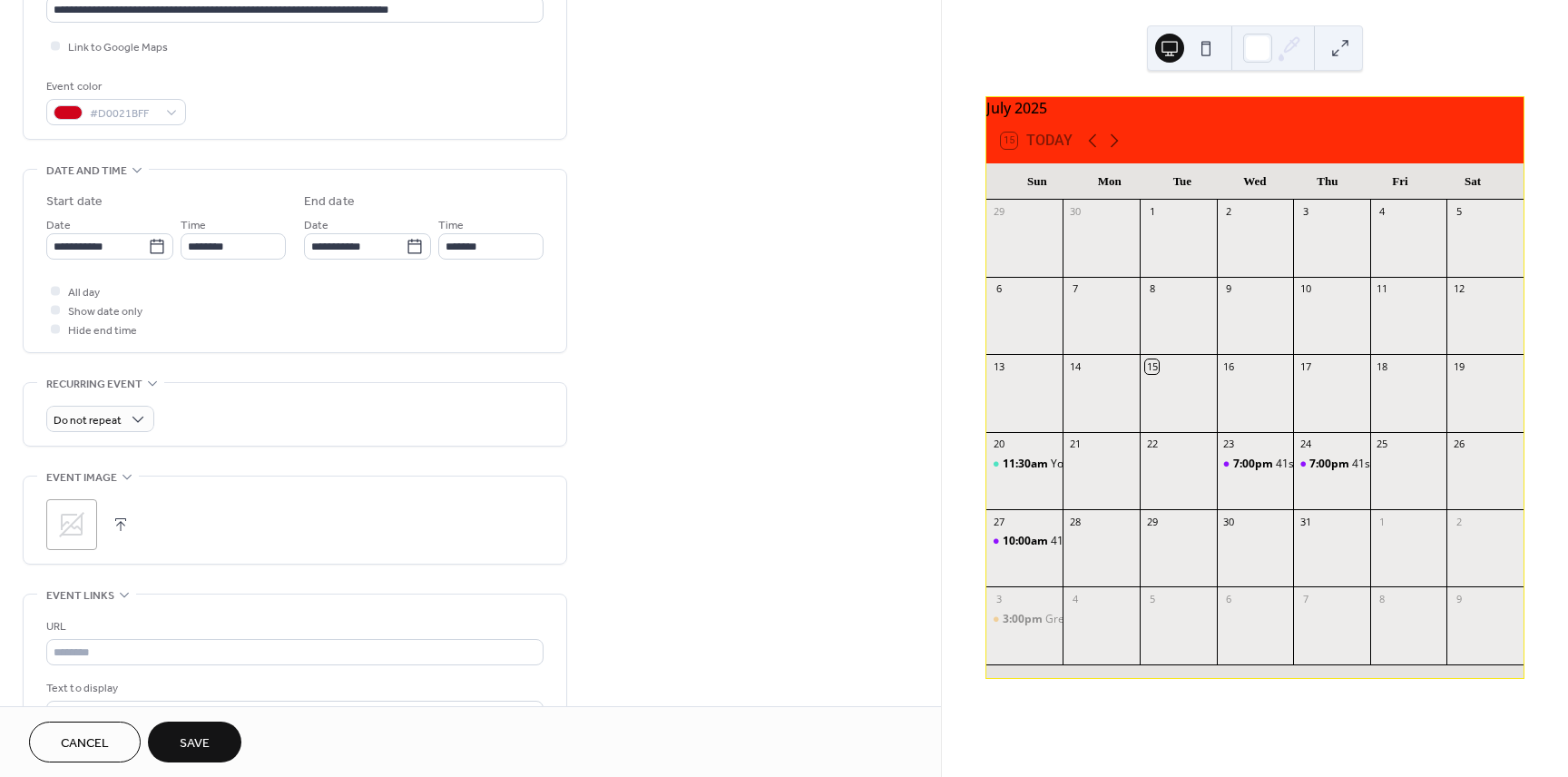 scroll, scrollTop: 440, scrollLeft: 0, axis: vertical 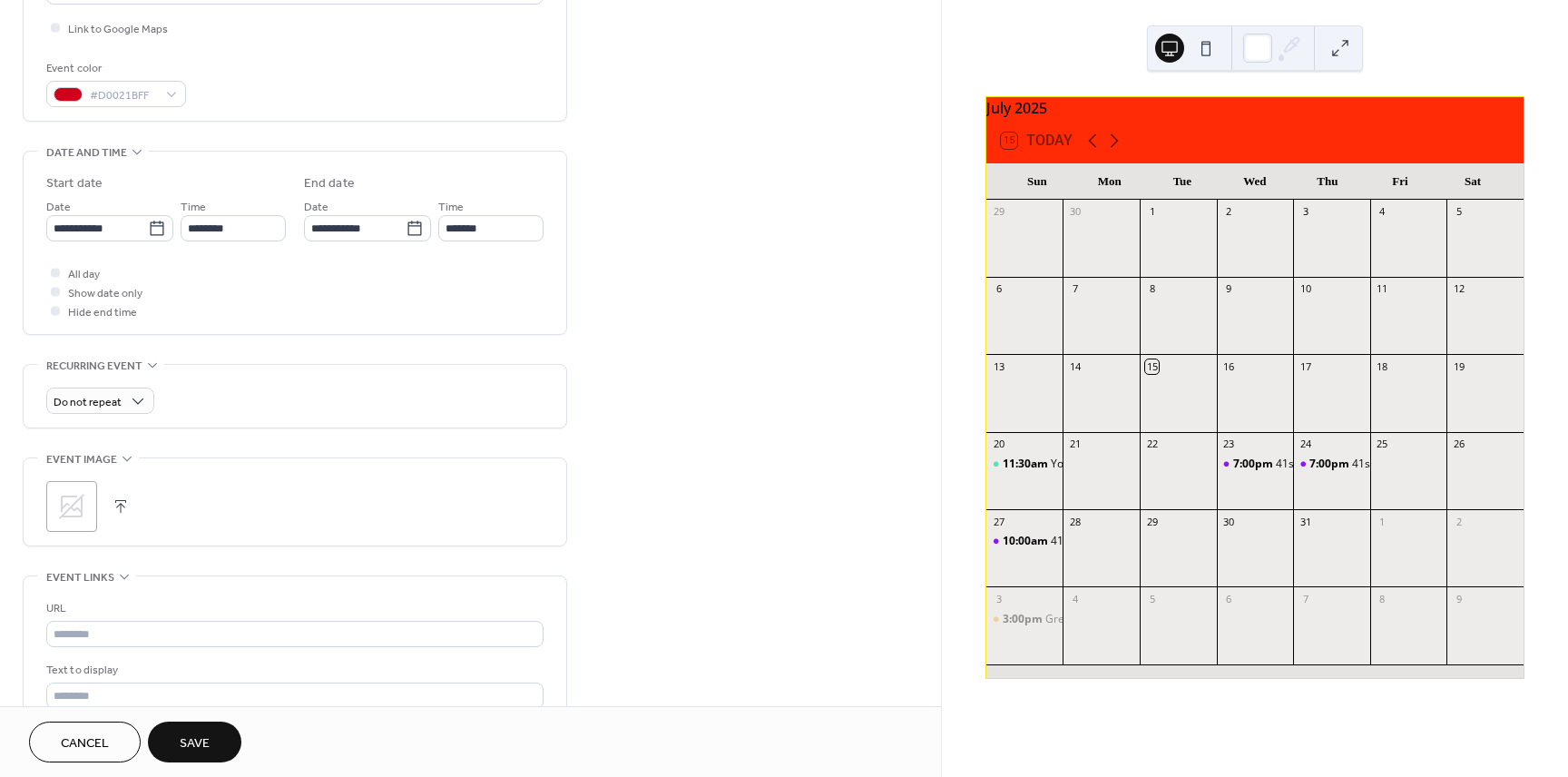 click 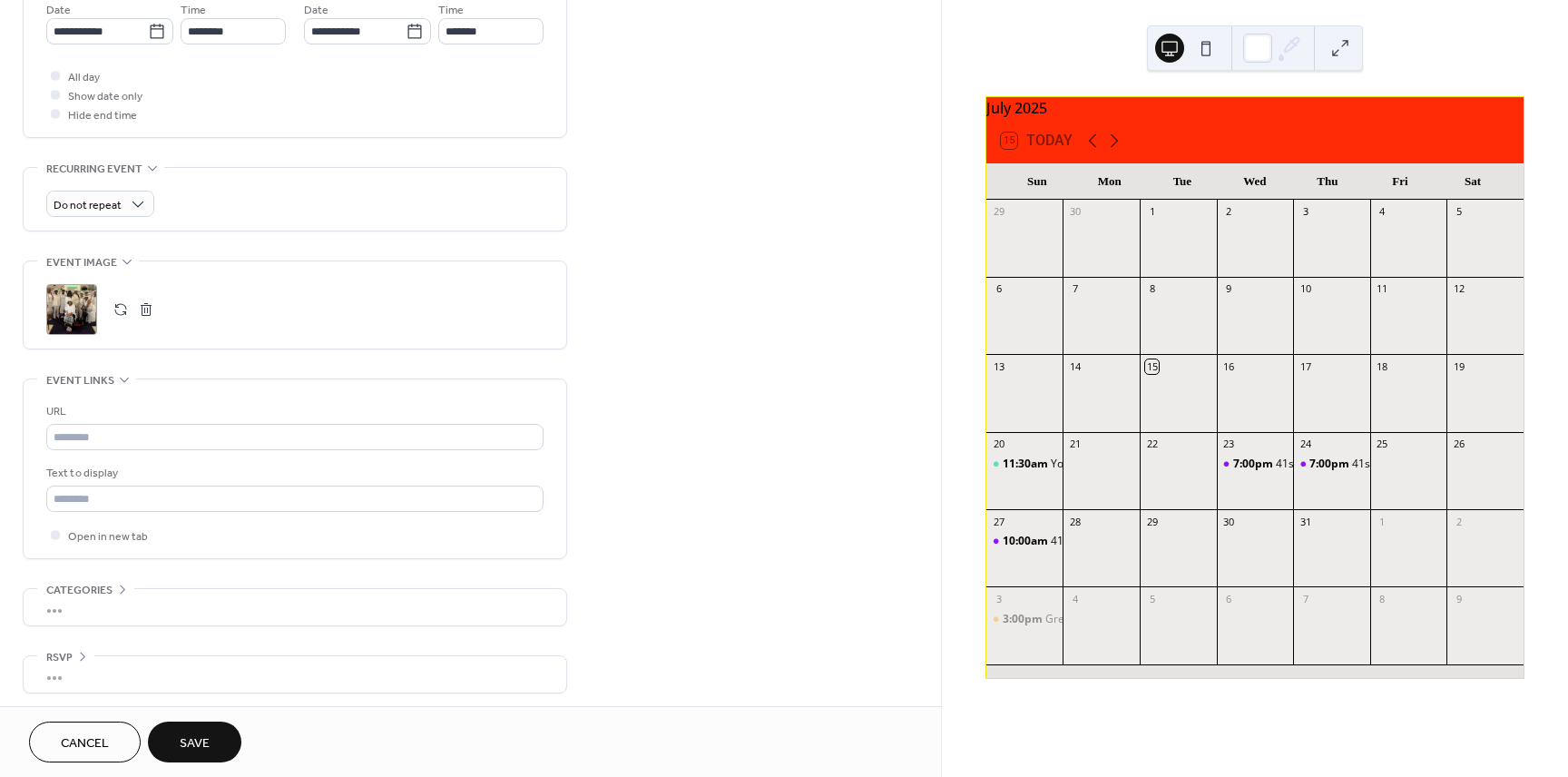 scroll, scrollTop: 643, scrollLeft: 0, axis: vertical 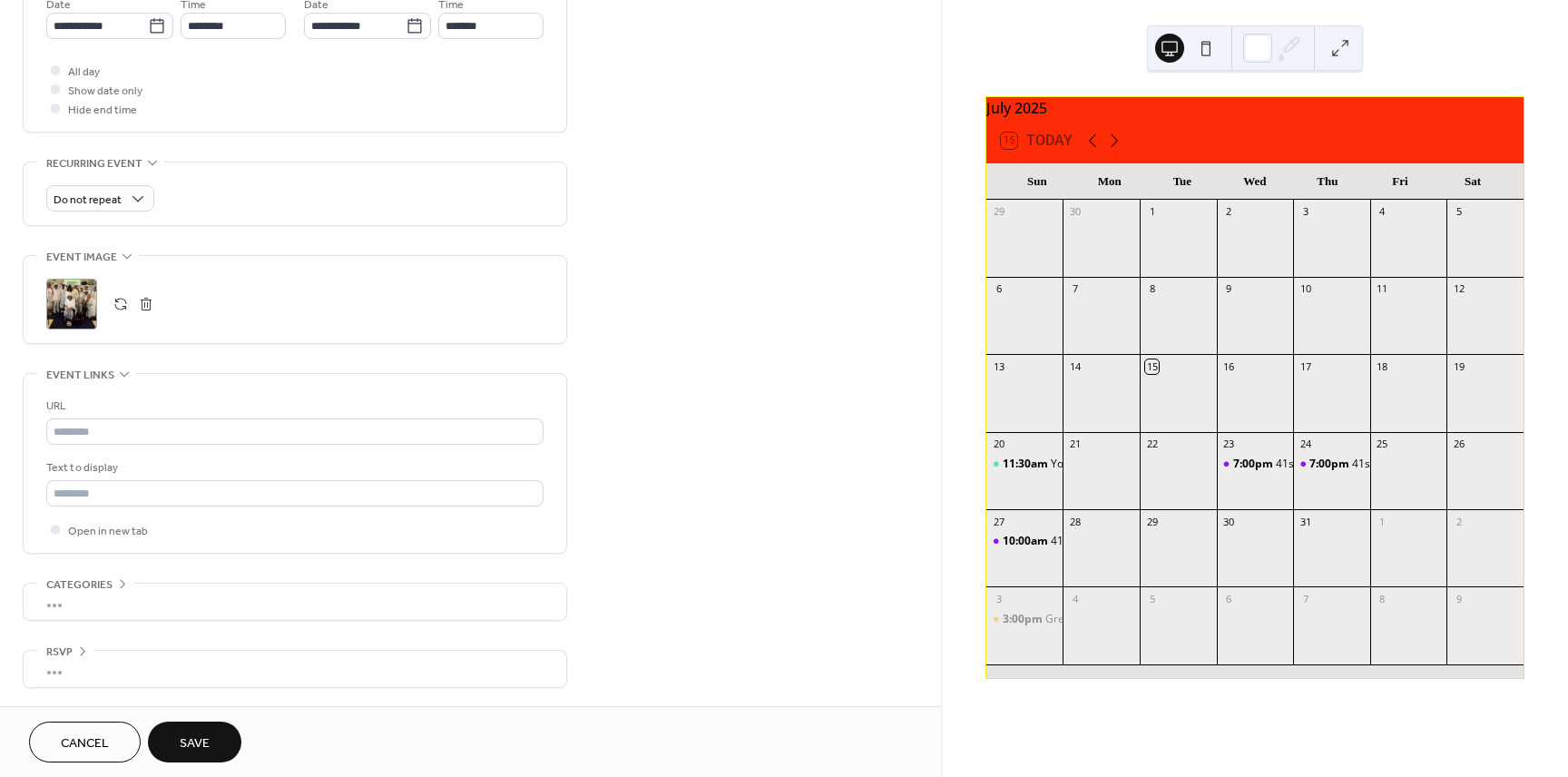 click on "•••" at bounding box center (295, 669) 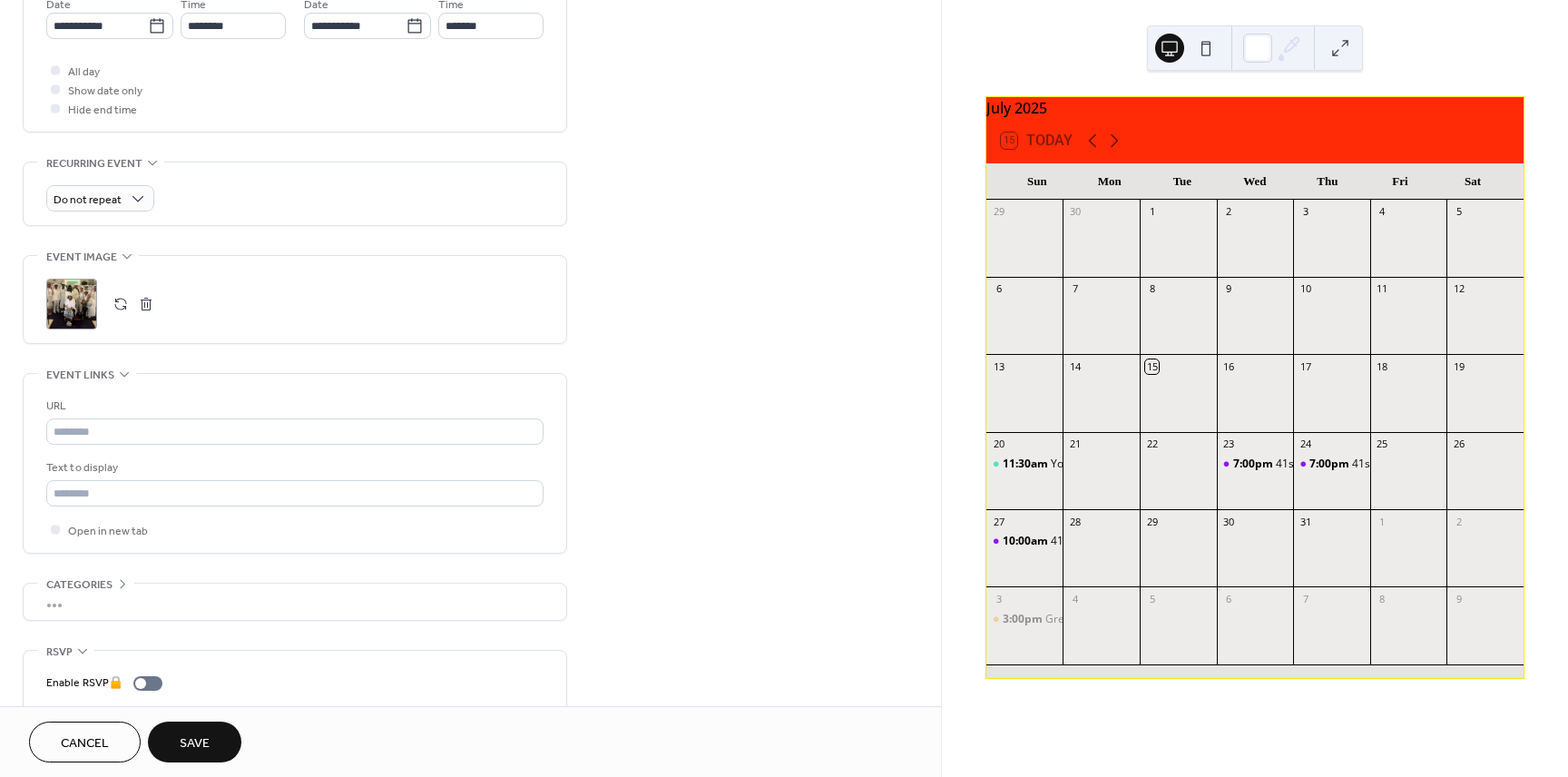 scroll, scrollTop: 643, scrollLeft: 0, axis: vertical 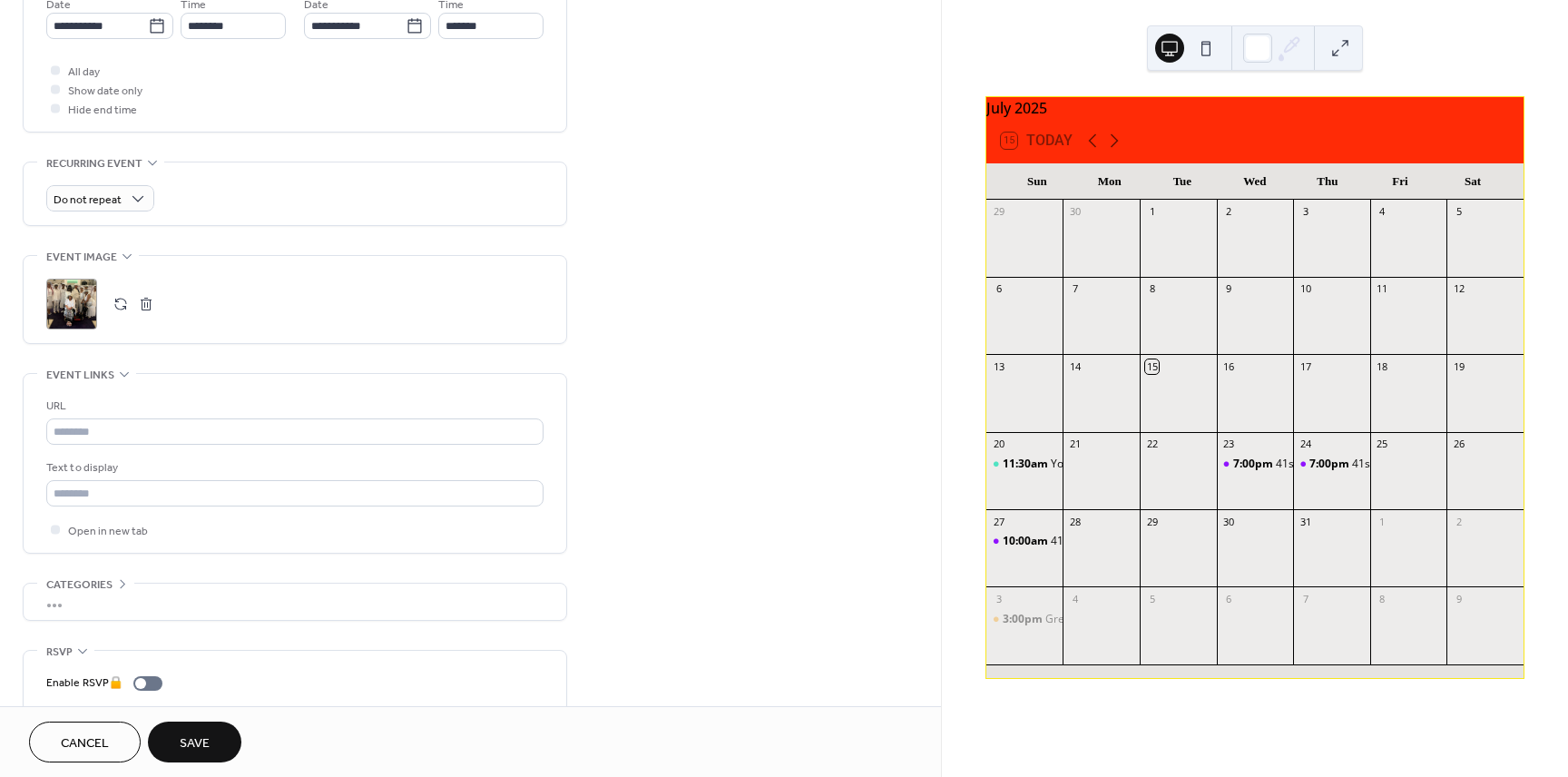 click on "Save" at bounding box center (194, 743) 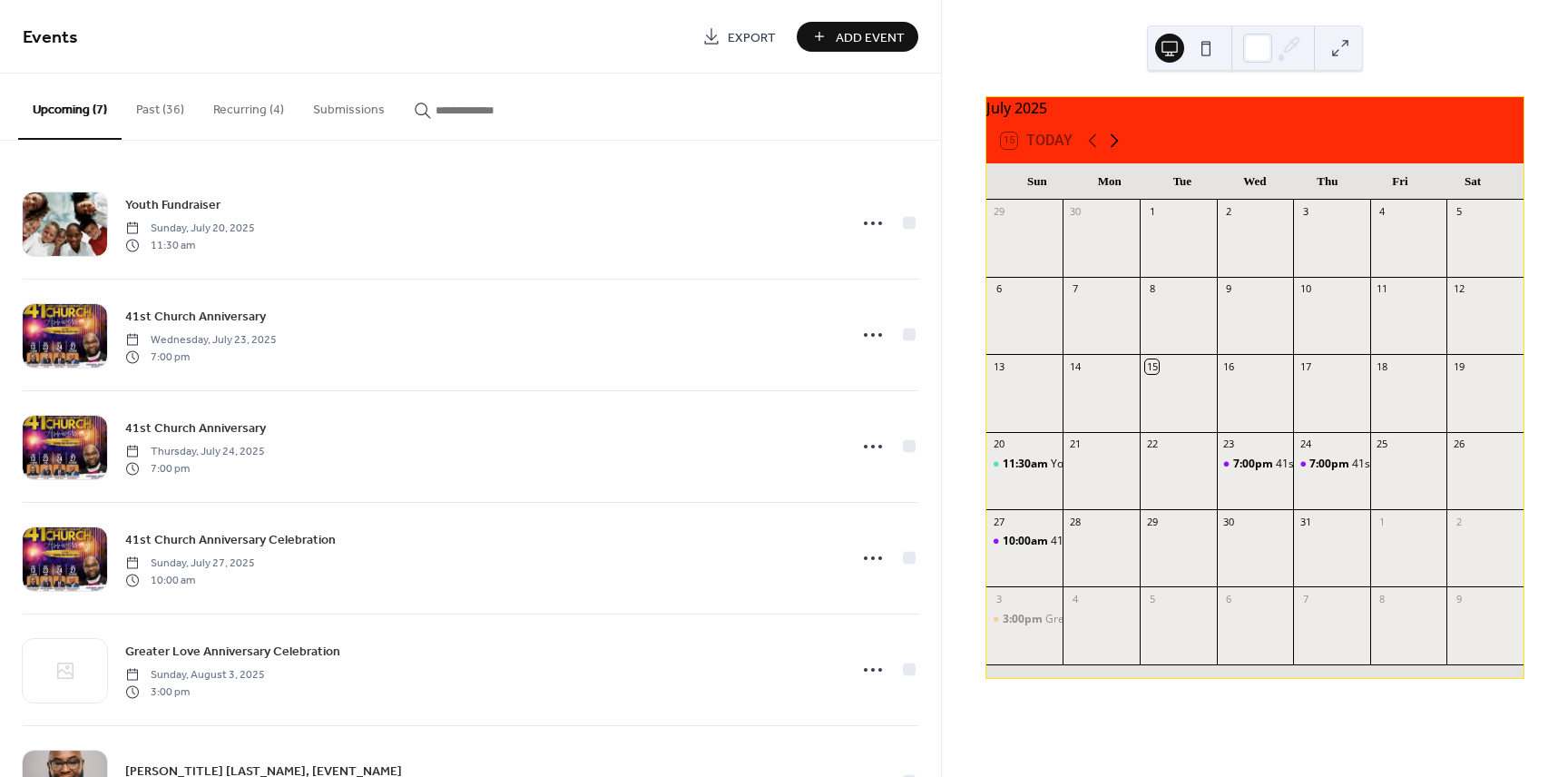 click 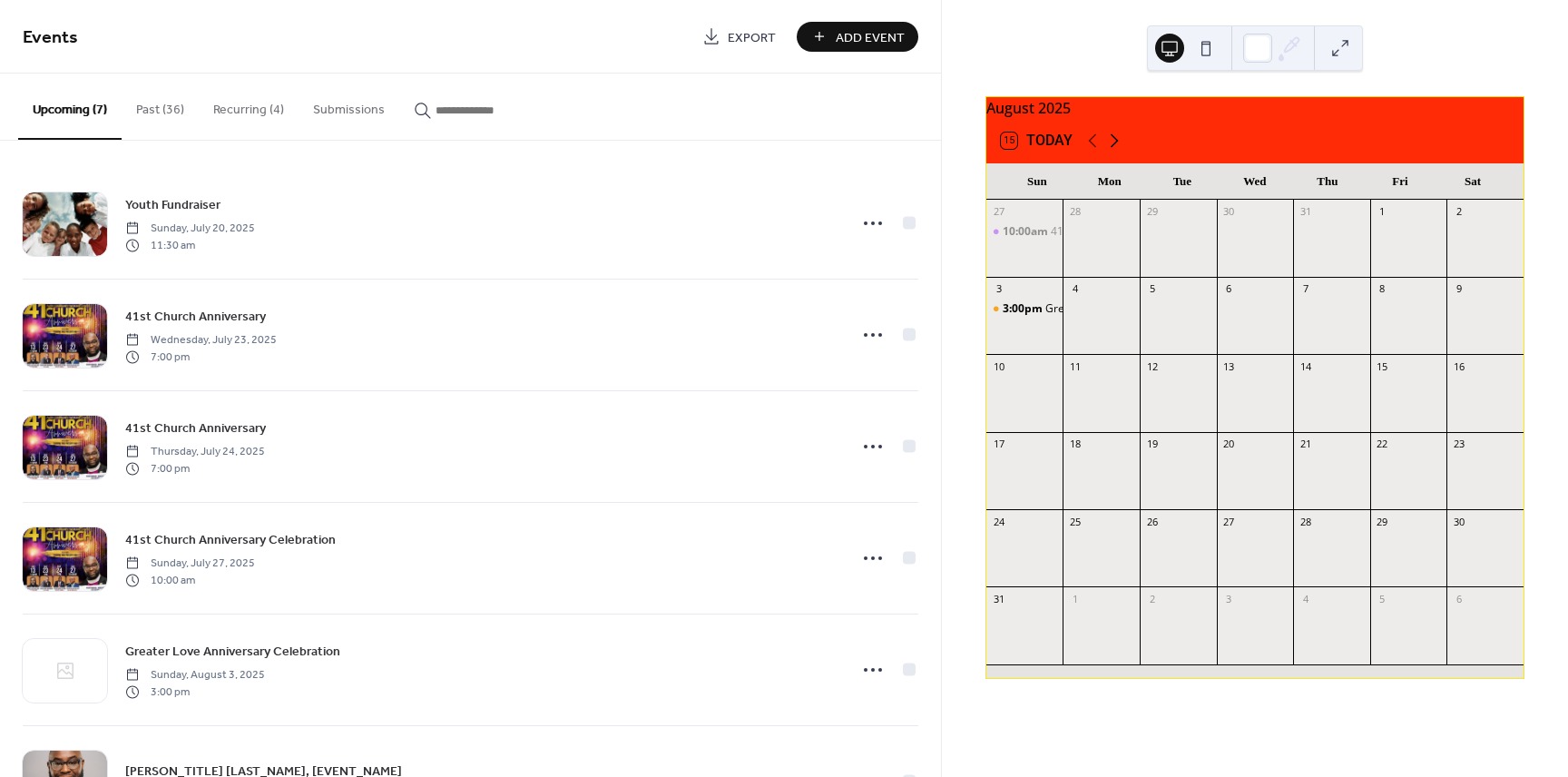 click 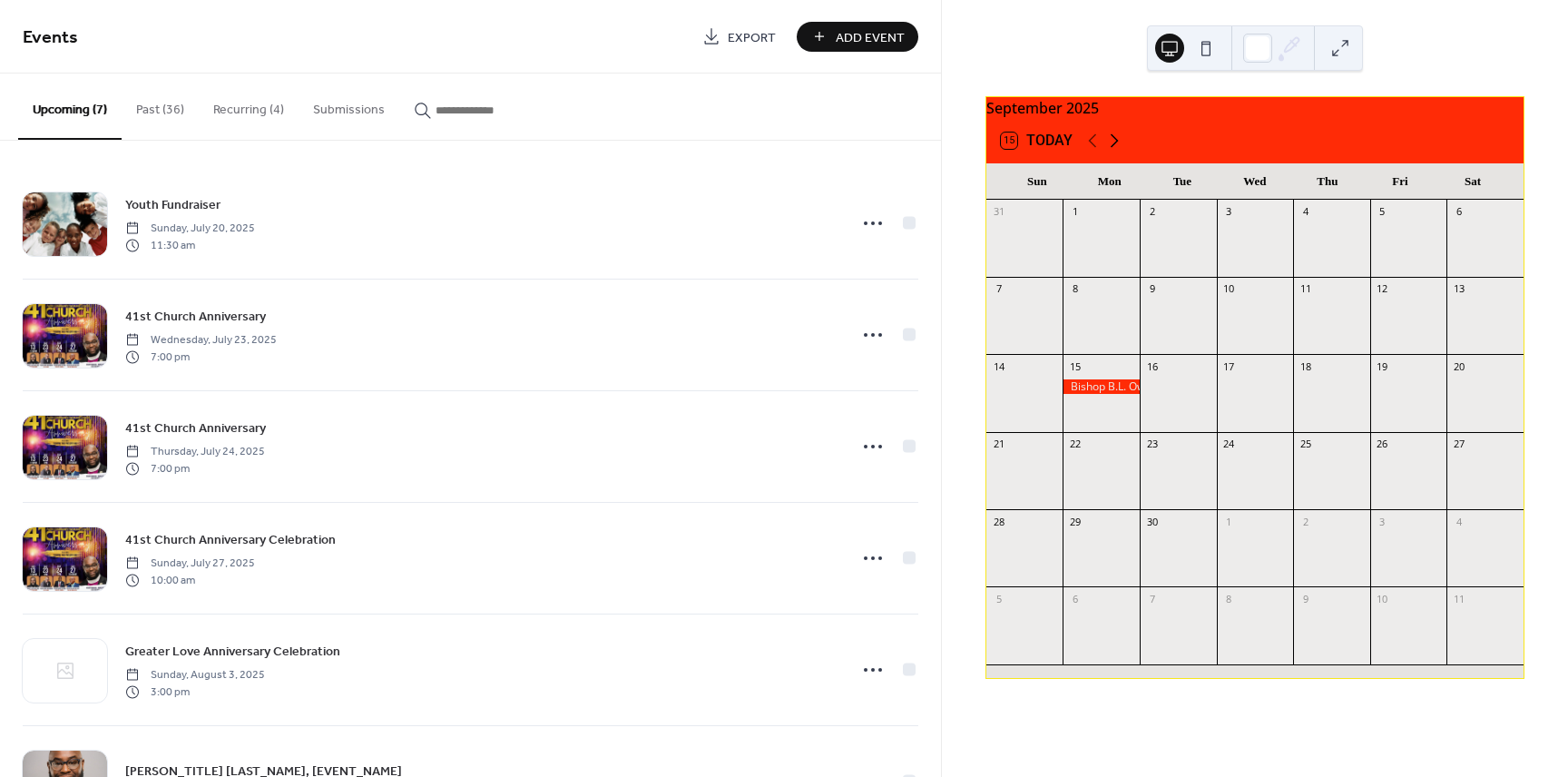 click 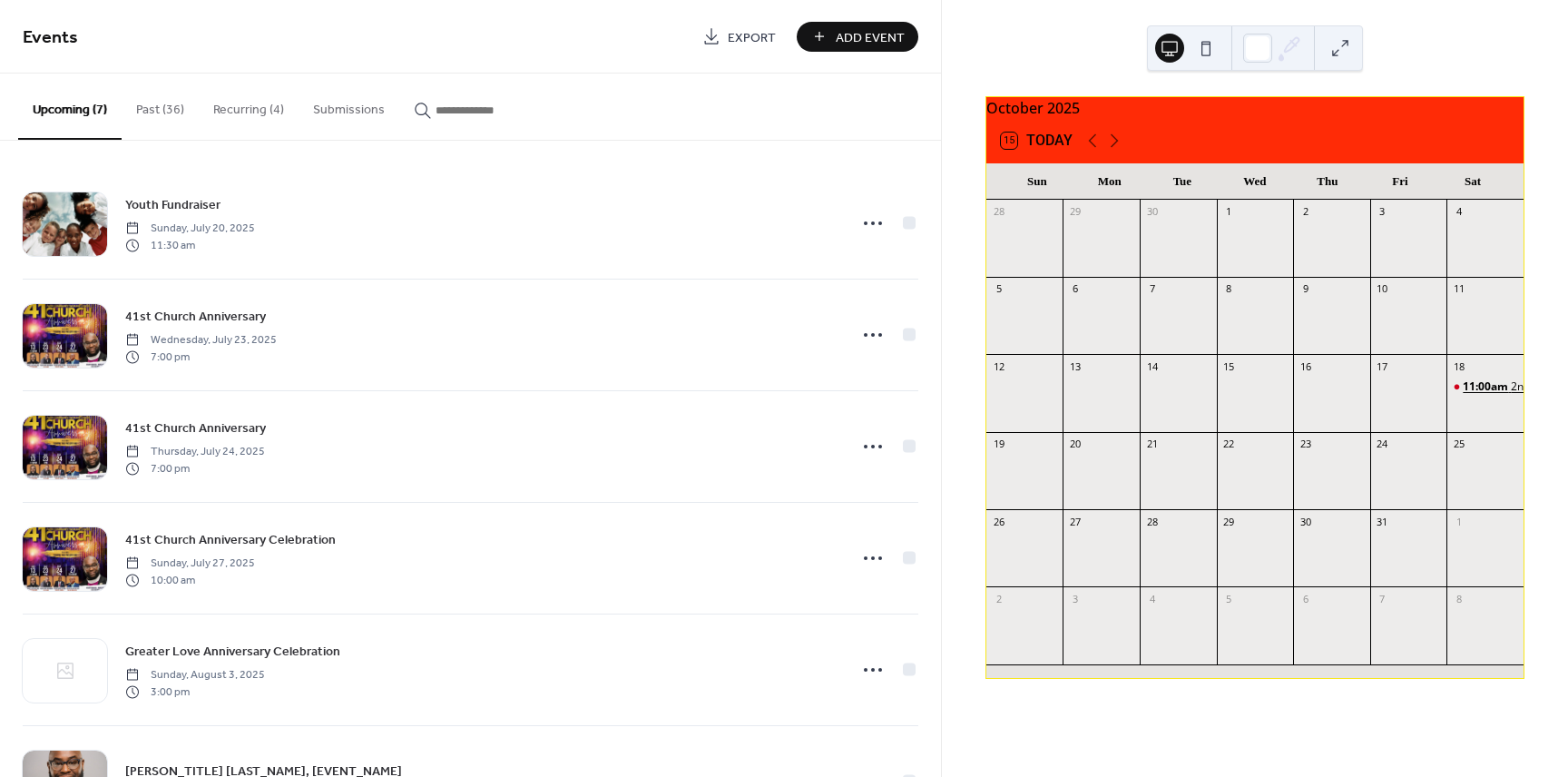 click on "11:00am" at bounding box center [1486, 387] 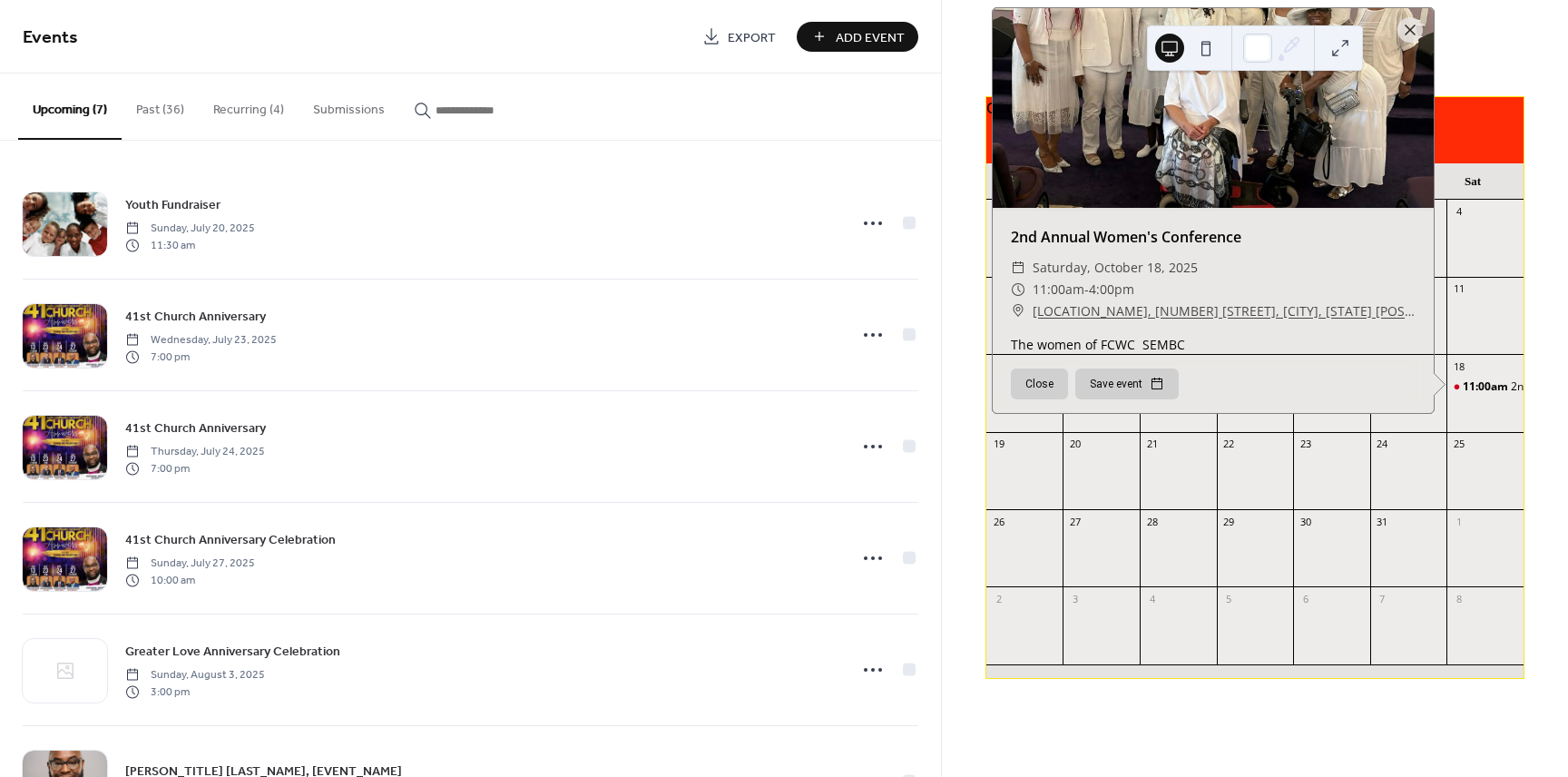 scroll, scrollTop: 0, scrollLeft: 0, axis: both 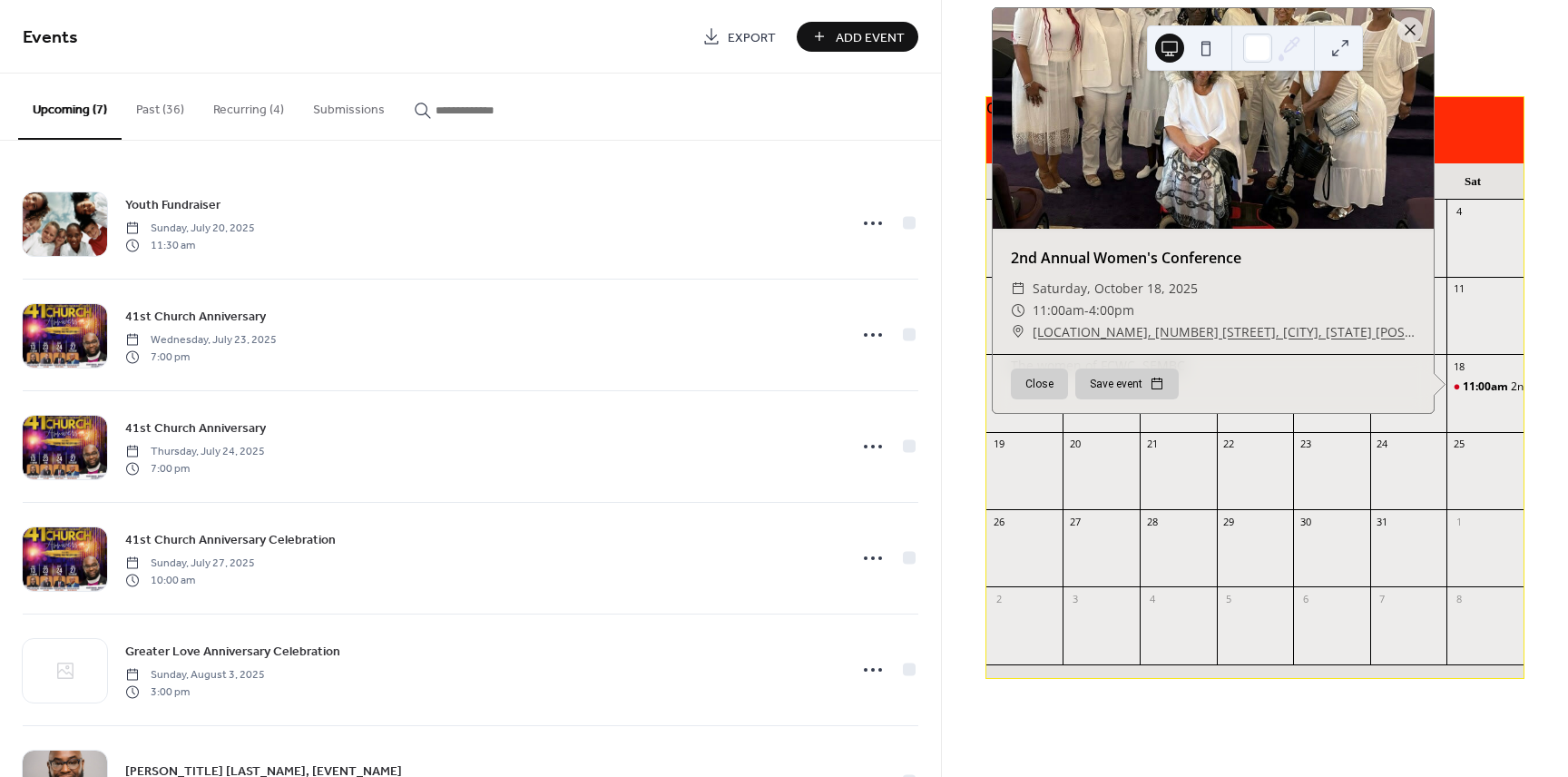 click at bounding box center (1340, 48) 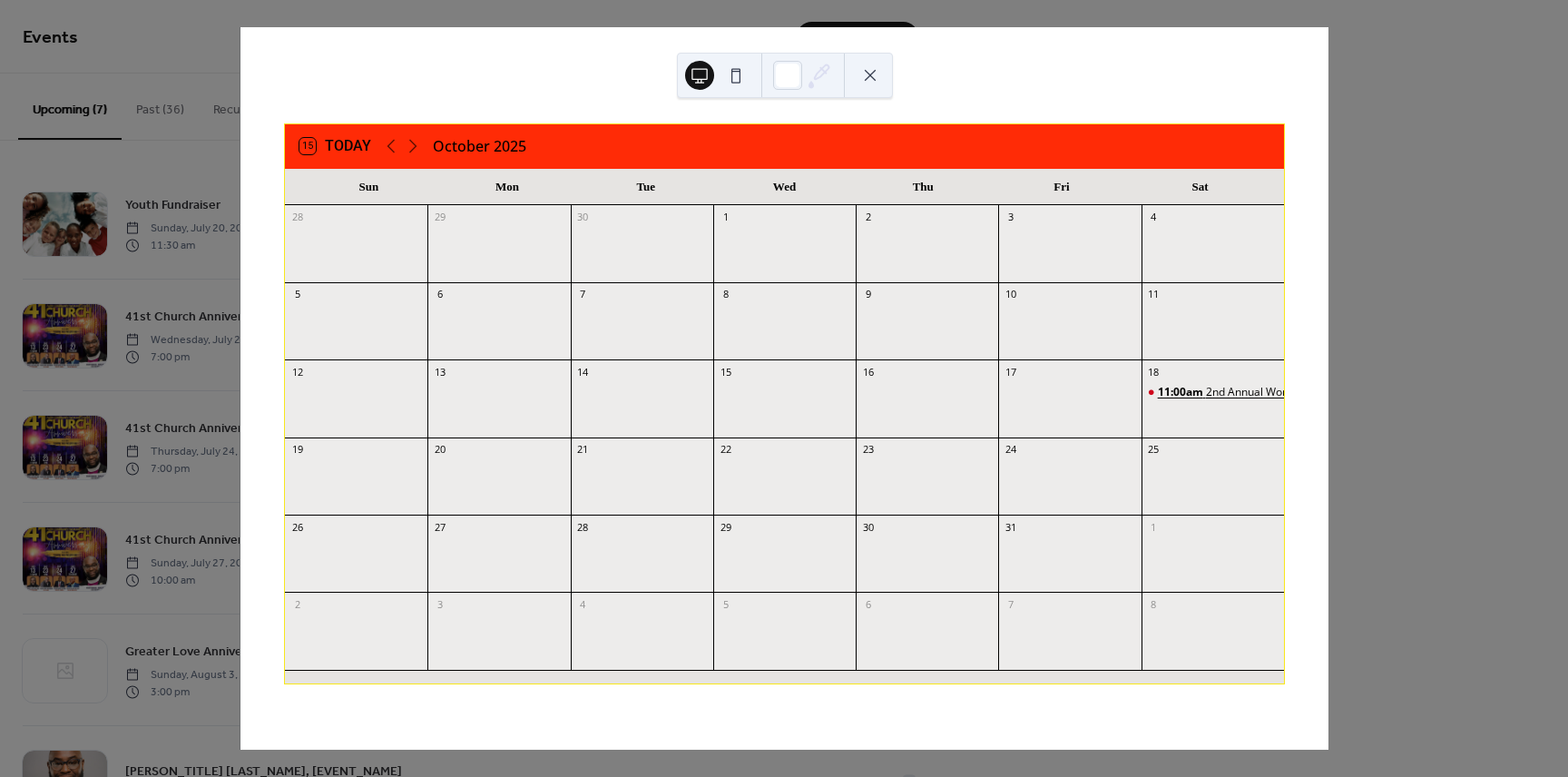 click on "2nd Annual Women's Conference" at bounding box center [1290, 392] 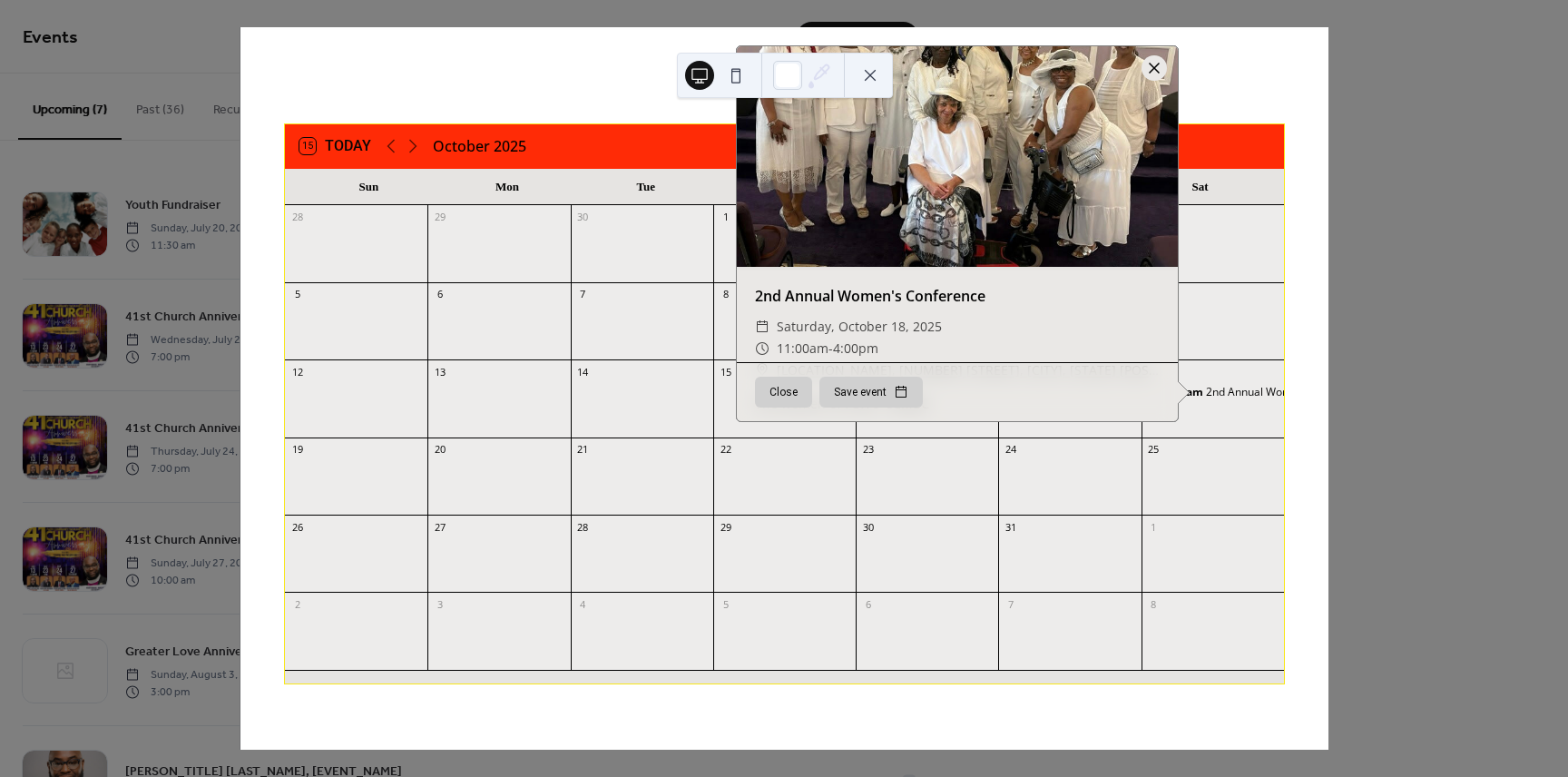 click at bounding box center [1154, 68] 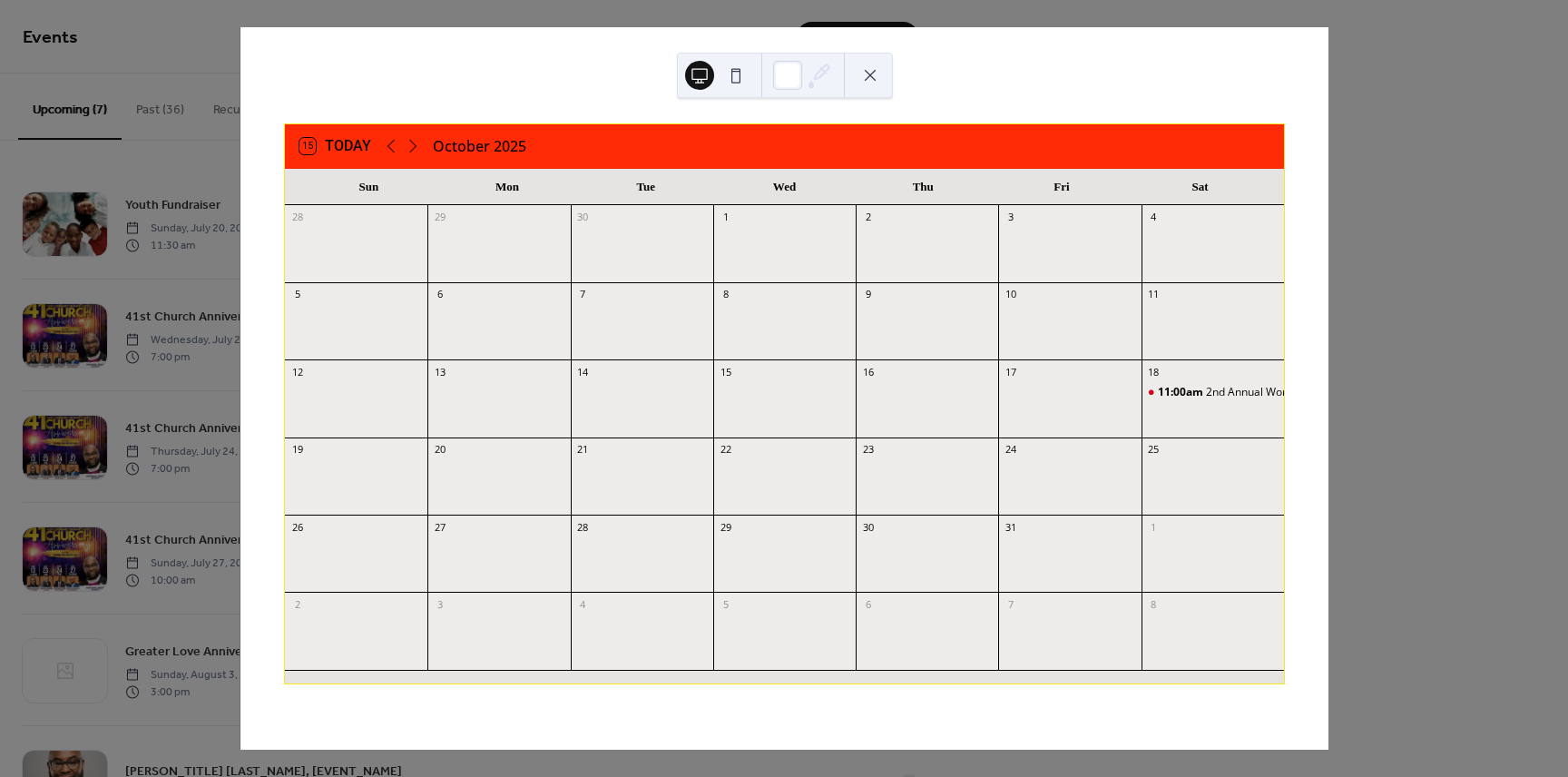 click on "15 [MONTH] [YEAR] Sun Mon Tue Wed Thu Fri Sat 28 29 30 1 2 3 4 5 6 7 8 9 10 11 12 13 14 15 16 17 18 11:00am 2nd Annual Women's Conference 19 20 21 22 23 24 25 26 27 28 29 30 31 1 2 3 4 5 6 7 8" at bounding box center [784, 388] 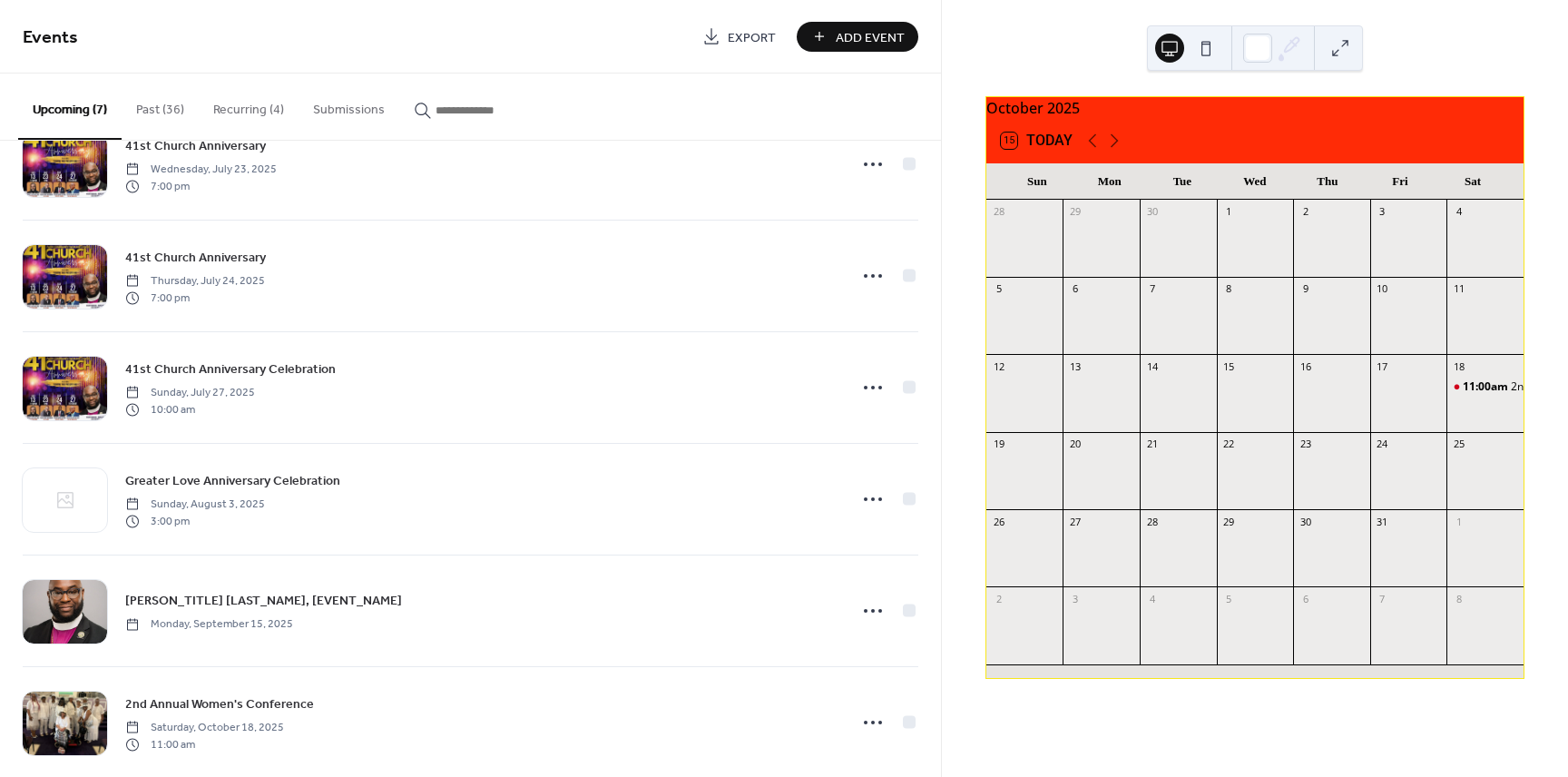 scroll, scrollTop: 199, scrollLeft: 0, axis: vertical 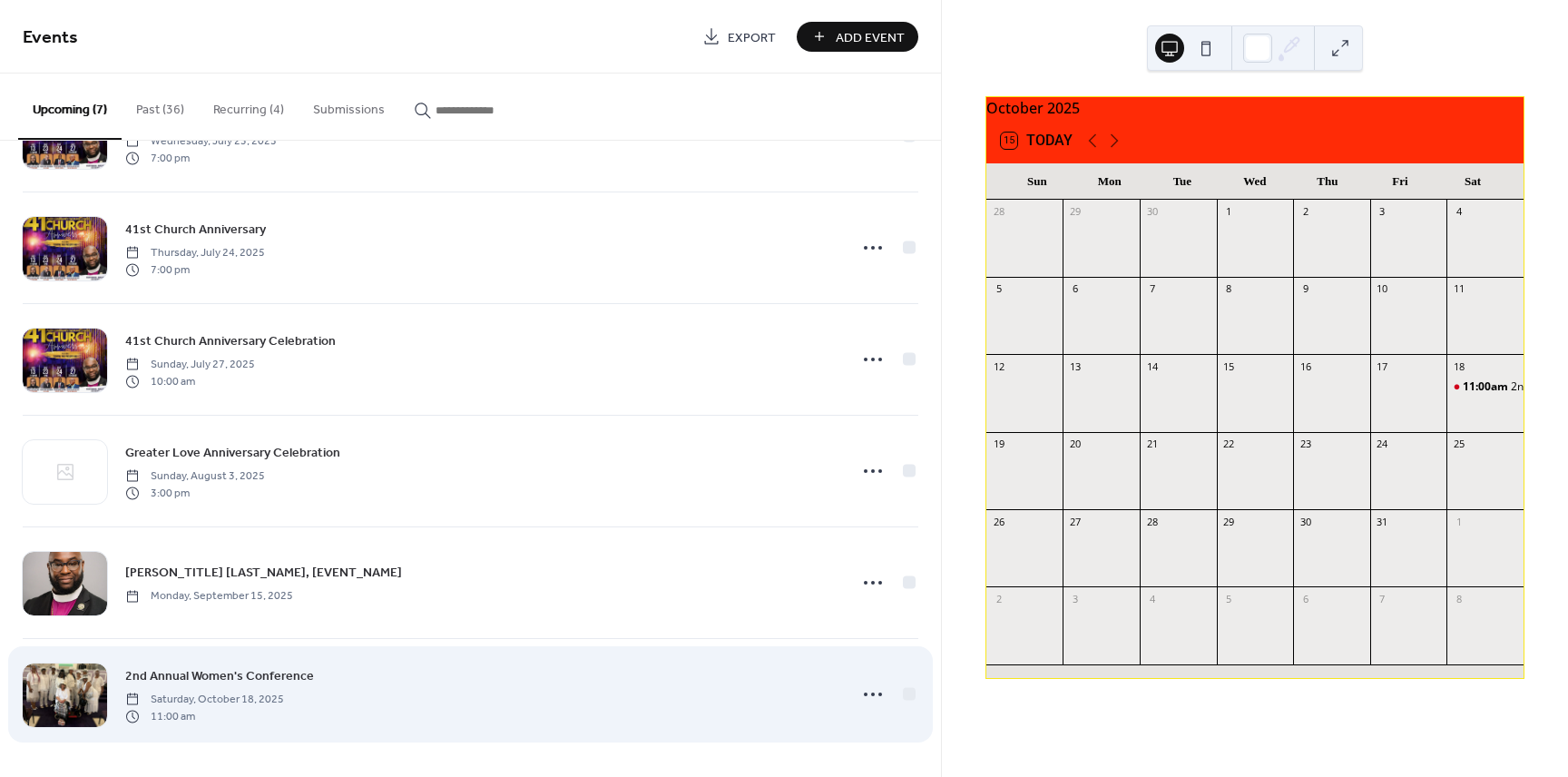 click on "2nd Annual Women's Conference [DAY_OF_WEEK], [MONTH] [DAY], [YEAR] 11:00 am" at bounding box center [480, 694] 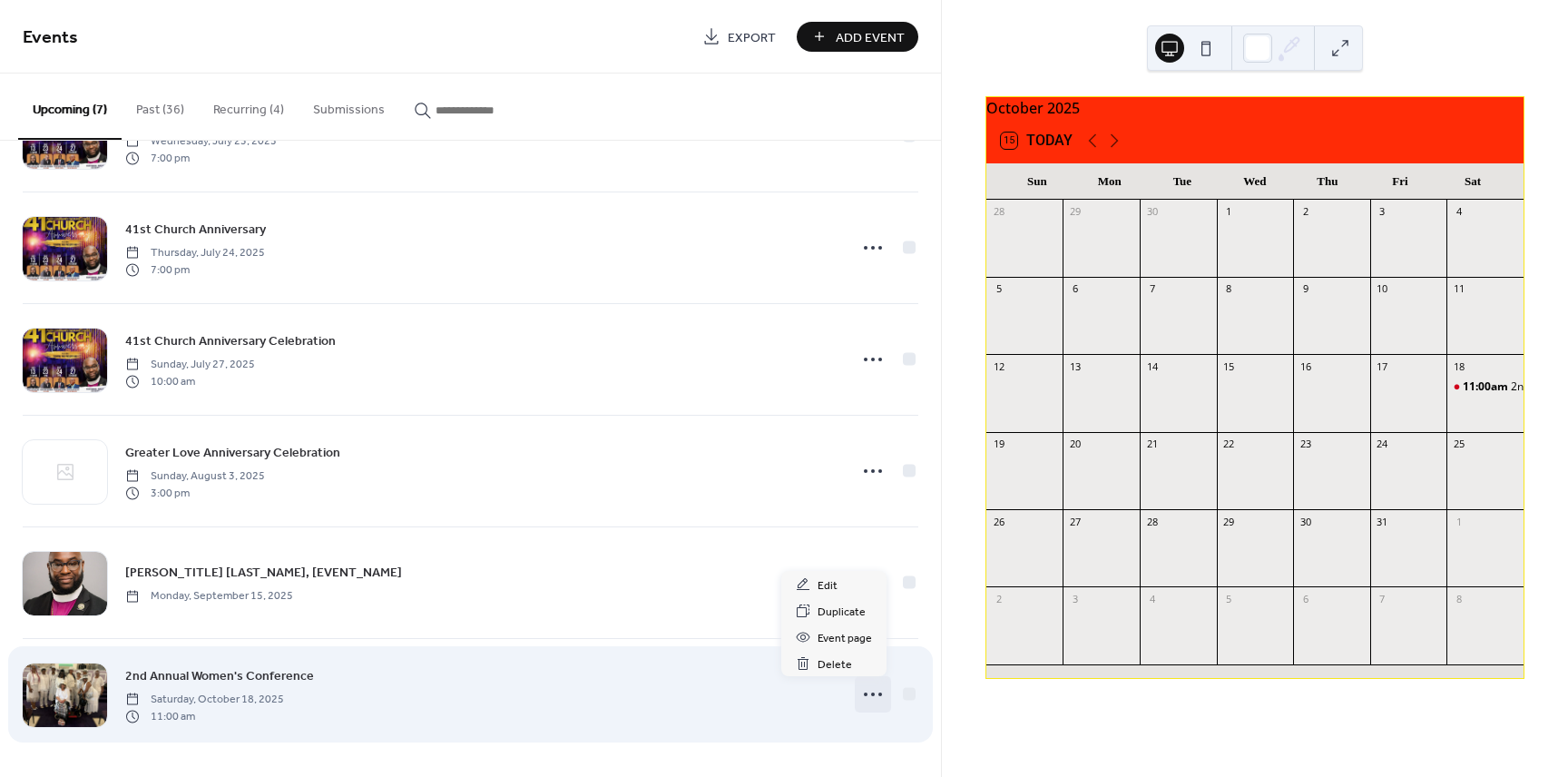 click 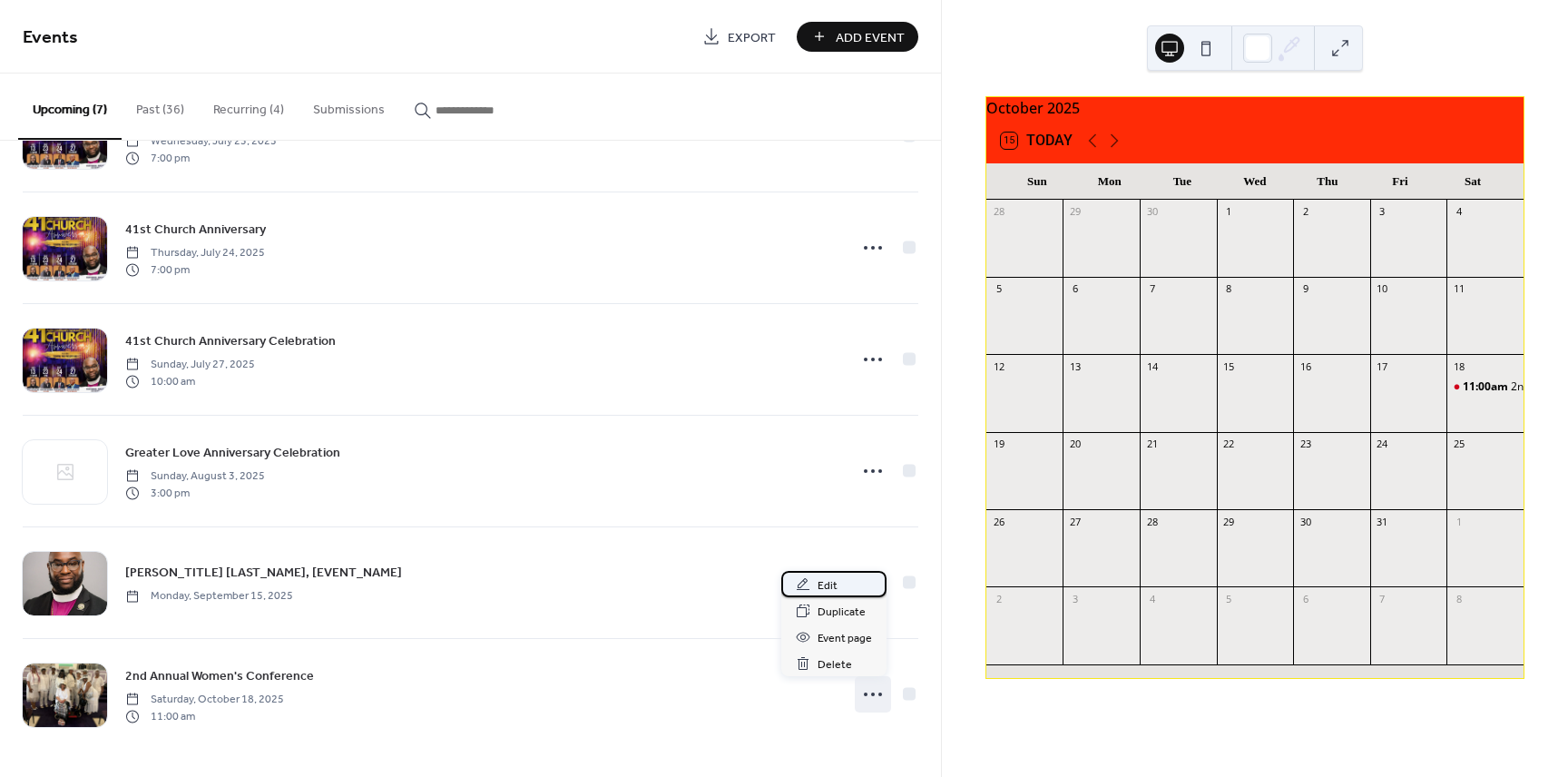 click on "Edit" at bounding box center (828, 585) 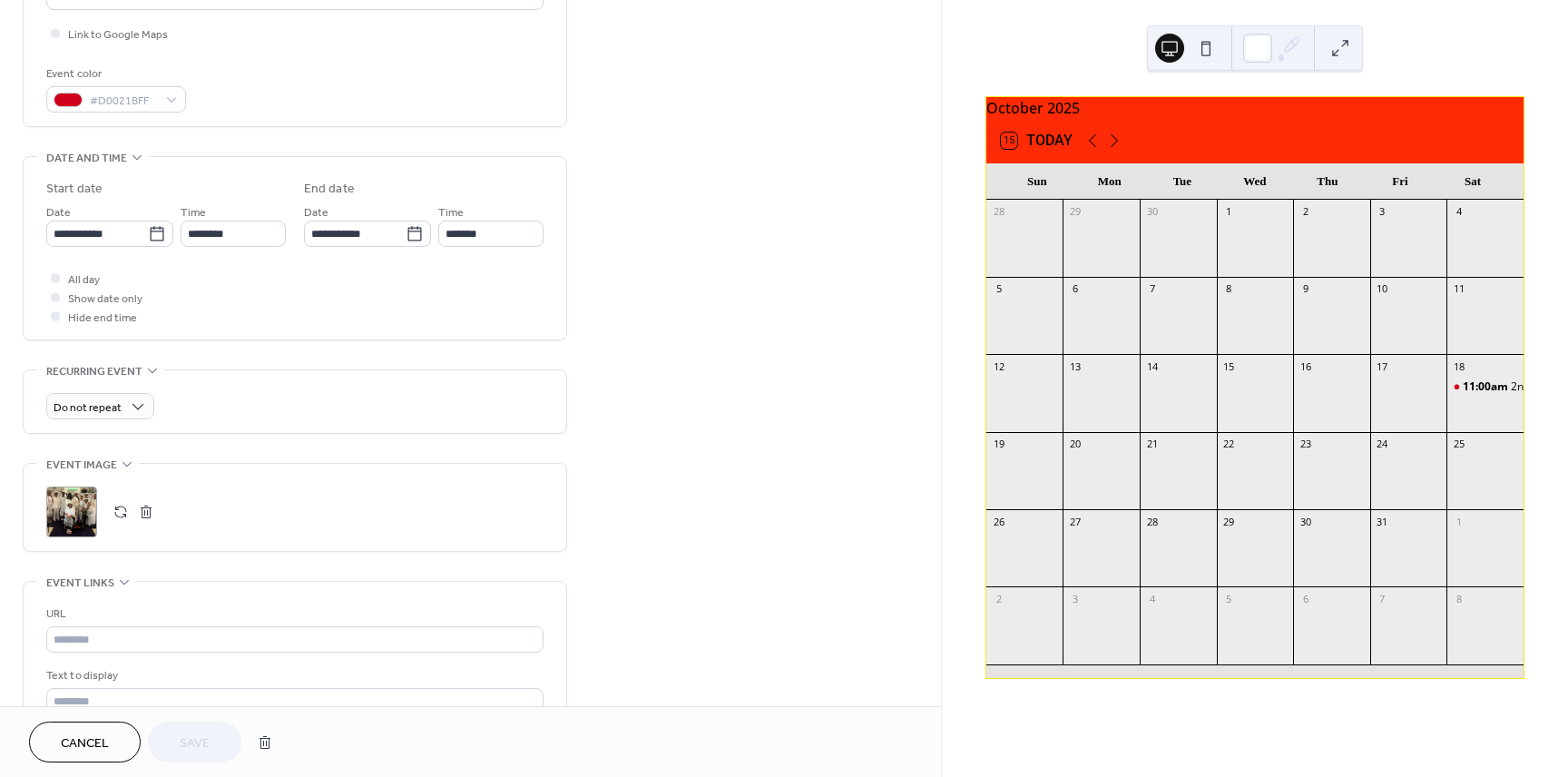 scroll, scrollTop: 443, scrollLeft: 0, axis: vertical 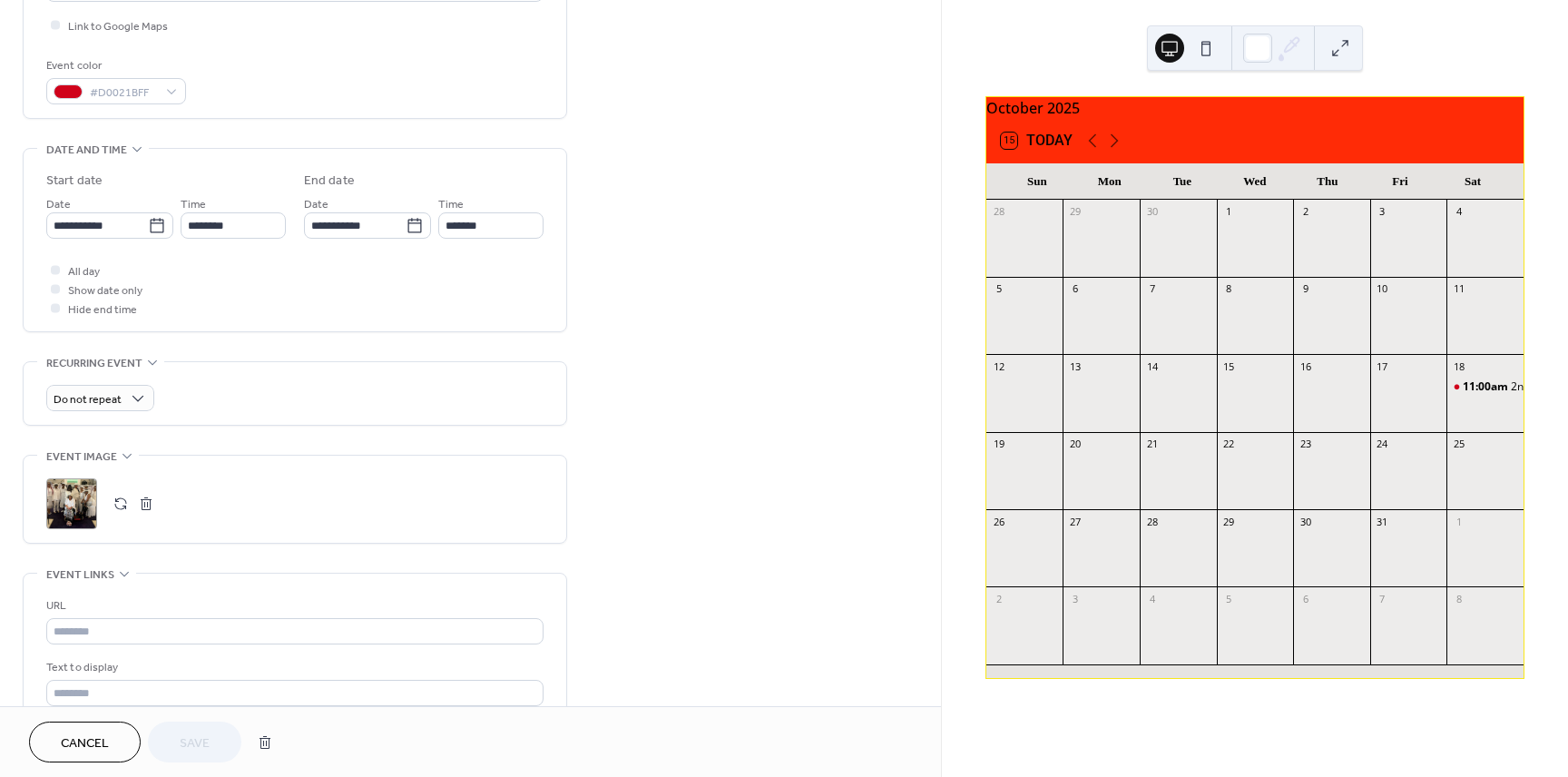 click on ";" at bounding box center (72, 504) 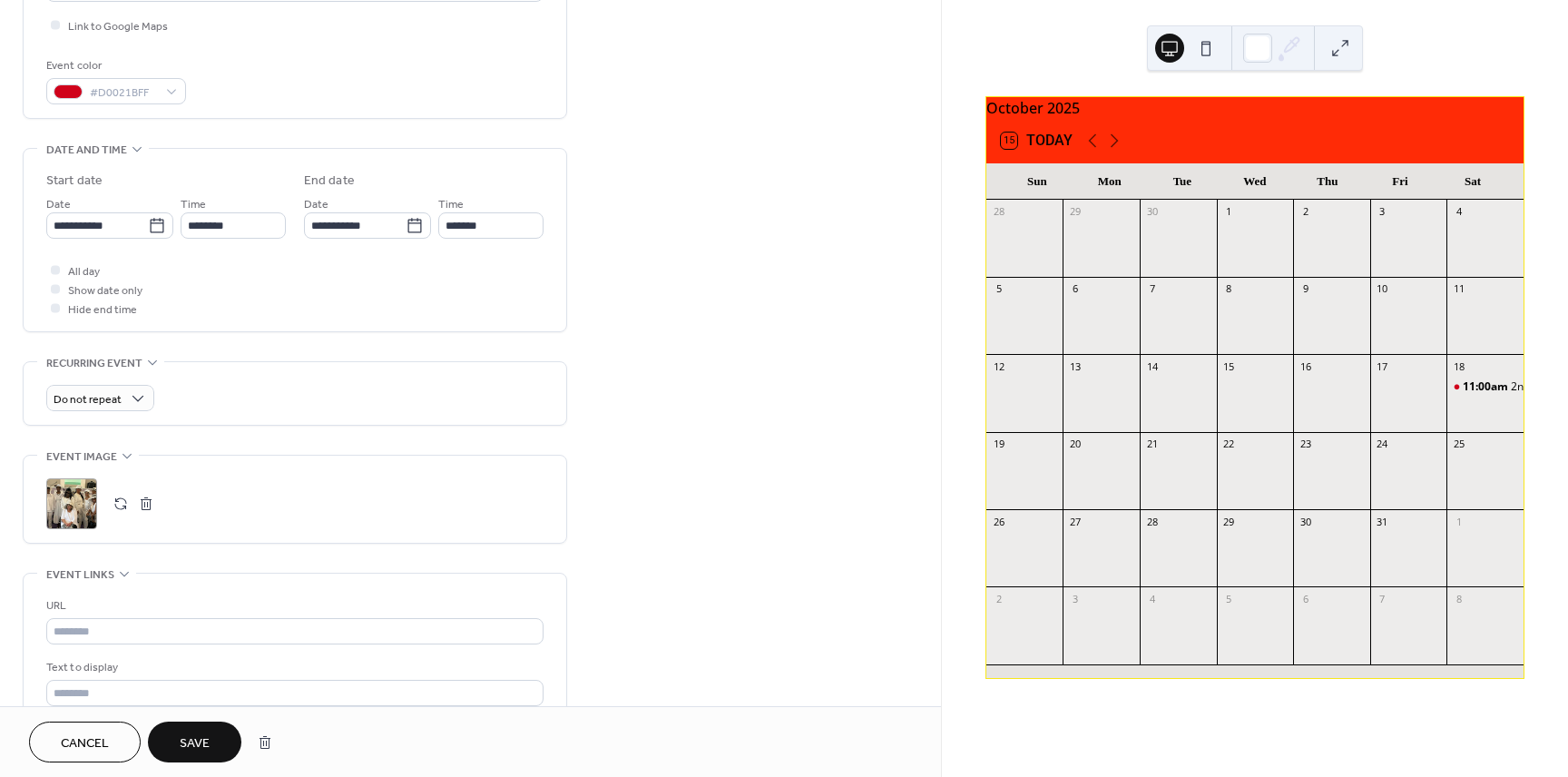 click on "Save" at bounding box center (194, 743) 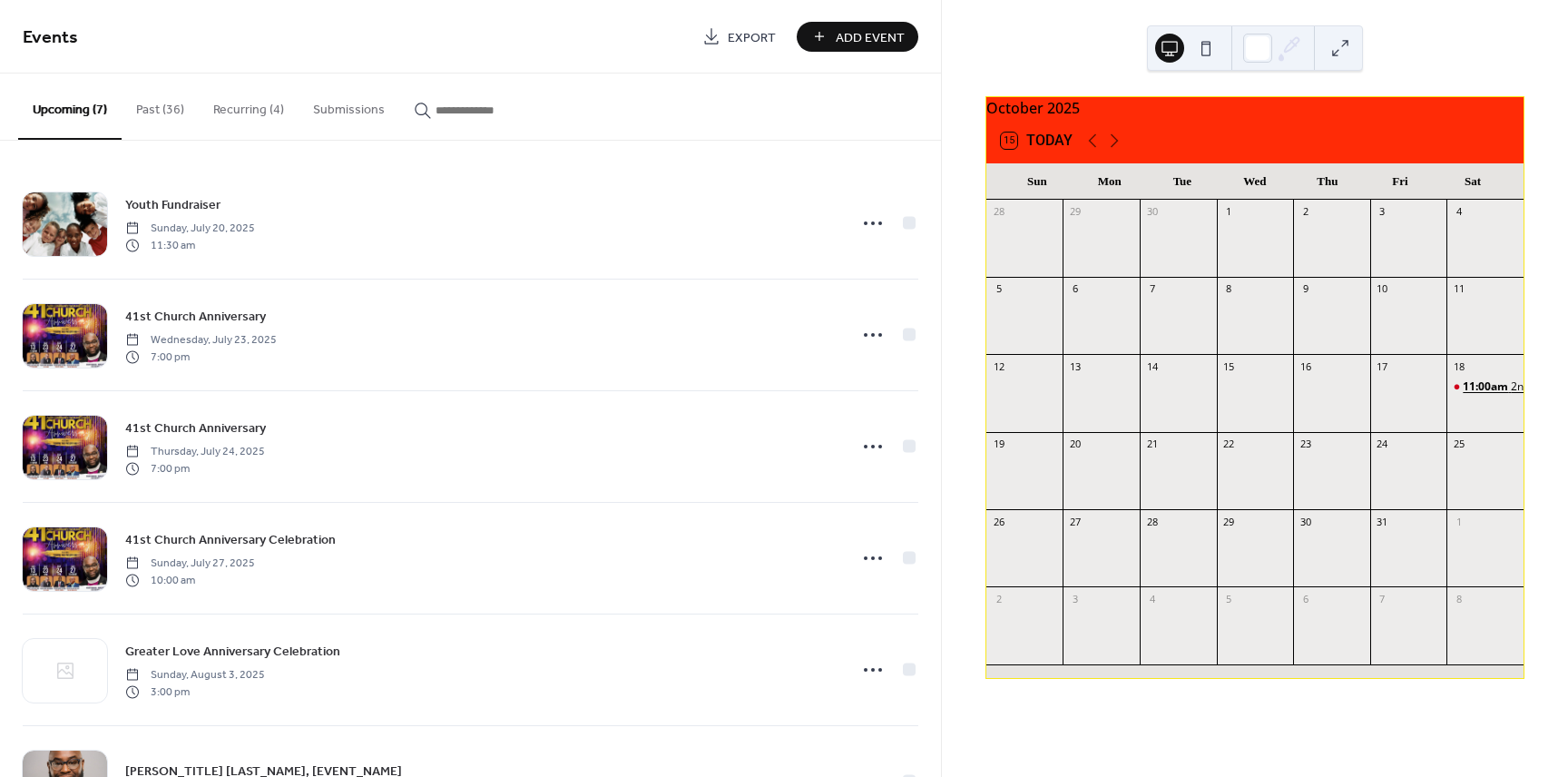 click on "11:00am" at bounding box center [1486, 387] 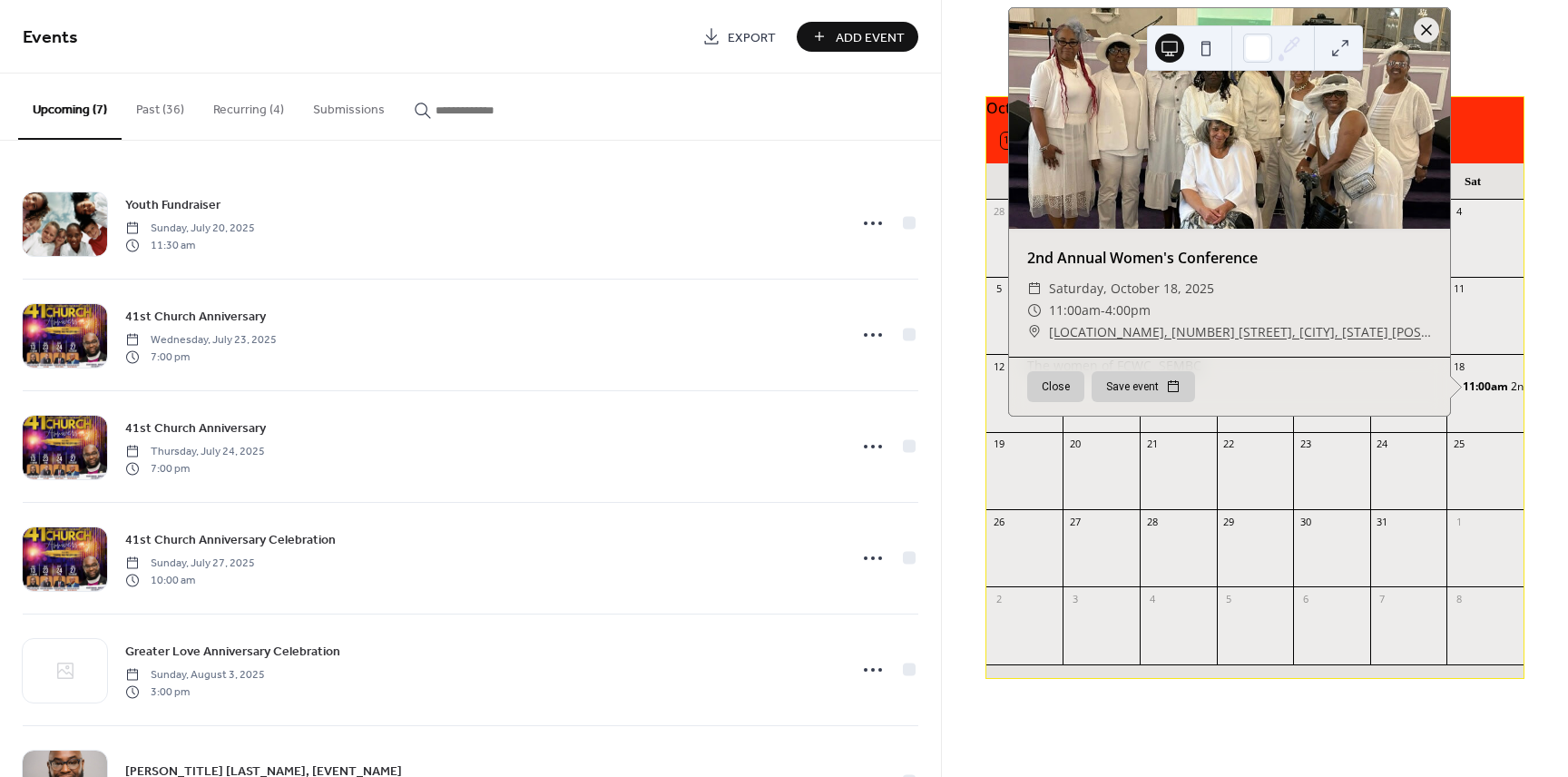 click at bounding box center (1426, 30) 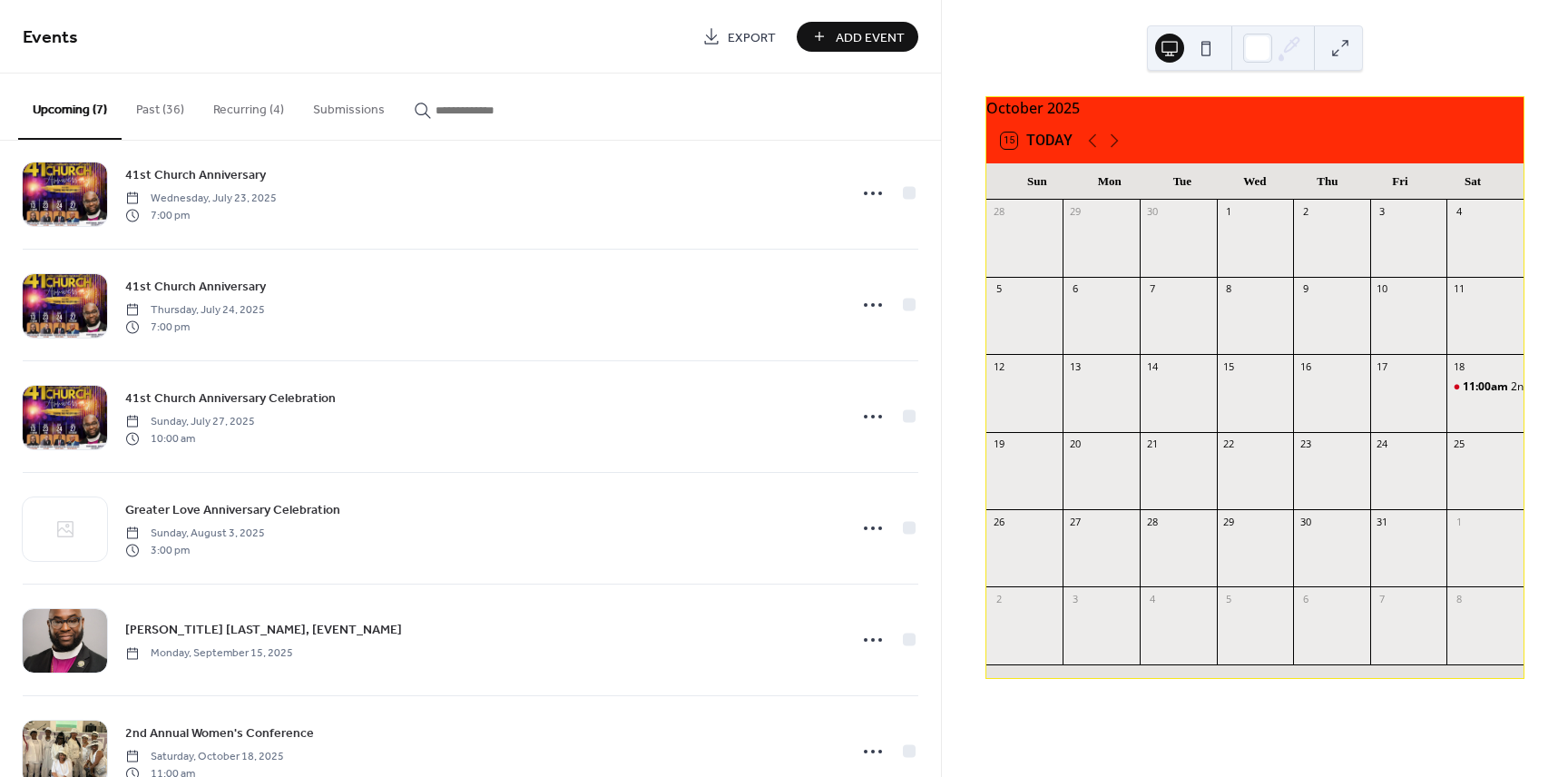 scroll, scrollTop: 199, scrollLeft: 0, axis: vertical 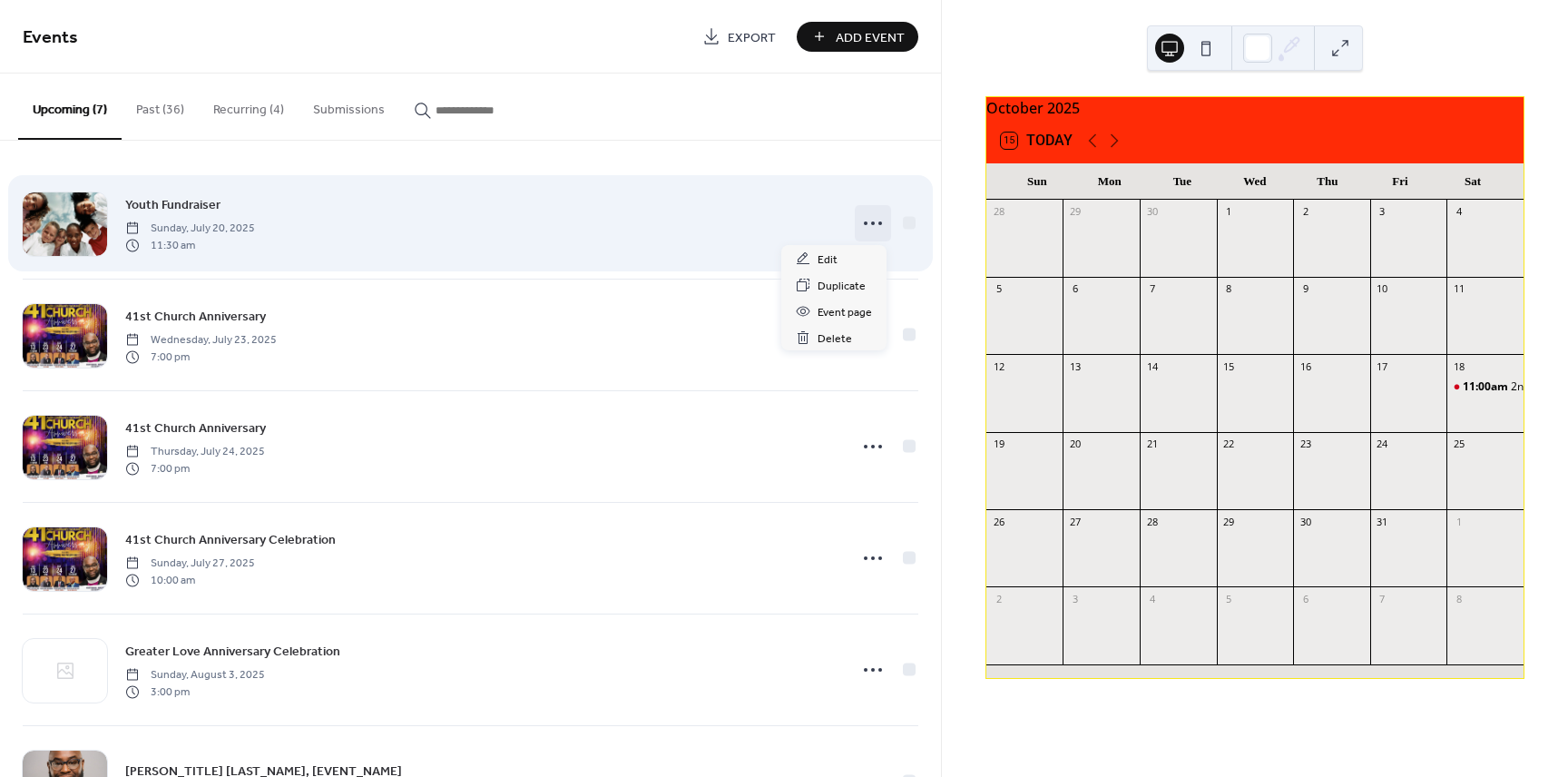 click 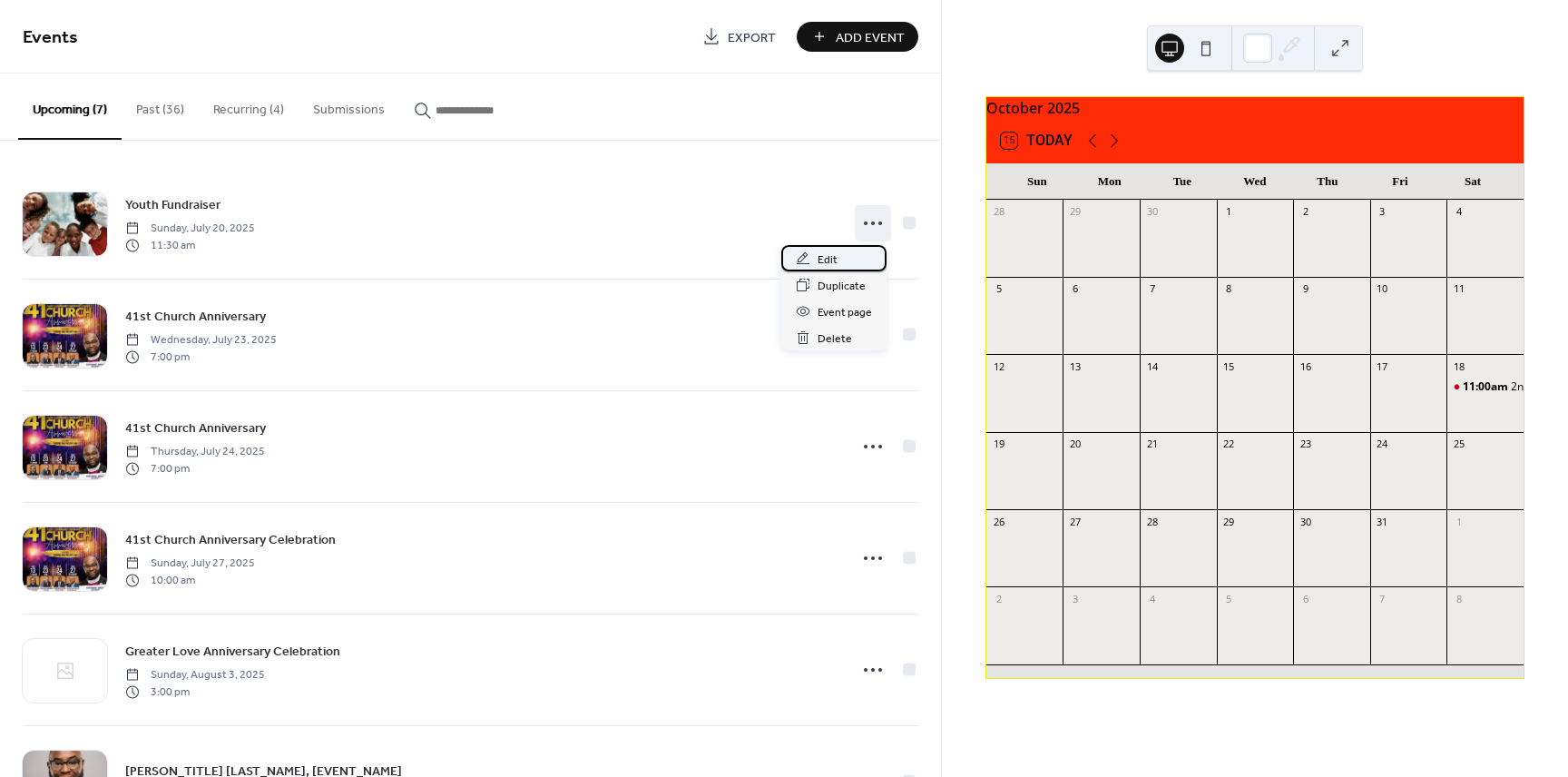 click on "Edit" at bounding box center (828, 260) 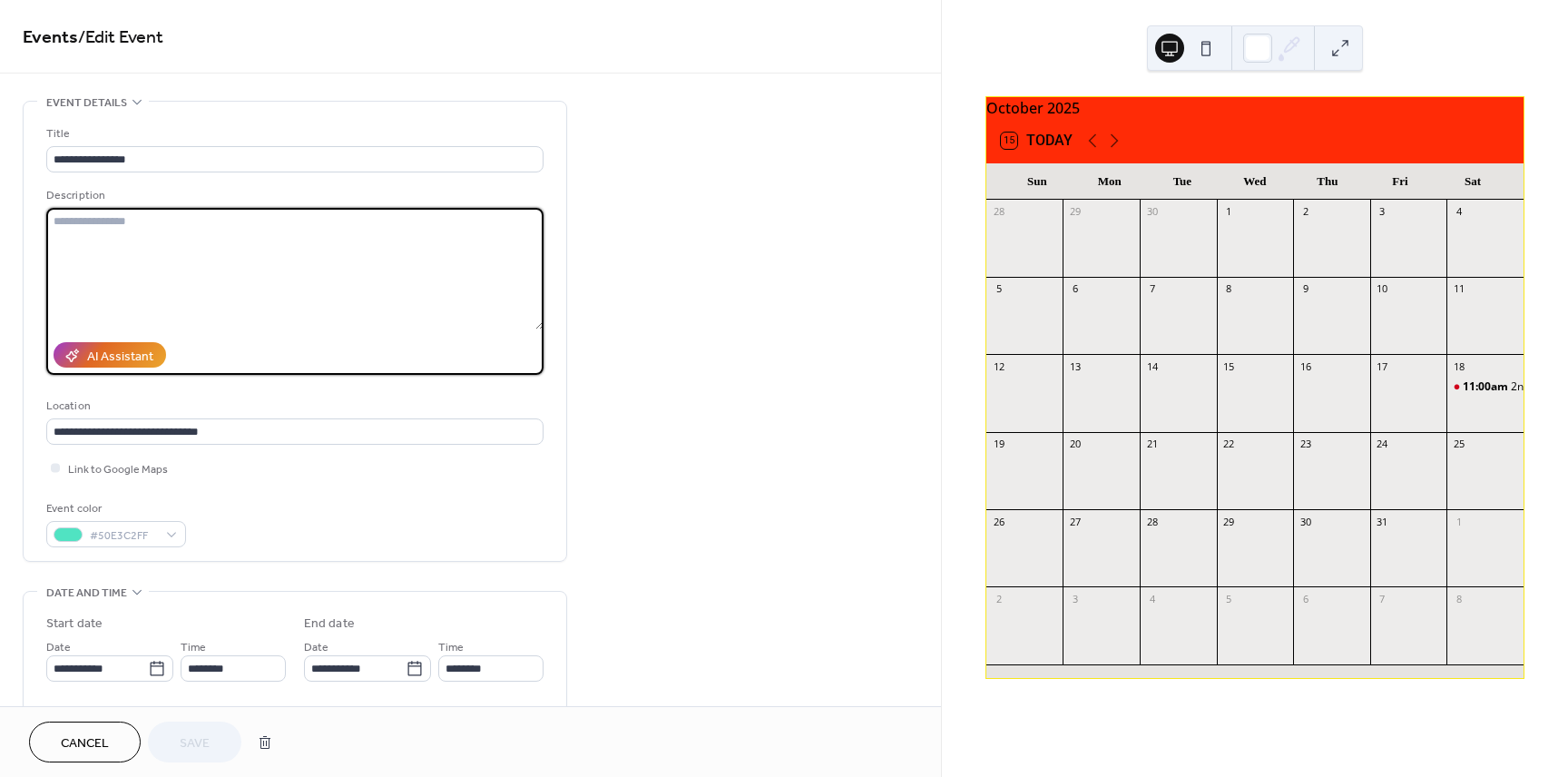 click at bounding box center (295, 269) 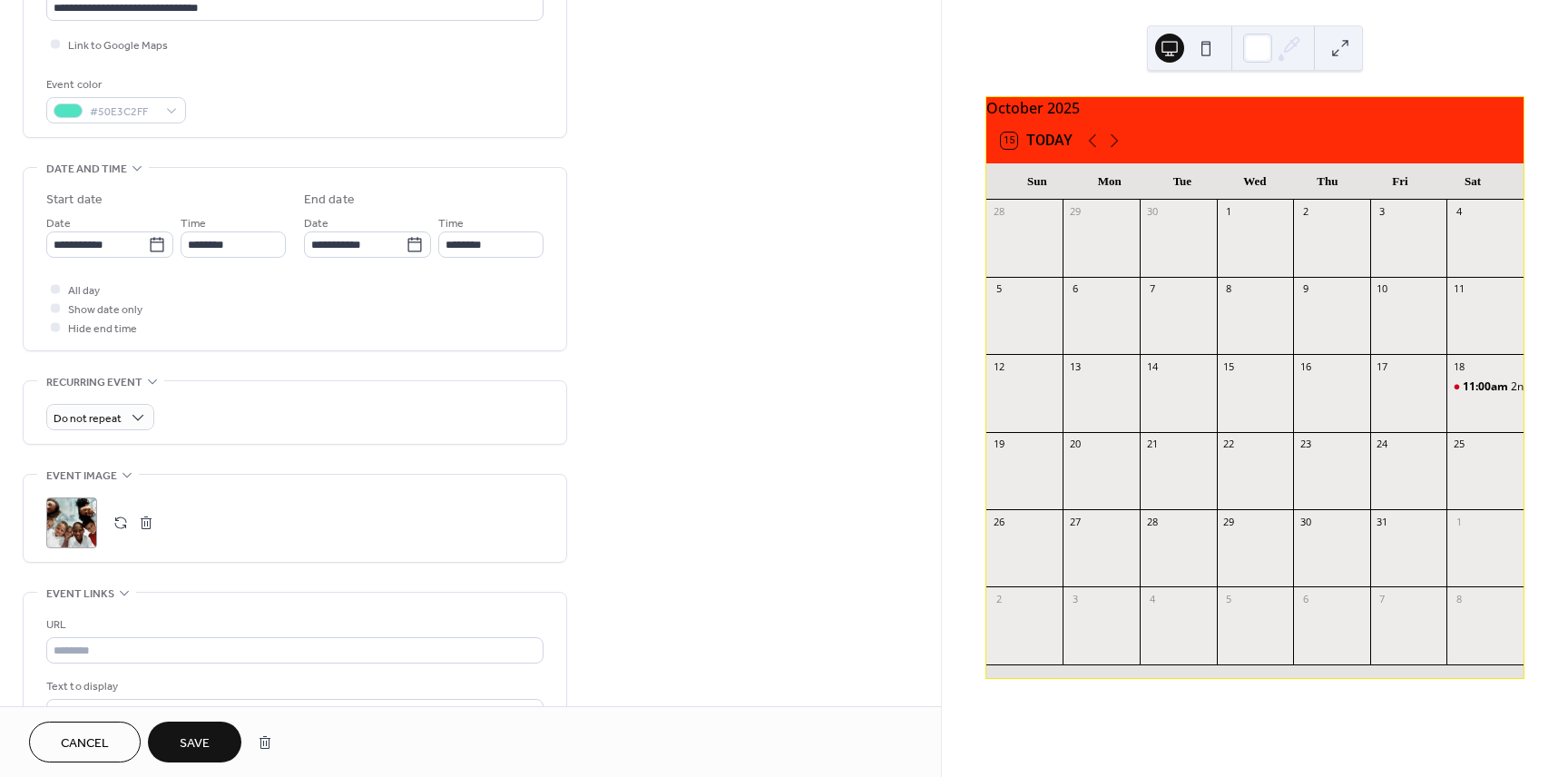 scroll, scrollTop: 458, scrollLeft: 0, axis: vertical 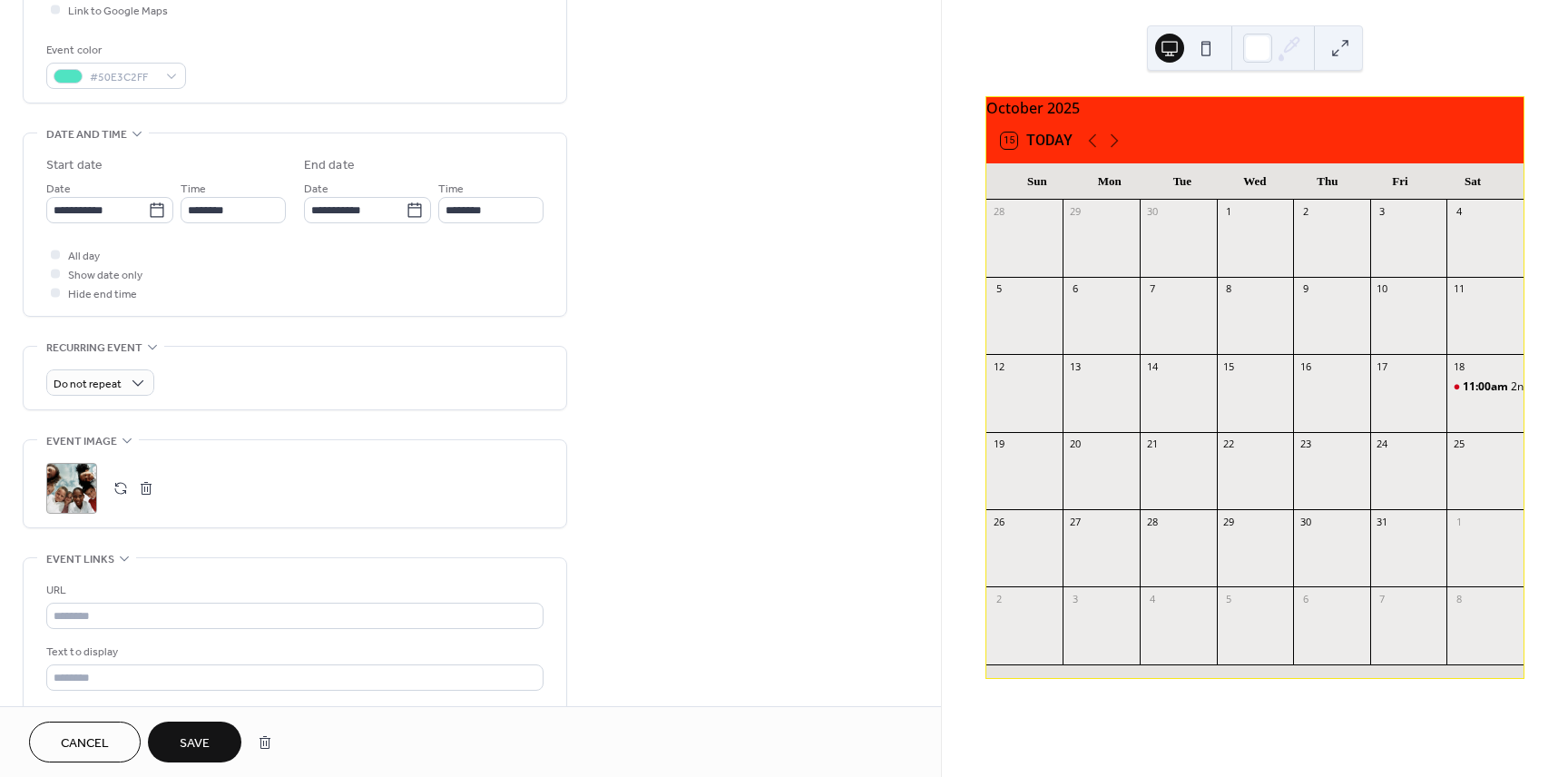 type on "**********" 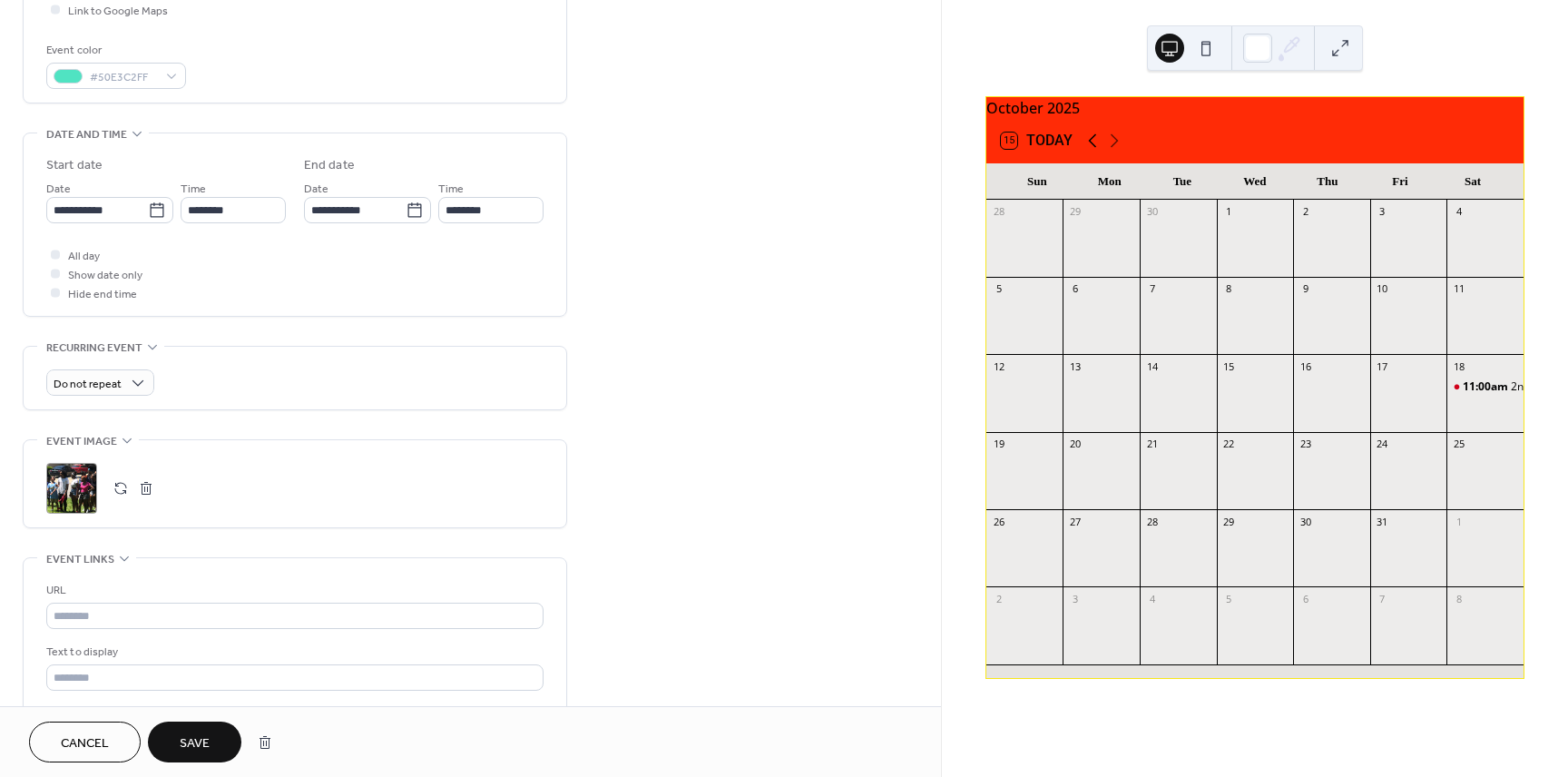 click 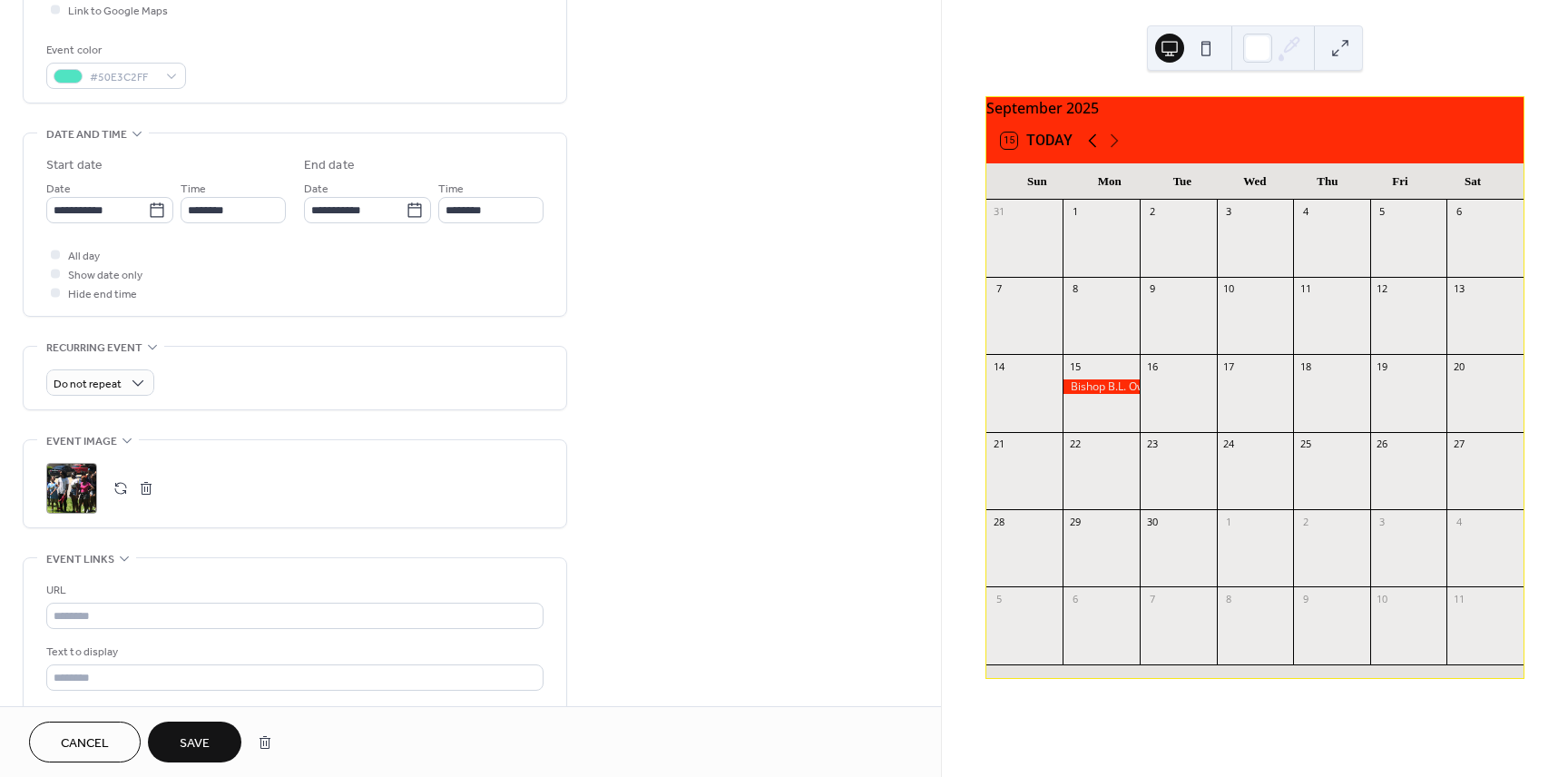 click 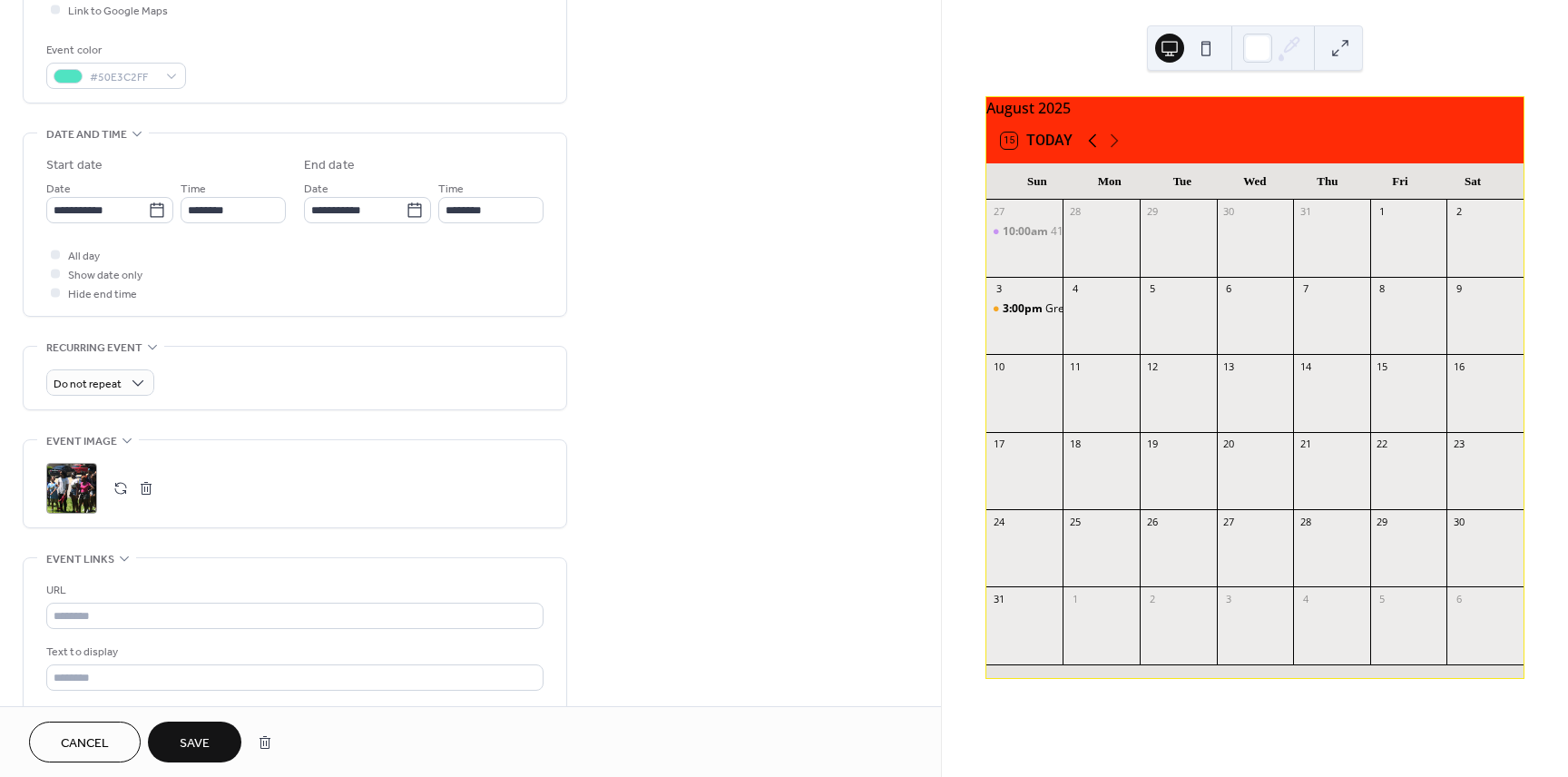 click 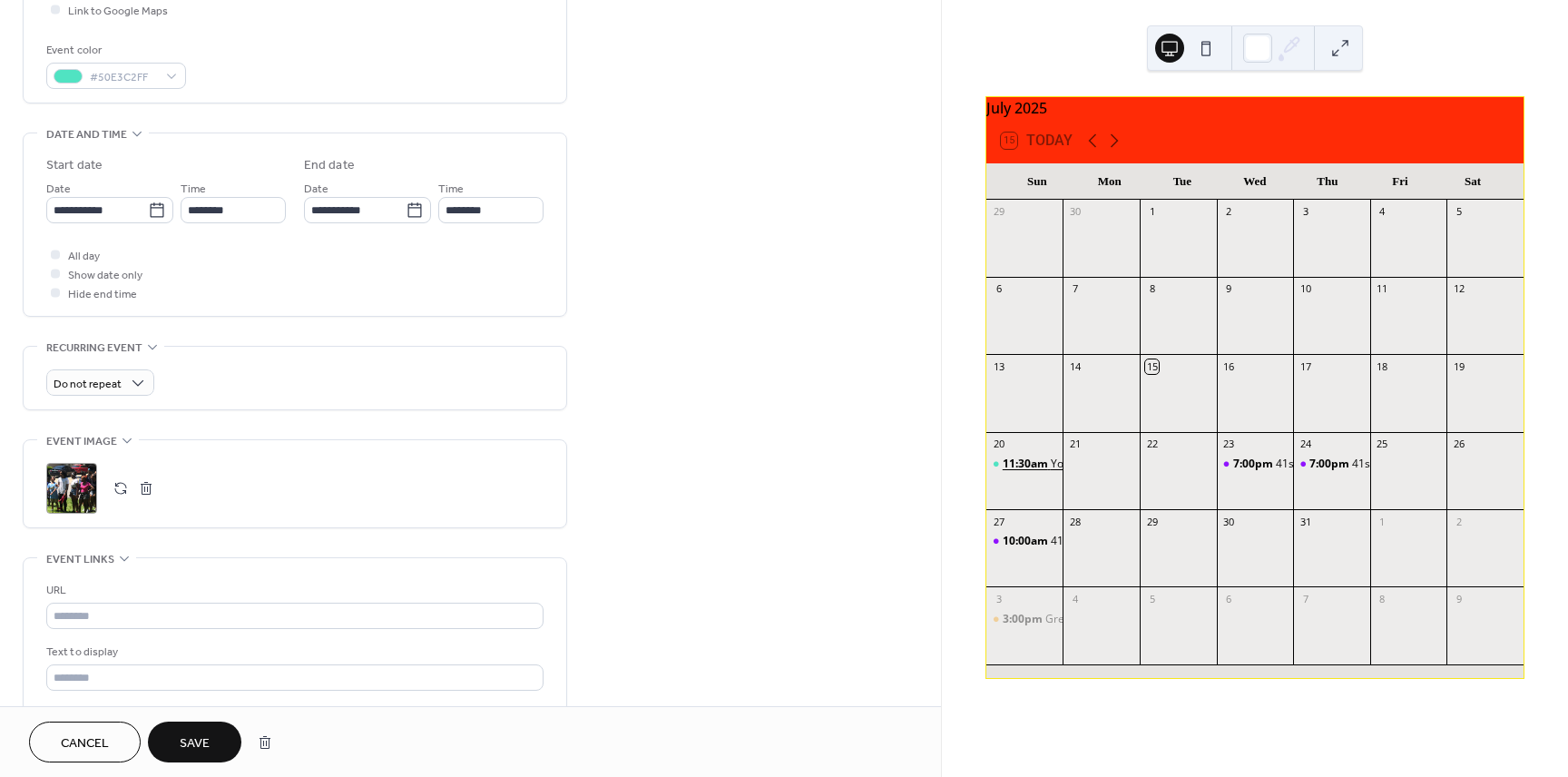 click on "11:30am" at bounding box center (1026, 464) 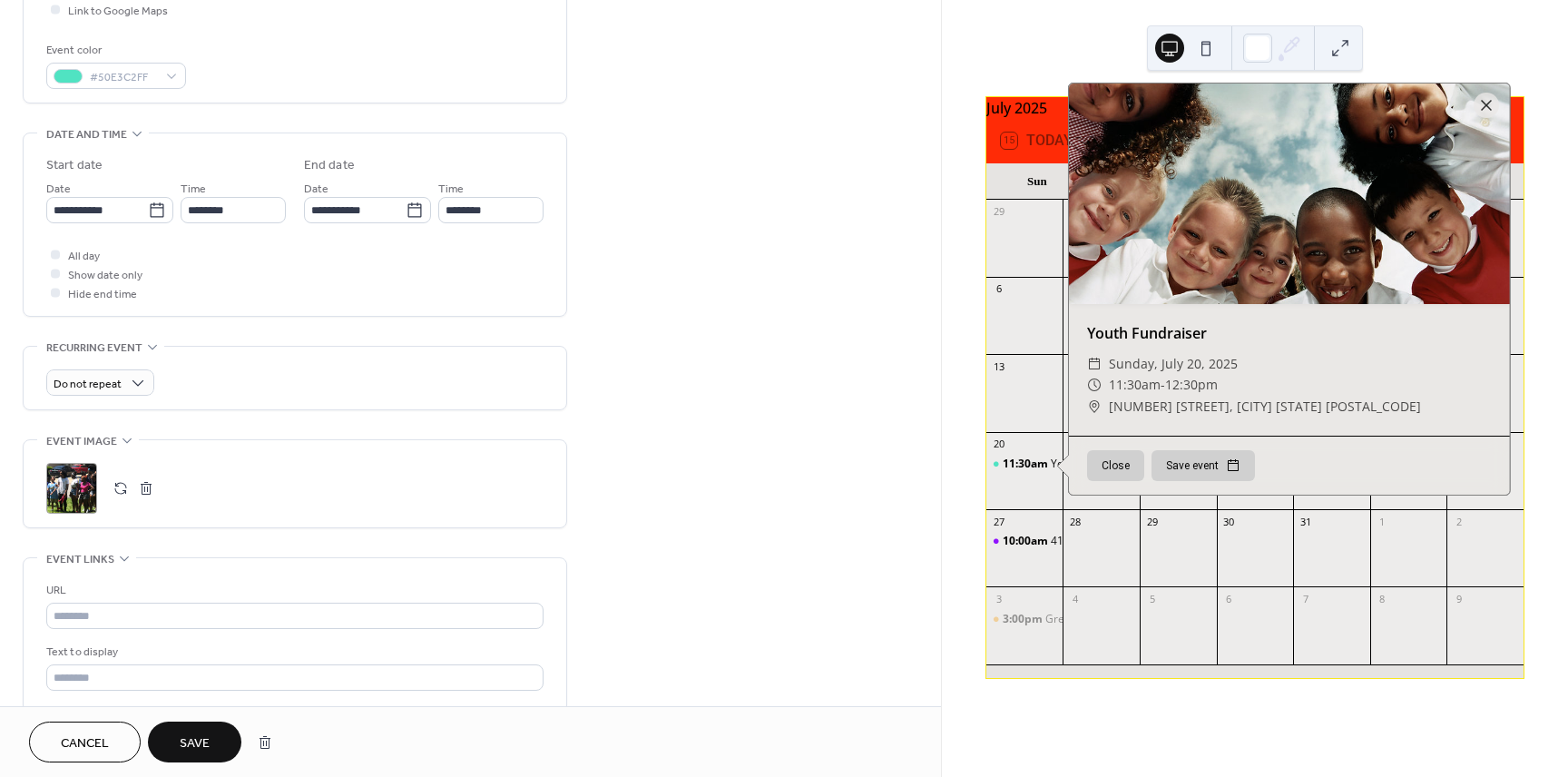 click on "Save" at bounding box center [194, 743] 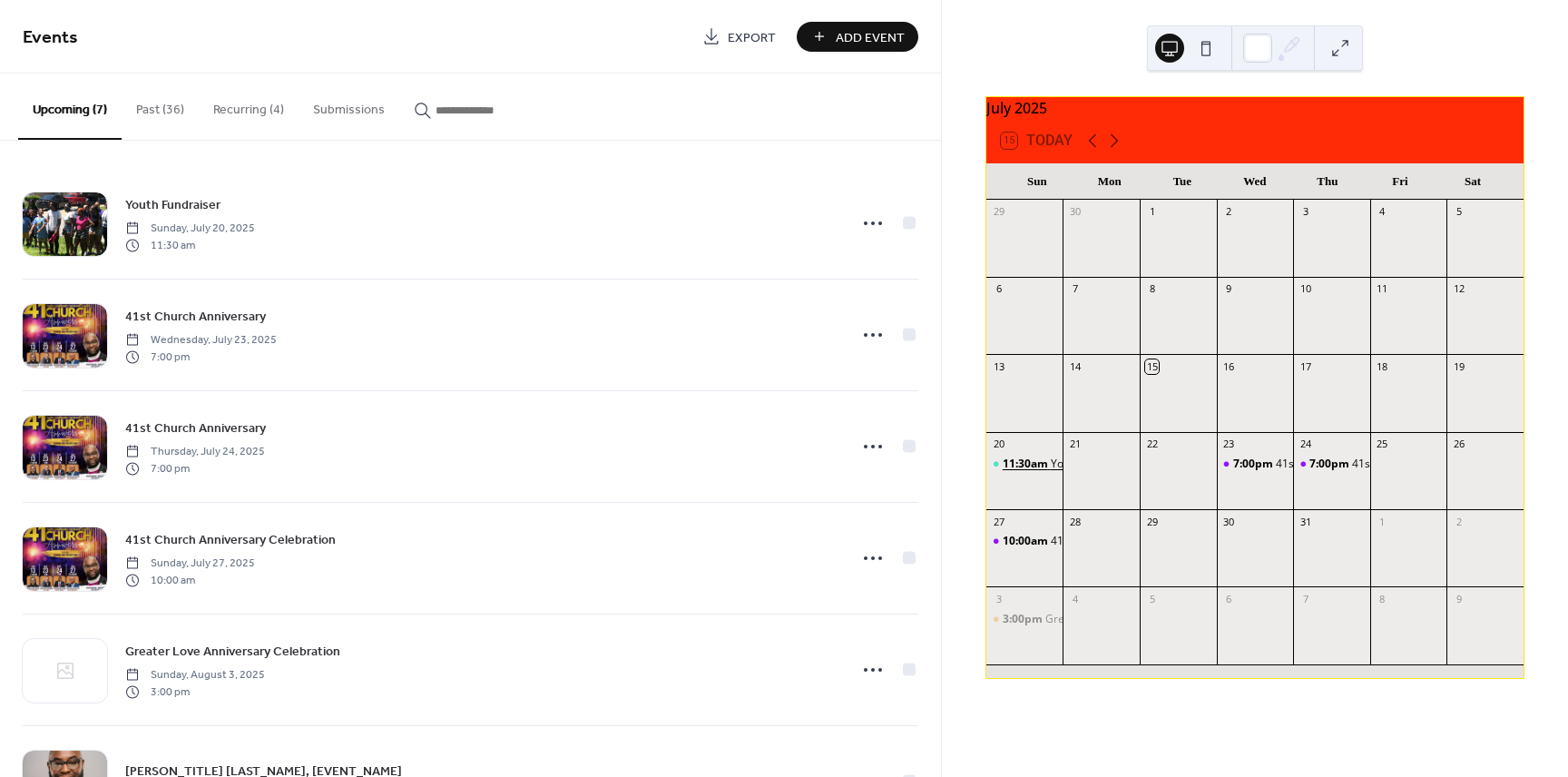 click on "11:30am" at bounding box center (1026, 464) 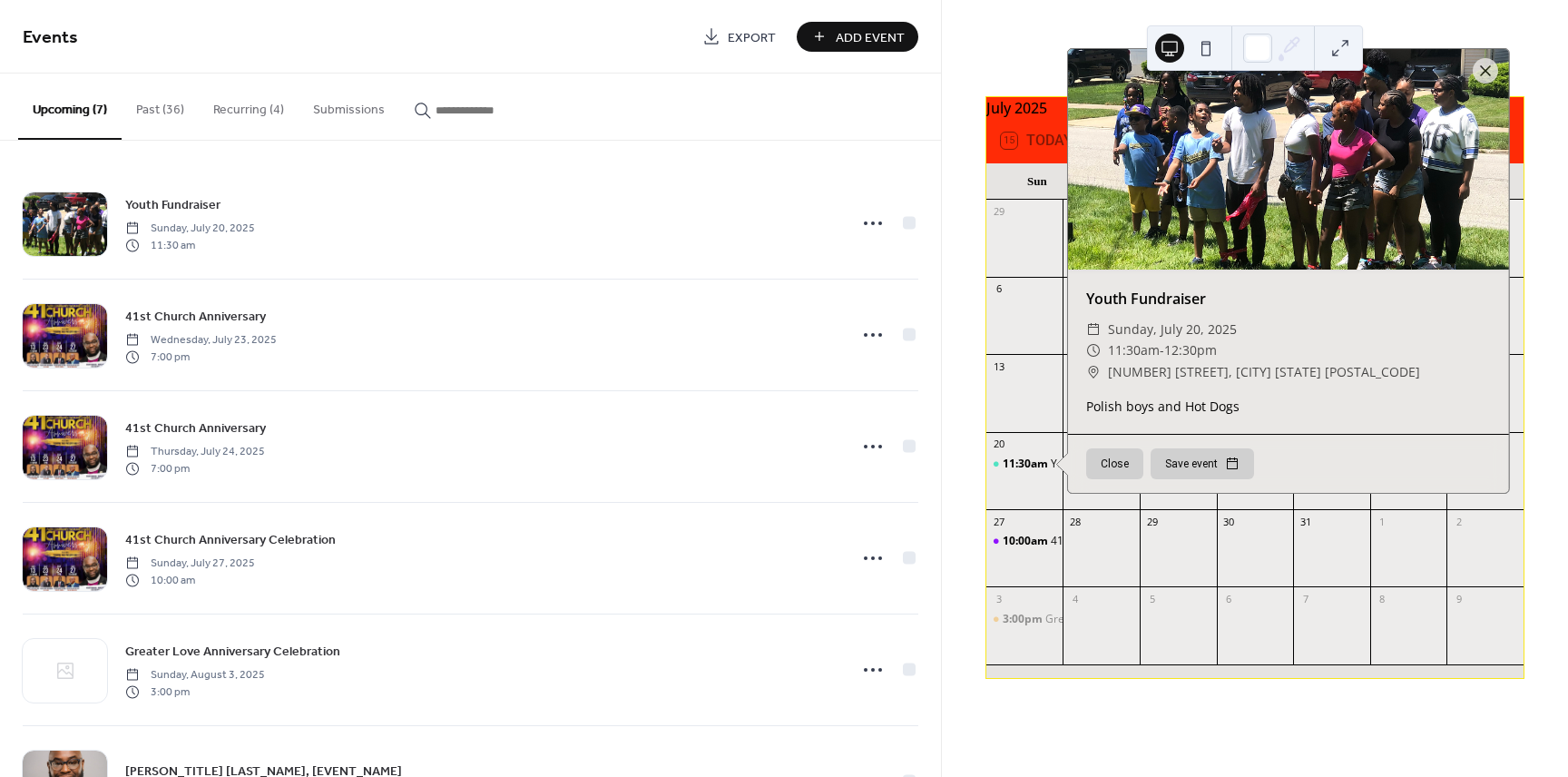 click at bounding box center (1340, 48) 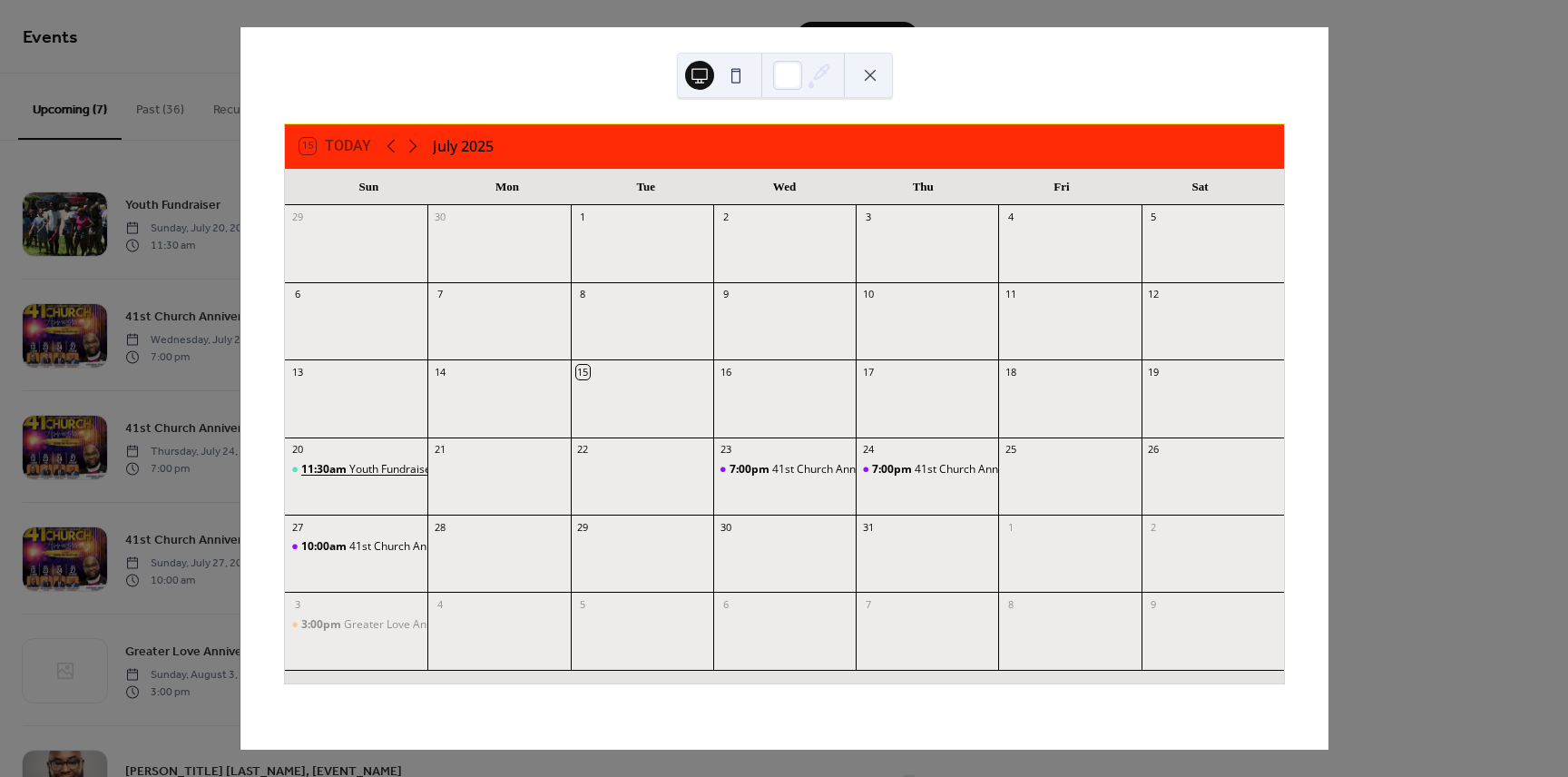 click on "Youth Fundraiser" at bounding box center (392, 469) 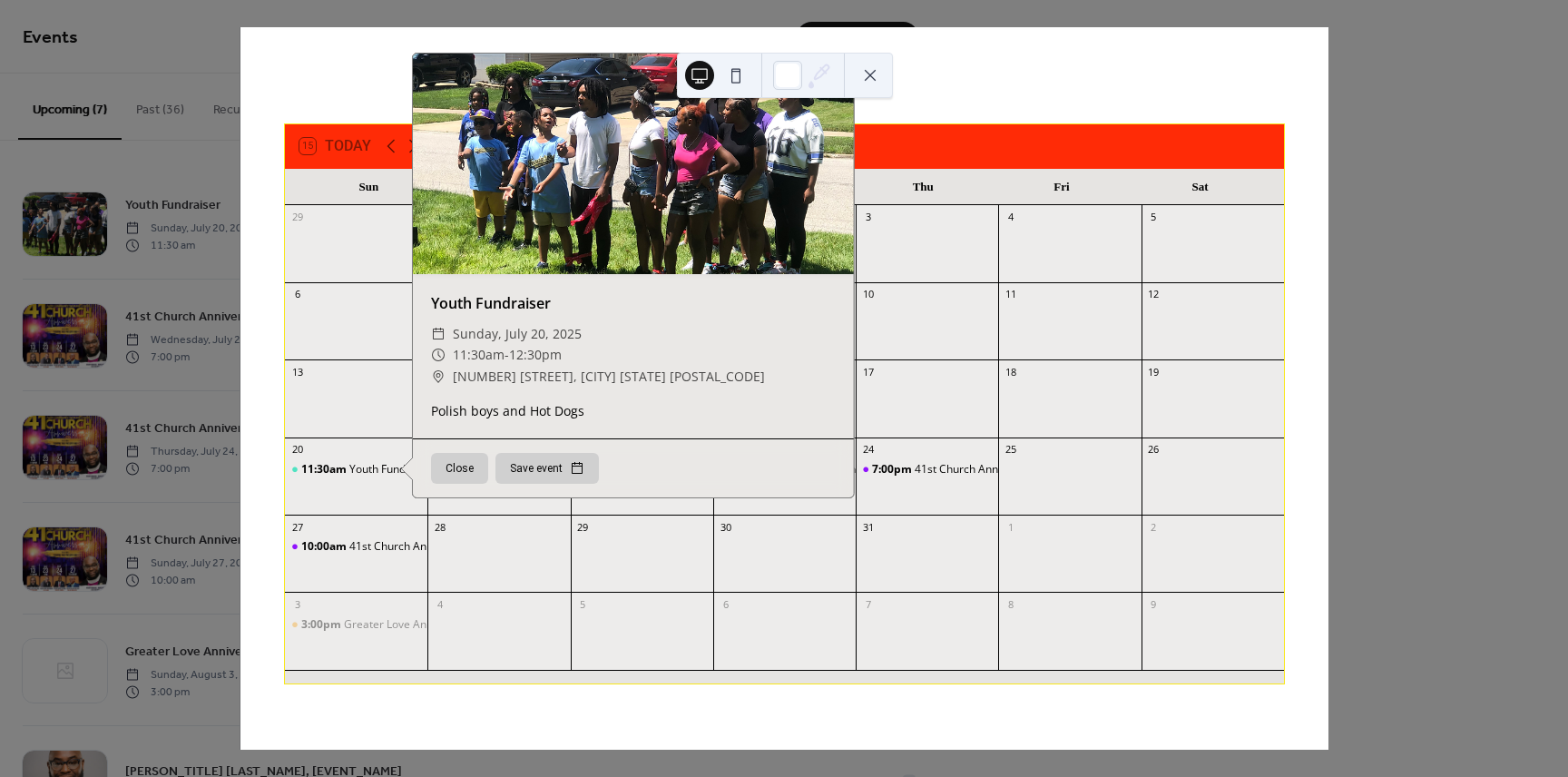 click at bounding box center [870, 75] 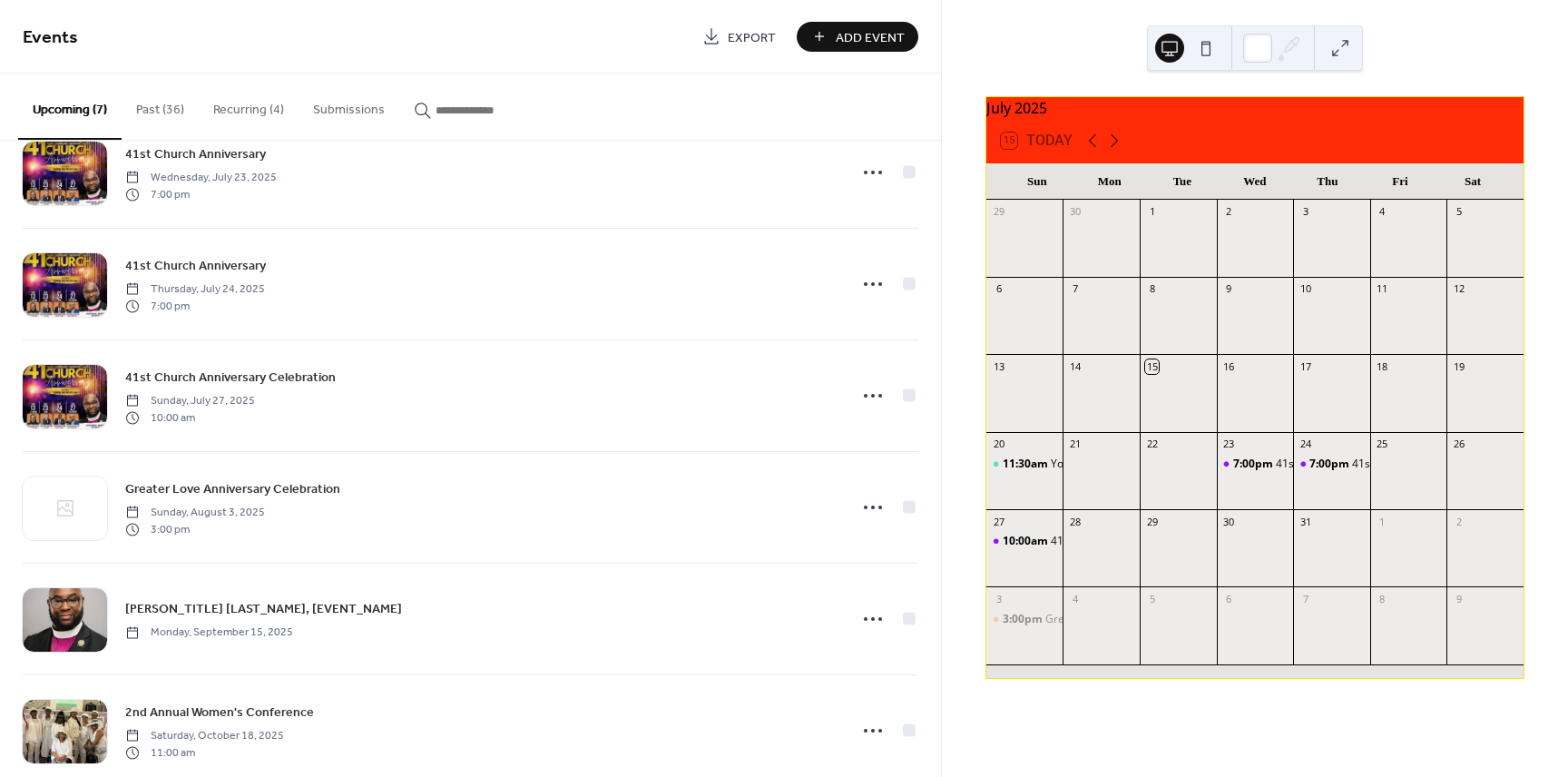 scroll, scrollTop: 199, scrollLeft: 0, axis: vertical 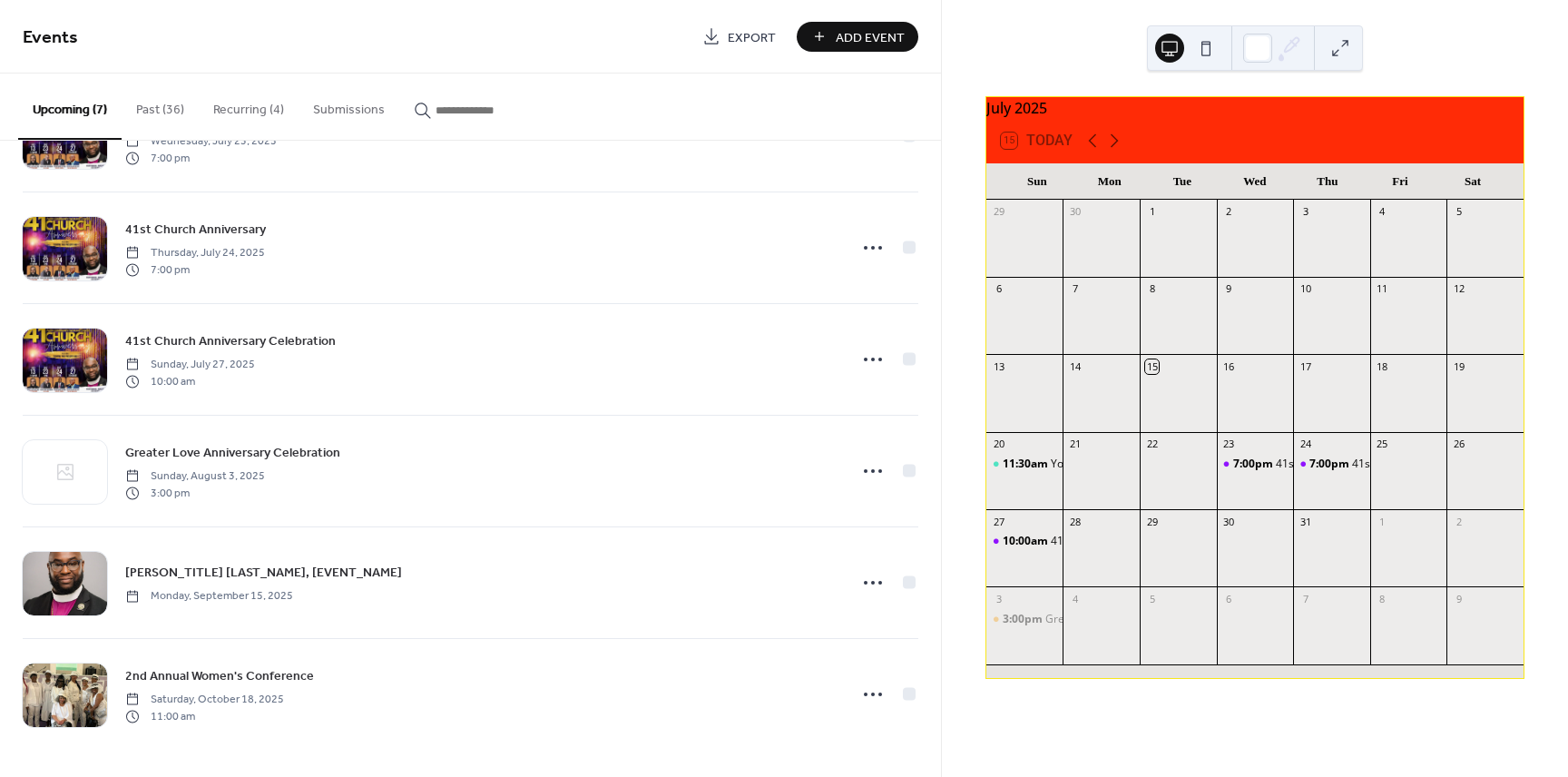 click at bounding box center [1206, 48] 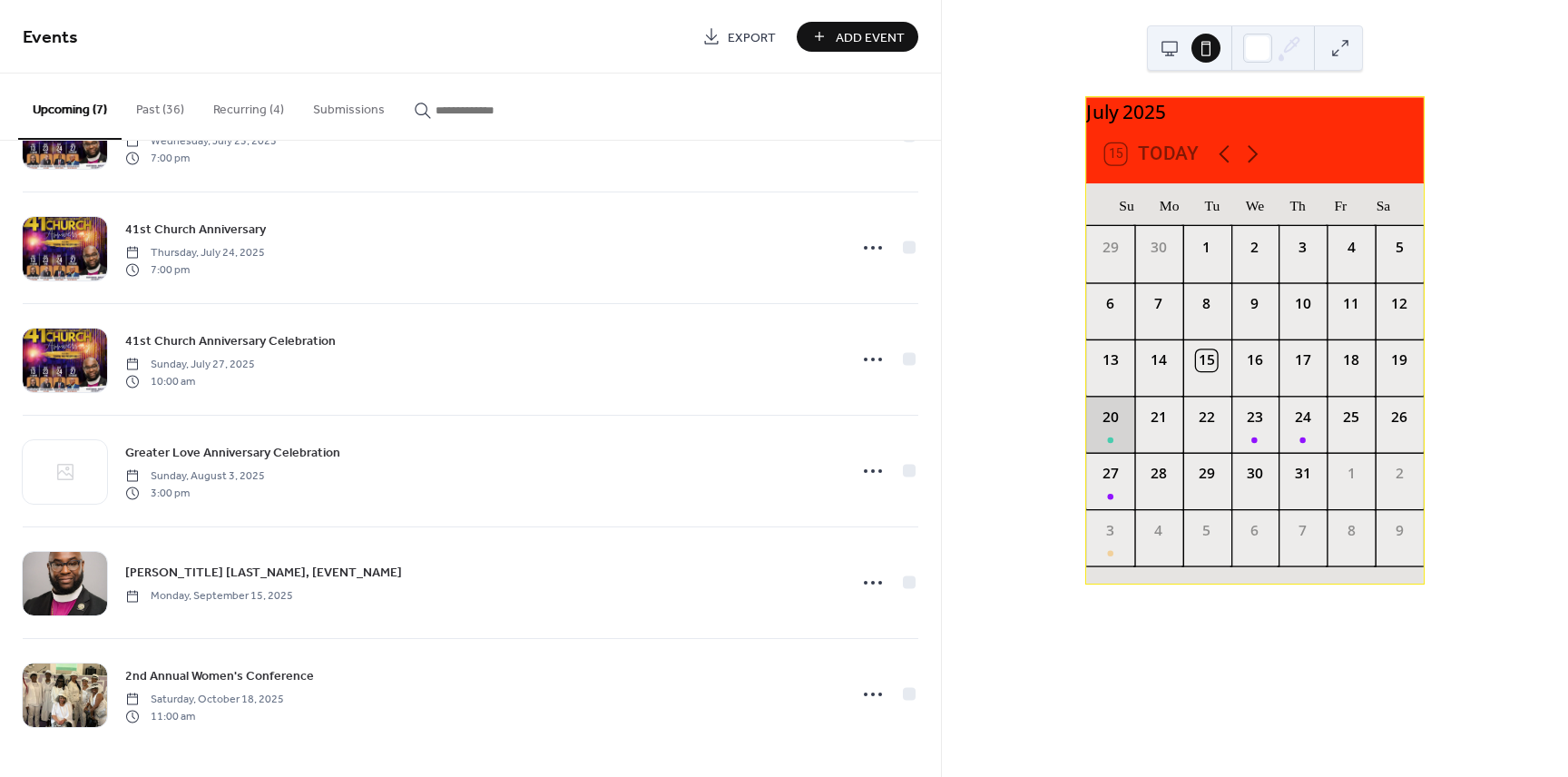 click on "20" at bounding box center [1110, 424] 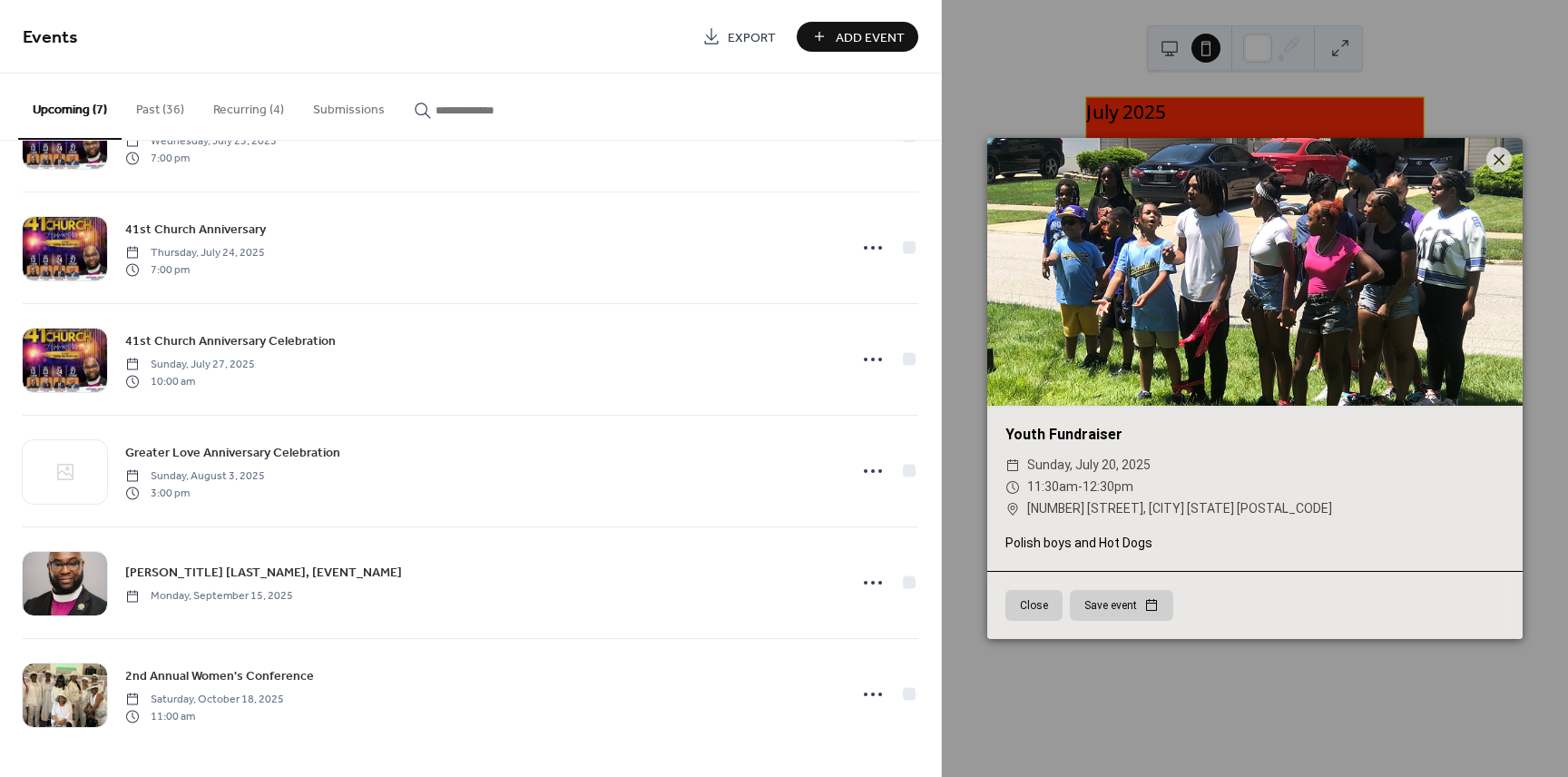 click on "Close" at bounding box center [1034, 605] 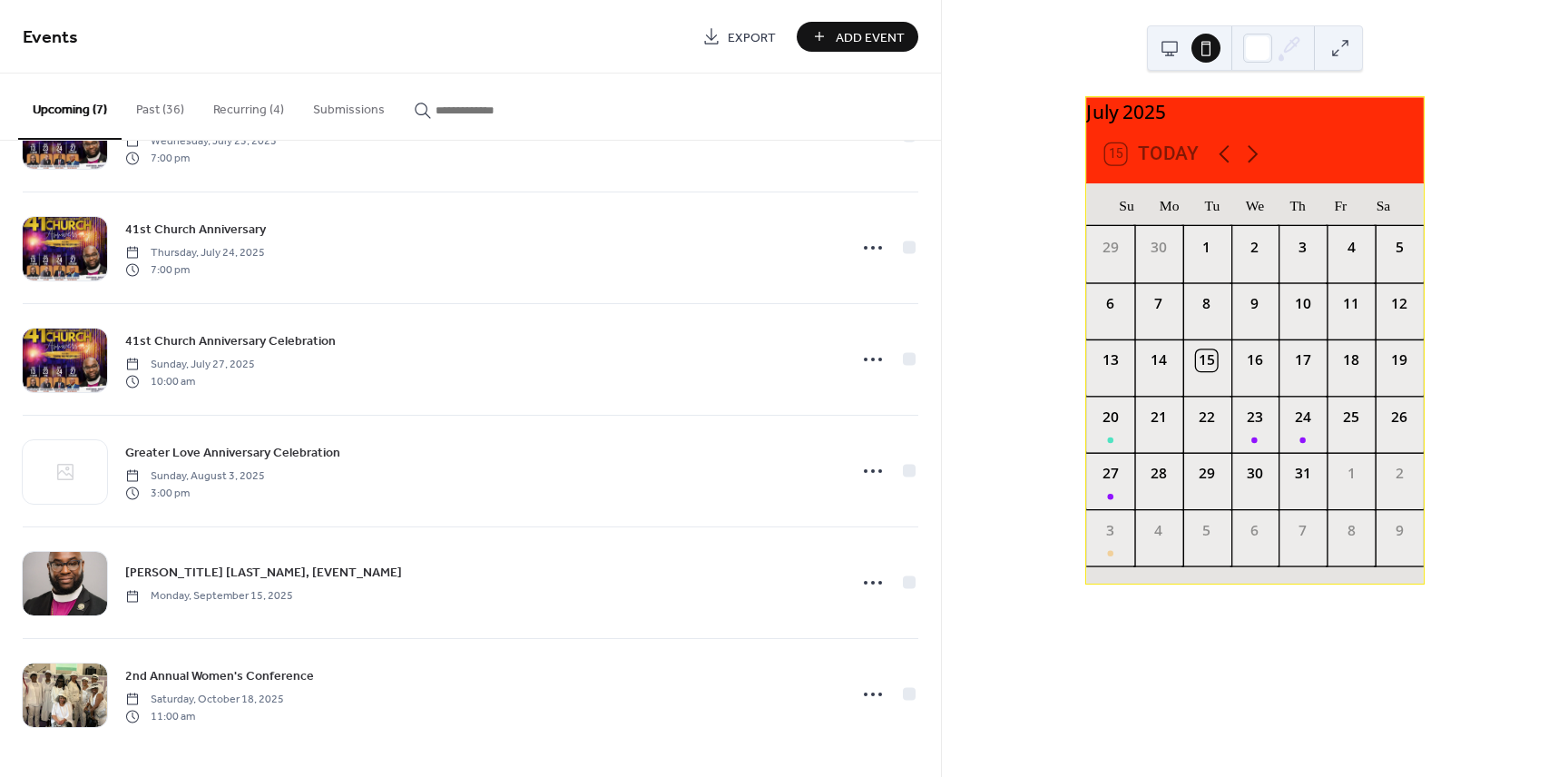 click on "Add Event" at bounding box center [870, 37] 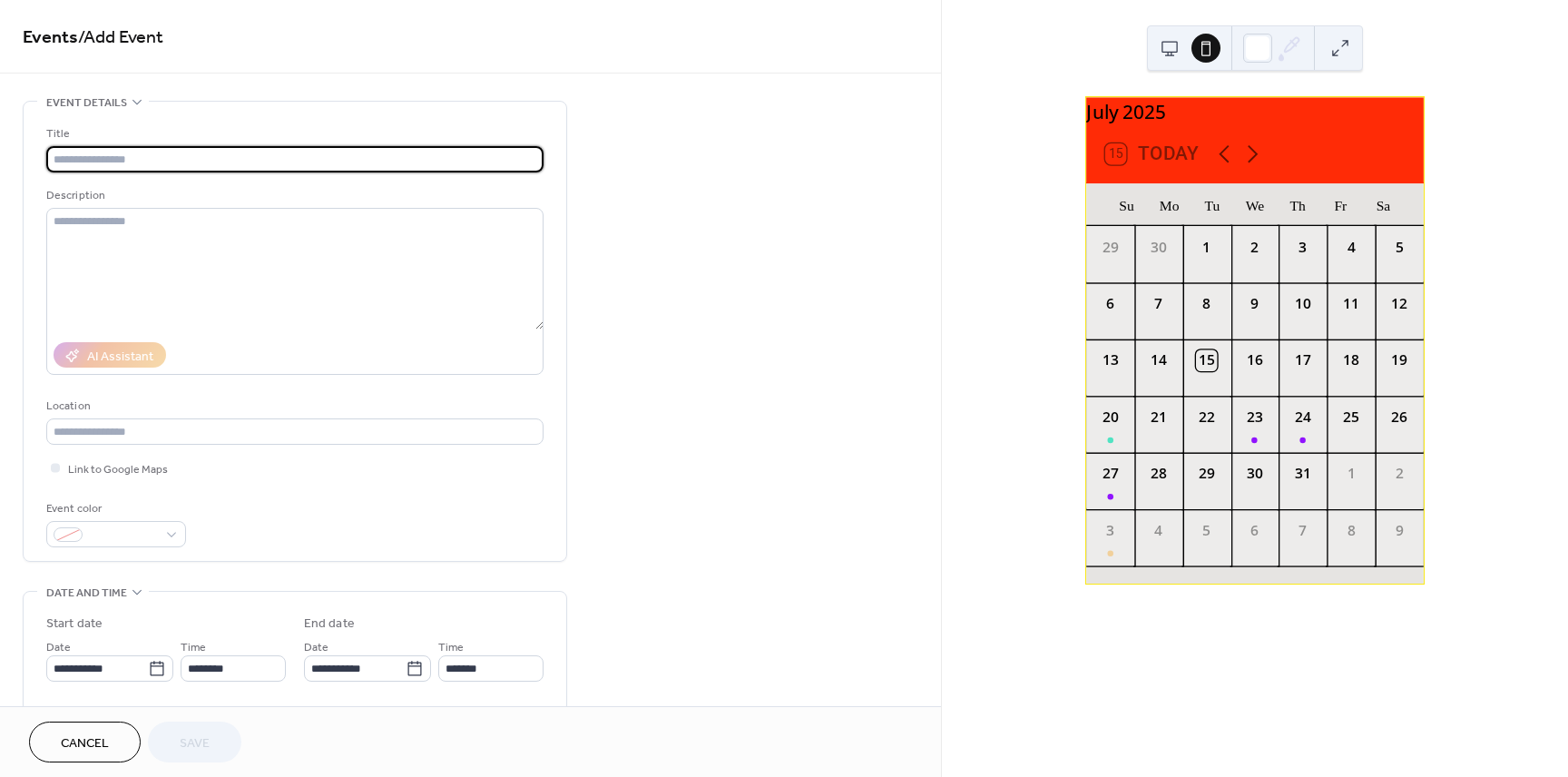 click at bounding box center [295, 159] 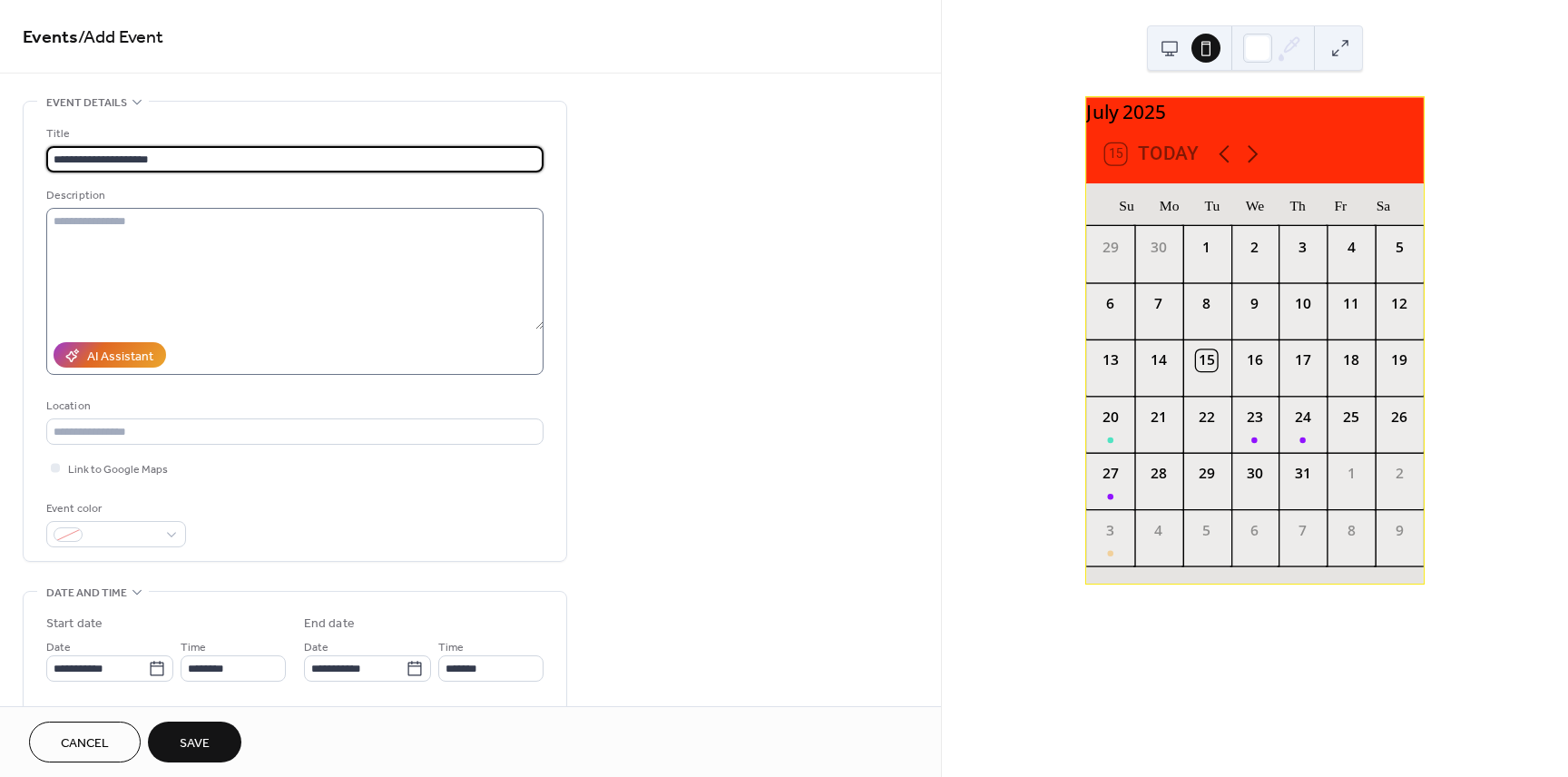 type on "**********" 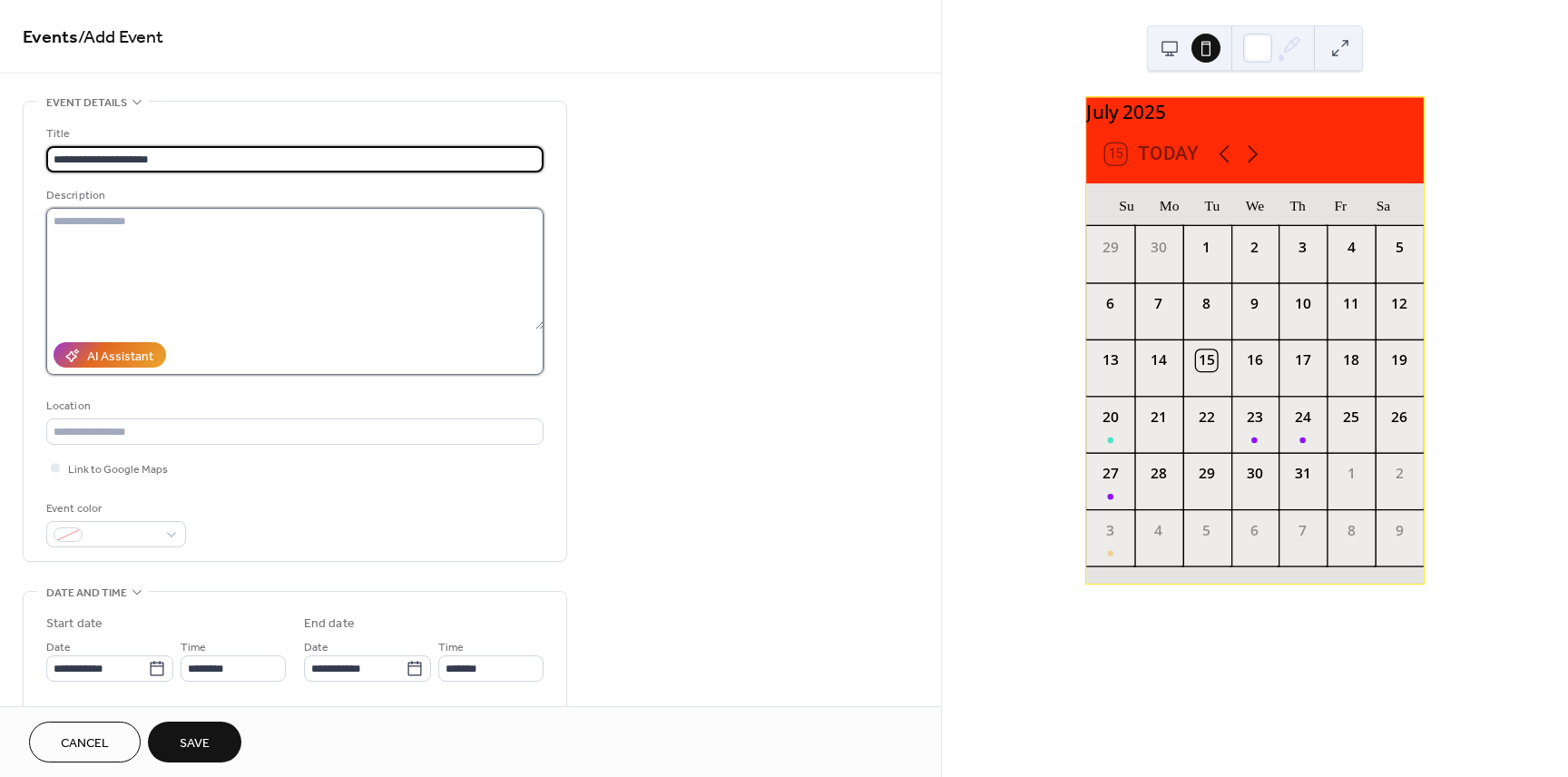 click at bounding box center [295, 269] 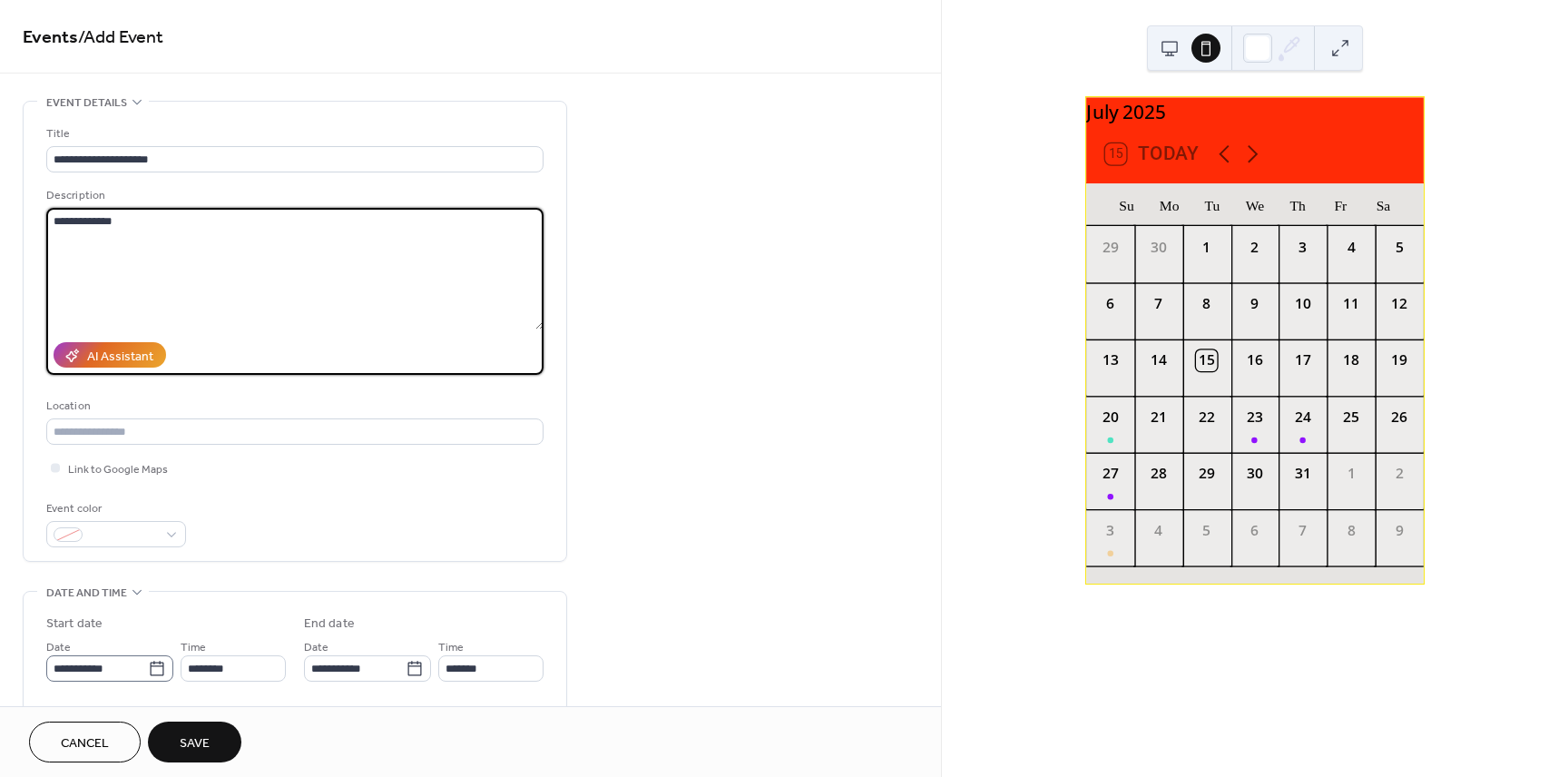 type on "**********" 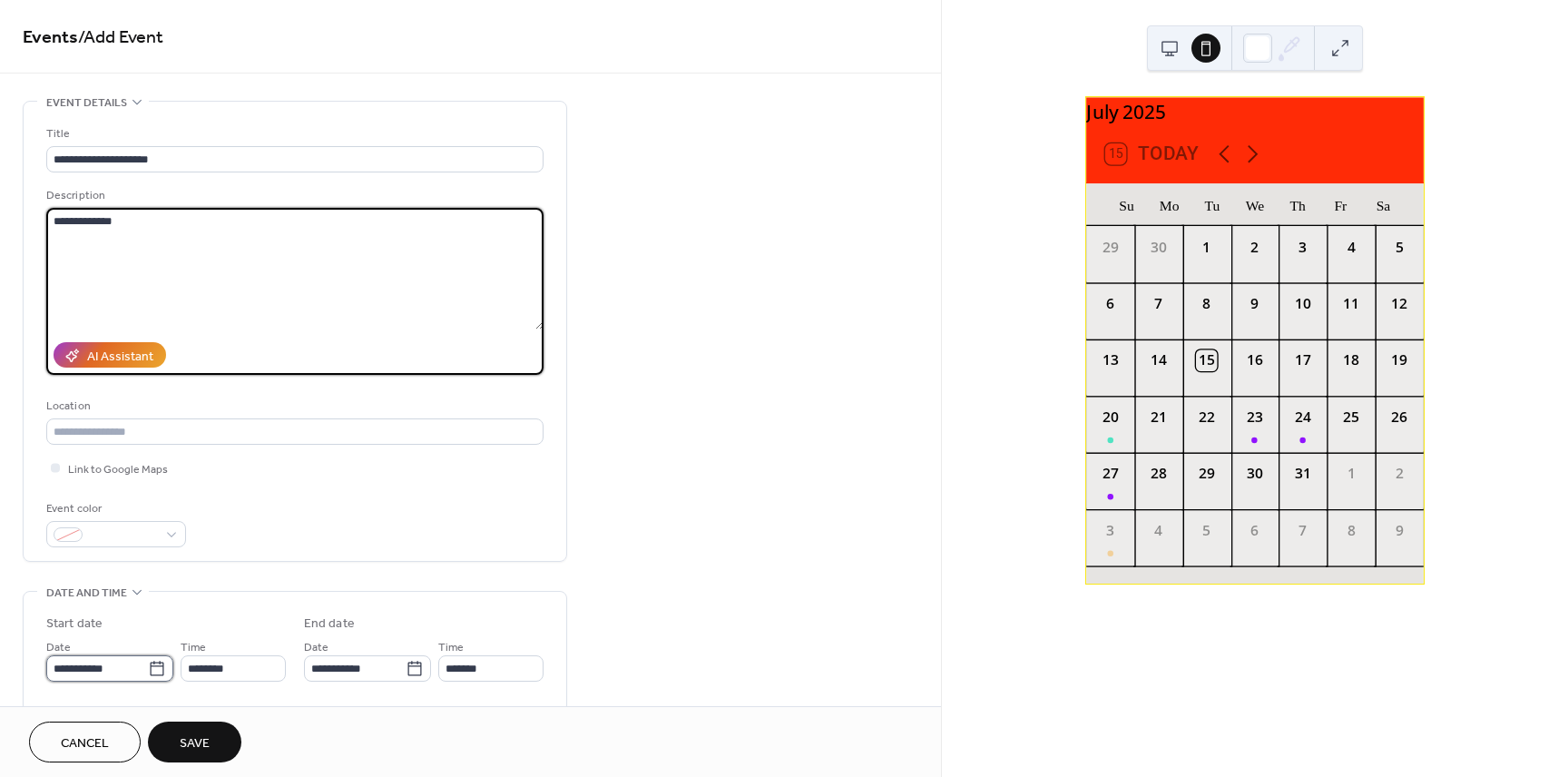 click on "**********" at bounding box center (97, 668) 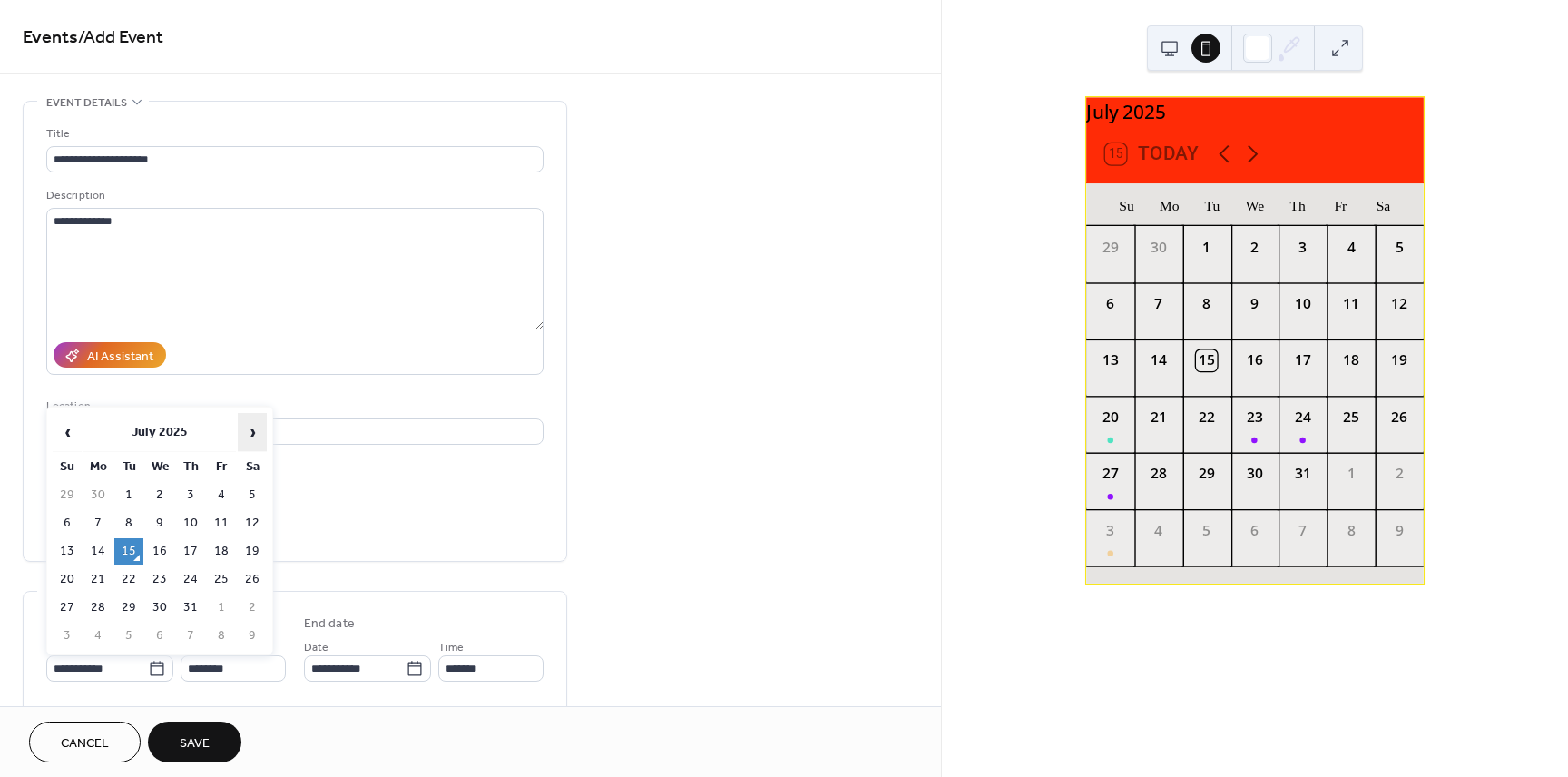 click on "›" at bounding box center [252, 432] 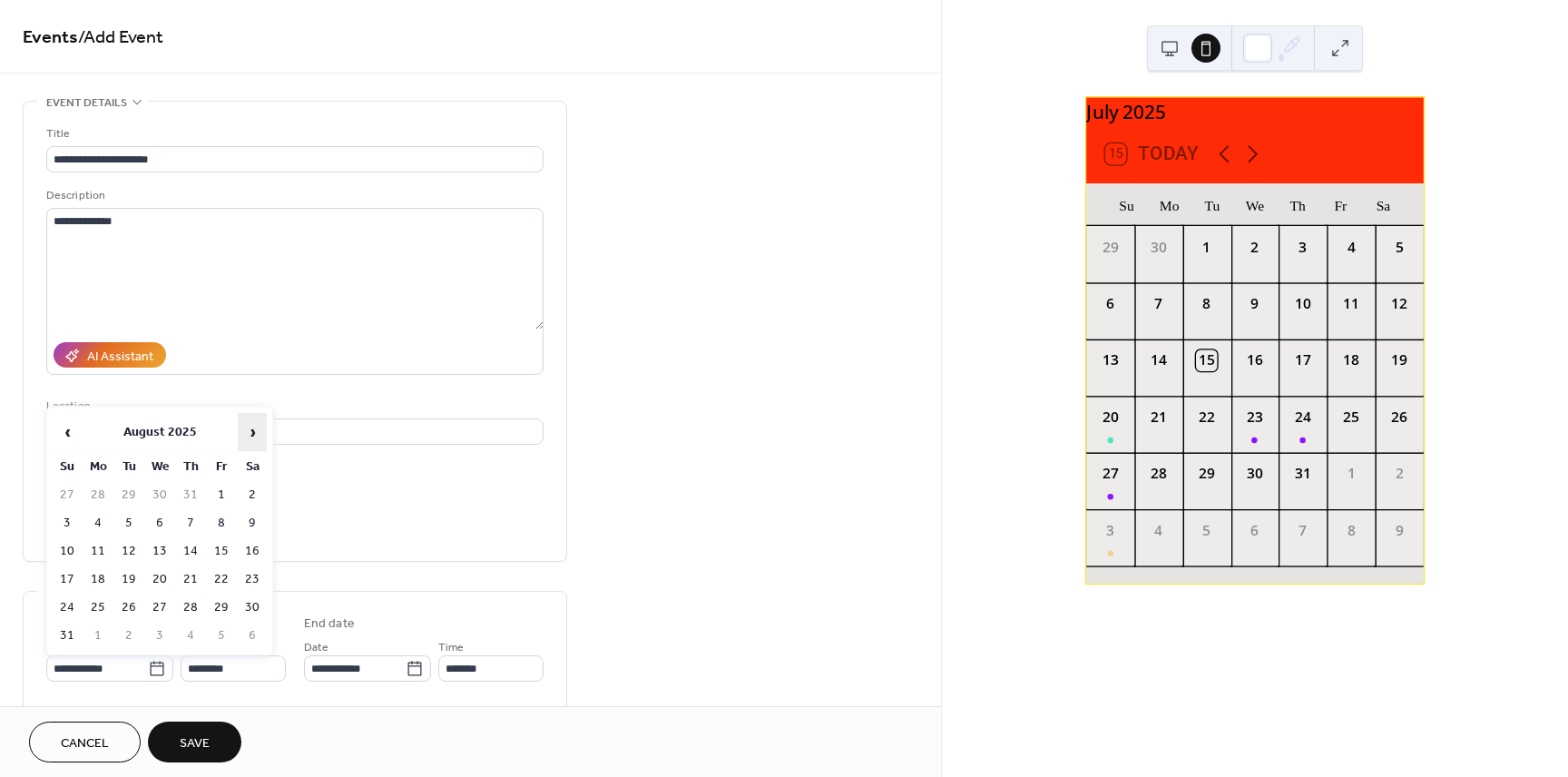 click on "›" at bounding box center (252, 432) 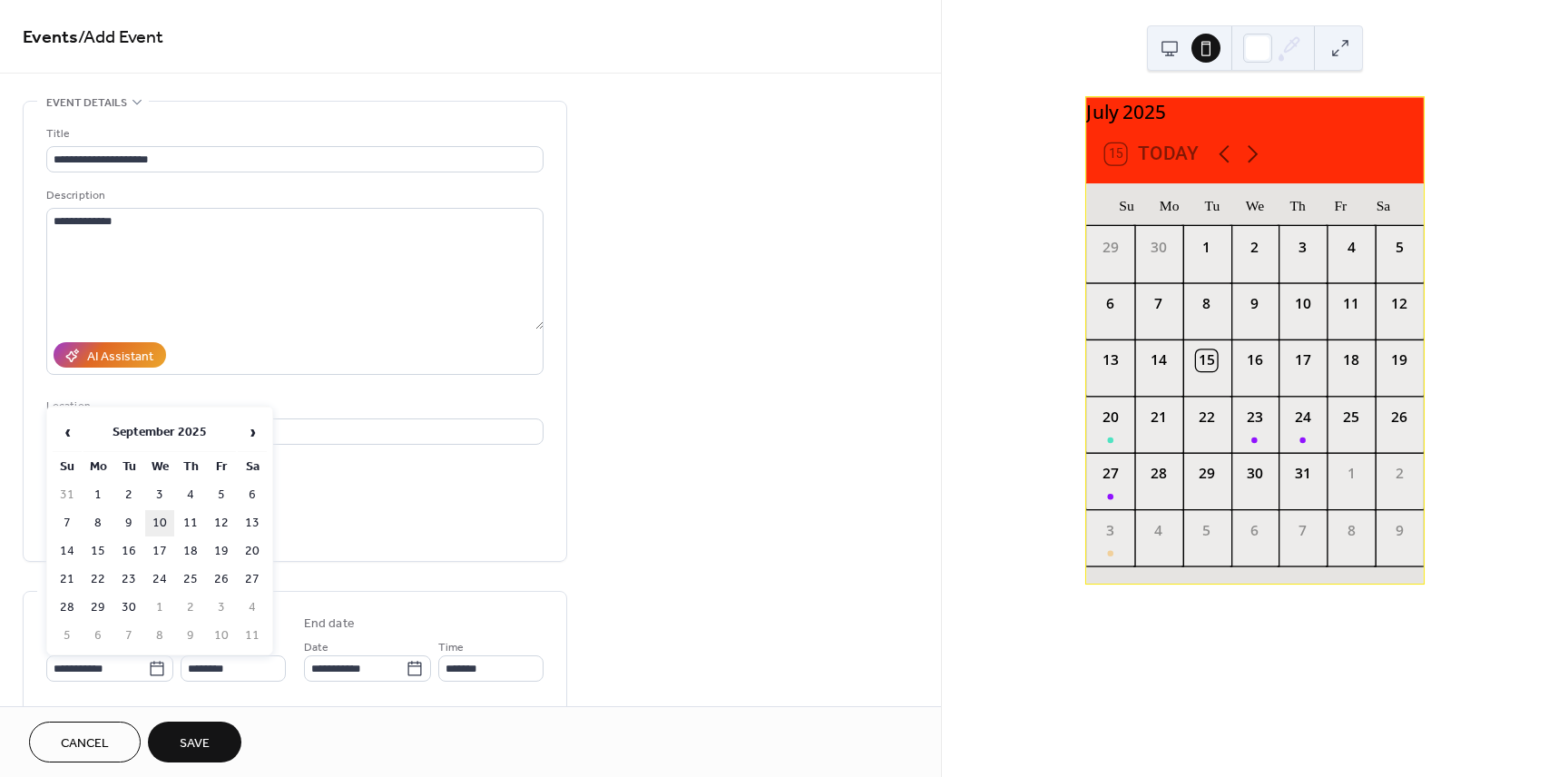 click on "10" at bounding box center (160, 523) 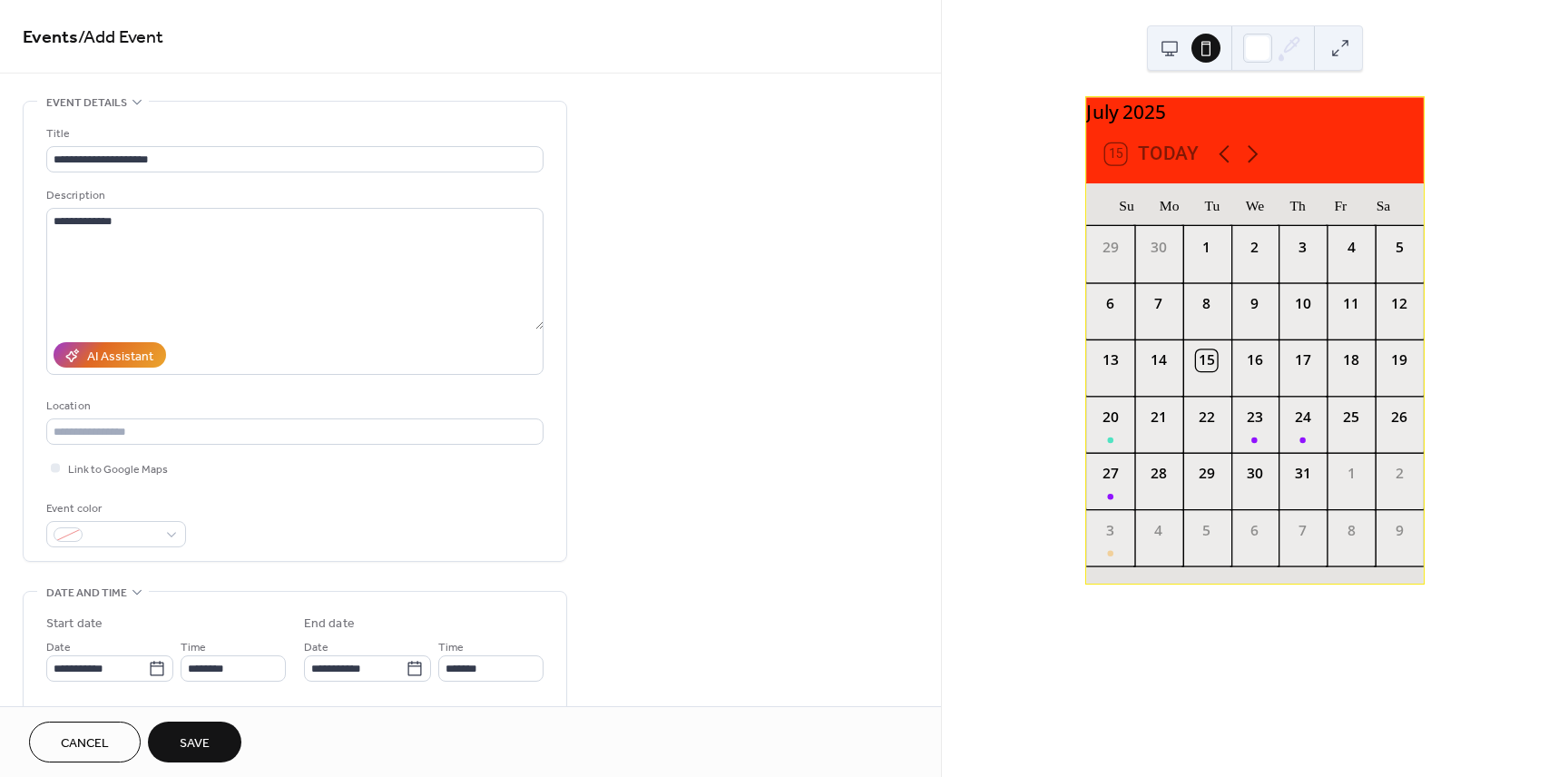 drag, startPoint x: 940, startPoint y: 329, endPoint x: 936, endPoint y: 374, distance: 45.177428 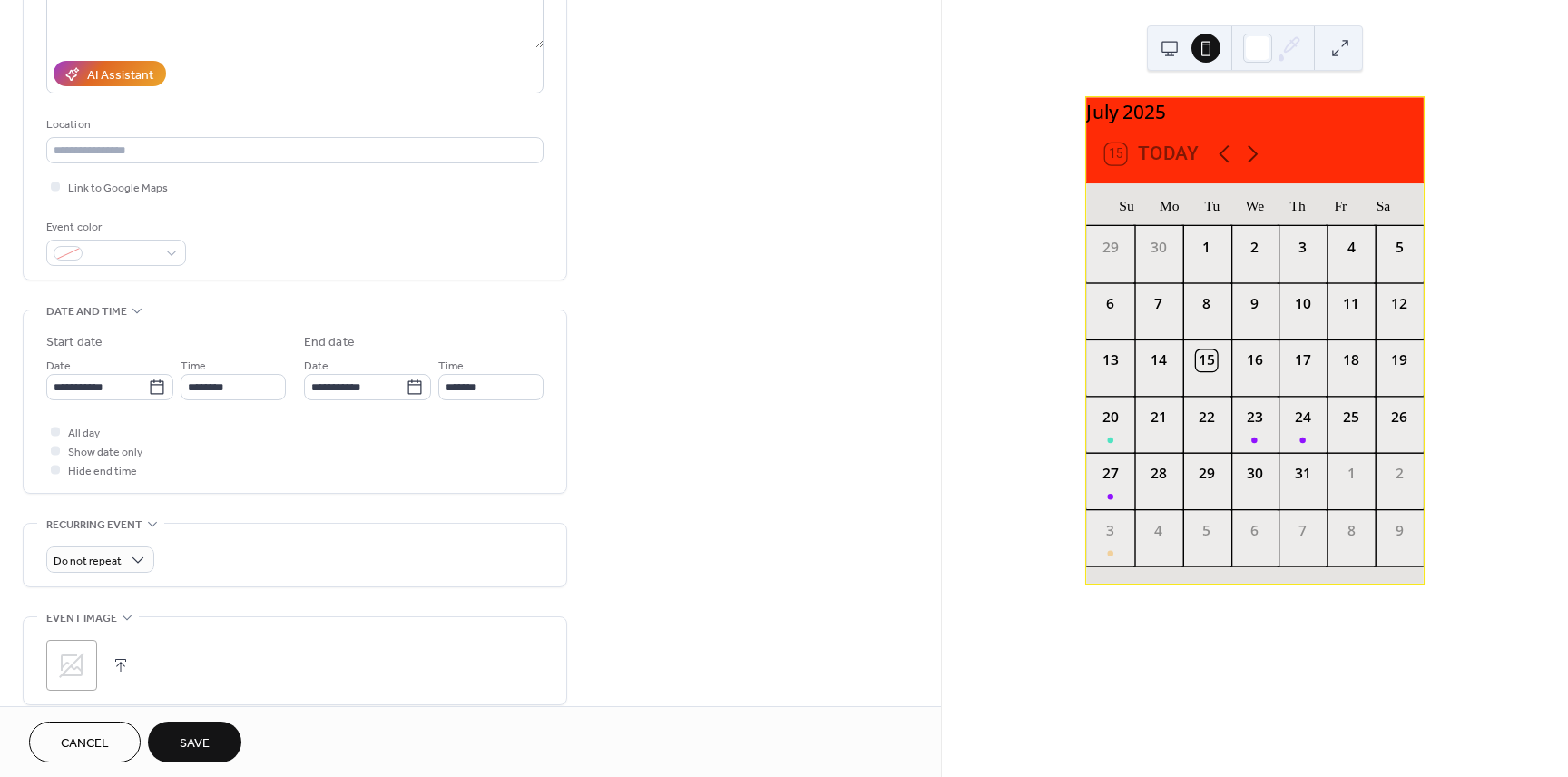 scroll, scrollTop: 290, scrollLeft: 0, axis: vertical 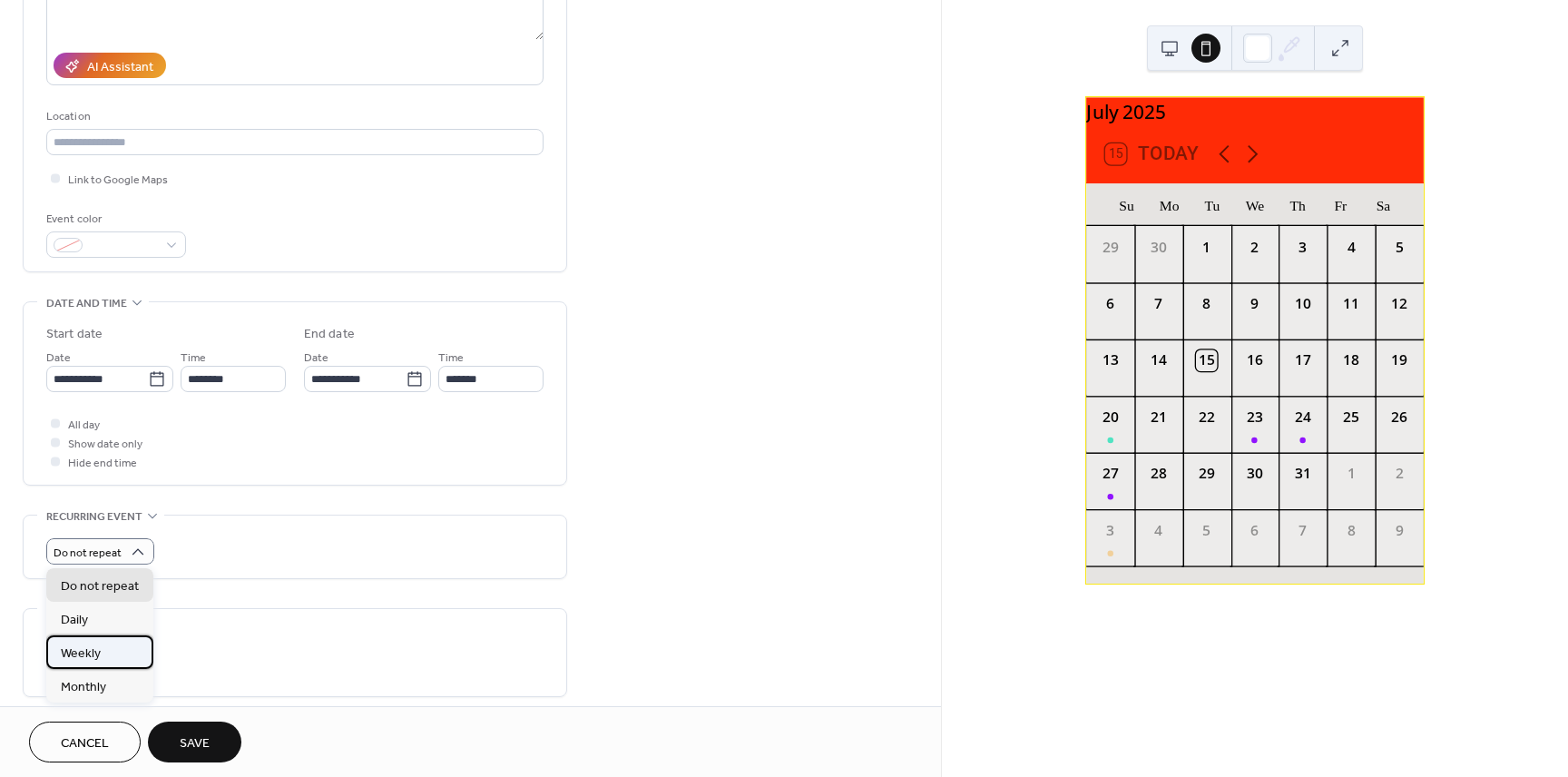 click on "Weekly" at bounding box center [81, 654] 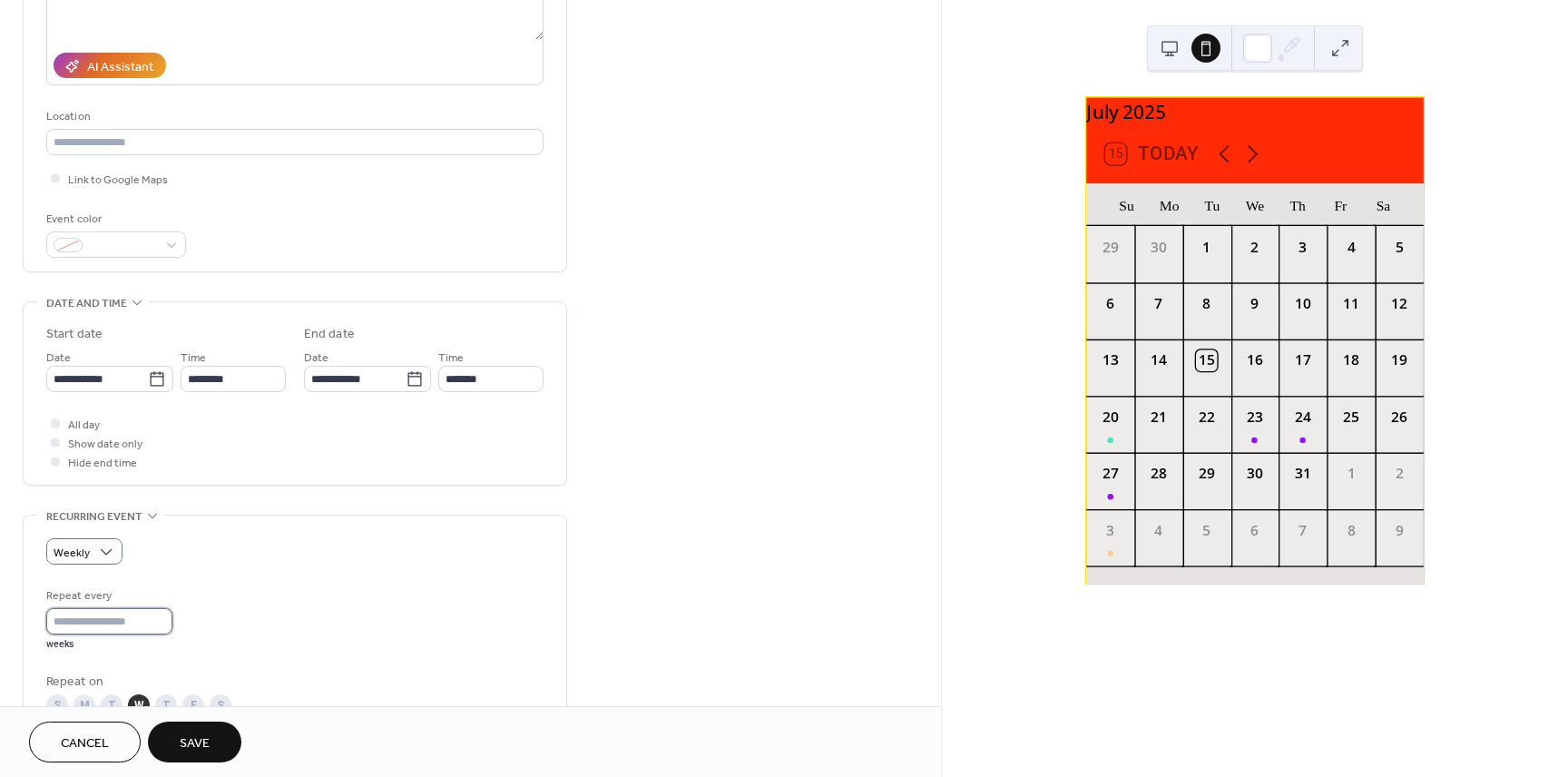 click on "*" at bounding box center [109, 621] 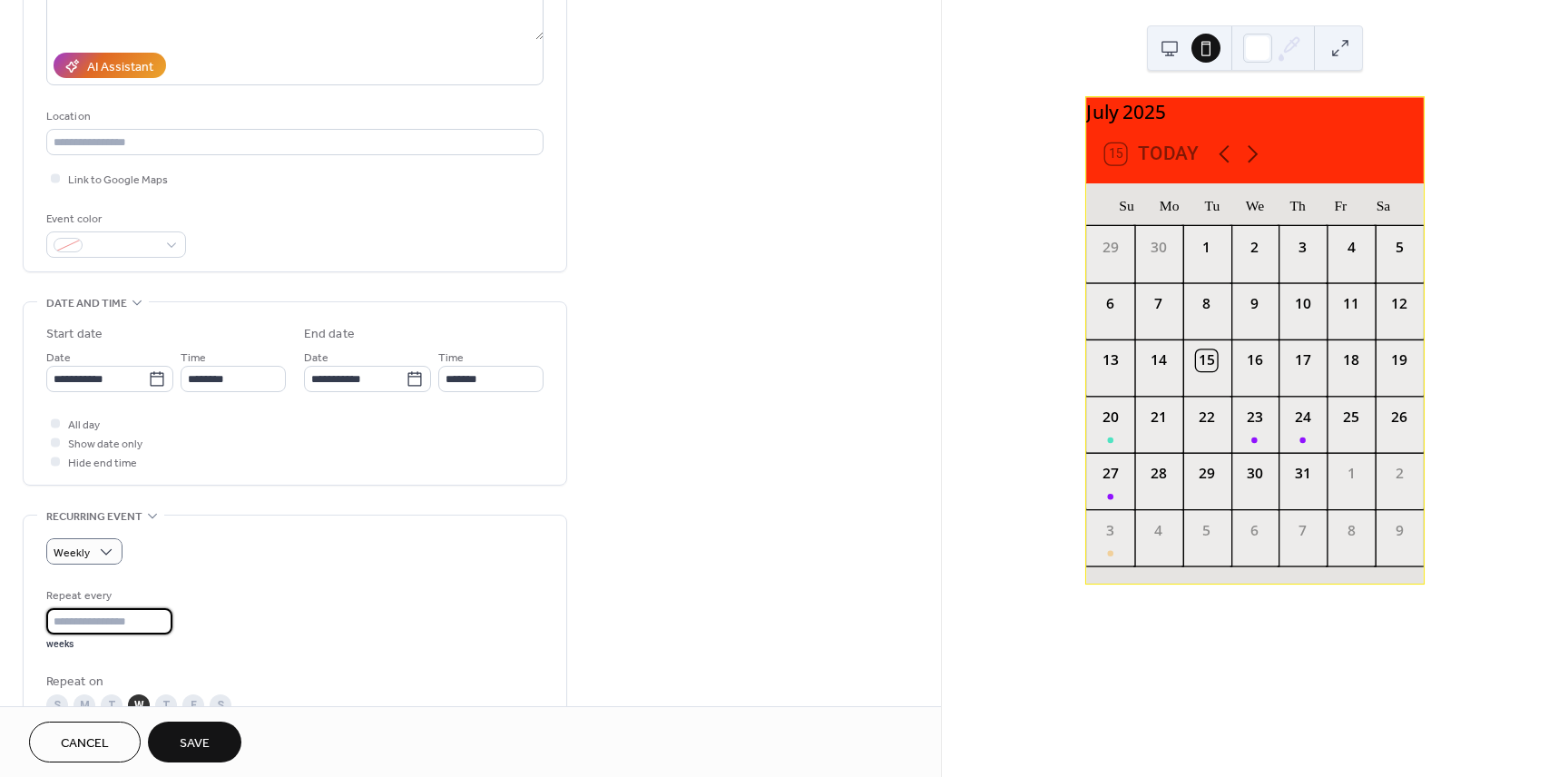 type on "*" 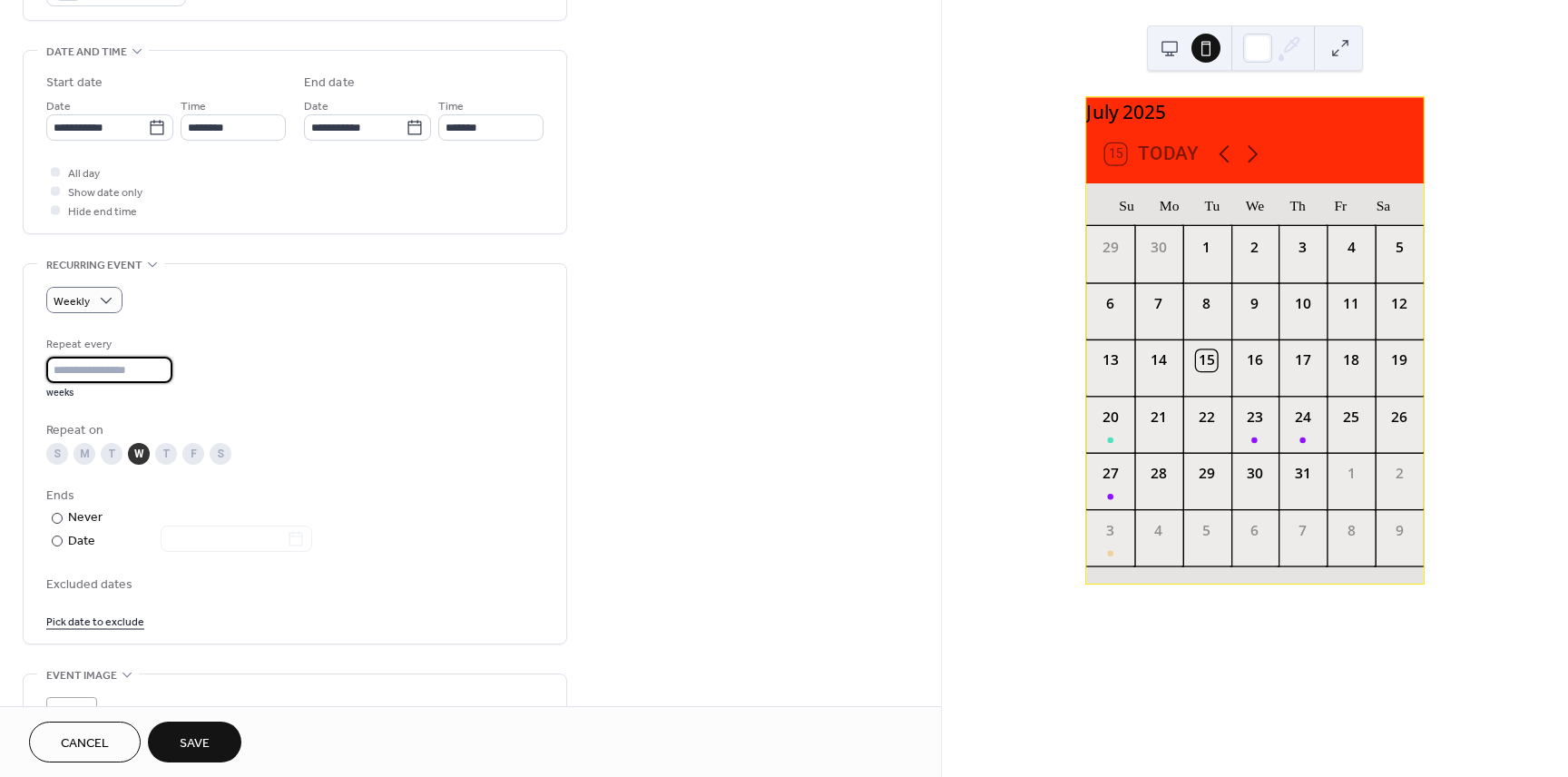 scroll, scrollTop: 550, scrollLeft: 0, axis: vertical 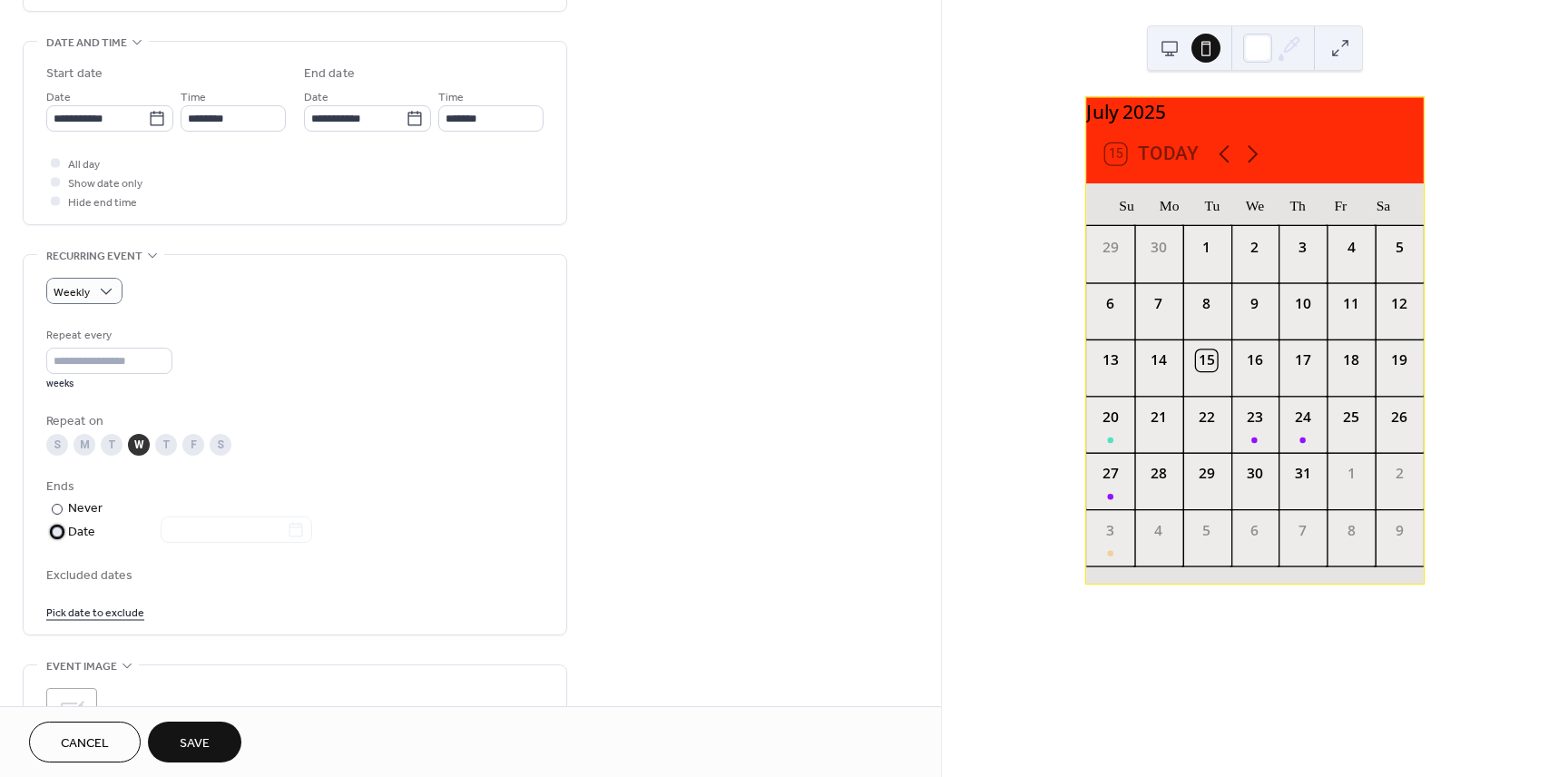 click at bounding box center (57, 532) 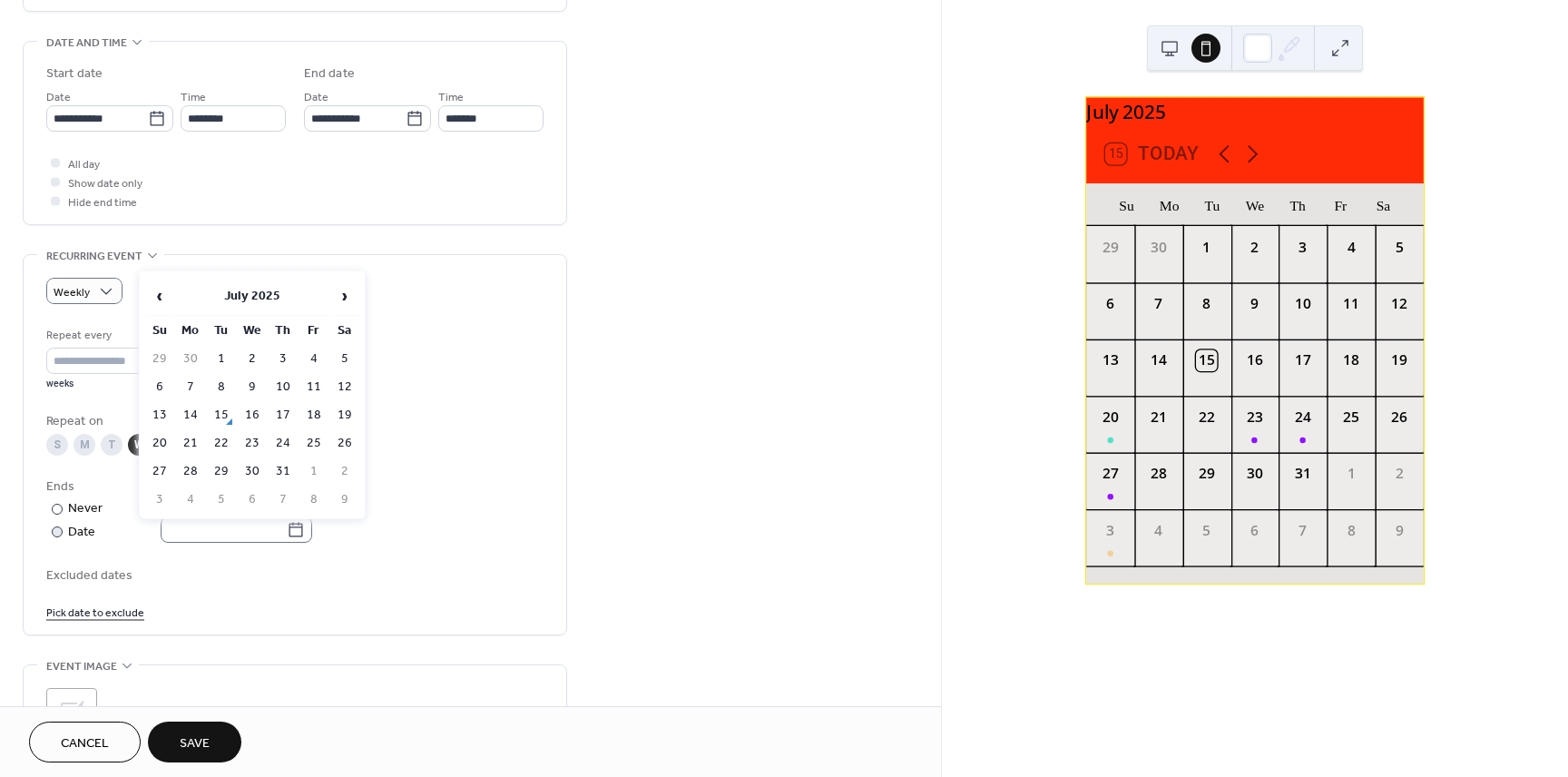 click 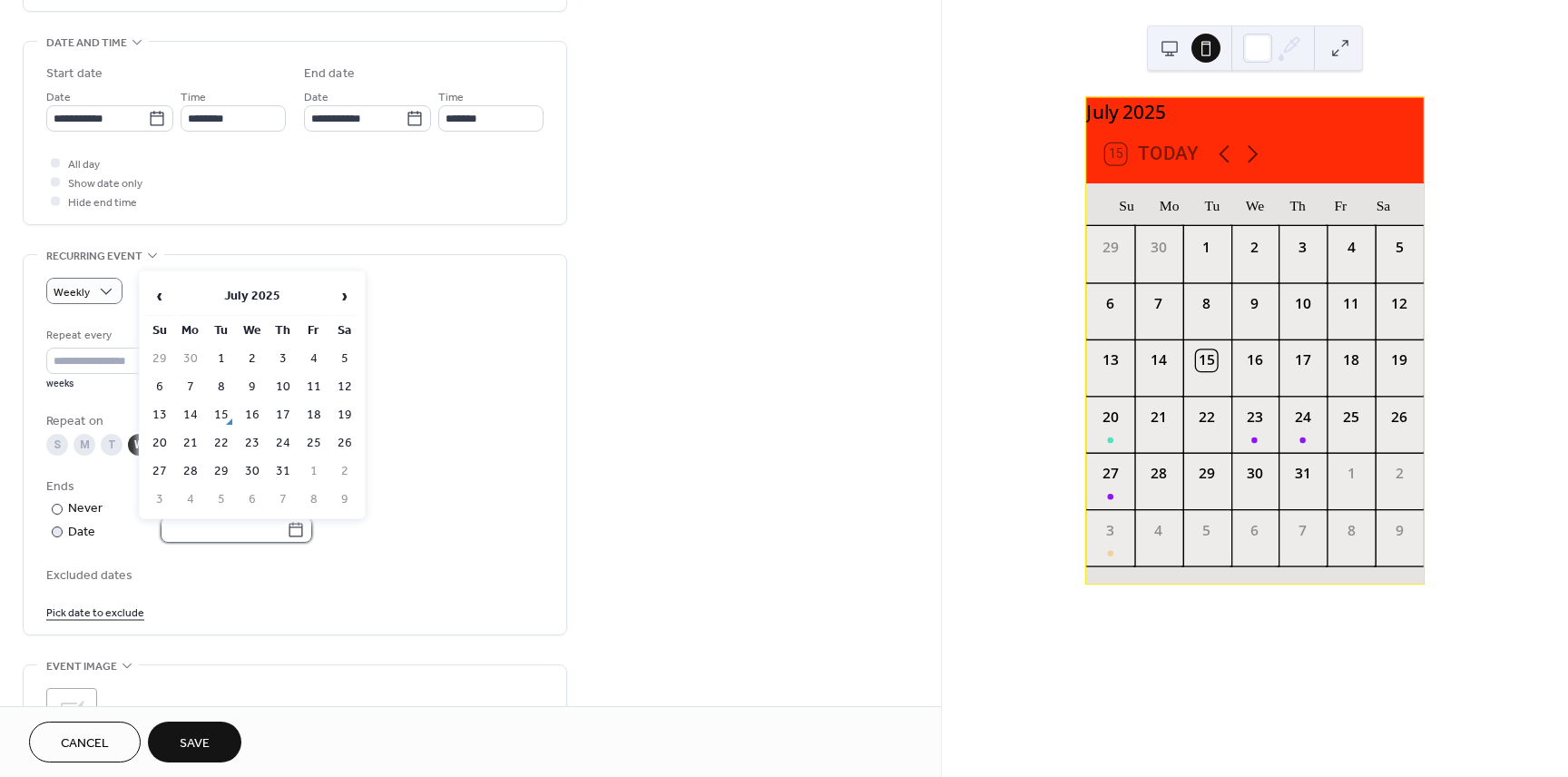 click at bounding box center [223, 529] 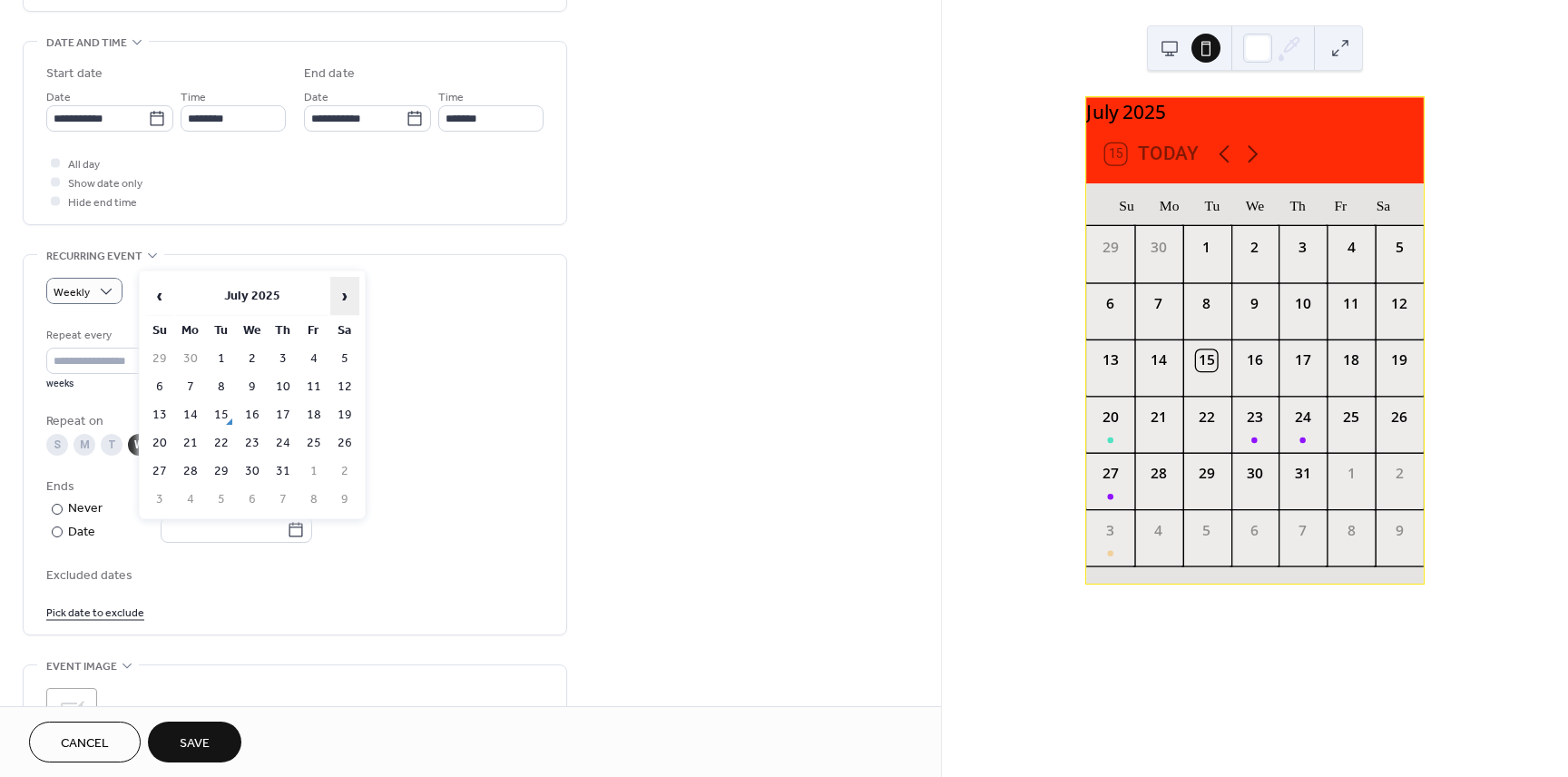 click on "›" at bounding box center [345, 296] 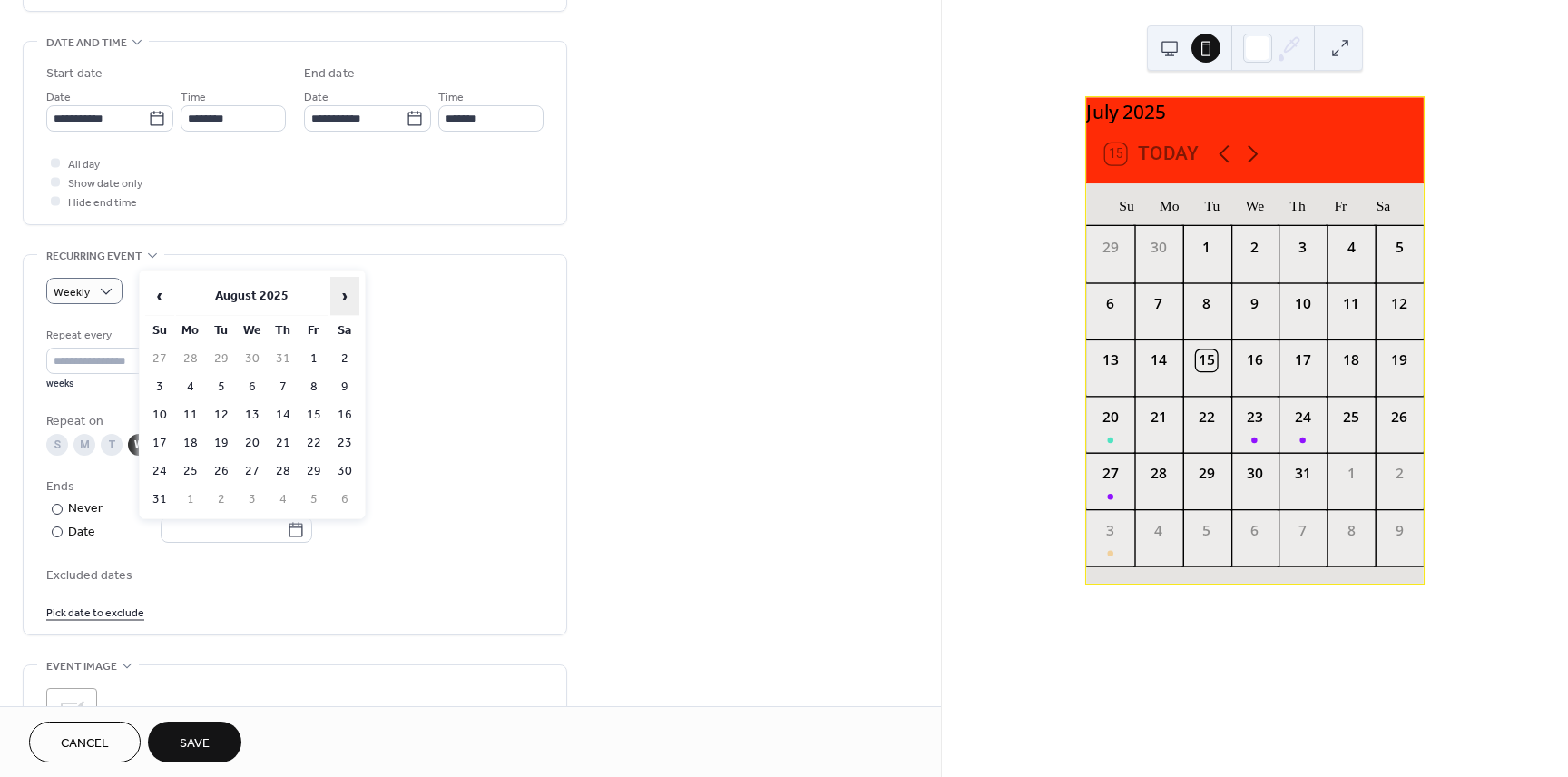 click on "›" at bounding box center (345, 296) 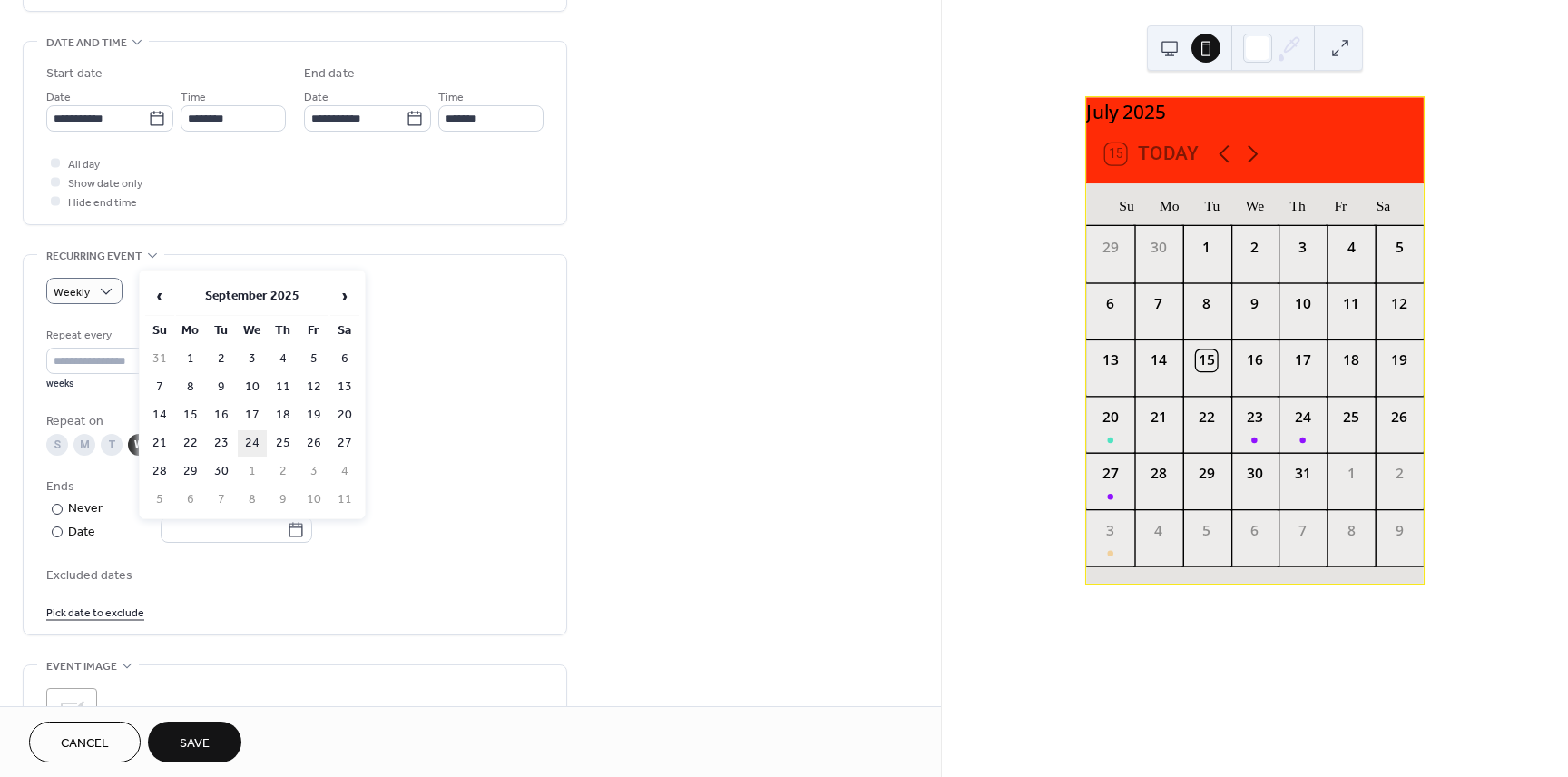 click on "24" at bounding box center [252, 443] 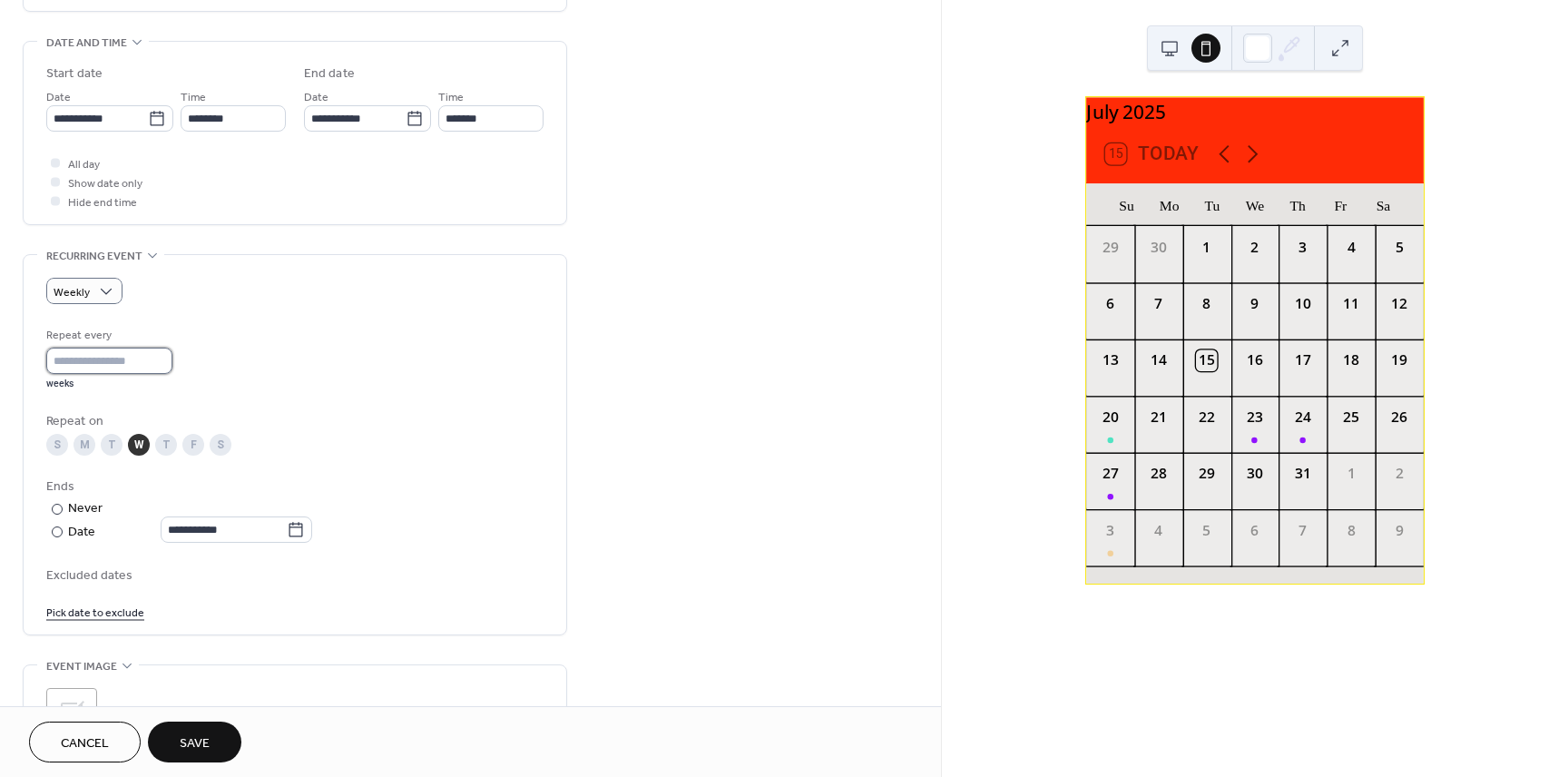 click on "*" at bounding box center (109, 360) 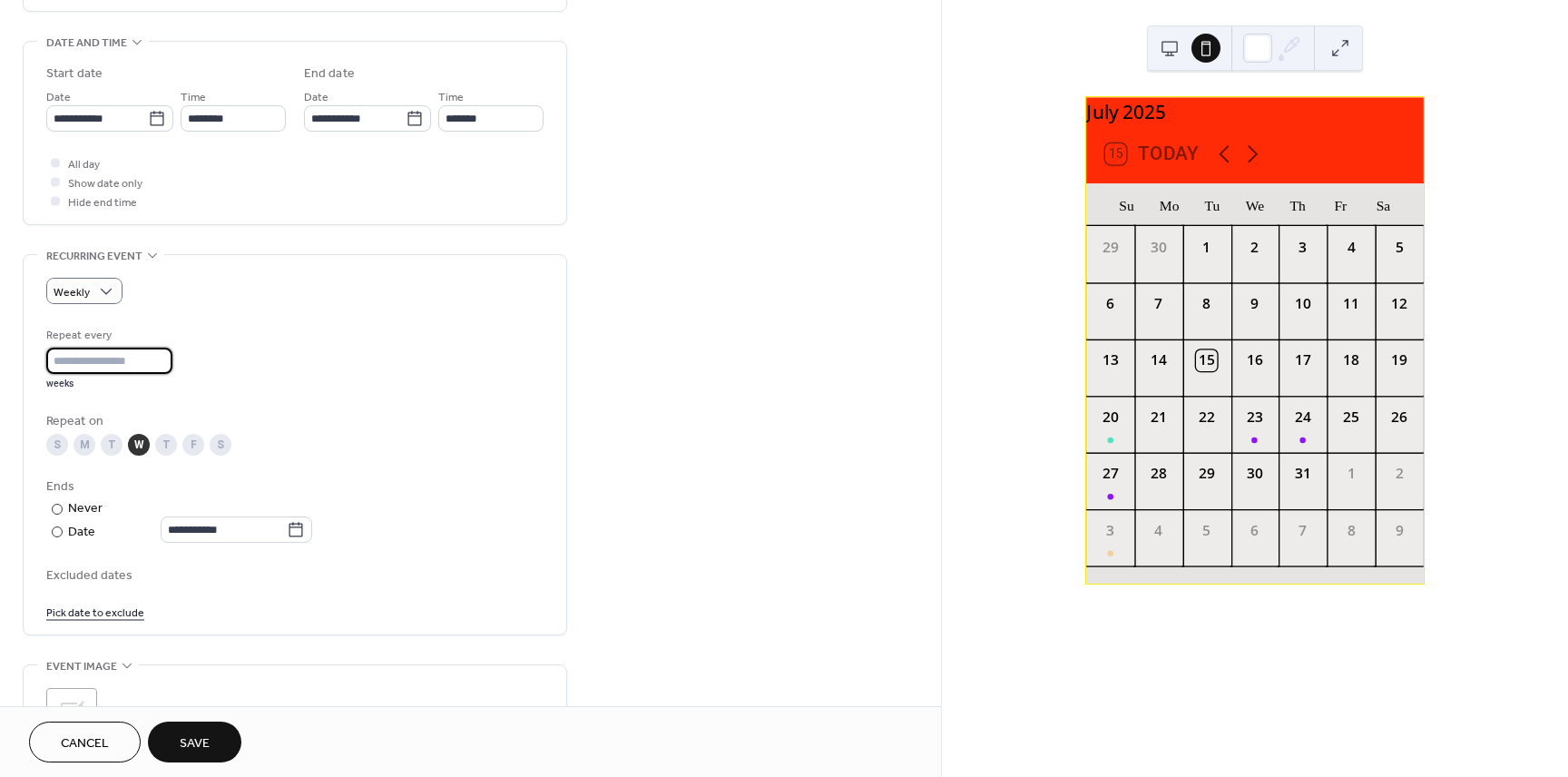 type on "*" 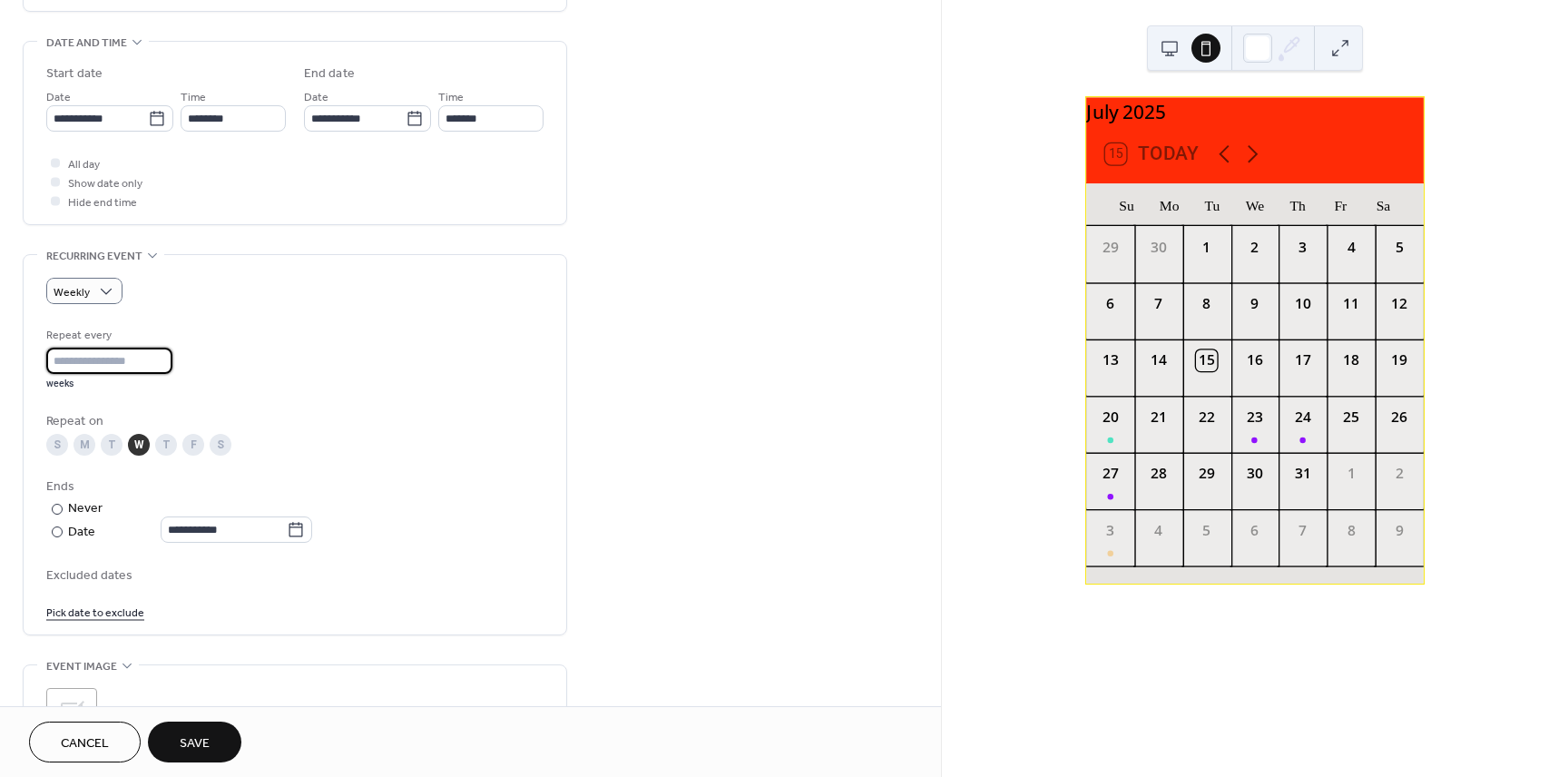 drag, startPoint x: 940, startPoint y: 500, endPoint x: 940, endPoint y: 521, distance: 21 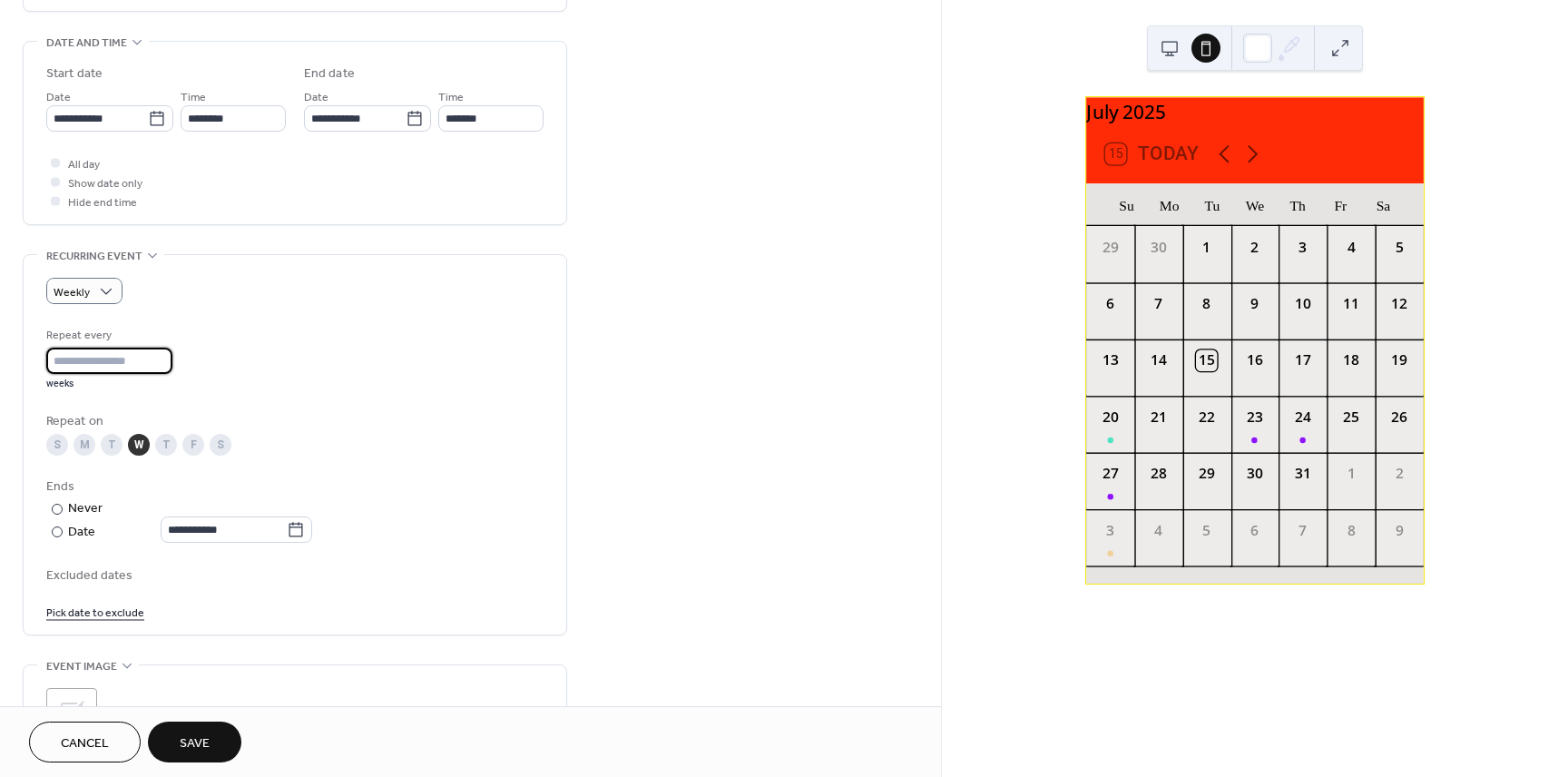 click on "**********" at bounding box center [470, 353] 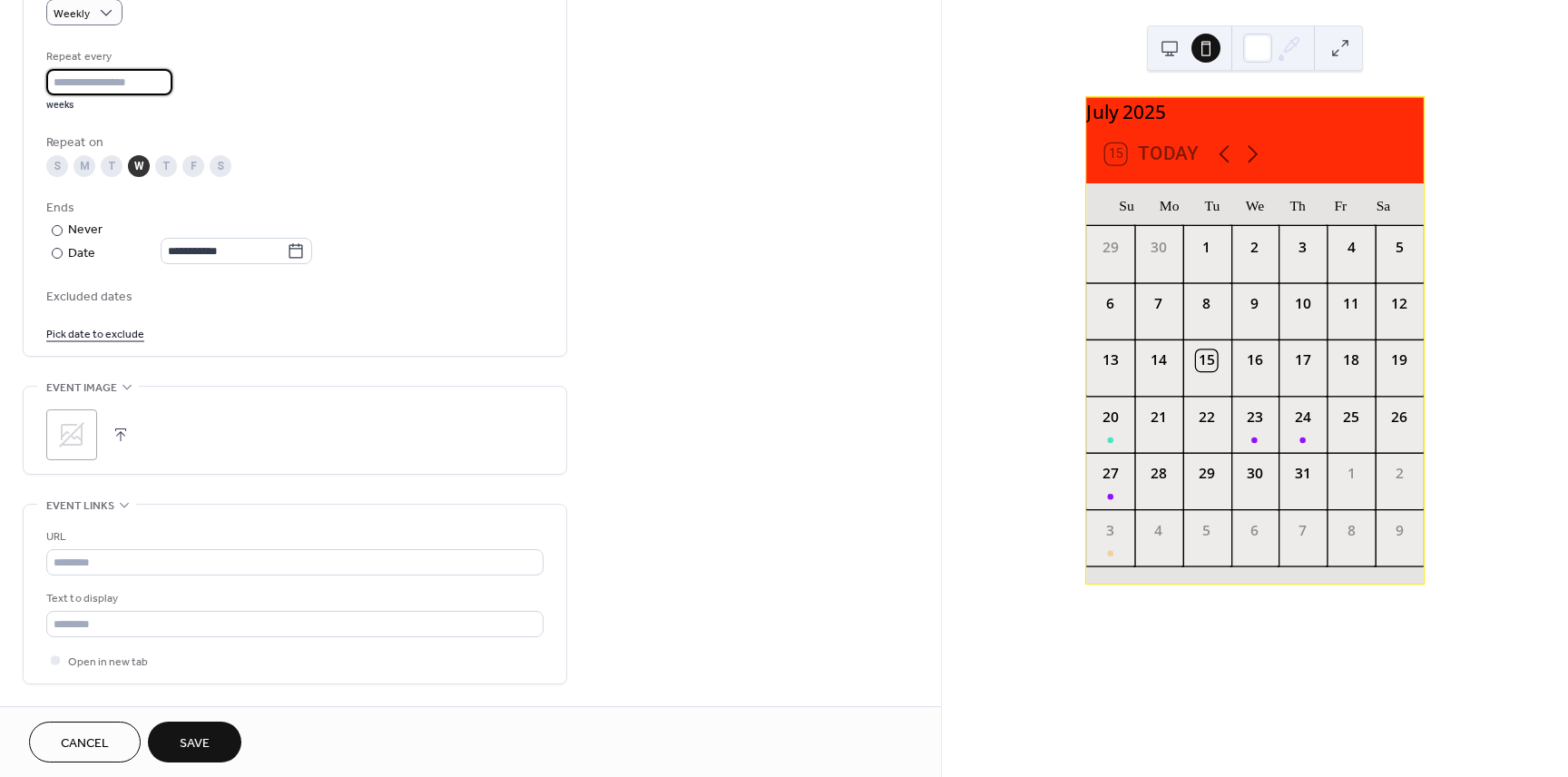 scroll, scrollTop: 835, scrollLeft: 0, axis: vertical 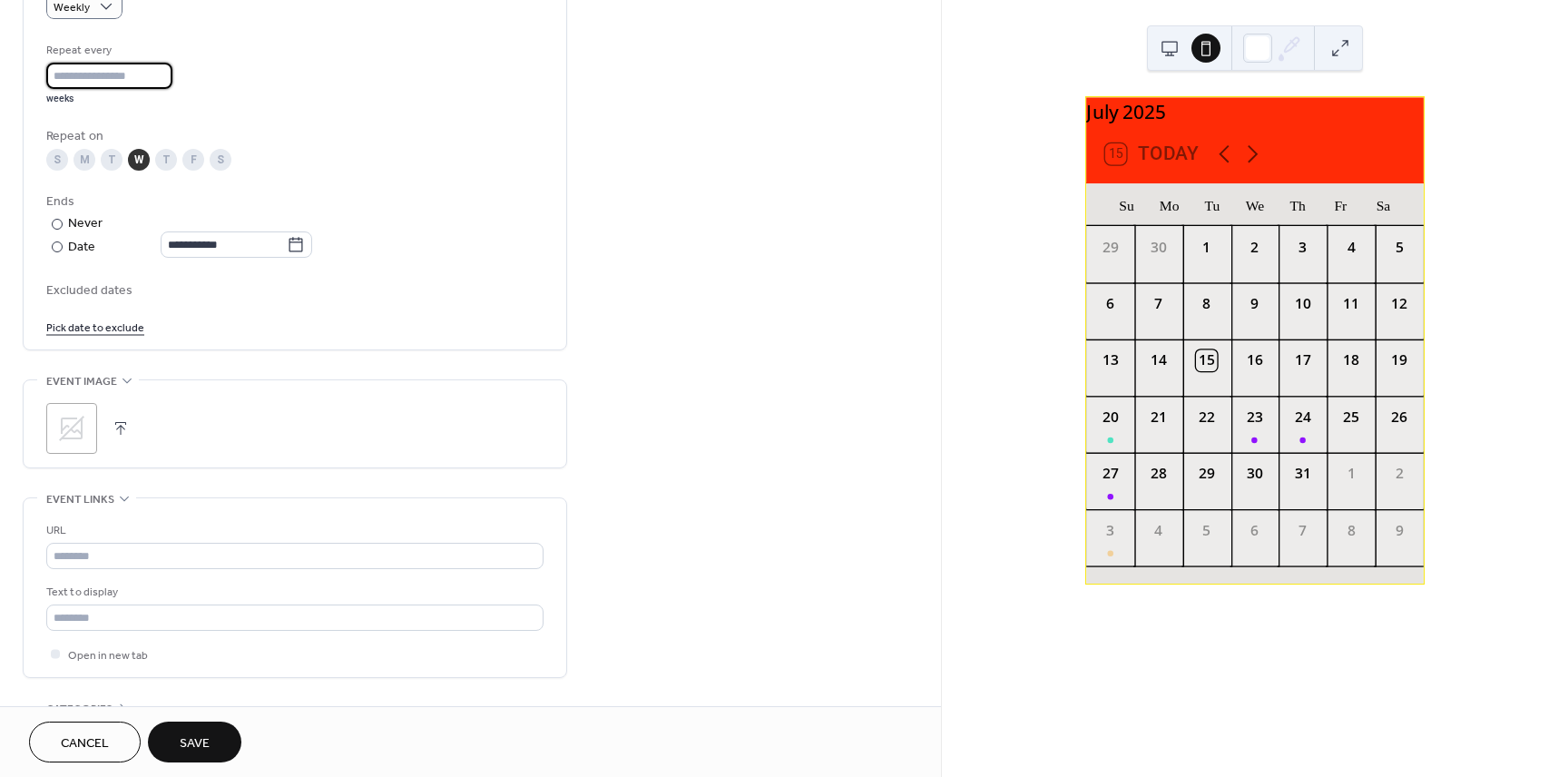 click 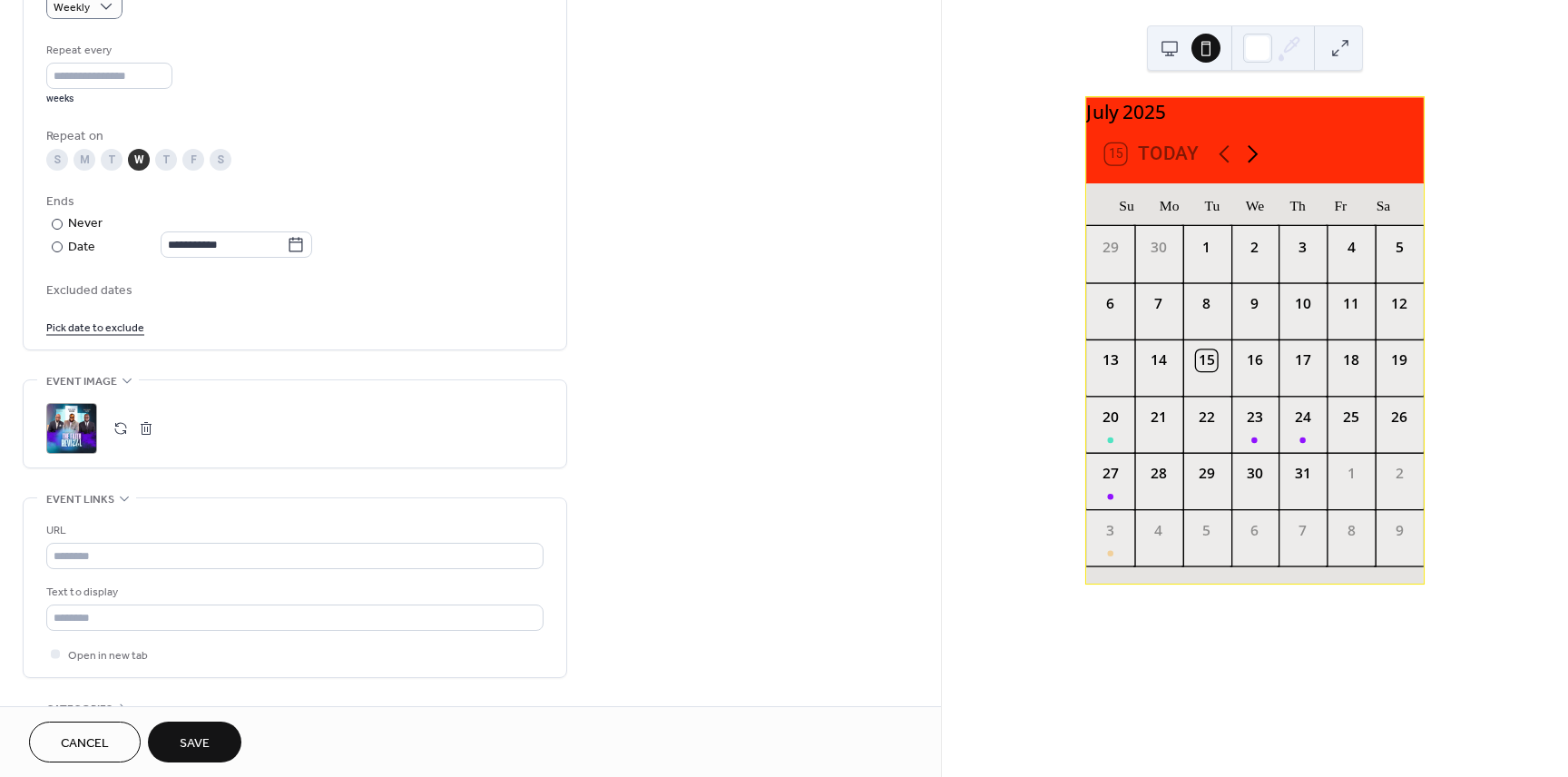 click 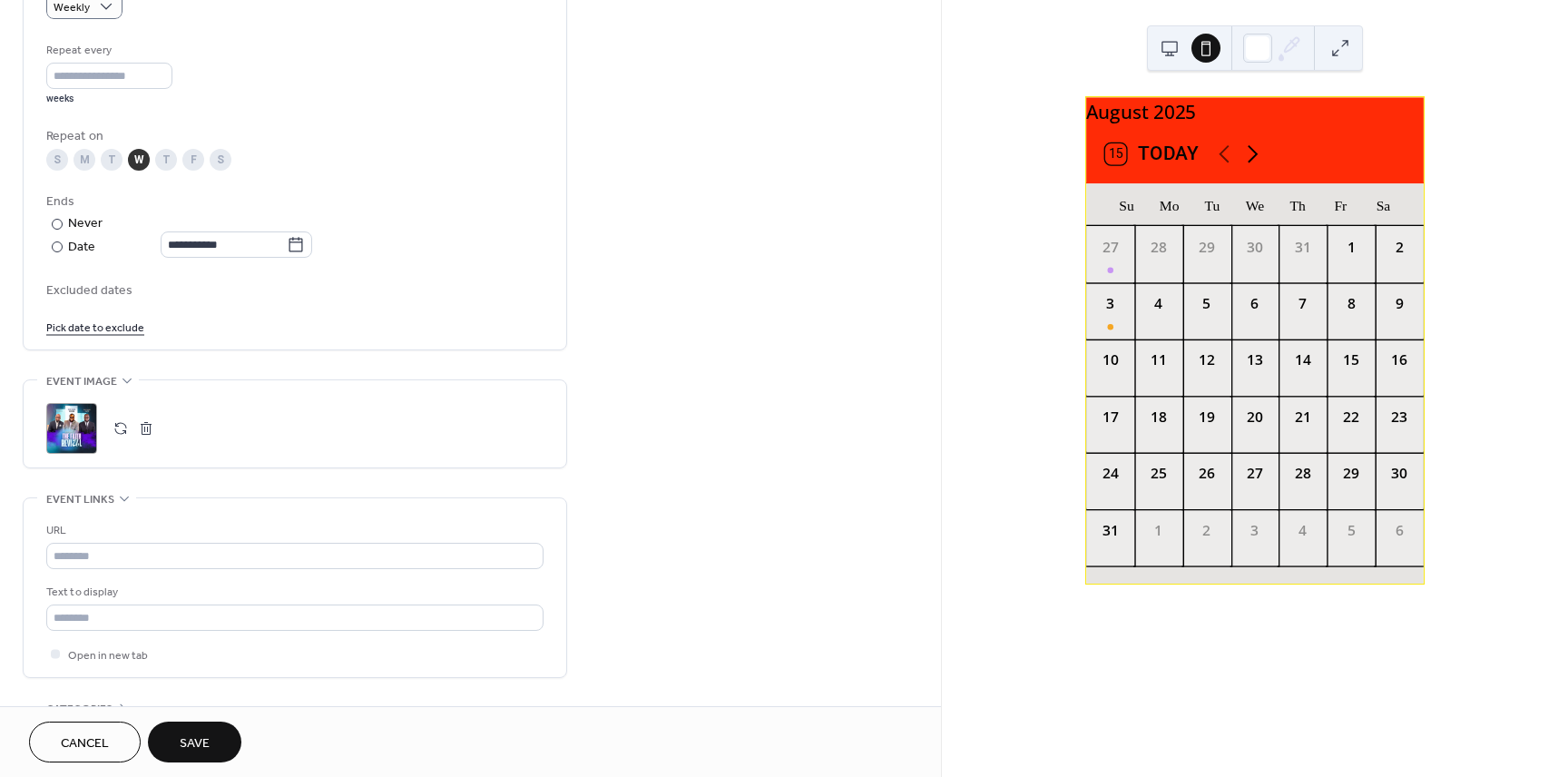 click 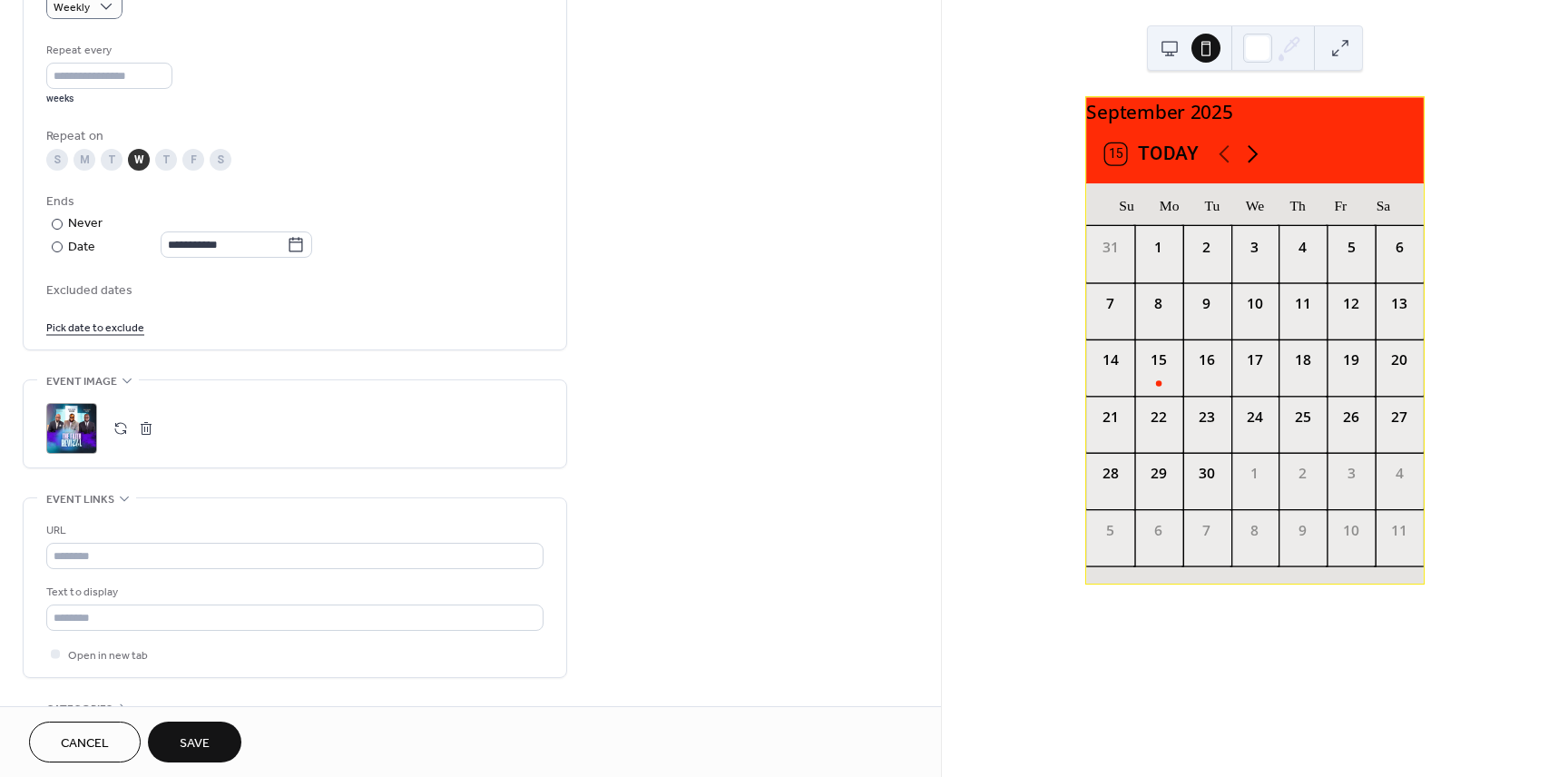 click 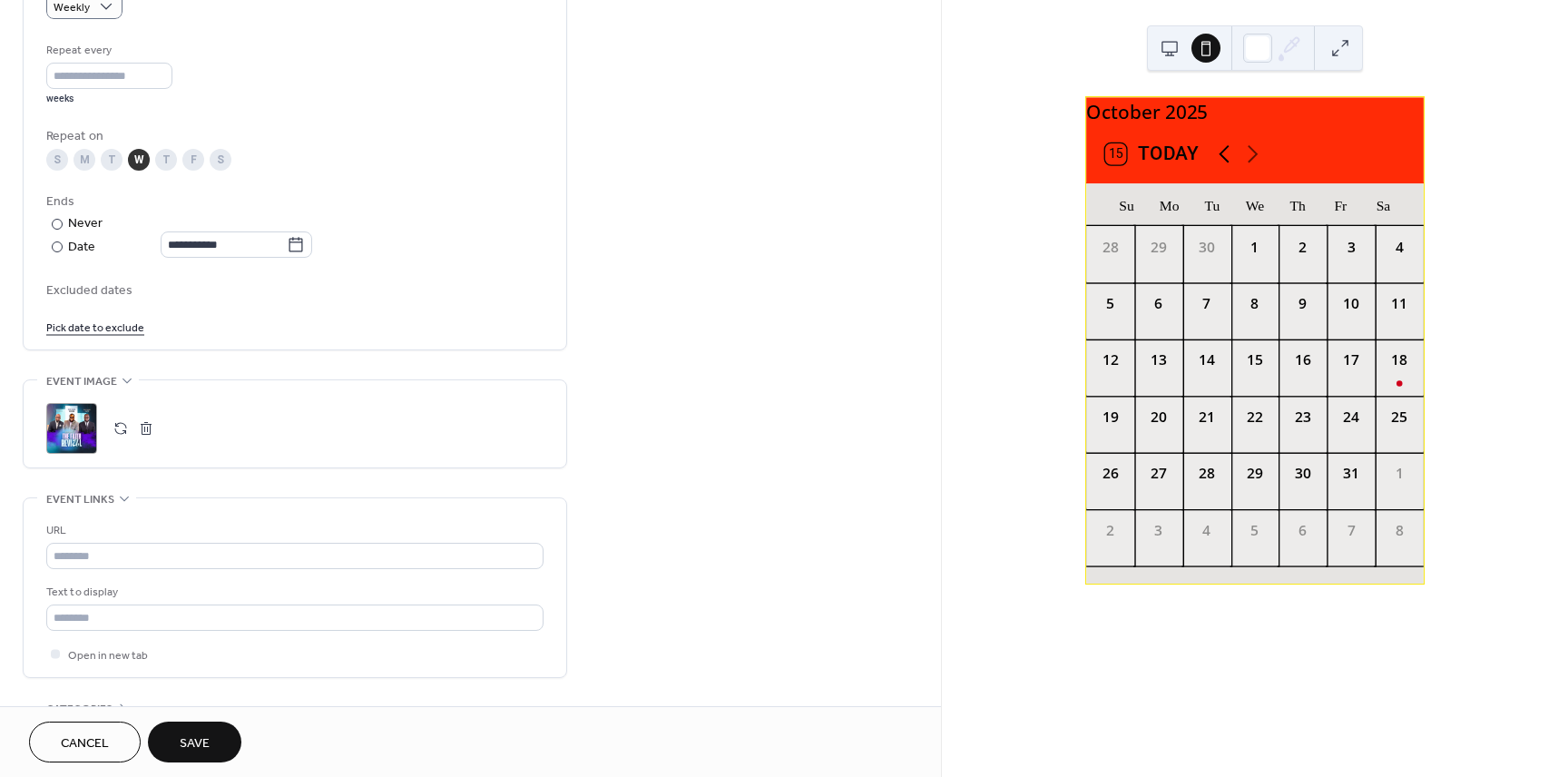 click 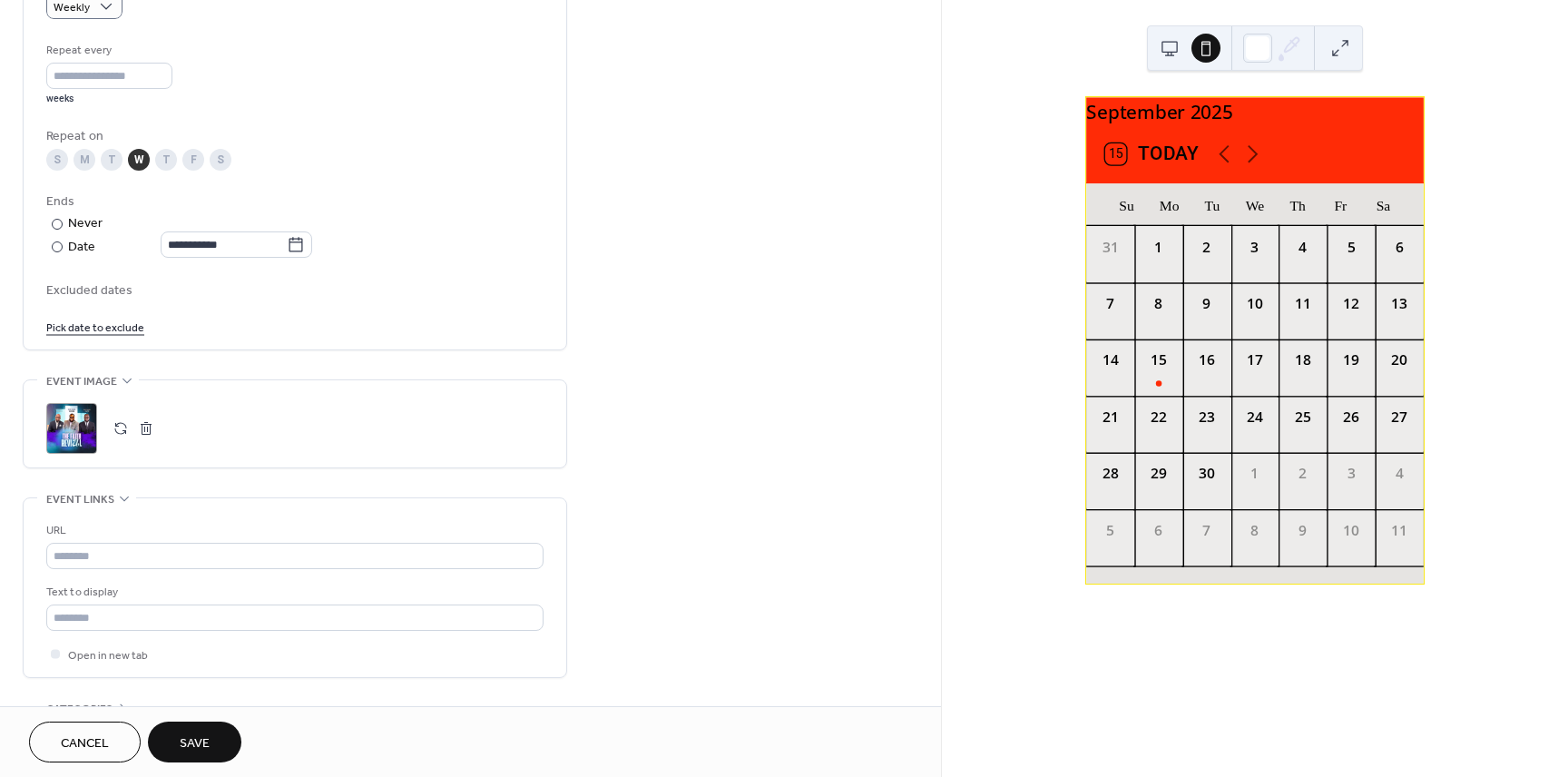 click on "Save" at bounding box center [194, 743] 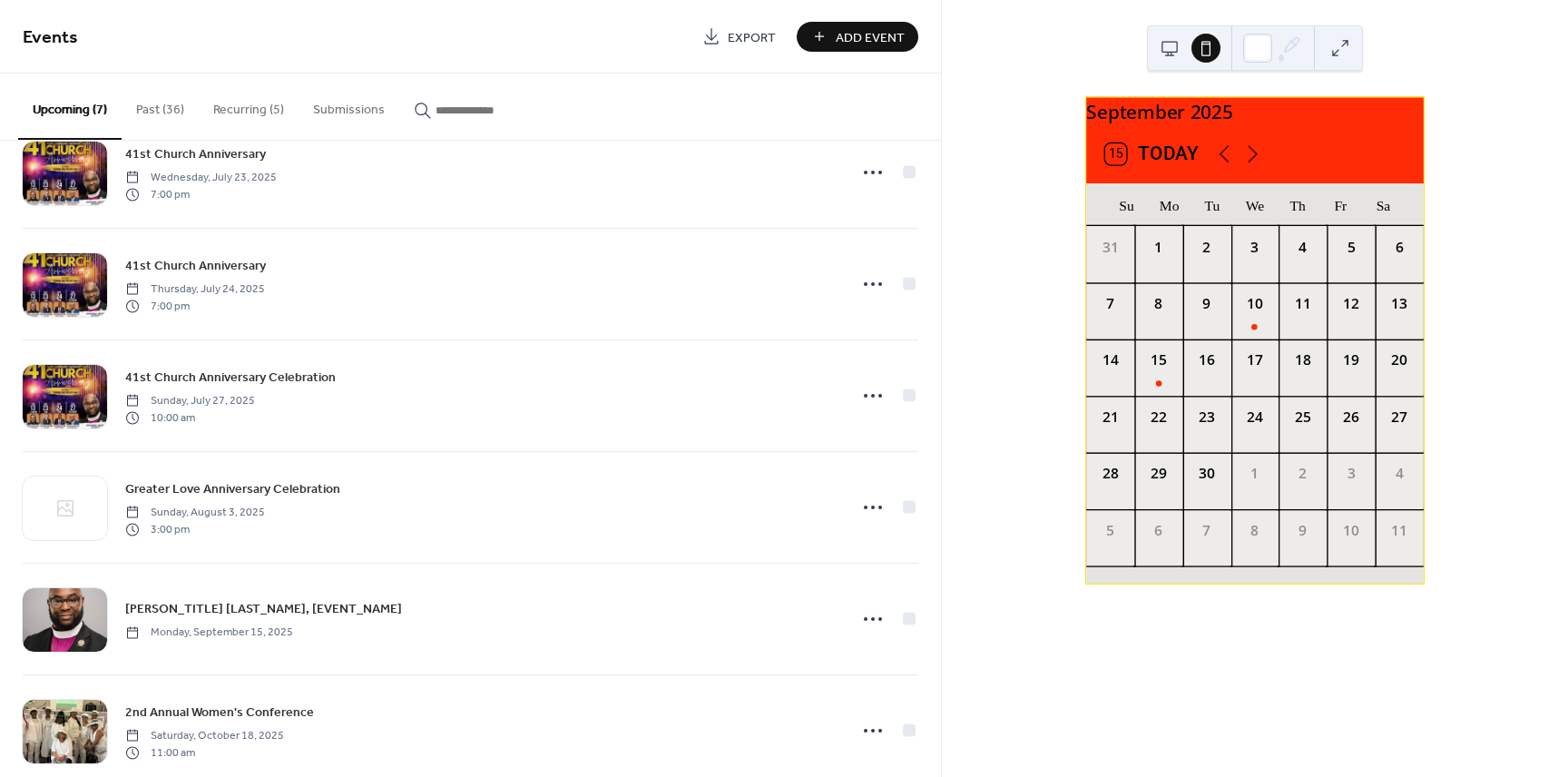 scroll, scrollTop: 199, scrollLeft: 0, axis: vertical 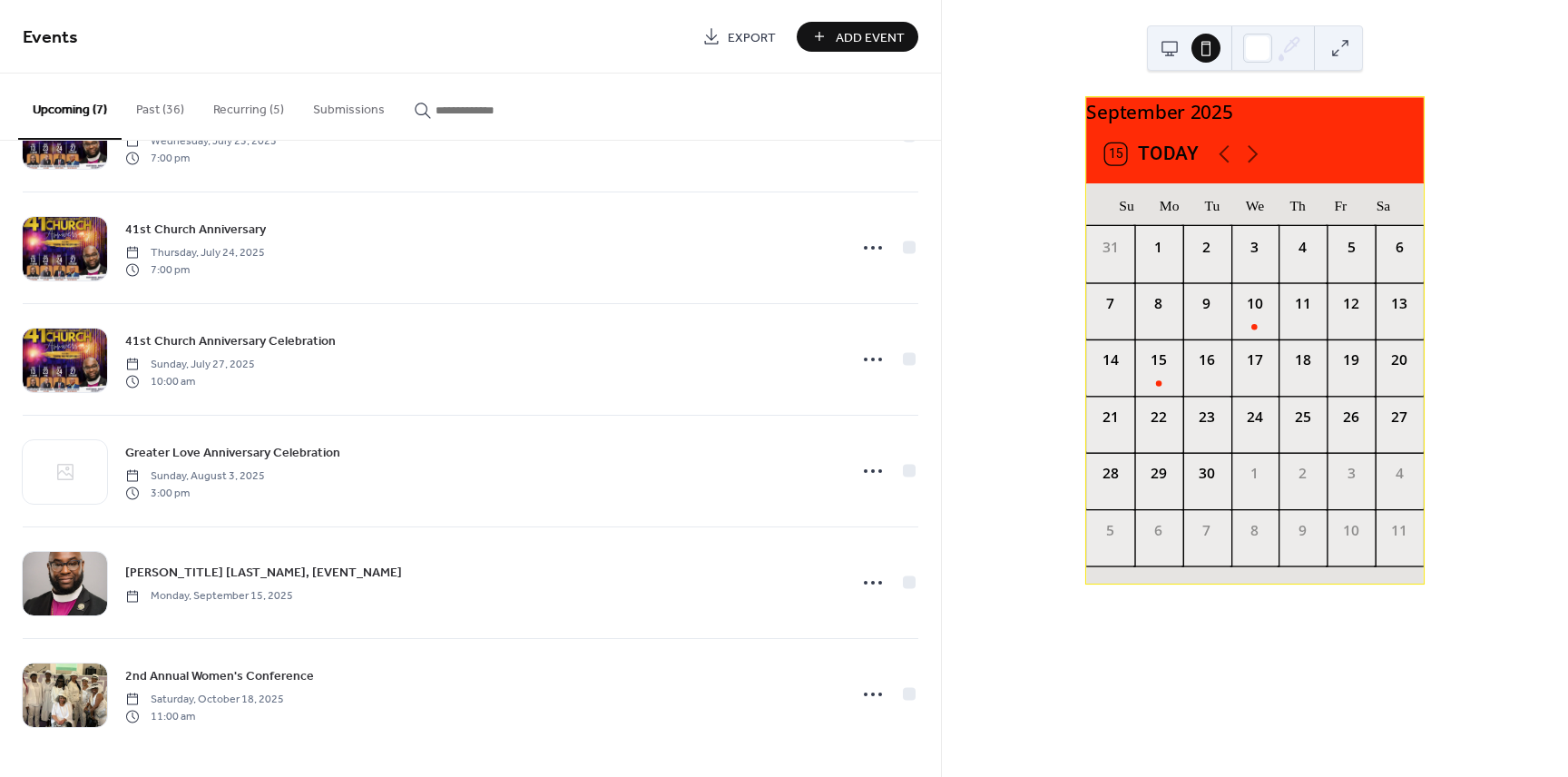 drag, startPoint x: 940, startPoint y: 301, endPoint x: 946, endPoint y: 251, distance: 50.358713 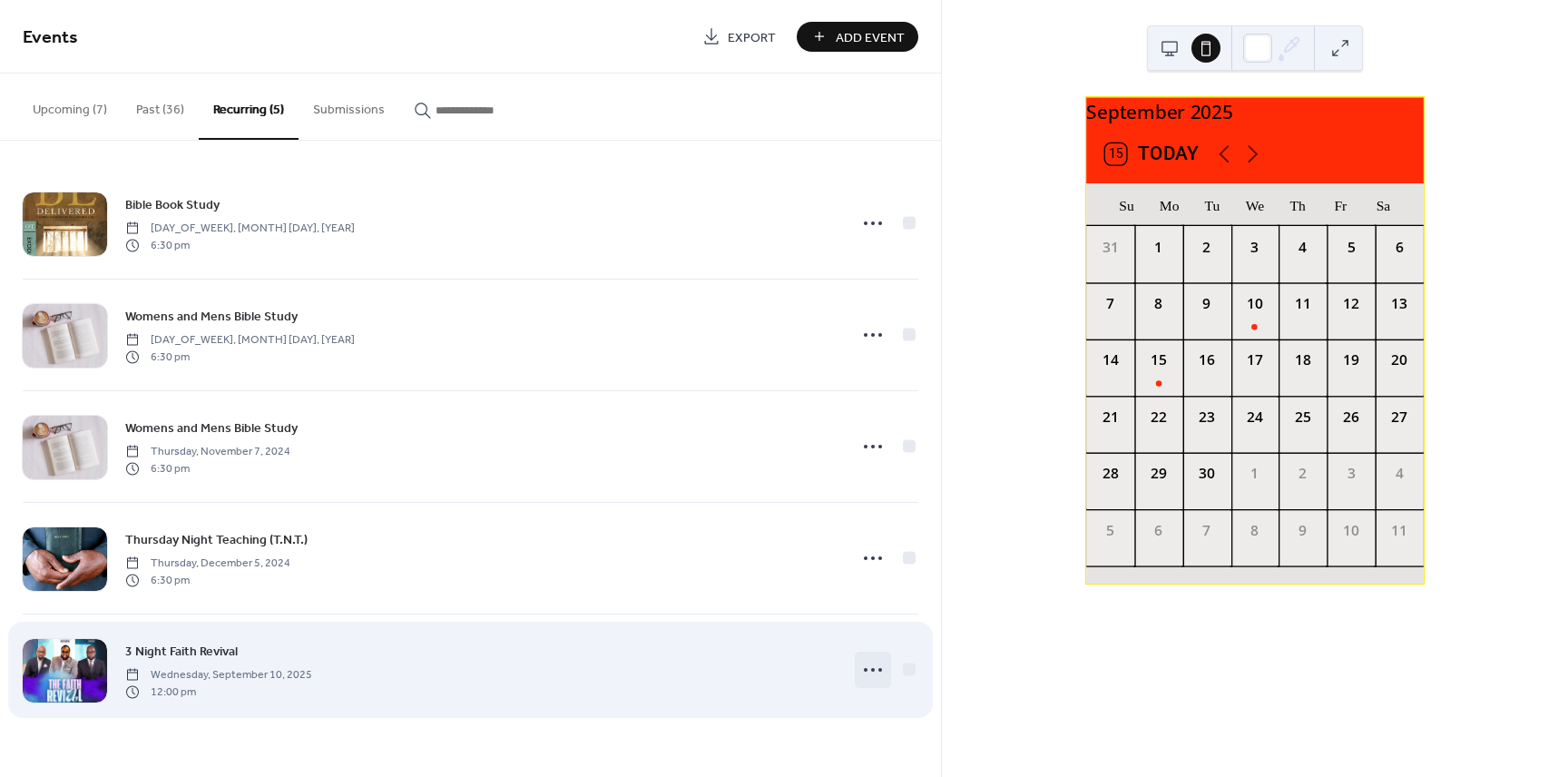 click 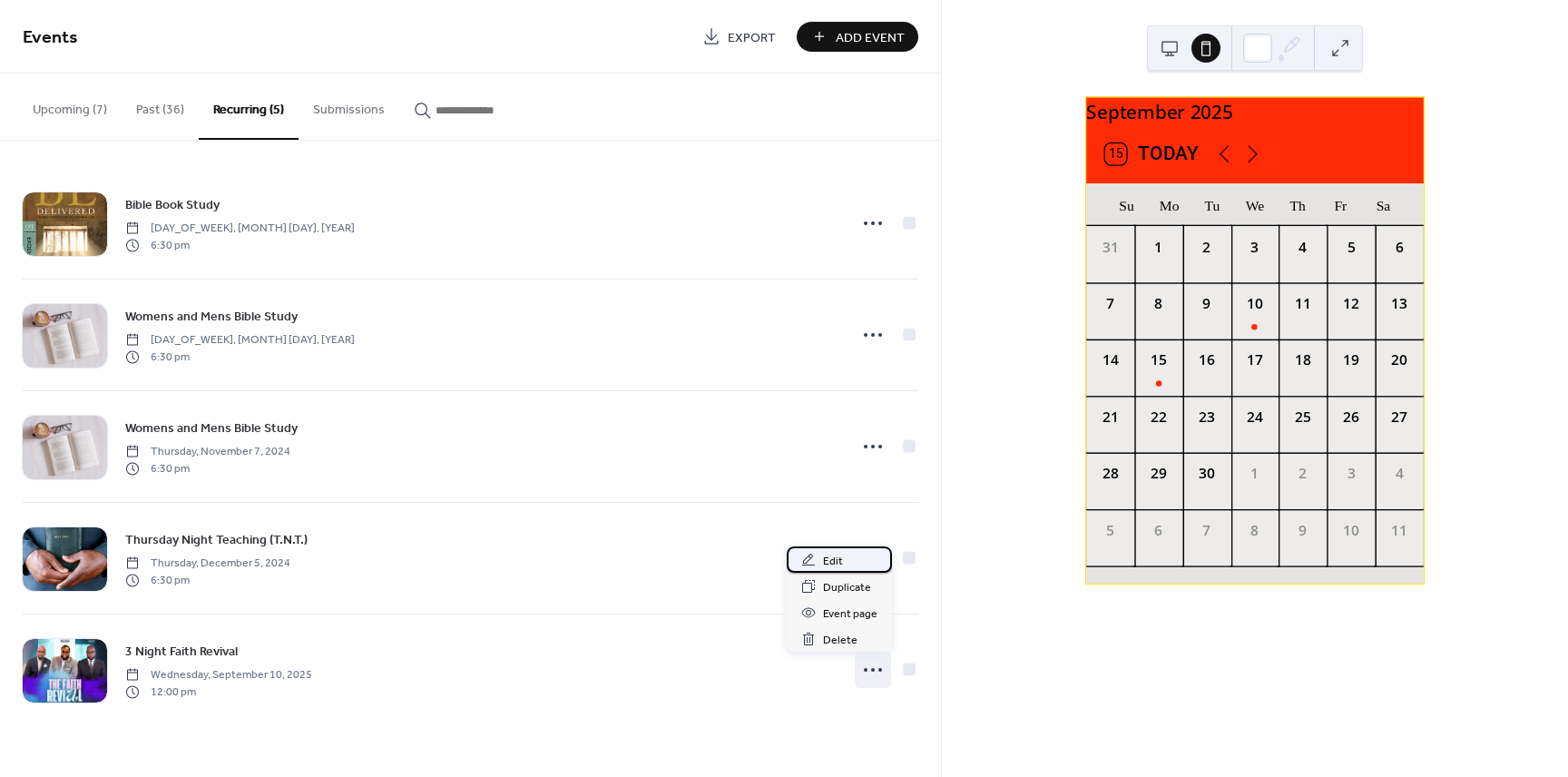 click on "Edit" at bounding box center [833, 561] 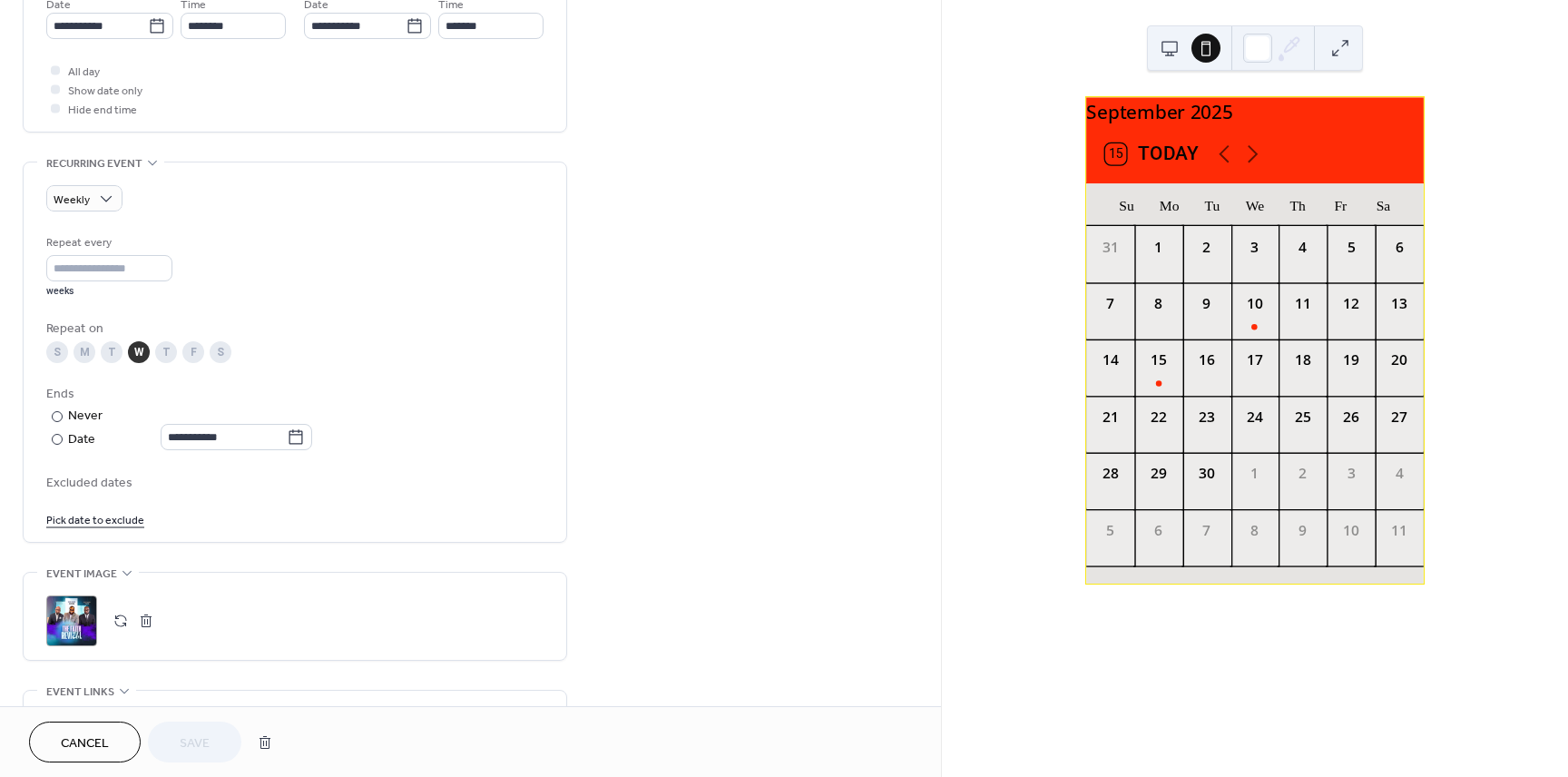 scroll, scrollTop: 638, scrollLeft: 0, axis: vertical 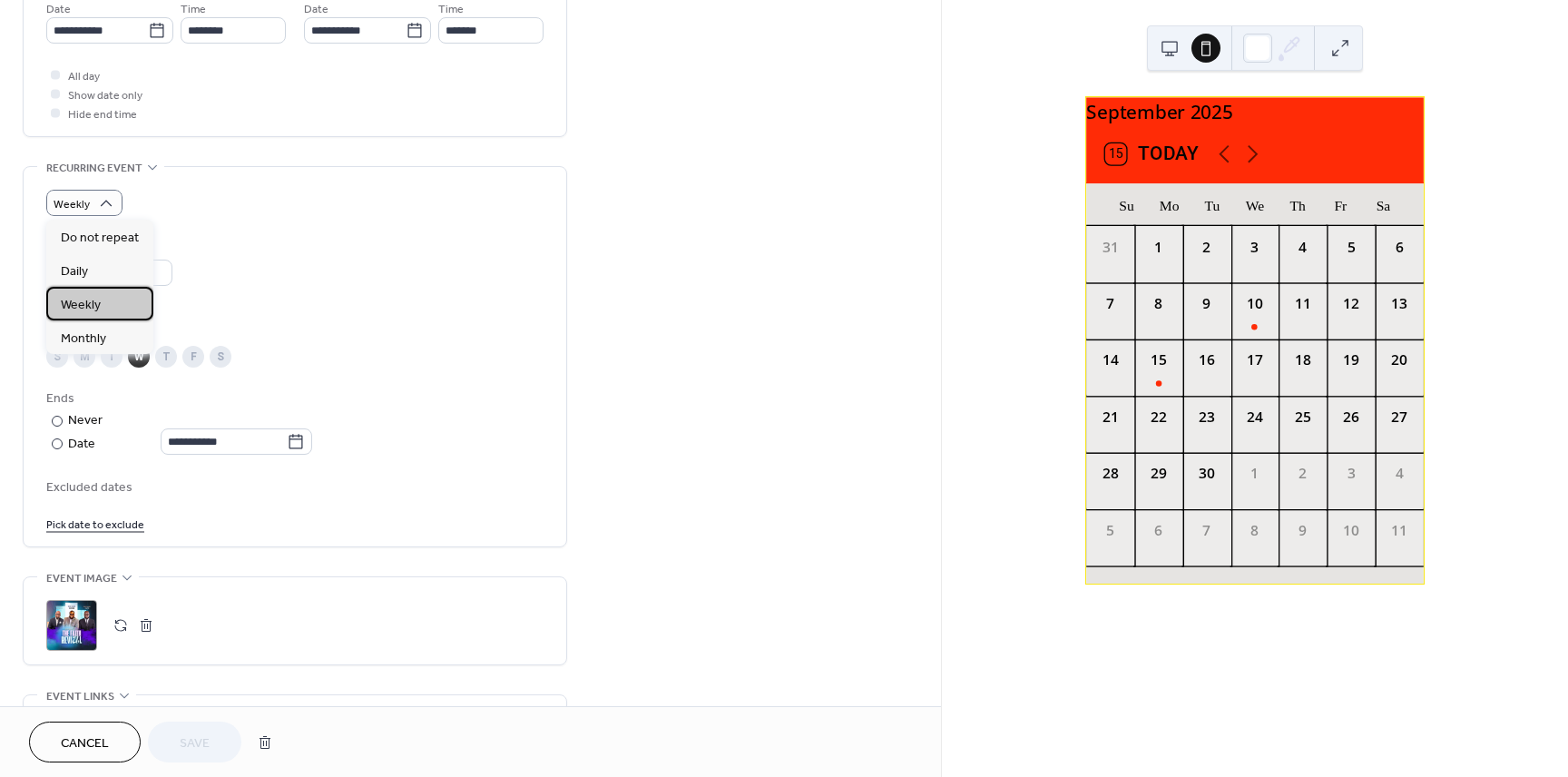 click on "Weekly" at bounding box center [81, 305] 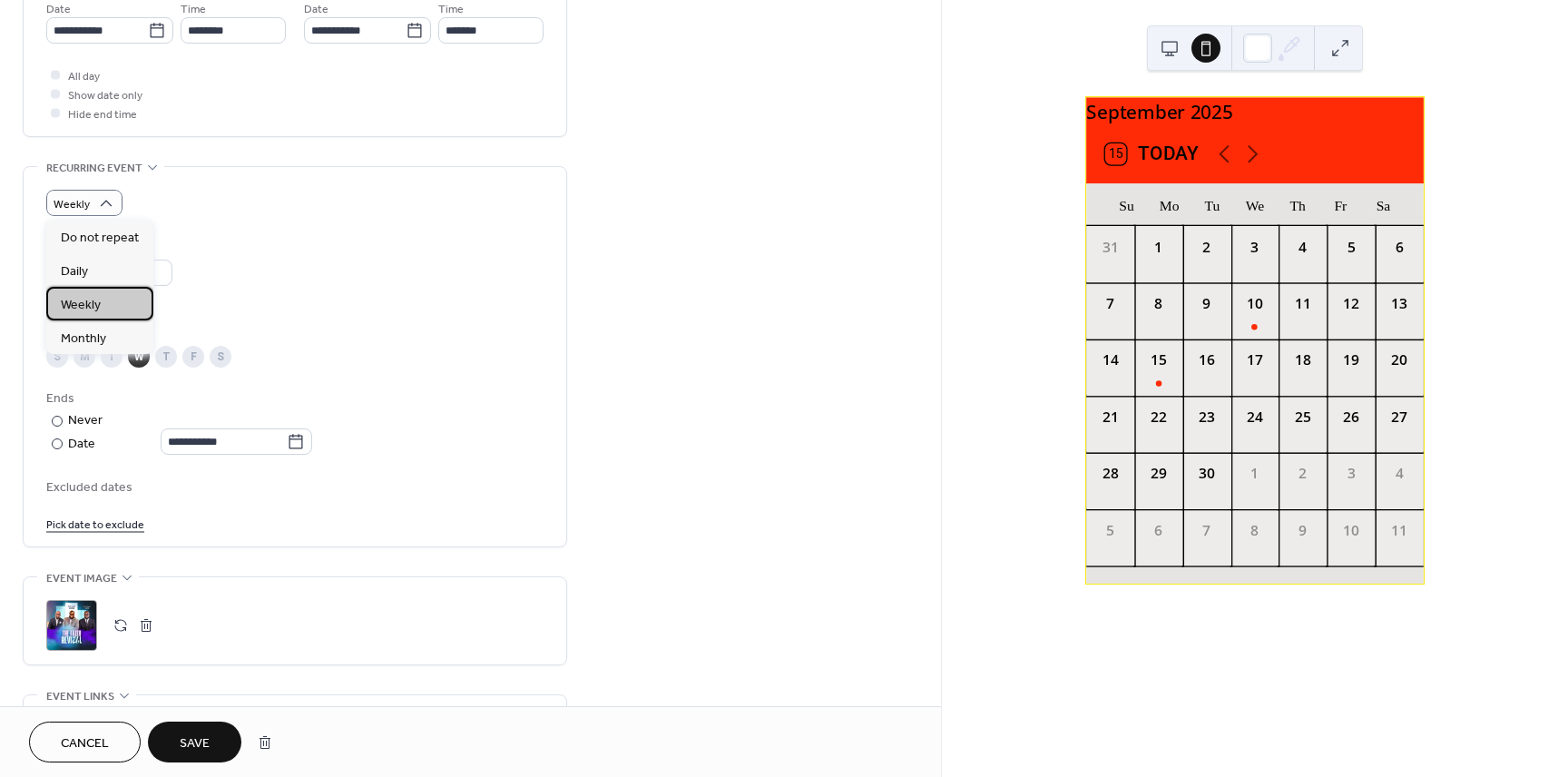 click on "Weekly" at bounding box center [81, 305] 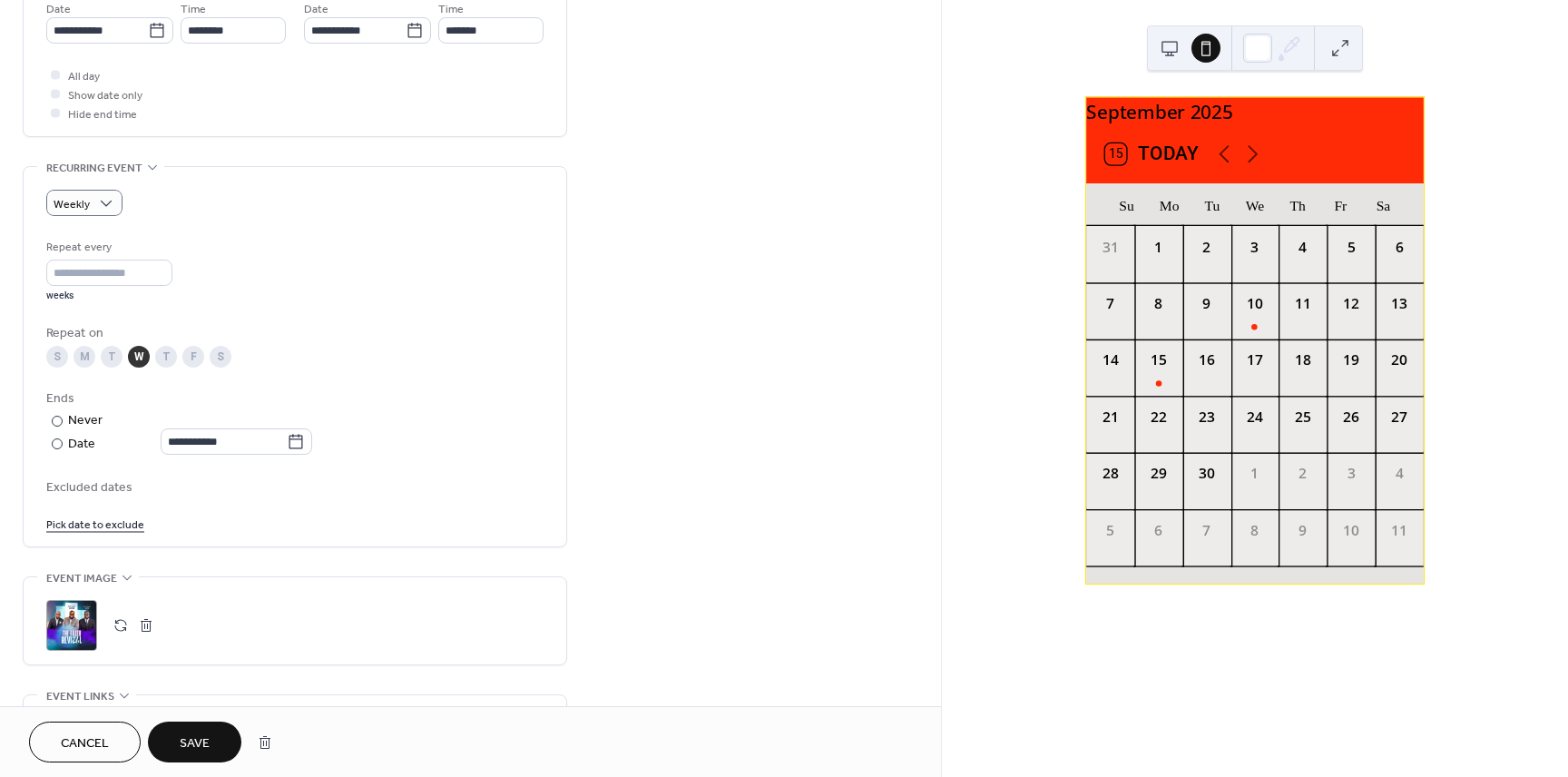 click on "17" at bounding box center [1254, 357] 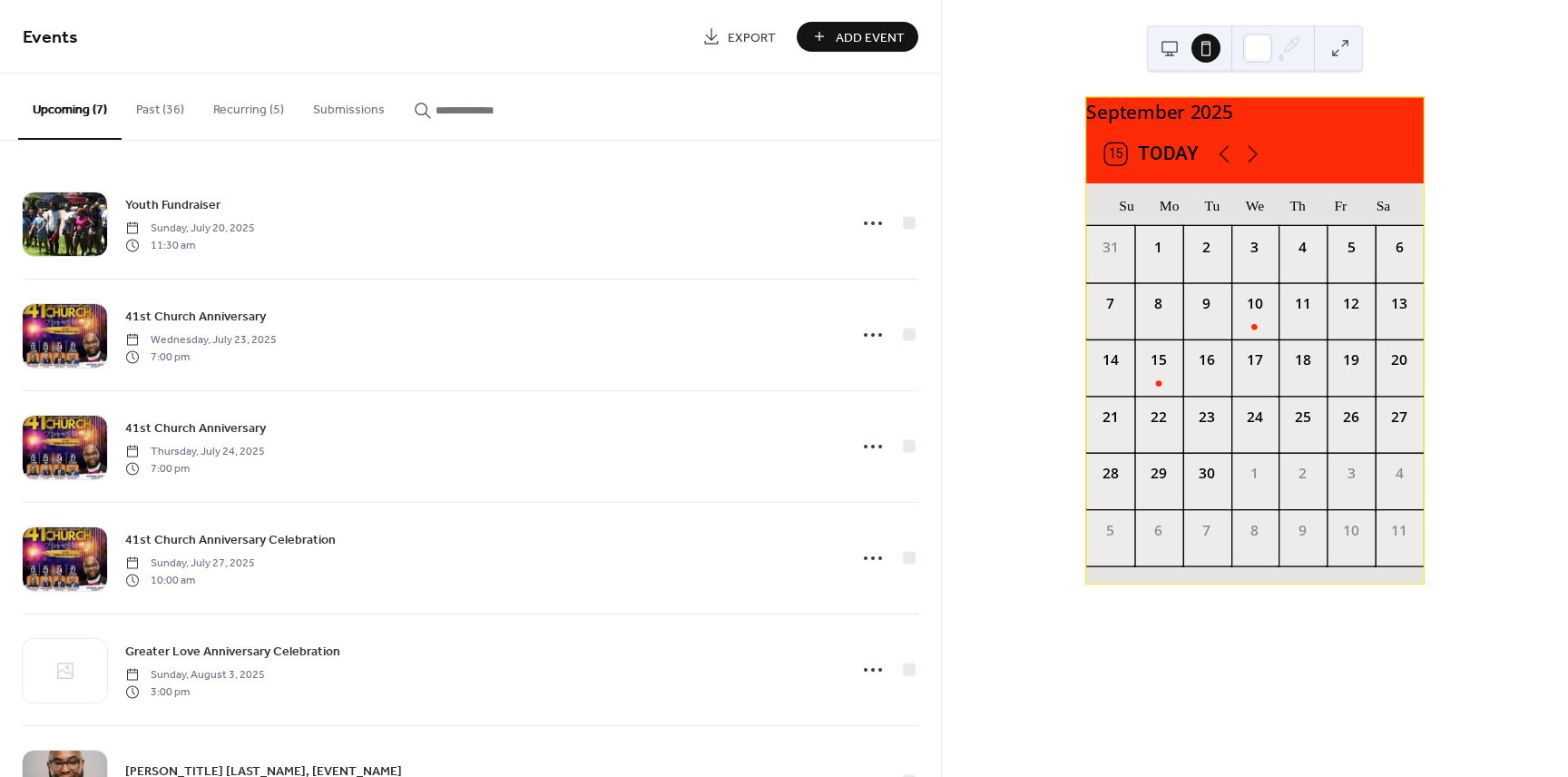 click on "17" at bounding box center [1254, 368] 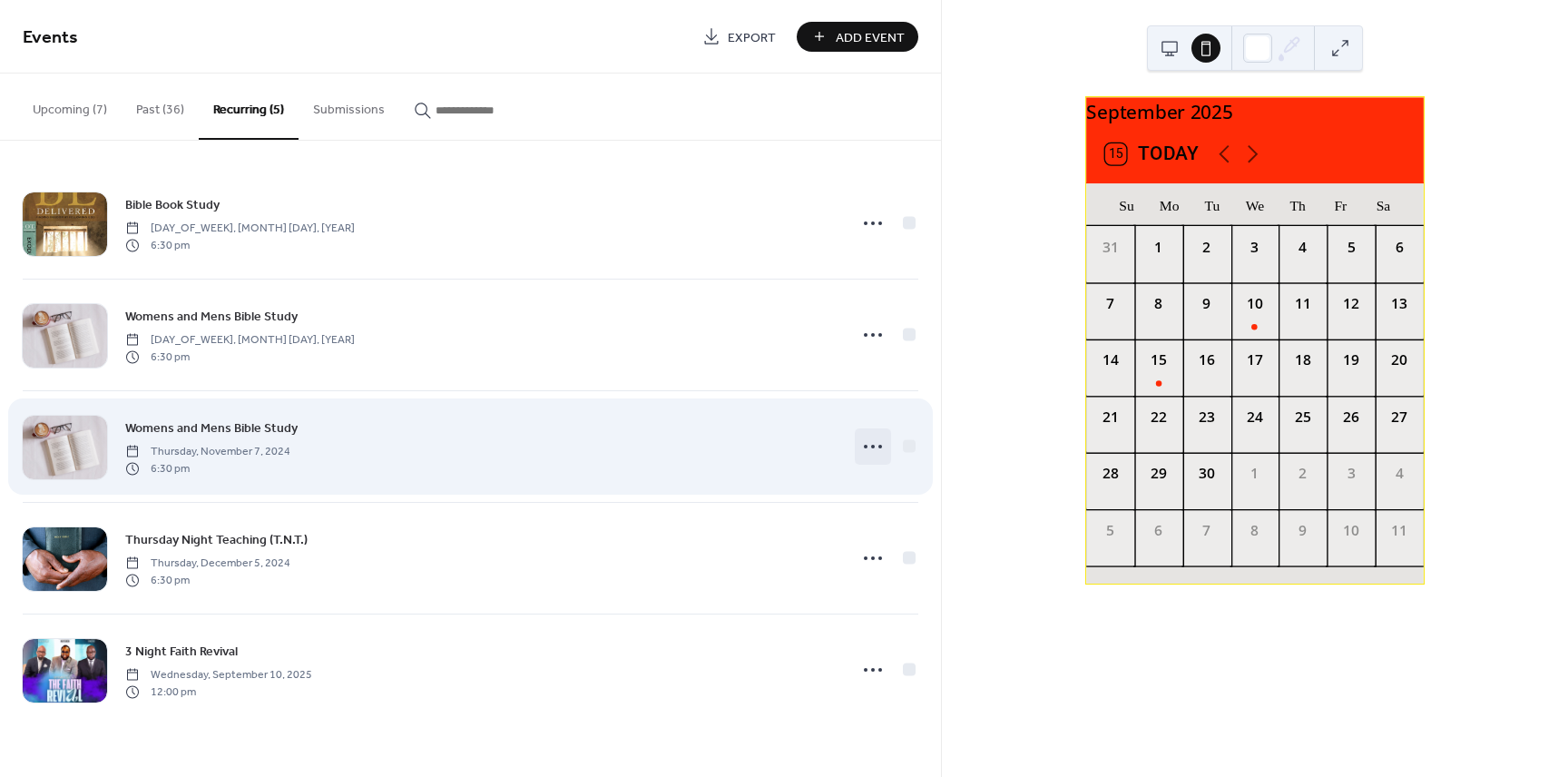 click 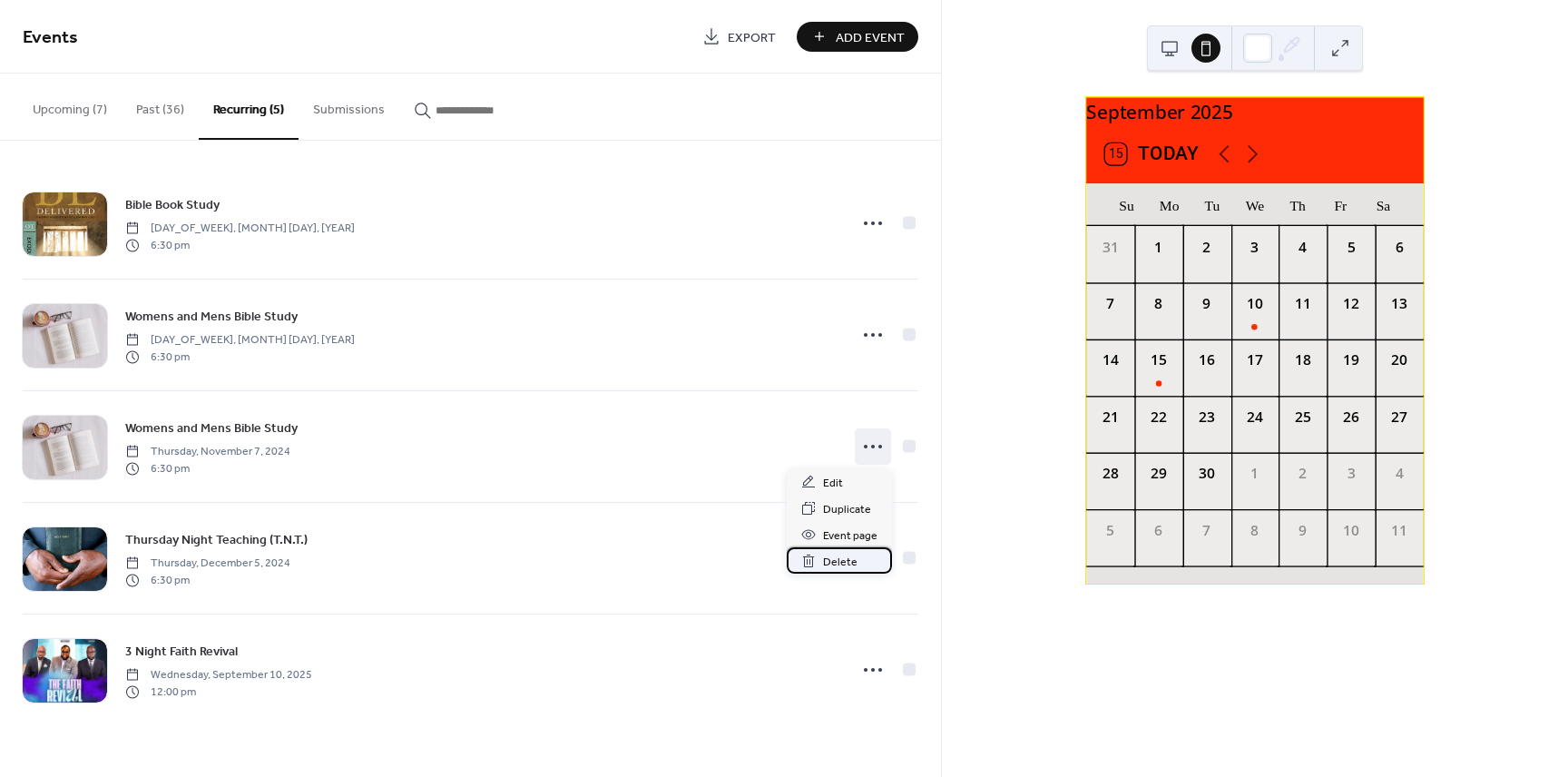 click on "Delete" at bounding box center [840, 562] 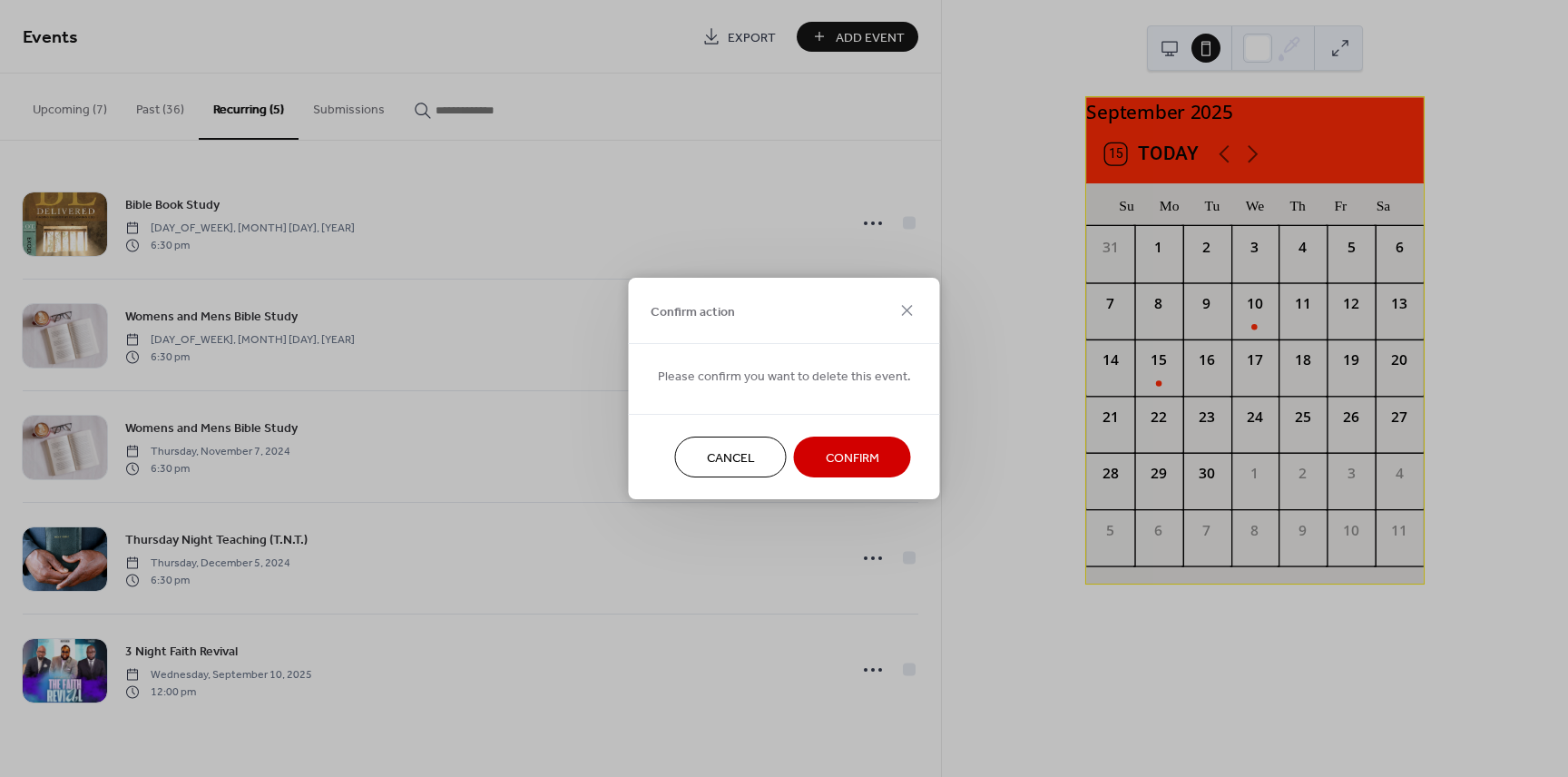 click on "Confirm" at bounding box center [852, 458] 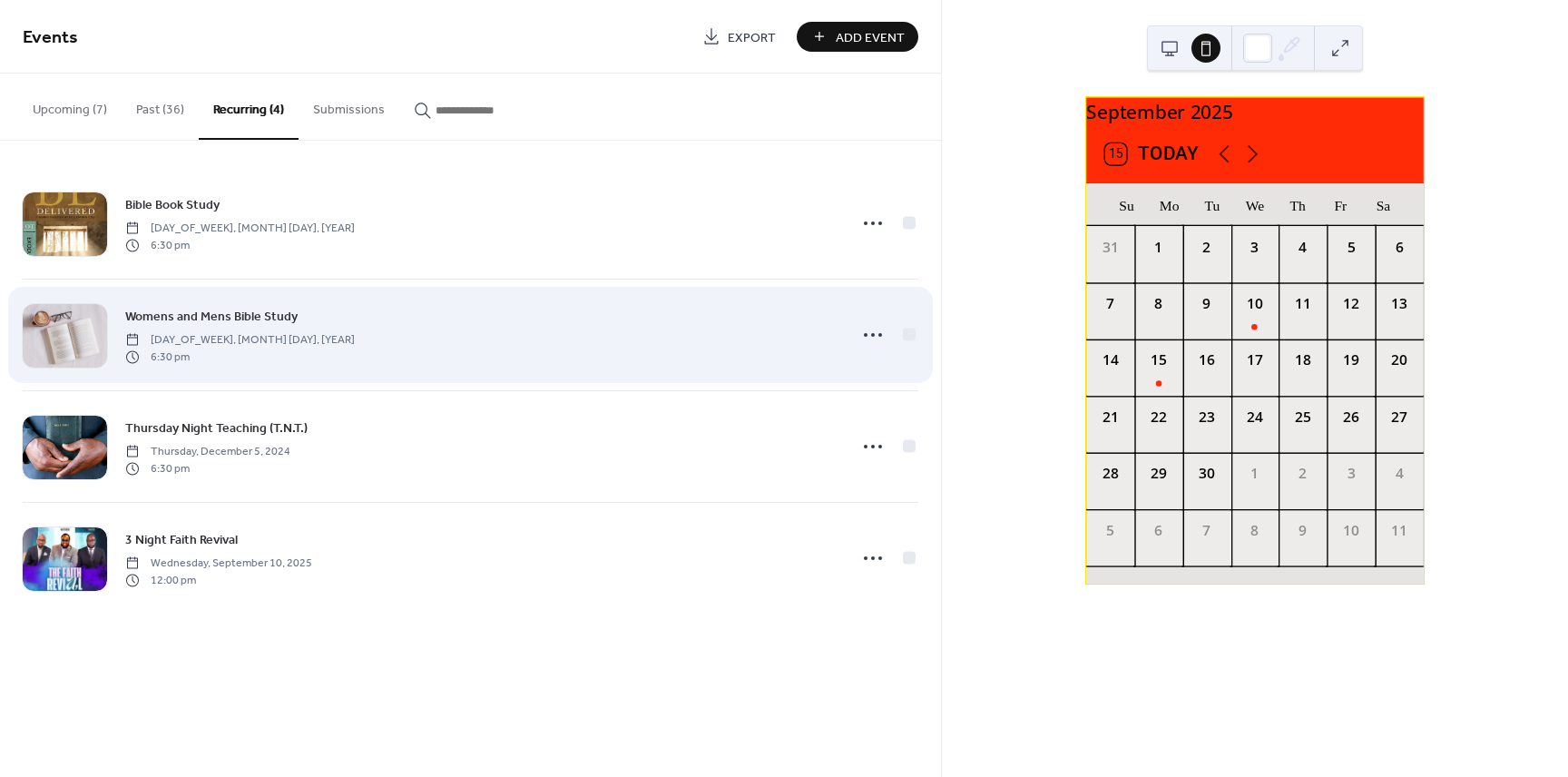 click at bounding box center (887, 335) 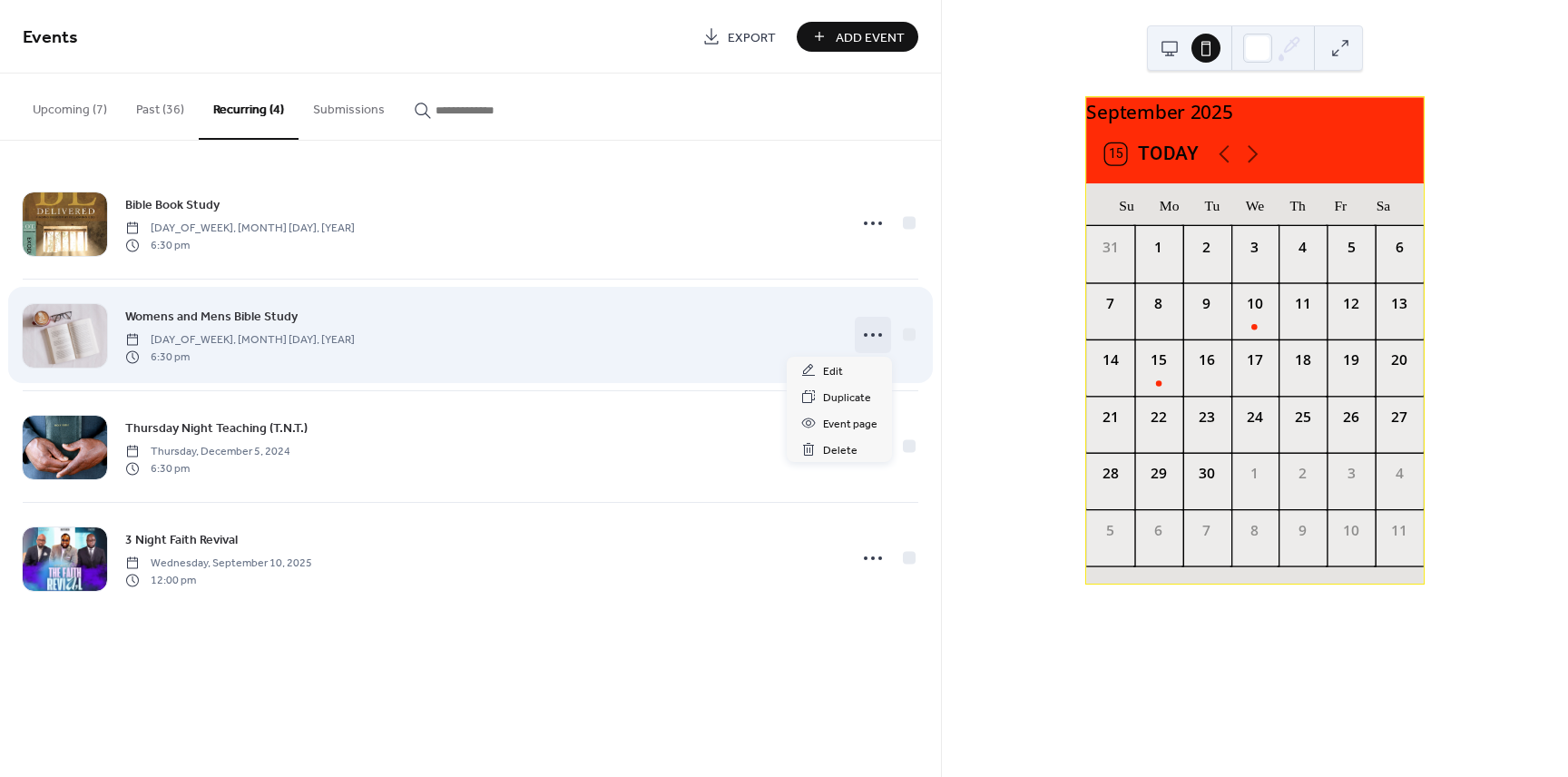 click 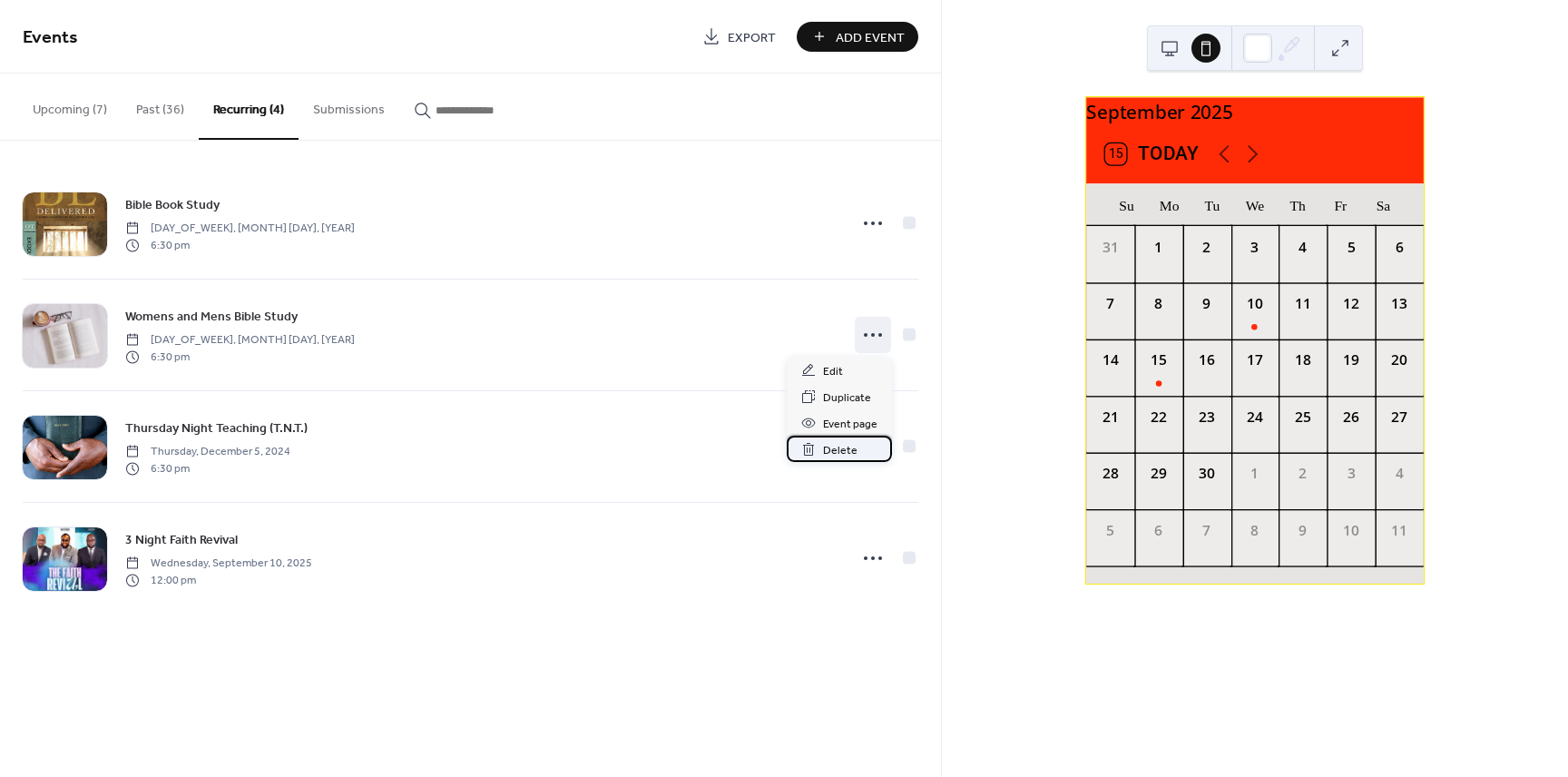 click on "Delete" at bounding box center (840, 450) 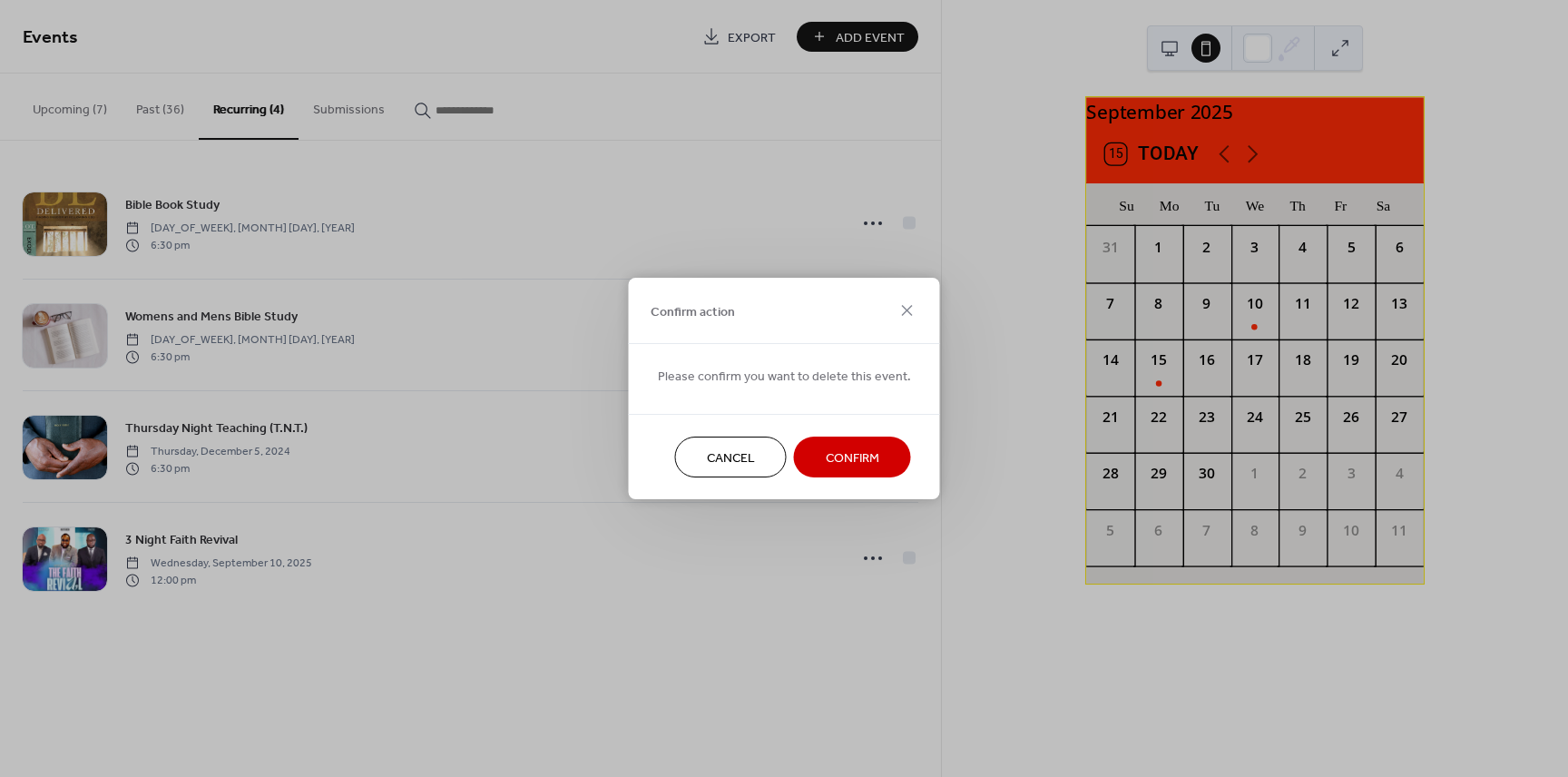 click on "Confirm" at bounding box center (852, 458) 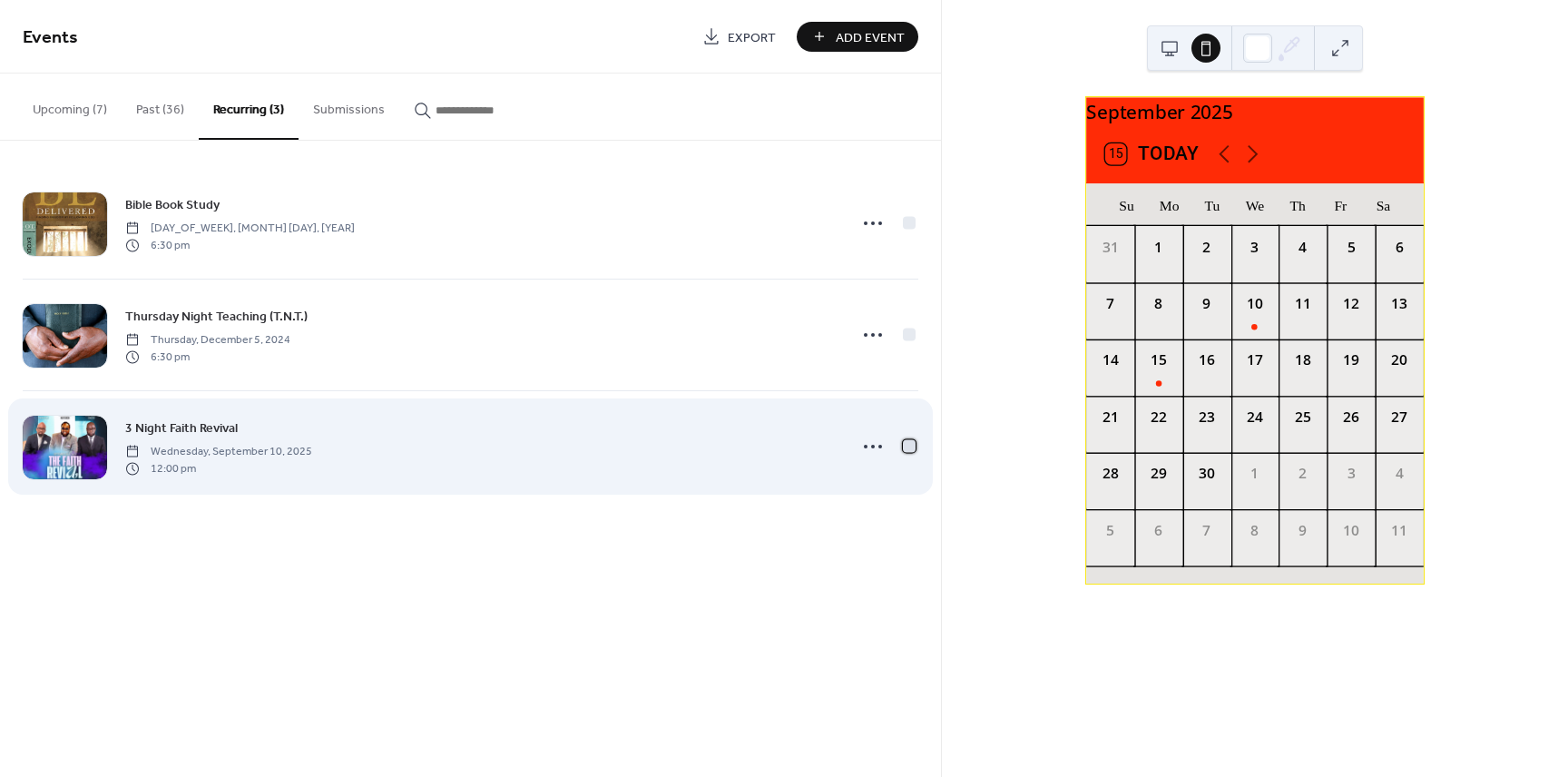 click at bounding box center [909, 446] 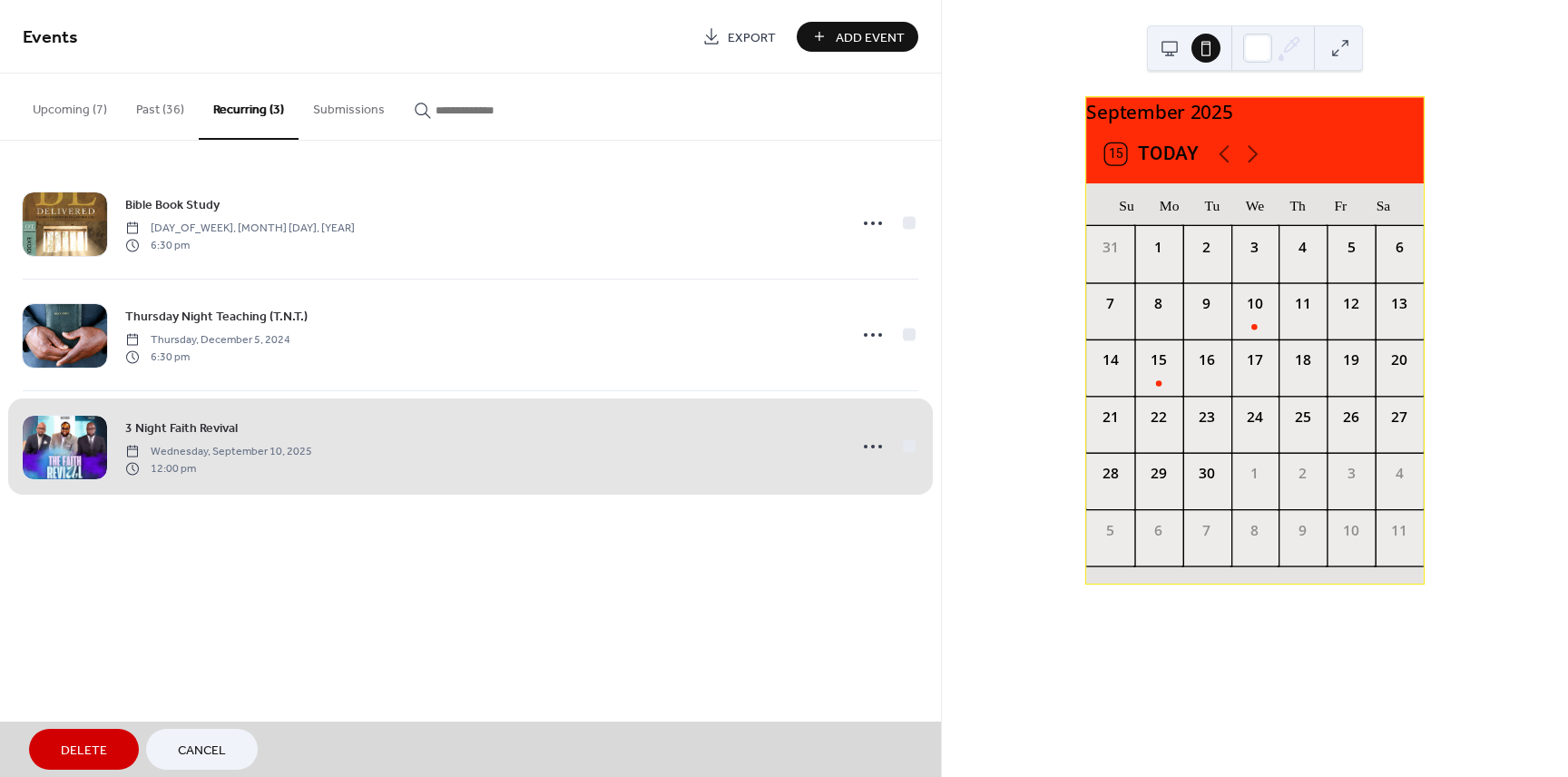 click on "[NUMBER] Night Faith Revival [DAY_OF_WEEK], [MONTH] [DAY], [YEAR] 12:00 pm" at bounding box center [470, 446] 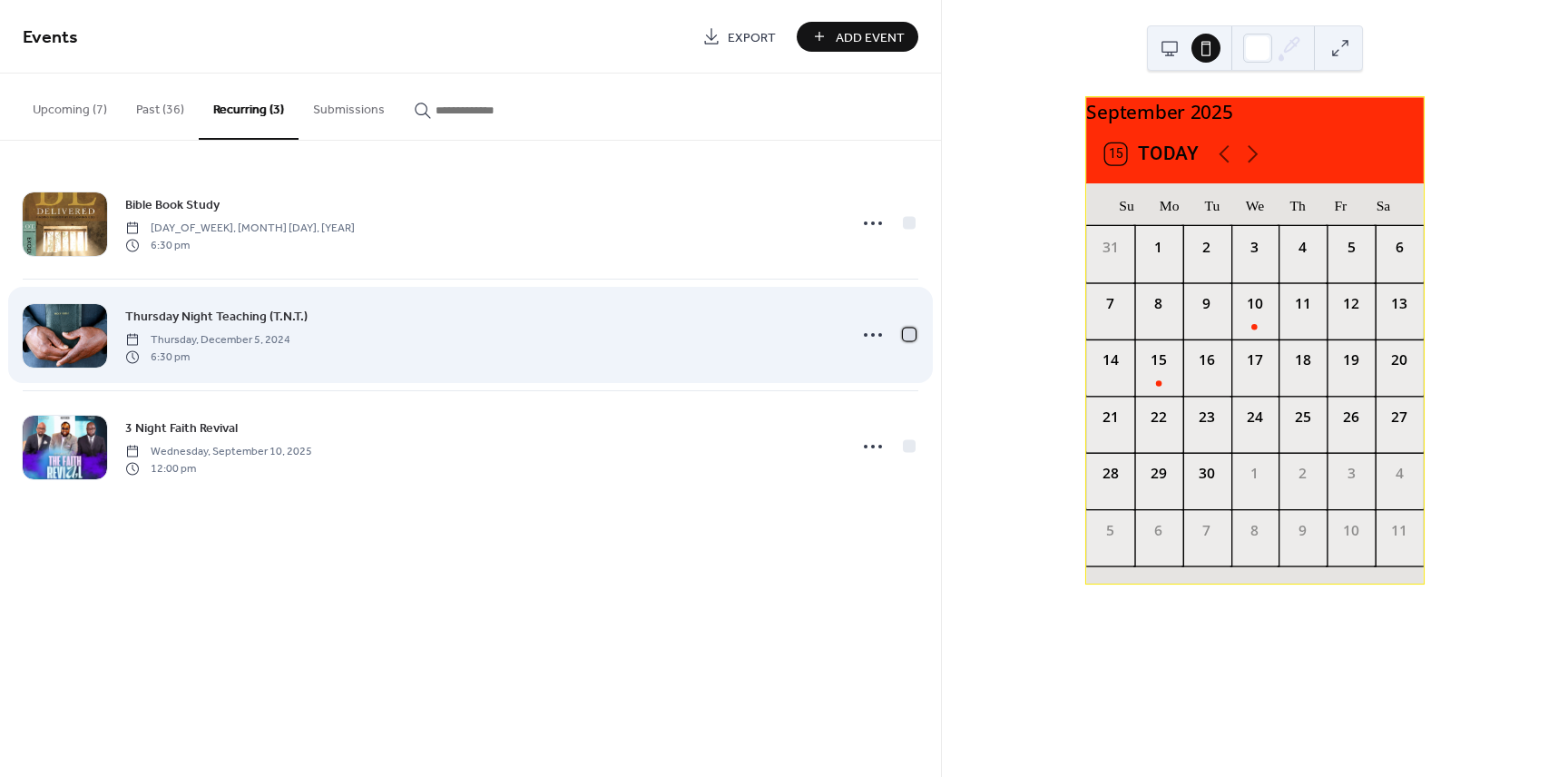 click at bounding box center (909, 334) 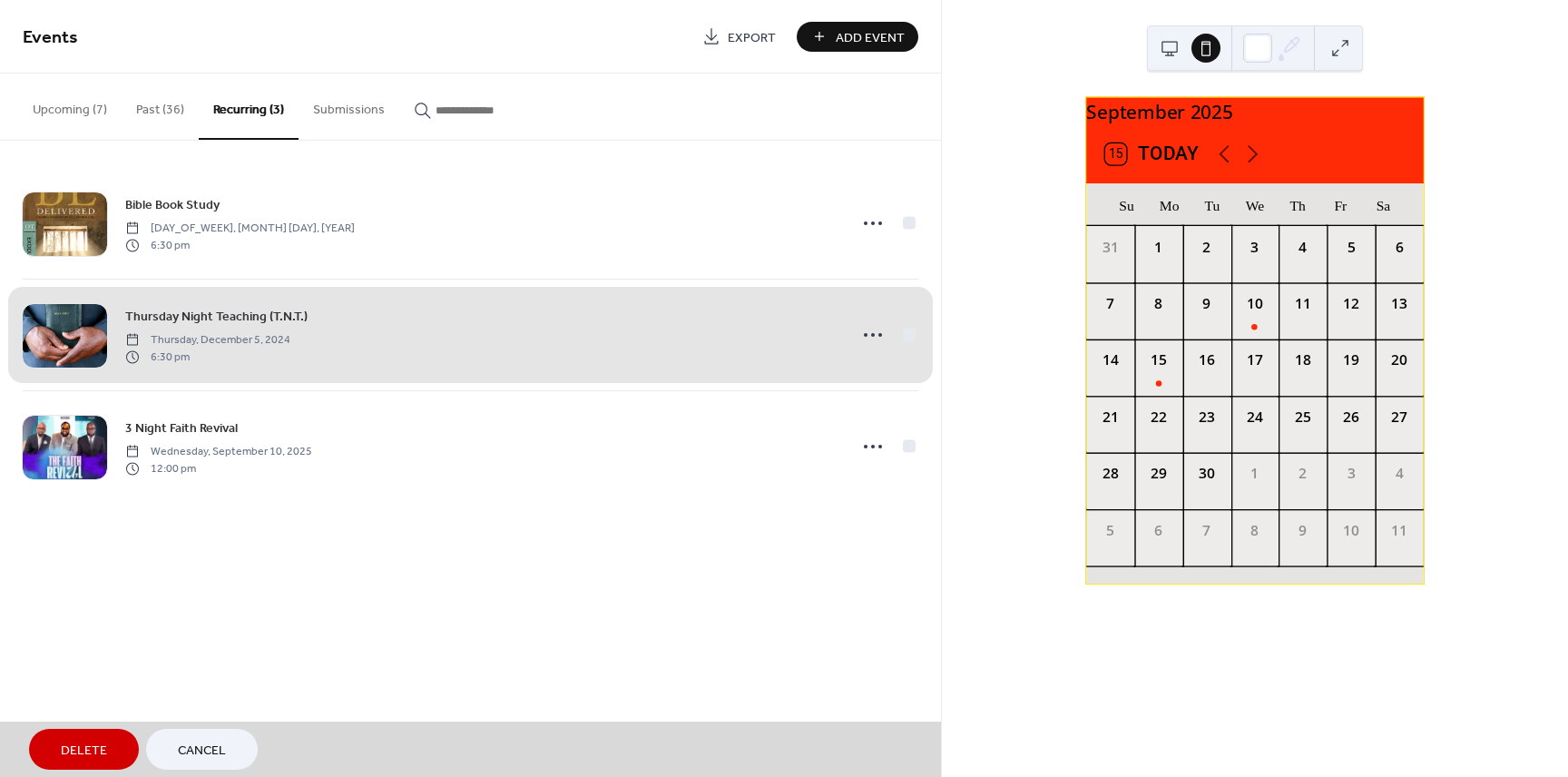 click on "Delete" at bounding box center (83, 751) 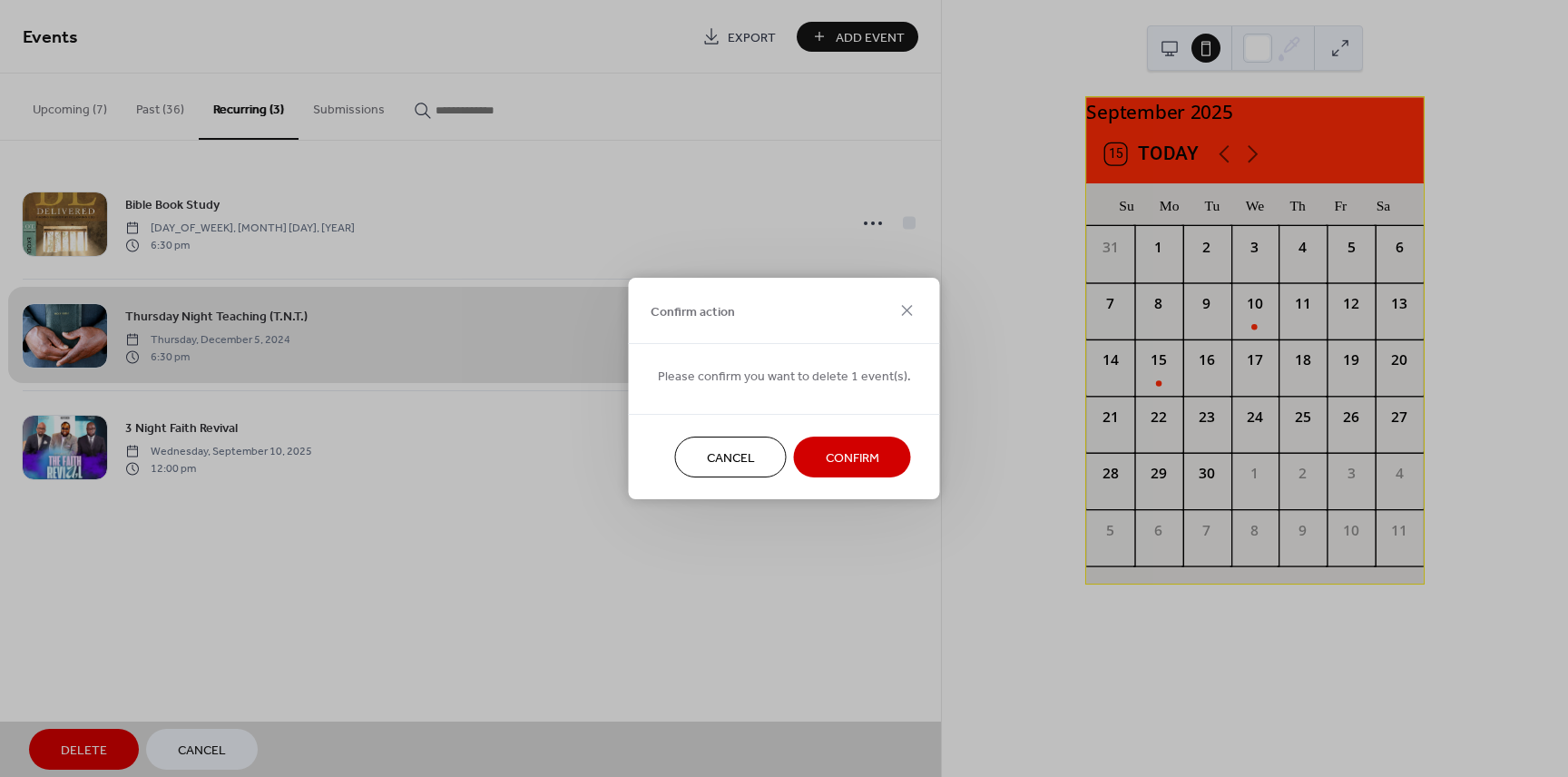 click on "Confirm" at bounding box center [852, 458] 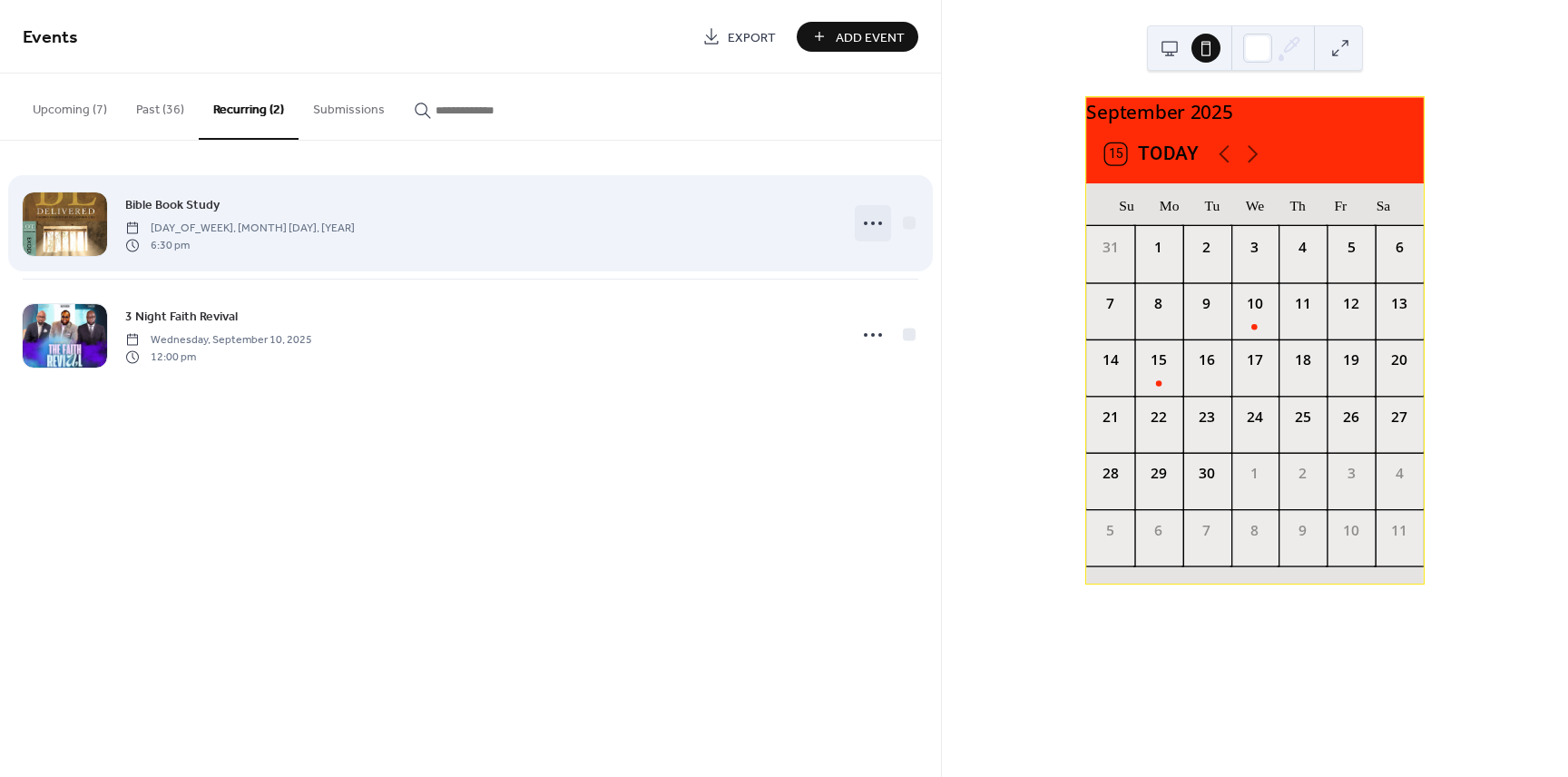 click 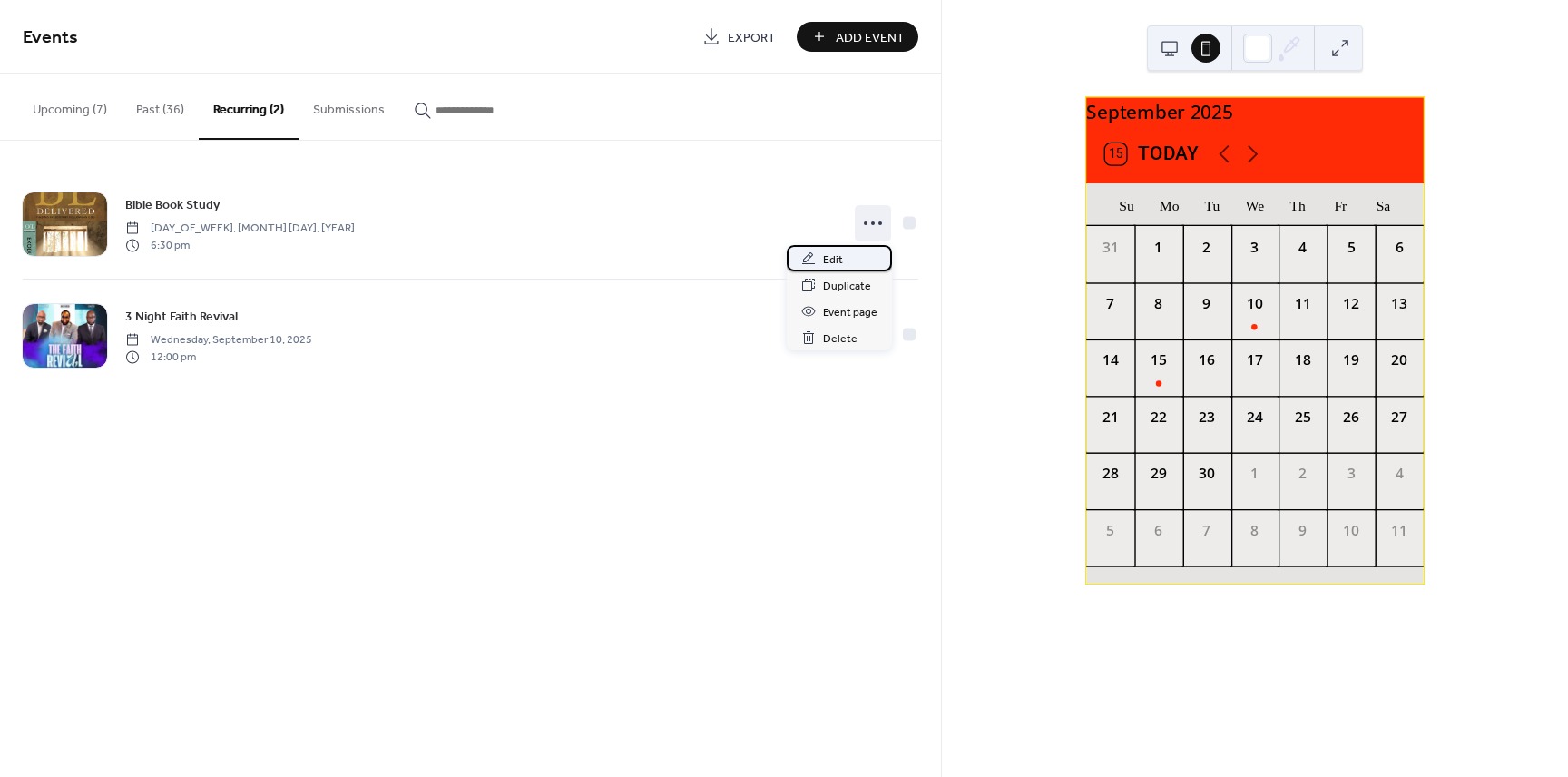 click on "Edit" at bounding box center (833, 260) 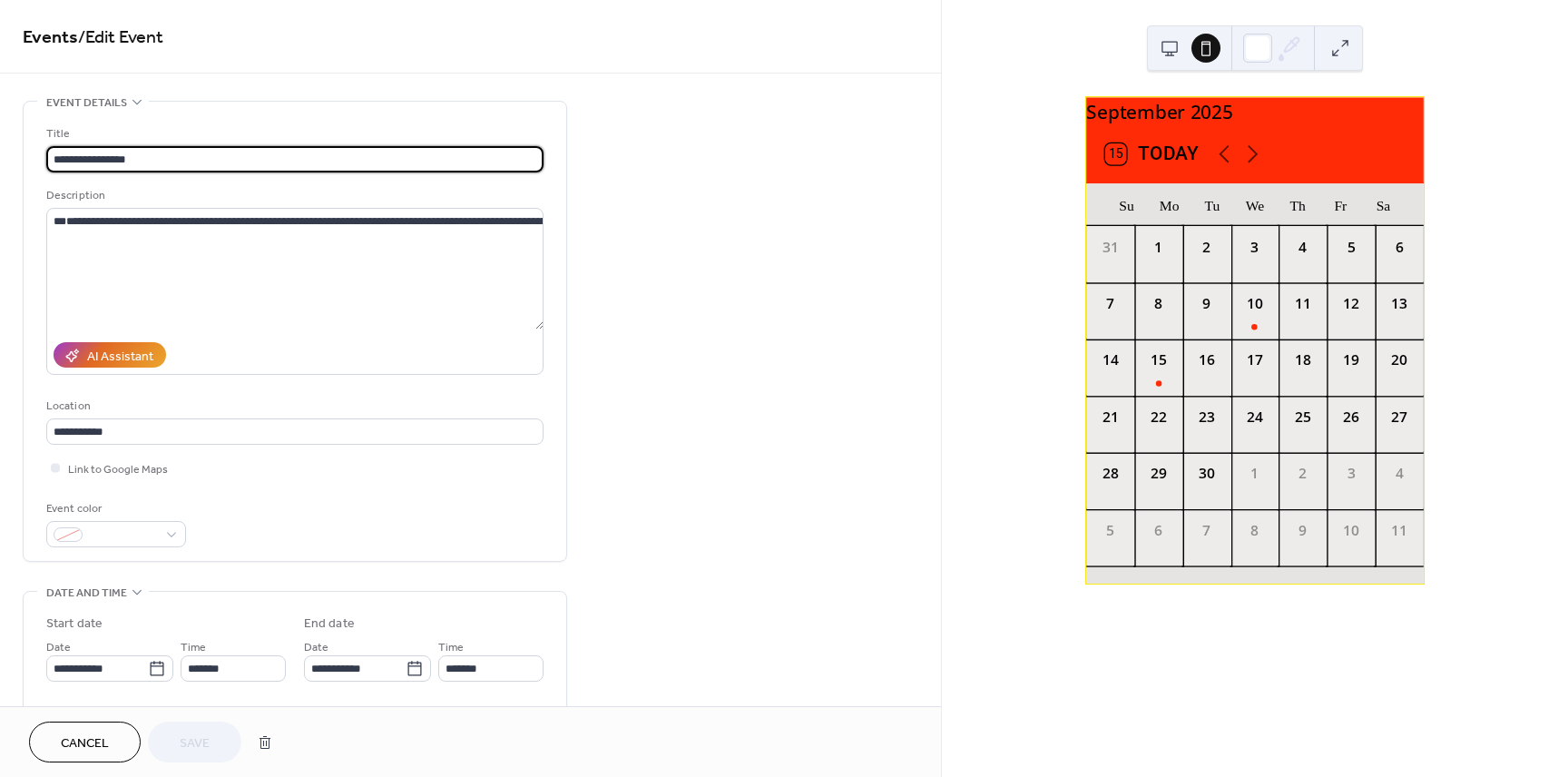 drag, startPoint x: 940, startPoint y: 262, endPoint x: 938, endPoint y: 291, distance: 29.06888 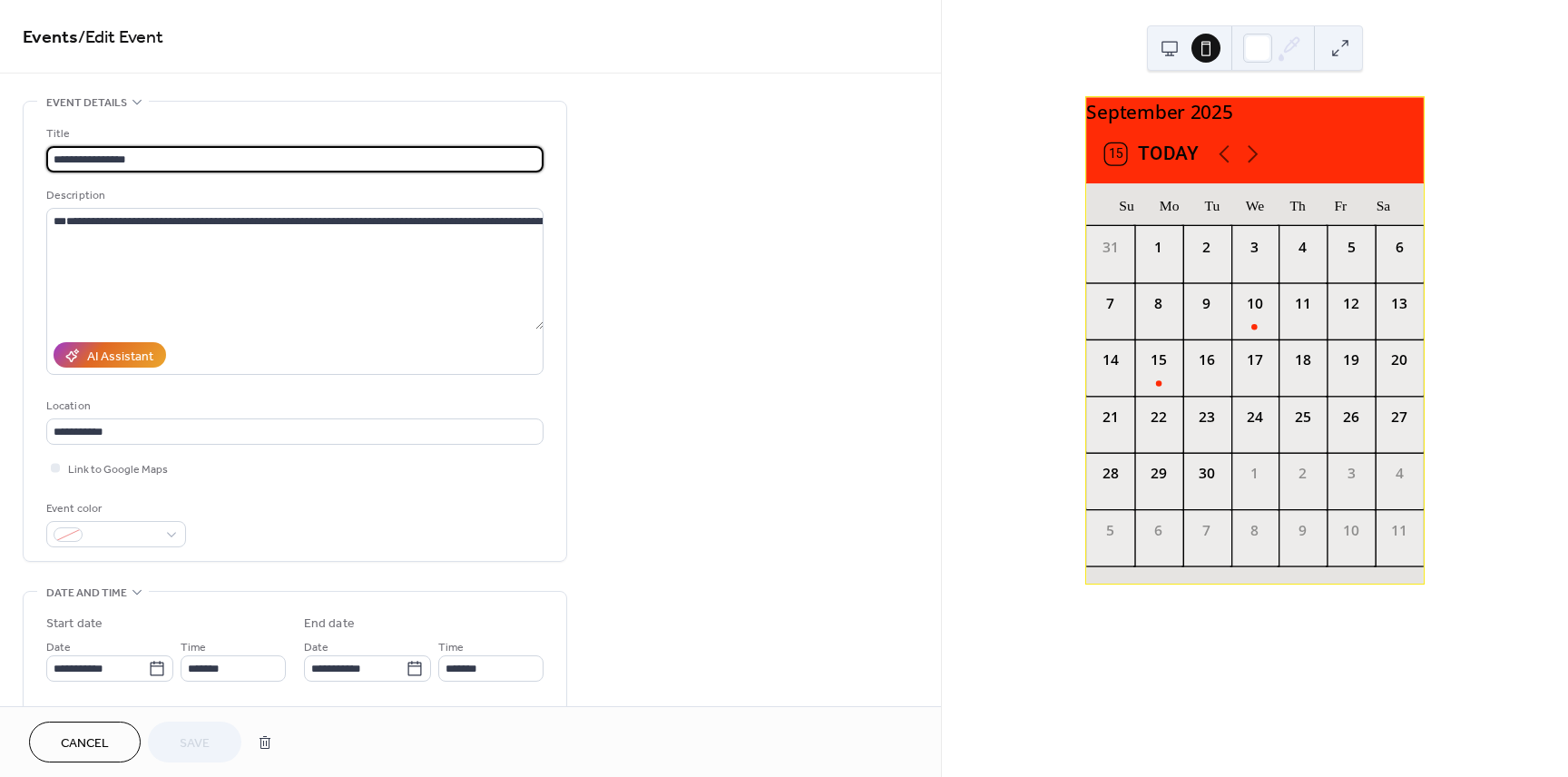 click on "**********" at bounding box center [784, 388] 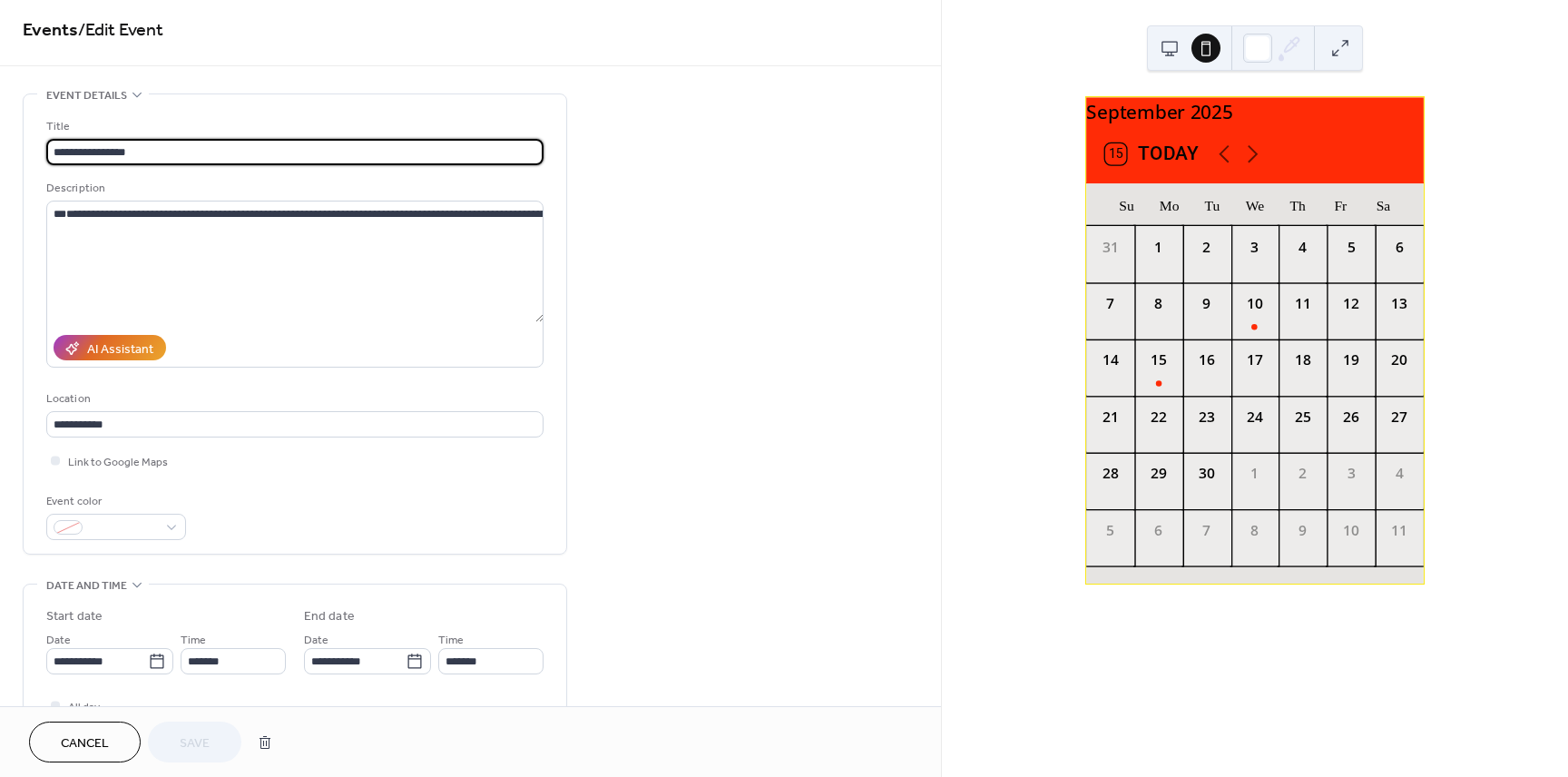scroll, scrollTop: 2, scrollLeft: 0, axis: vertical 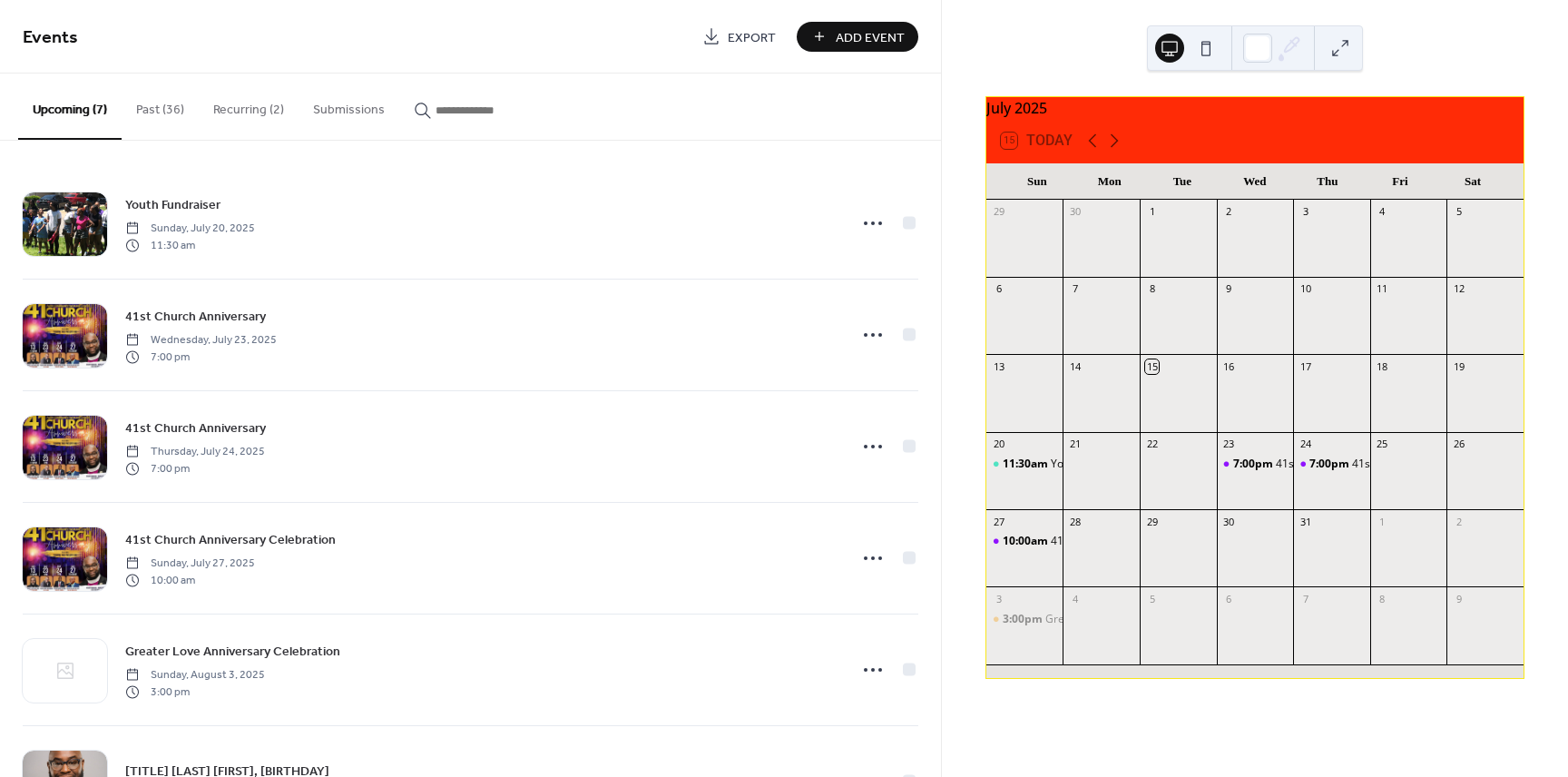 click on "Recurring (2)" at bounding box center (249, 105) 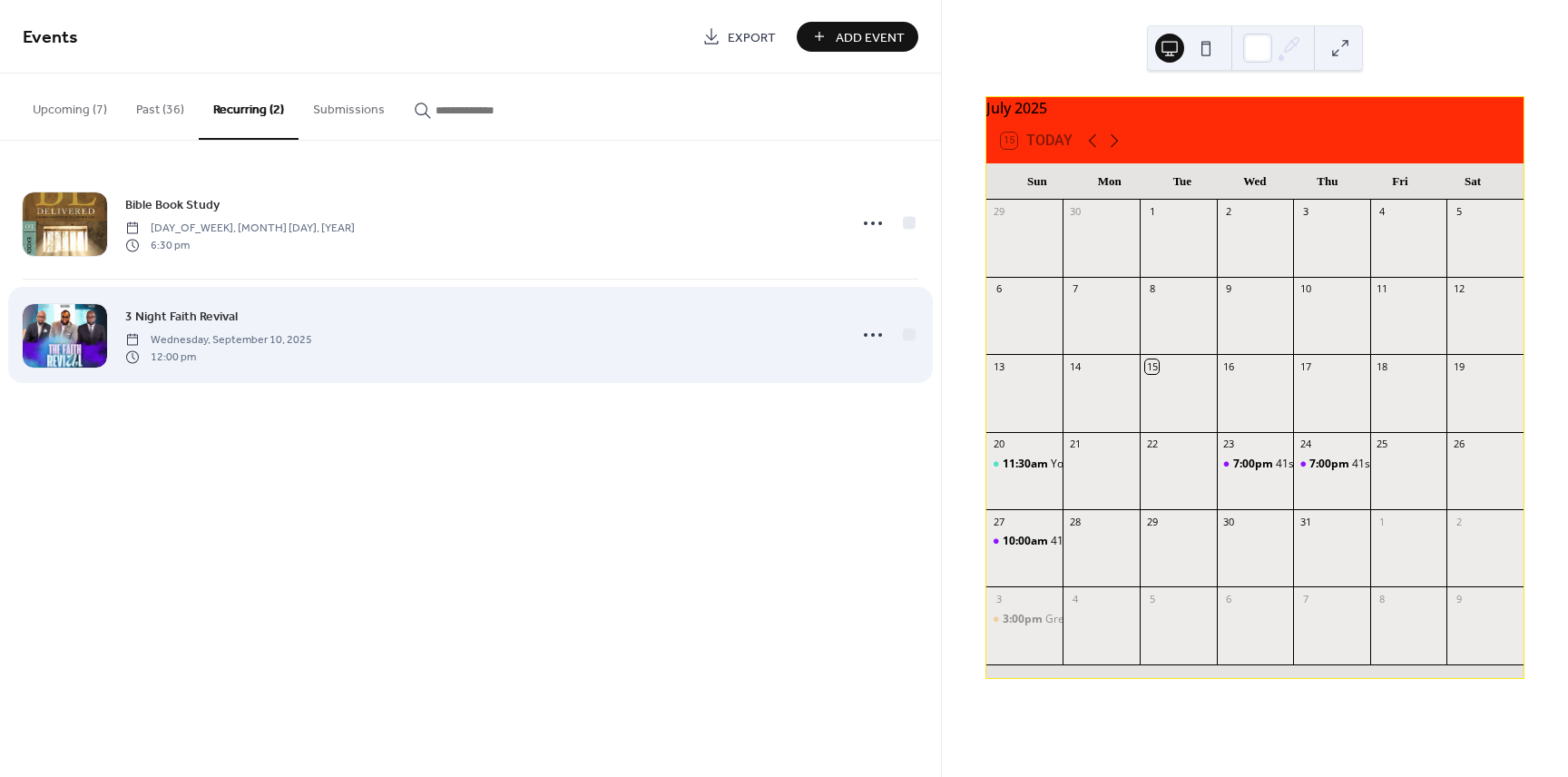 click on "Wednesday, September 10, 2025" at bounding box center [219, 340] 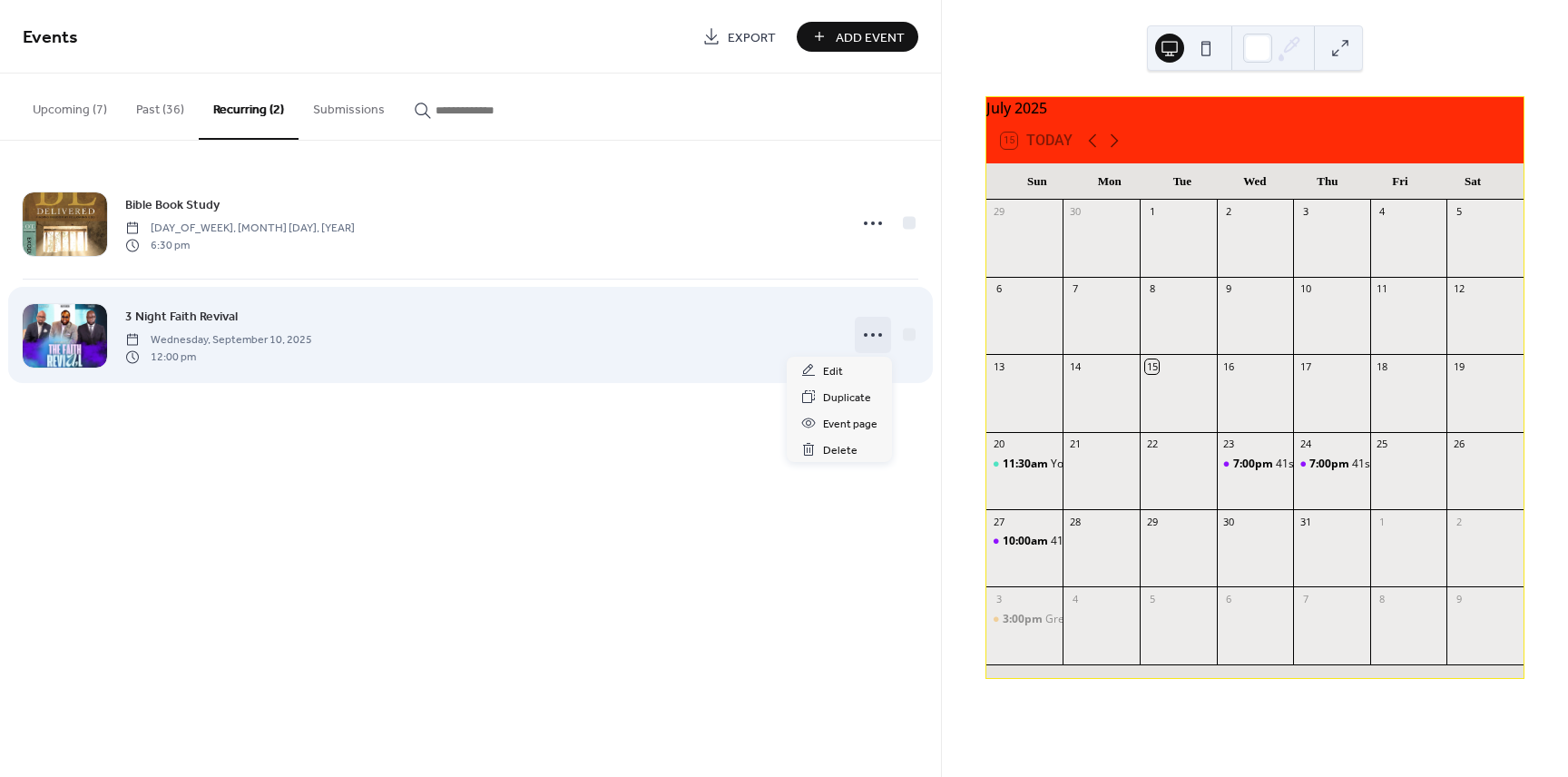 click 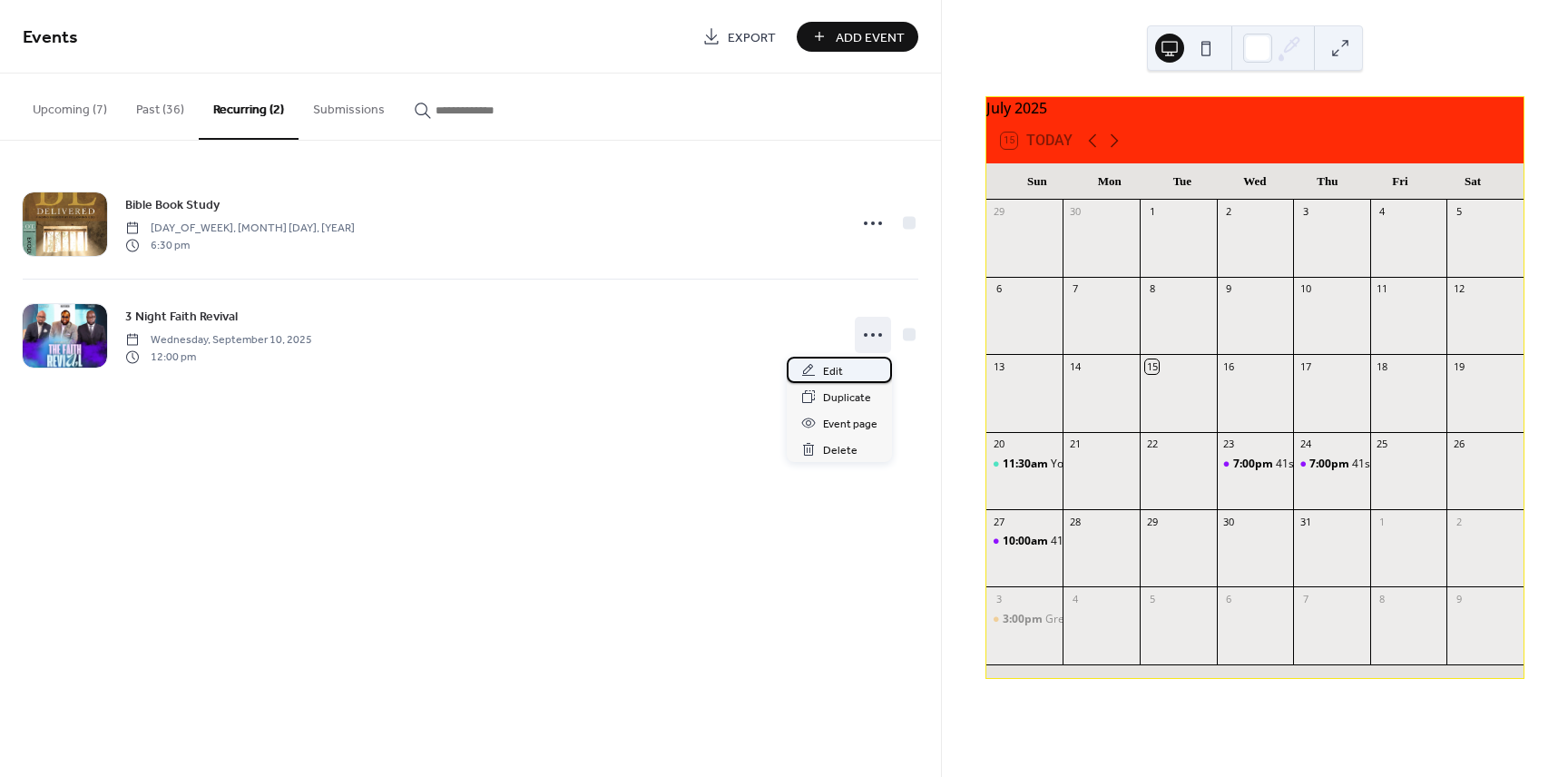 click on "Edit" at bounding box center [833, 371] 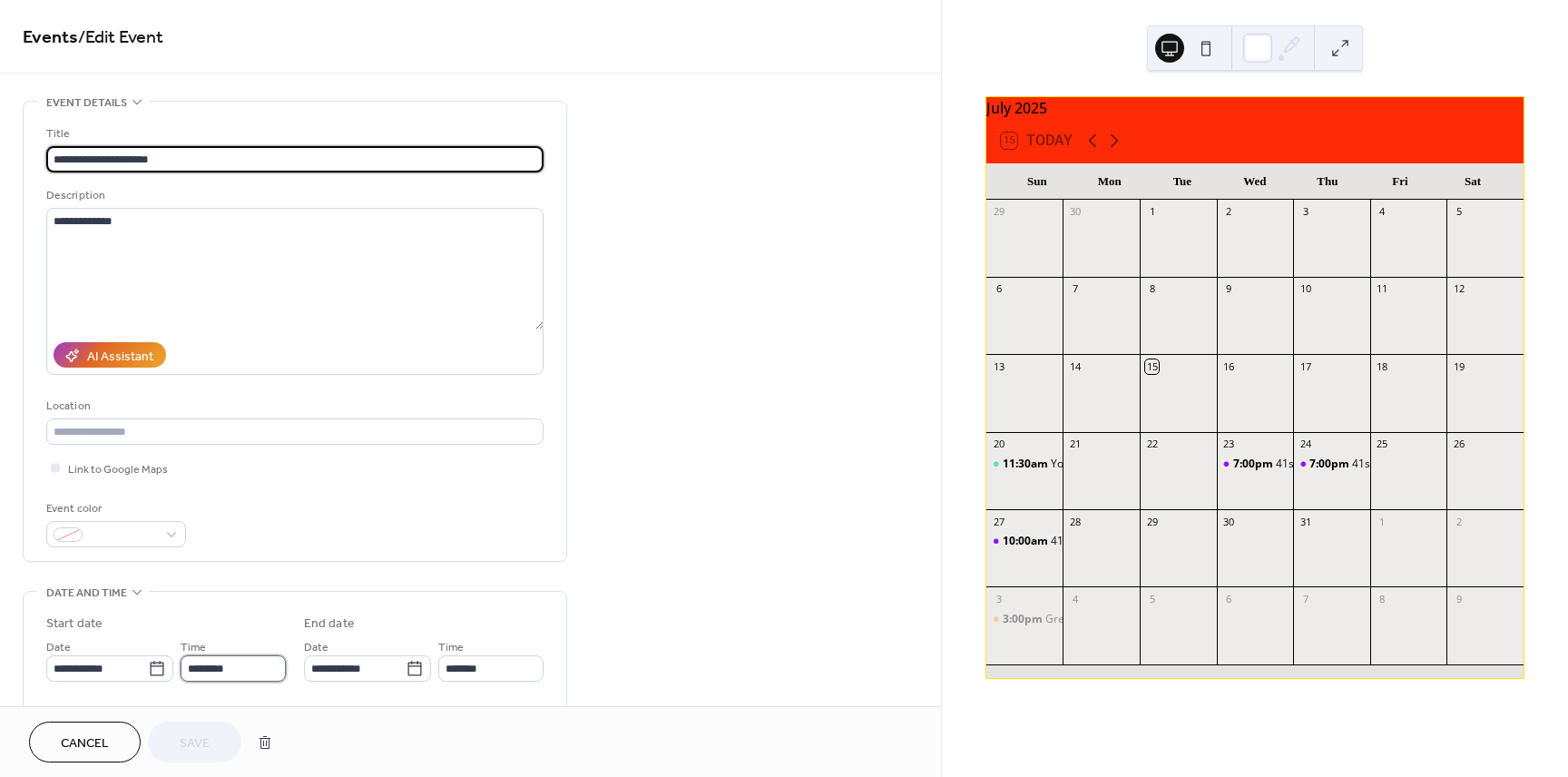 click on "********" at bounding box center [233, 668] 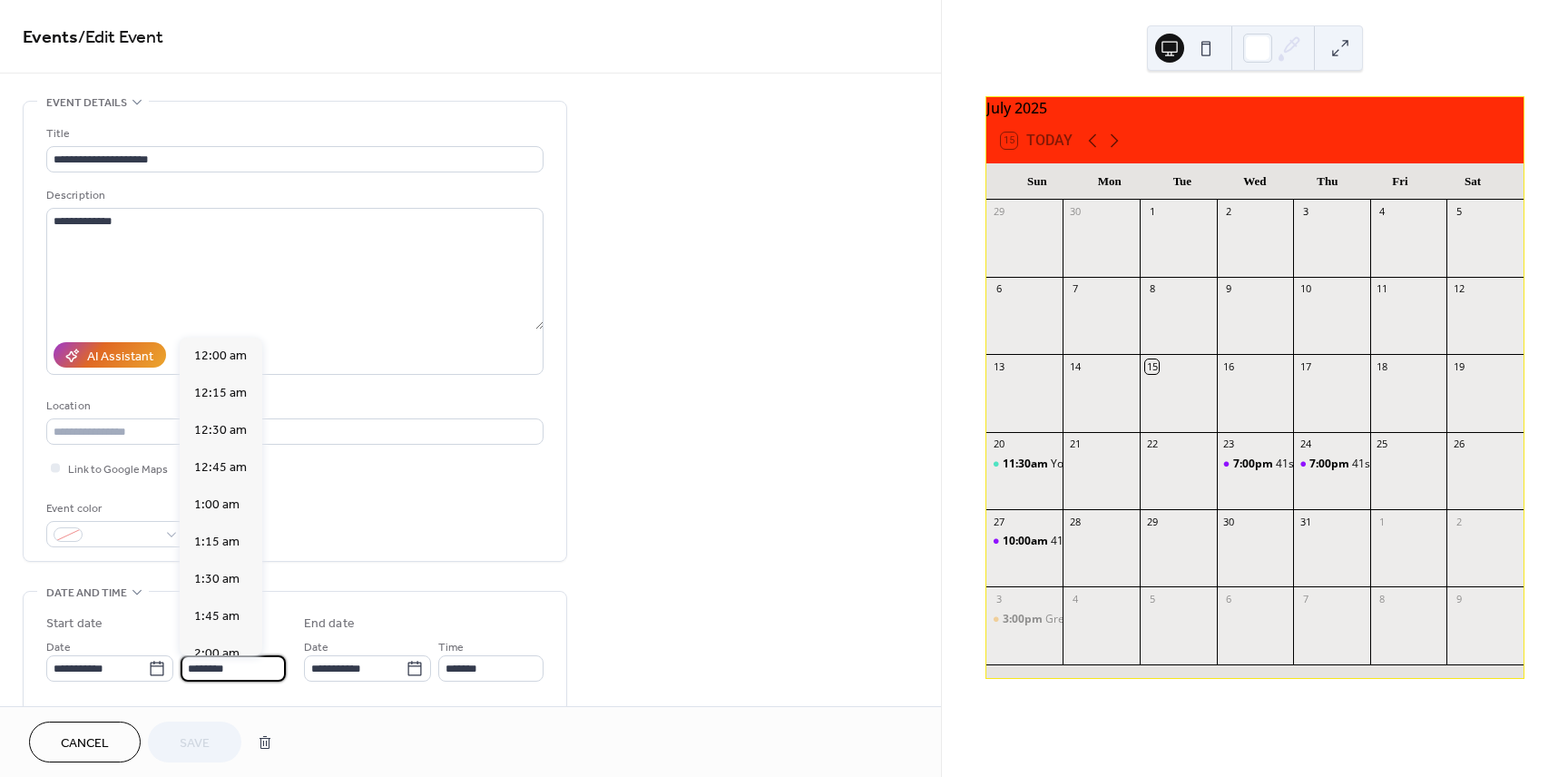 scroll, scrollTop: 1786, scrollLeft: 0, axis: vertical 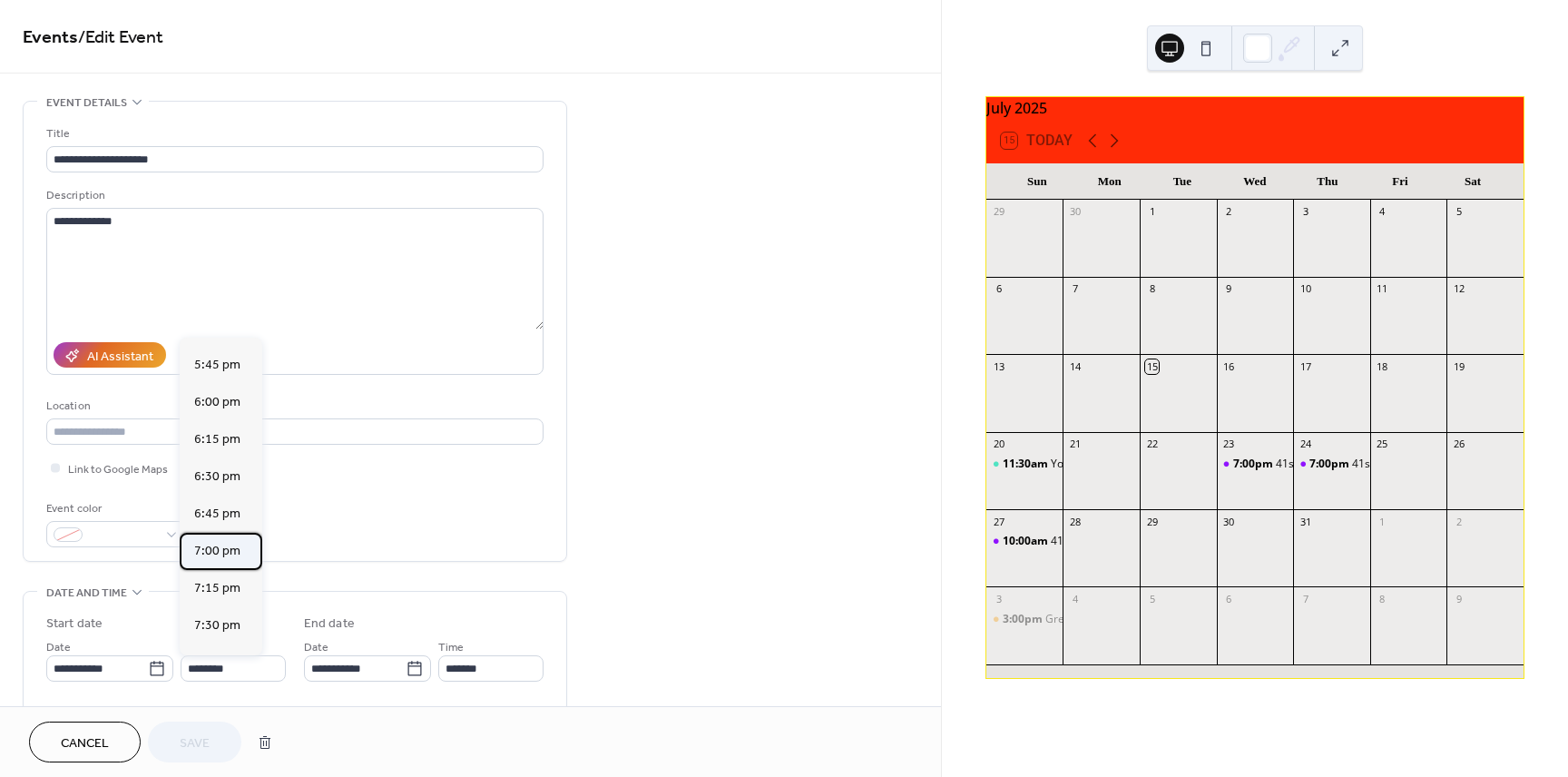 click on "7:00 pm" at bounding box center [217, 551] 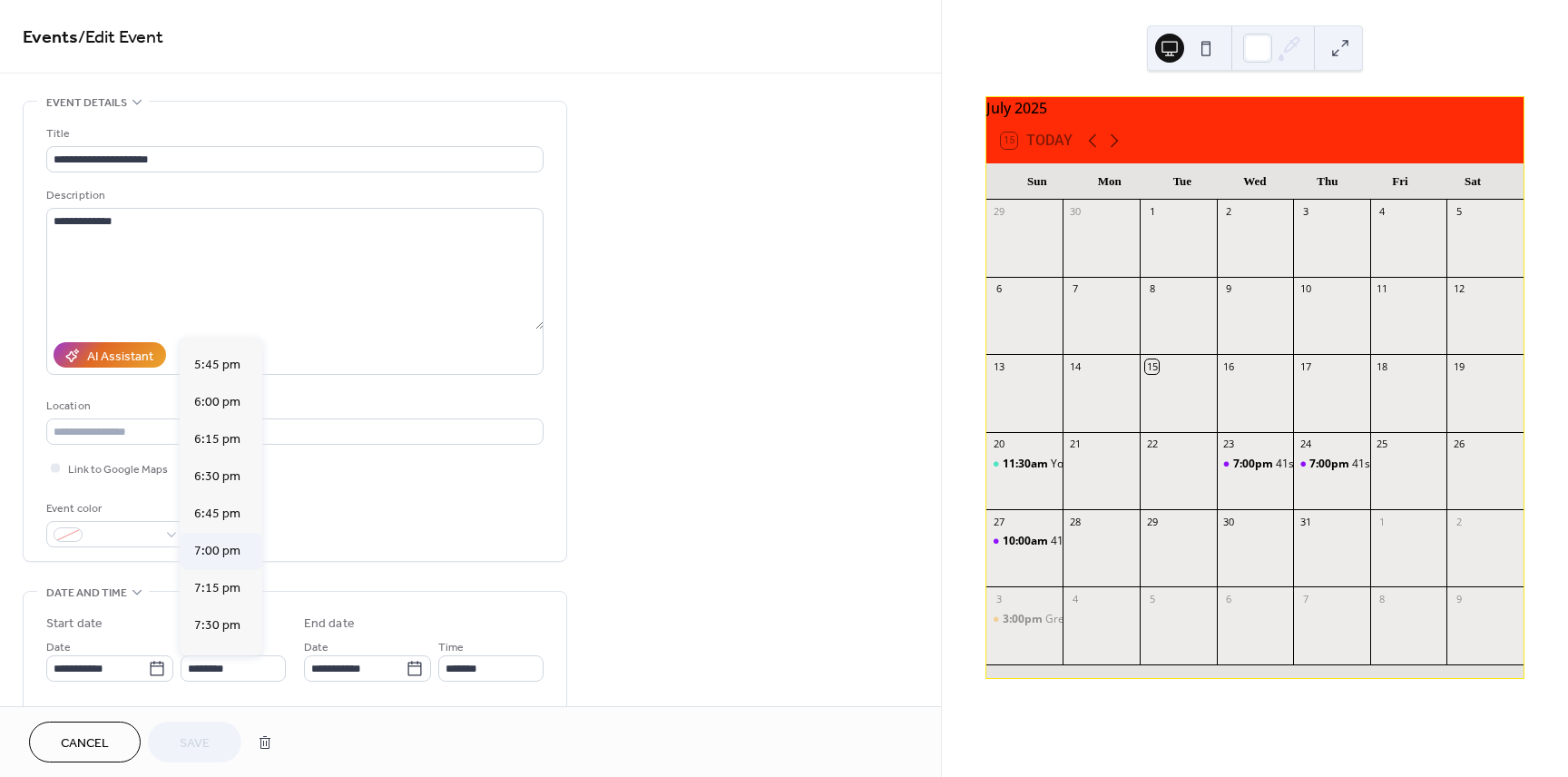type on "*******" 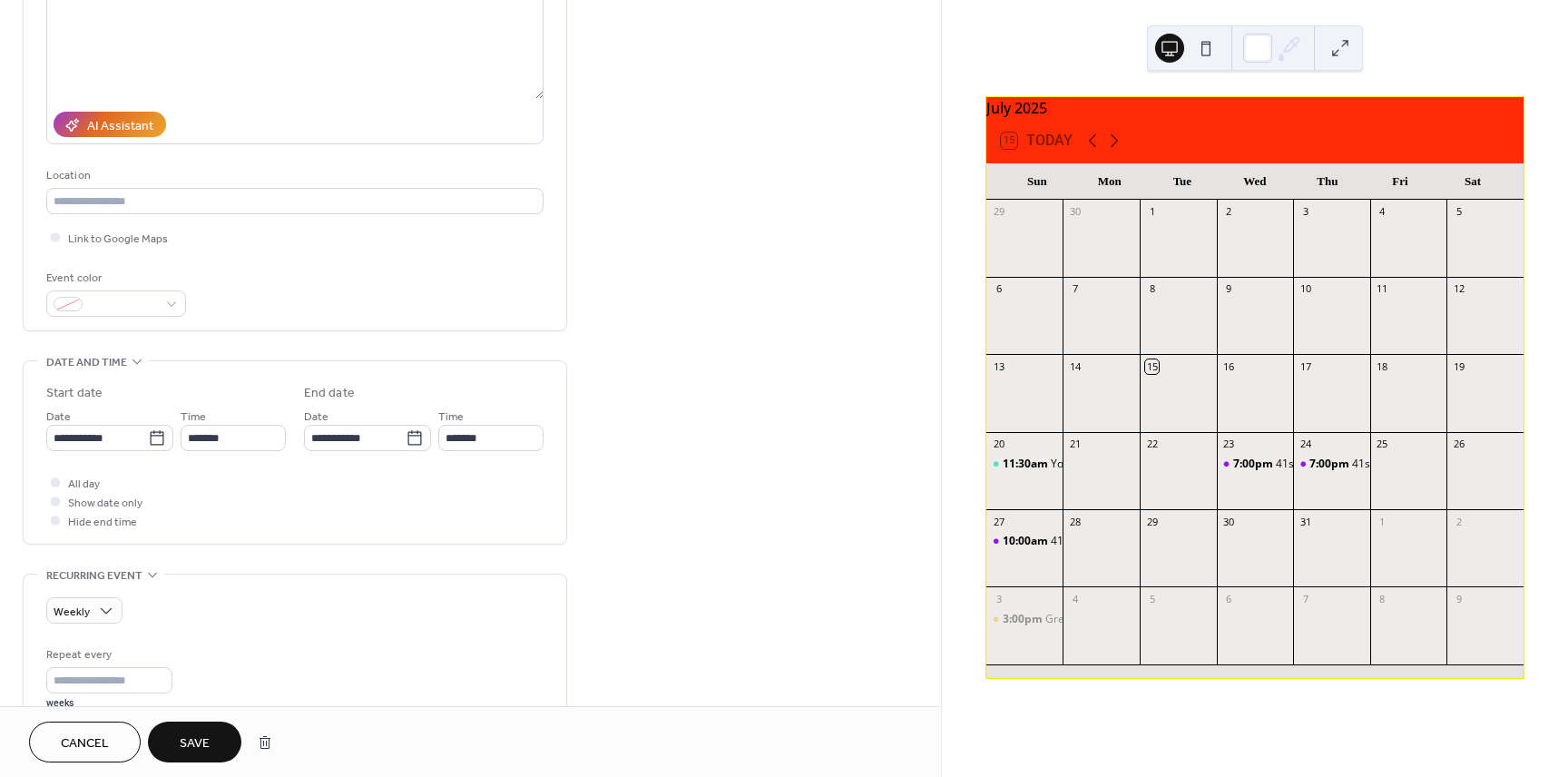 scroll, scrollTop: 240, scrollLeft: 0, axis: vertical 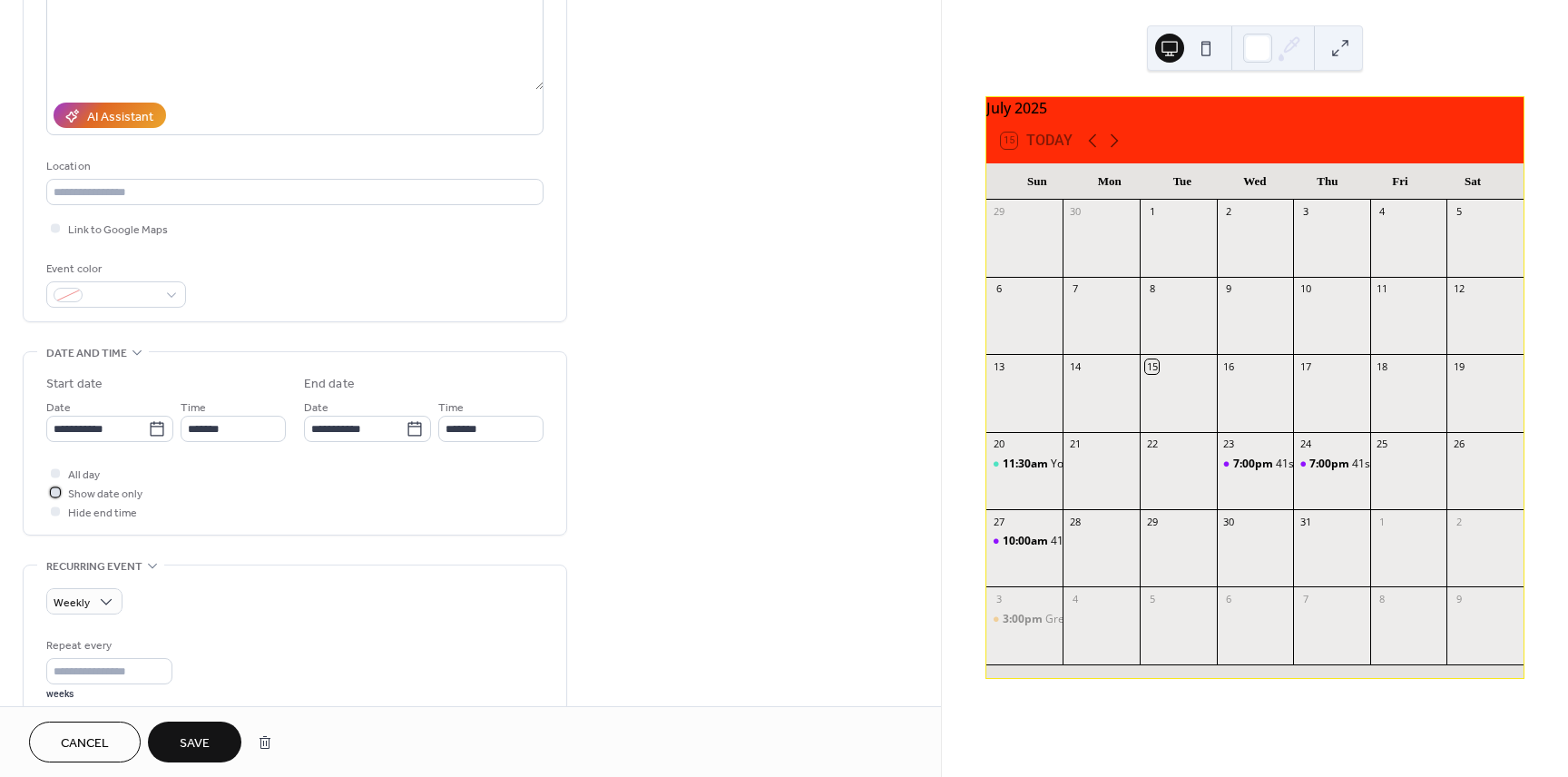 click at bounding box center (55, 492) 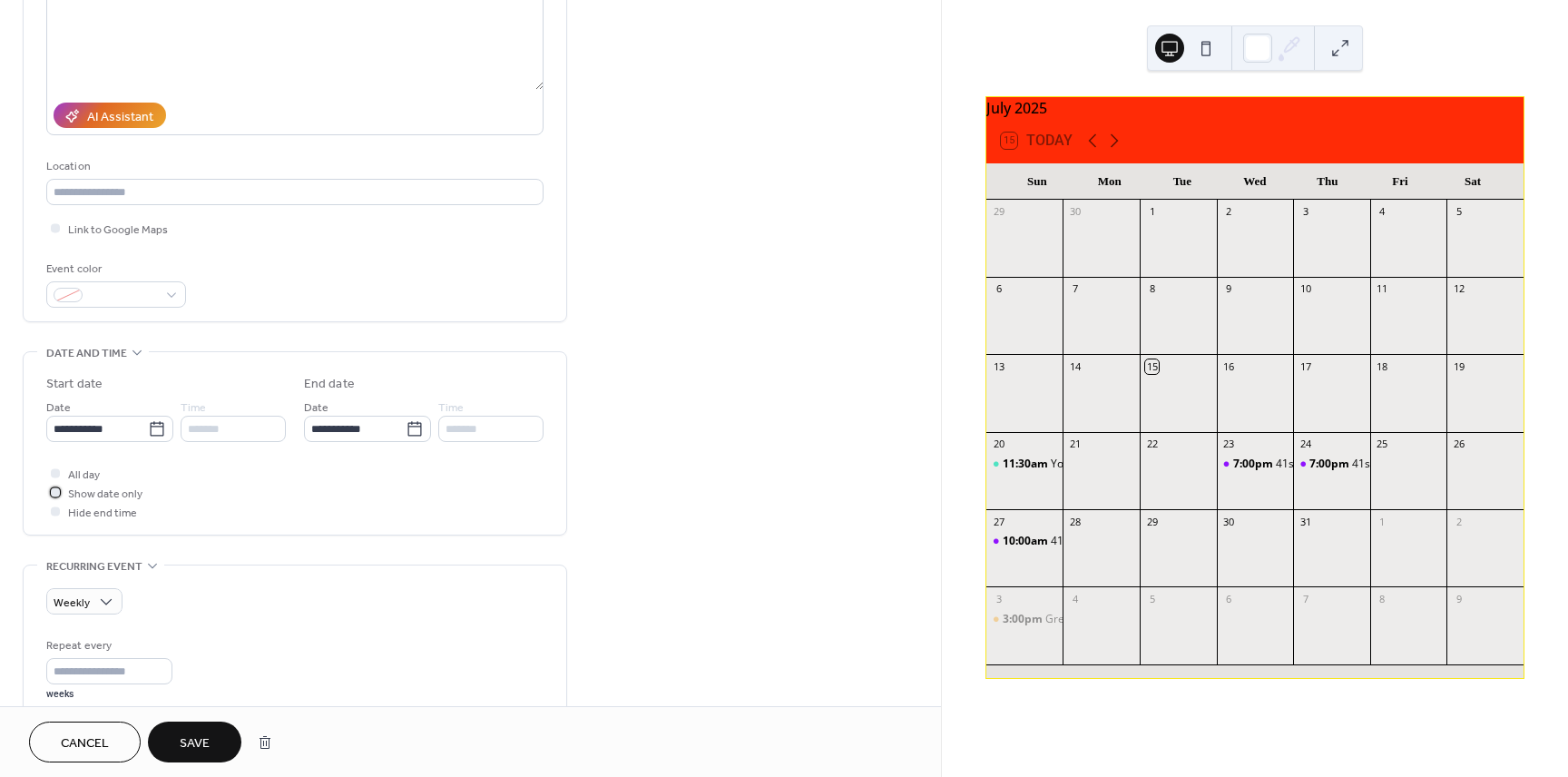 drag, startPoint x: 940, startPoint y: 376, endPoint x: 938, endPoint y: 415, distance: 39.051248 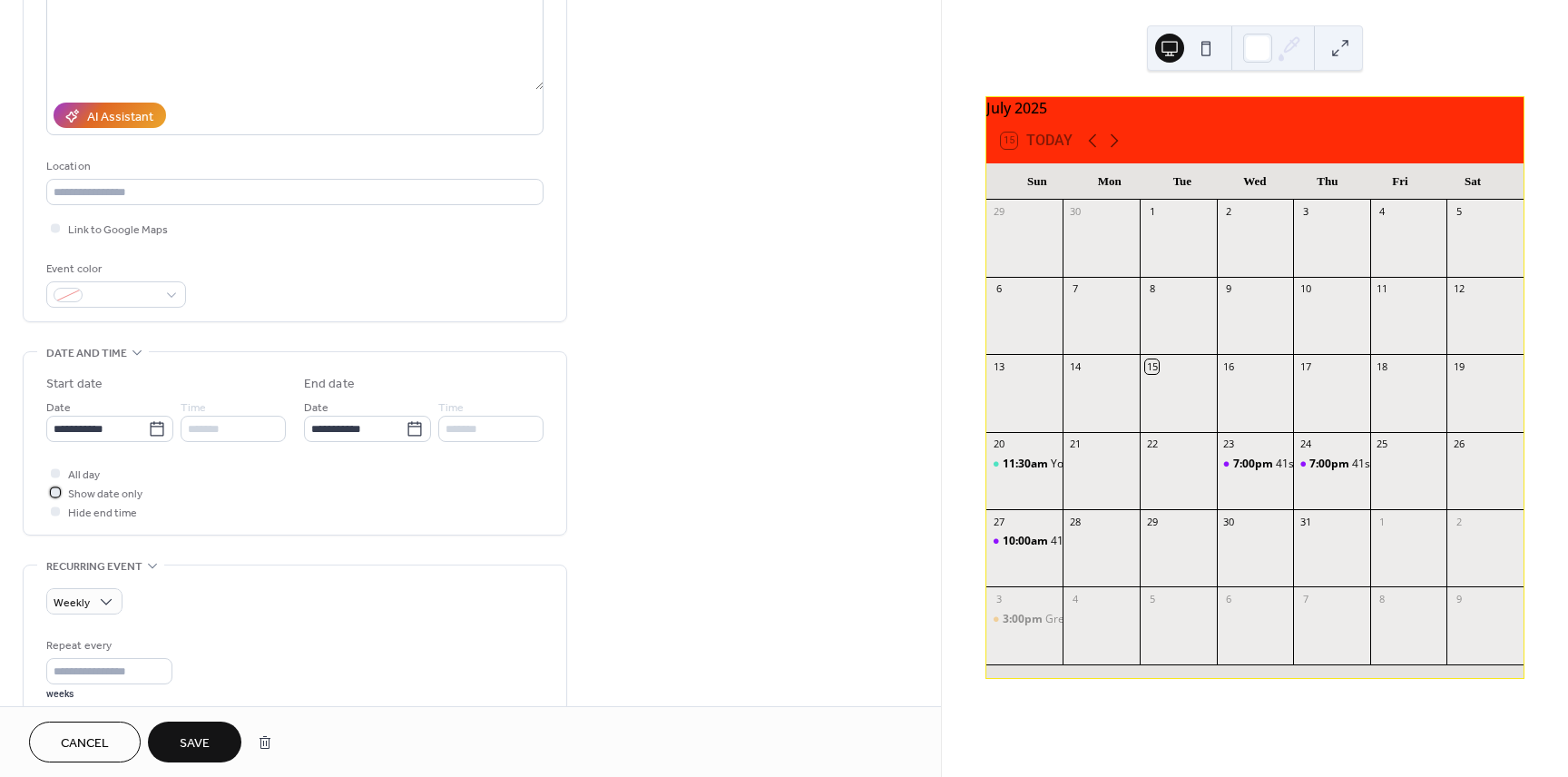 click on "**********" at bounding box center [470, 353] 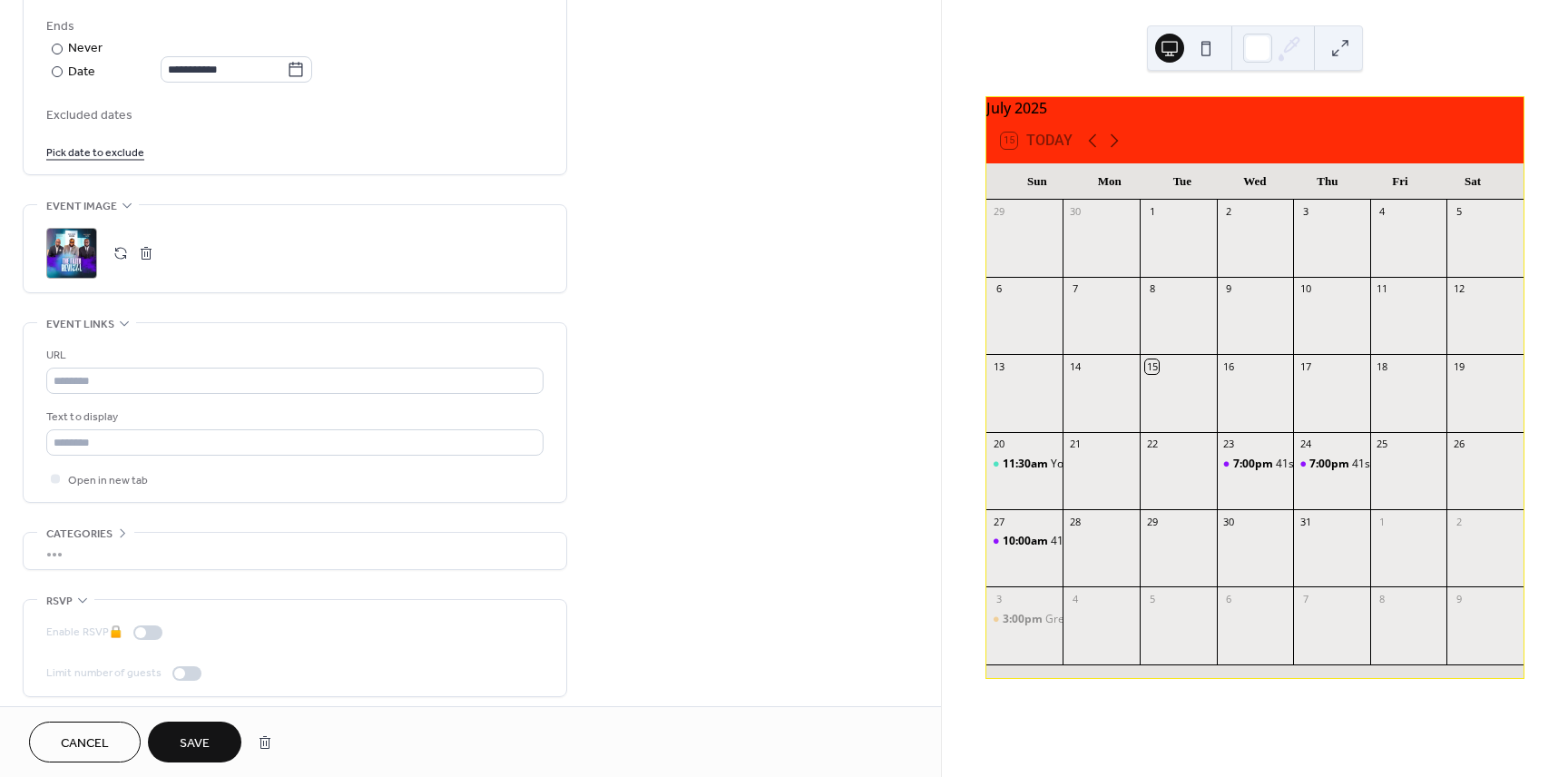 scroll, scrollTop: 1019, scrollLeft: 0, axis: vertical 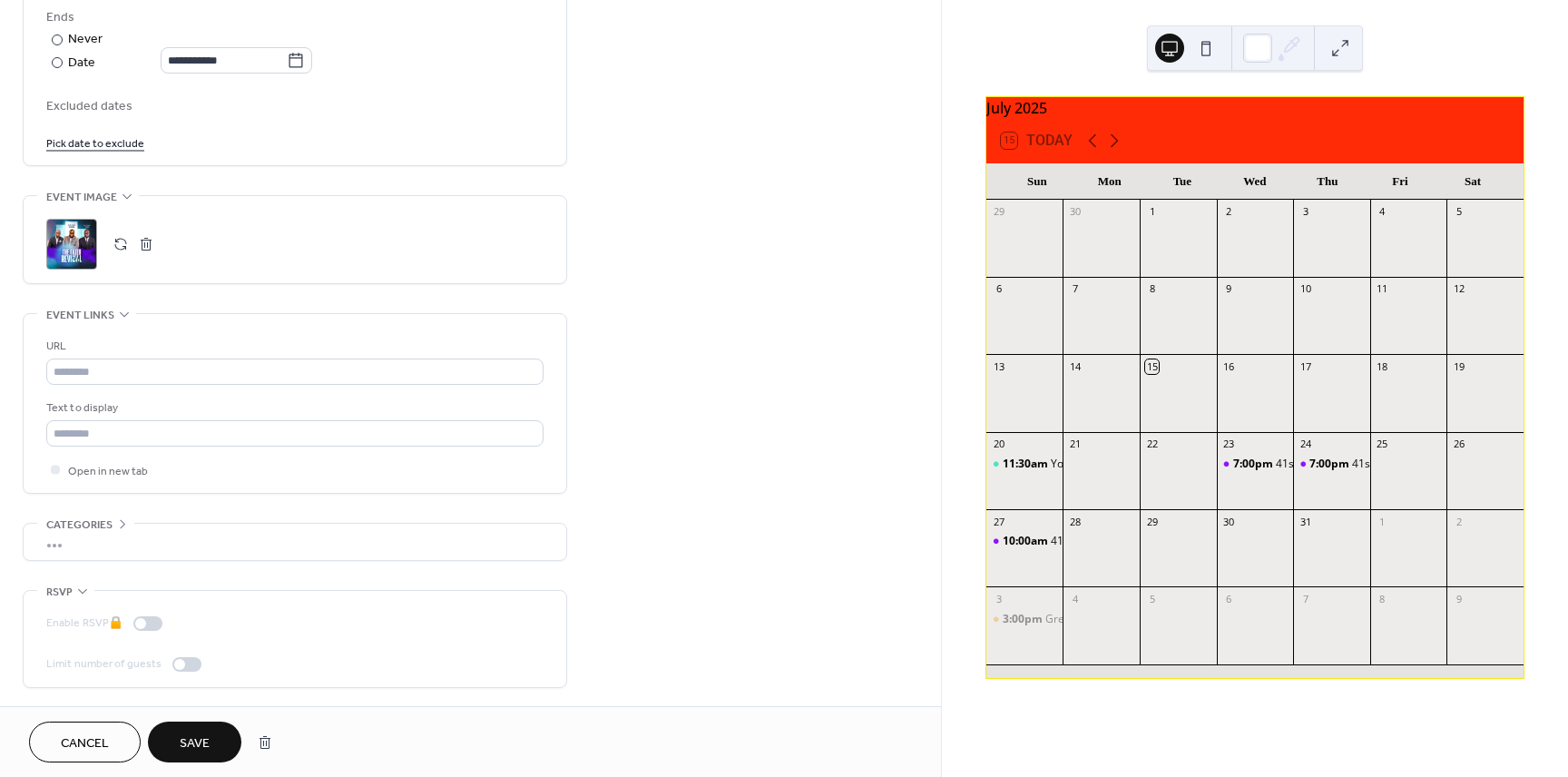 click on "Save" at bounding box center [194, 743] 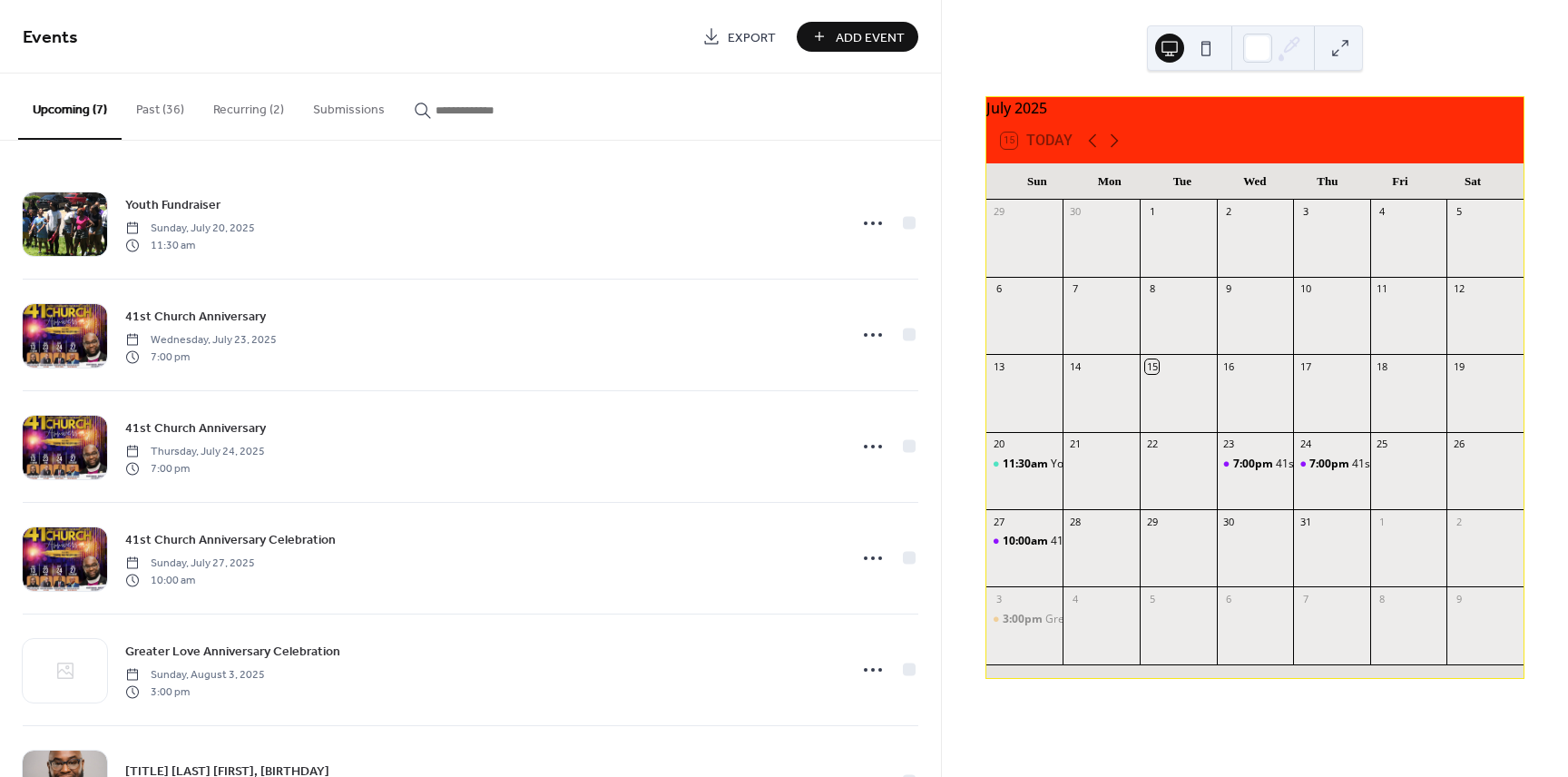 click on "Recurring (2)" at bounding box center [249, 105] 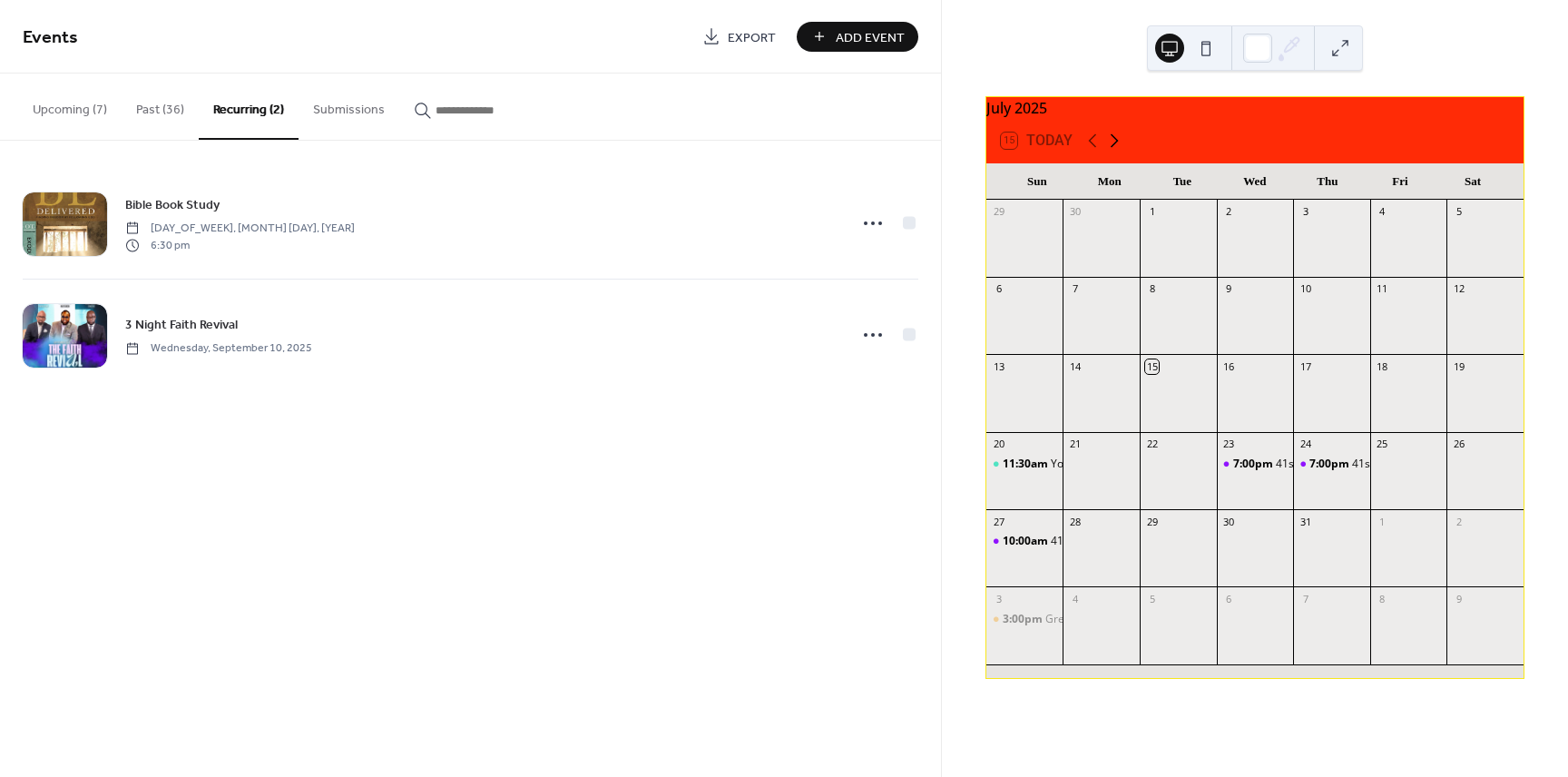 click 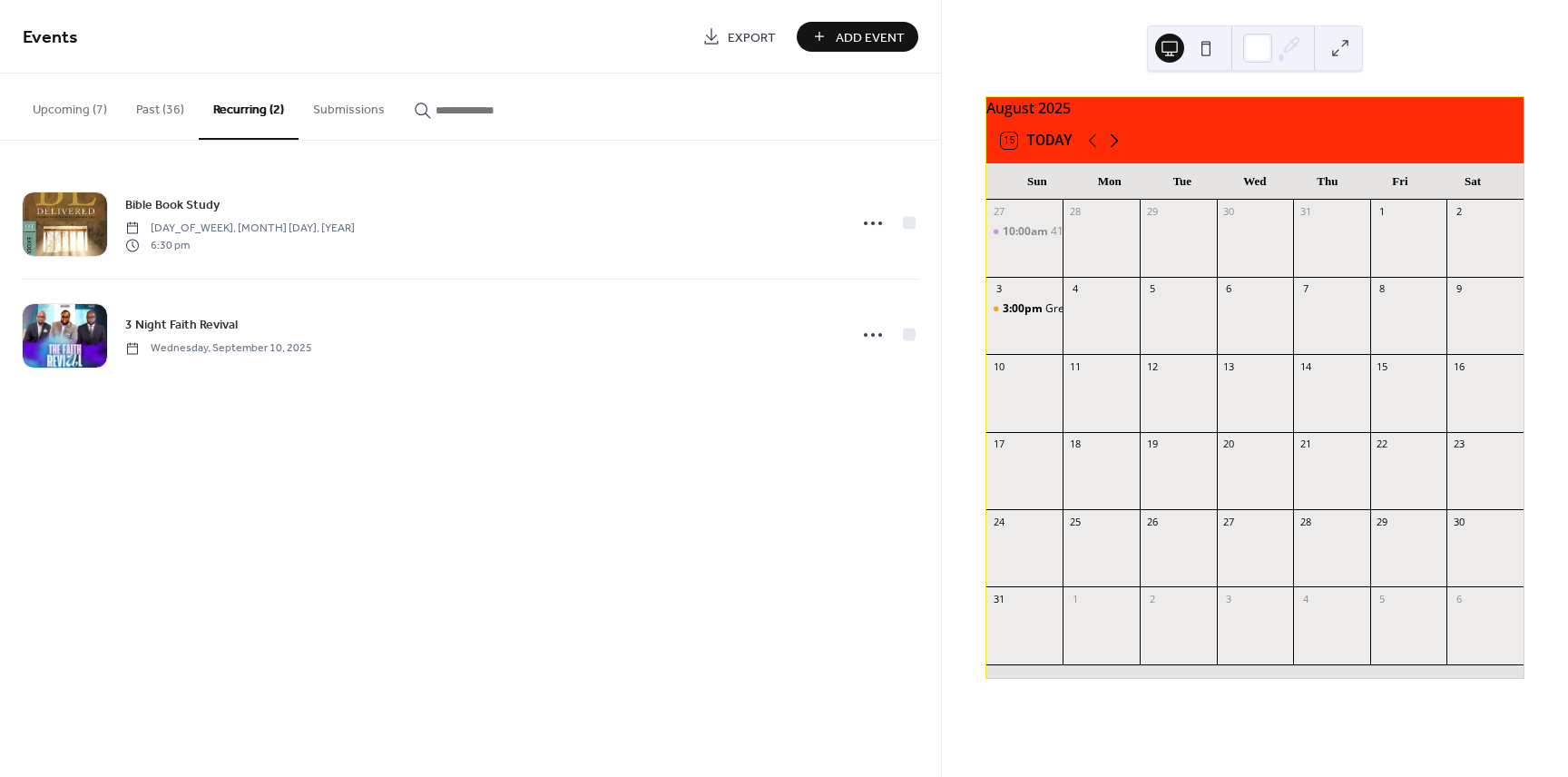 click 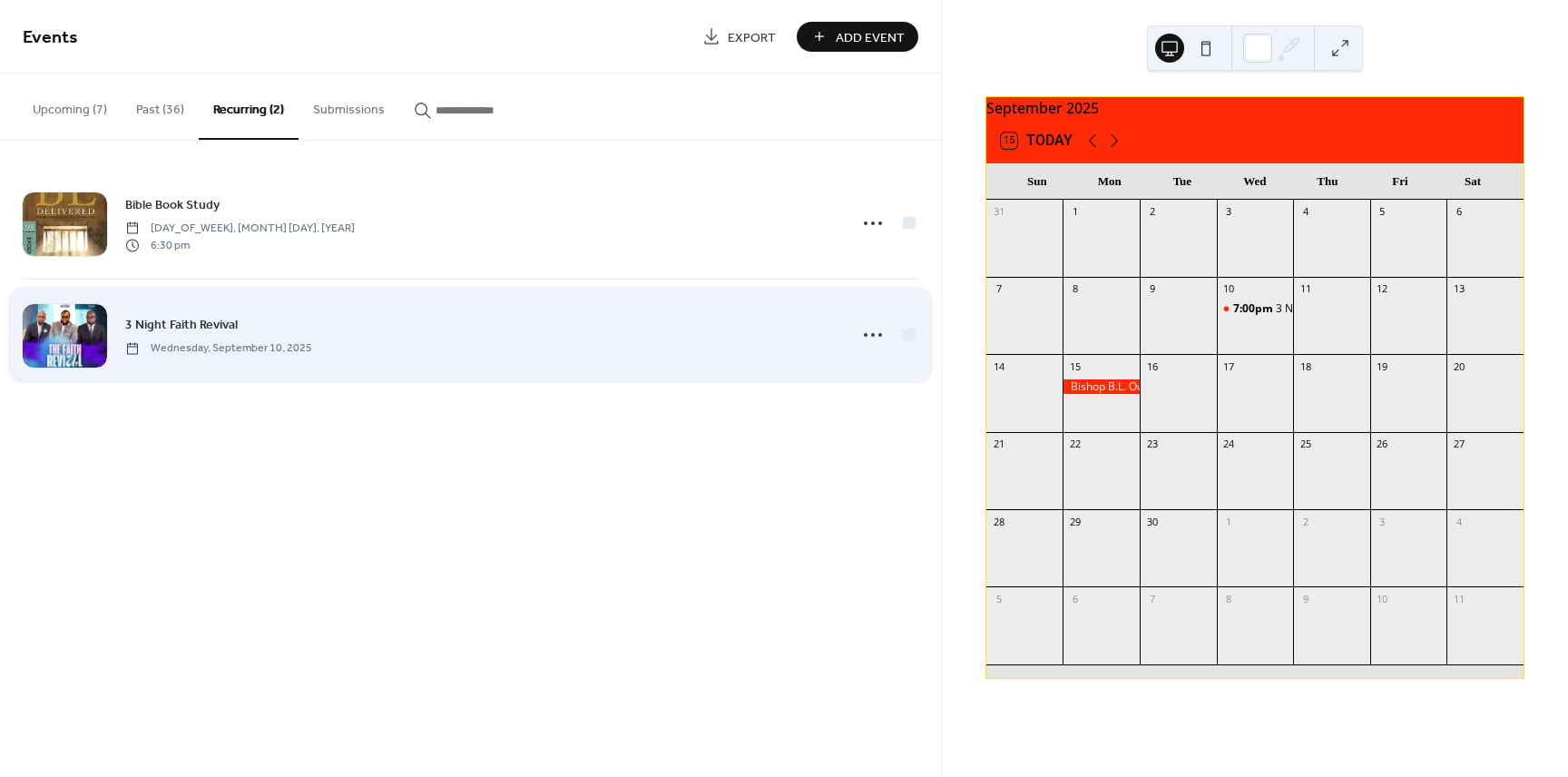 click on "3 Night Faith Revival Wednesday, September 10, 2025" at bounding box center [480, 334] 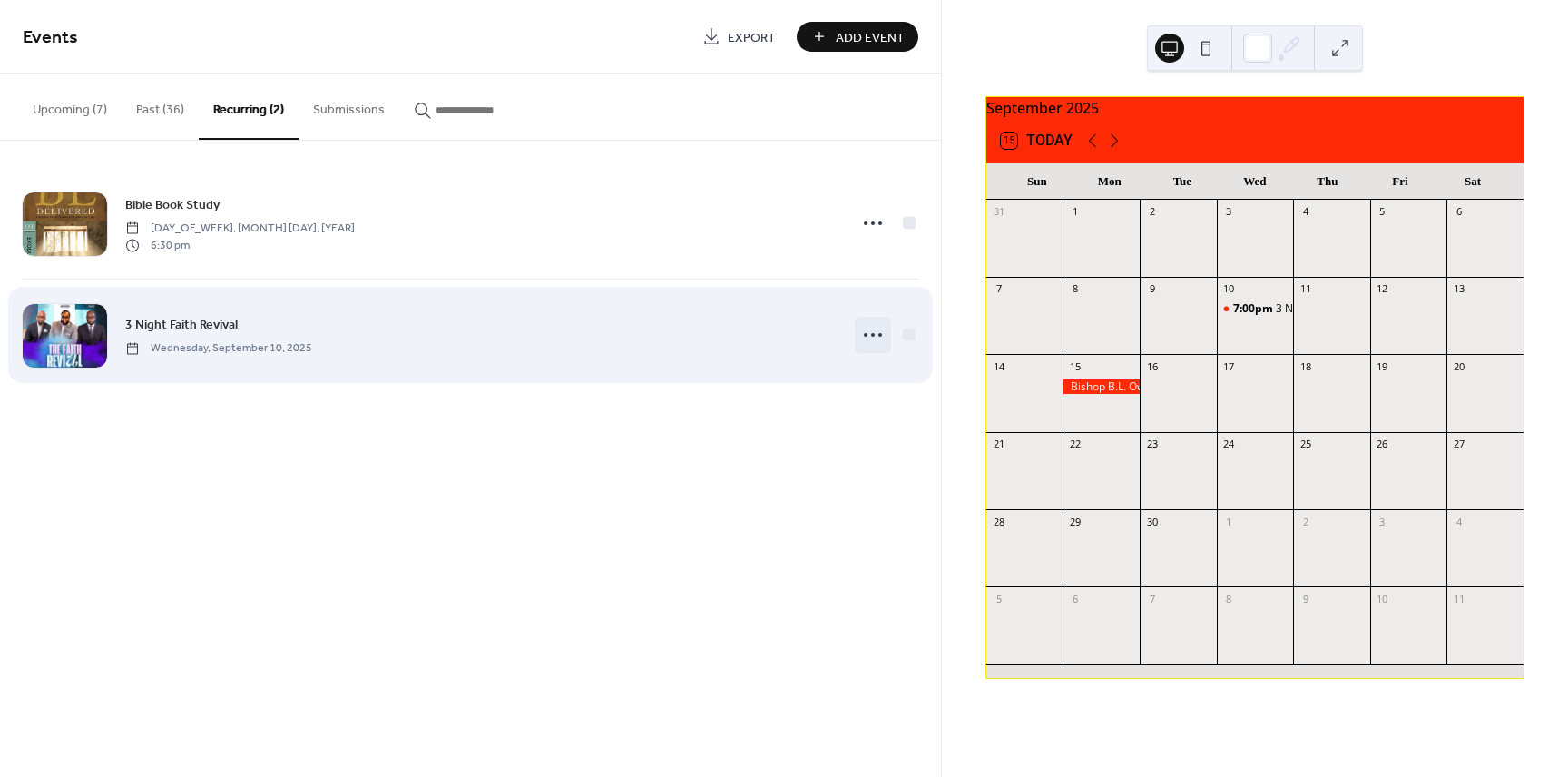 click 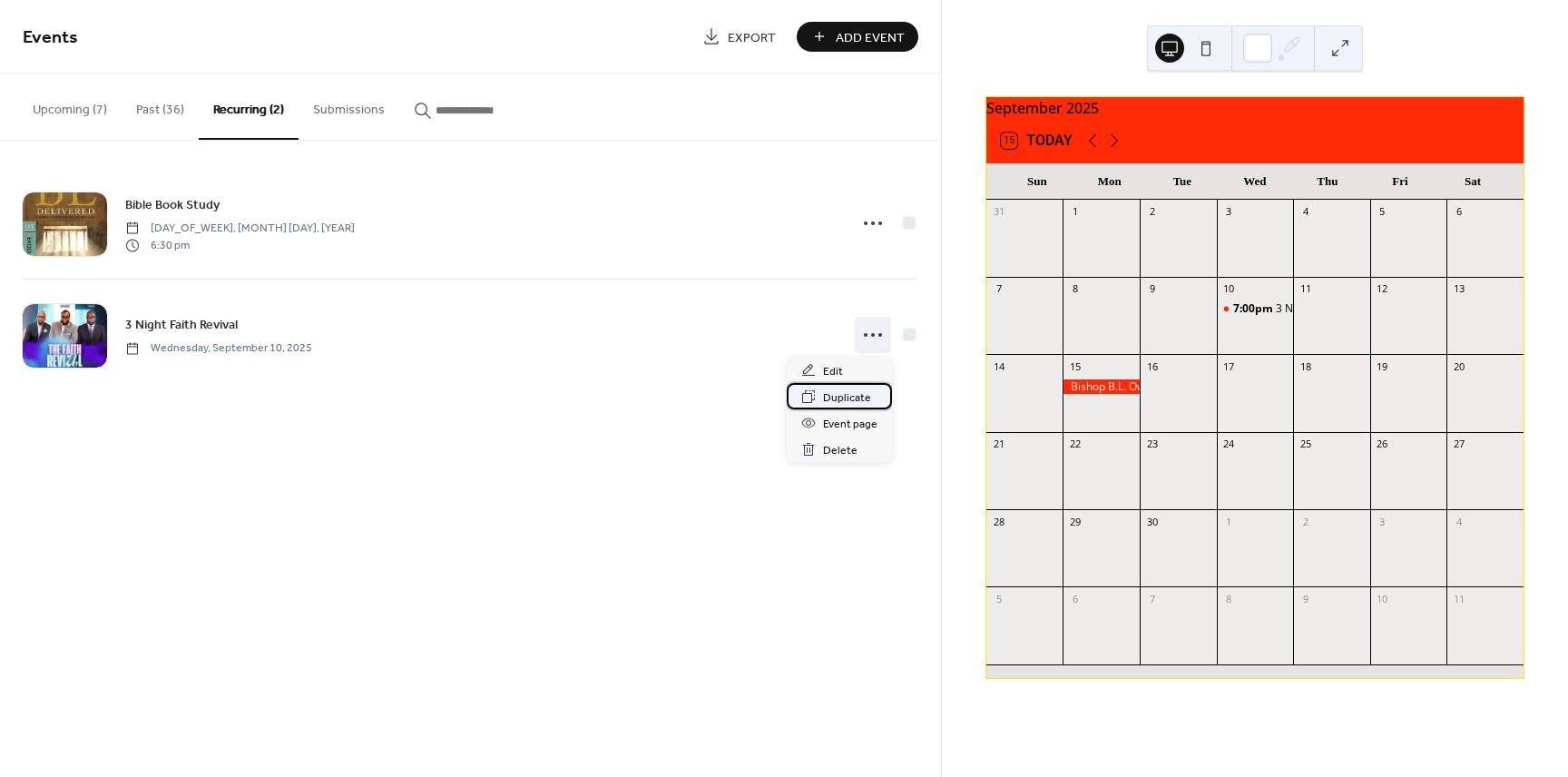 click on "Duplicate" at bounding box center (847, 398) 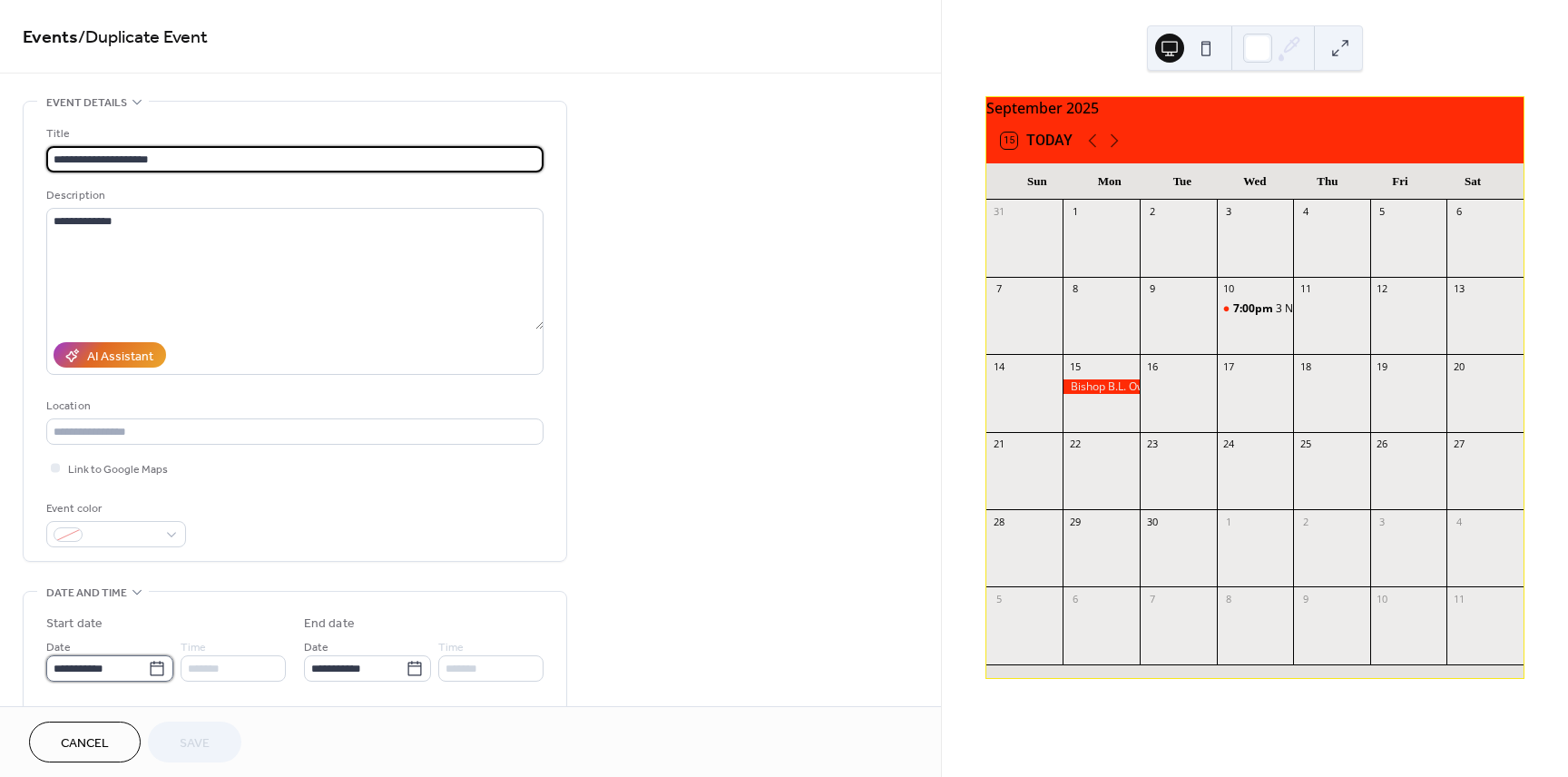 click on "**********" at bounding box center [97, 668] 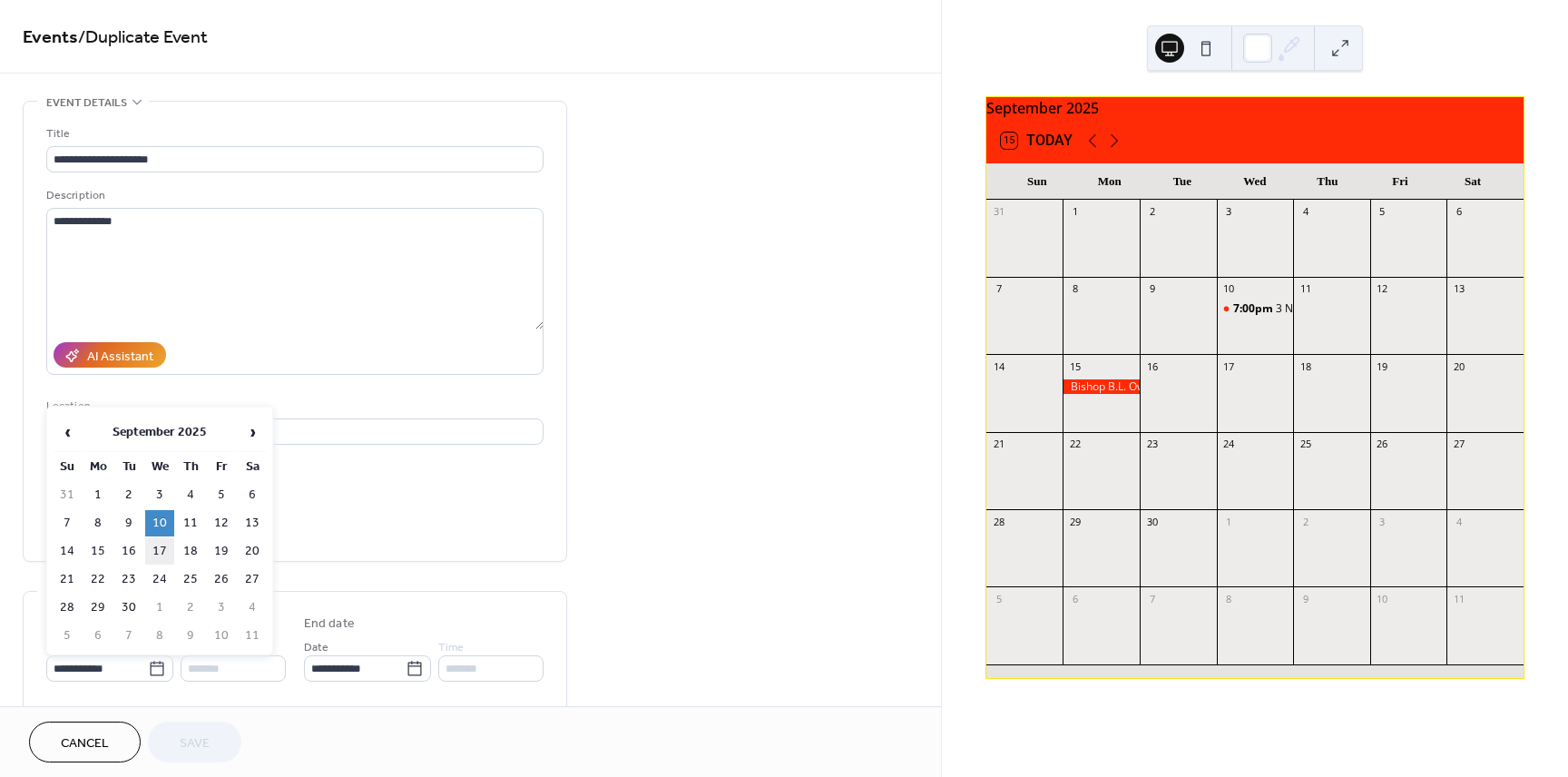 click on "17" at bounding box center [160, 551] 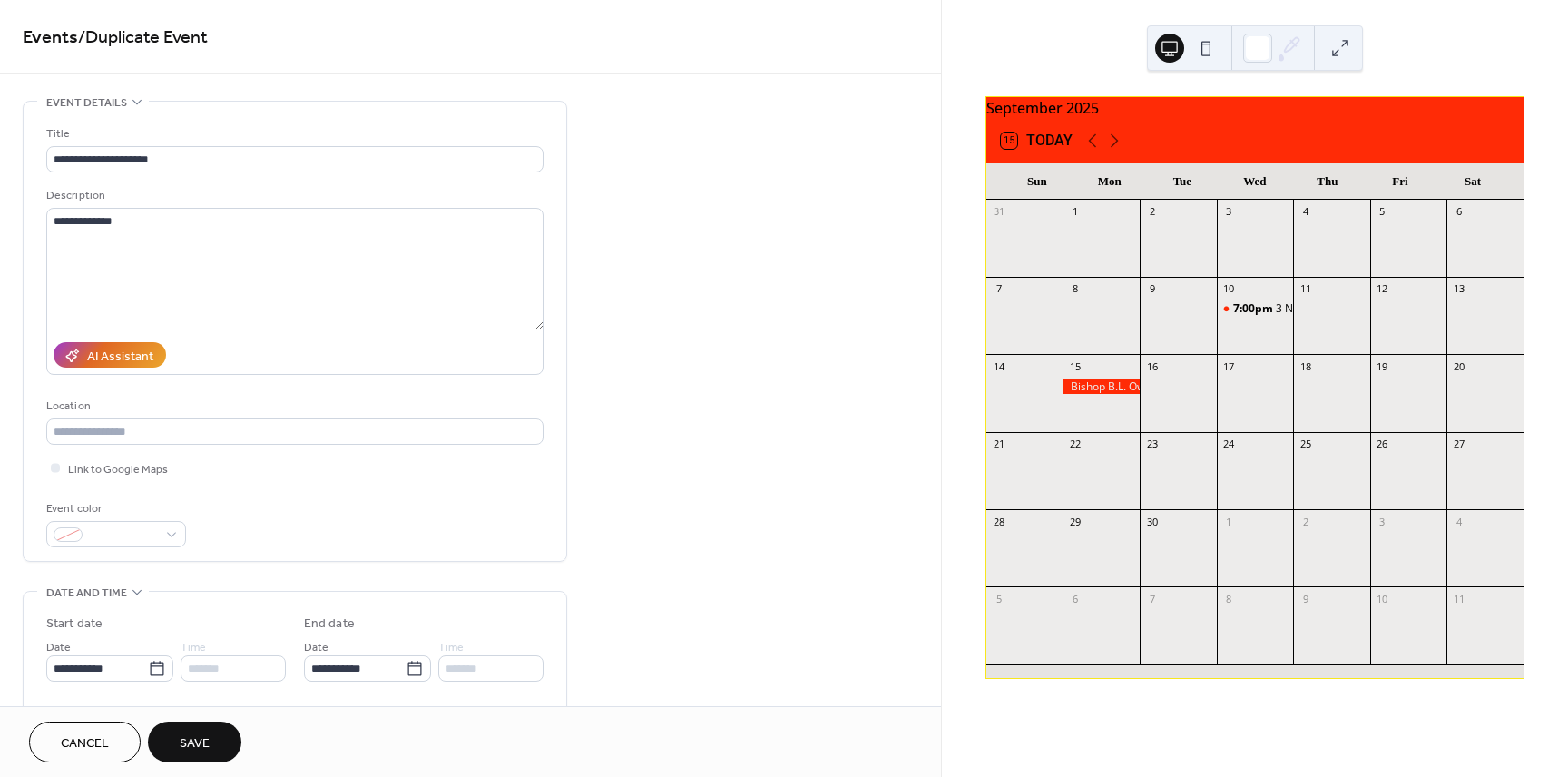 click on "Save" at bounding box center (194, 743) 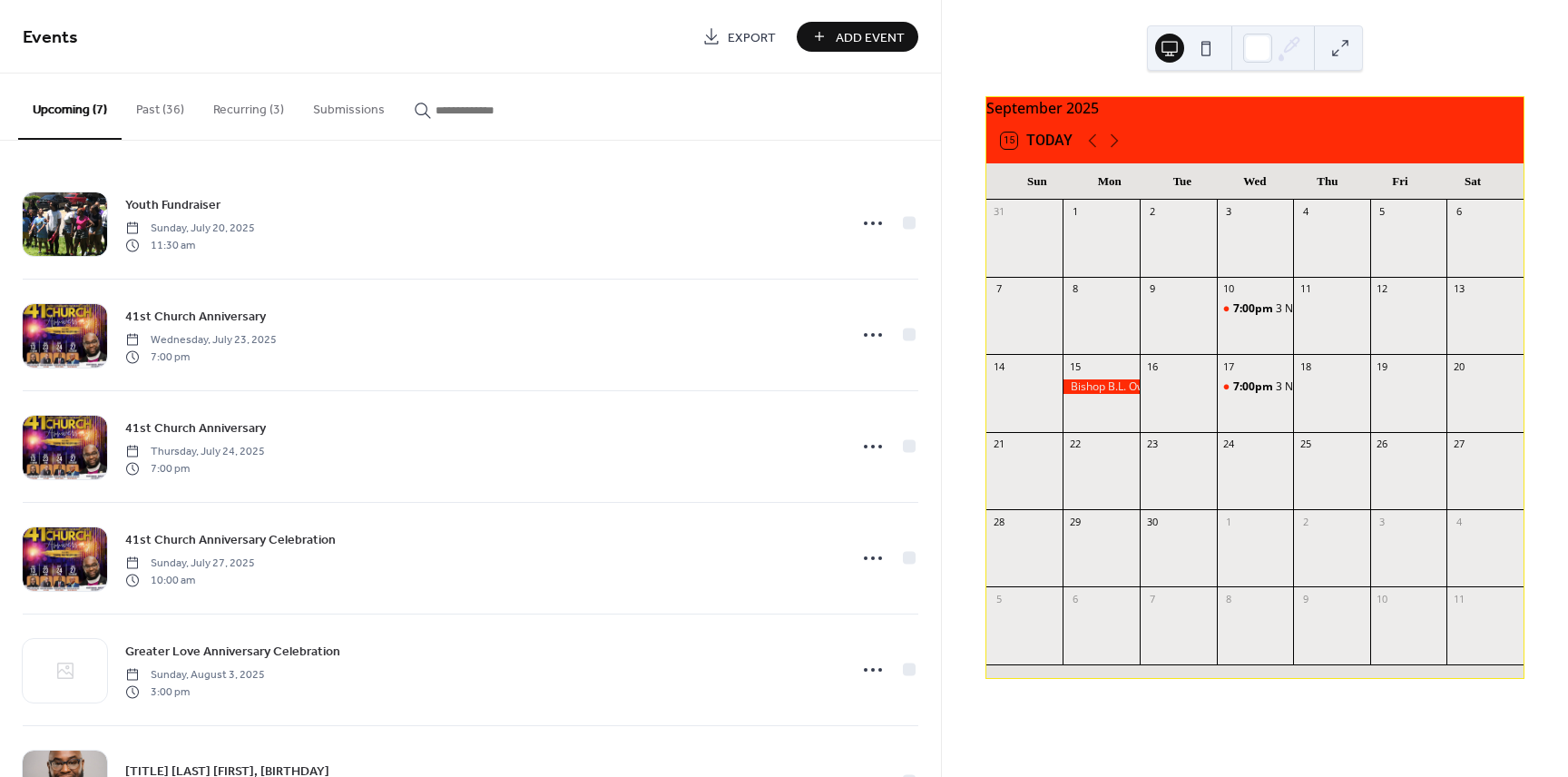 click on "Recurring (3)" at bounding box center (249, 105) 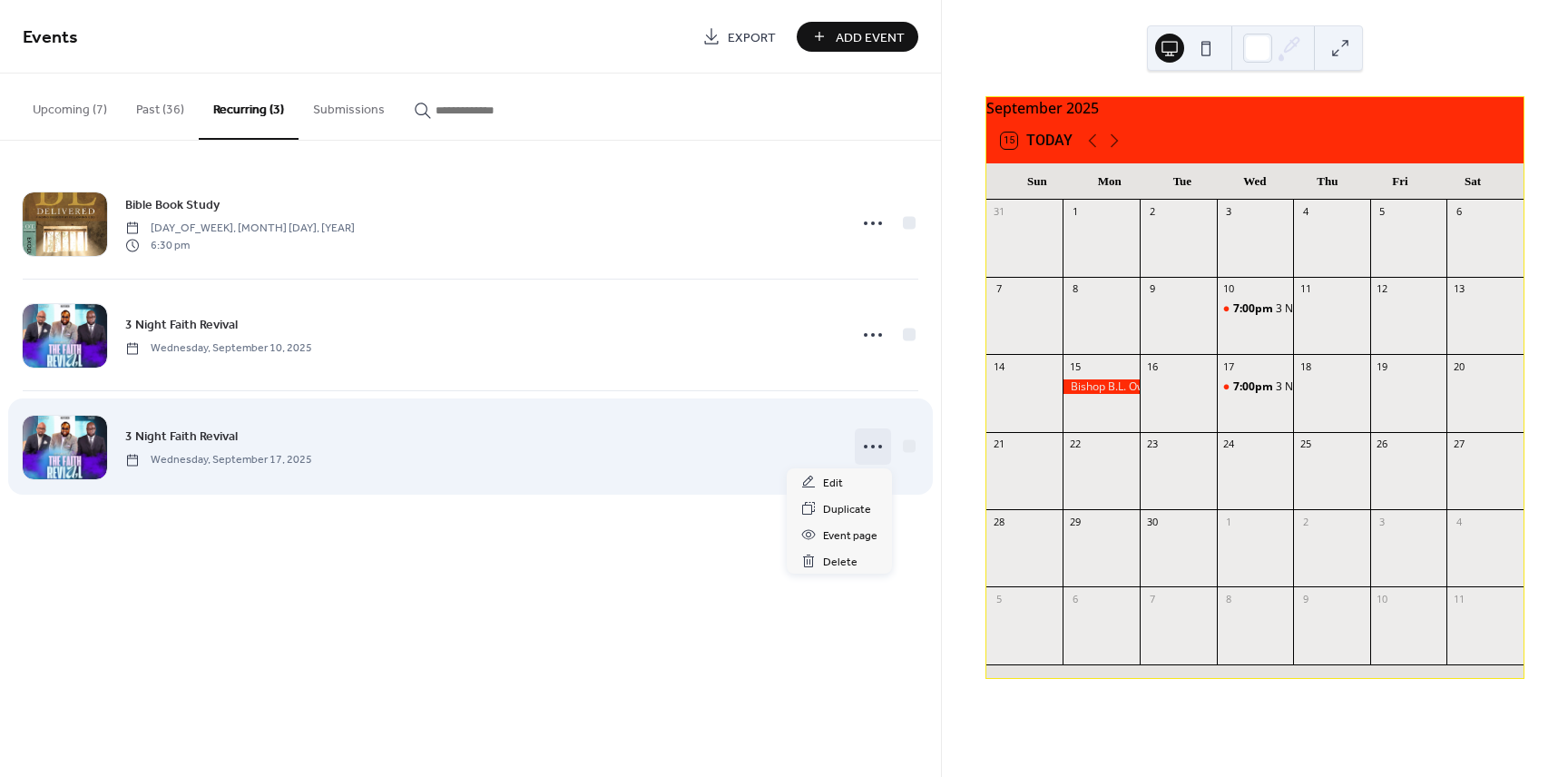 click 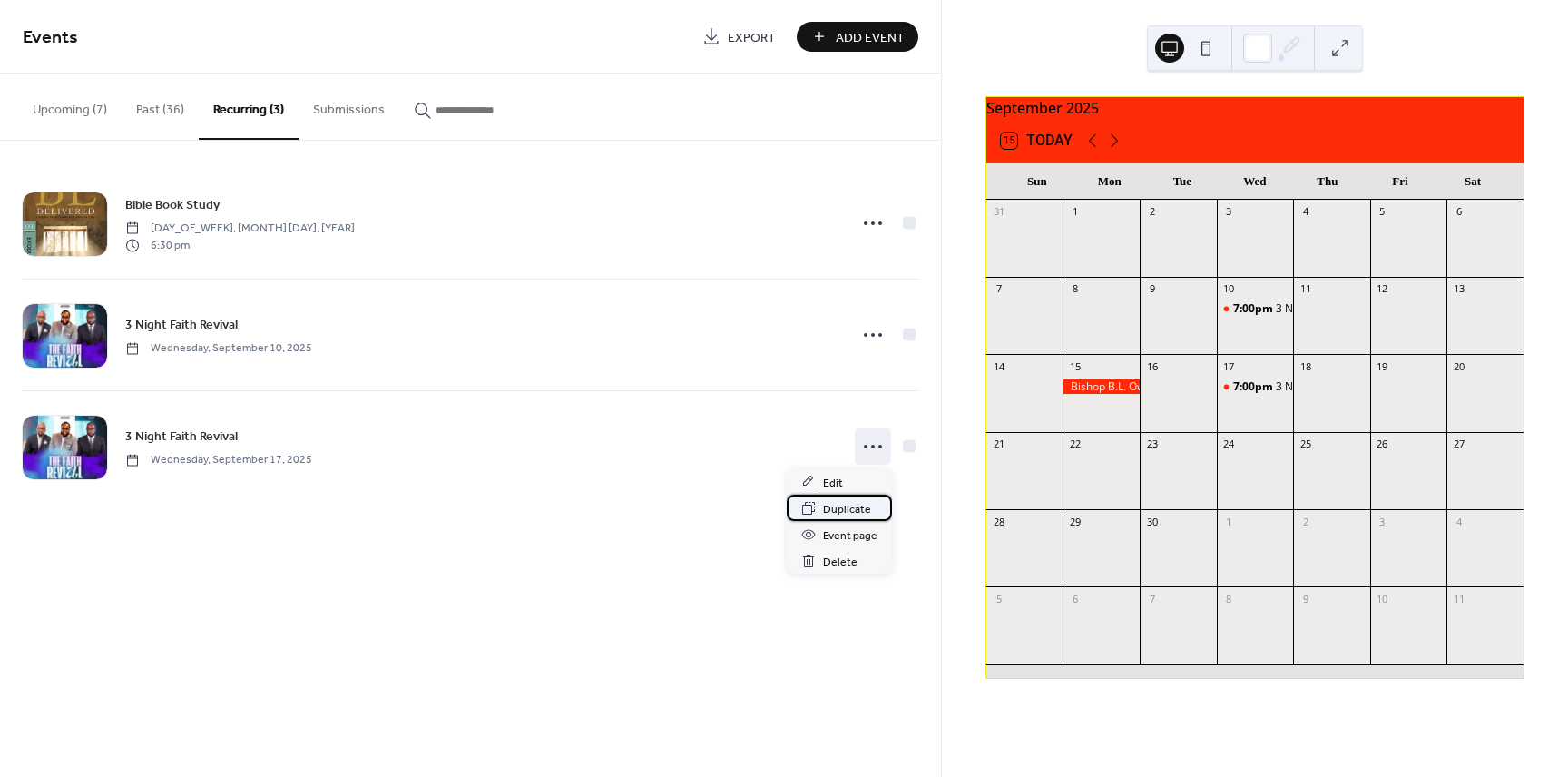 click on "Duplicate" at bounding box center [847, 509] 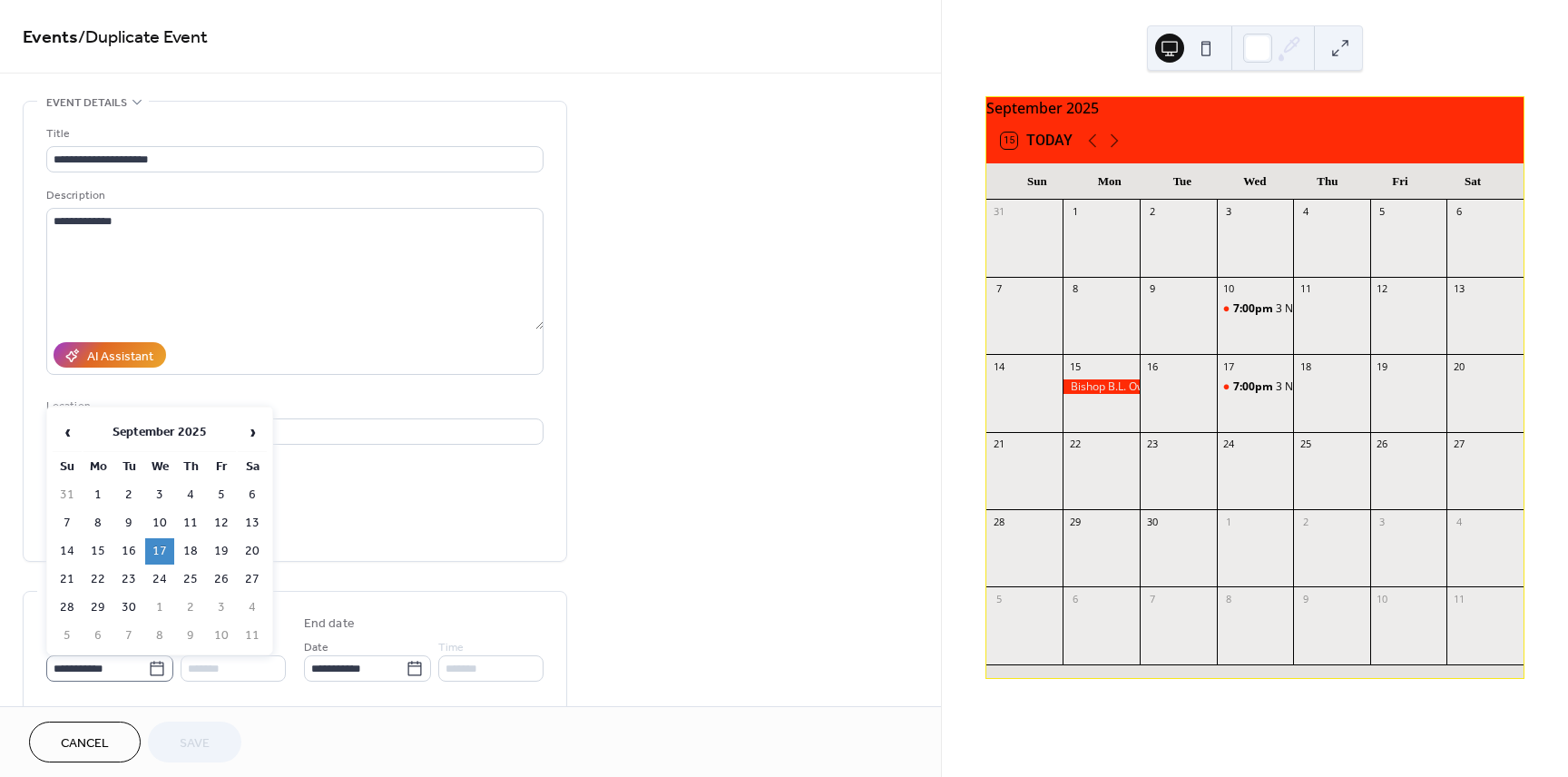 click 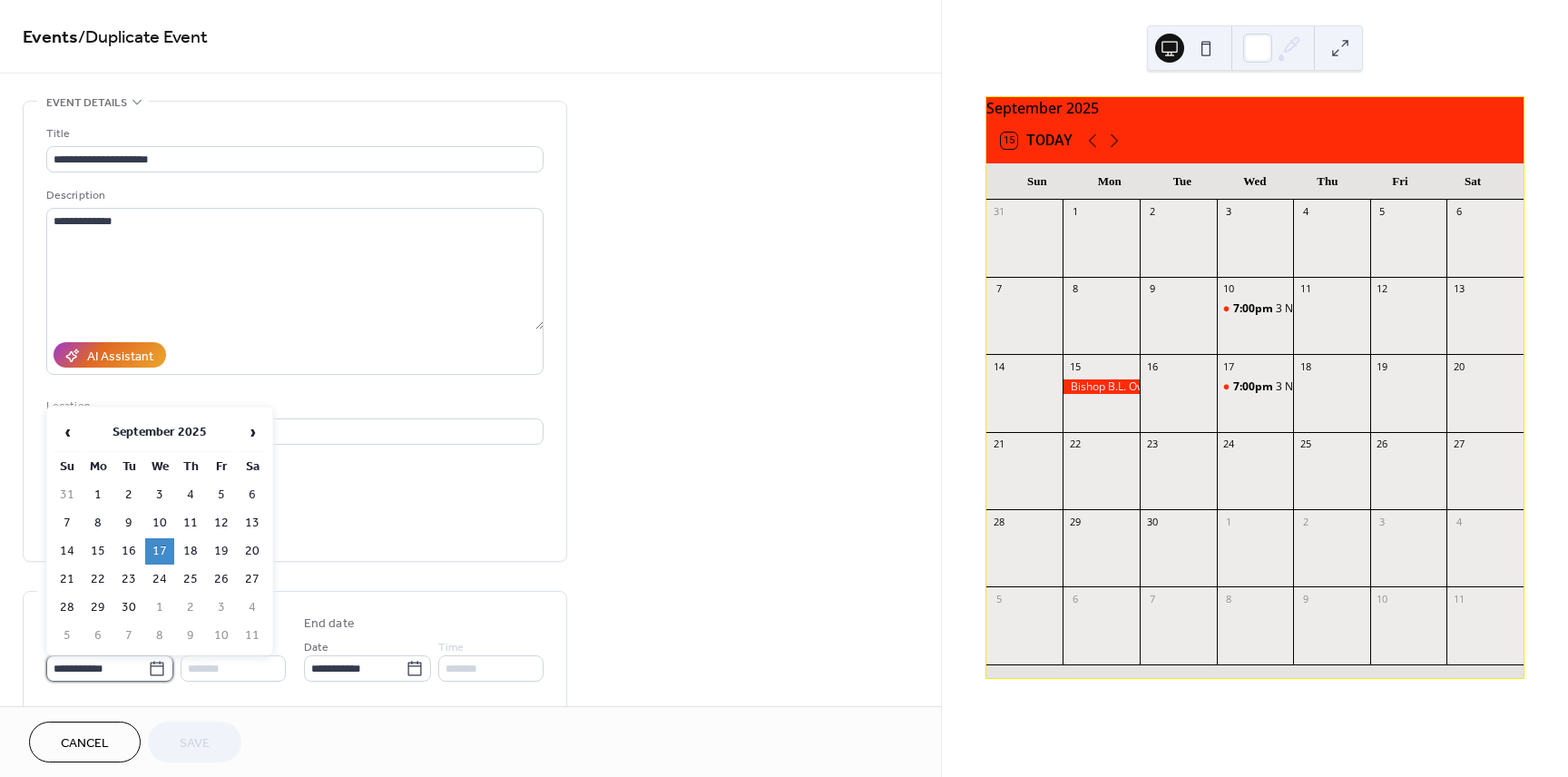 click on "**********" at bounding box center (97, 668) 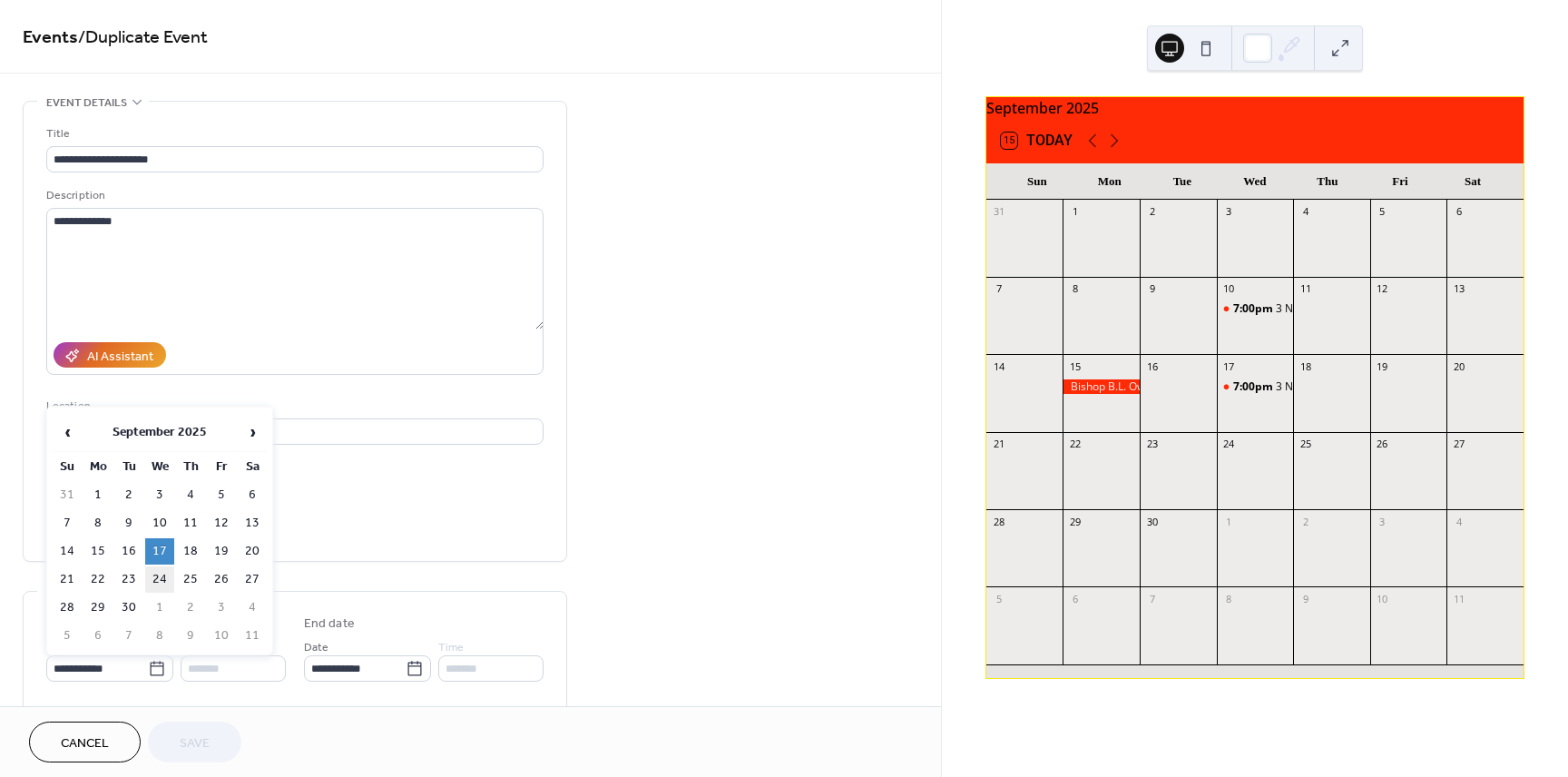 click on "24" at bounding box center [160, 579] 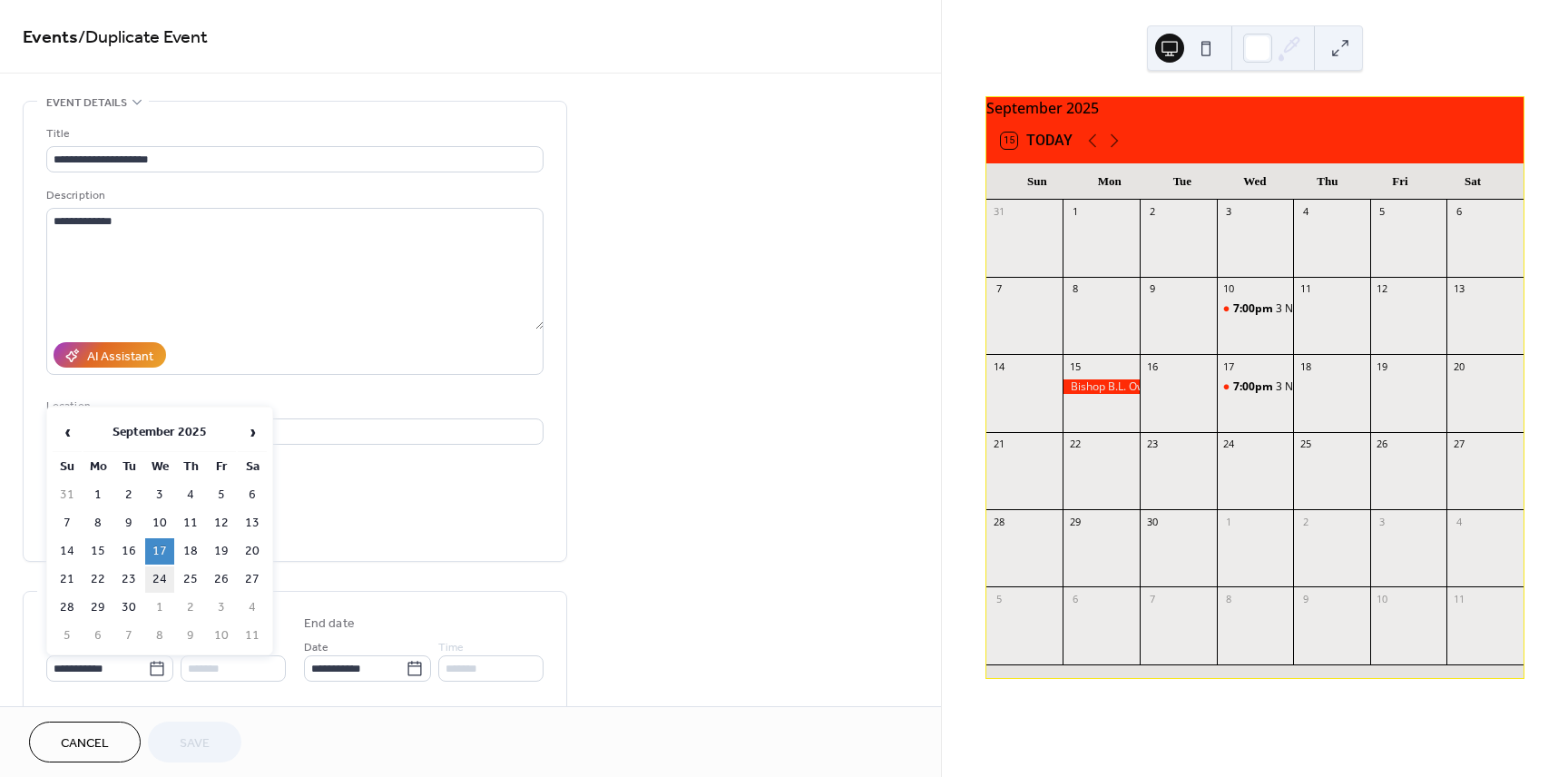 type on "**********" 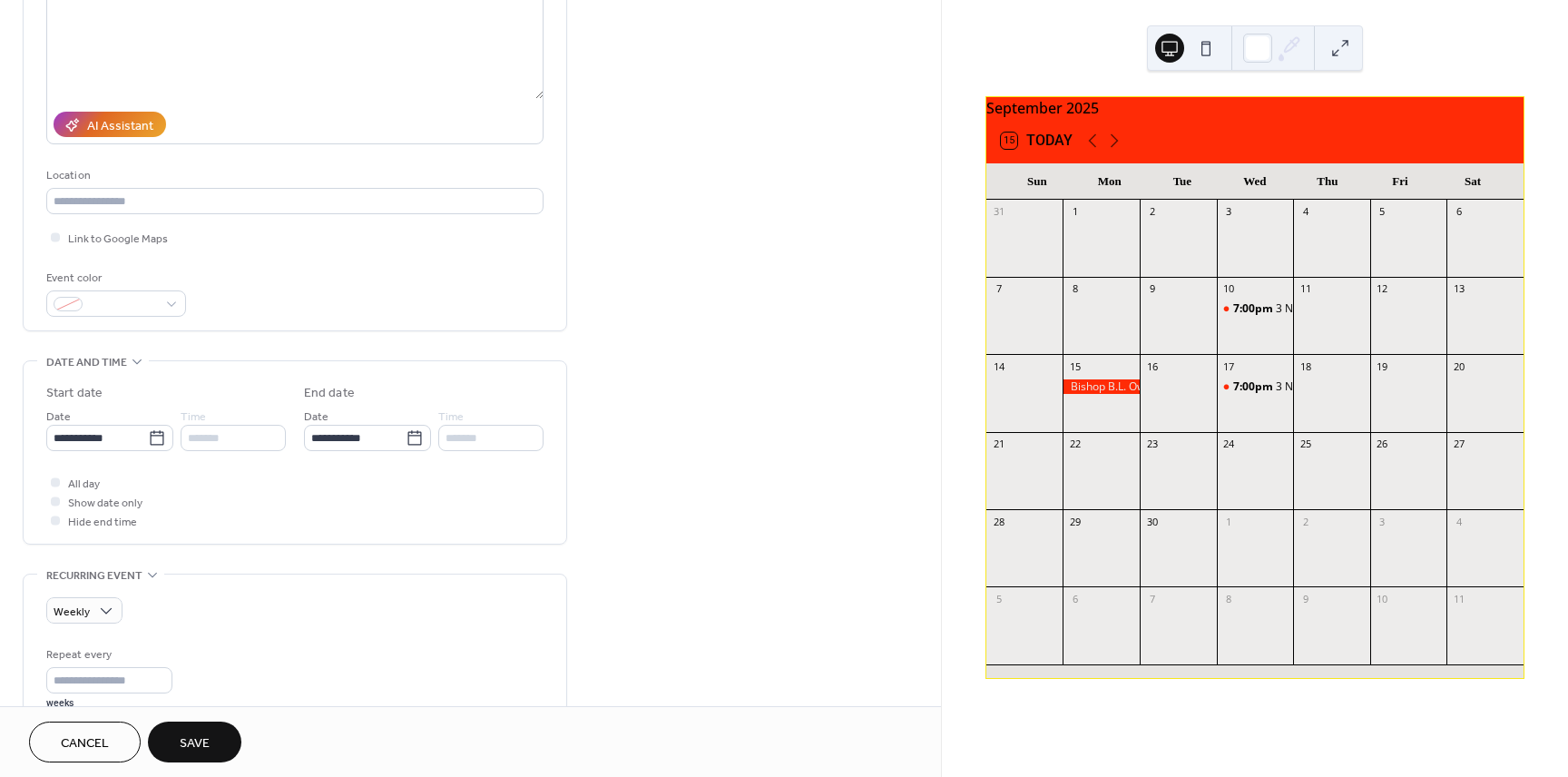 scroll, scrollTop: 251, scrollLeft: 0, axis: vertical 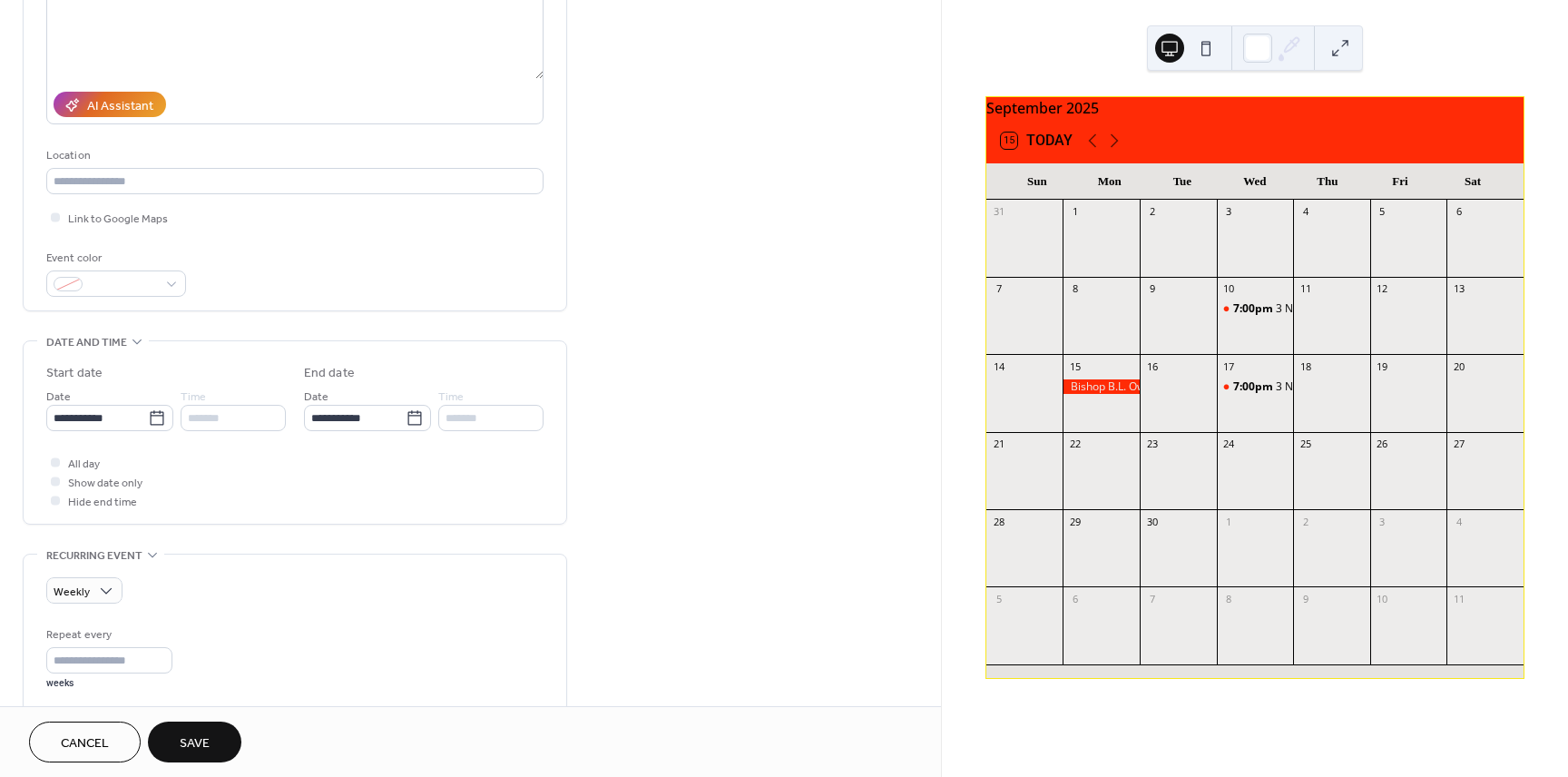 click on "Save" at bounding box center [194, 743] 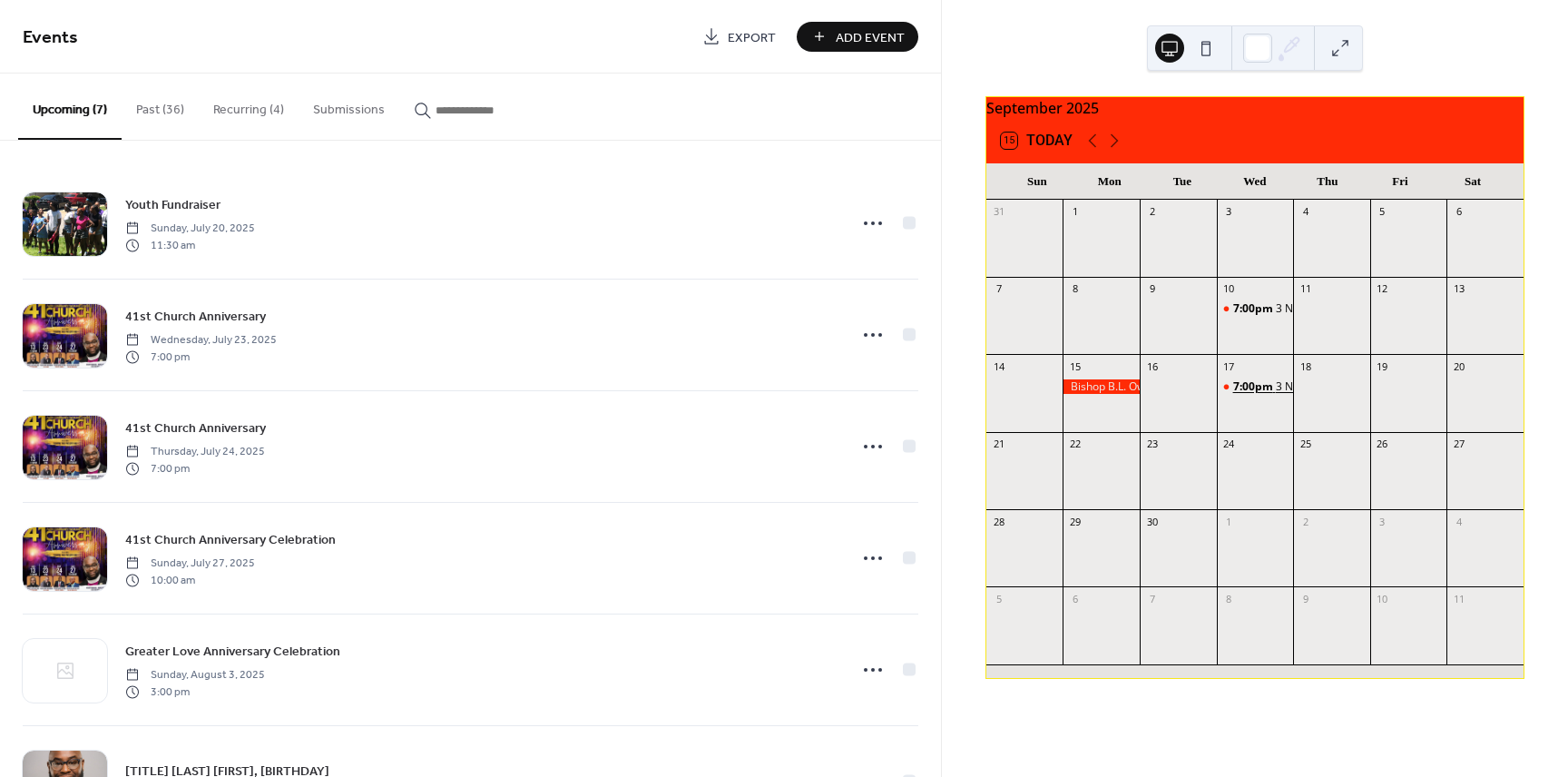 click on "7:00pm" at bounding box center [1254, 387] 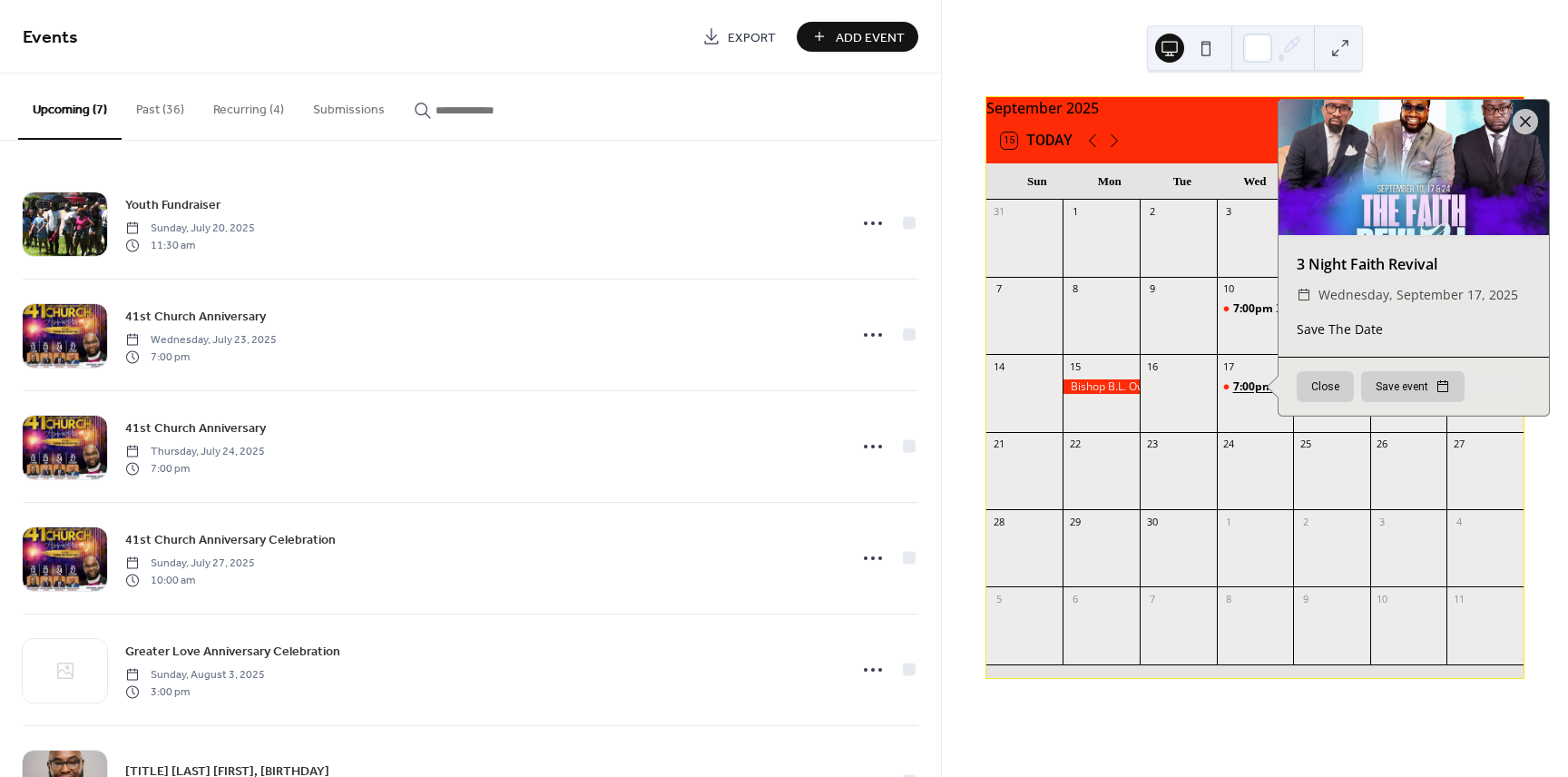 click on "7:00pm" at bounding box center (1254, 387) 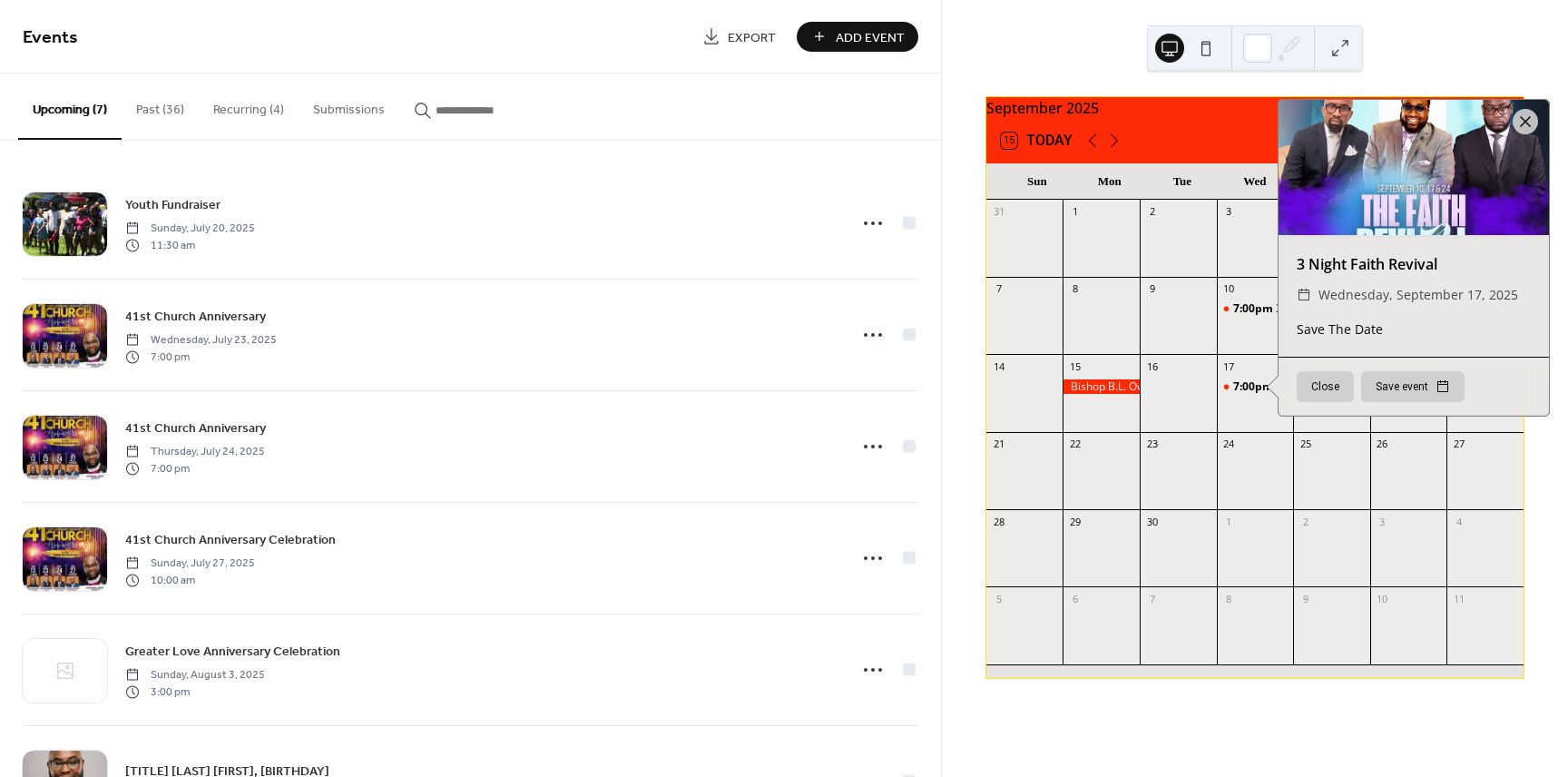 drag, startPoint x: 940, startPoint y: 329, endPoint x: 922, endPoint y: 625, distance: 296.54679 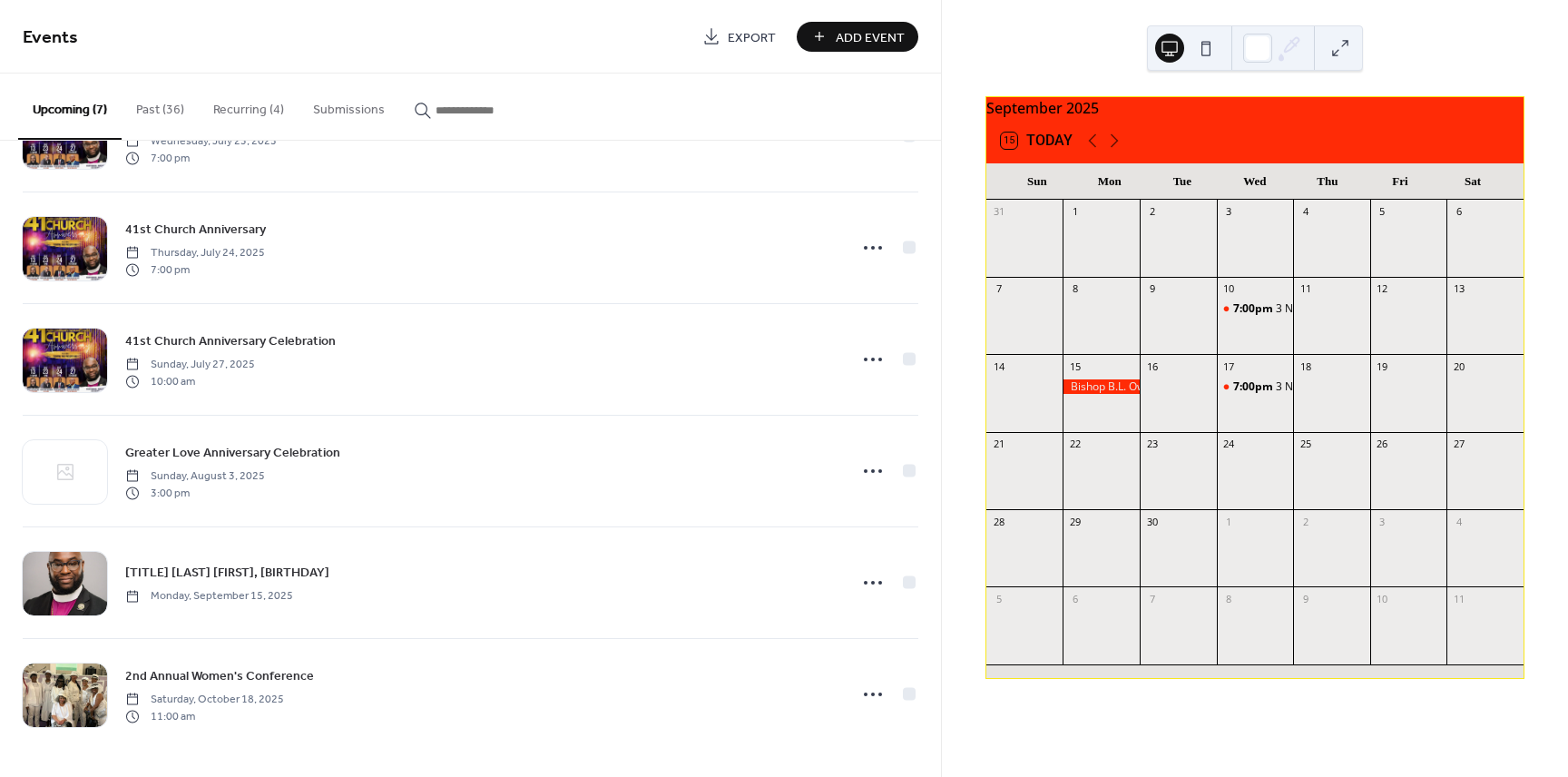 scroll, scrollTop: 127, scrollLeft: 0, axis: vertical 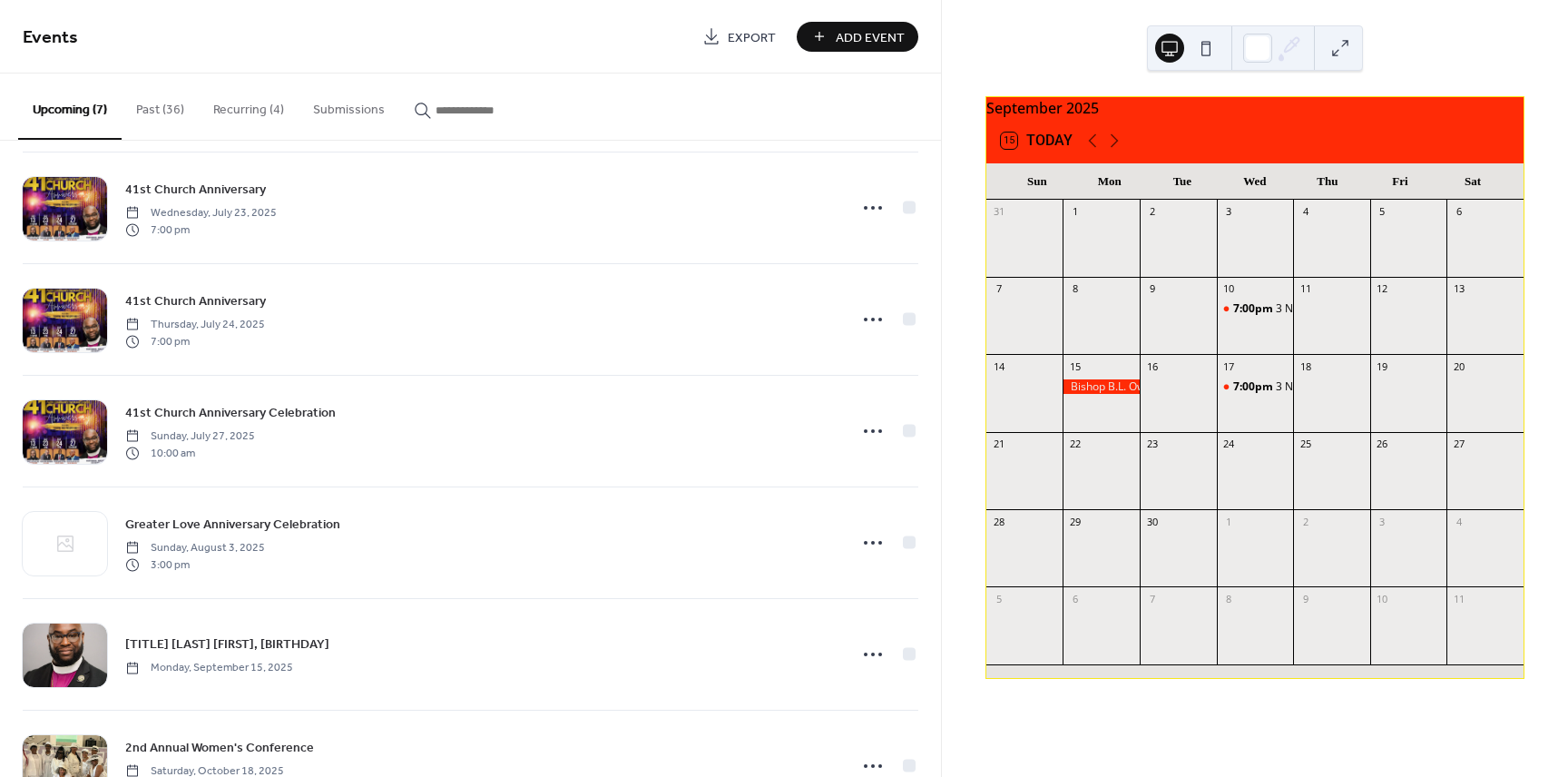 click on "Recurring (4)" at bounding box center [249, 105] 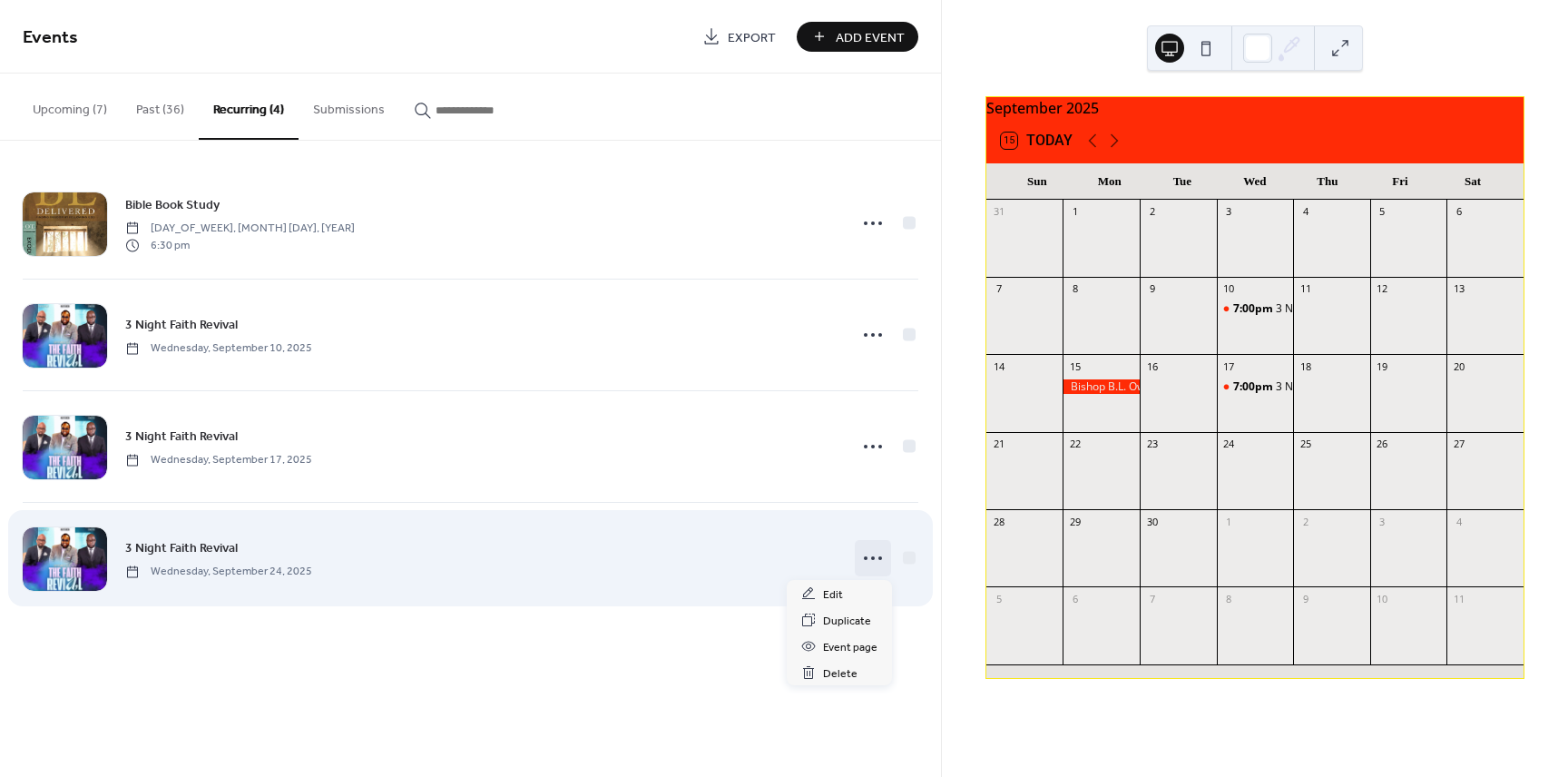 click 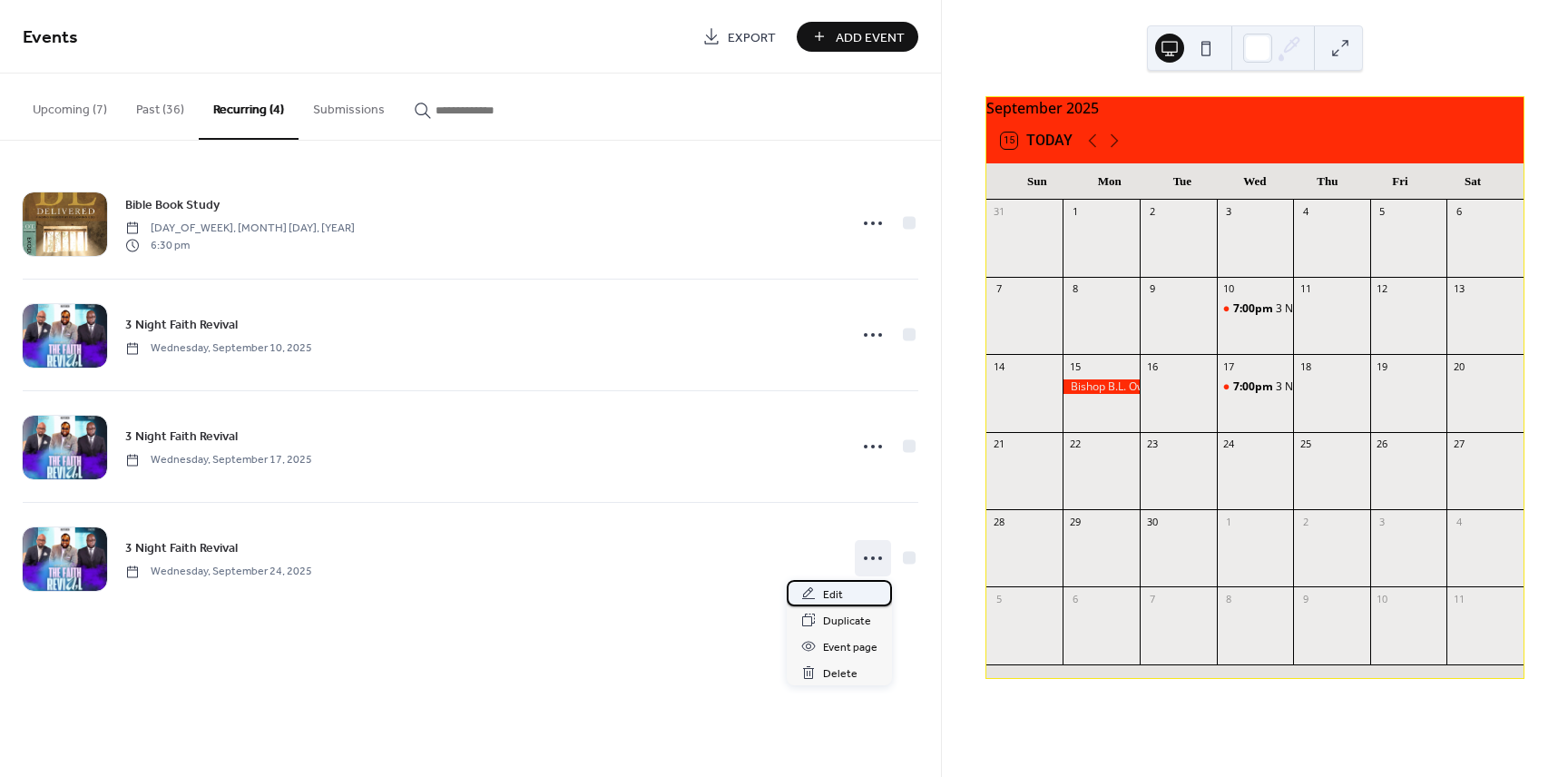 click on "Edit" at bounding box center [833, 595] 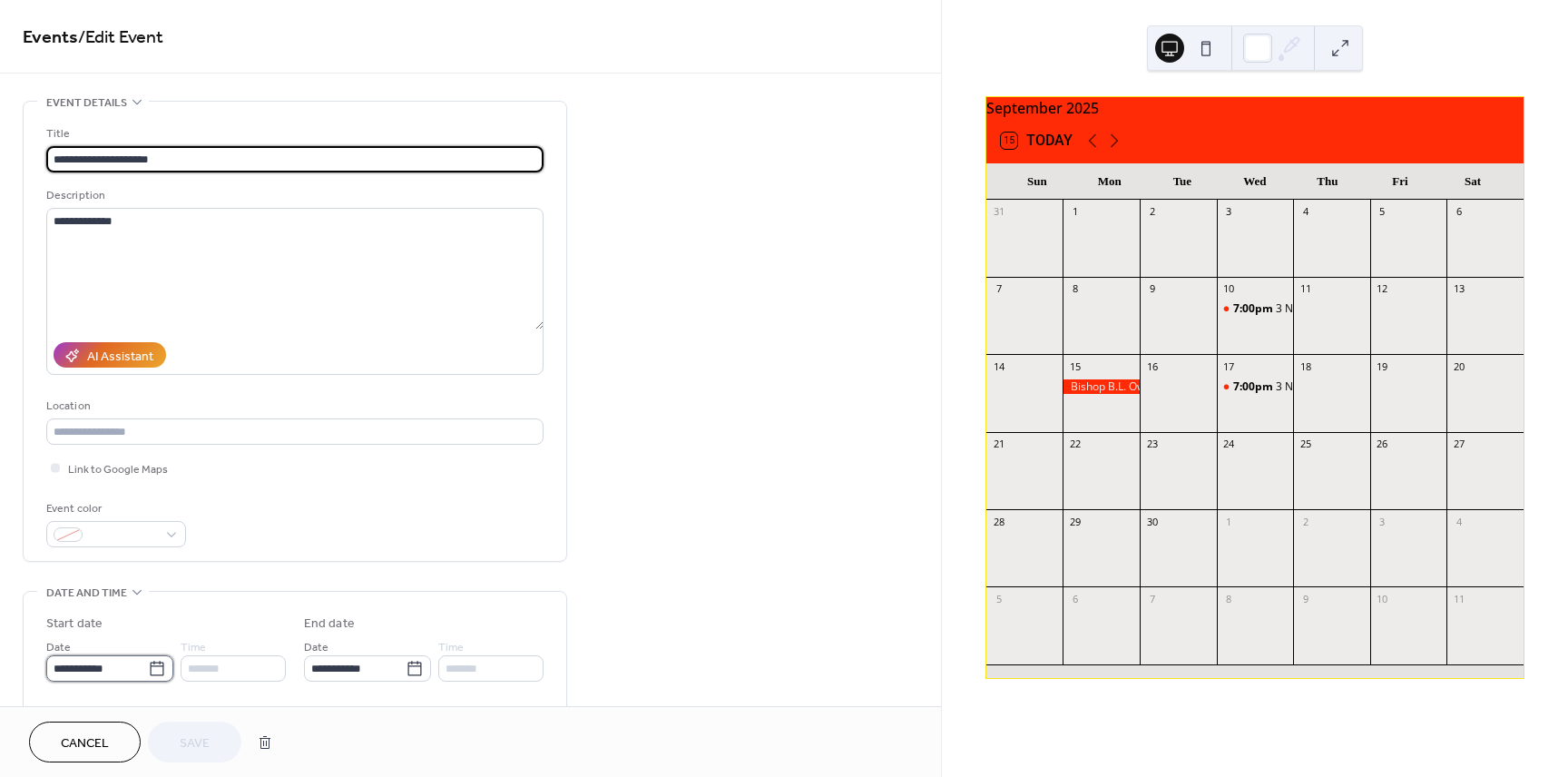 click on "**********" at bounding box center (97, 668) 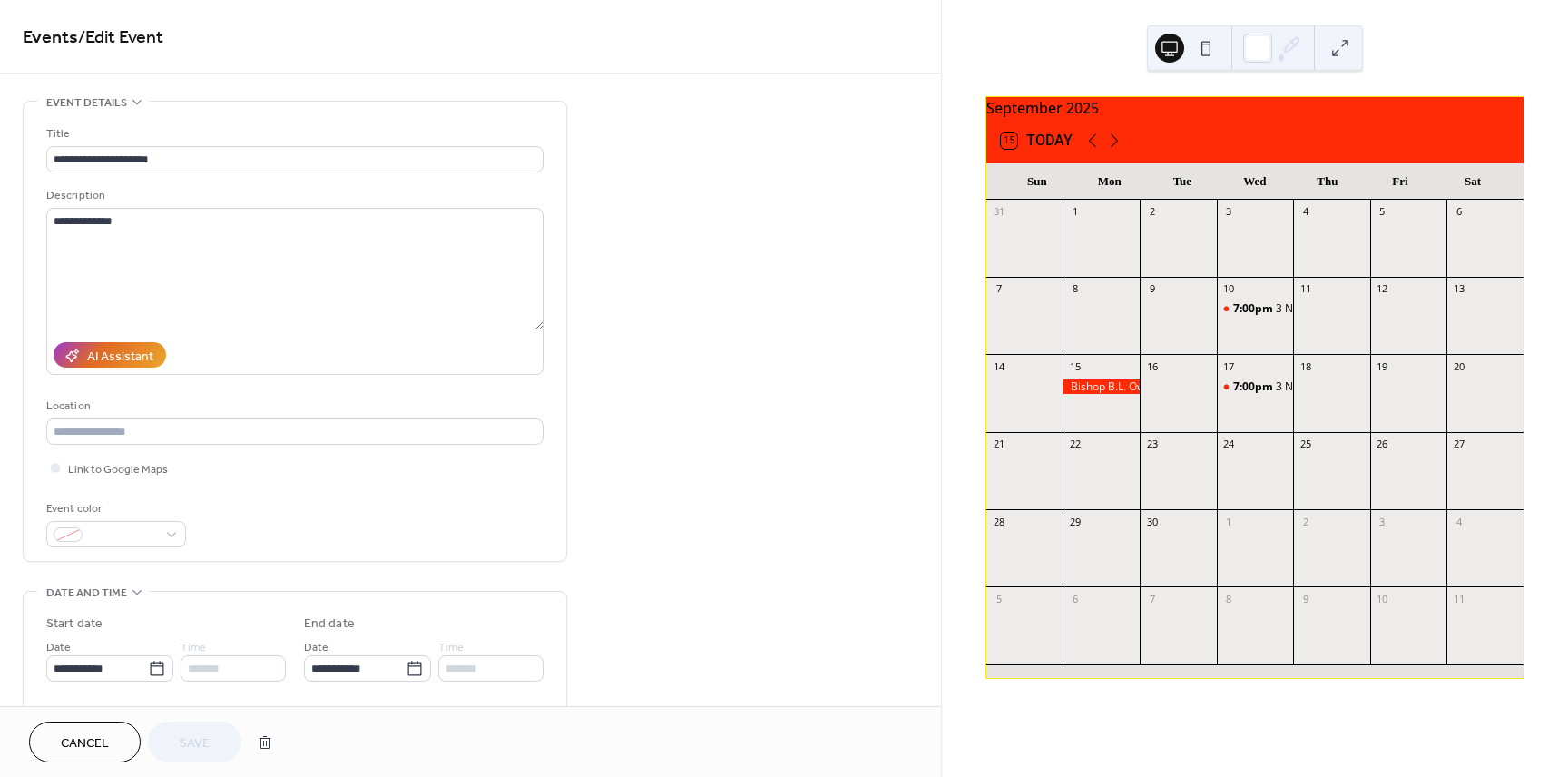 click on "September 2025 15 Today Sun Mon Tue Wed Thu Fri Sat 31 1 2 3 4 5 6 7 8 9 10 7:00pm 3 Night Faith Revival 11 12 13 14 15 16 17 7:00pm 3 Night Faith Revival 18 19 20 21 22 23 24 25 26 27 28 29 30 1 2 3 4 5 6 7 8 9 10 11" at bounding box center (1255, 388) 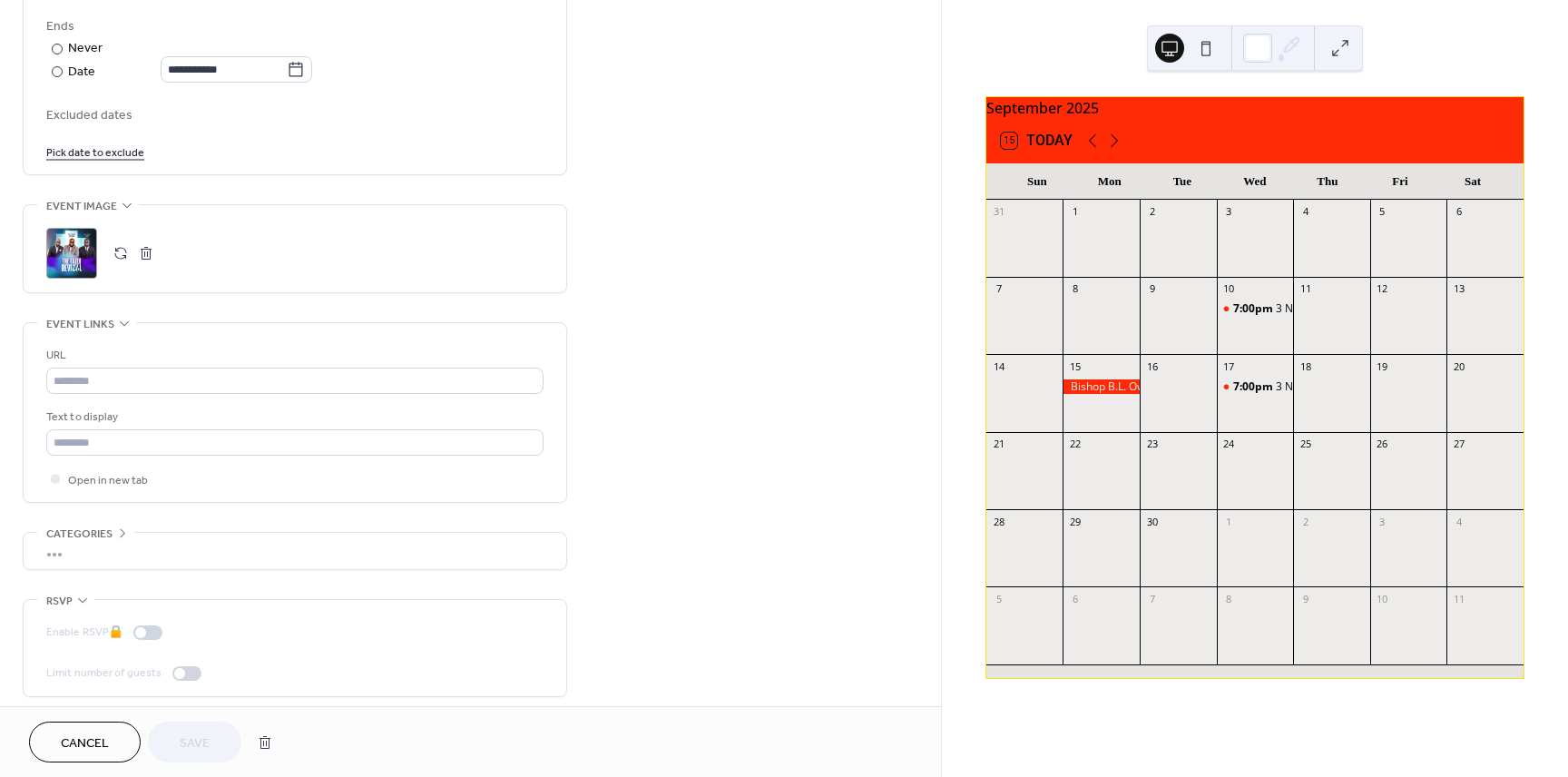 scroll, scrollTop: 1019, scrollLeft: 0, axis: vertical 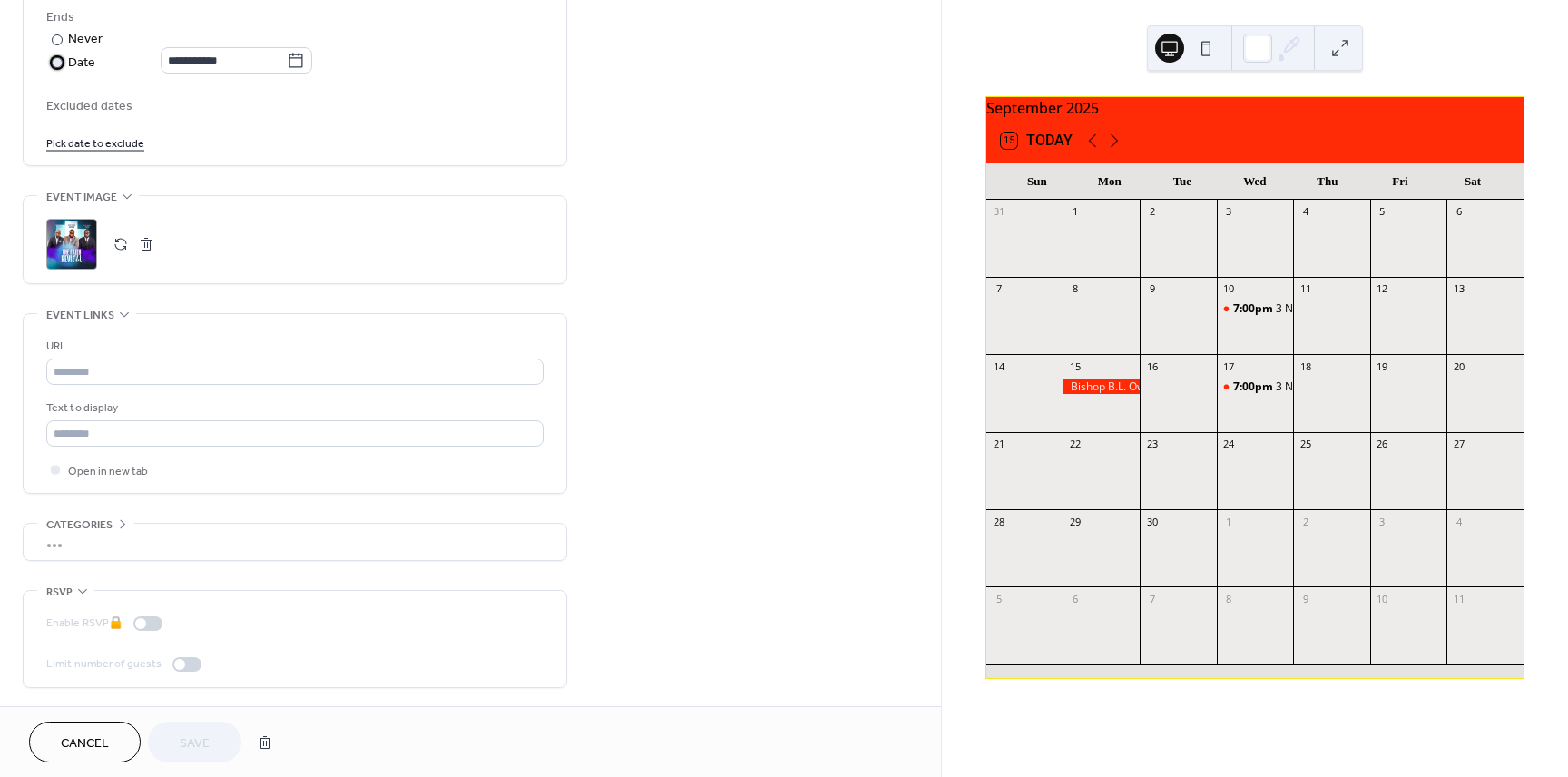 click at bounding box center [57, 63] 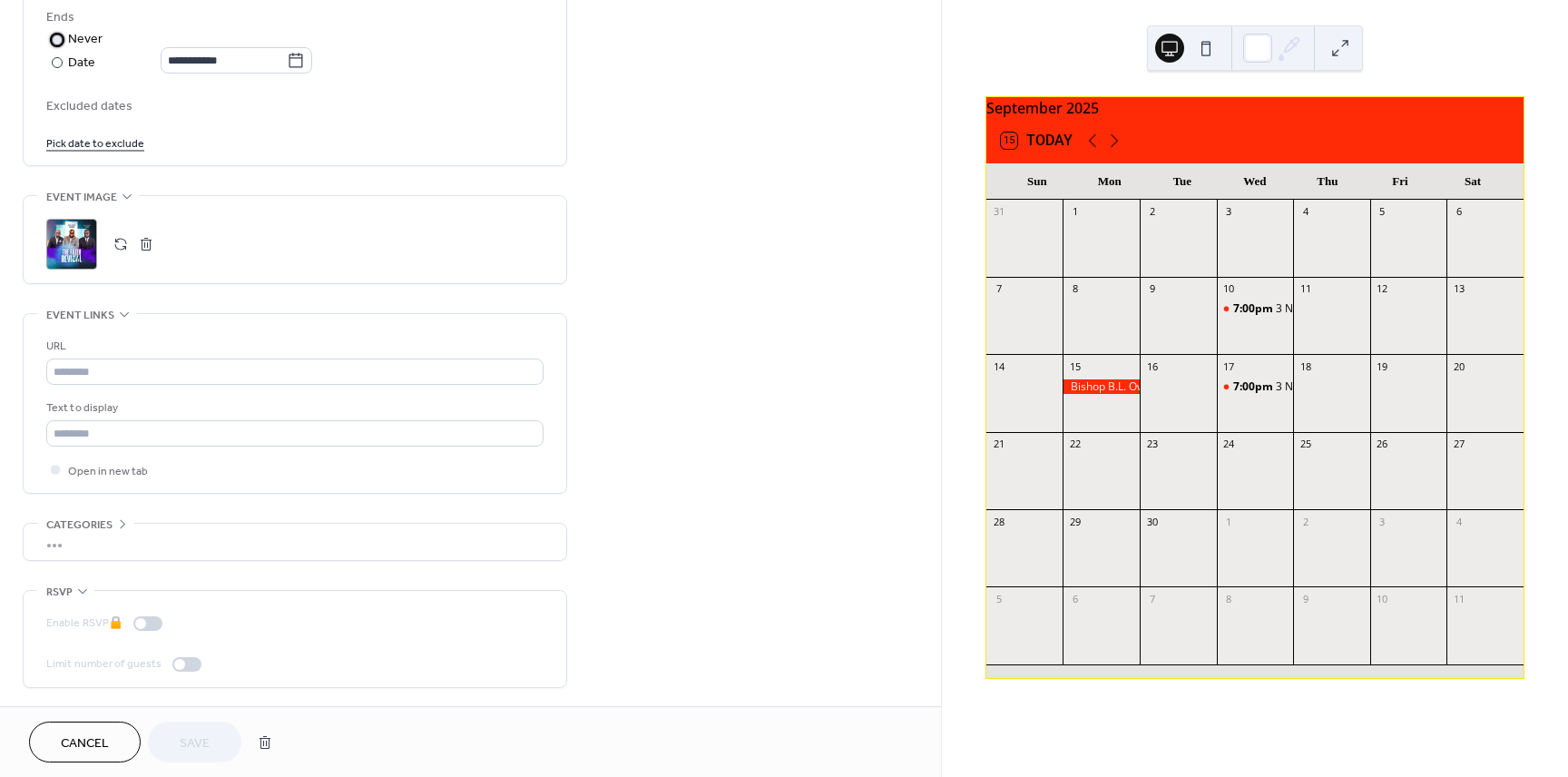 click at bounding box center [57, 40] 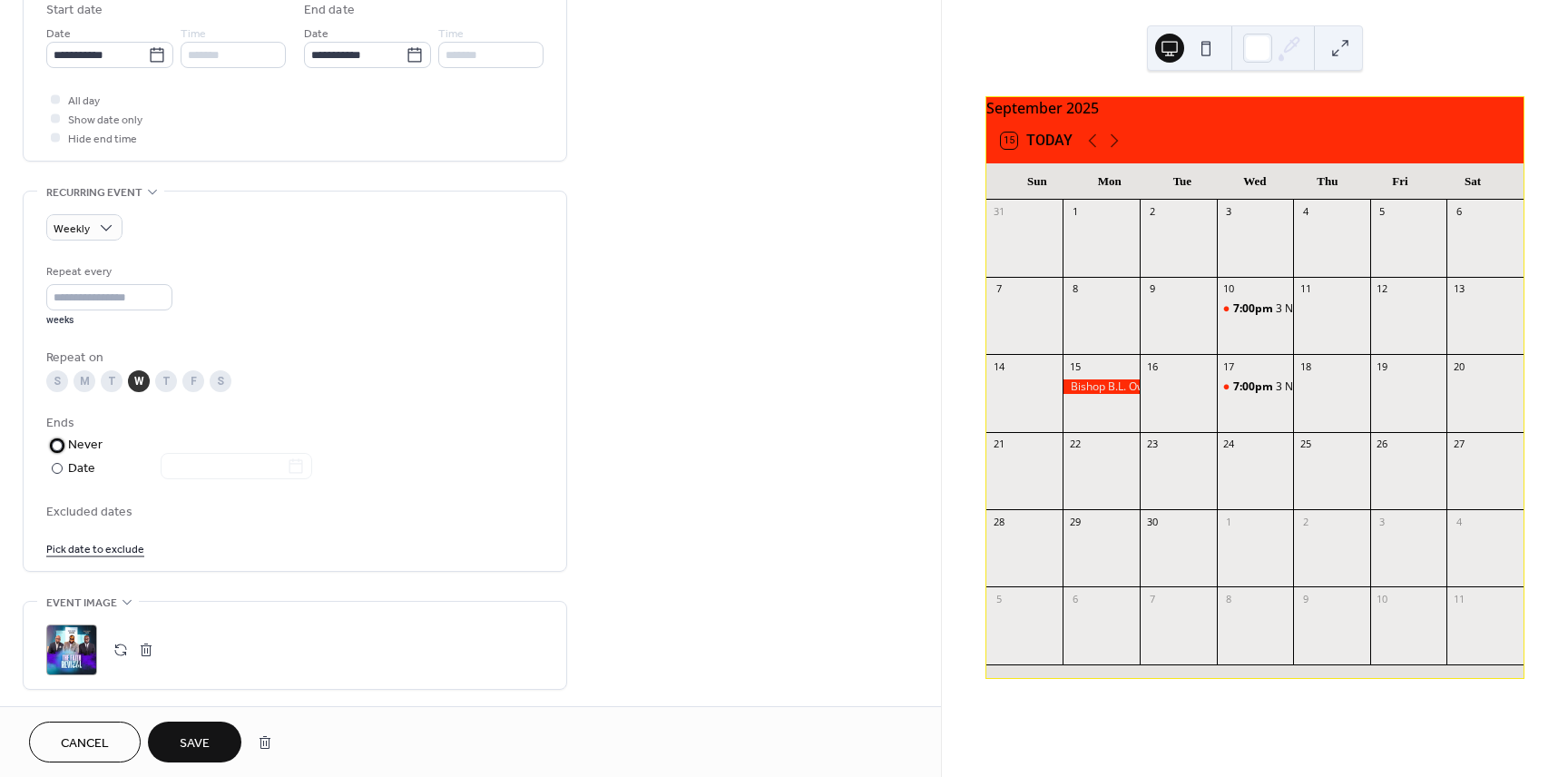 scroll, scrollTop: 595, scrollLeft: 0, axis: vertical 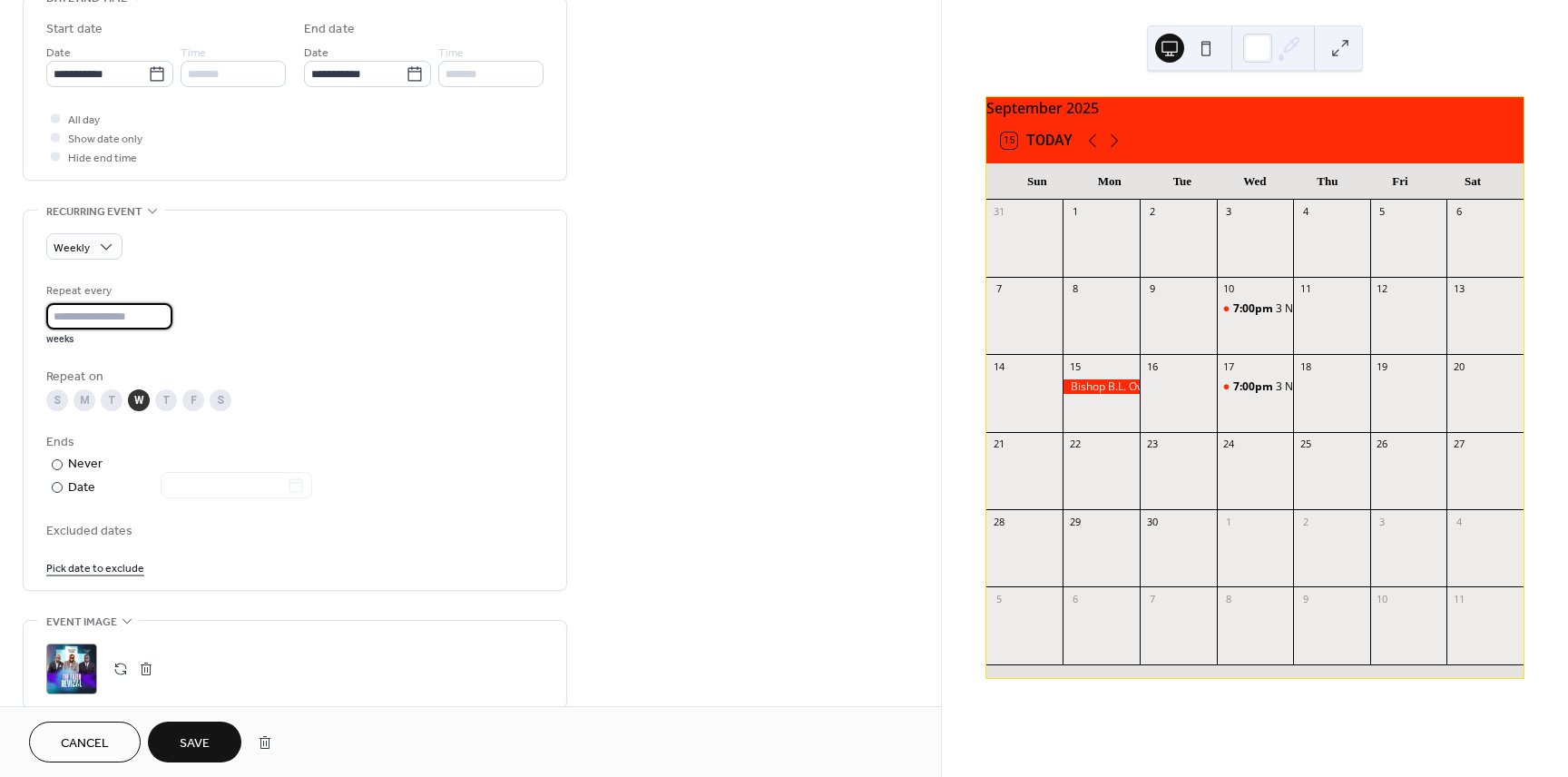 click on "*" at bounding box center [109, 316] 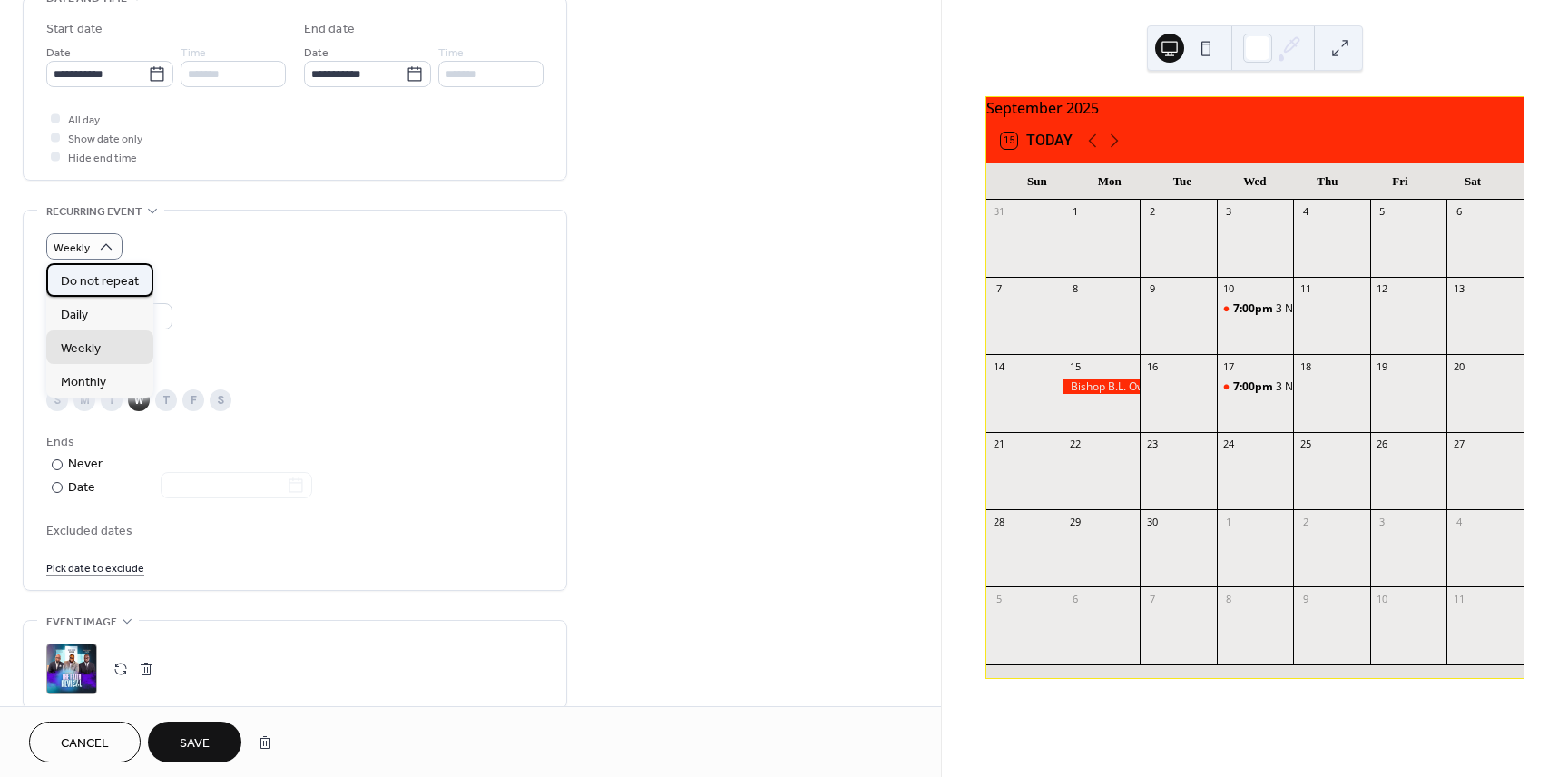 click on "Do not repeat" at bounding box center [100, 281] 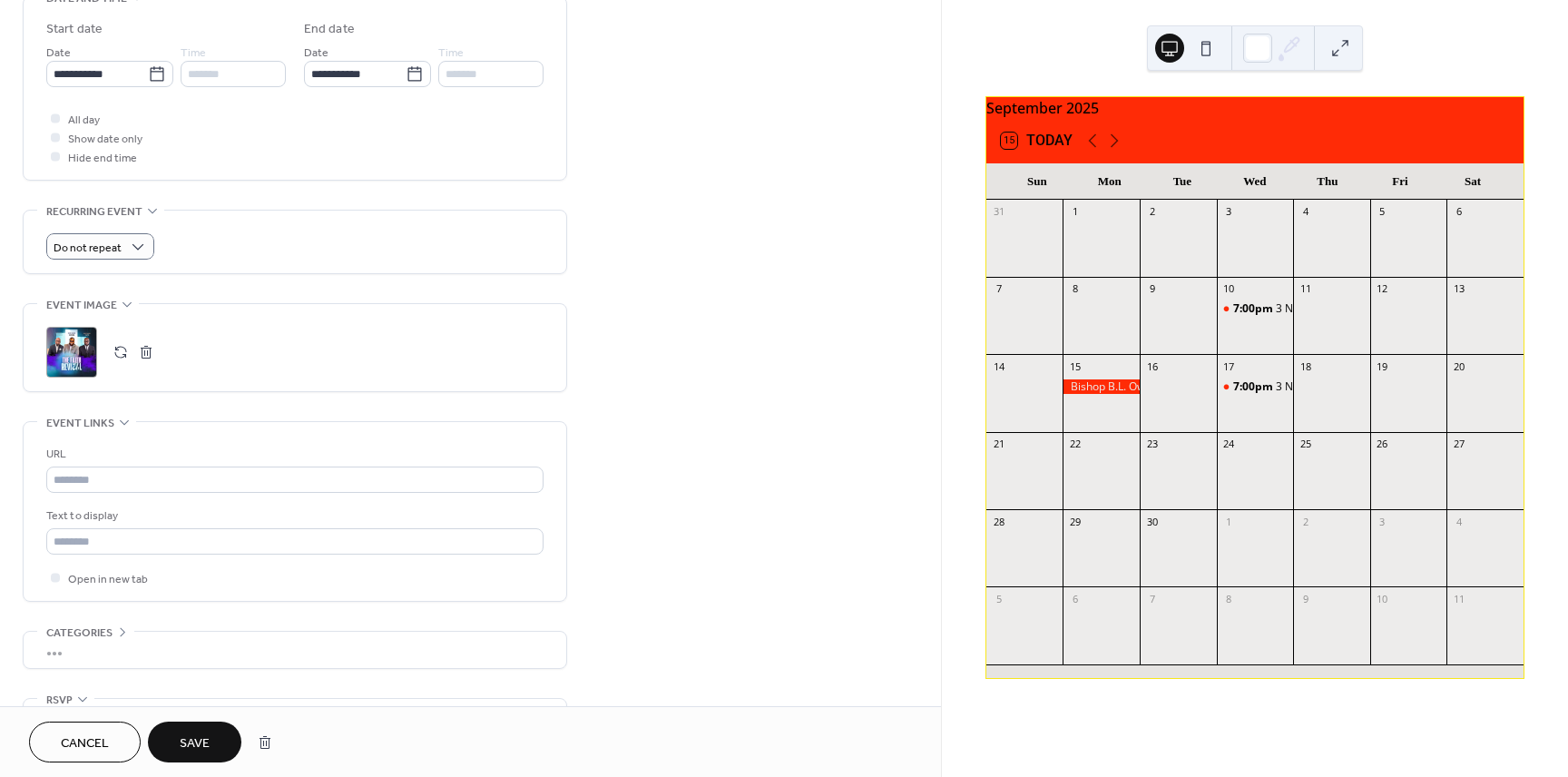 click at bounding box center (55, 118) 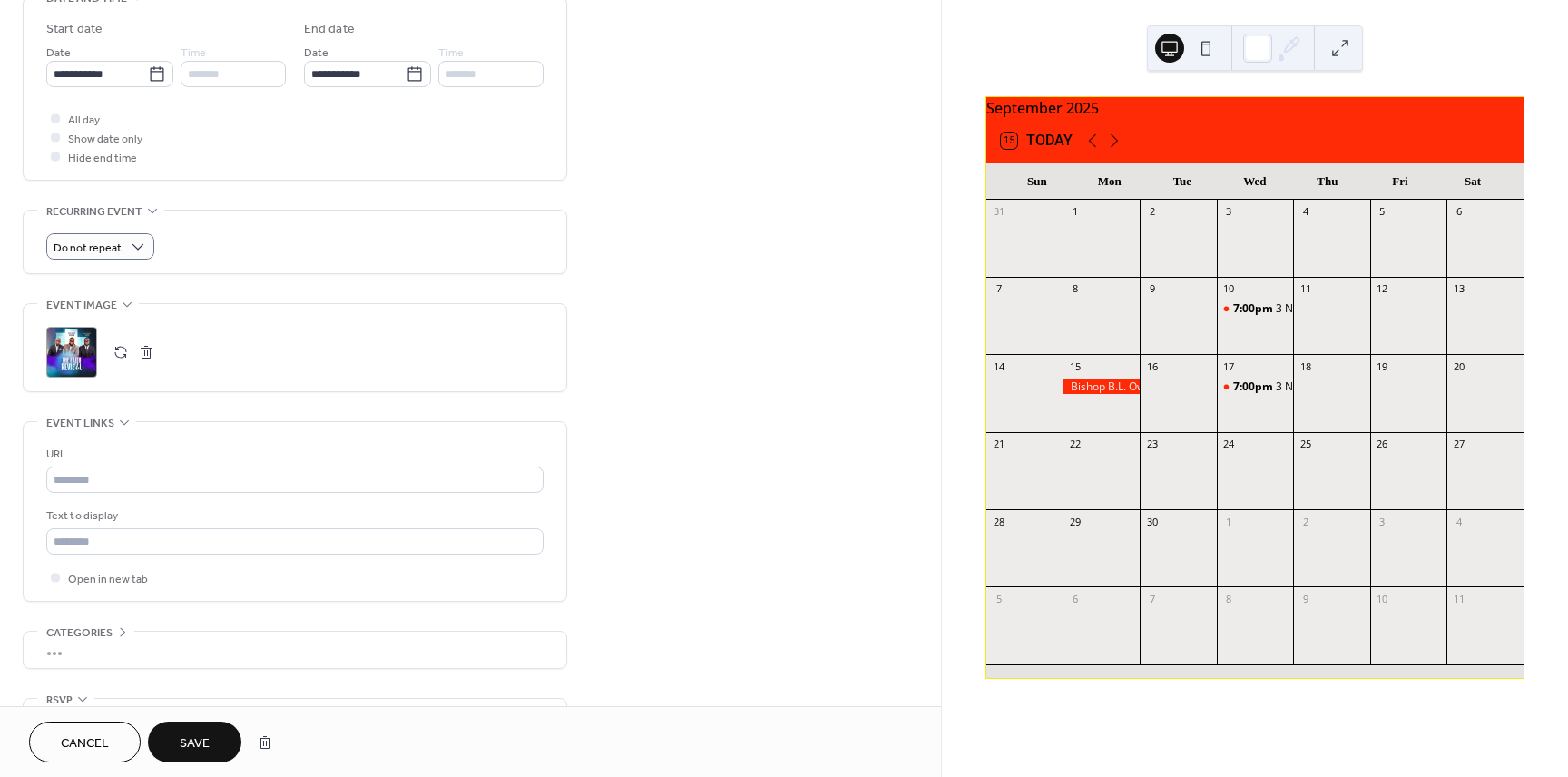click at bounding box center (55, 118) 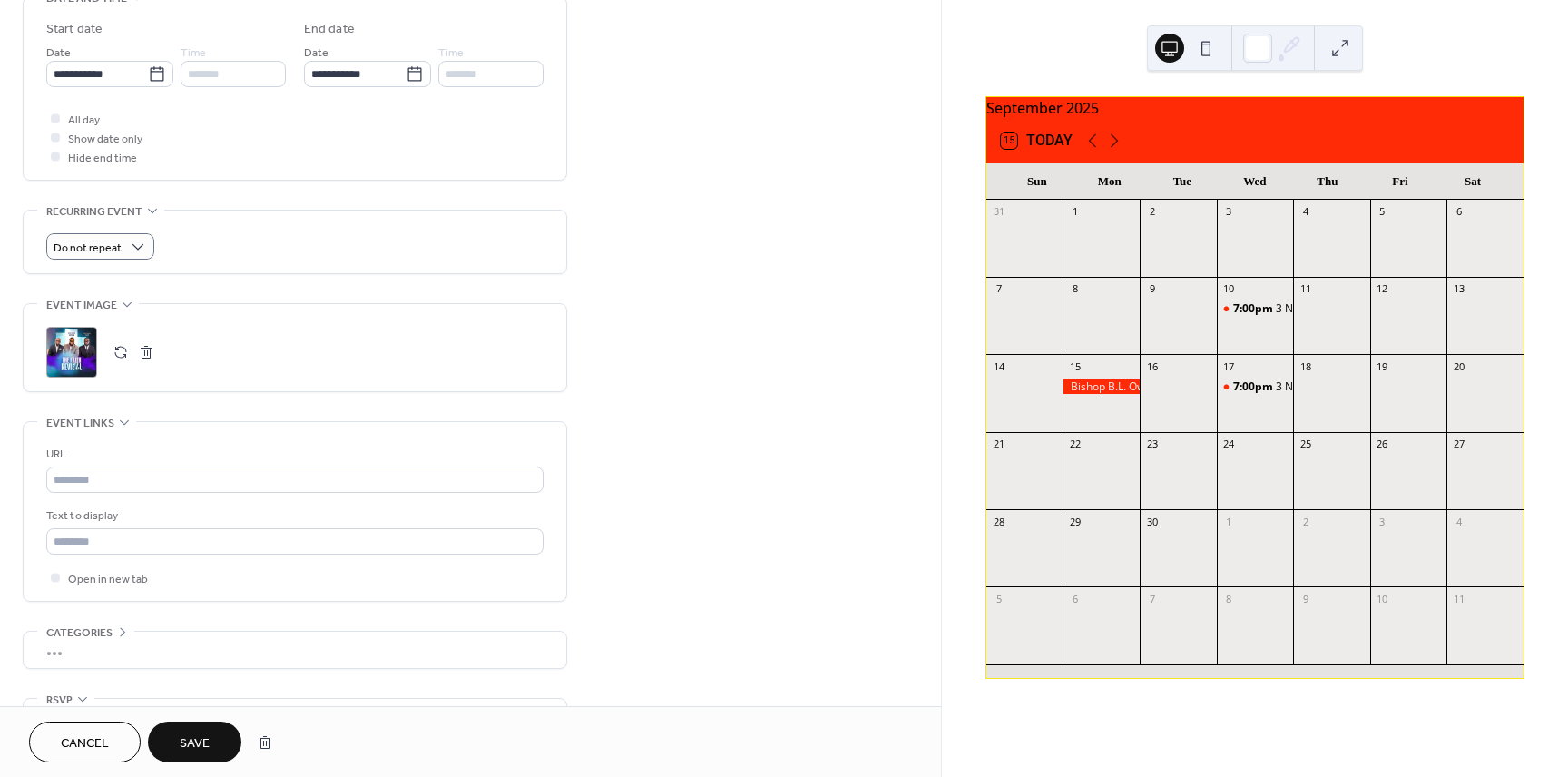 click at bounding box center (55, 118) 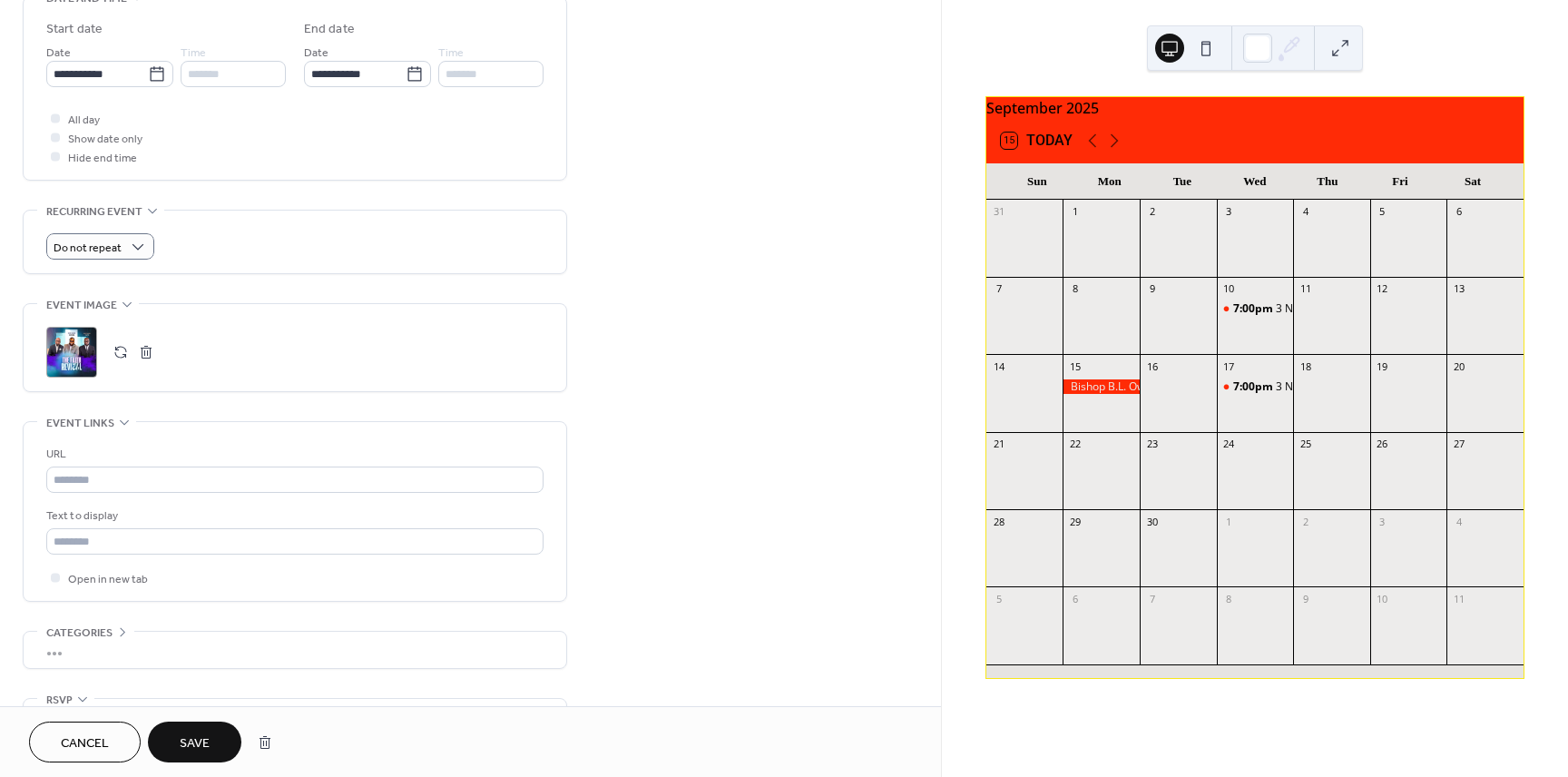 click on "*******" at bounding box center [233, 74] 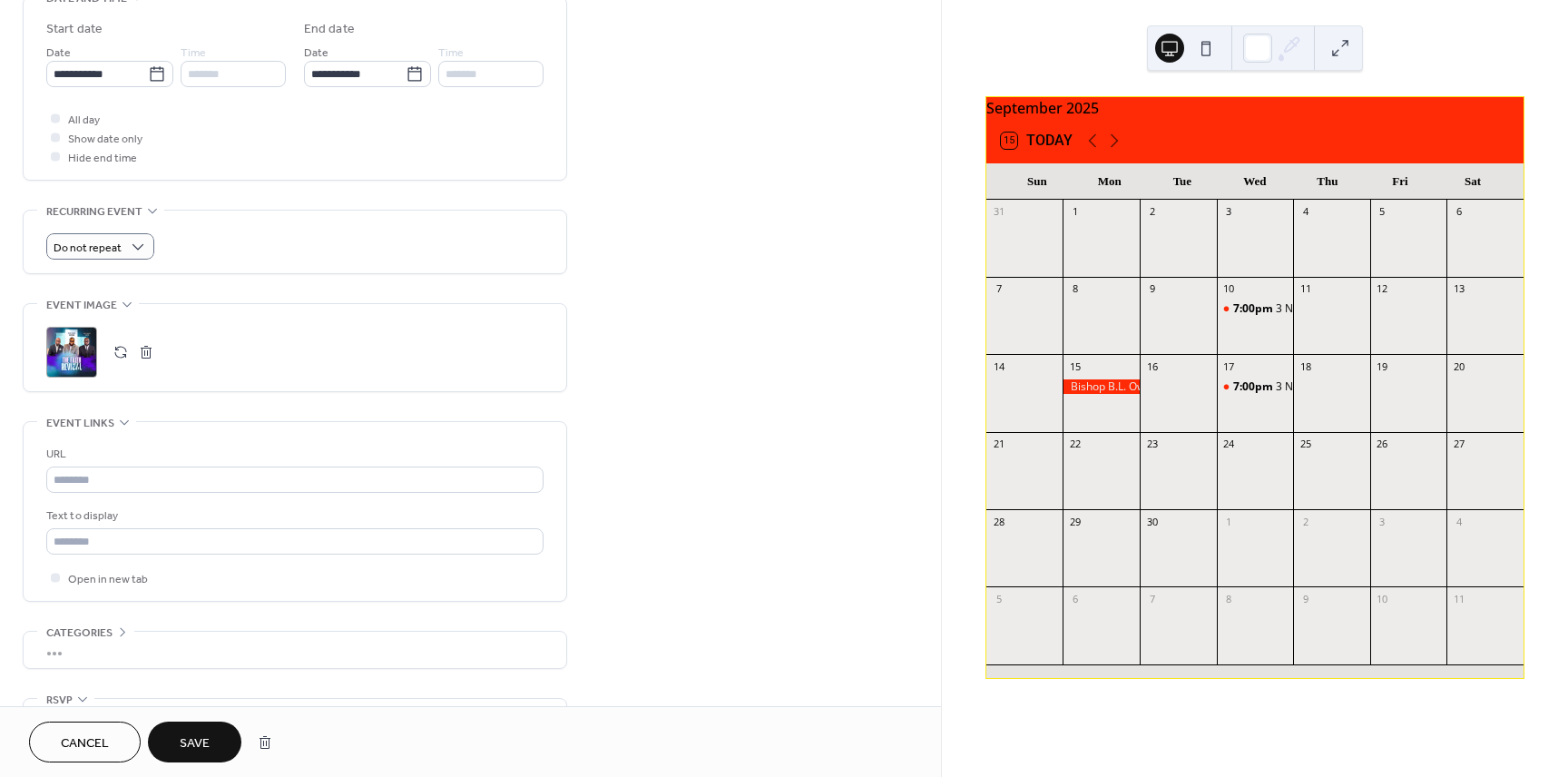 click at bounding box center (55, 118) 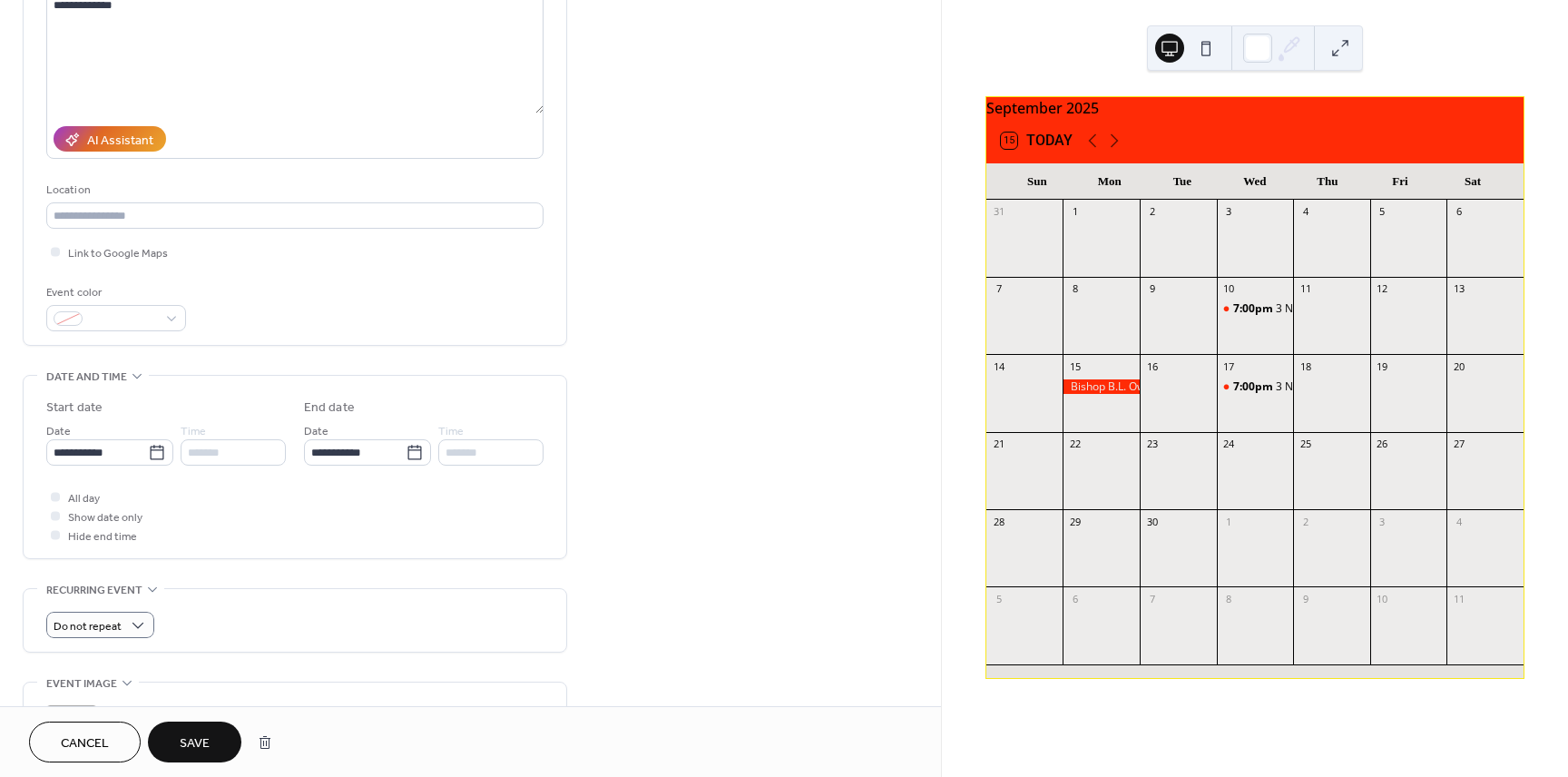 scroll, scrollTop: 0, scrollLeft: 0, axis: both 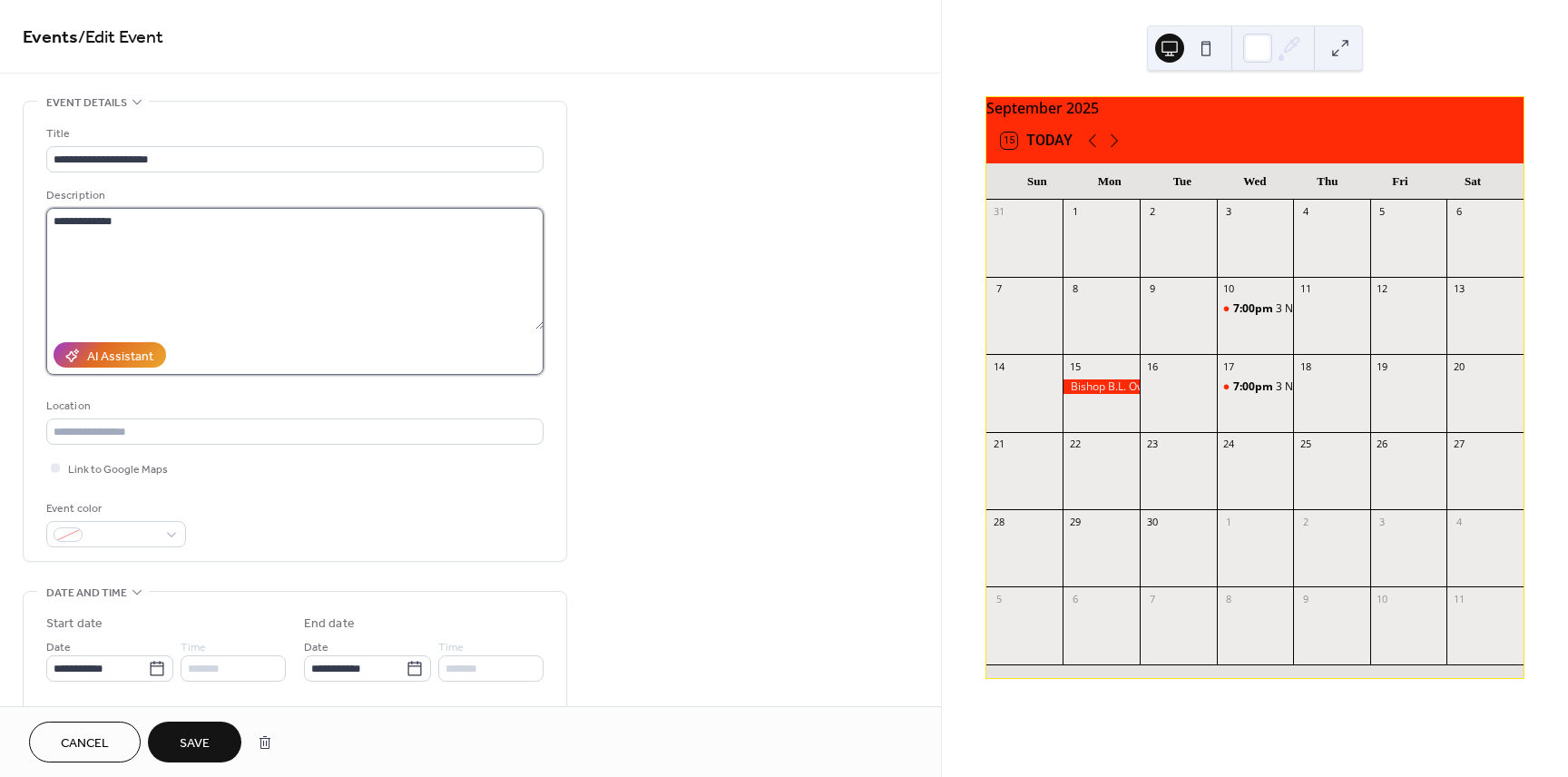 click on "**********" at bounding box center [295, 269] 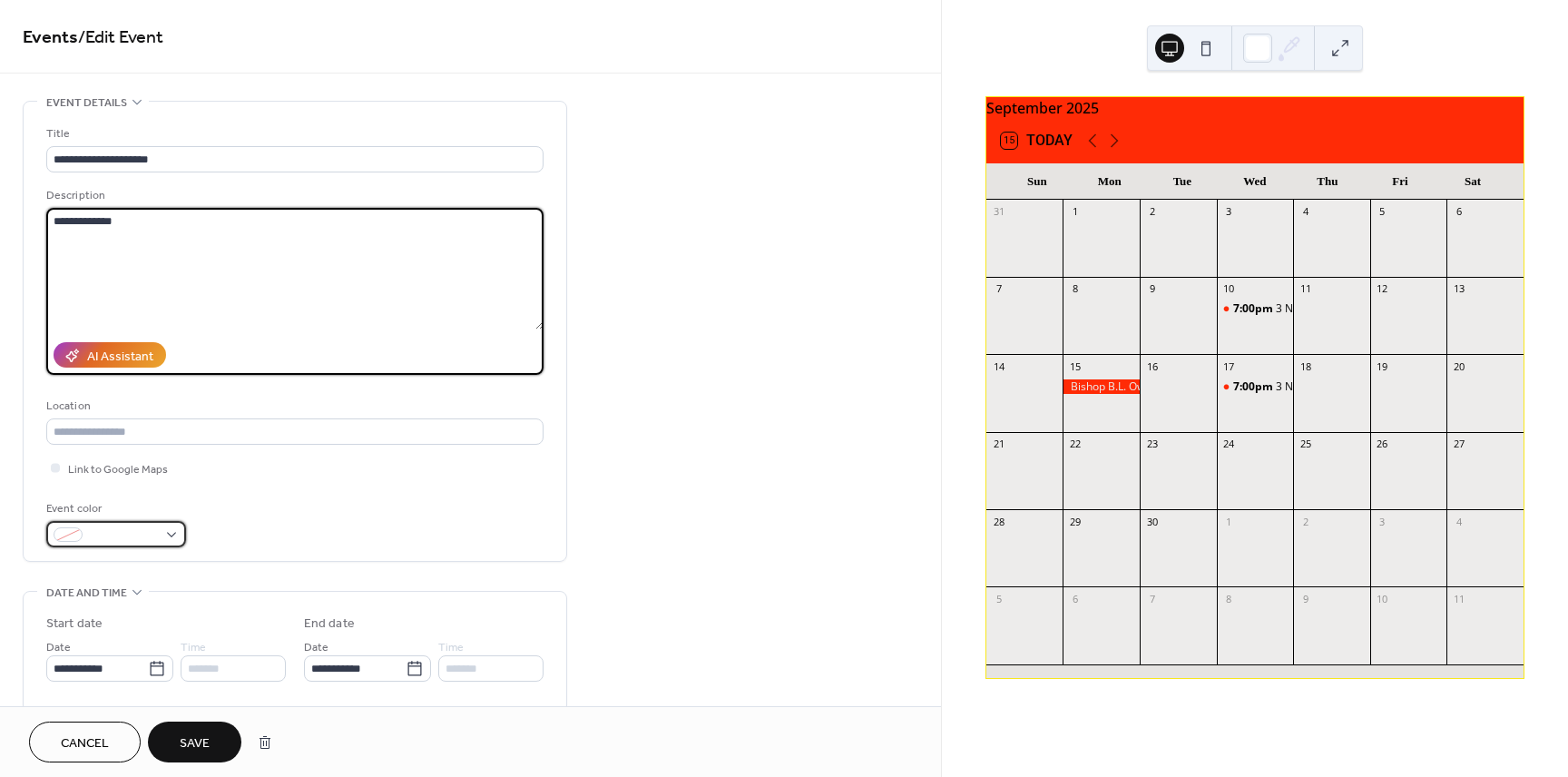 click at bounding box center [116, 534] 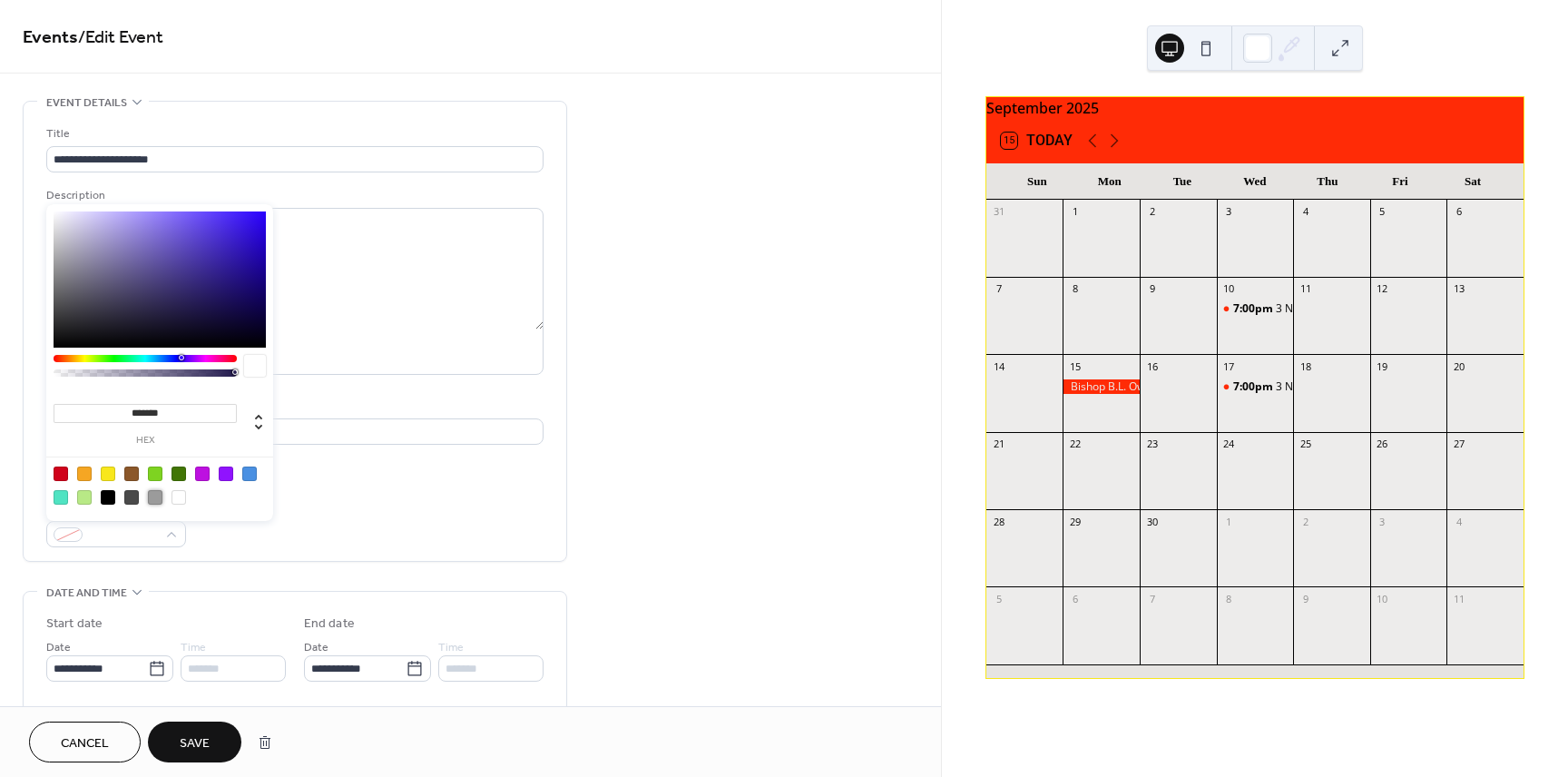 click at bounding box center (155, 497) 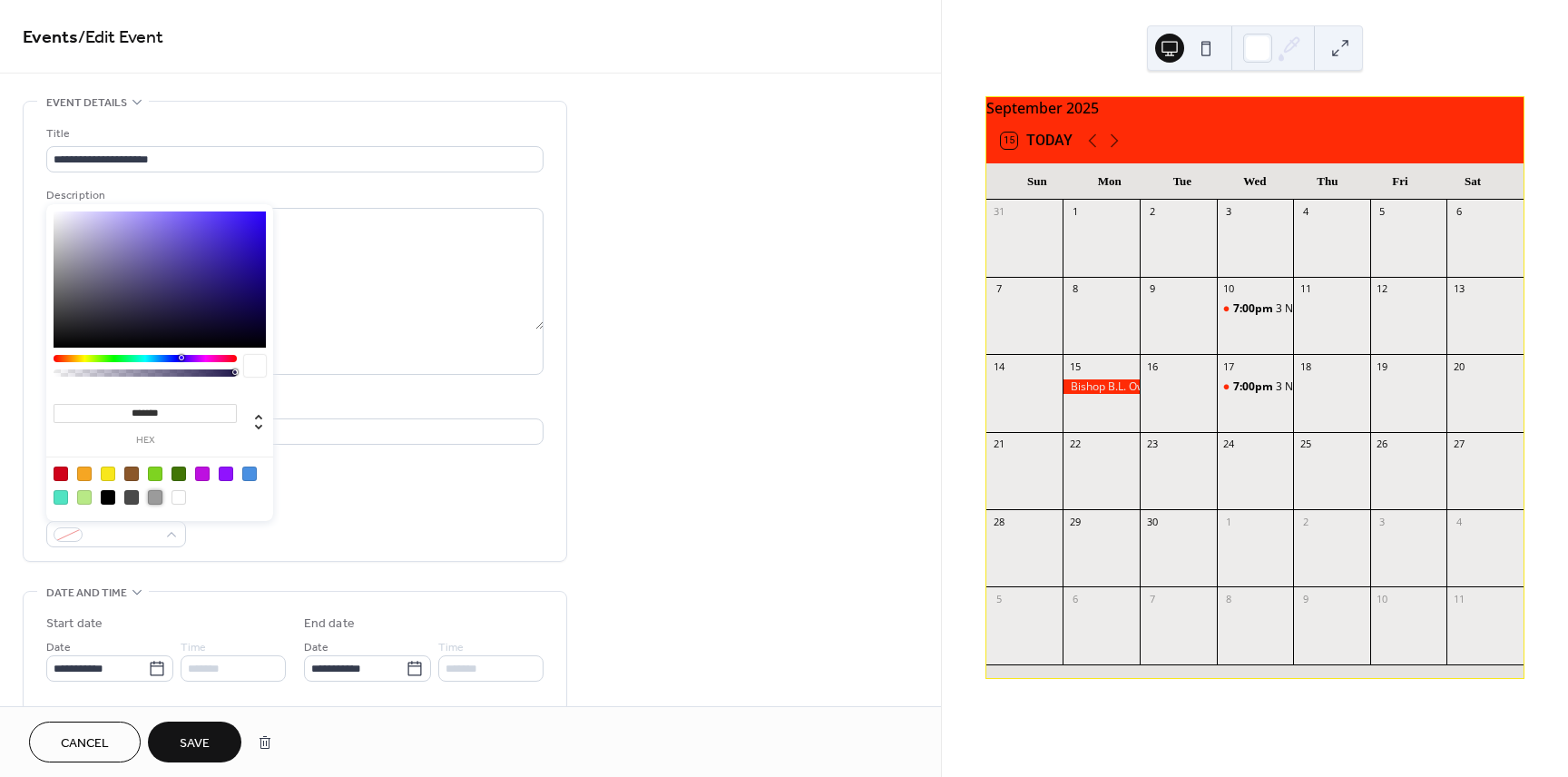 type on "*******" 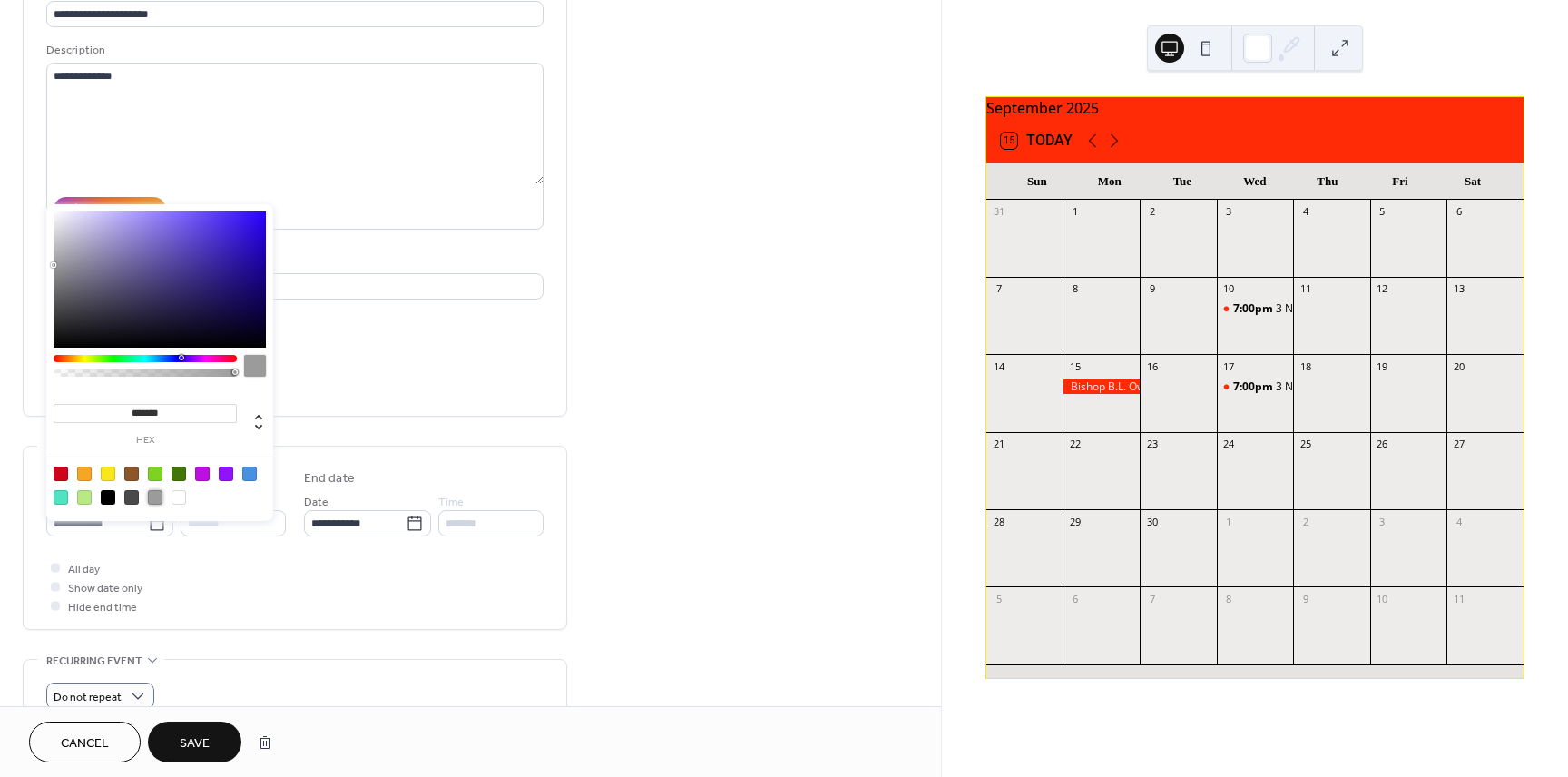 scroll, scrollTop: 154, scrollLeft: 0, axis: vertical 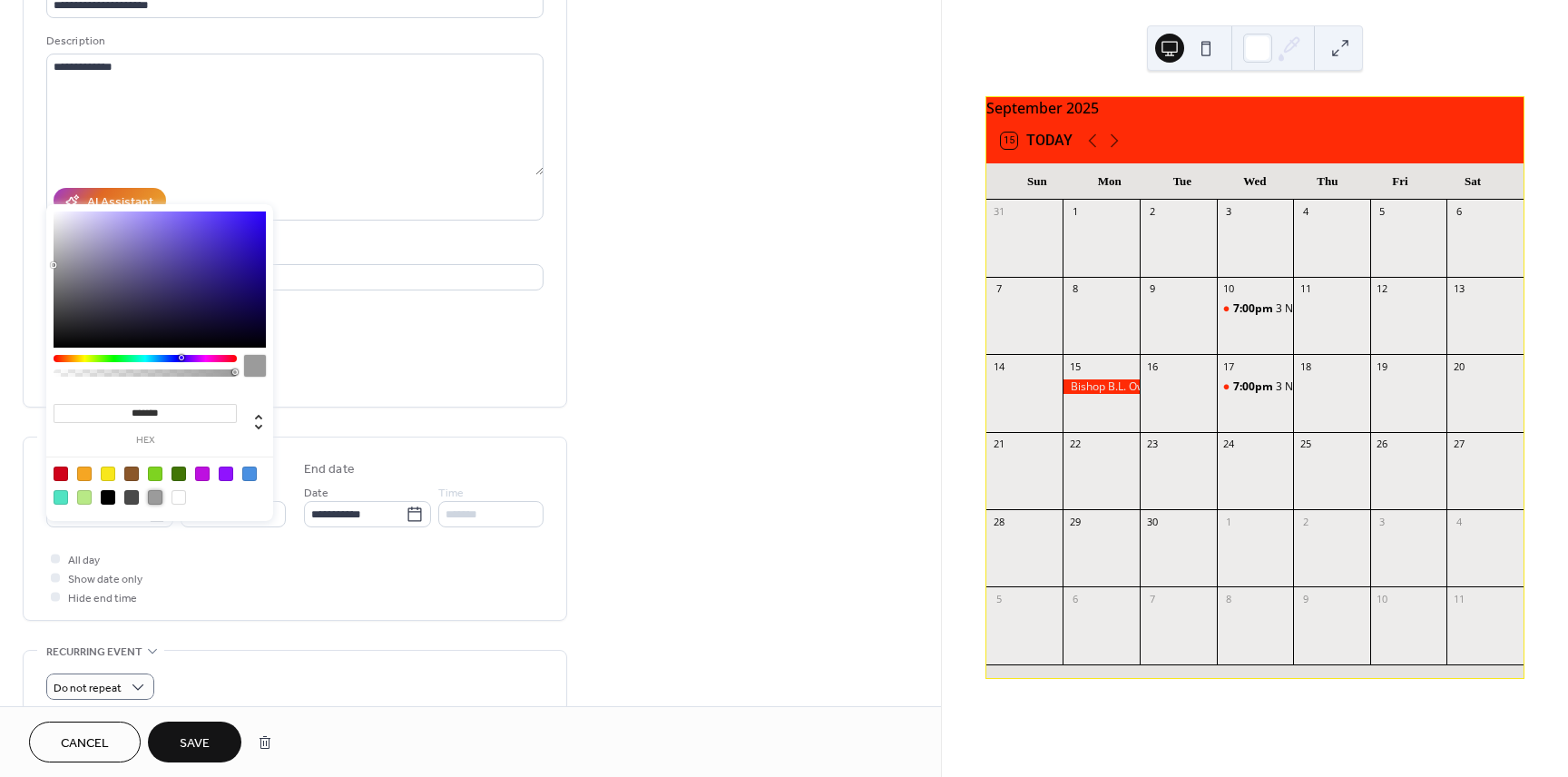 click at bounding box center (155, 497) 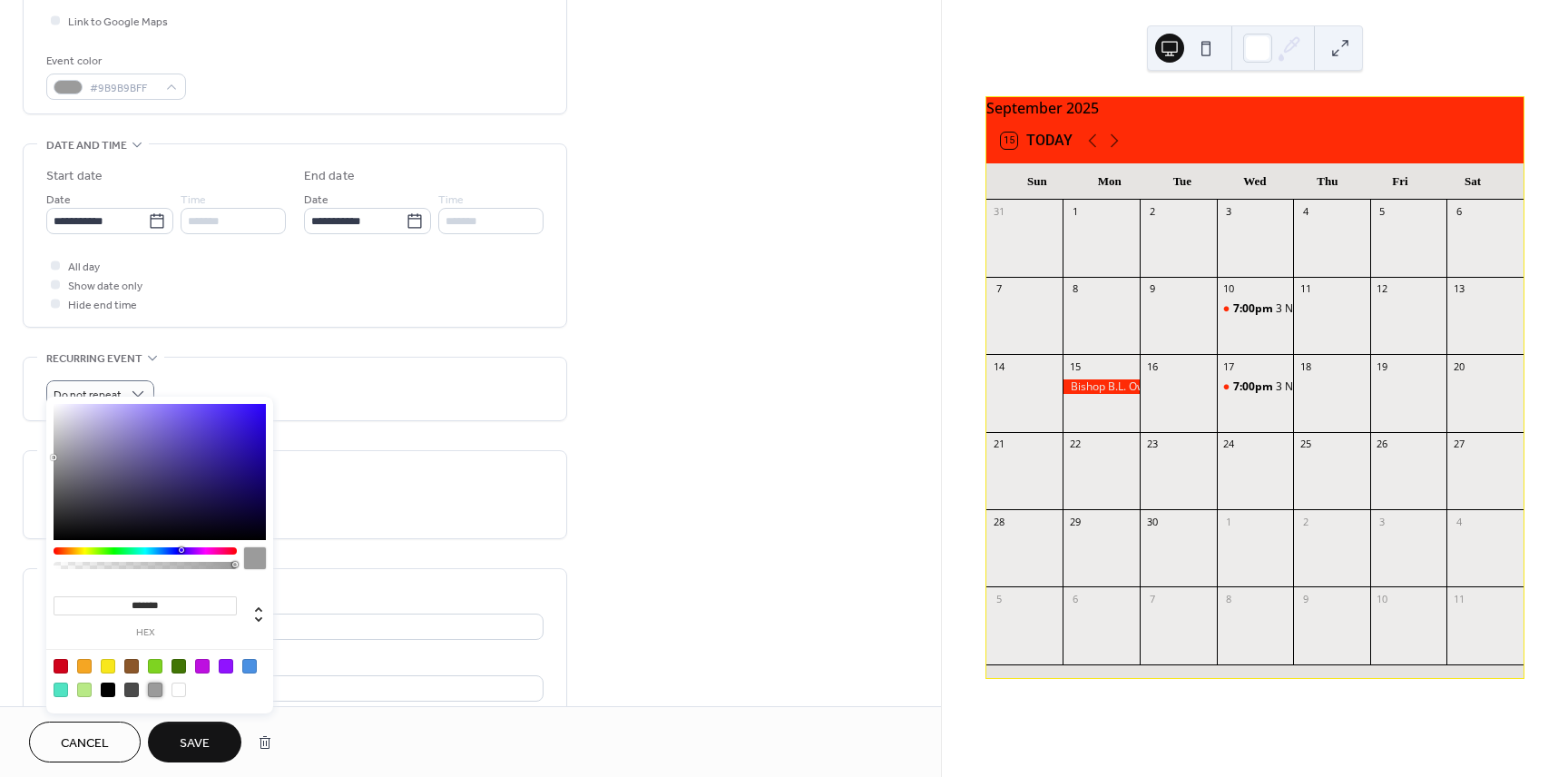 scroll, scrollTop: 457, scrollLeft: 0, axis: vertical 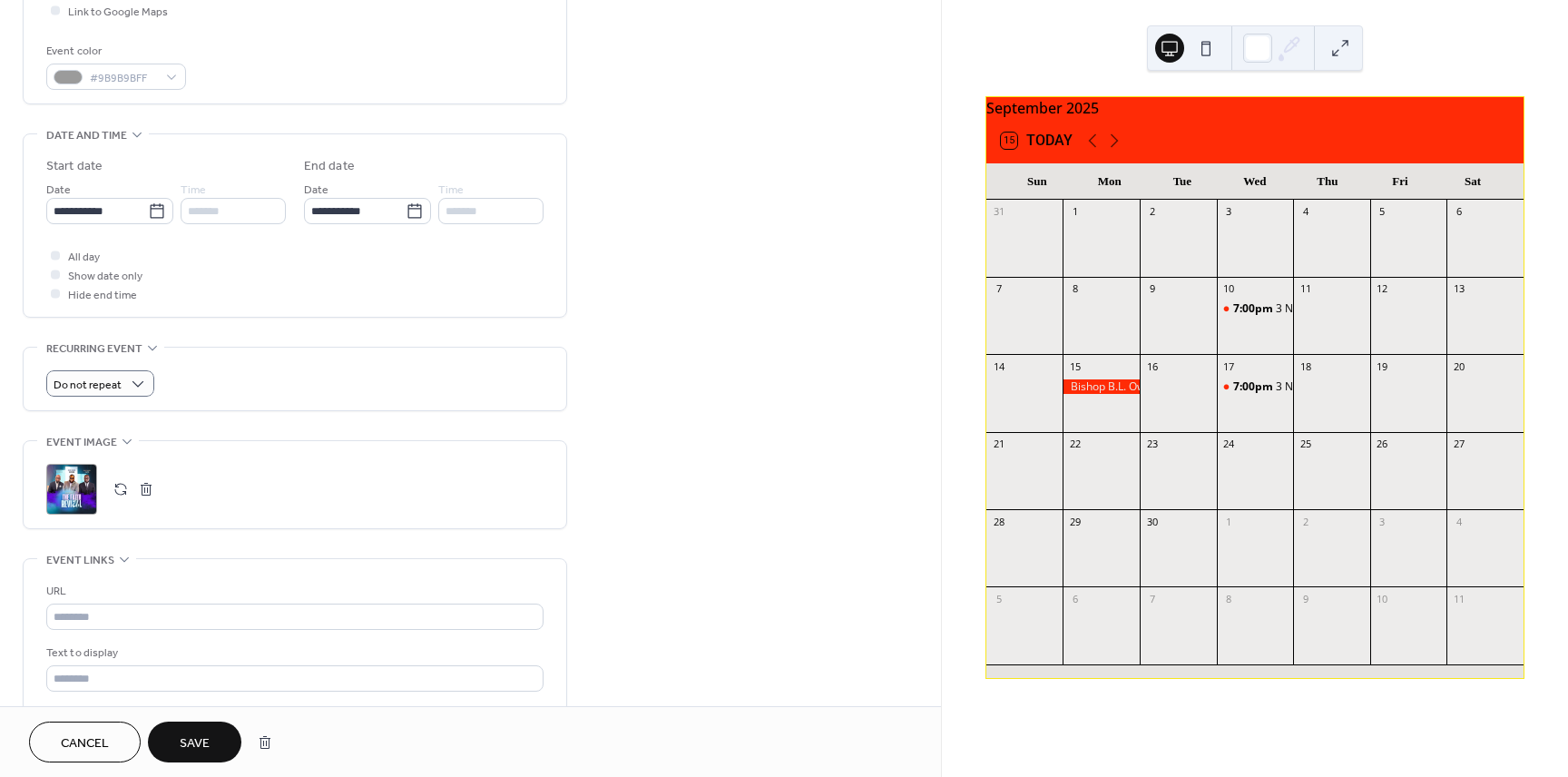 click at bounding box center (55, 255) 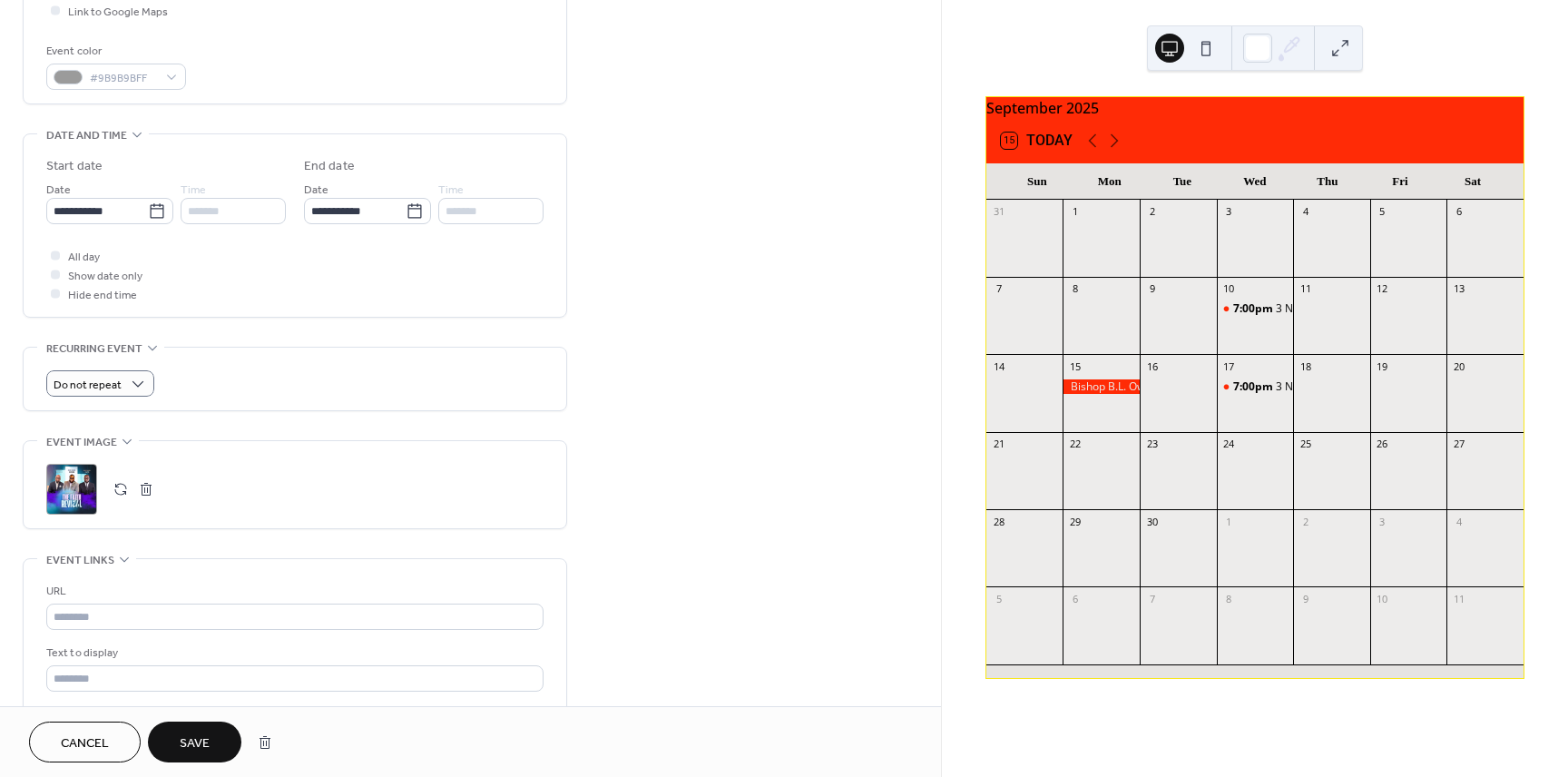 click at bounding box center (55, 255) 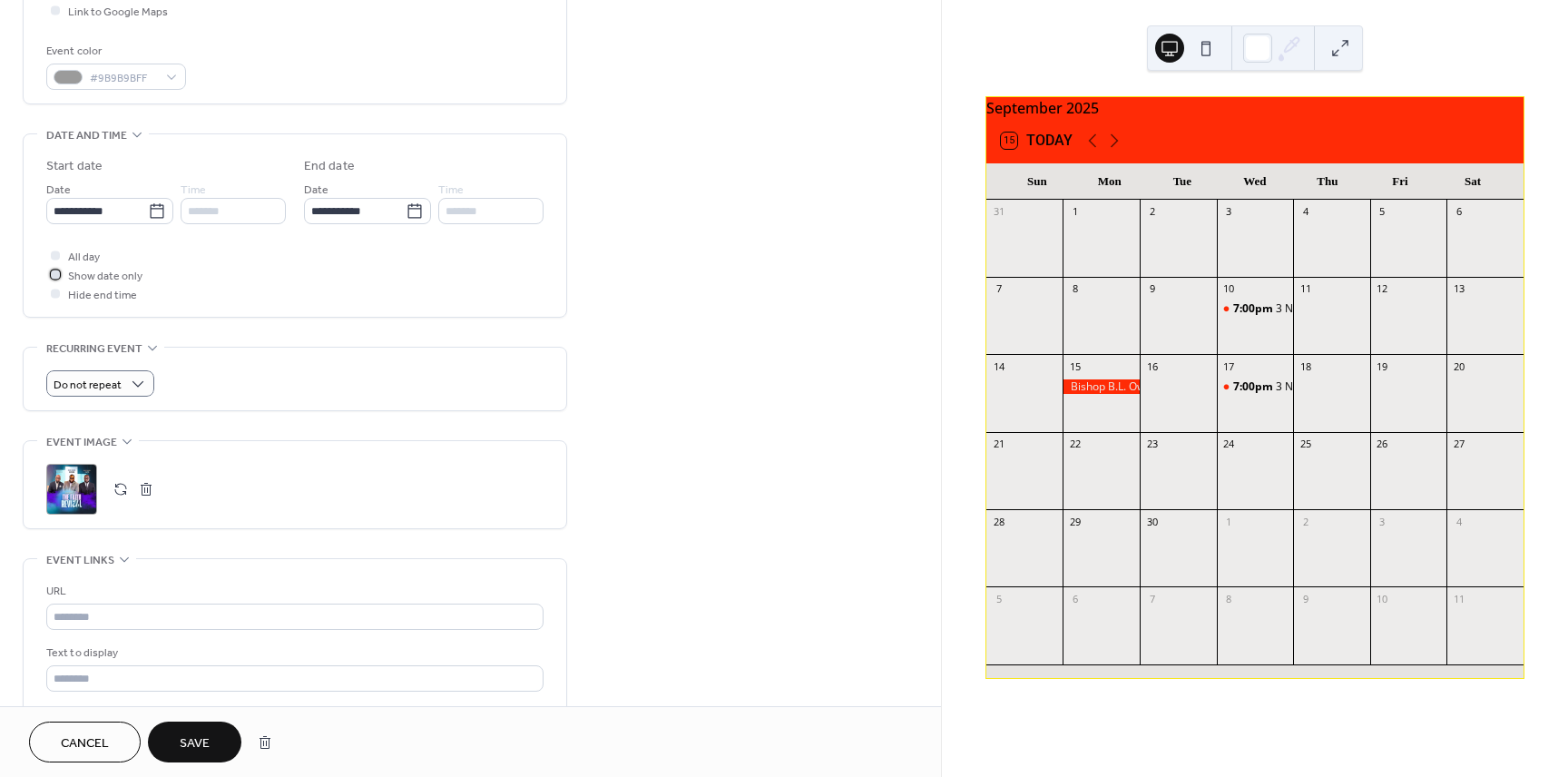 click 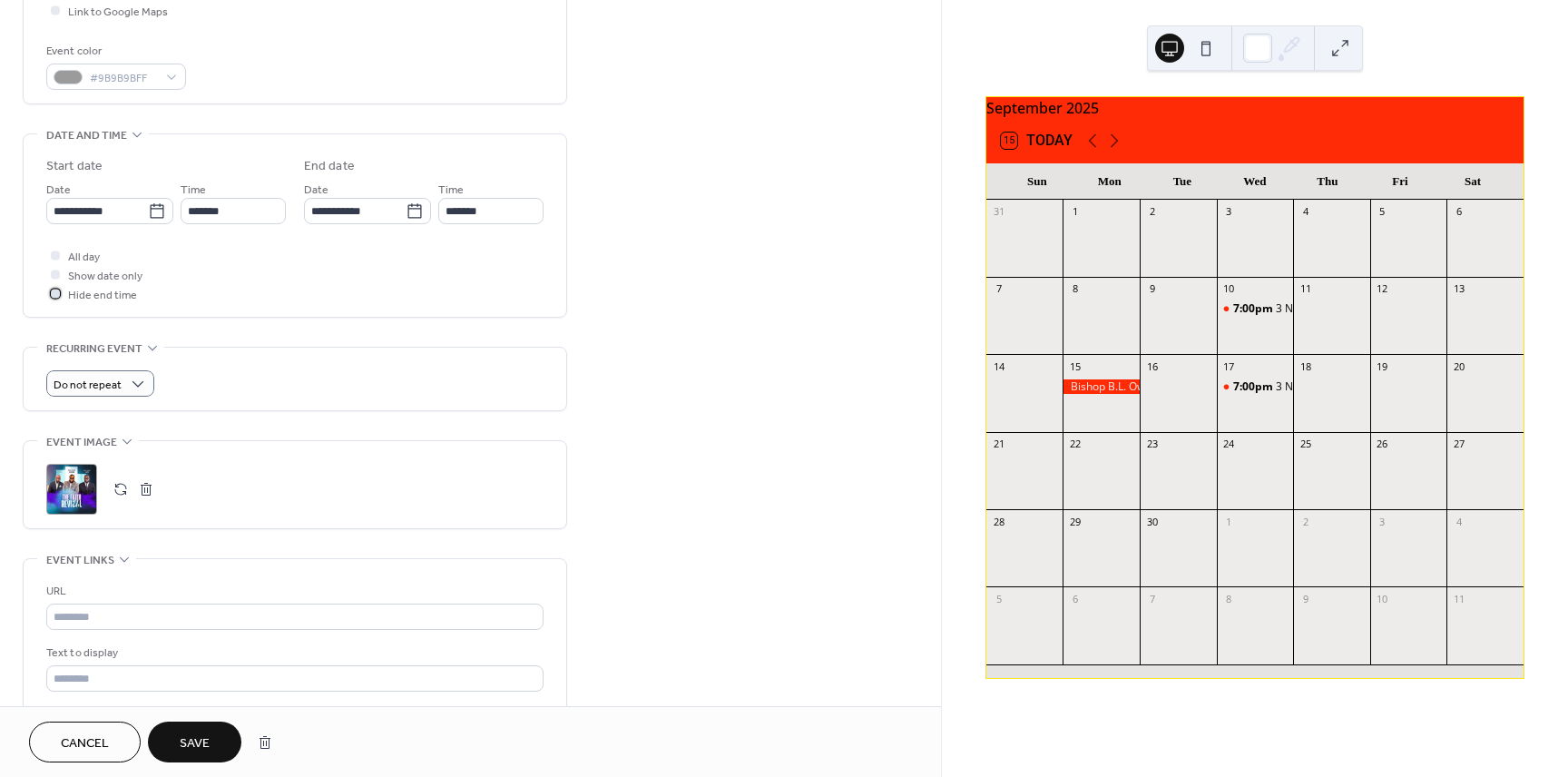 click at bounding box center (55, 293) 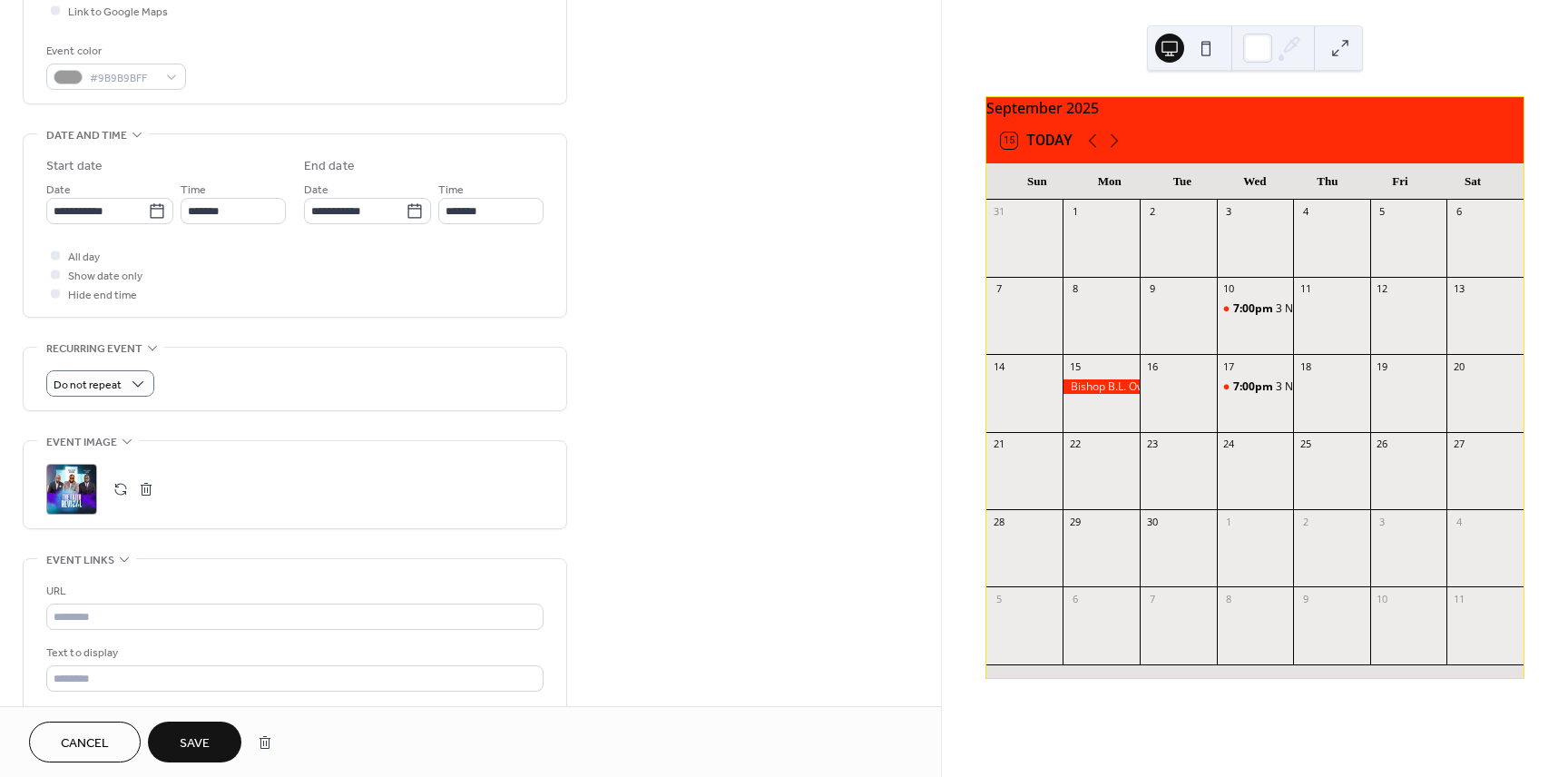 click at bounding box center [55, 255] 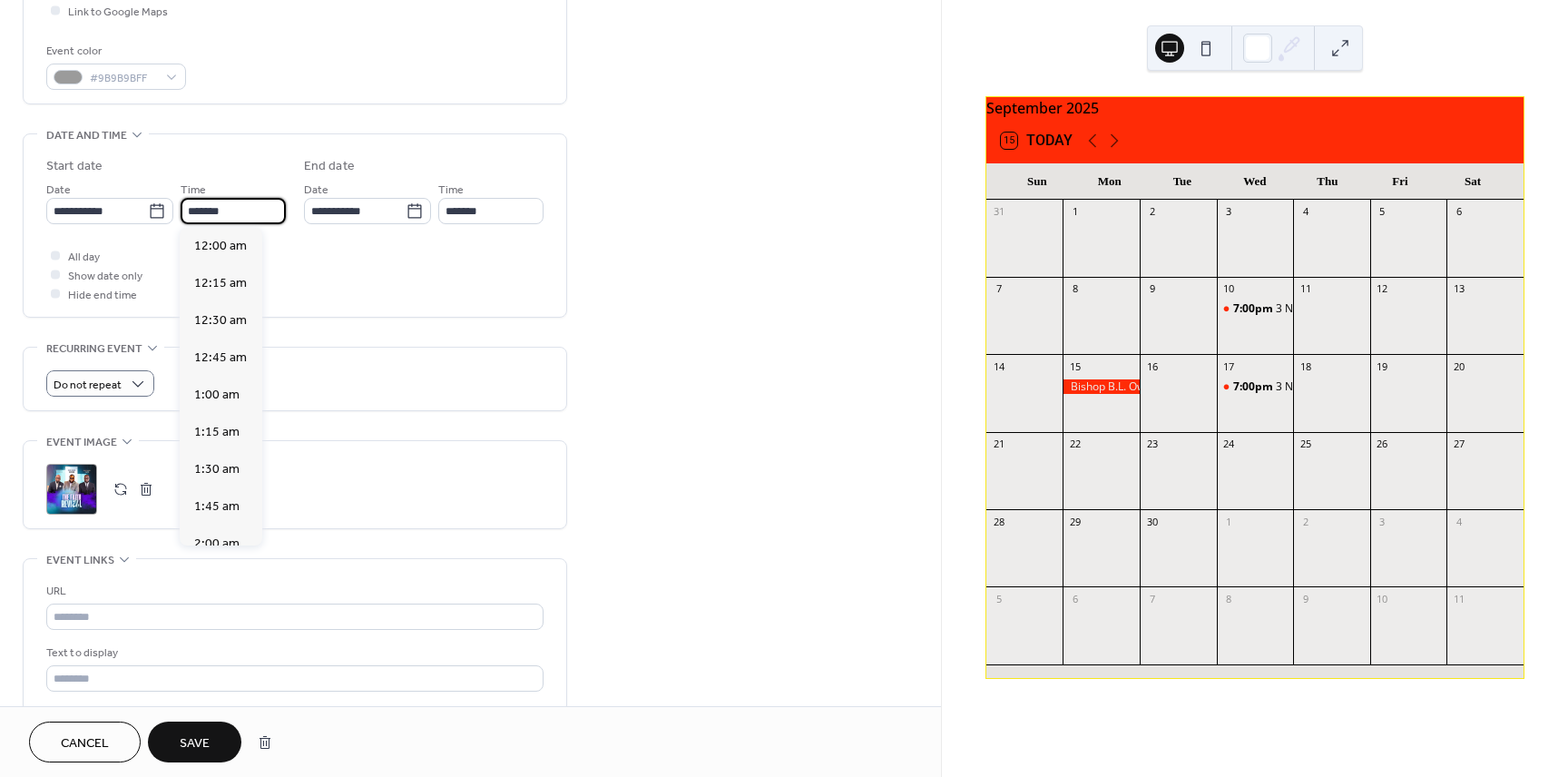 scroll, scrollTop: 2828, scrollLeft: 0, axis: vertical 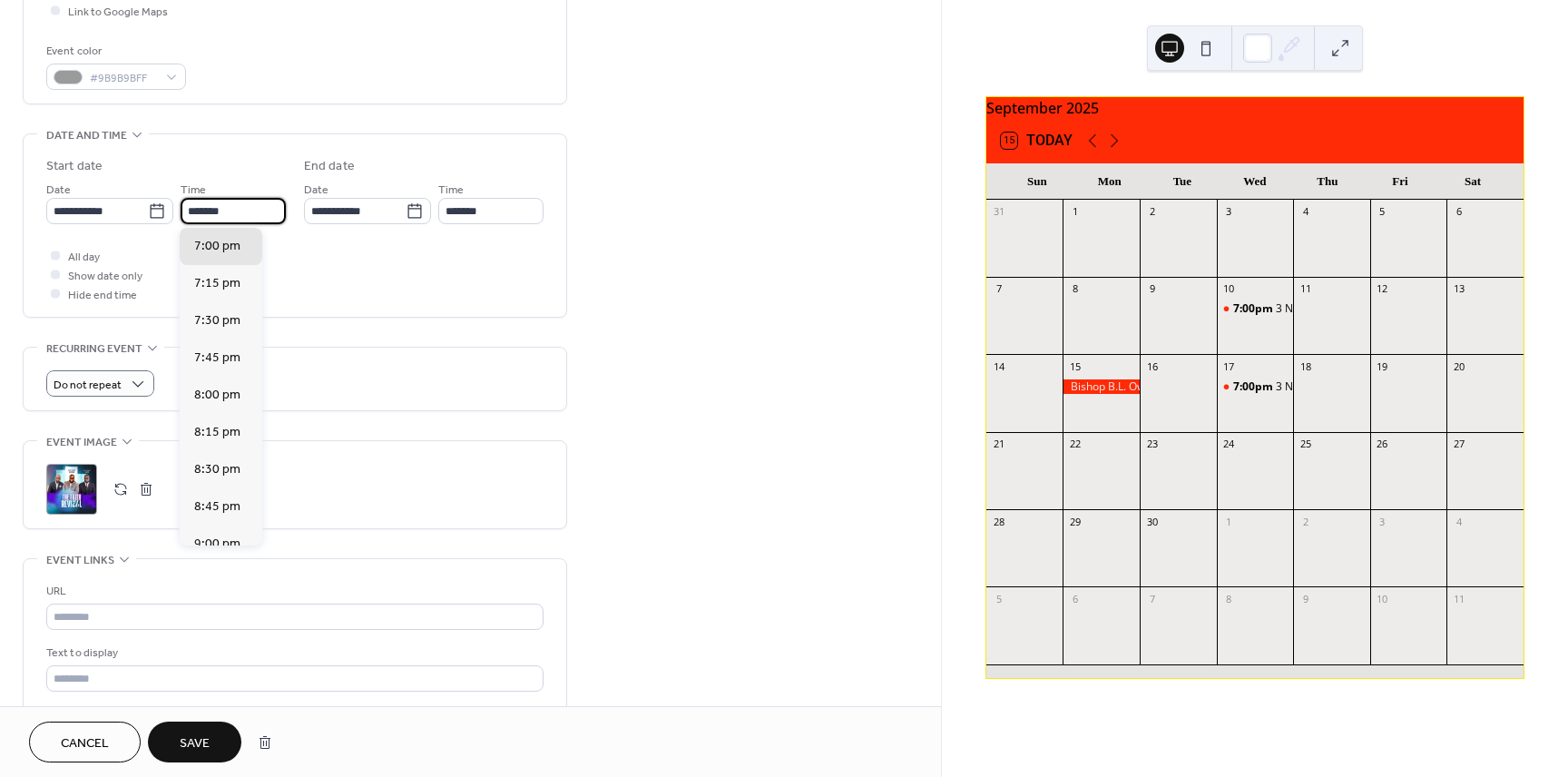 click on "*******" at bounding box center [233, 211] 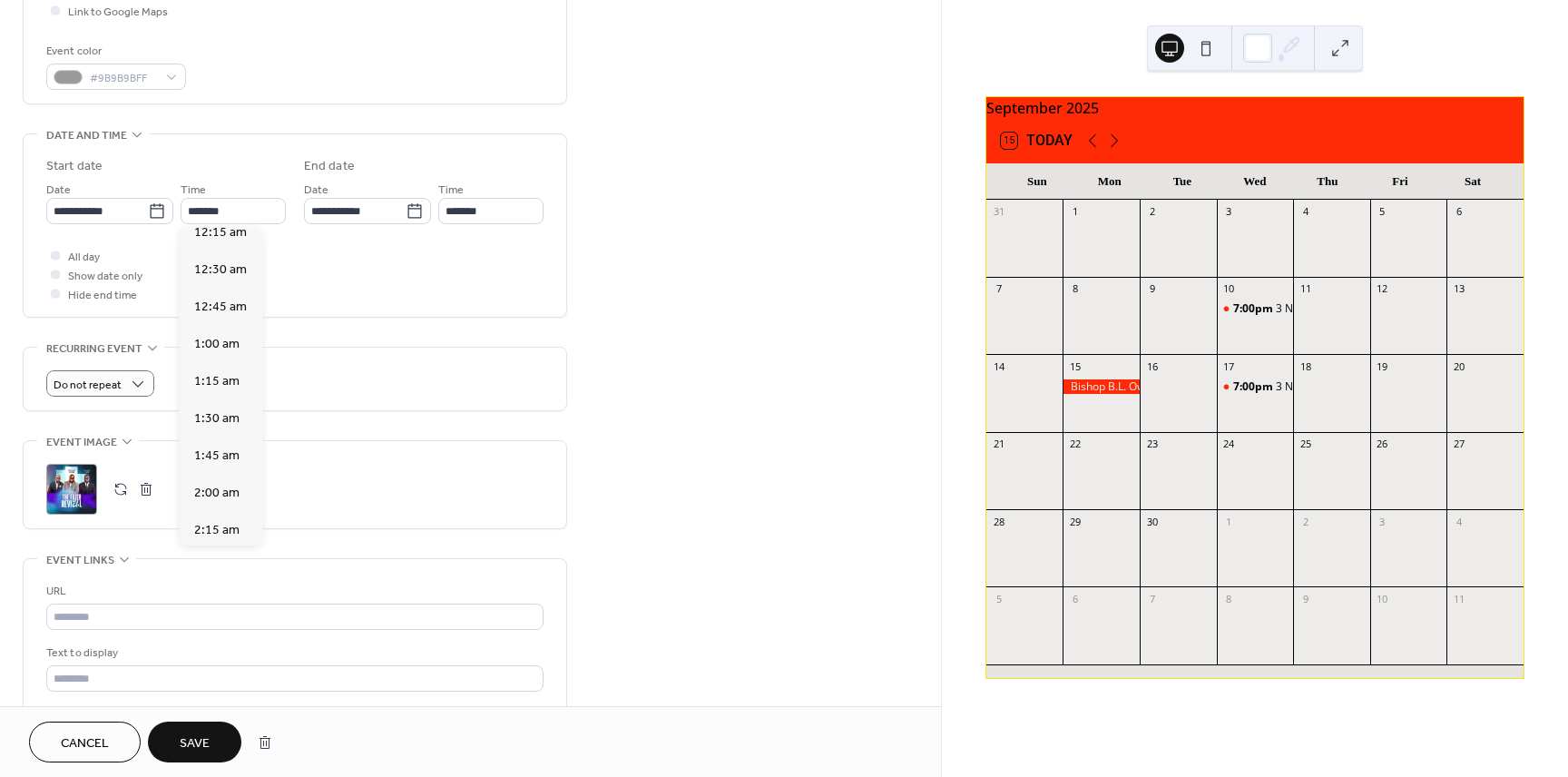 scroll, scrollTop: 0, scrollLeft: 0, axis: both 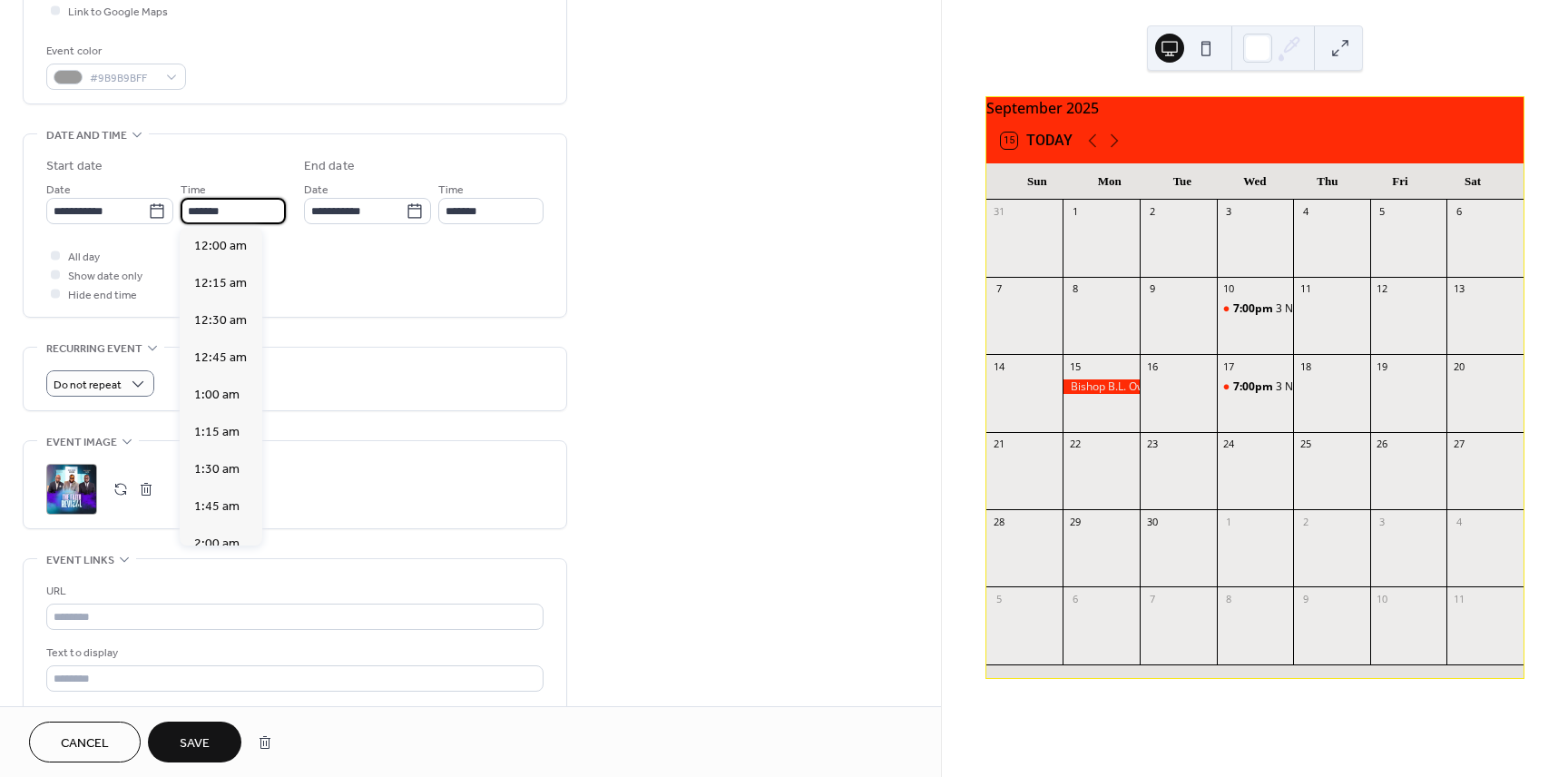 click on "*******" at bounding box center [233, 211] 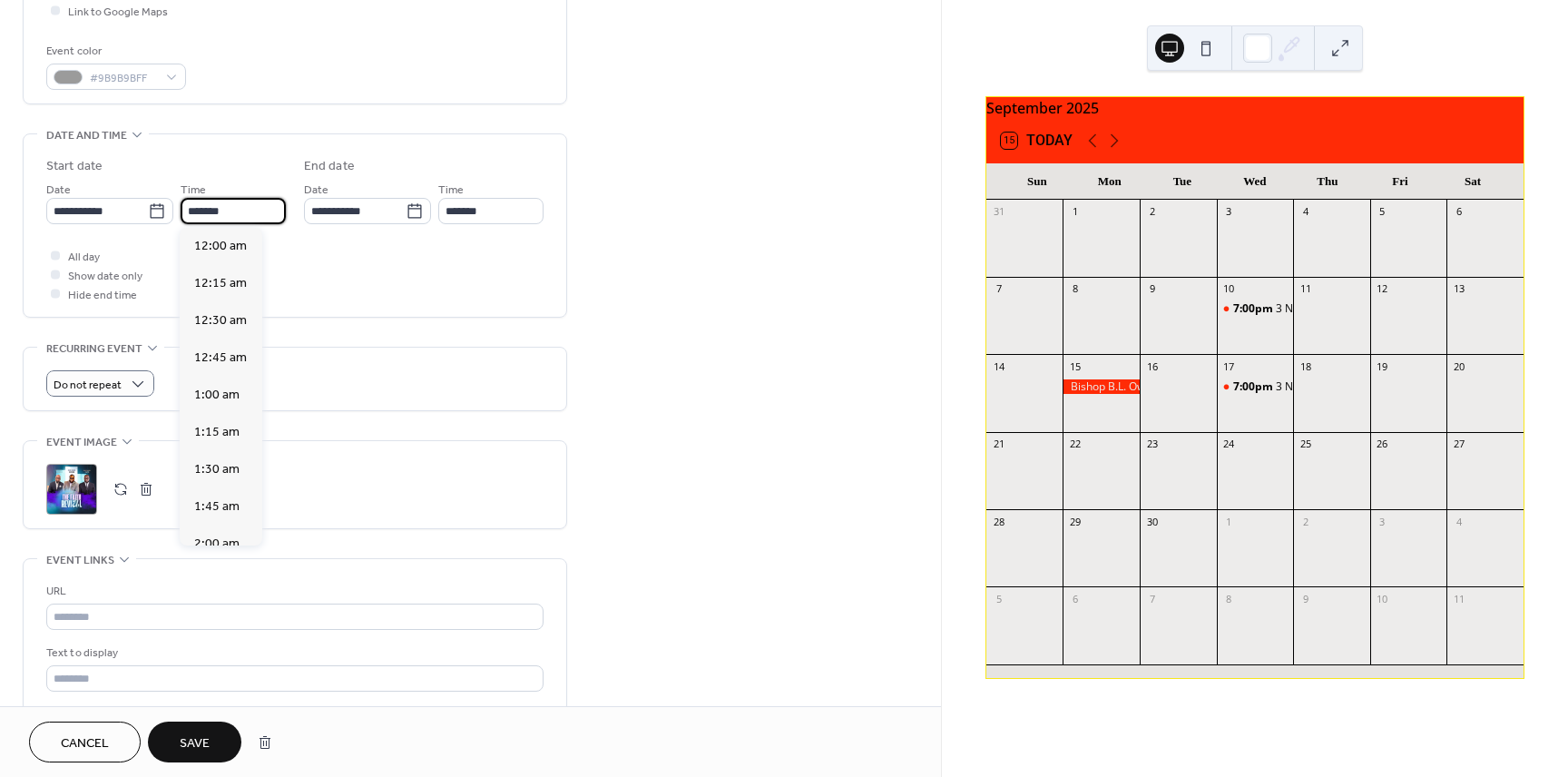 scroll, scrollTop: 2828, scrollLeft: 0, axis: vertical 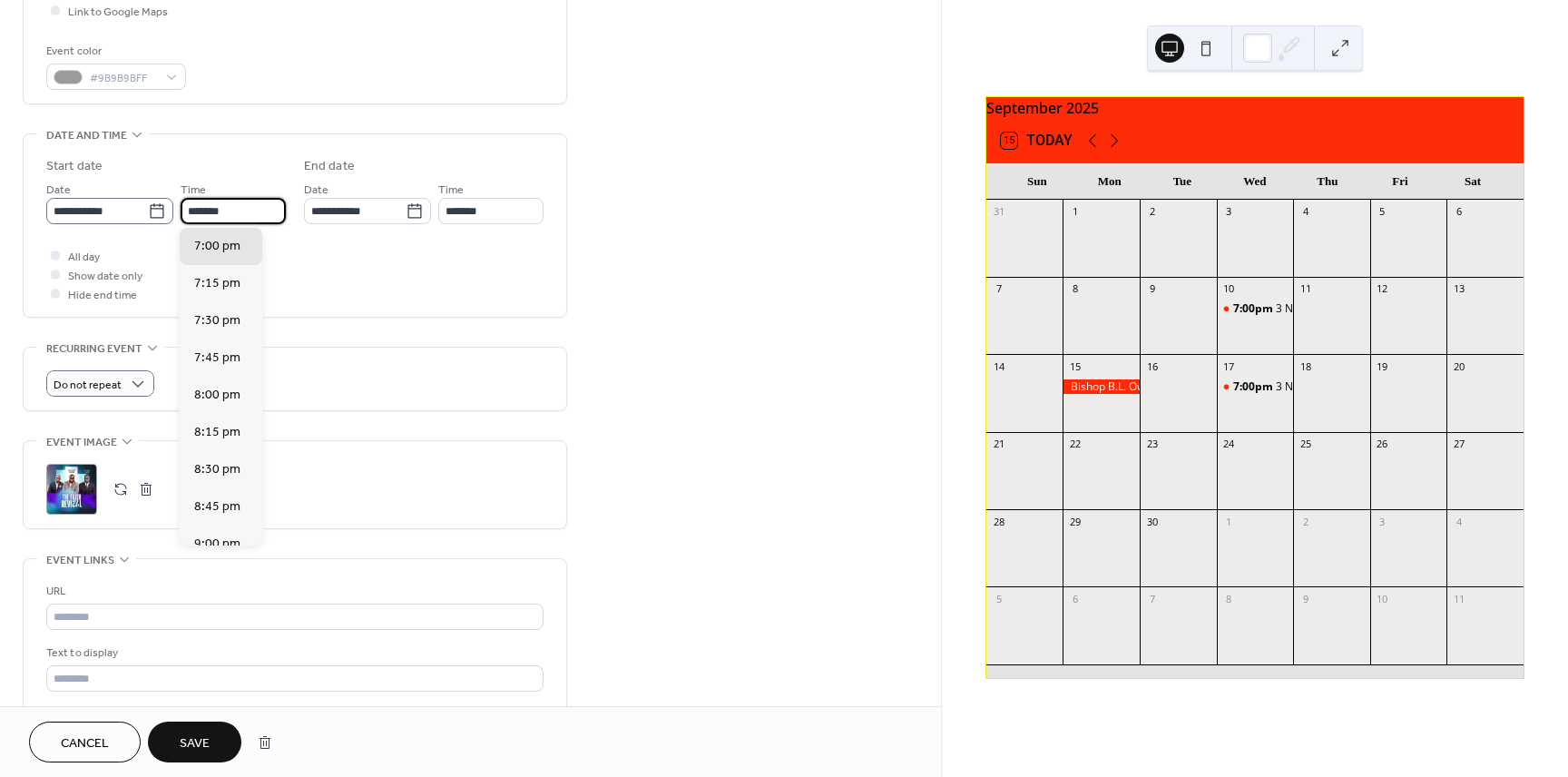 drag, startPoint x: 250, startPoint y: 213, endPoint x: 161, endPoint y: 215, distance: 89.0225 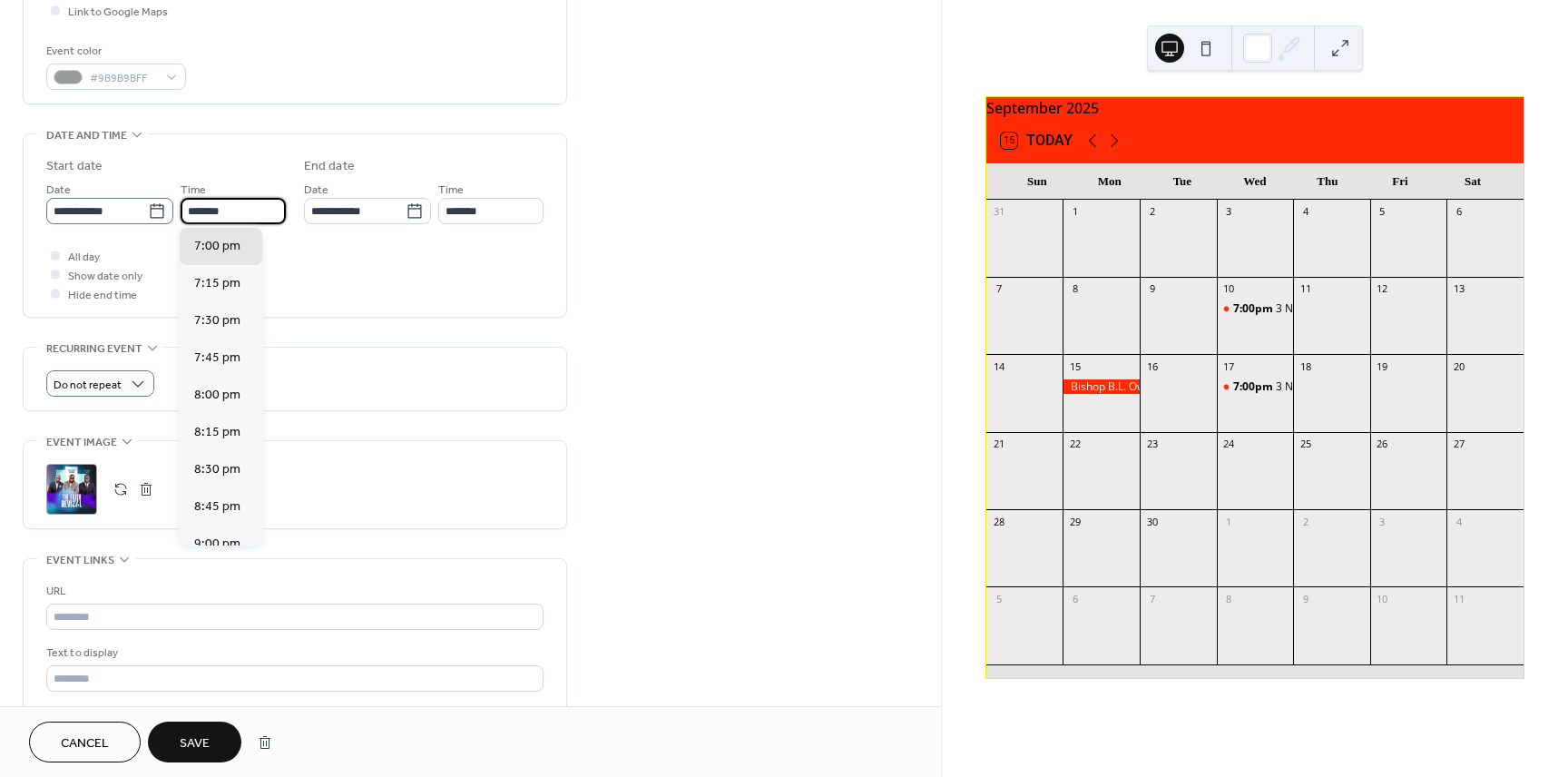 click on "**********" at bounding box center (166, 202) 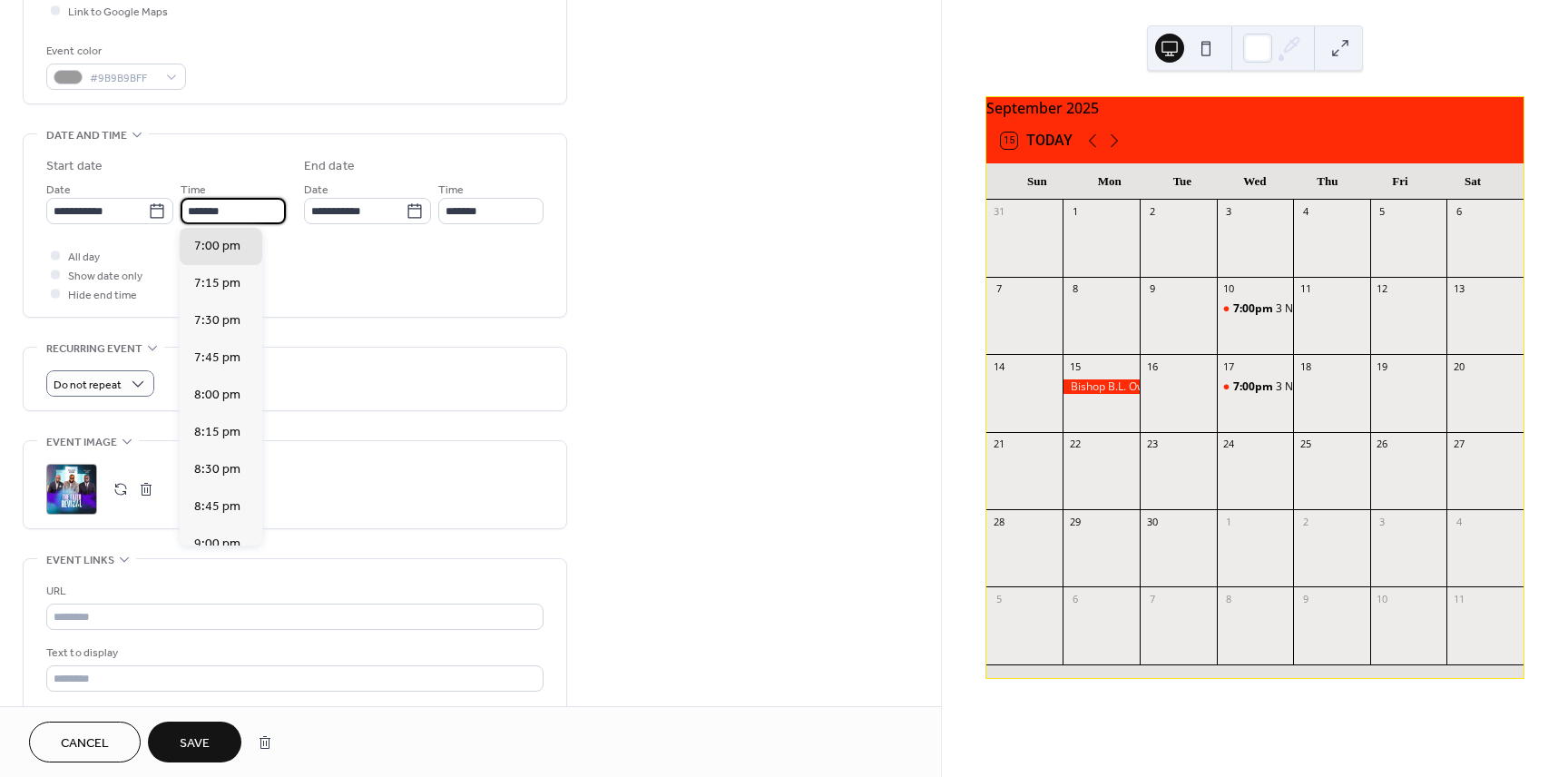 click on "*******" at bounding box center [233, 211] 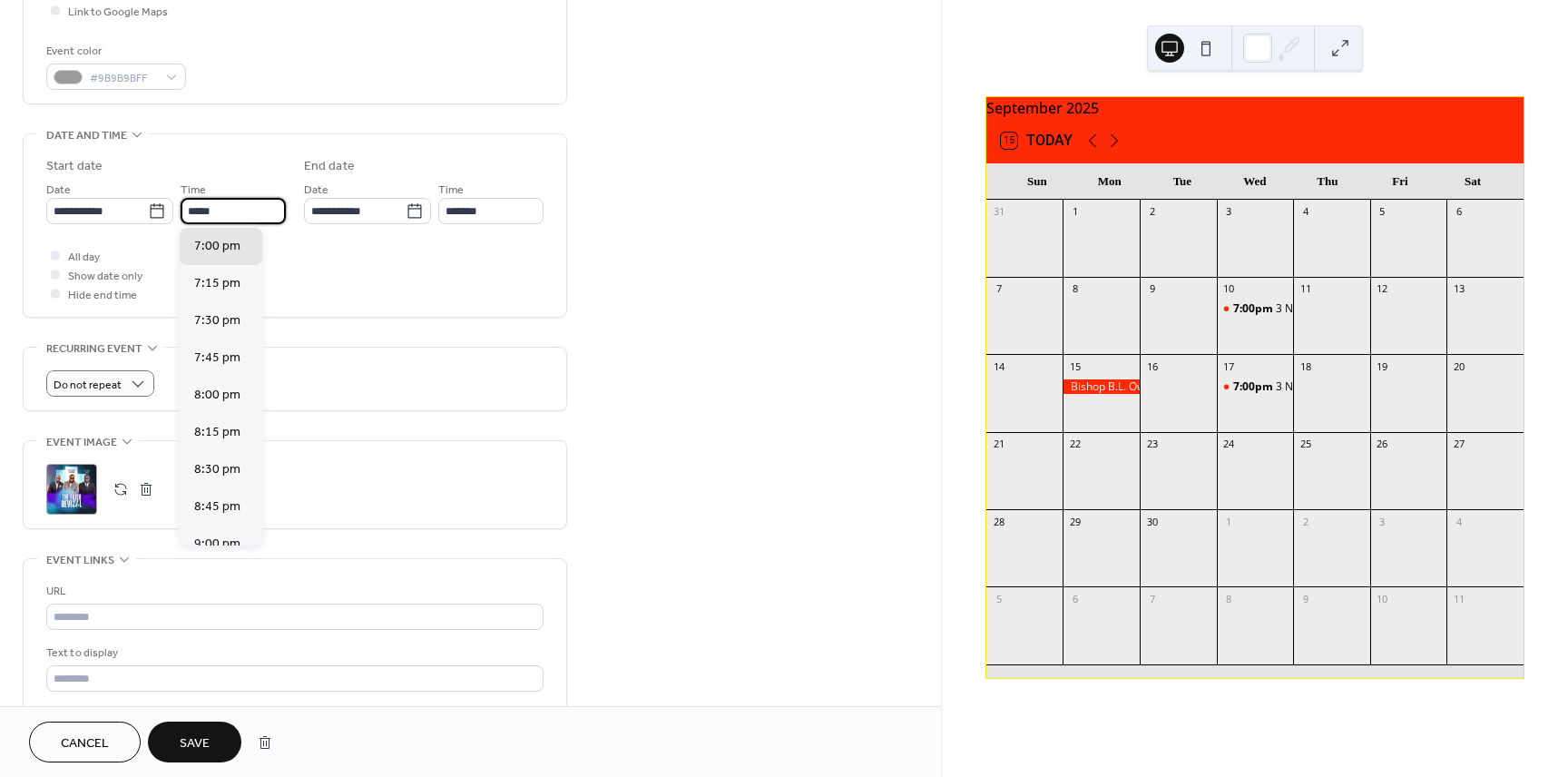 scroll, scrollTop: 1042, scrollLeft: 0, axis: vertical 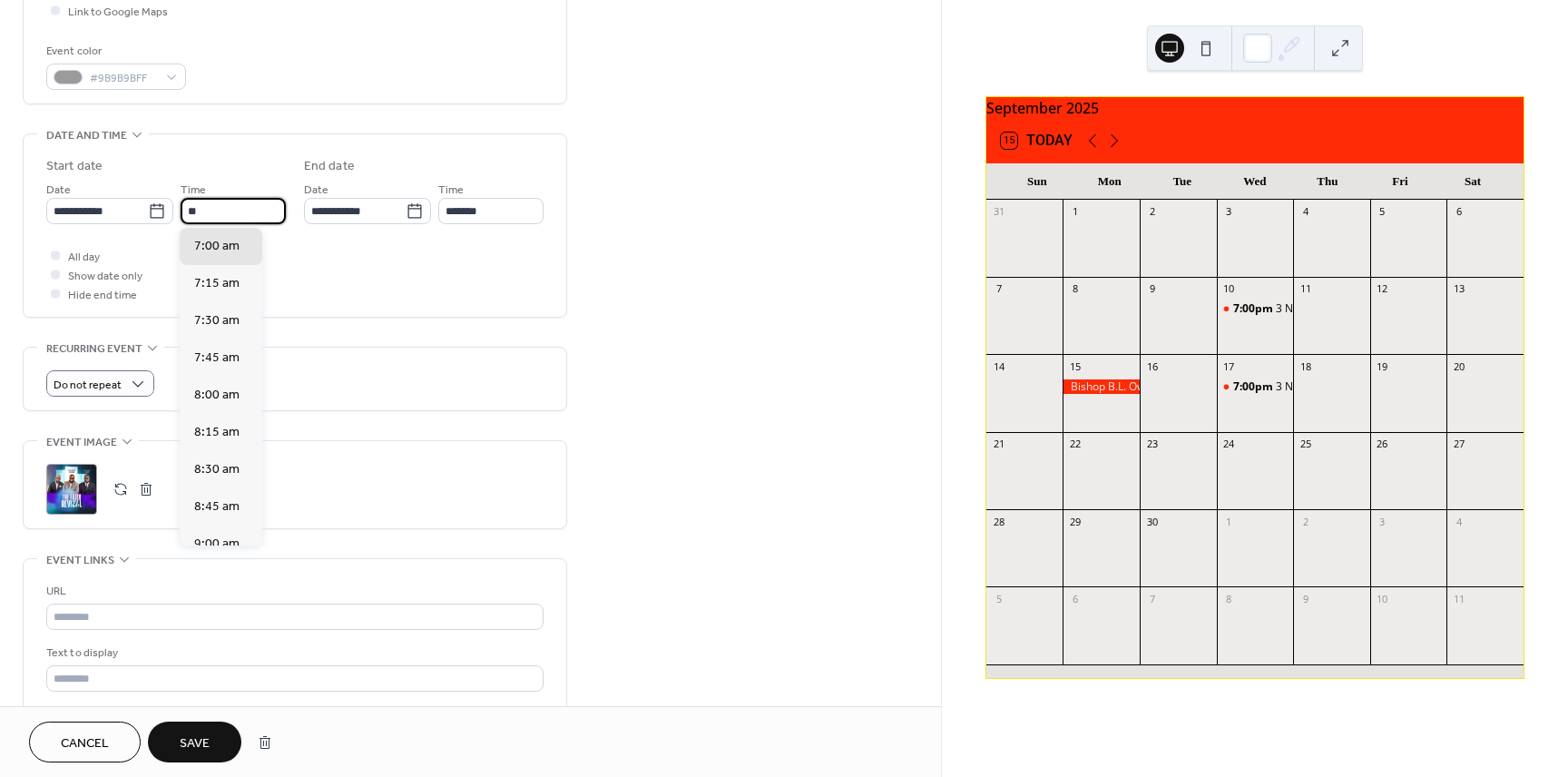 type on "*" 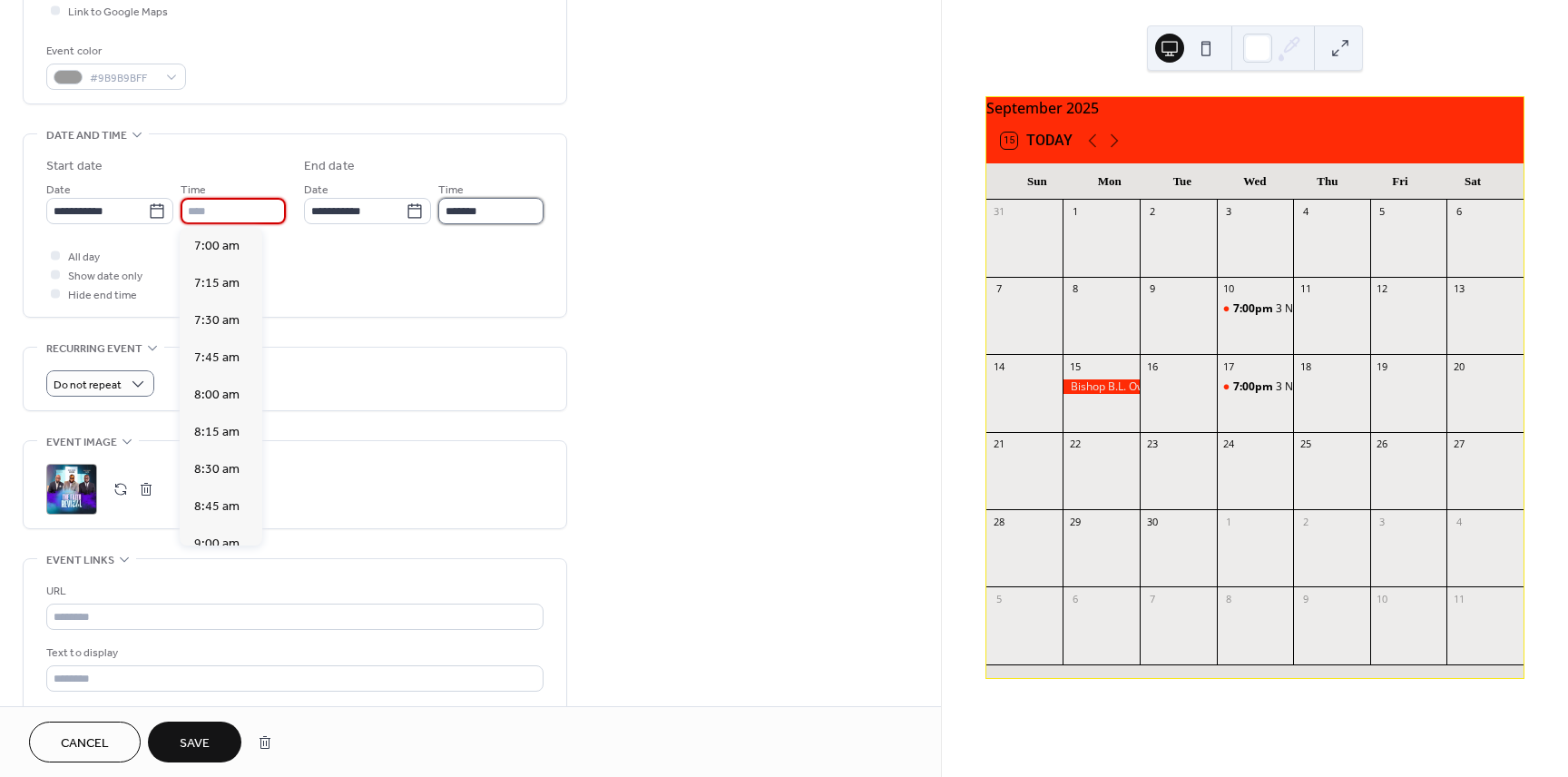 type on "*******" 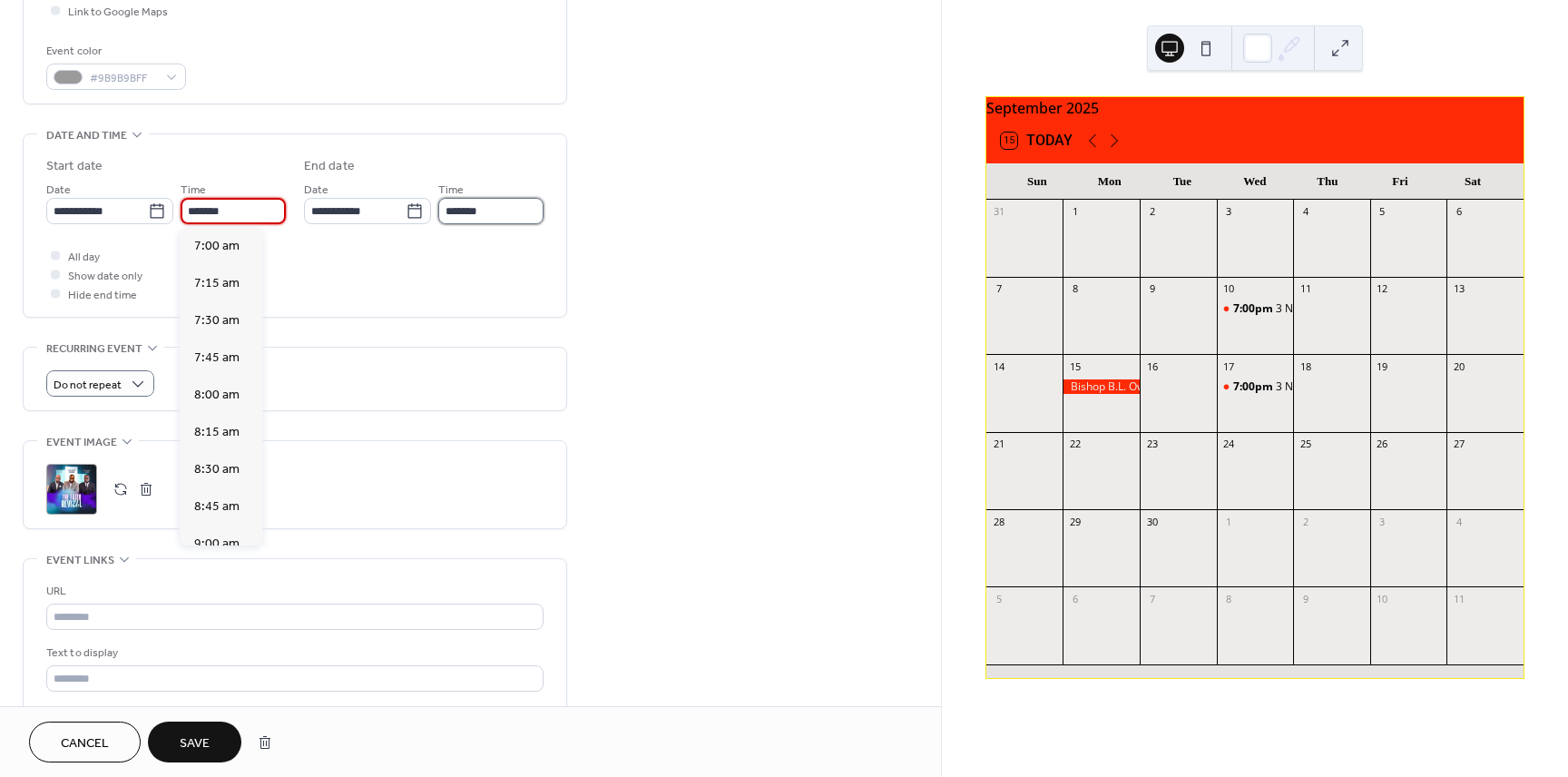 click on "*******" at bounding box center (491, 211) 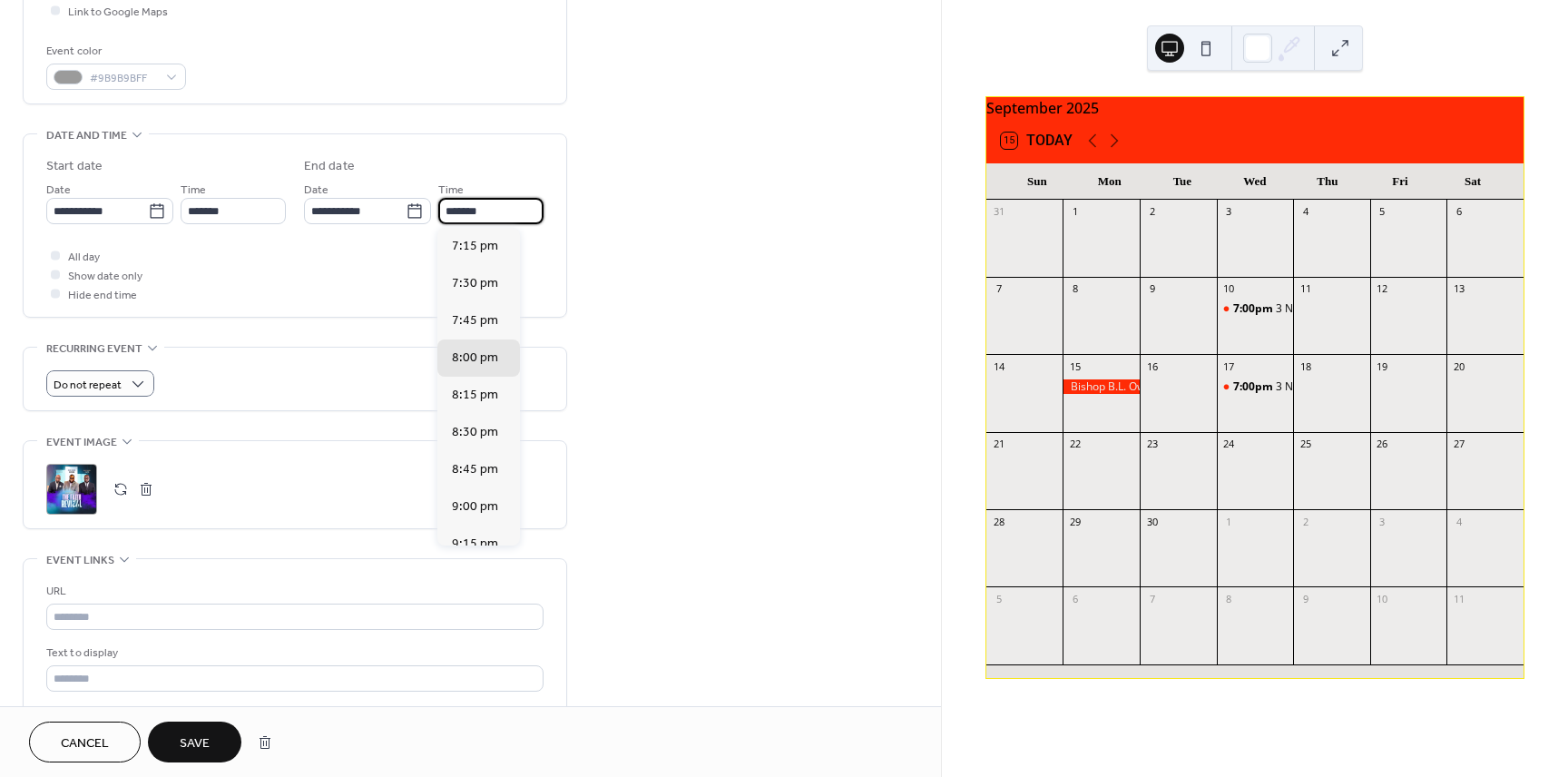 drag, startPoint x: 490, startPoint y: 216, endPoint x: 442, endPoint y: 211, distance: 48.259714 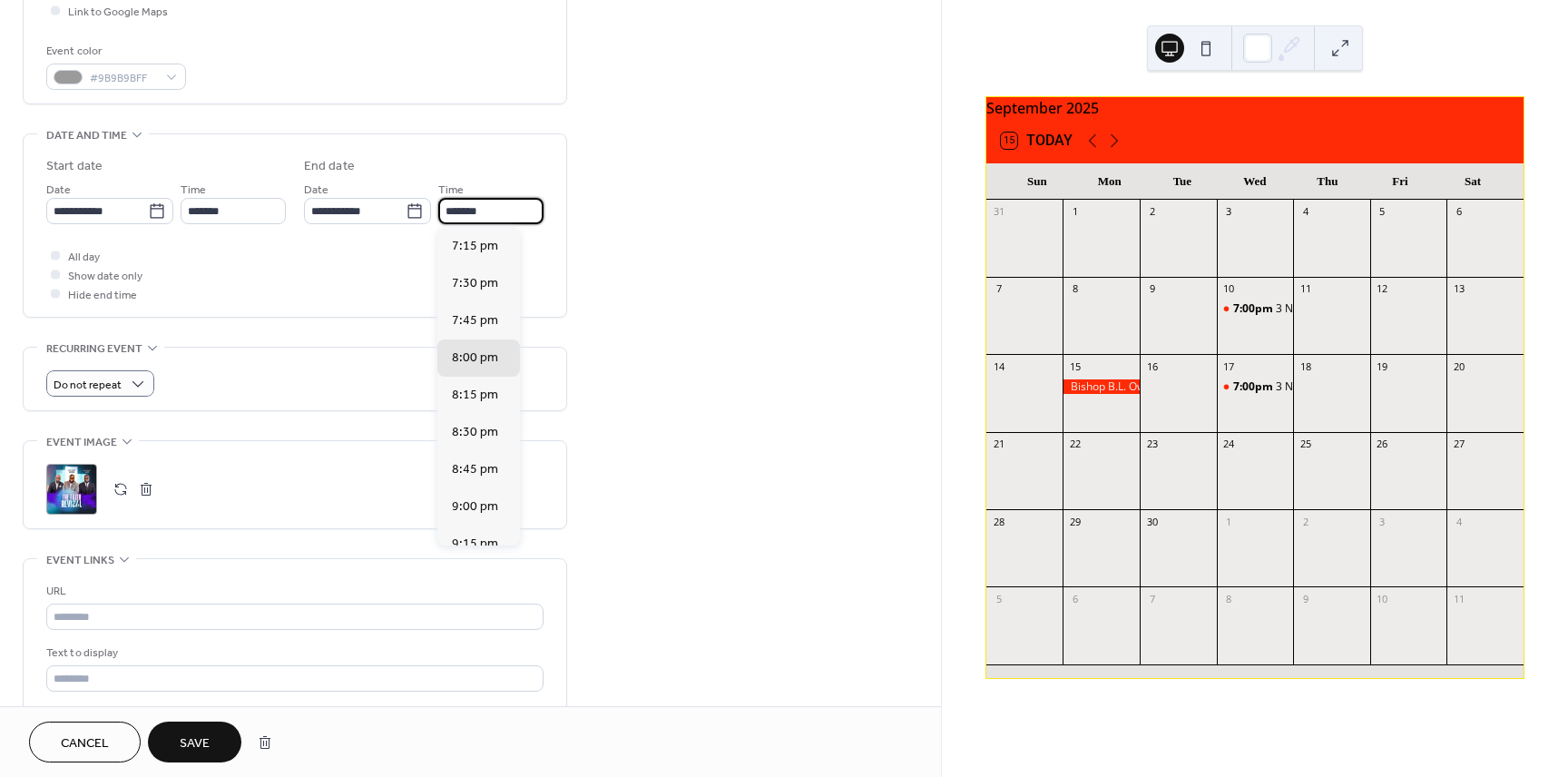 click on "*******" at bounding box center (491, 211) 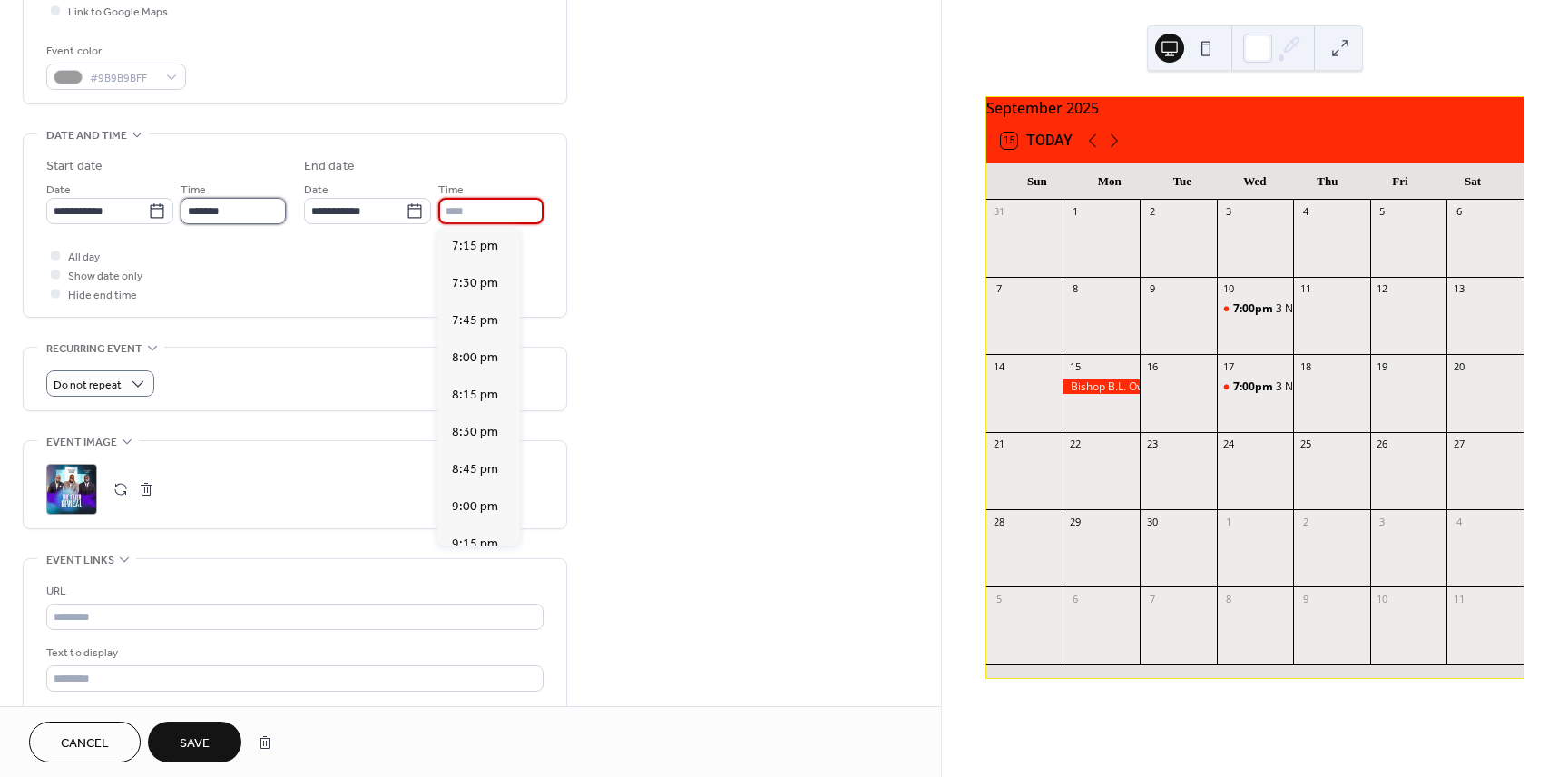 type on "*******" 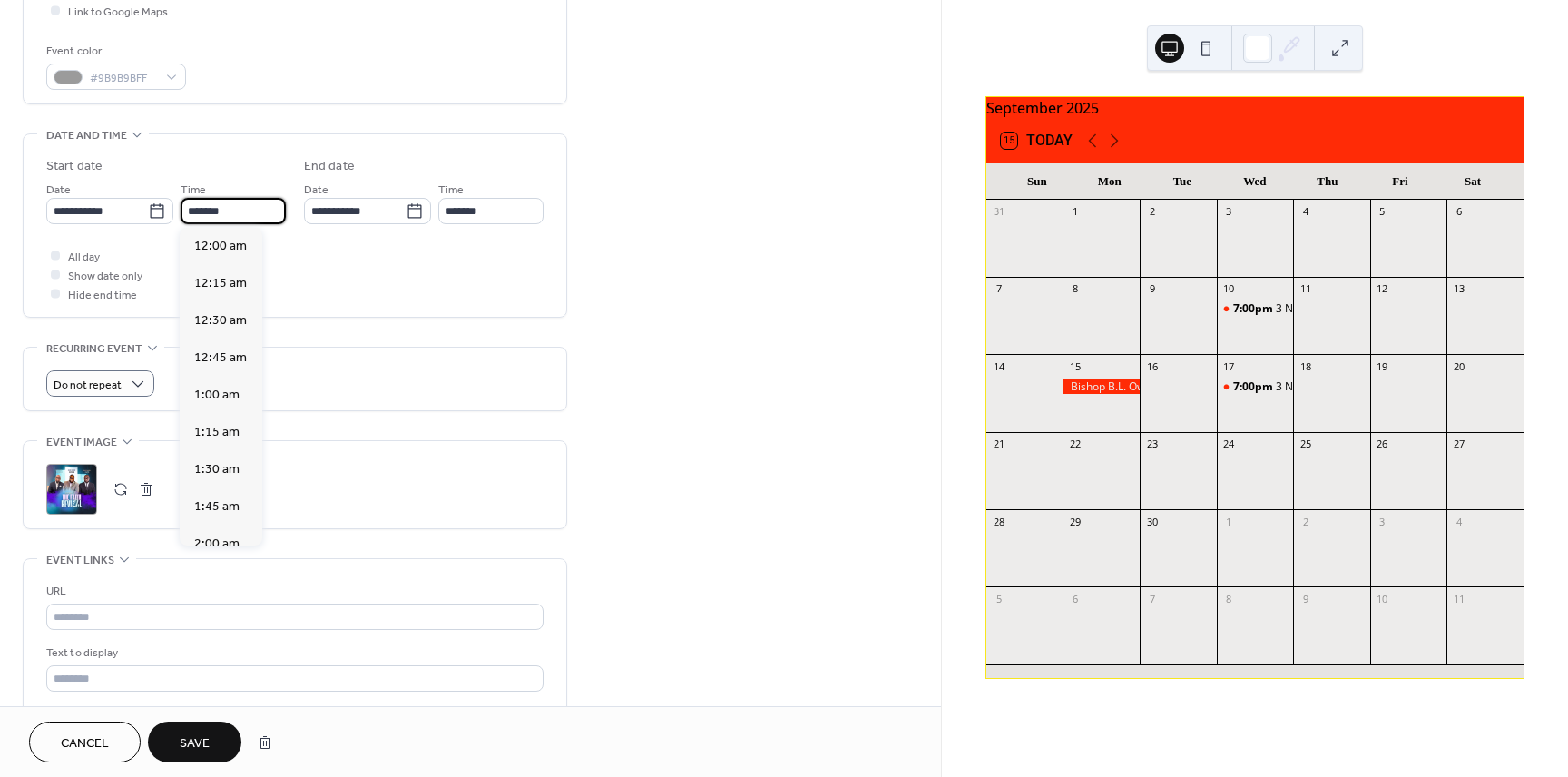click on "*******" at bounding box center (233, 211) 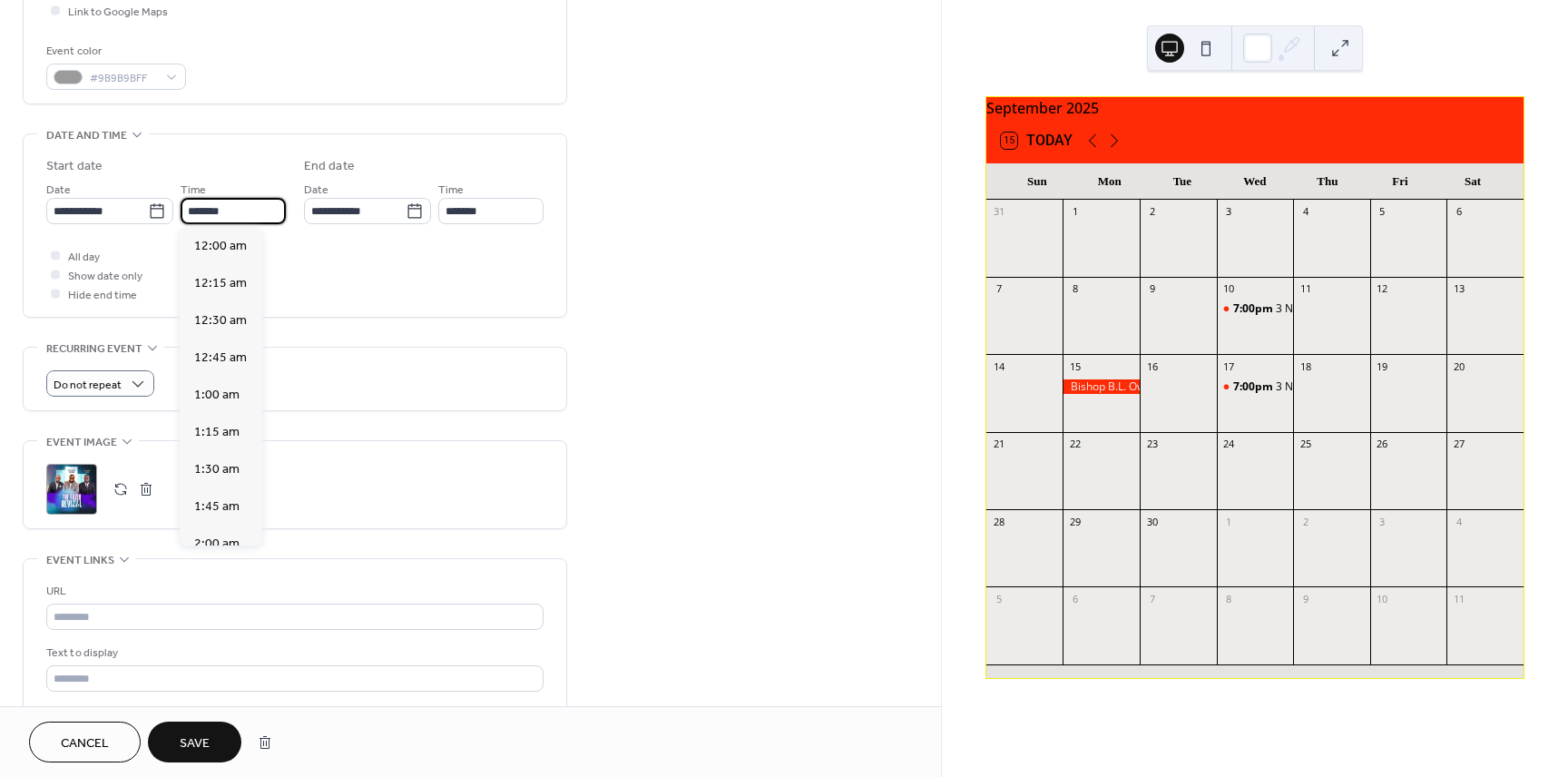 scroll, scrollTop: 2828, scrollLeft: 0, axis: vertical 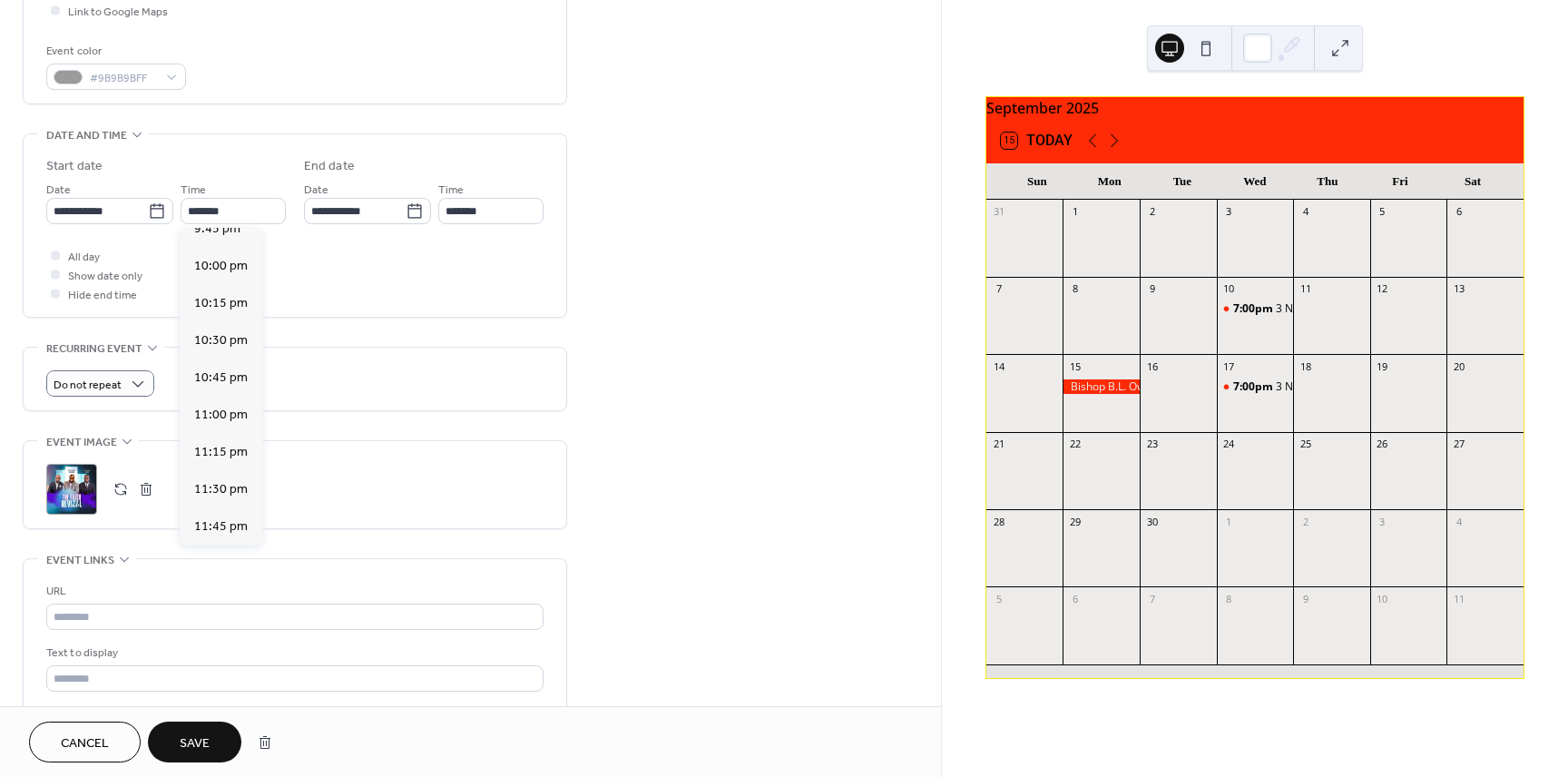 click at bounding box center [55, 274] 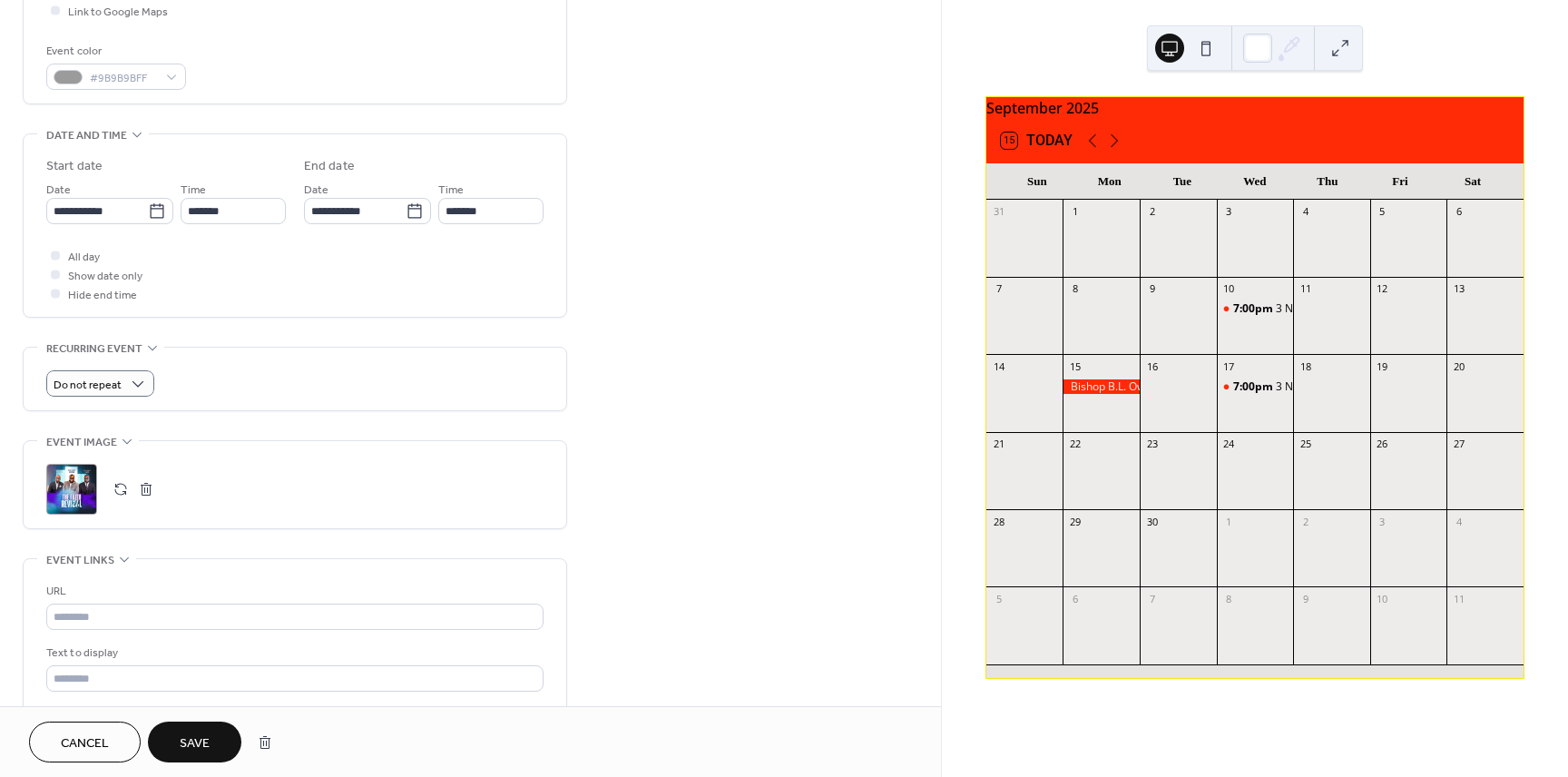 click at bounding box center (55, 274) 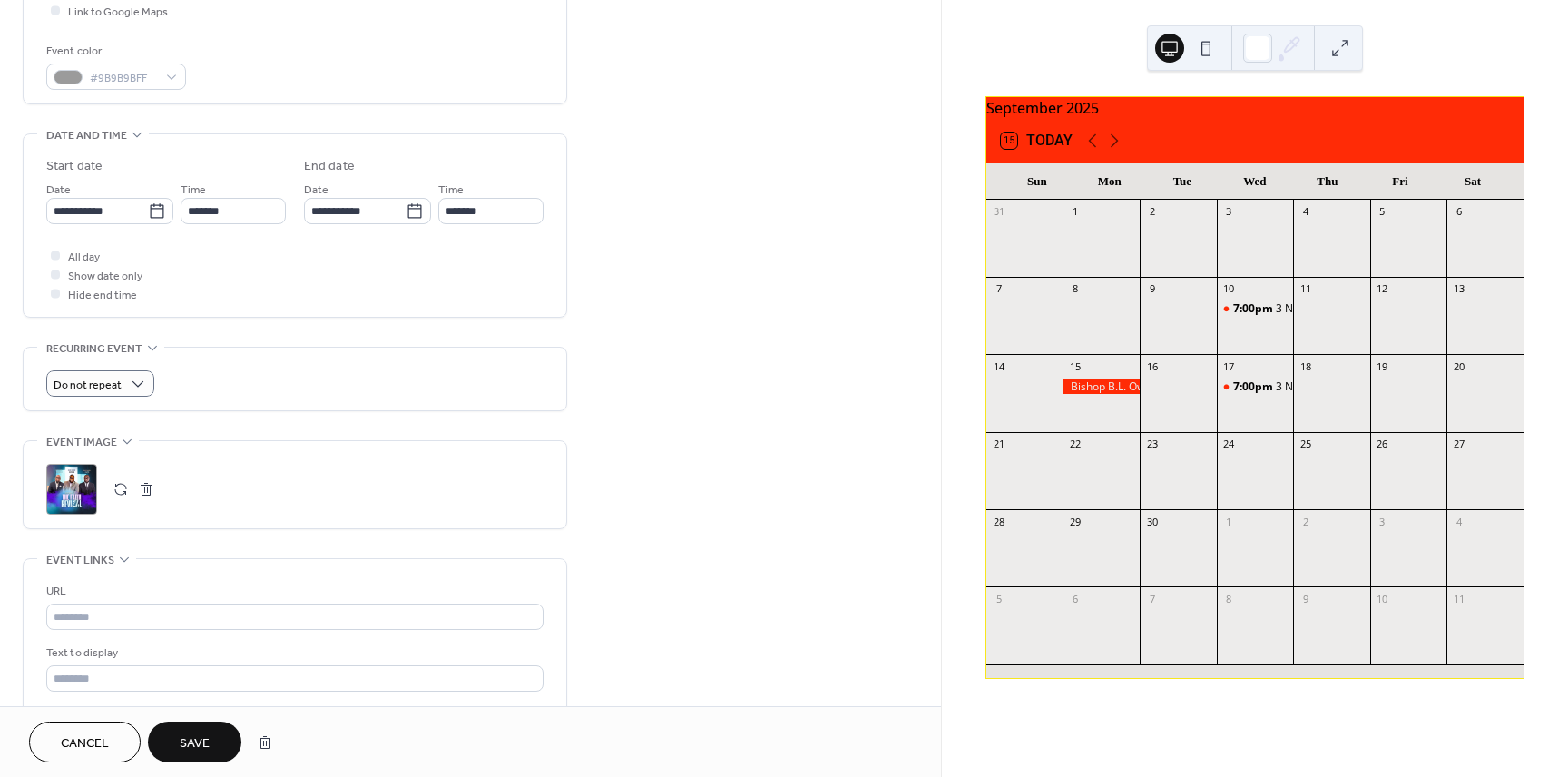 click at bounding box center (55, 274) 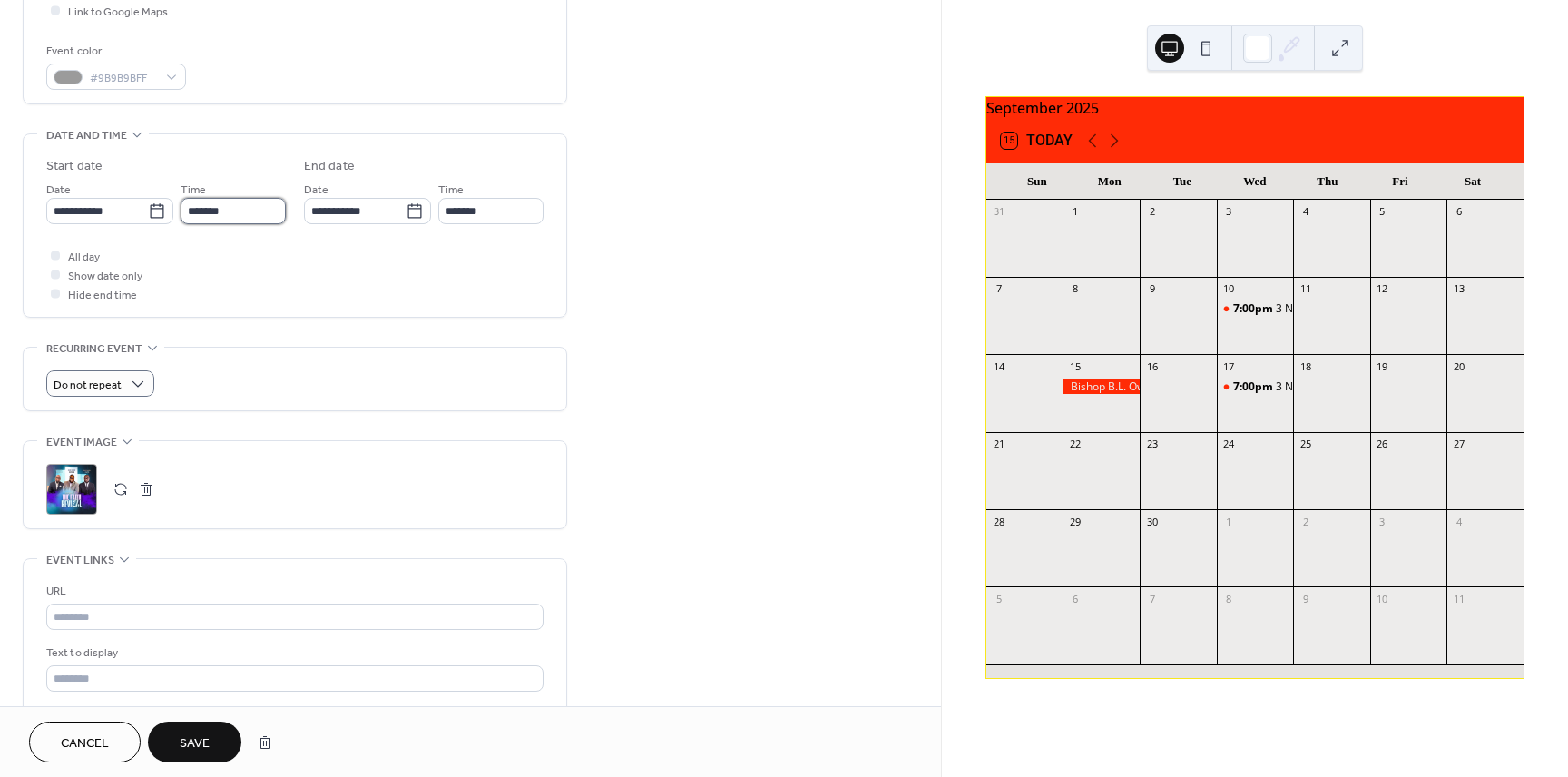 click on "*******" at bounding box center [233, 211] 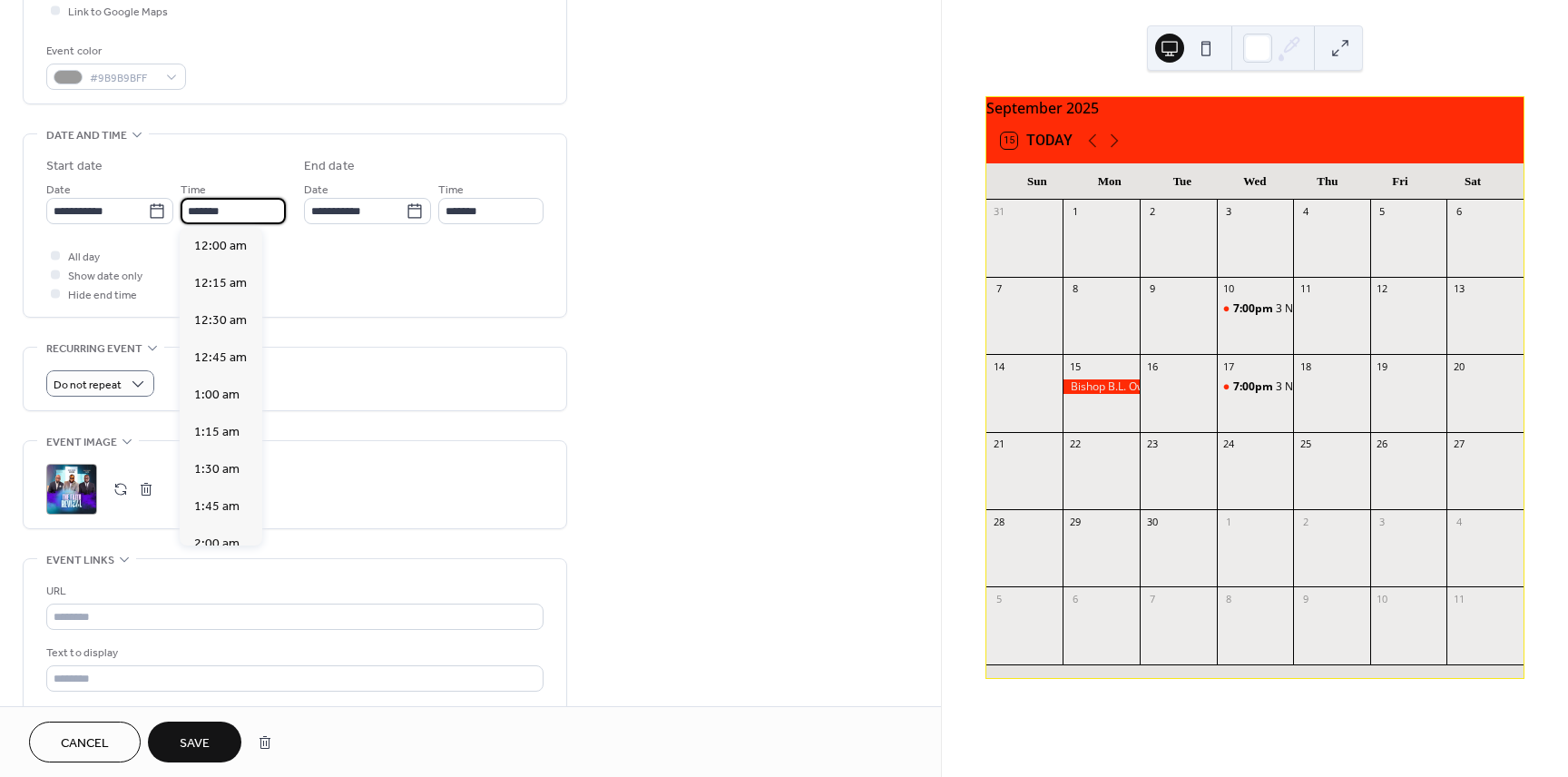 scroll, scrollTop: 2828, scrollLeft: 0, axis: vertical 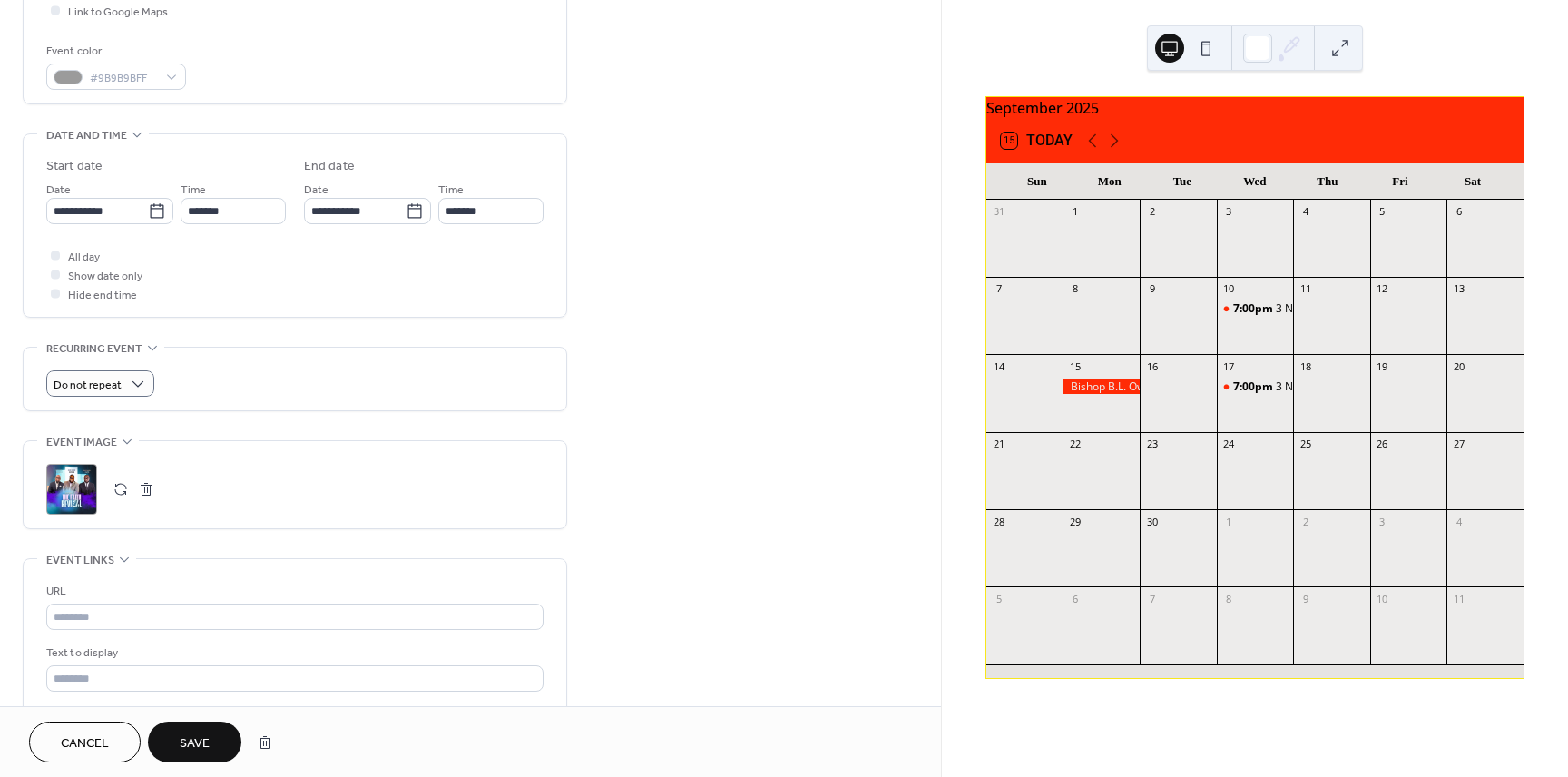 click at bounding box center (55, 255) 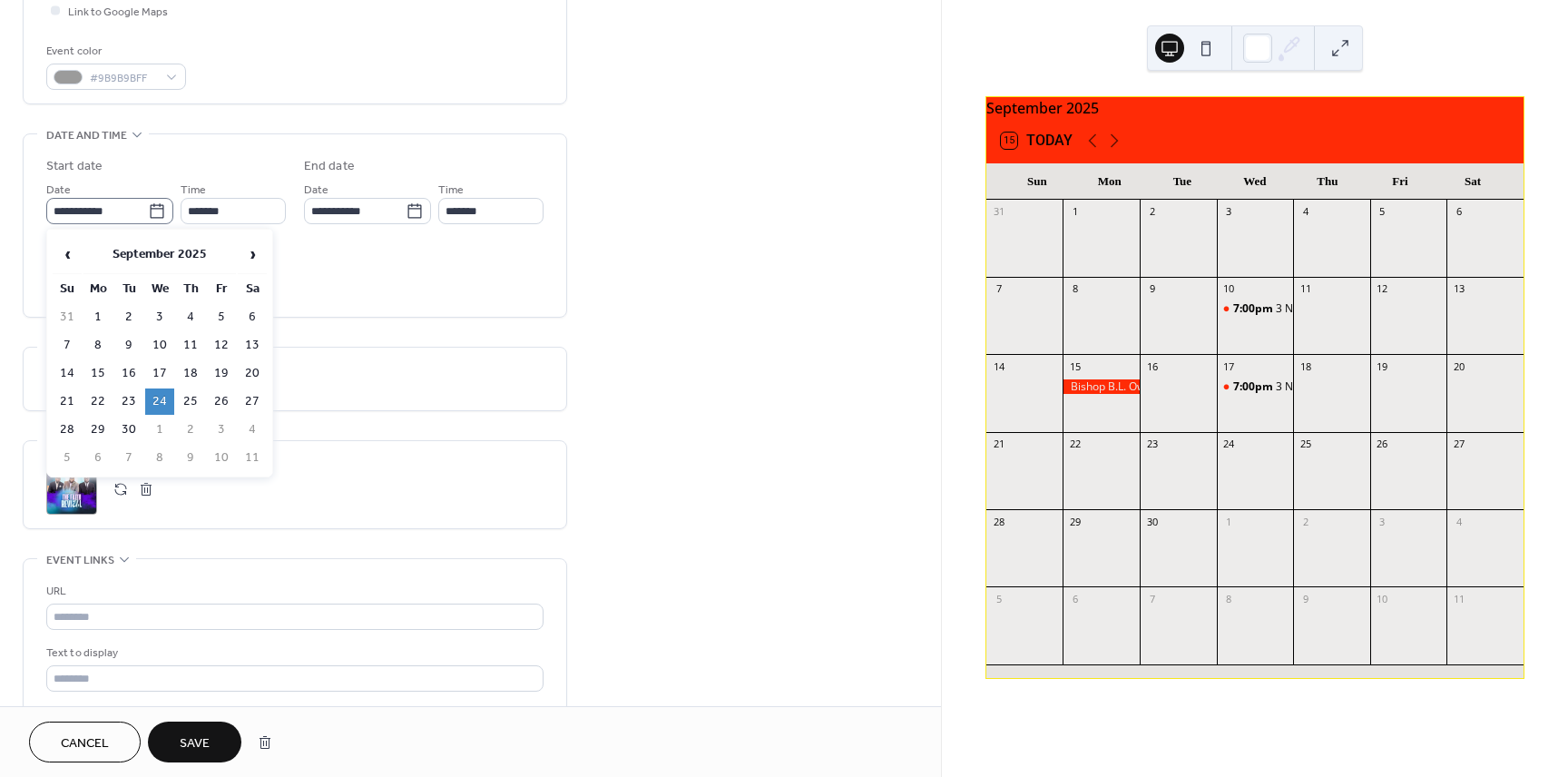 click 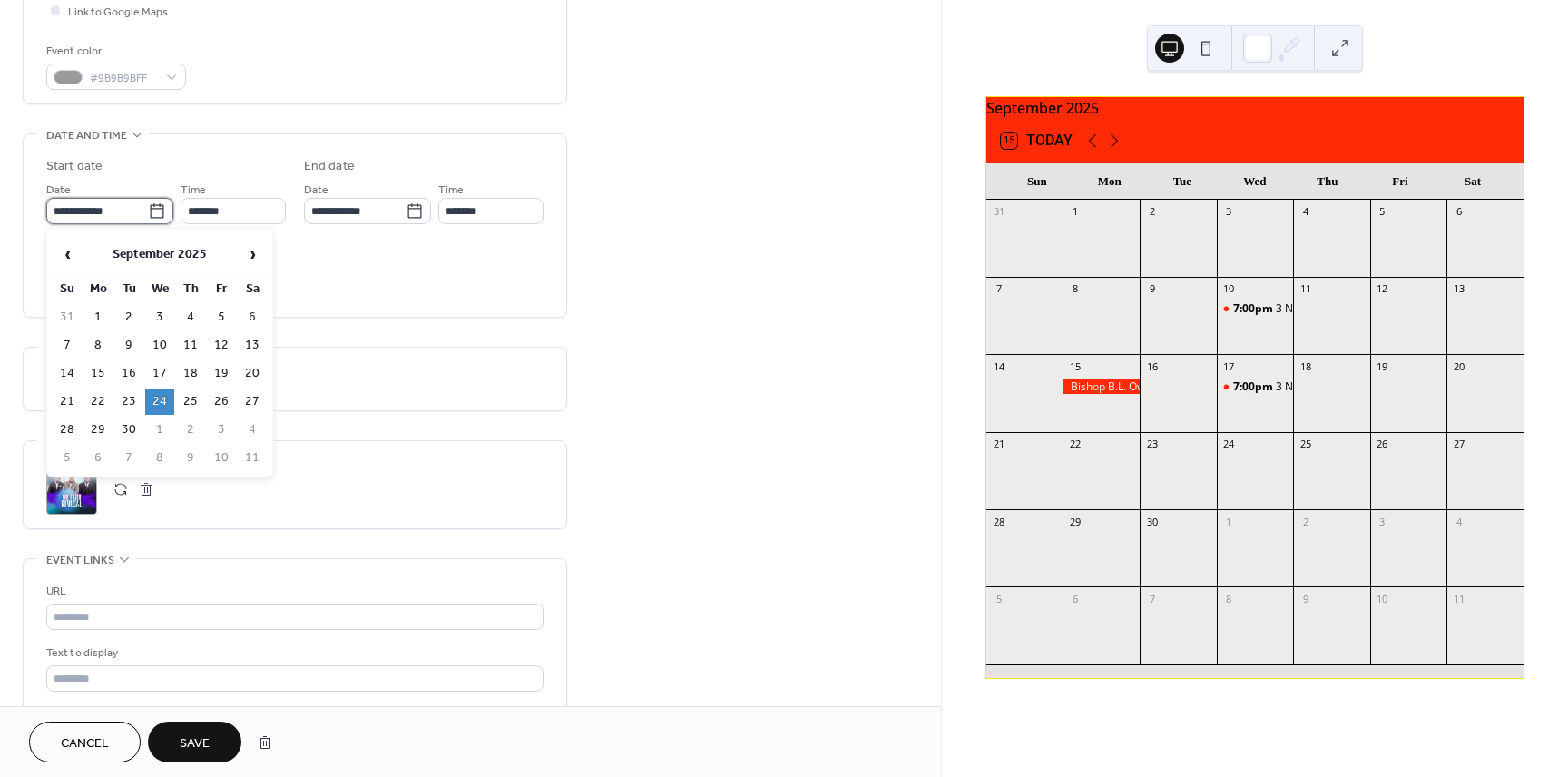 click on "**********" at bounding box center (97, 211) 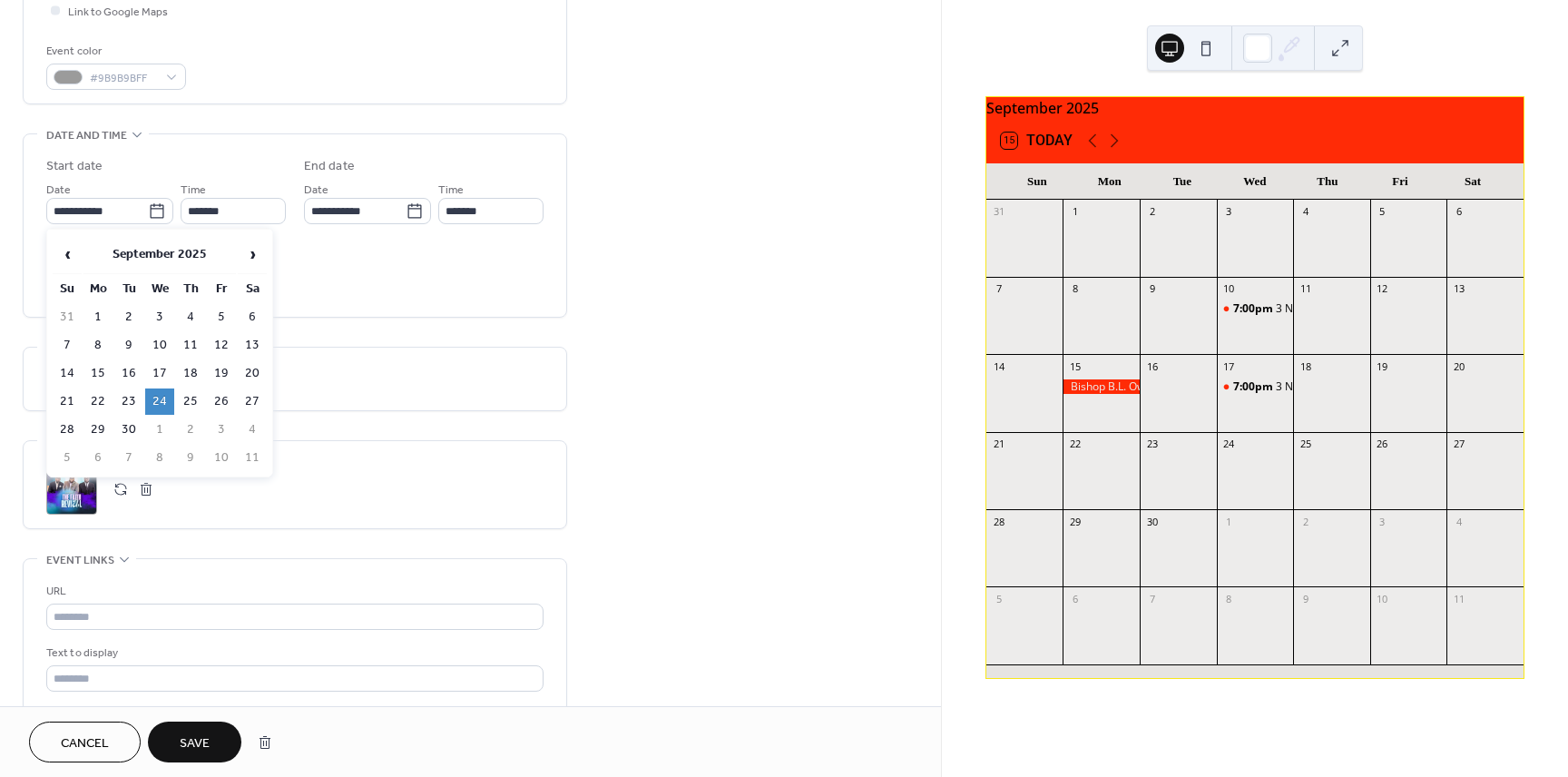 click on "24" at bounding box center (160, 401) 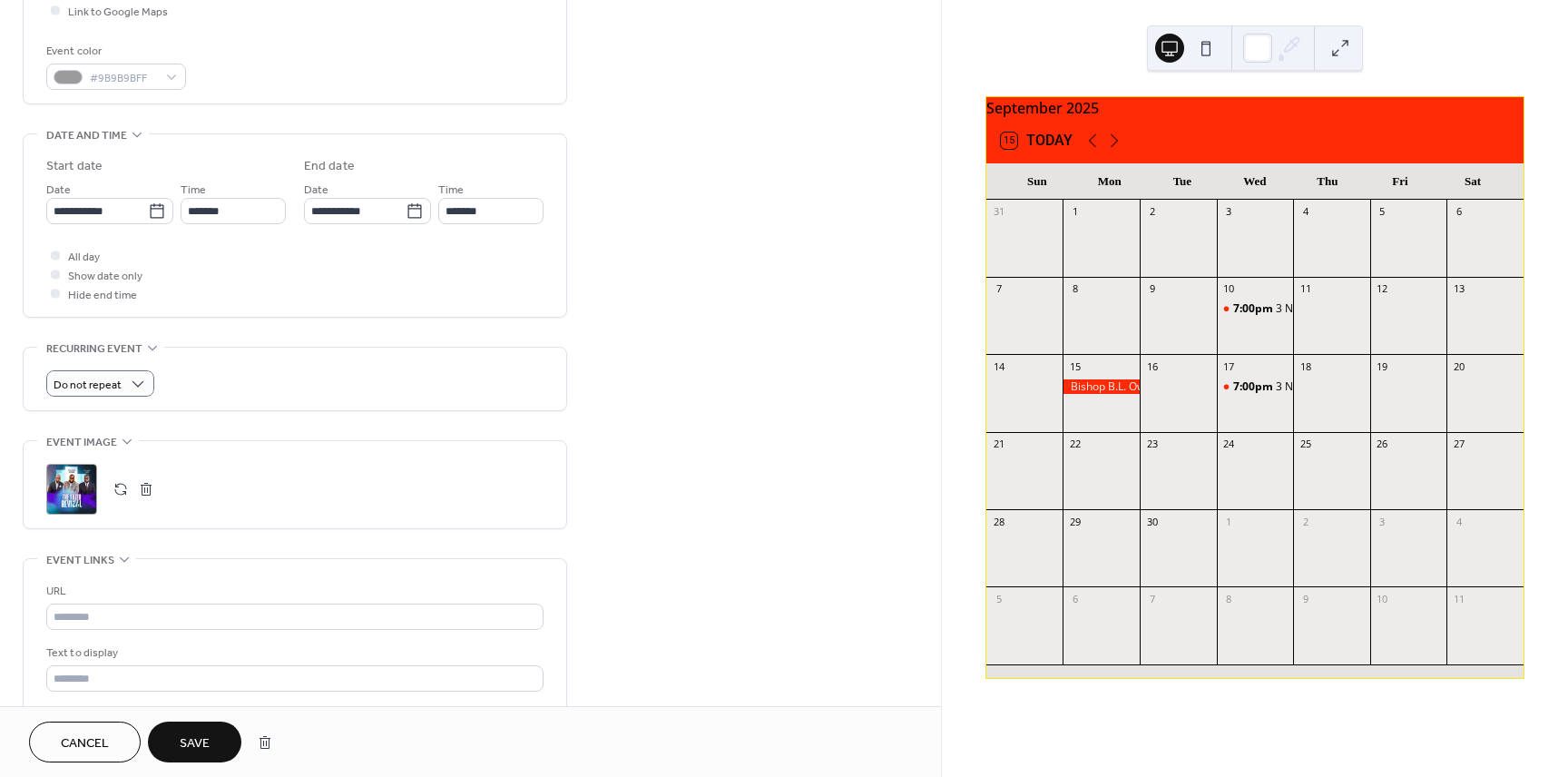 click at bounding box center [55, 274] 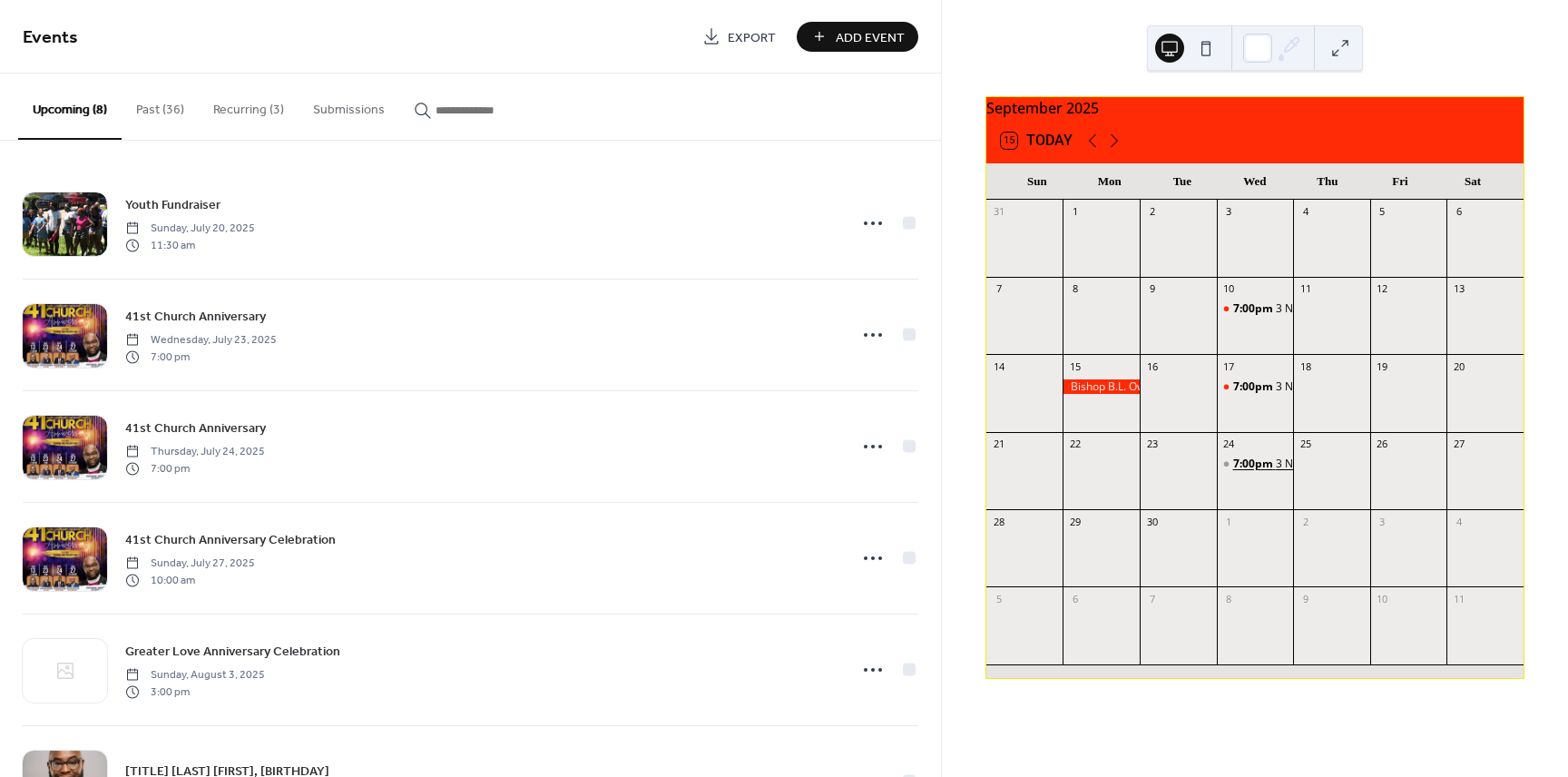 click on "7:00pm" at bounding box center [1254, 464] 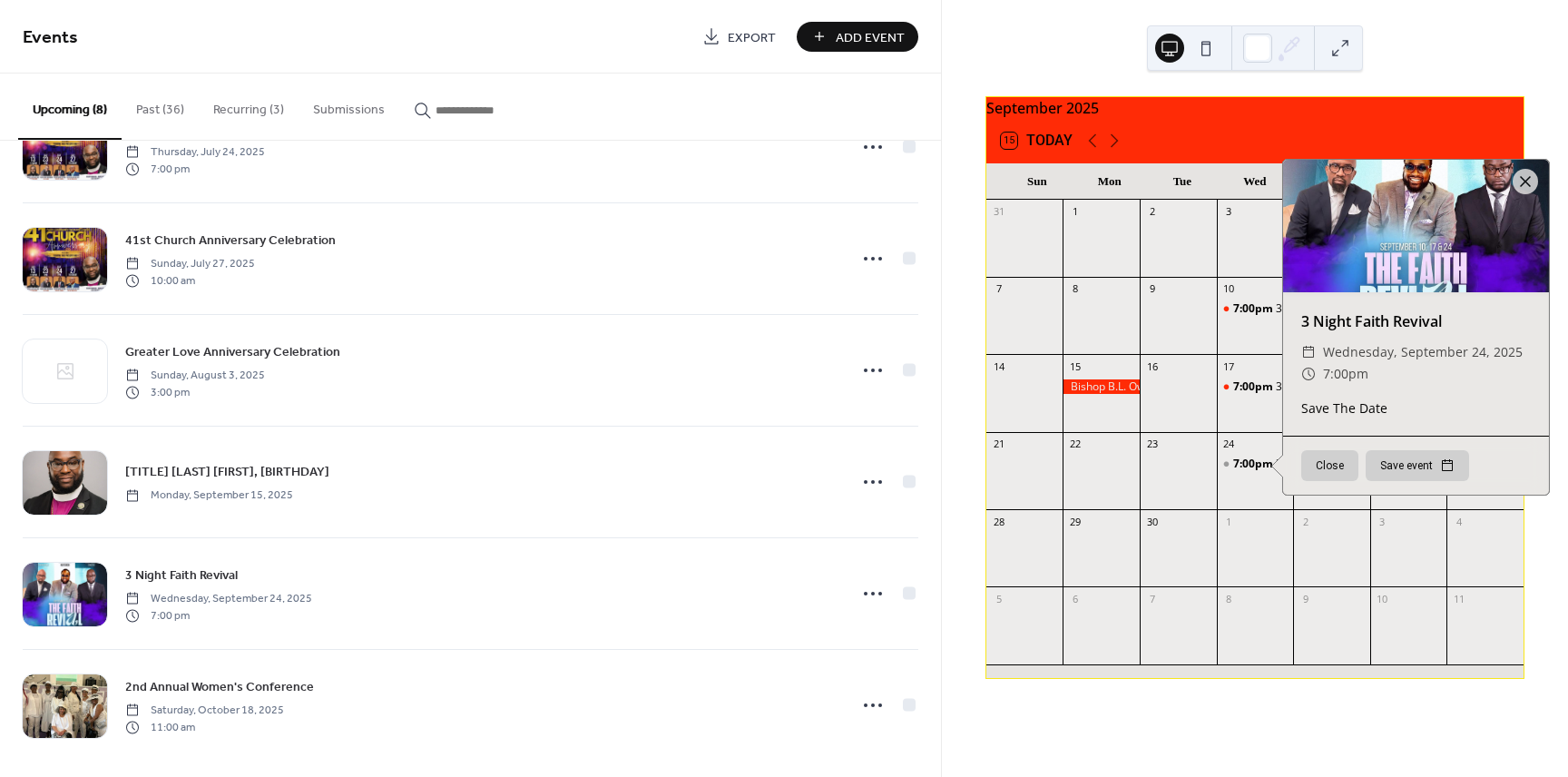 scroll, scrollTop: 305, scrollLeft: 0, axis: vertical 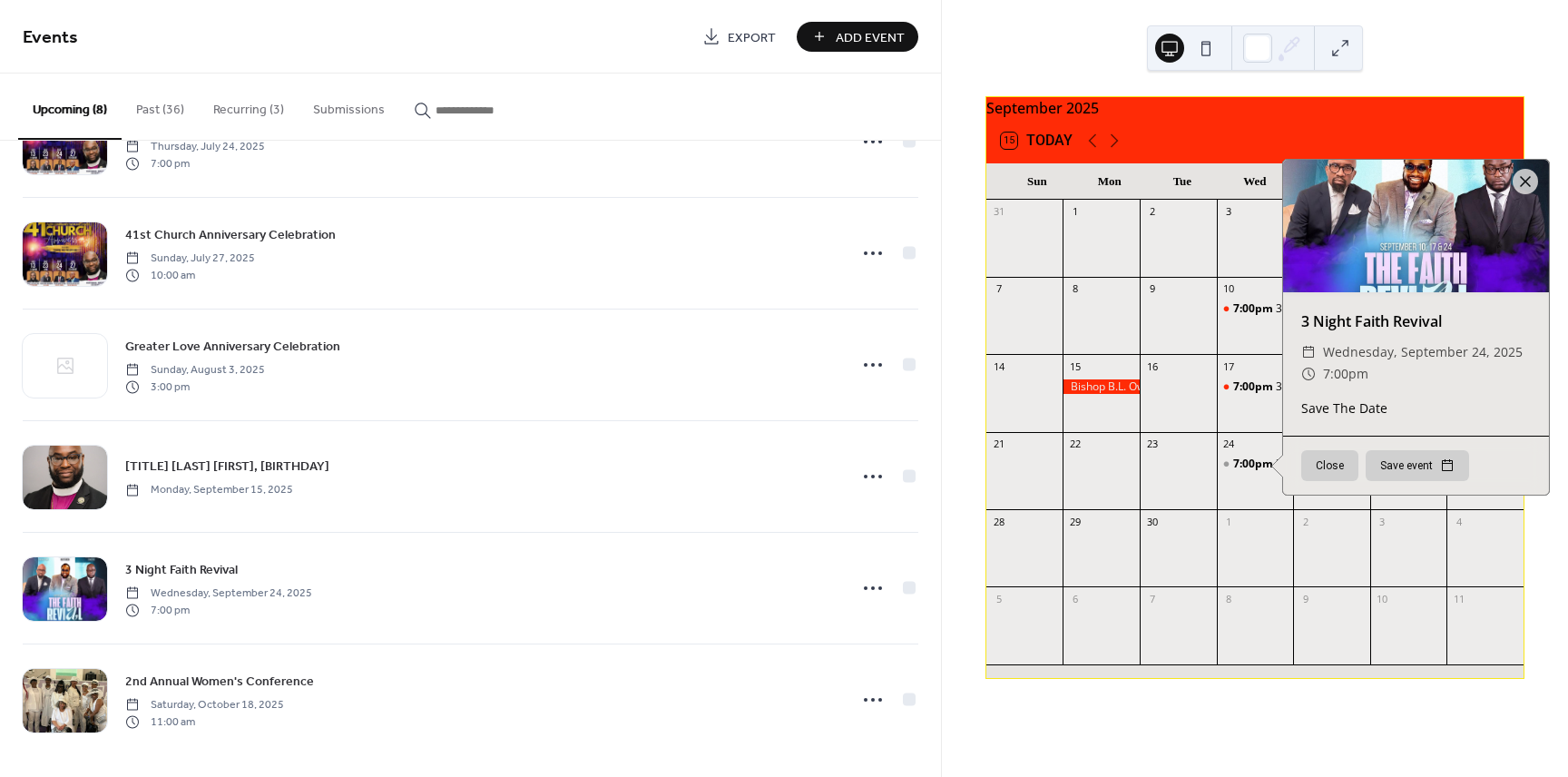 click on "Recurring (3)" at bounding box center [249, 105] 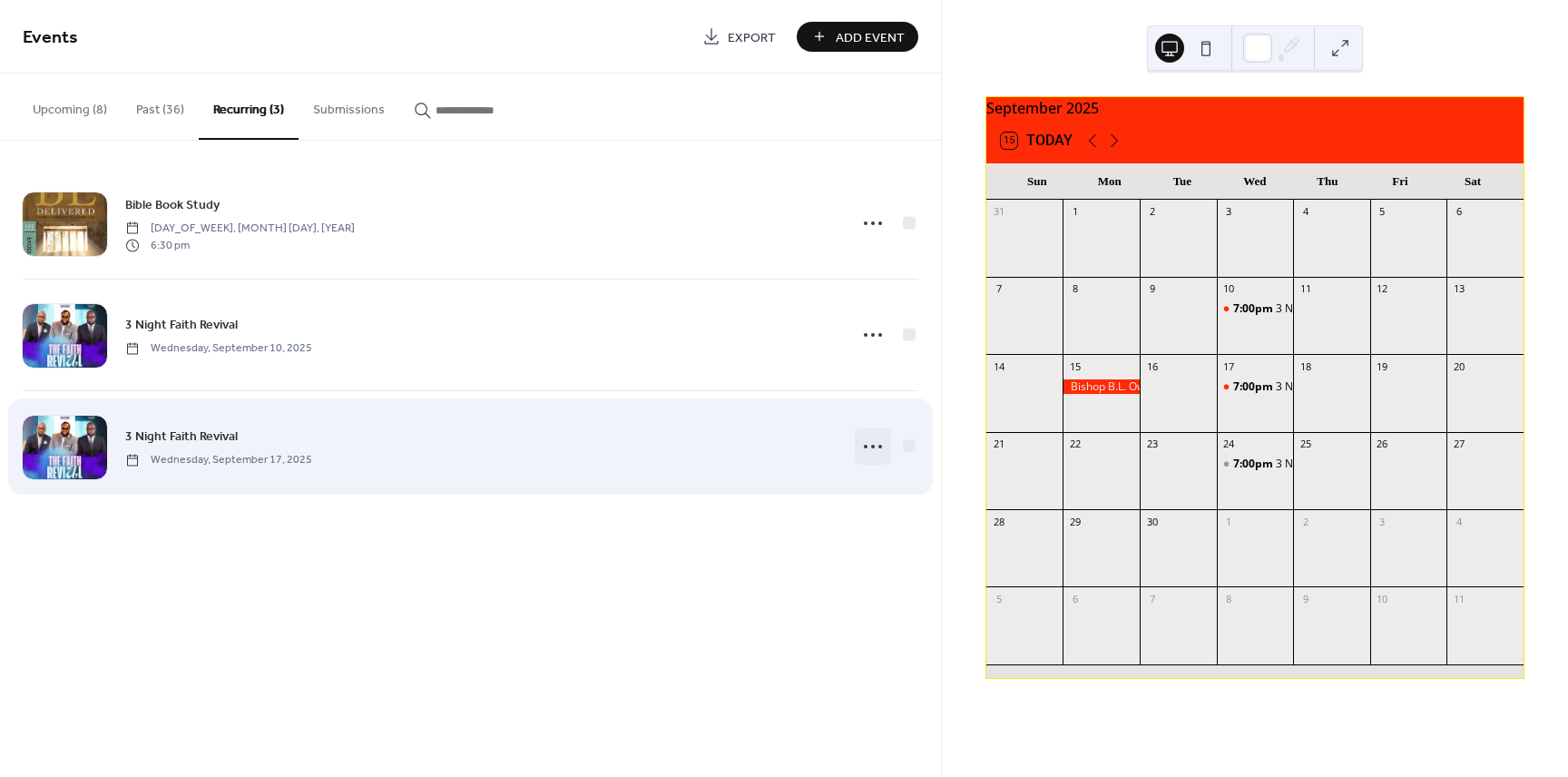 click 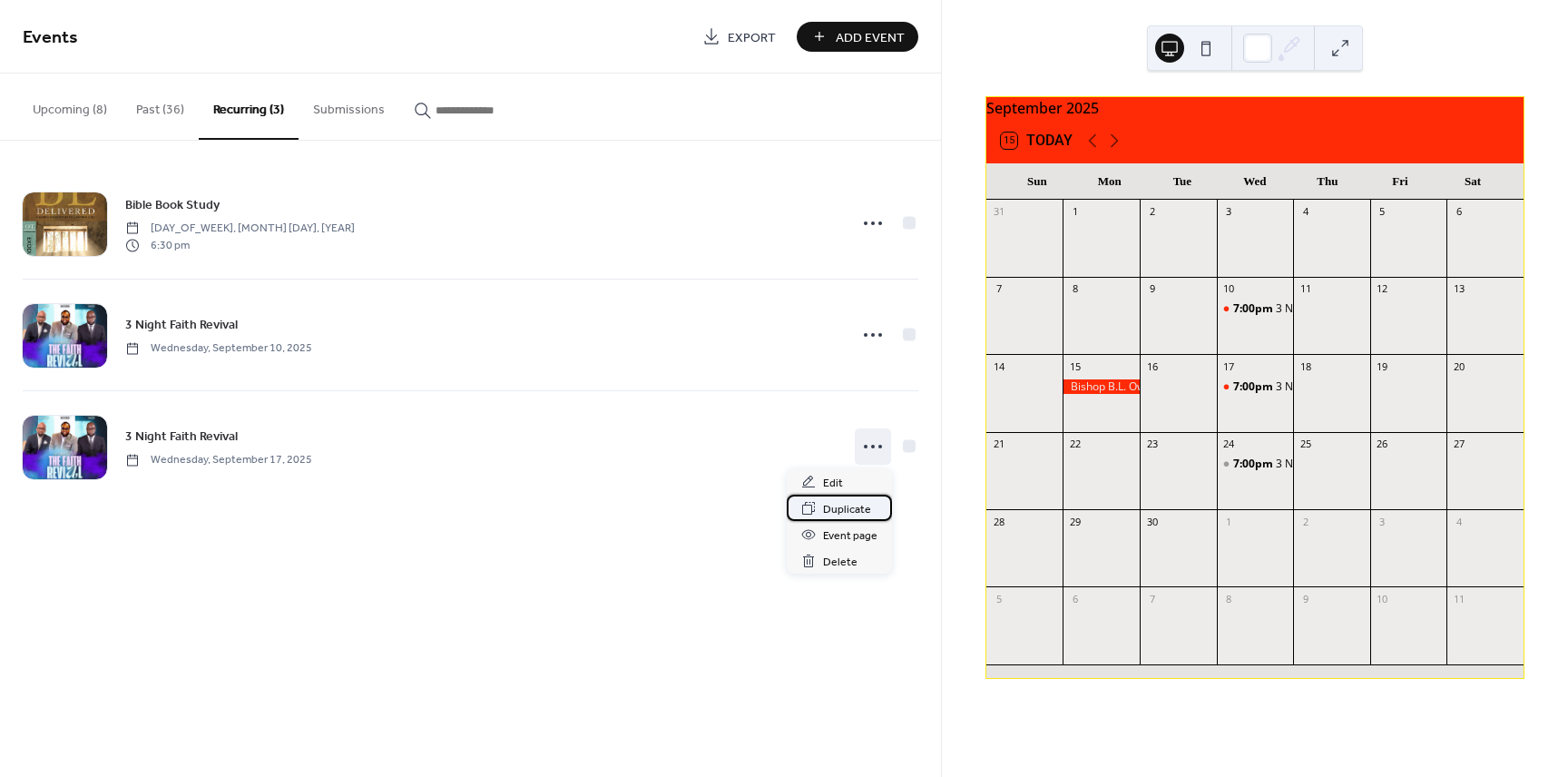 click on "Duplicate" at bounding box center (847, 509) 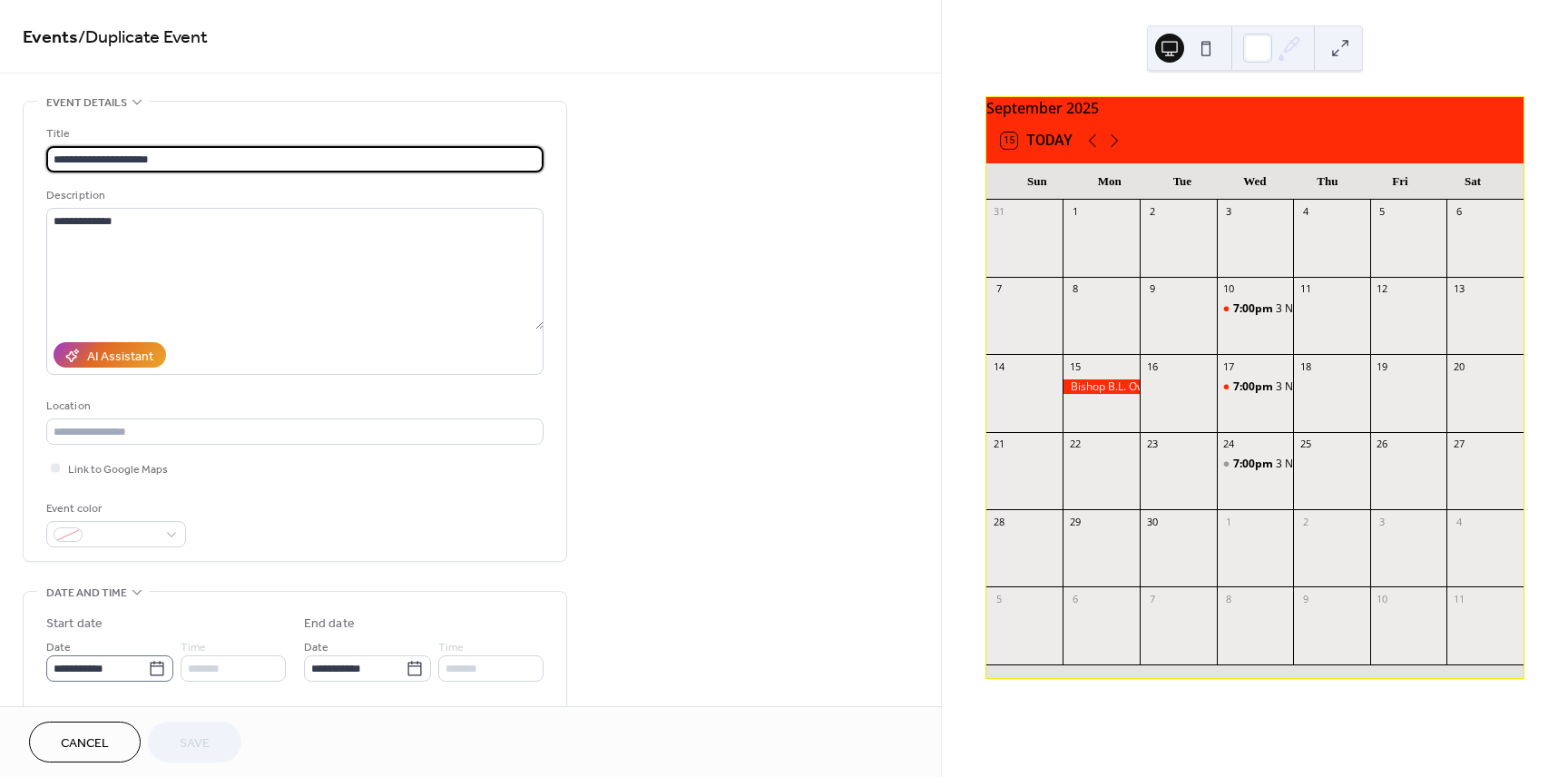 click 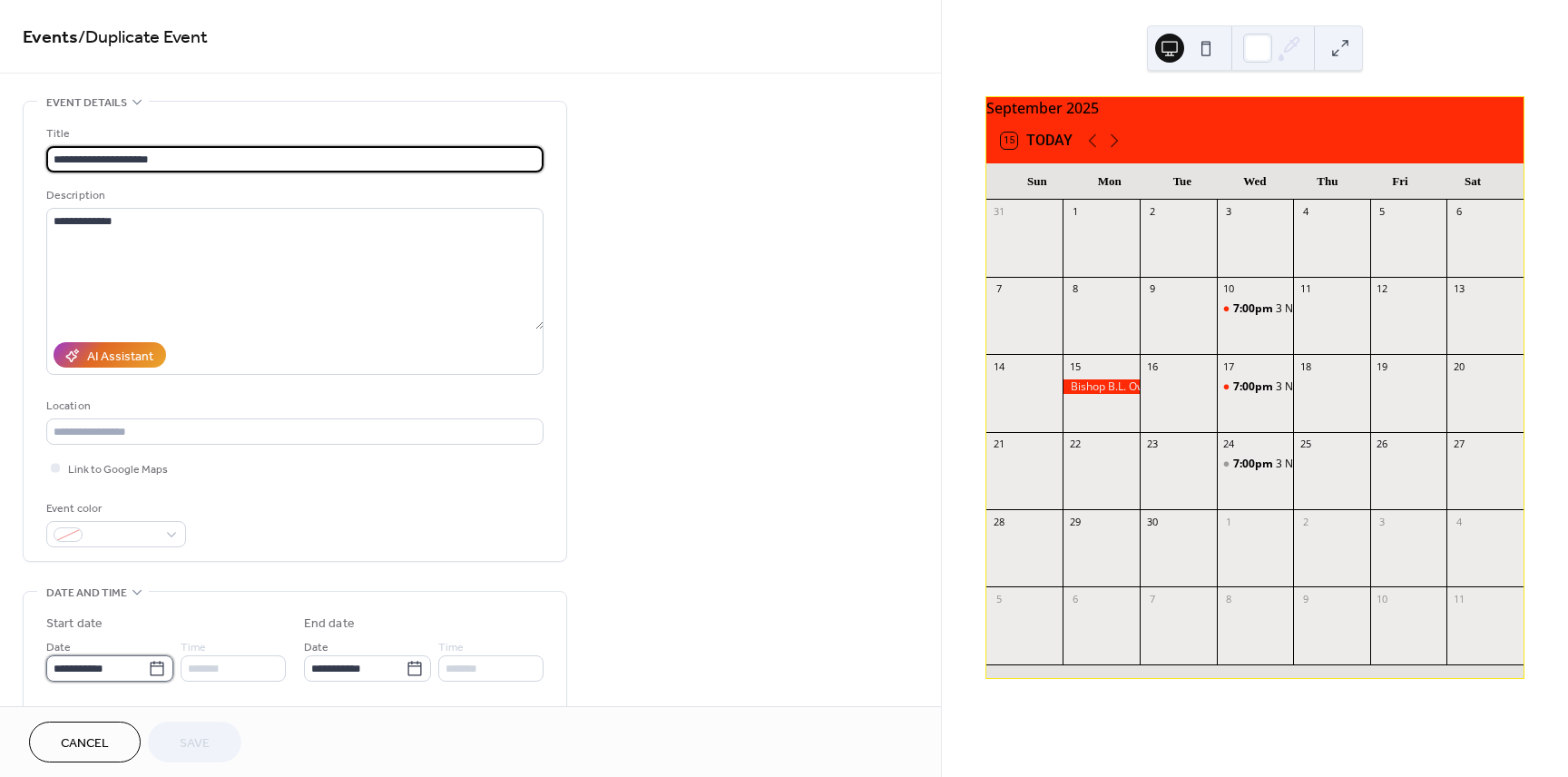 click on "**********" at bounding box center (97, 668) 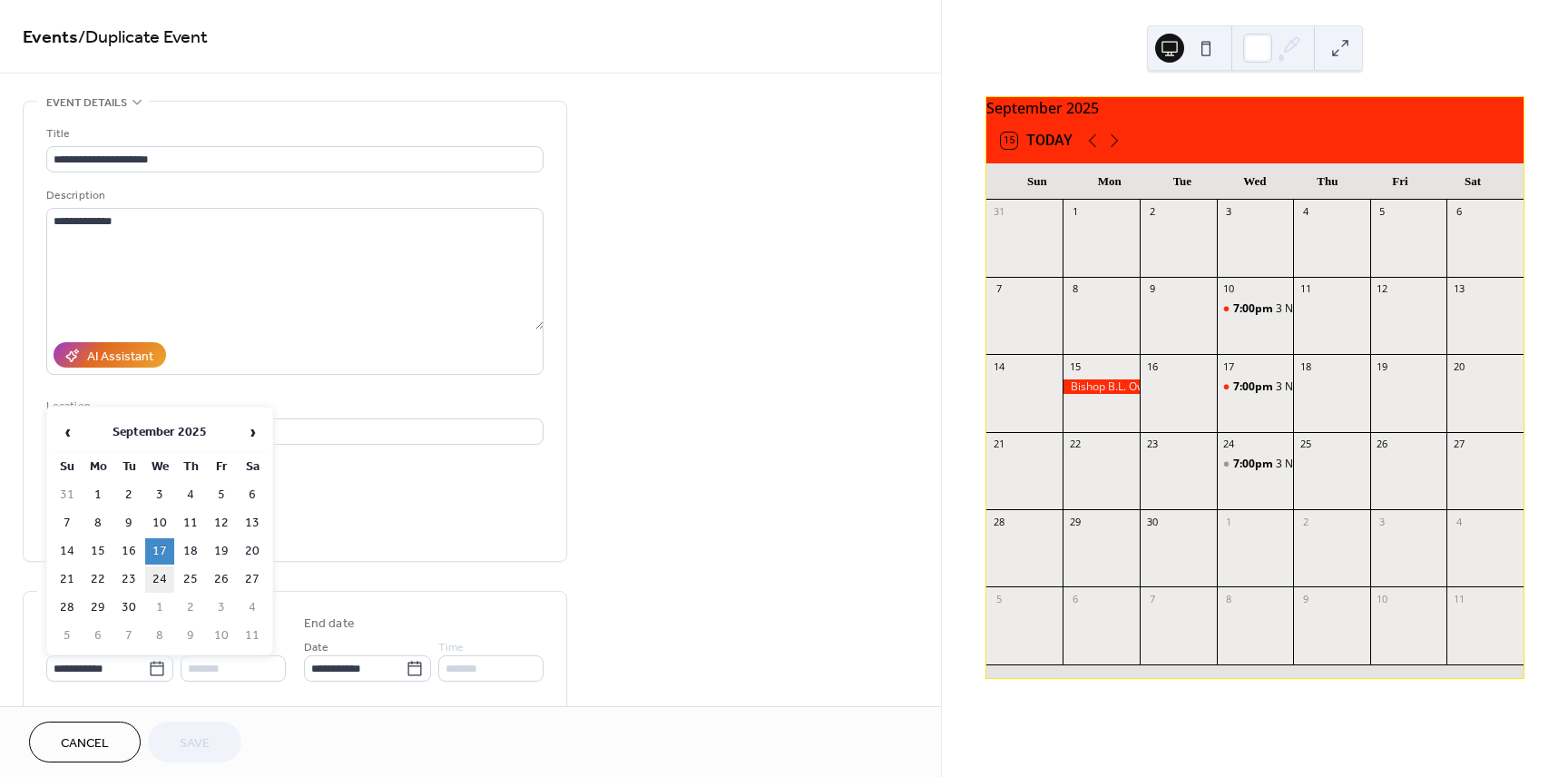 click on "24" at bounding box center (160, 579) 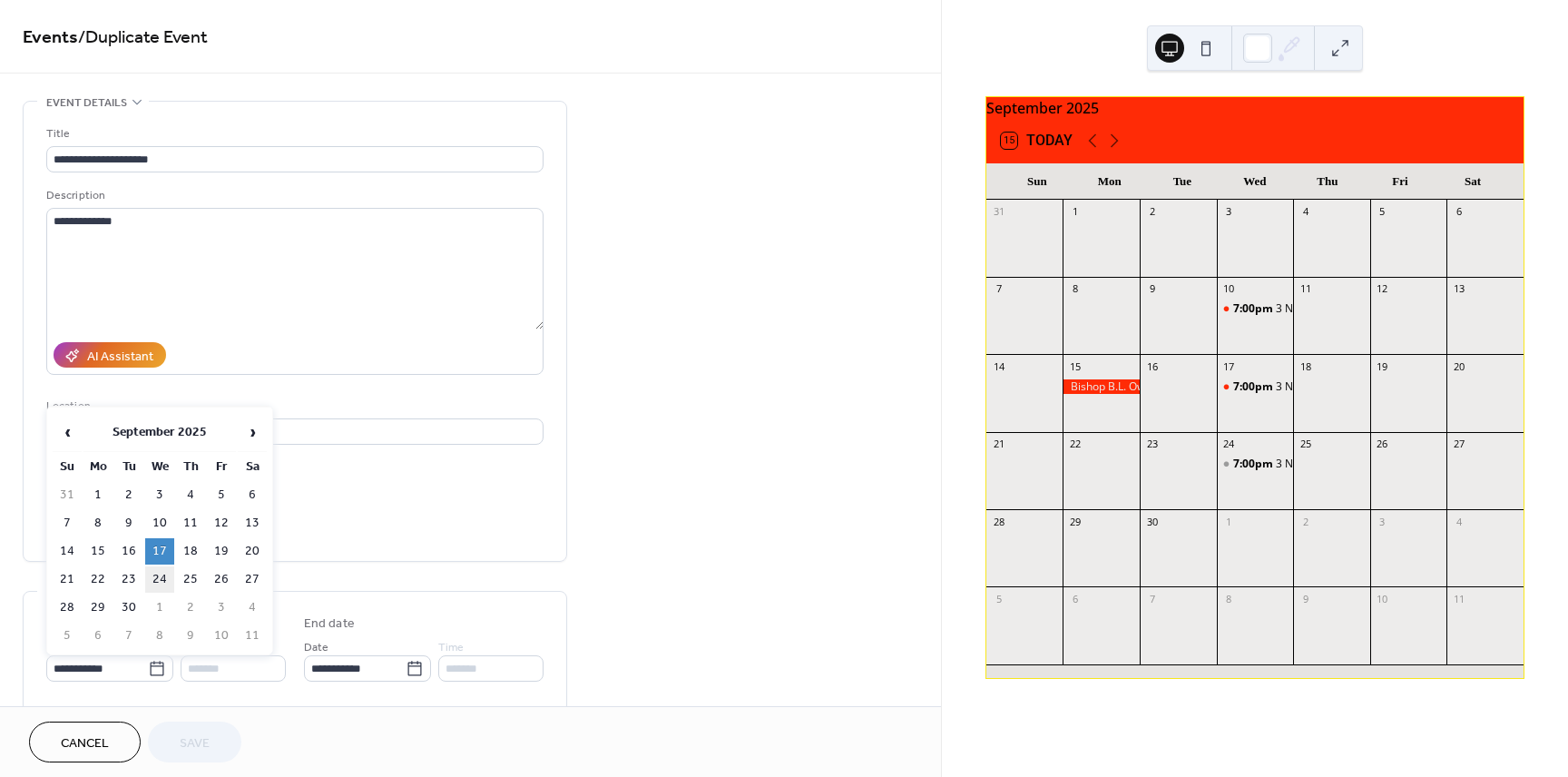type on "**********" 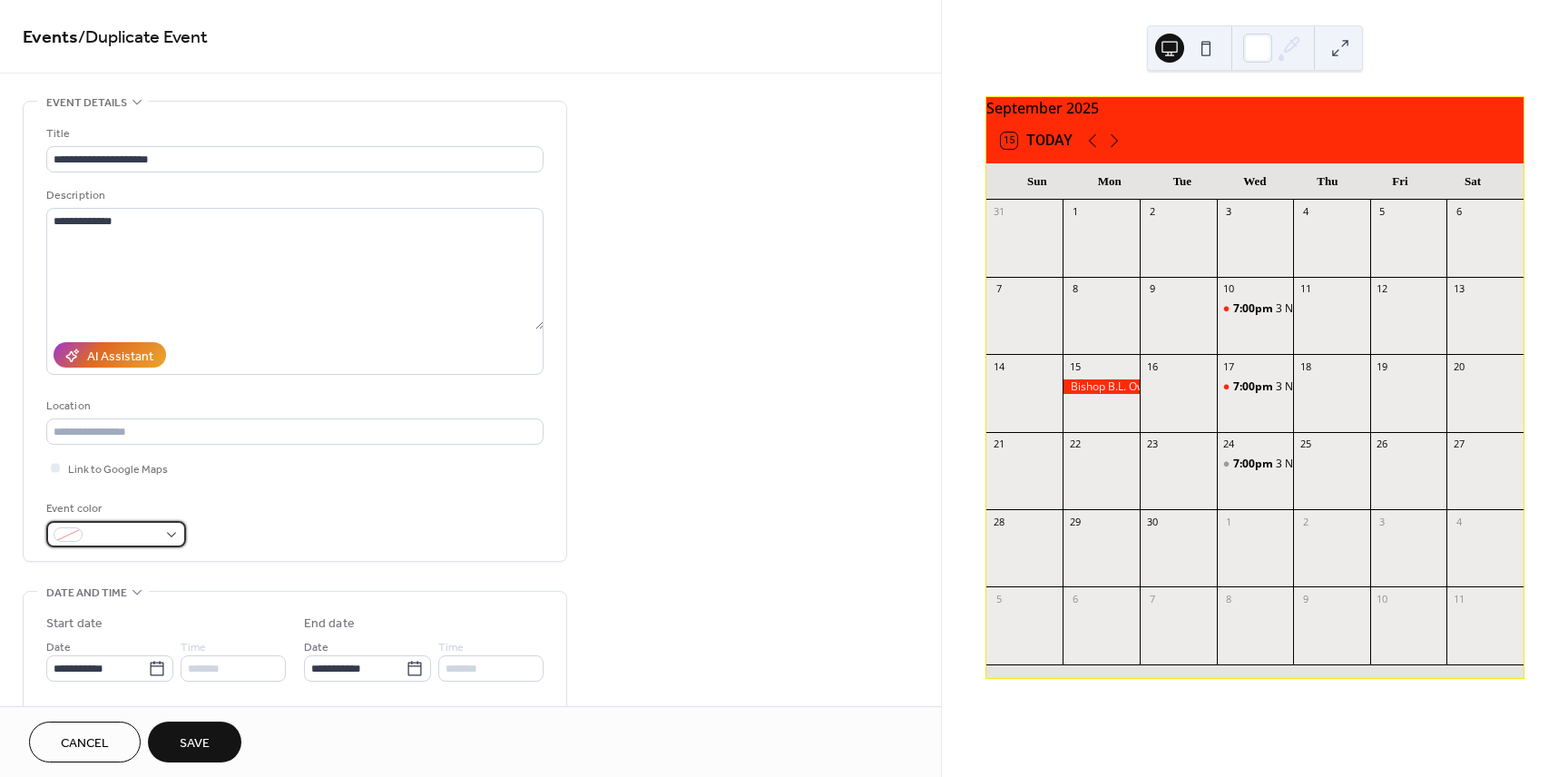 click at bounding box center (116, 534) 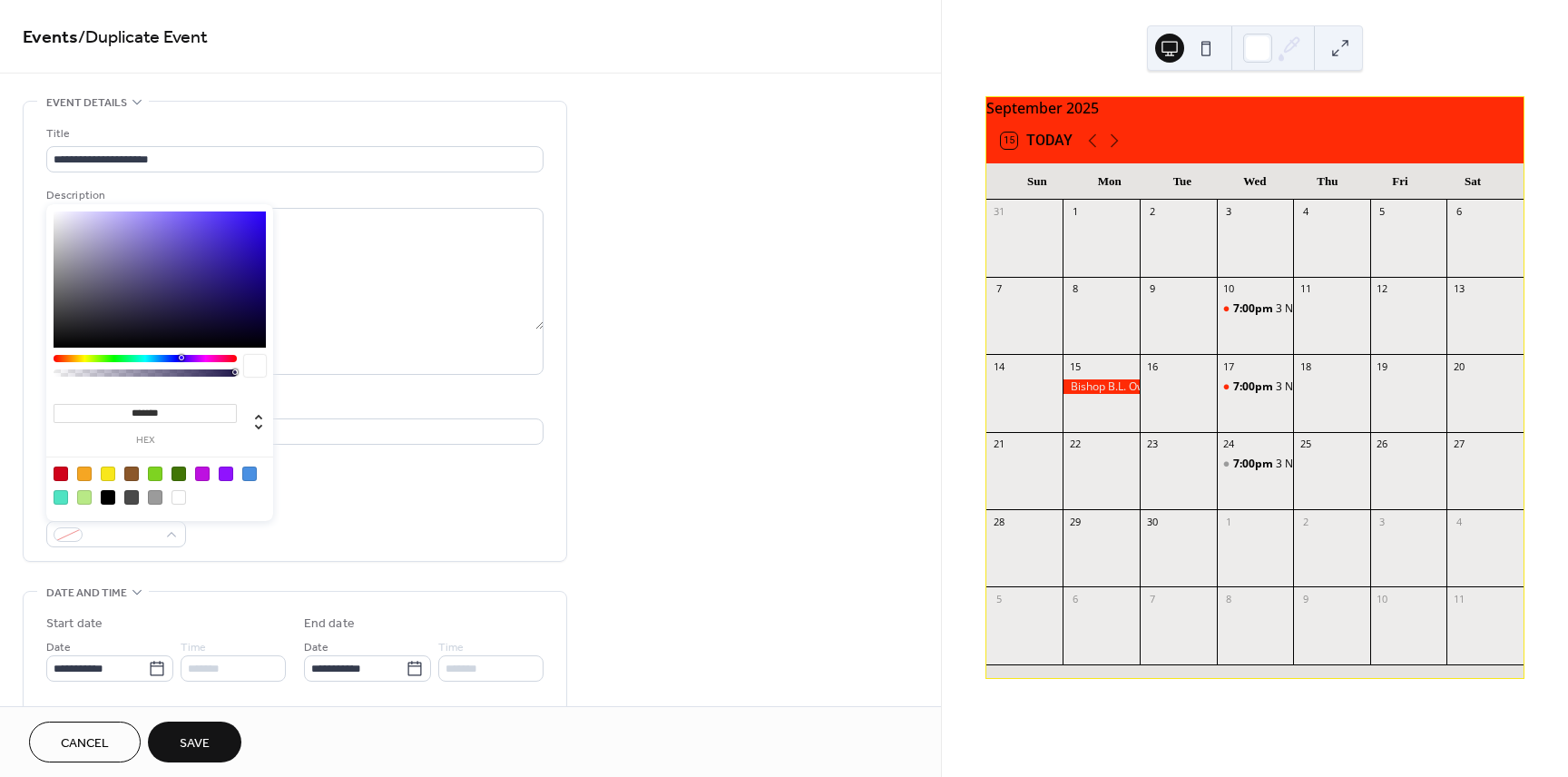 click at bounding box center (155, 497) 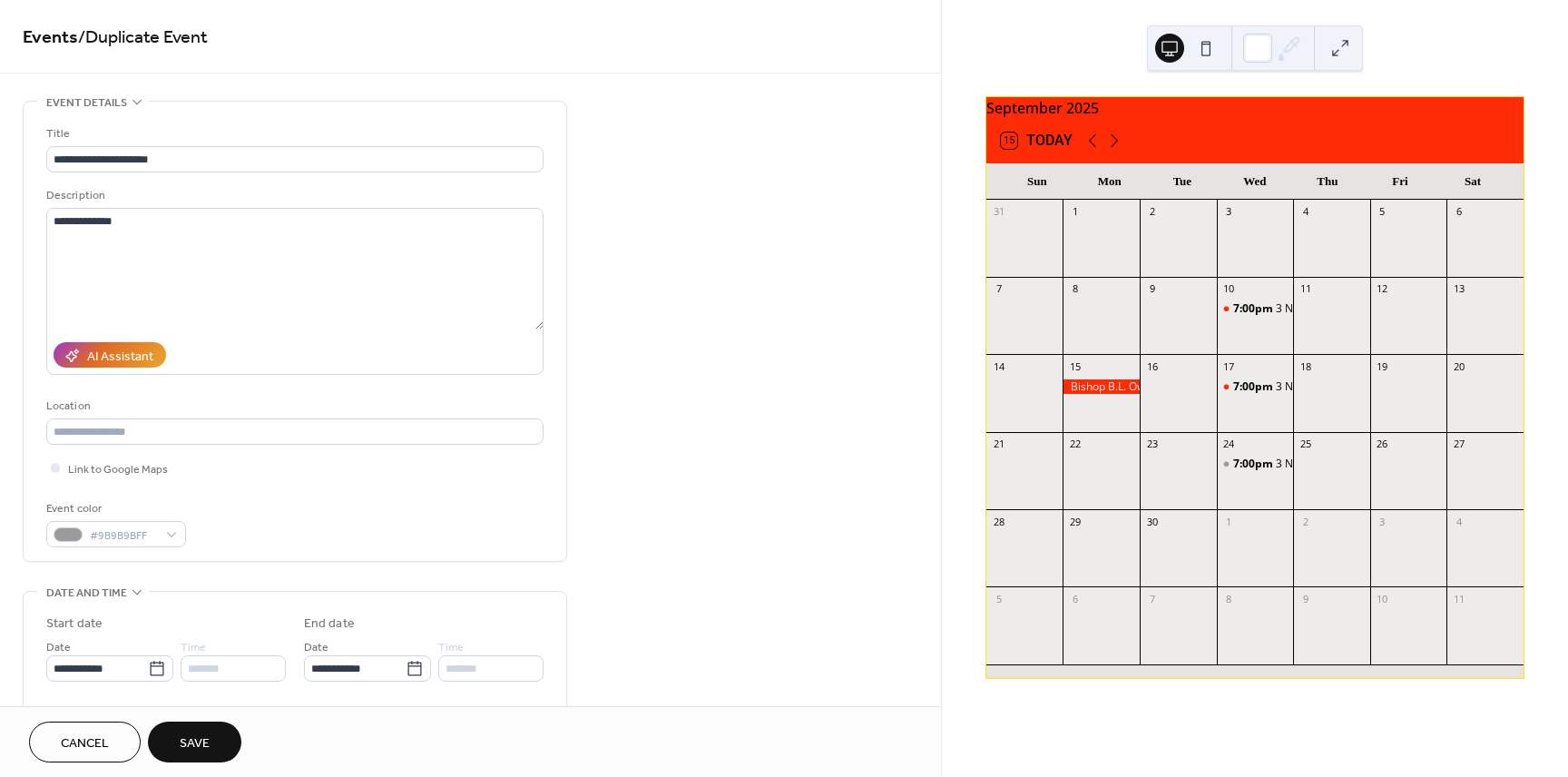 click on "Save" at bounding box center (194, 743) 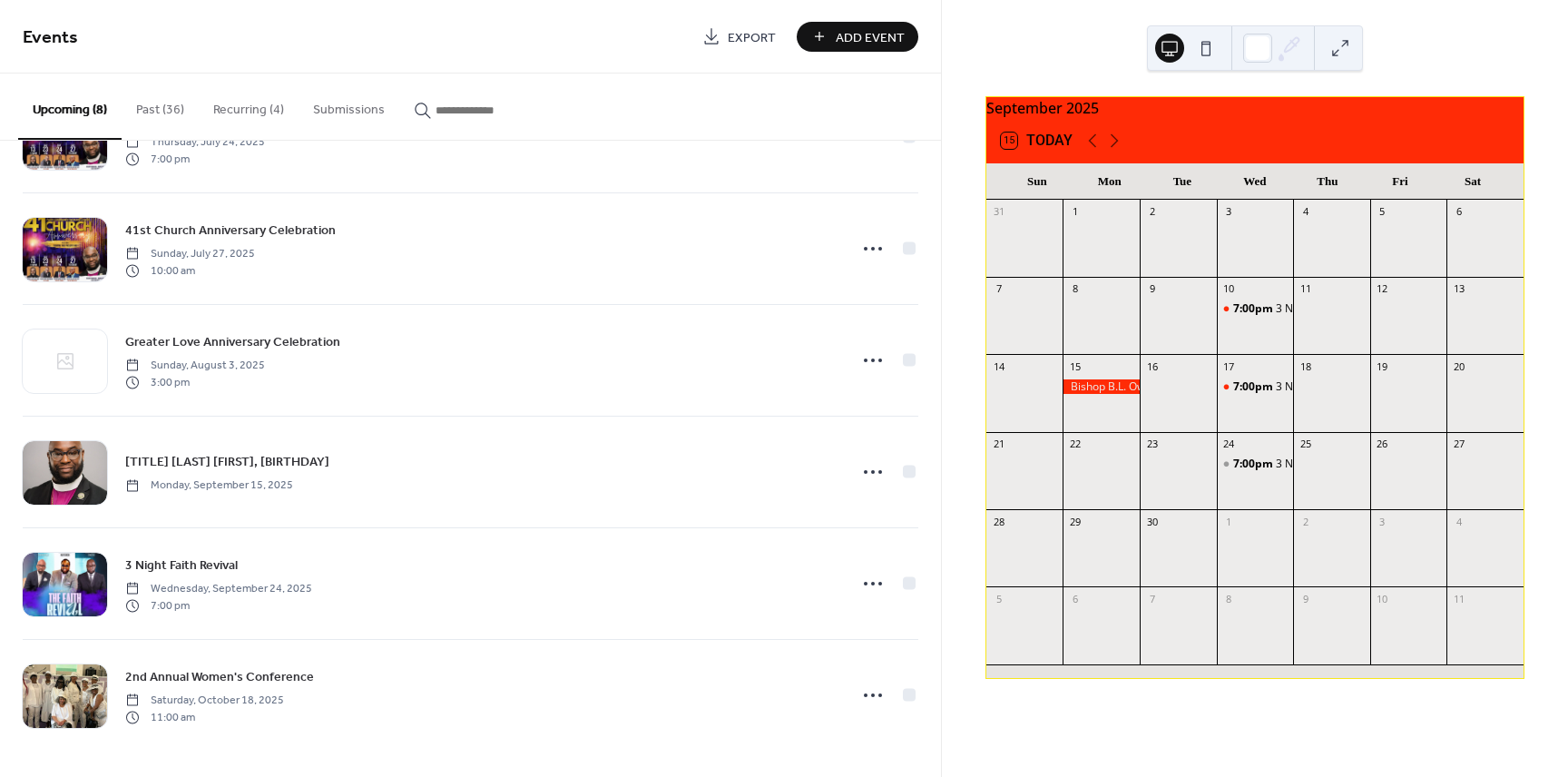 scroll, scrollTop: 310, scrollLeft: 0, axis: vertical 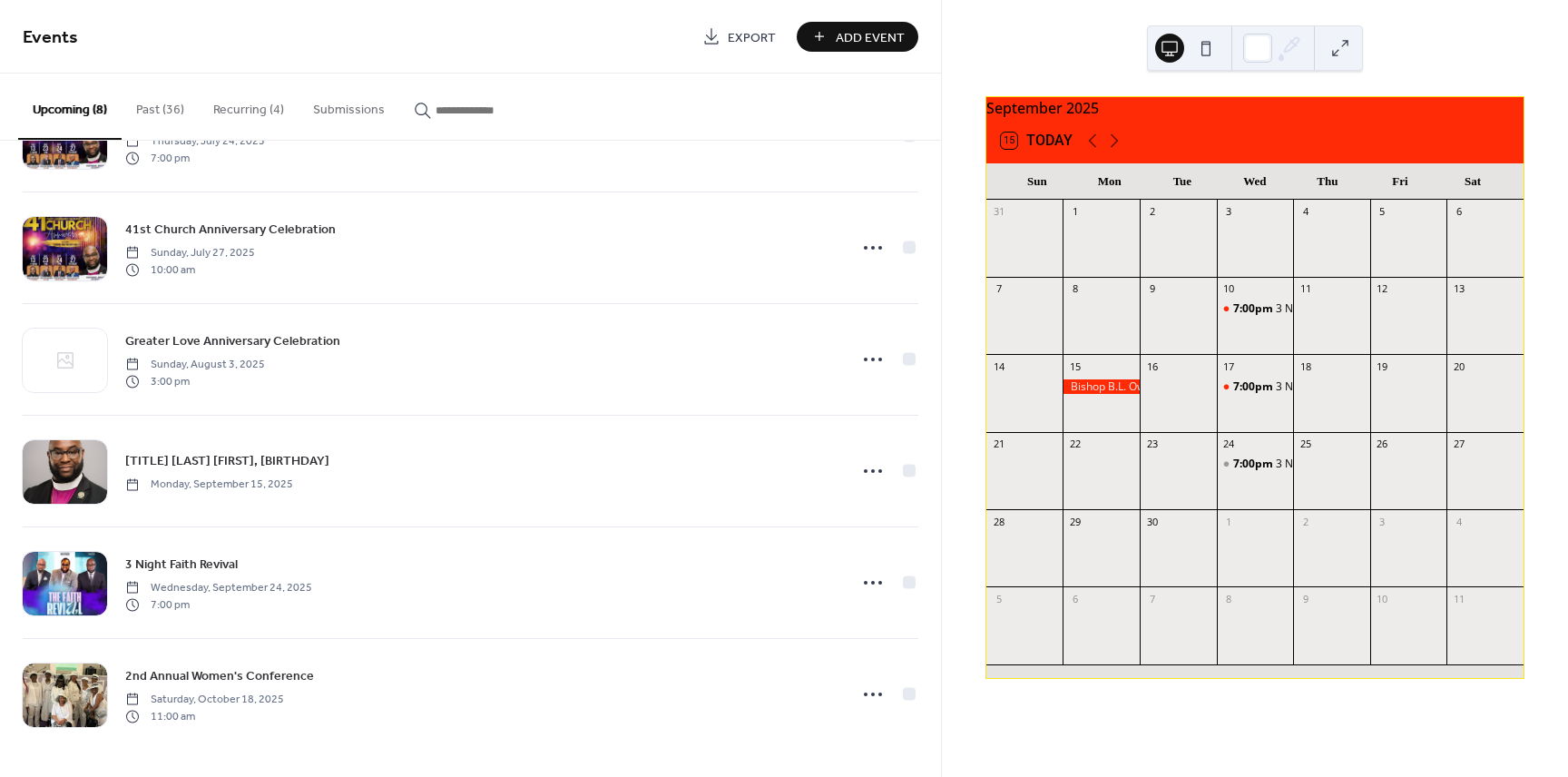 click on "Recurring (4)" at bounding box center [249, 105] 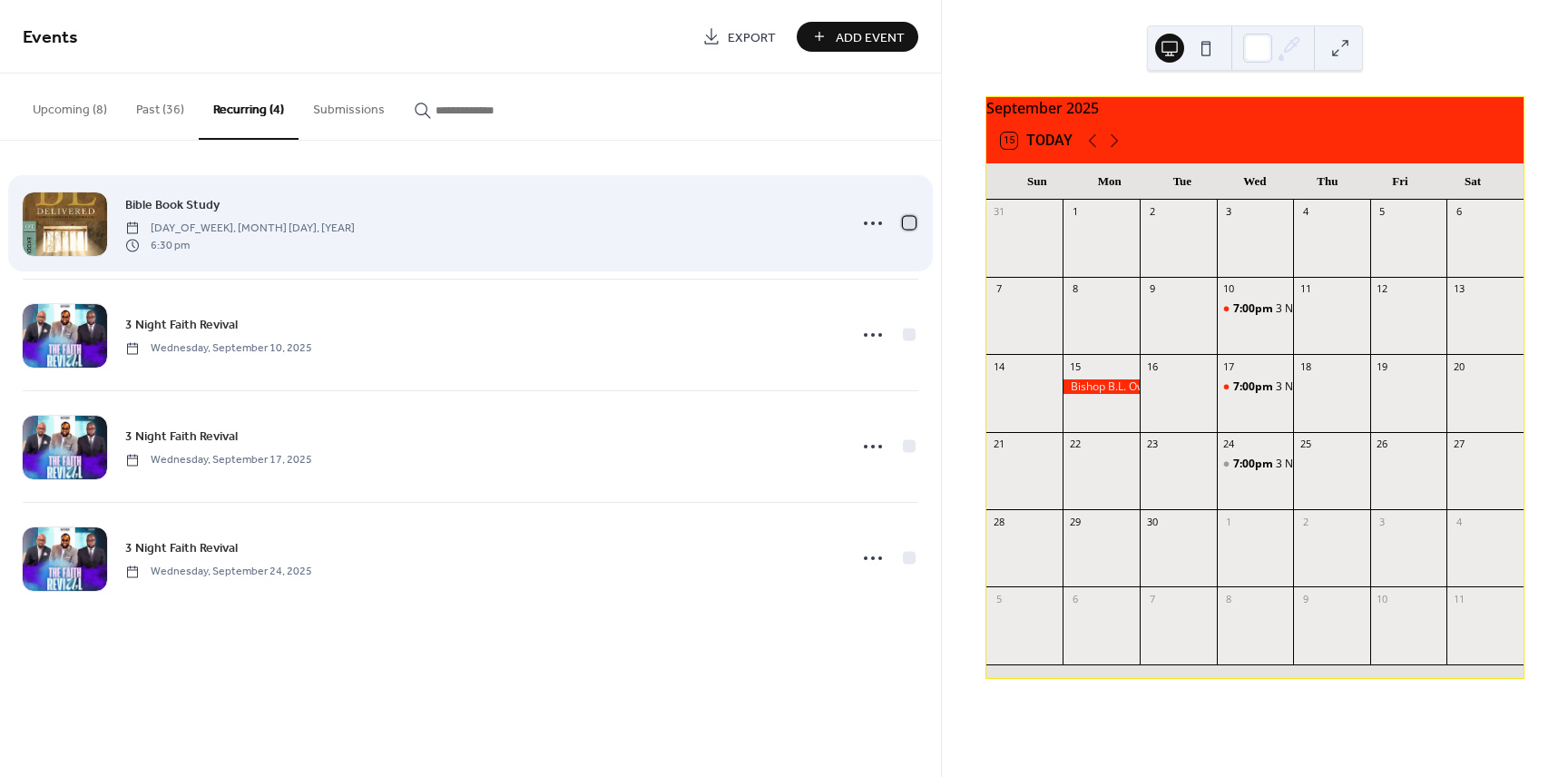 click at bounding box center (909, 222) 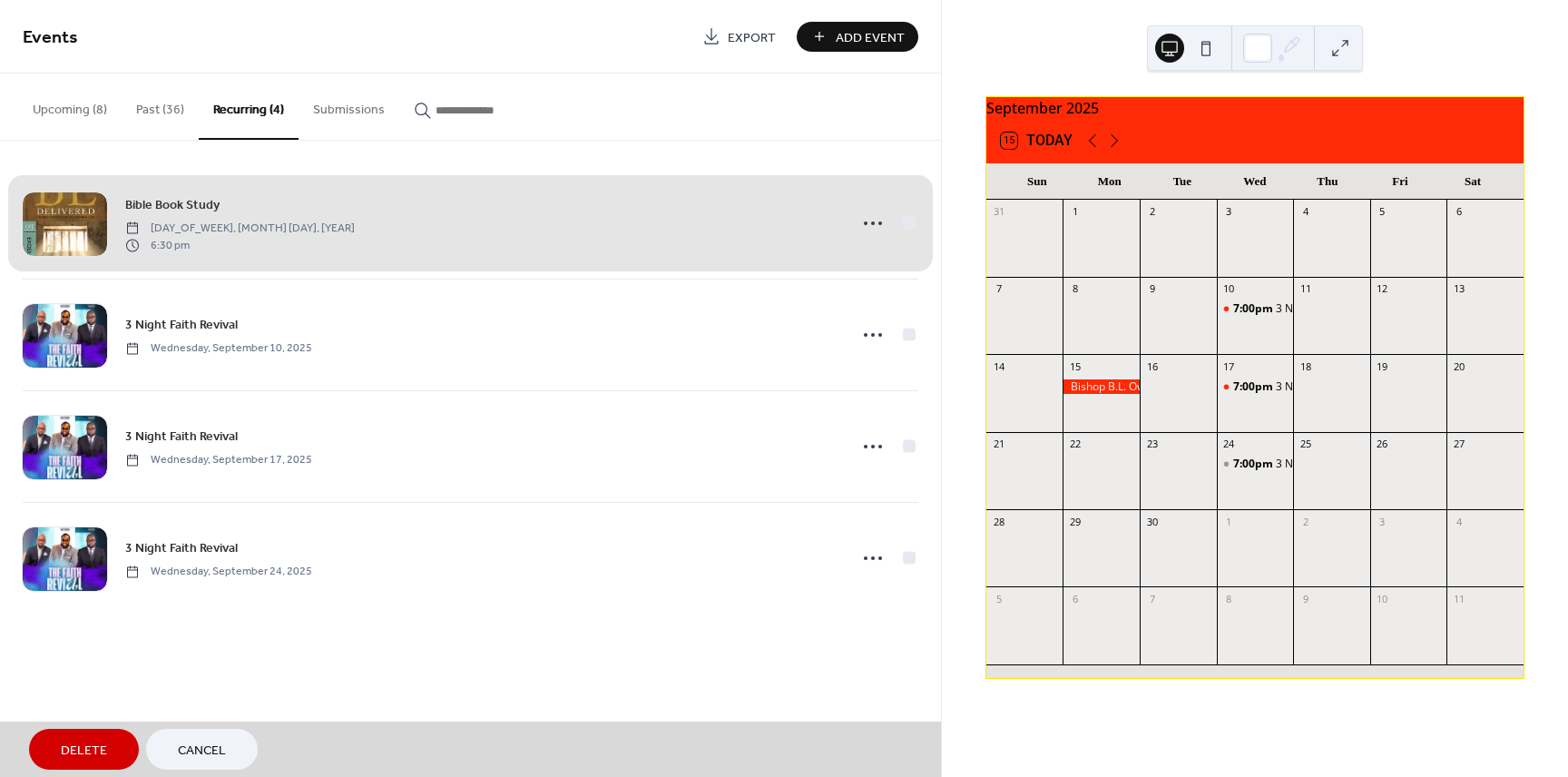 click on "Delete" at bounding box center (83, 749) 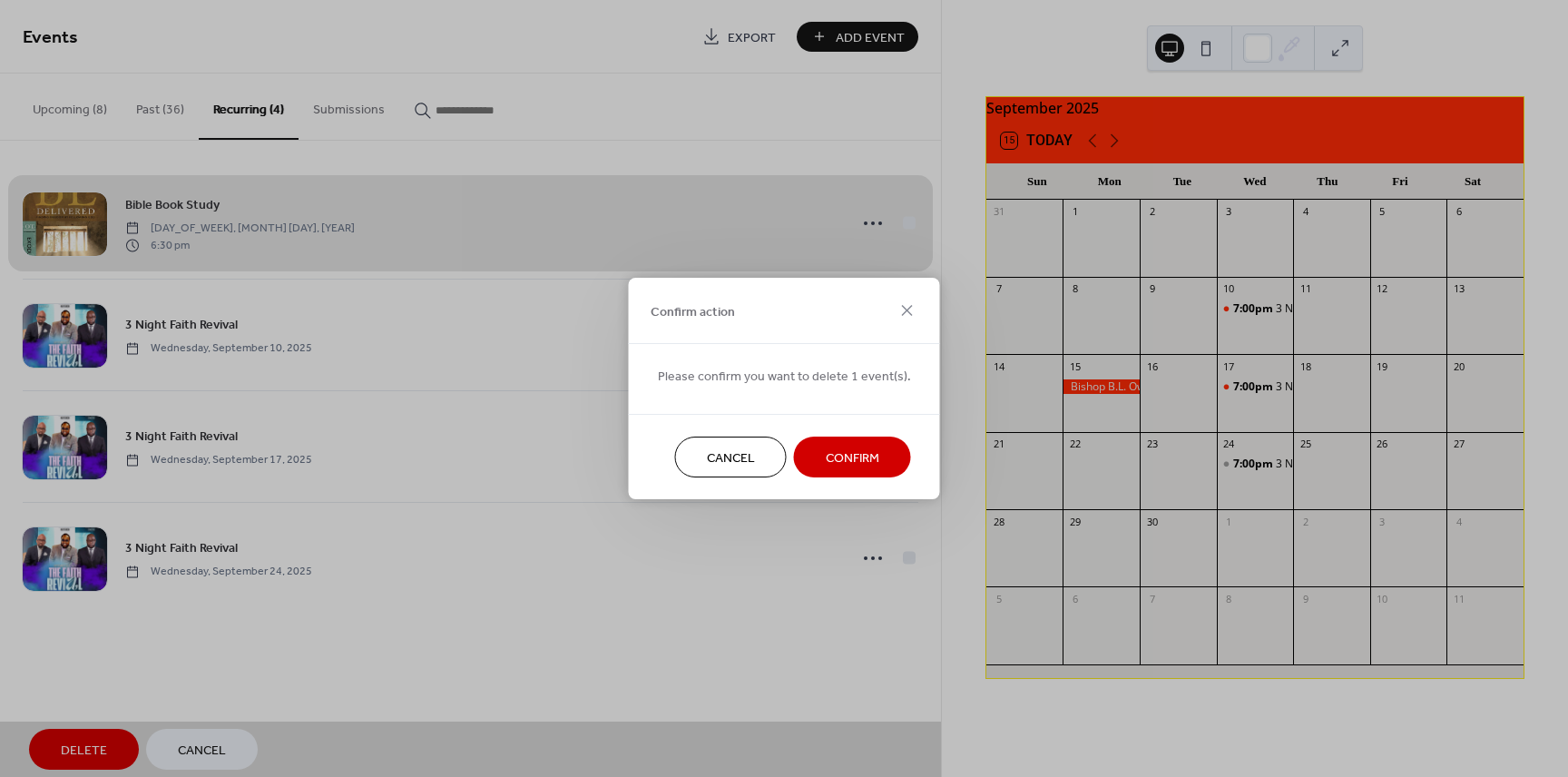 click on "Confirm" at bounding box center (852, 458) 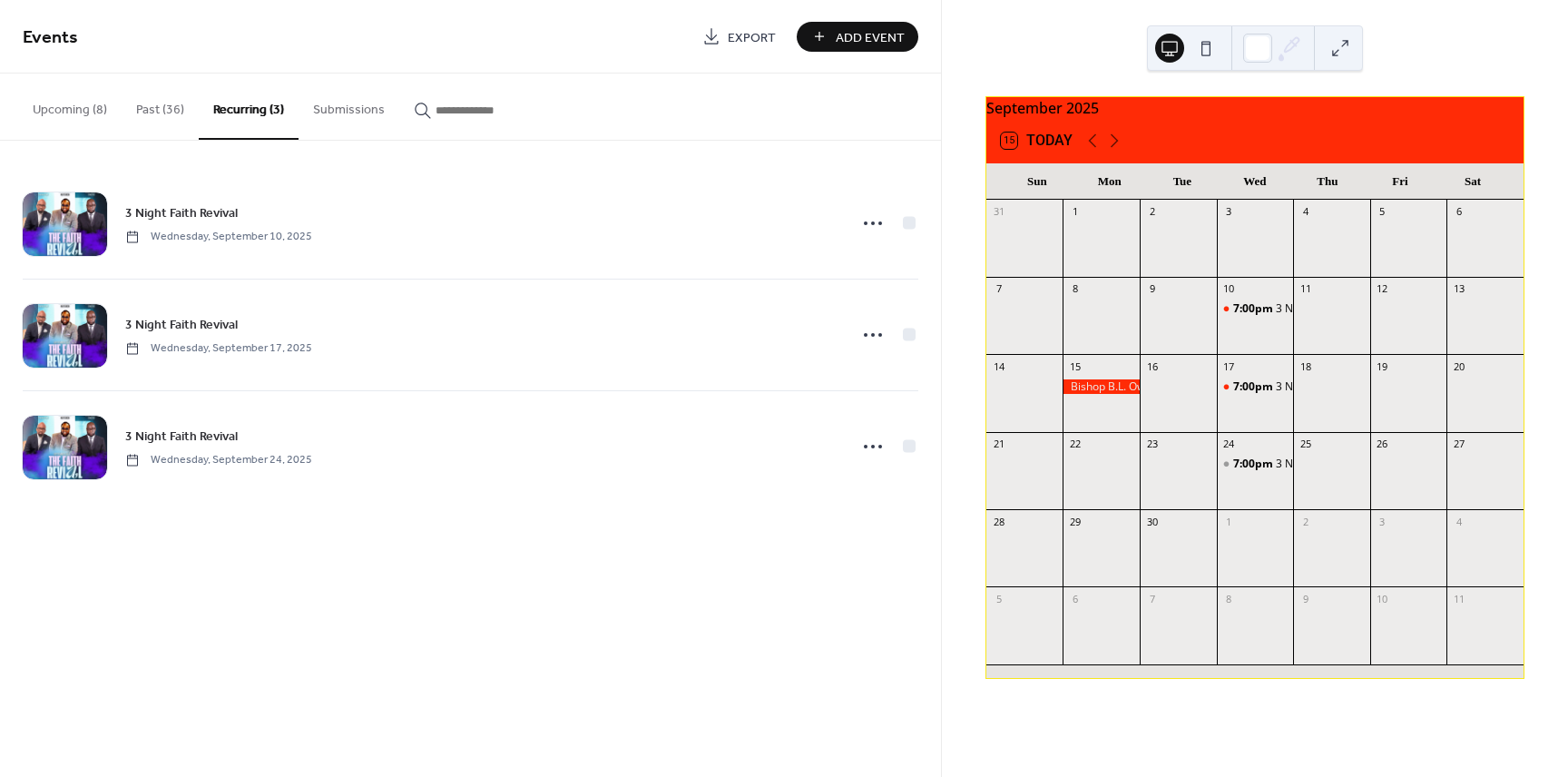 click on "Upcoming (8)" at bounding box center [70, 105] 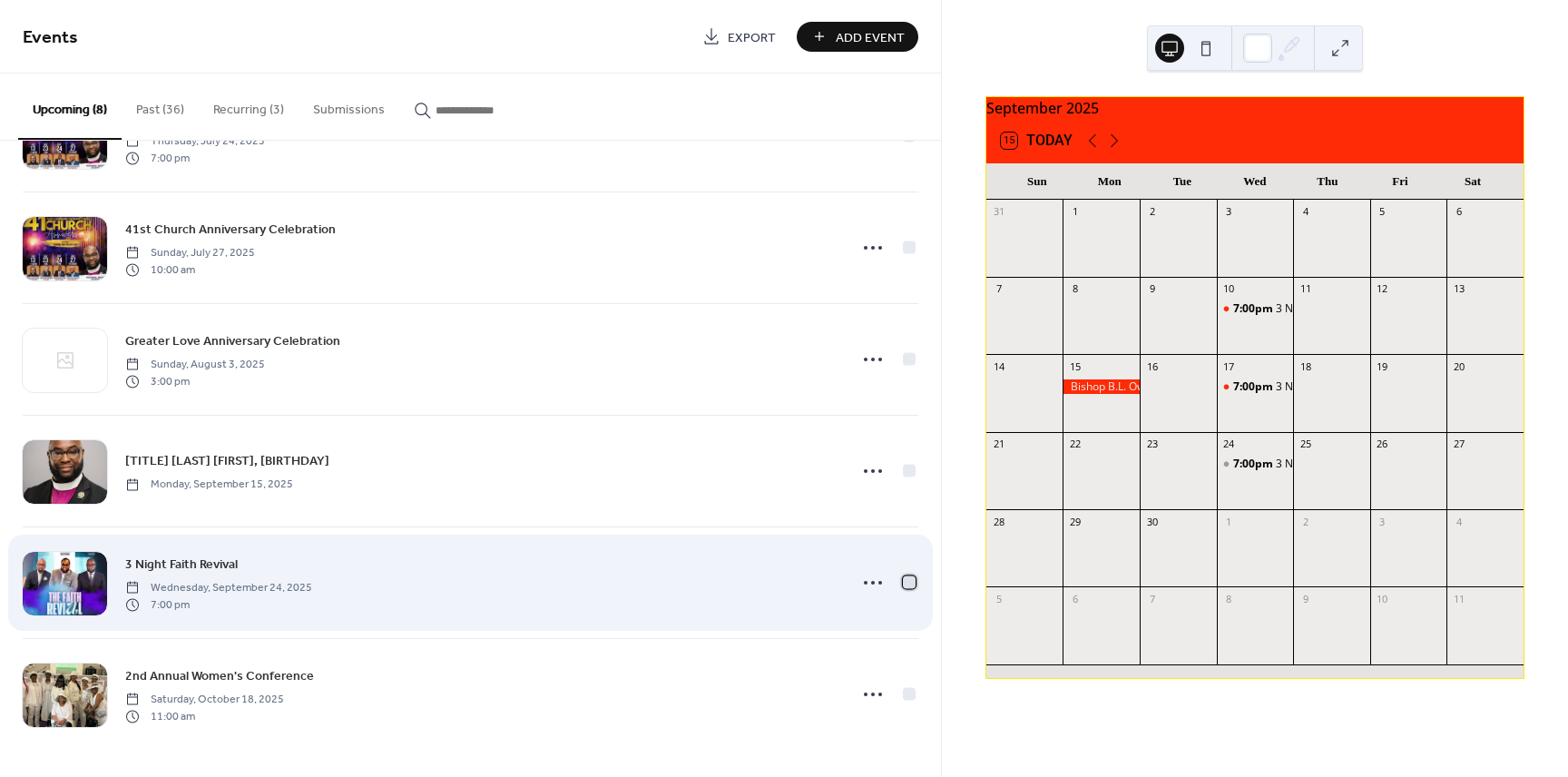 click at bounding box center [909, 582] 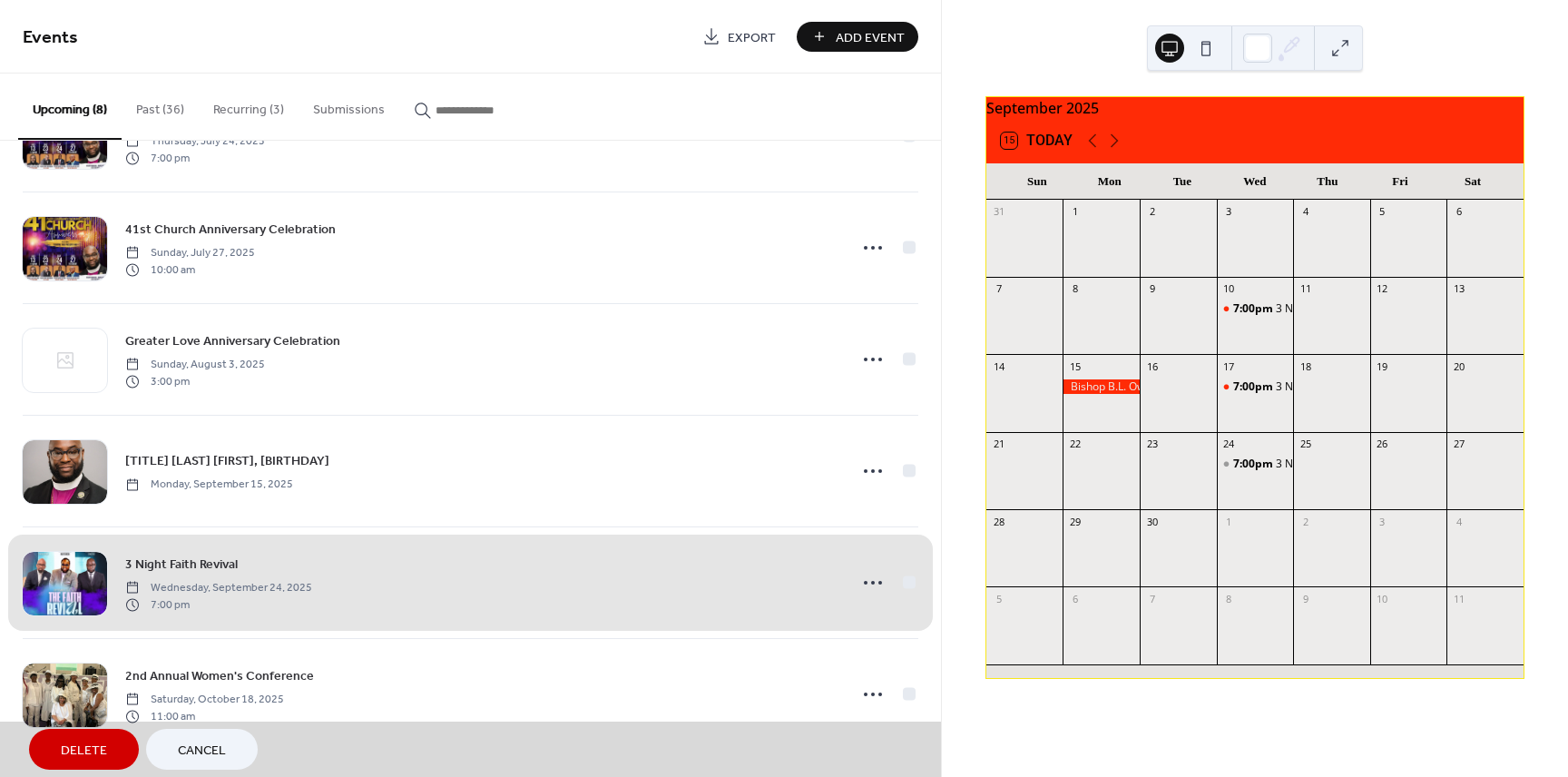 click on "Delete" at bounding box center (83, 751) 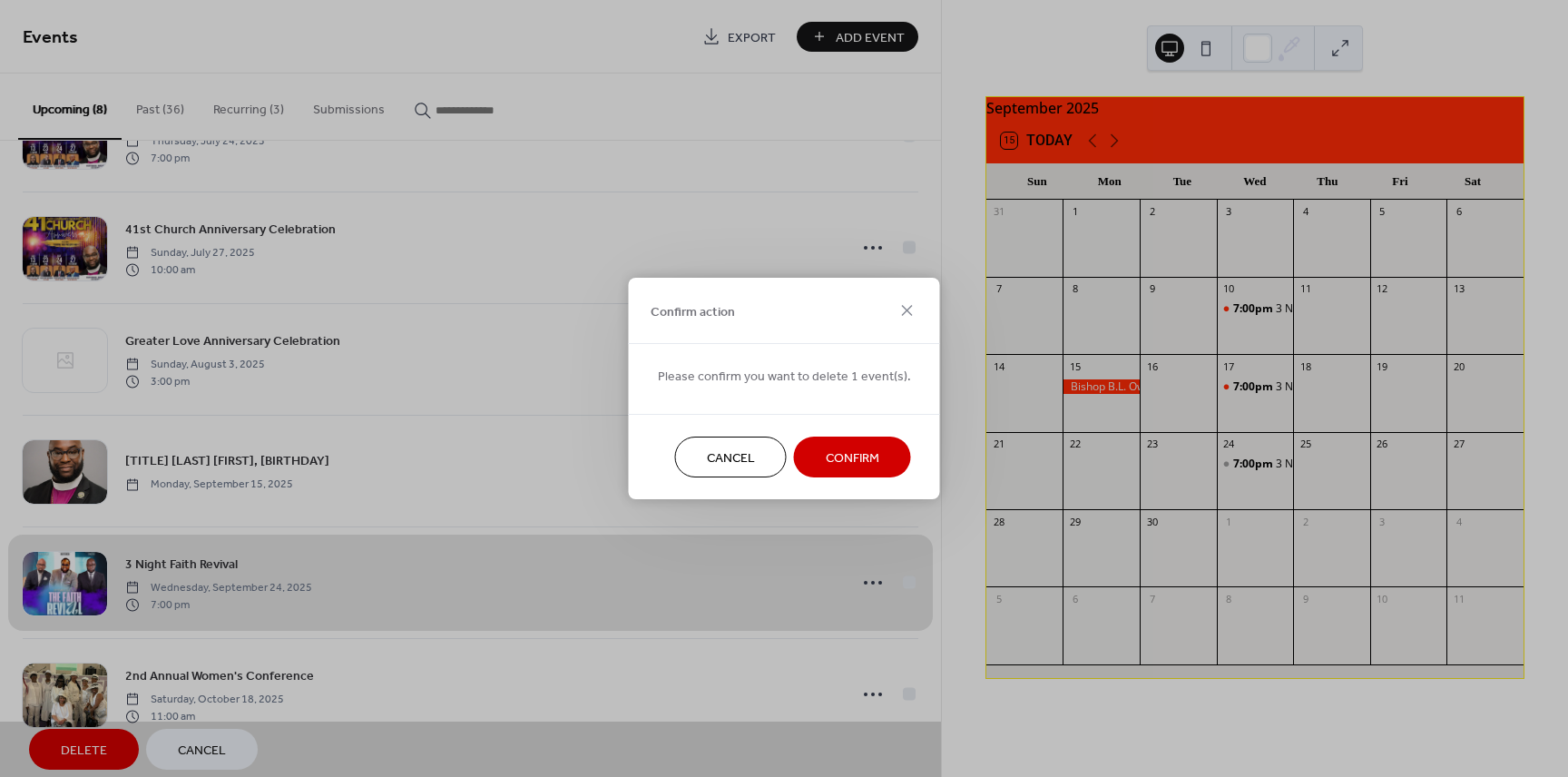 click on "Confirm" at bounding box center (852, 458) 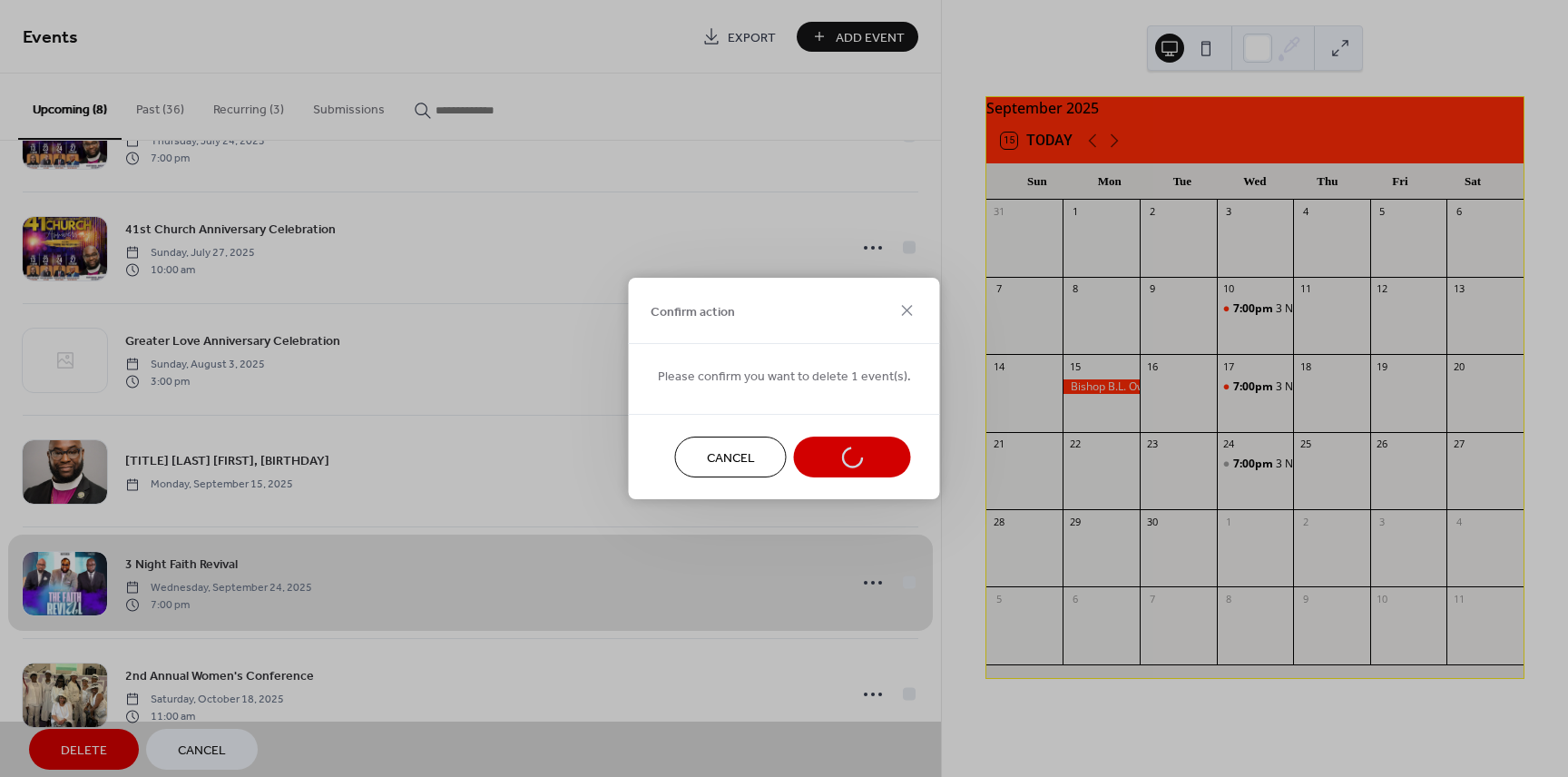 scroll, scrollTop: 199, scrollLeft: 0, axis: vertical 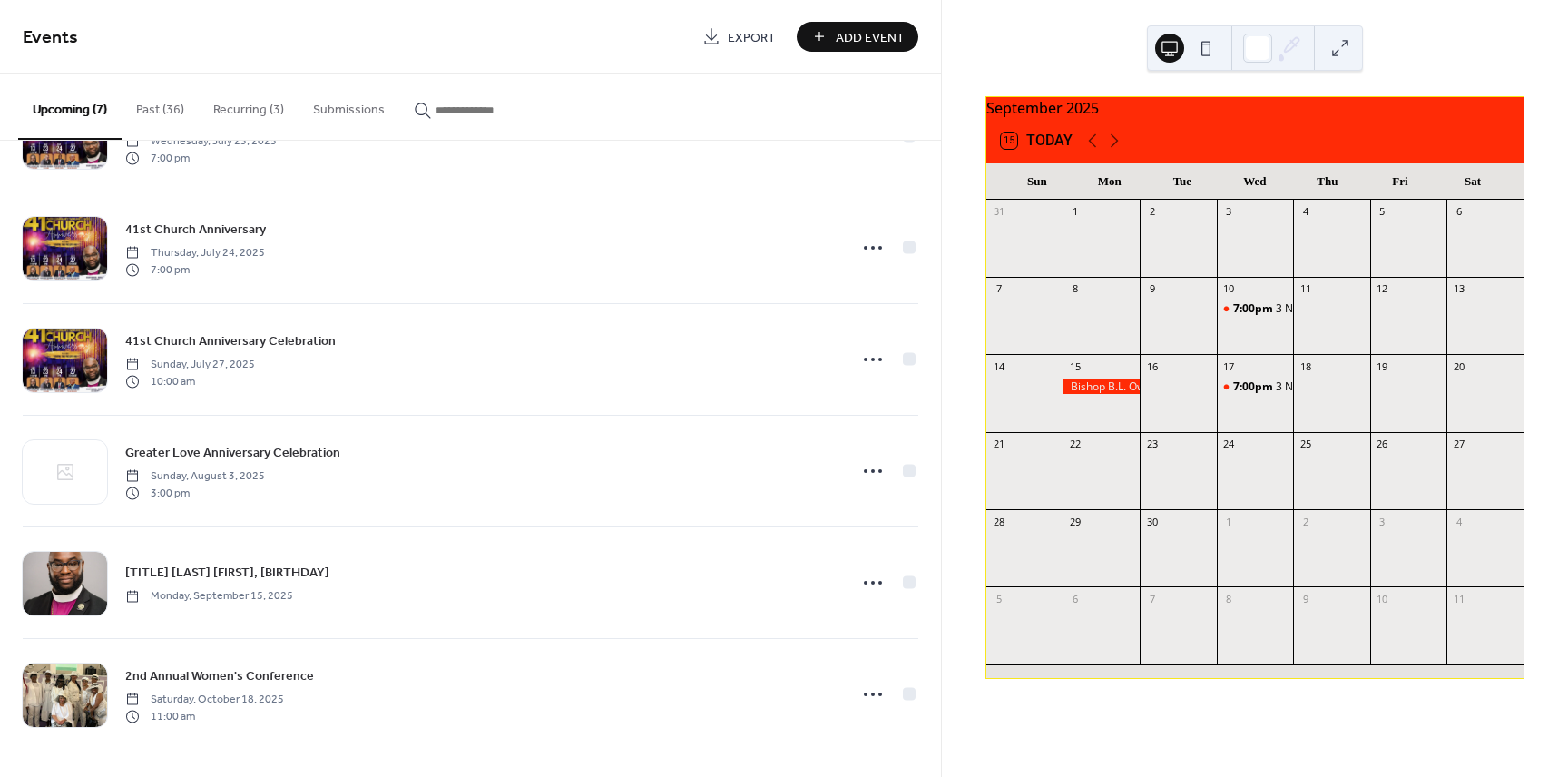 click on "Recurring (3)" at bounding box center [249, 105] 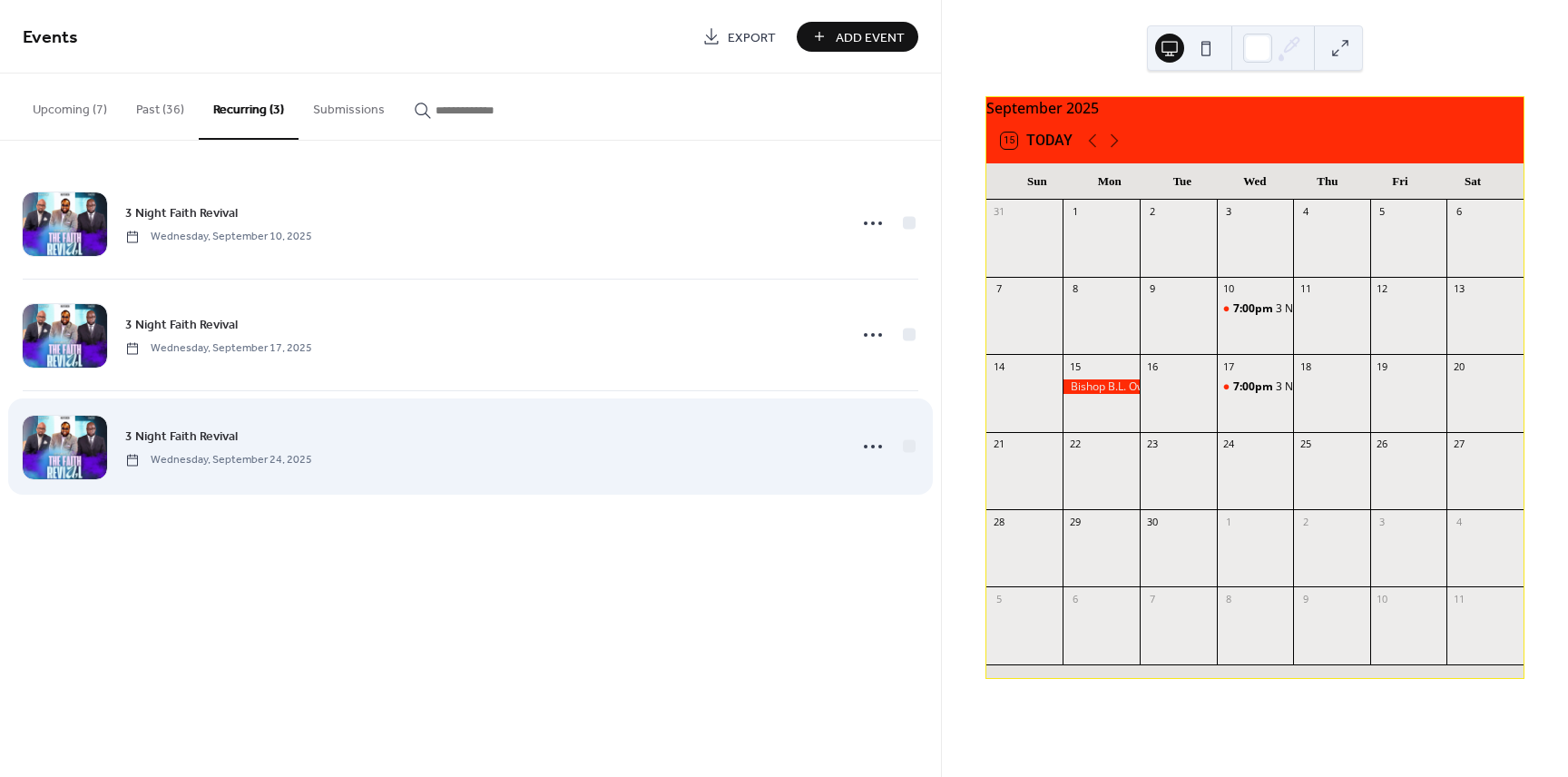 click on "3 Night Faith Revival Wednesday, September 24, 2025" at bounding box center (480, 446) 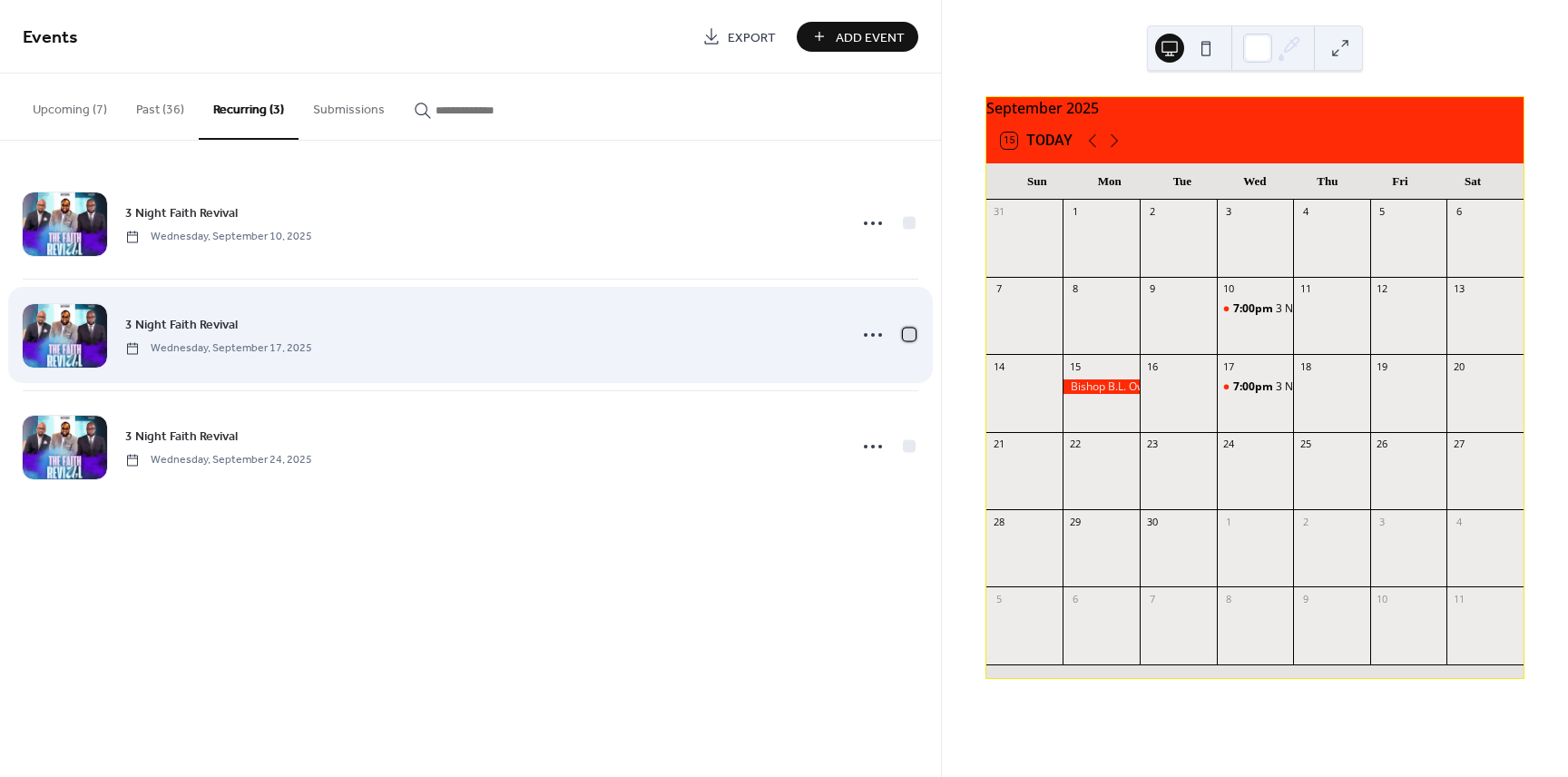 click at bounding box center (909, 334) 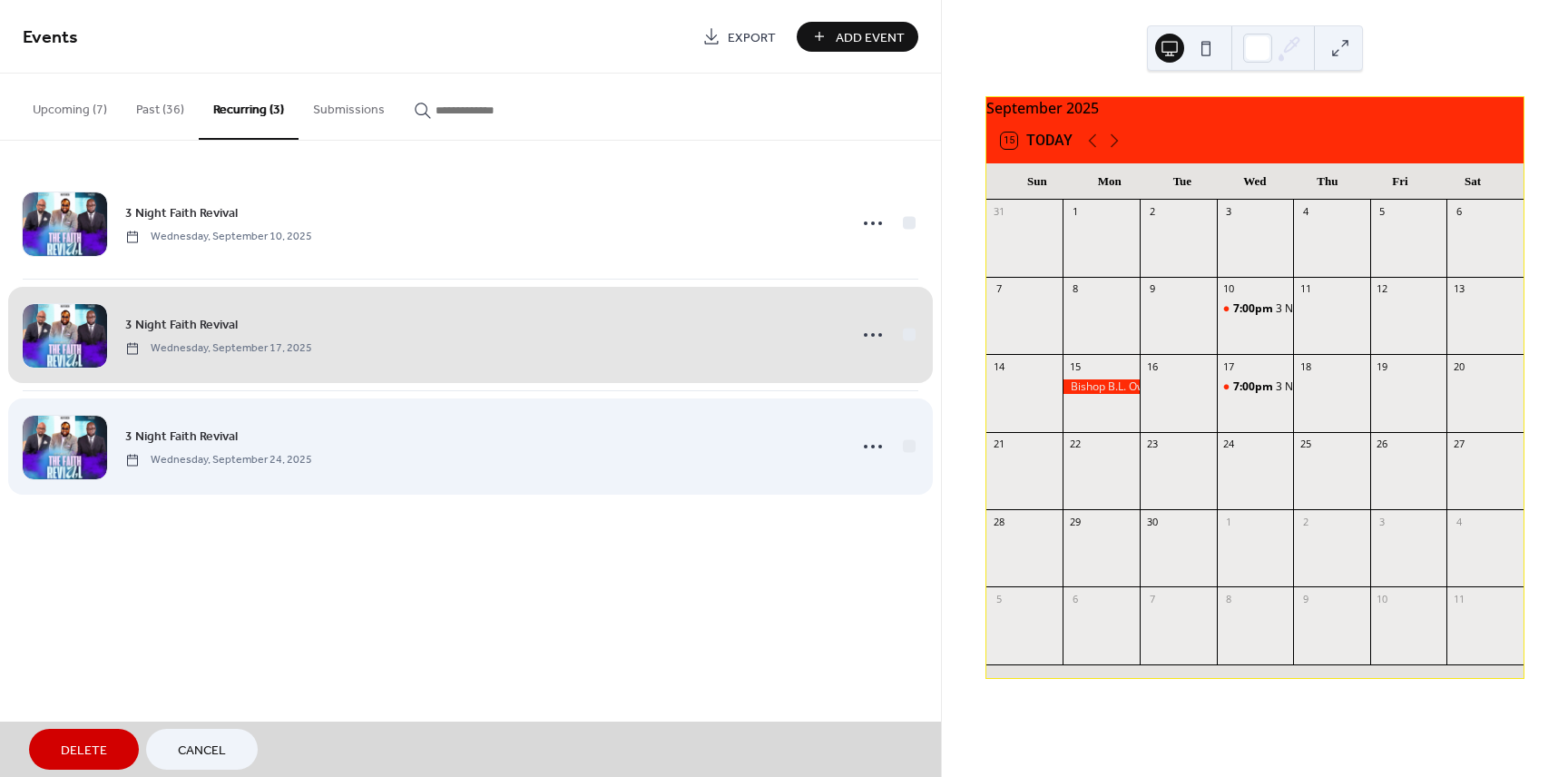 click on "3 Night Faith Revival Wednesday, September 24, 2025" at bounding box center (470, 446) 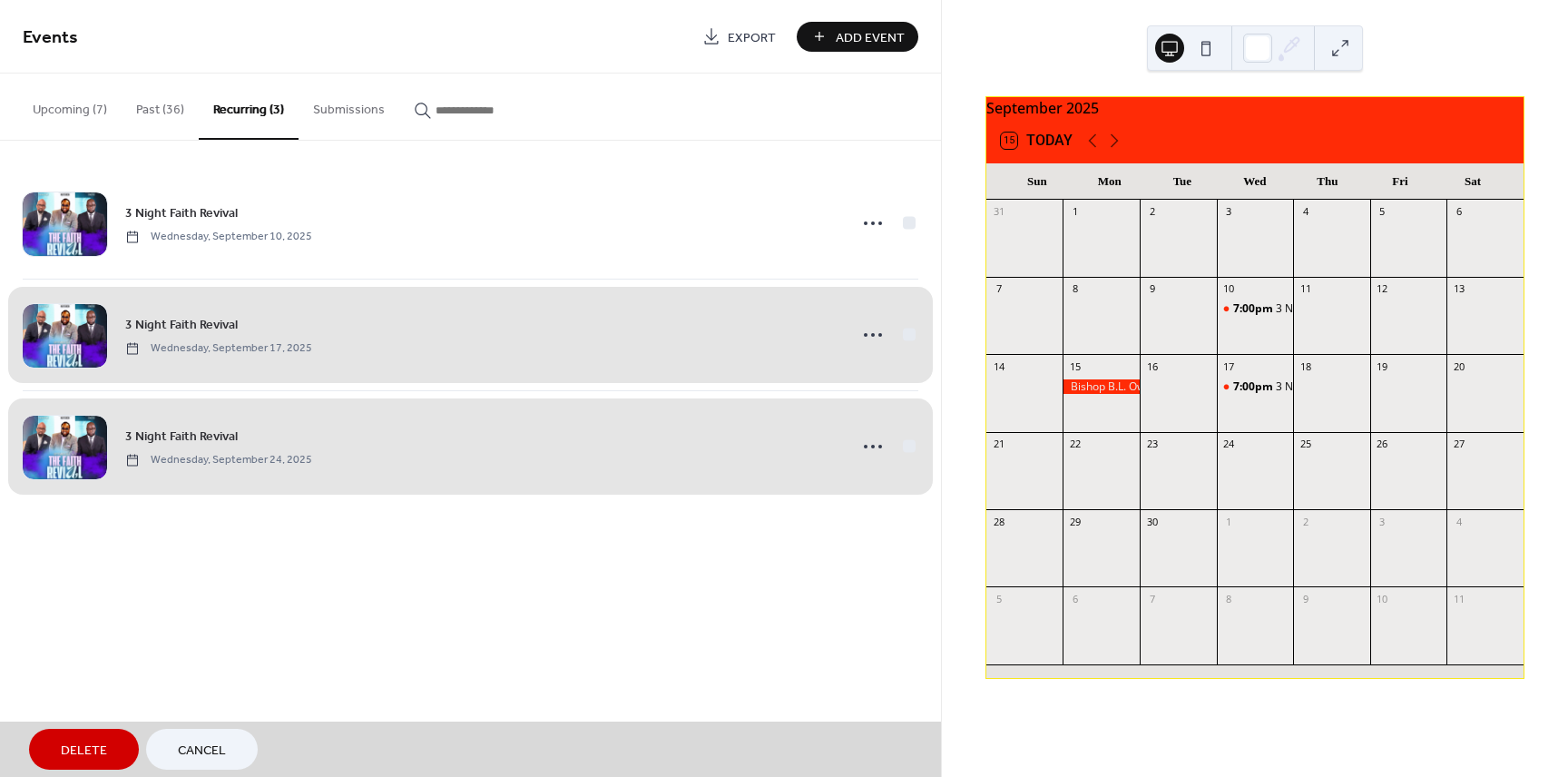 click on "Delete" at bounding box center (83, 751) 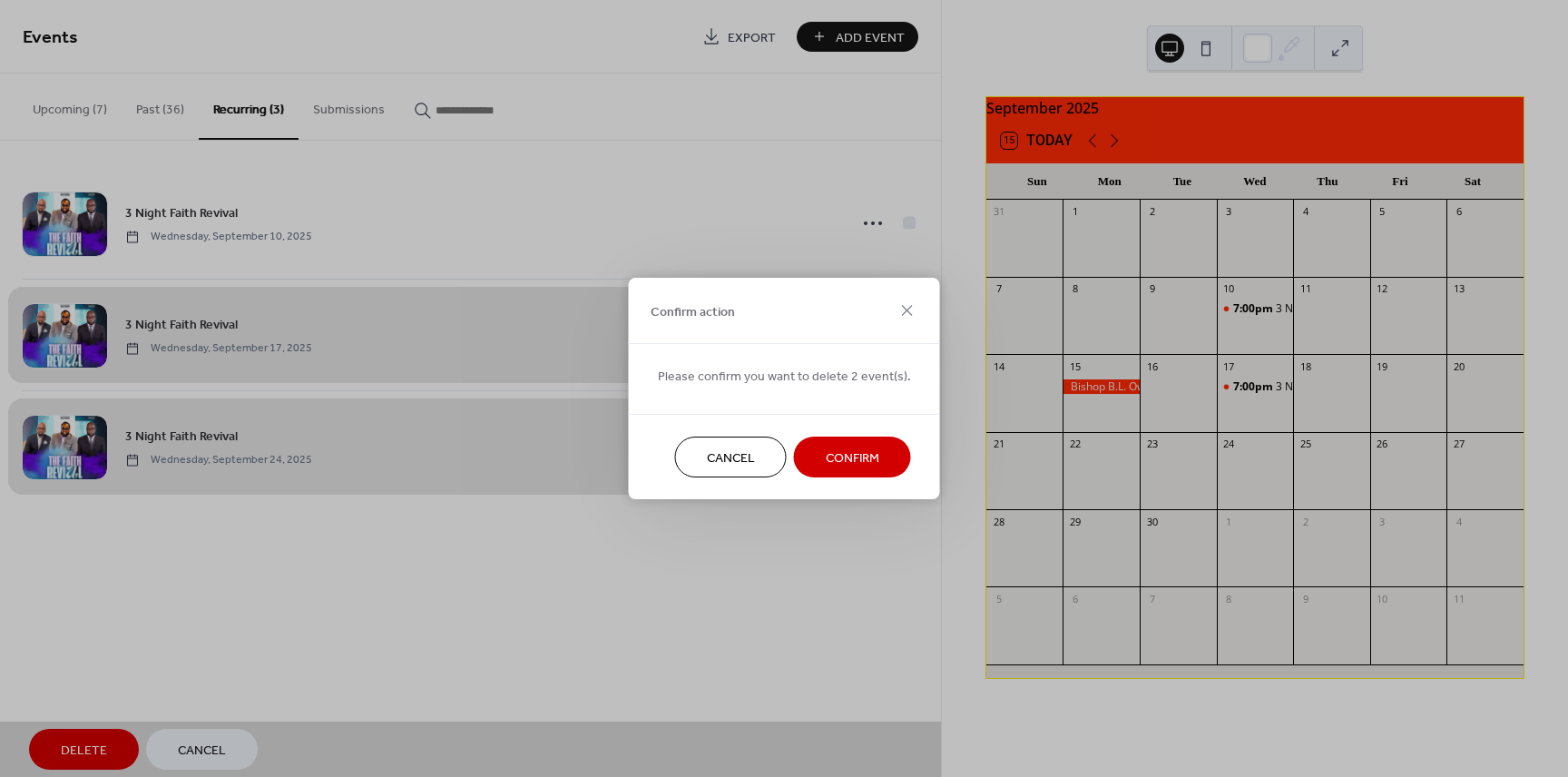 click on "Confirm action Please confirm you want to delete 2 event(s). Cancel Confirm" at bounding box center (784, 388) 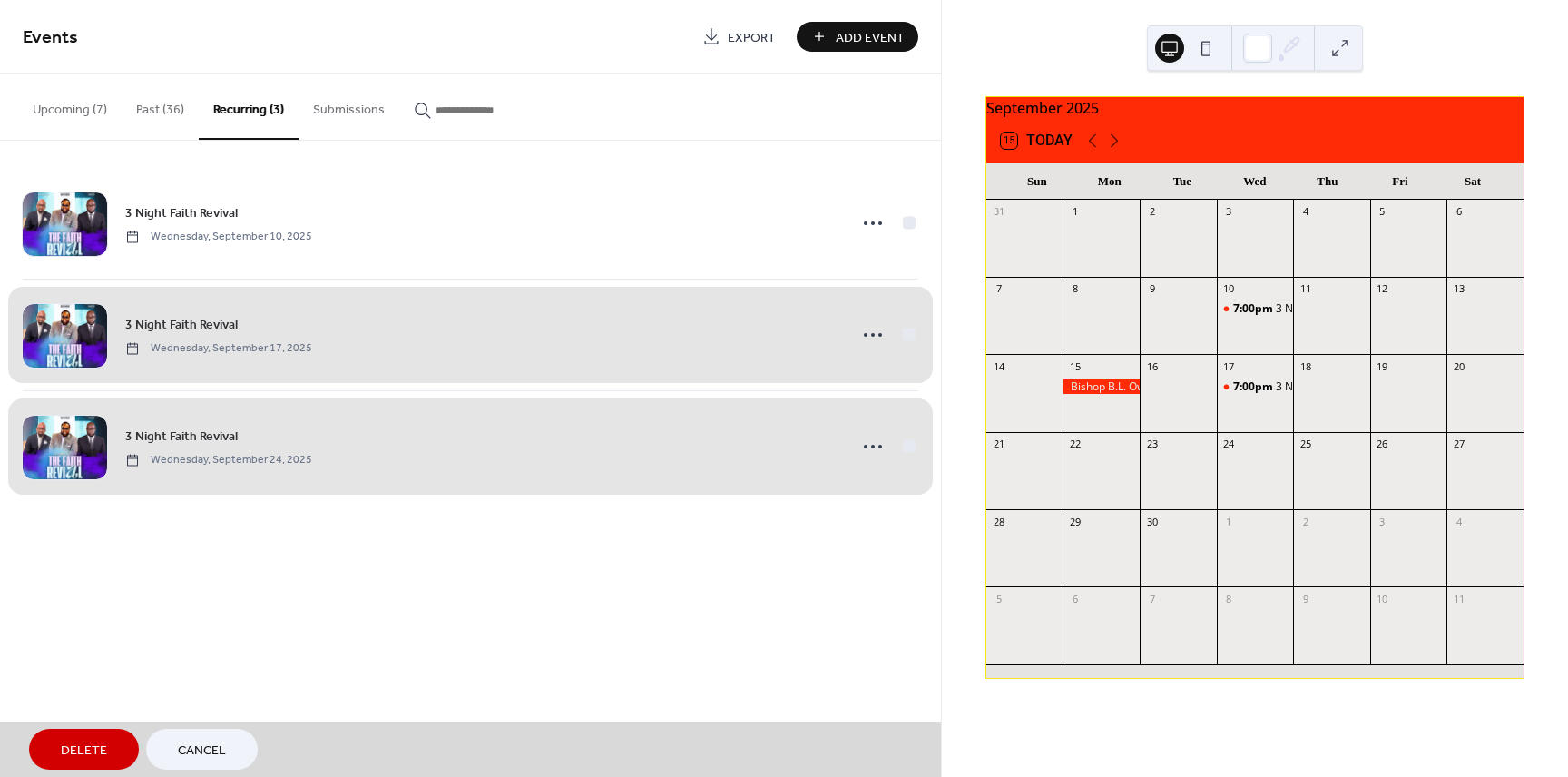 click on "3 Night Faith Revival Wednesday, September 17, 2025" at bounding box center (470, 334) 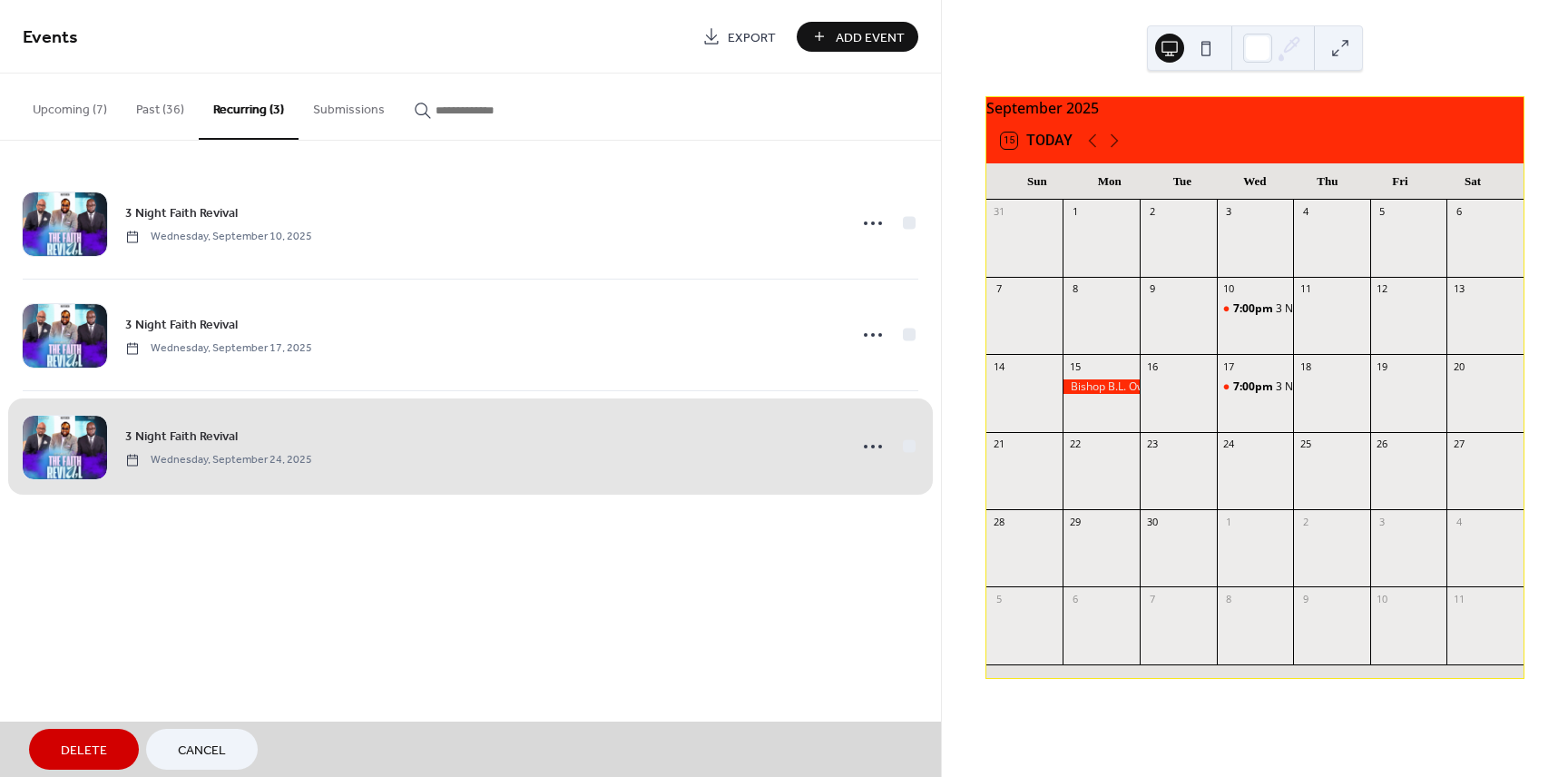 click on "Delete" at bounding box center [83, 751] 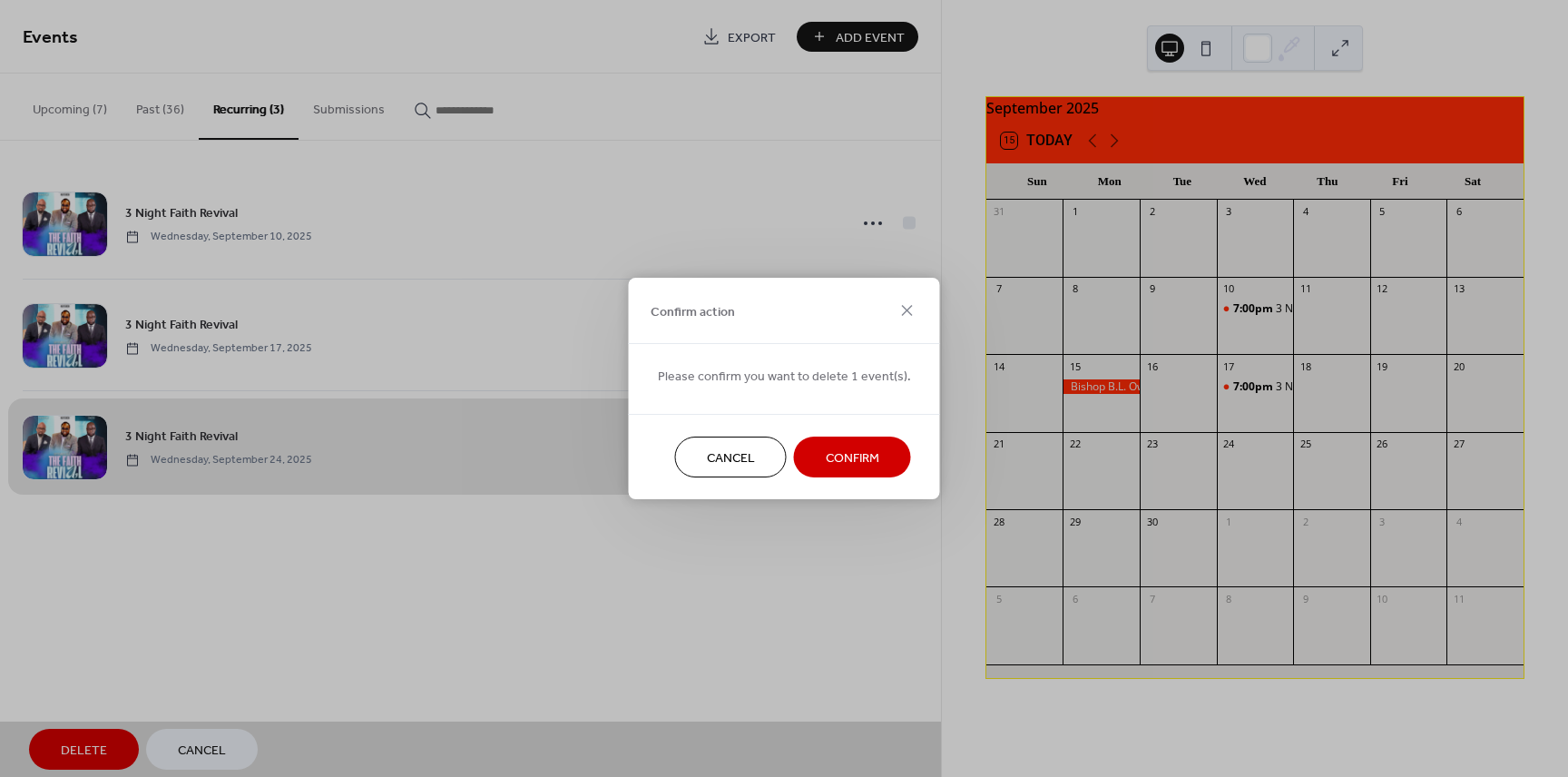 click on "Confirm" at bounding box center (852, 458) 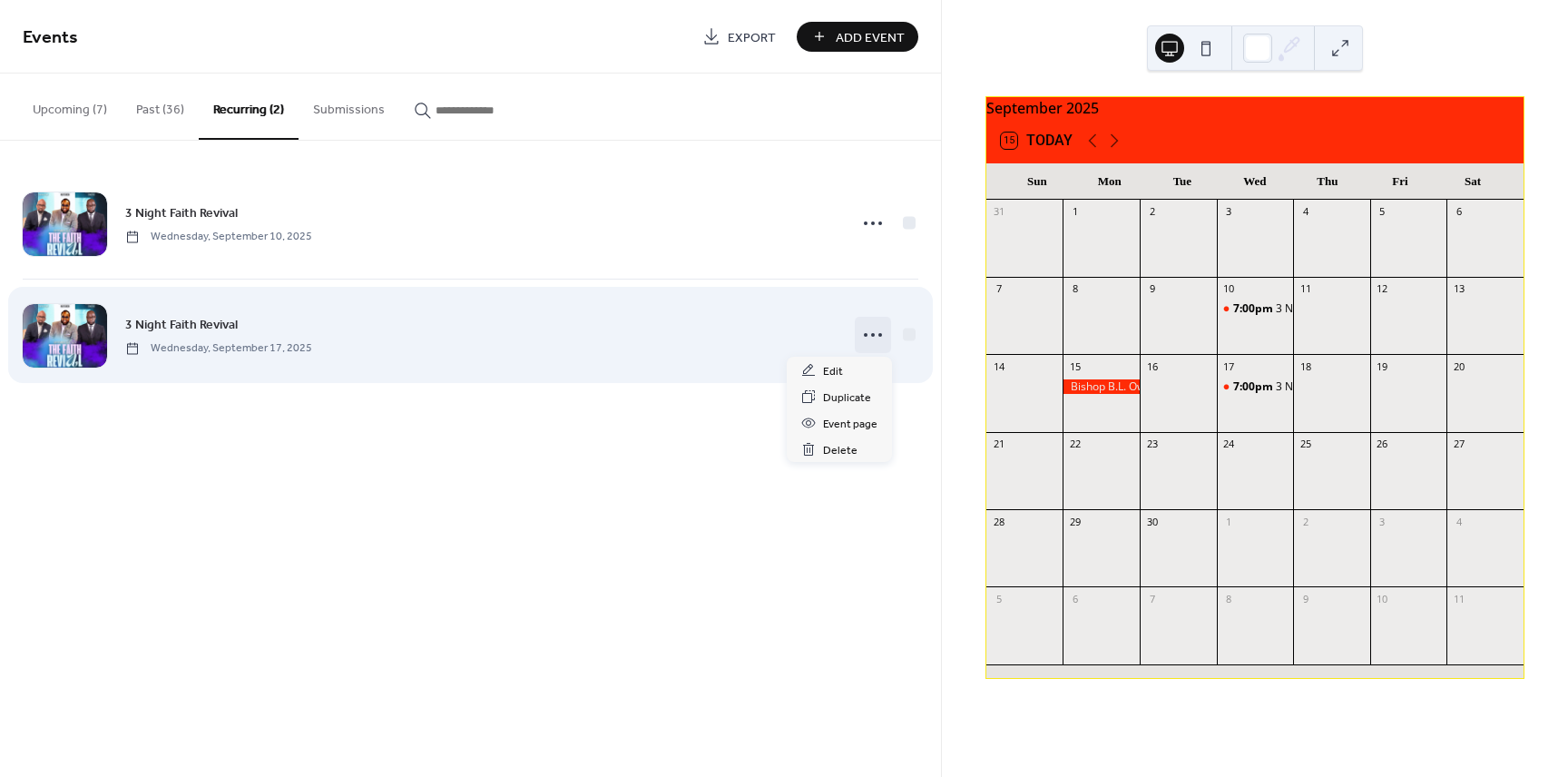 click 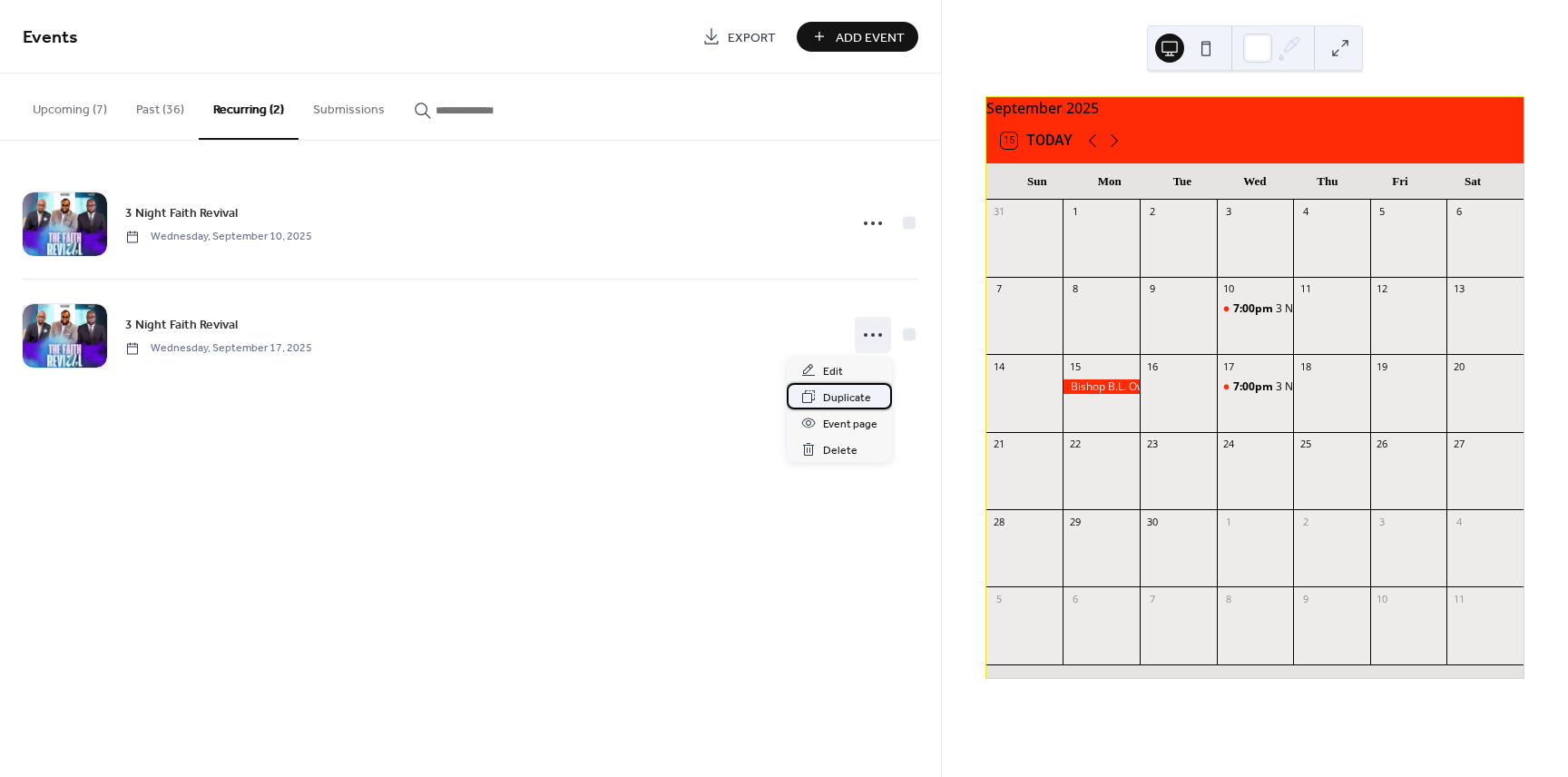 click on "Duplicate" at bounding box center (847, 398) 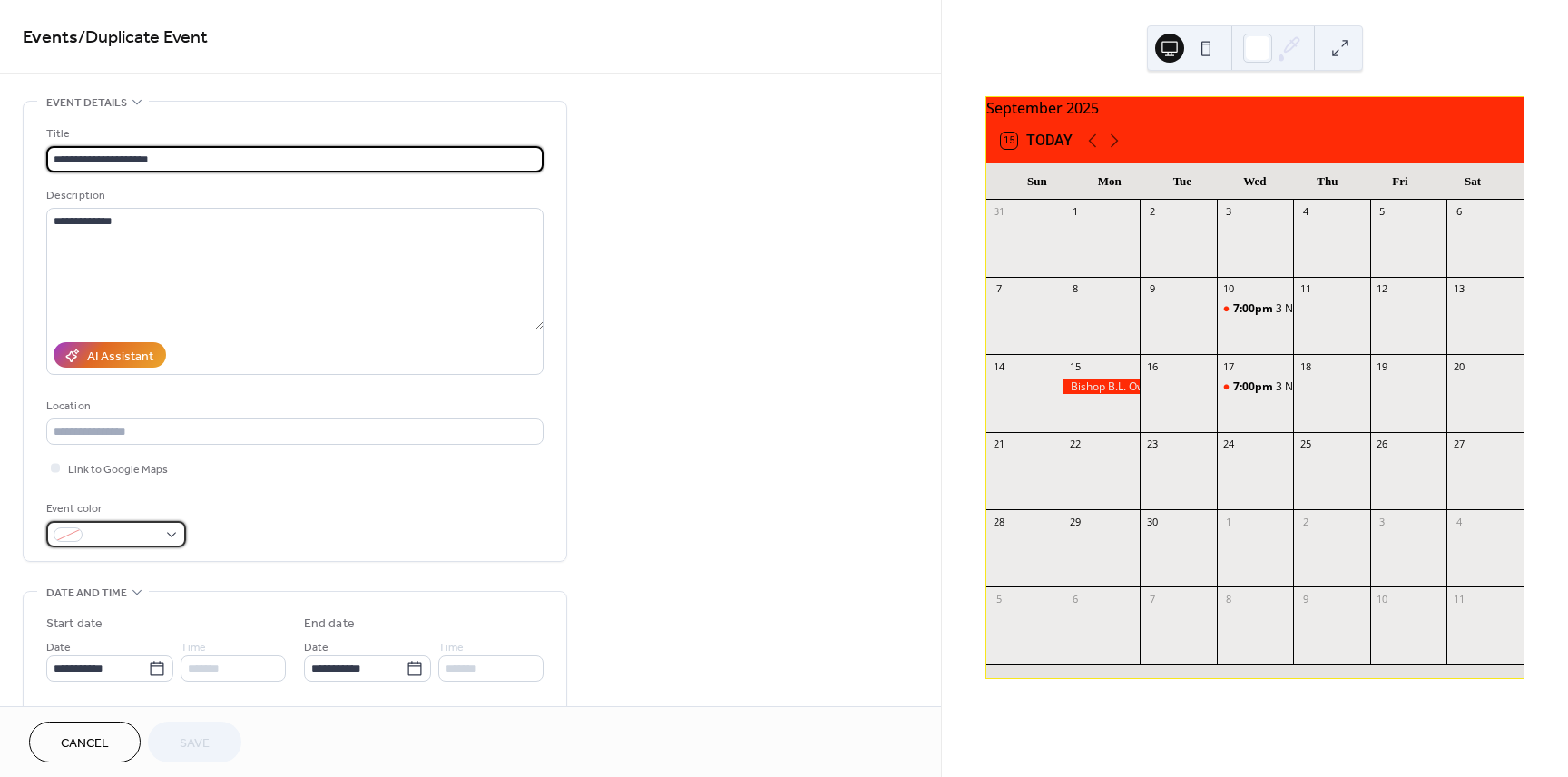 click at bounding box center [116, 534] 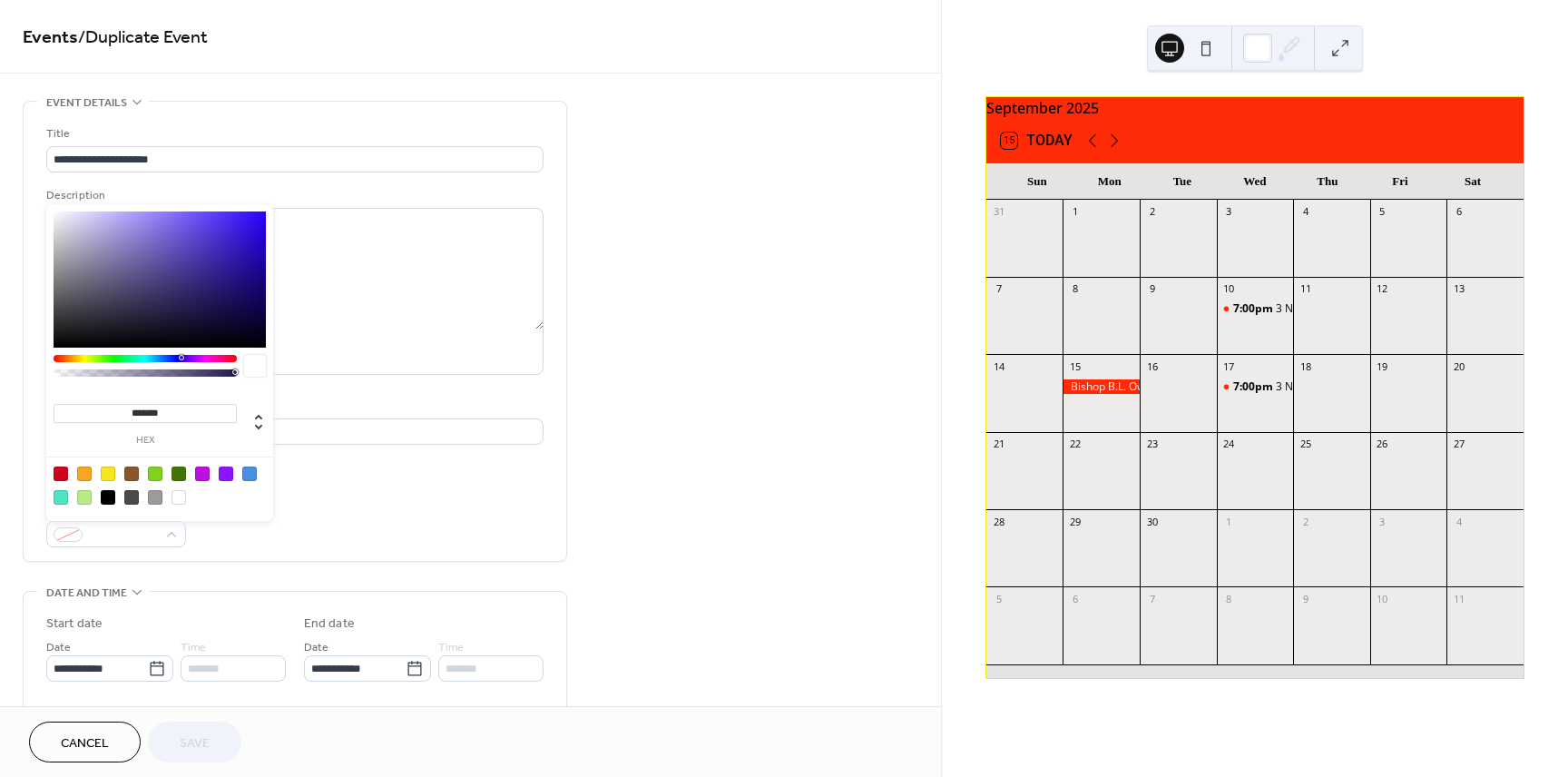 click at bounding box center [155, 497] 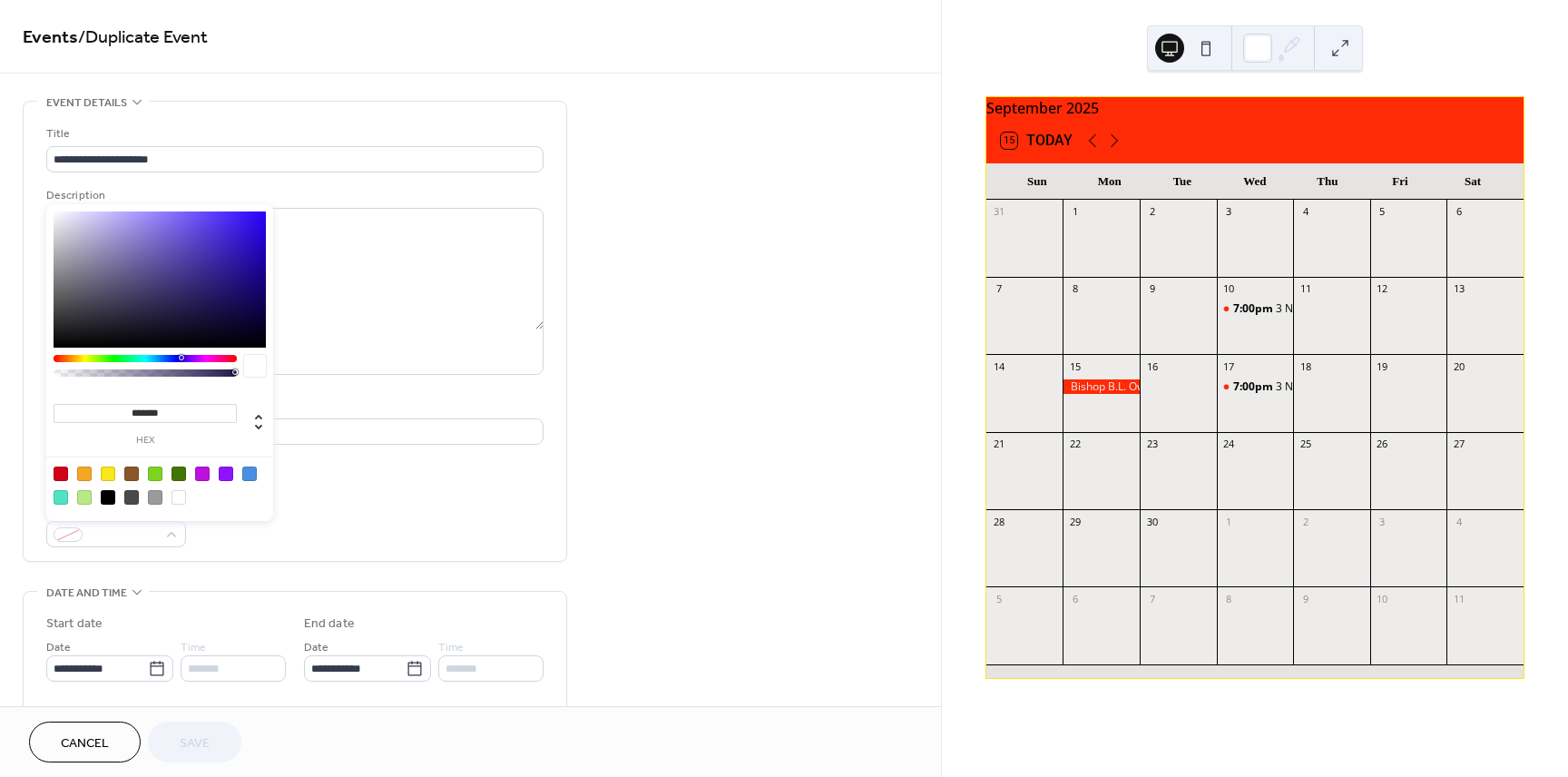 type on "*******" 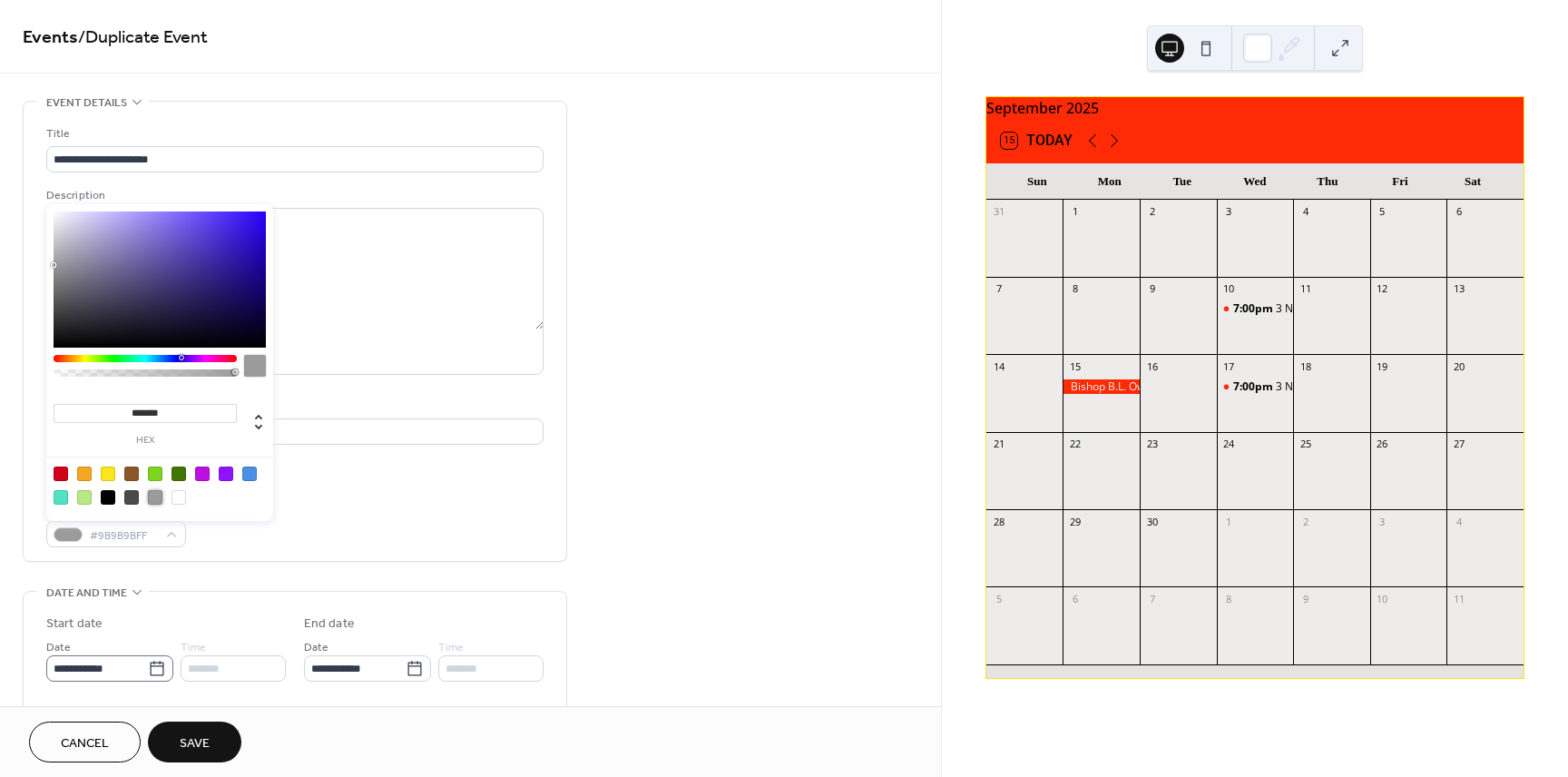 click 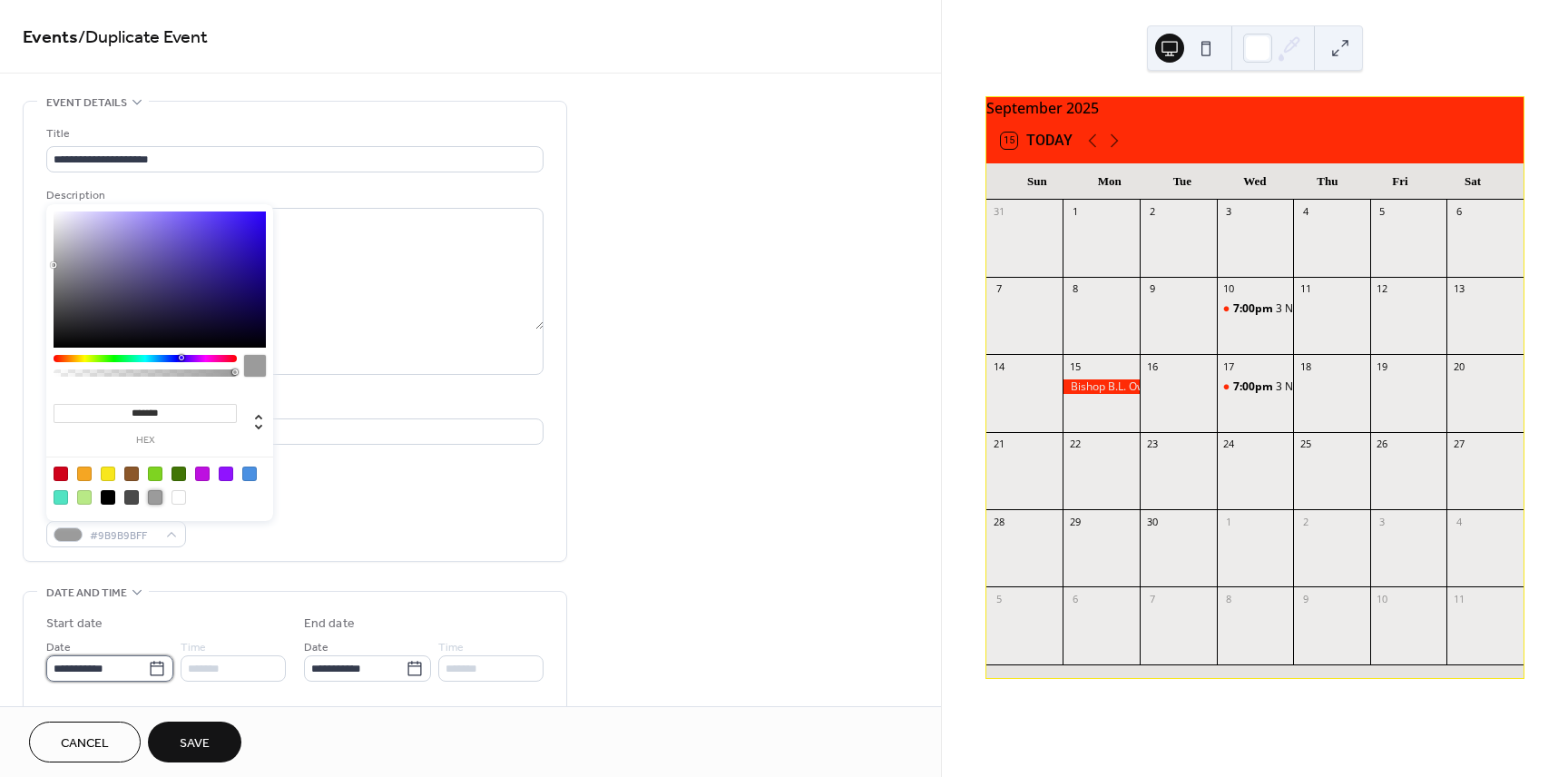 click on "**********" at bounding box center [97, 668] 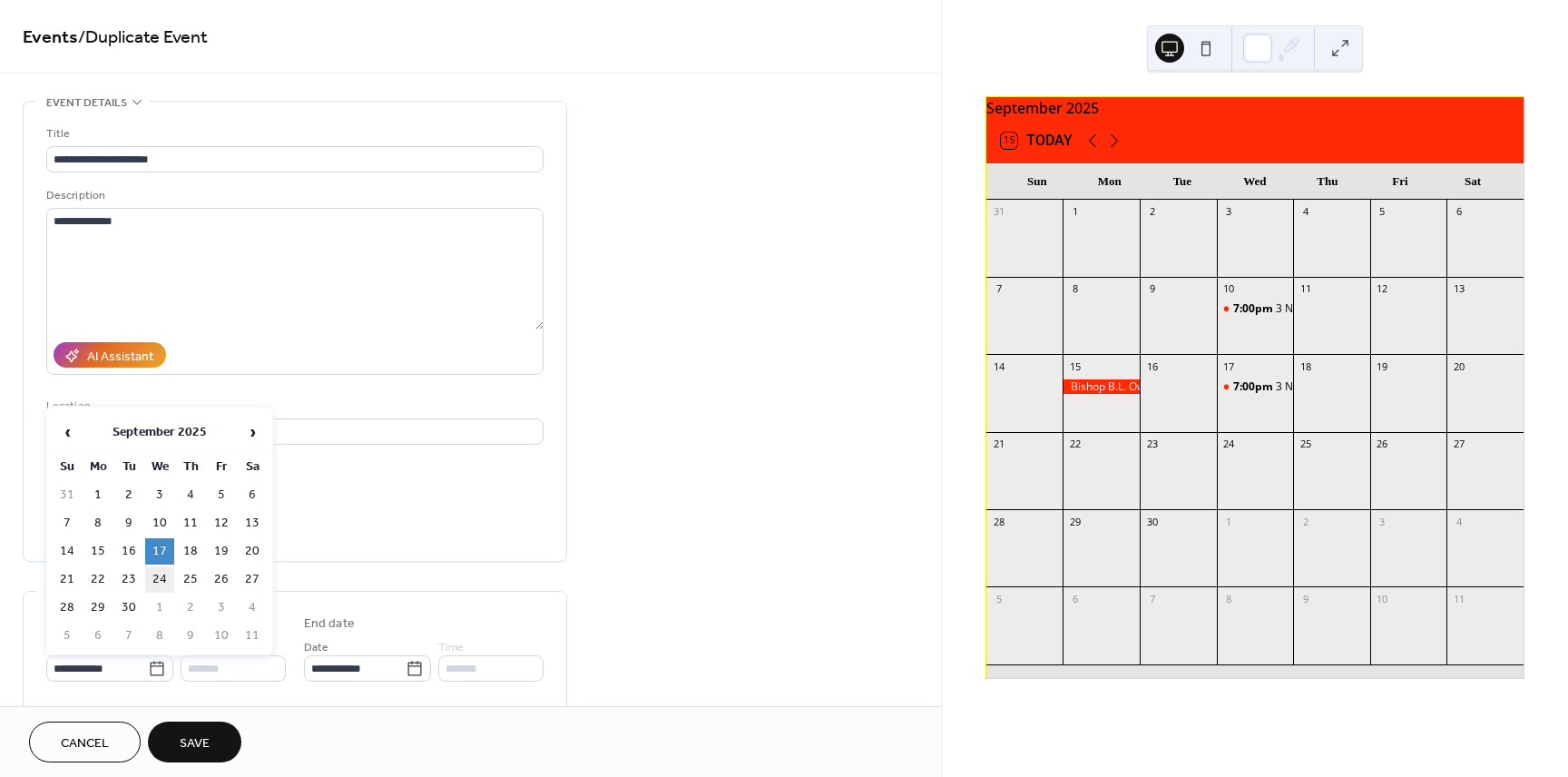 click on "24" at bounding box center [160, 579] 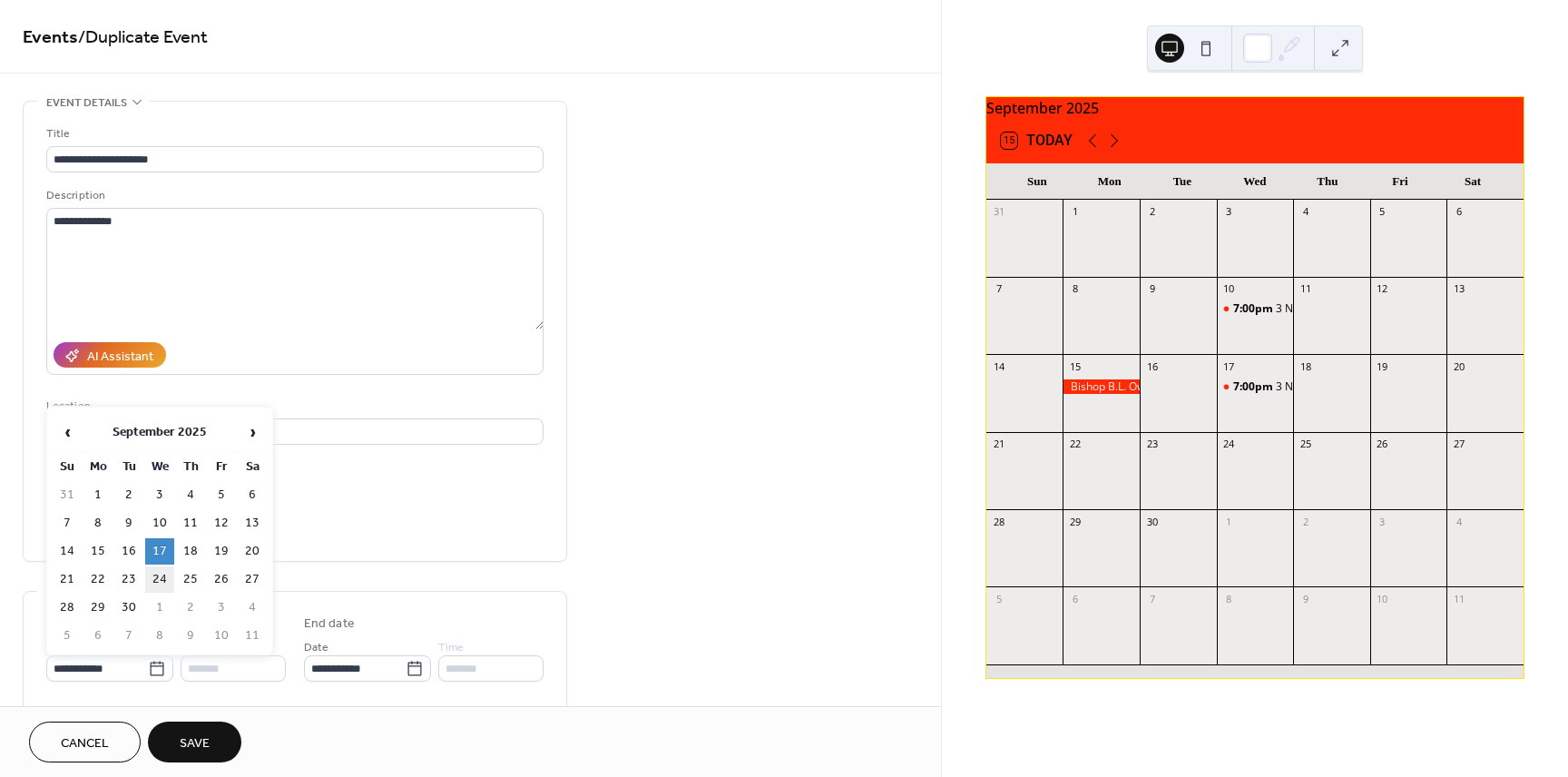 type on "**********" 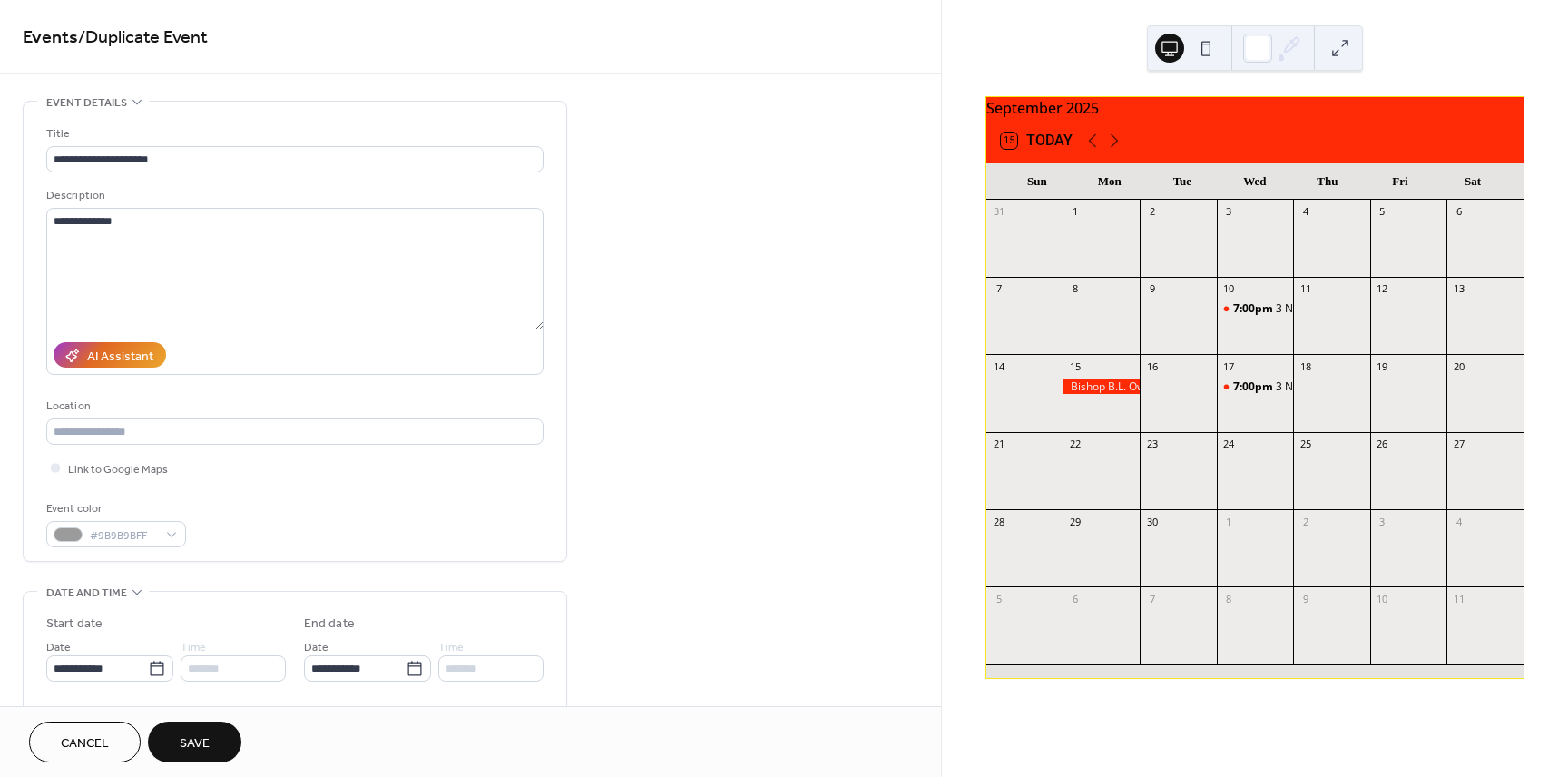 click on "Save" at bounding box center [194, 743] 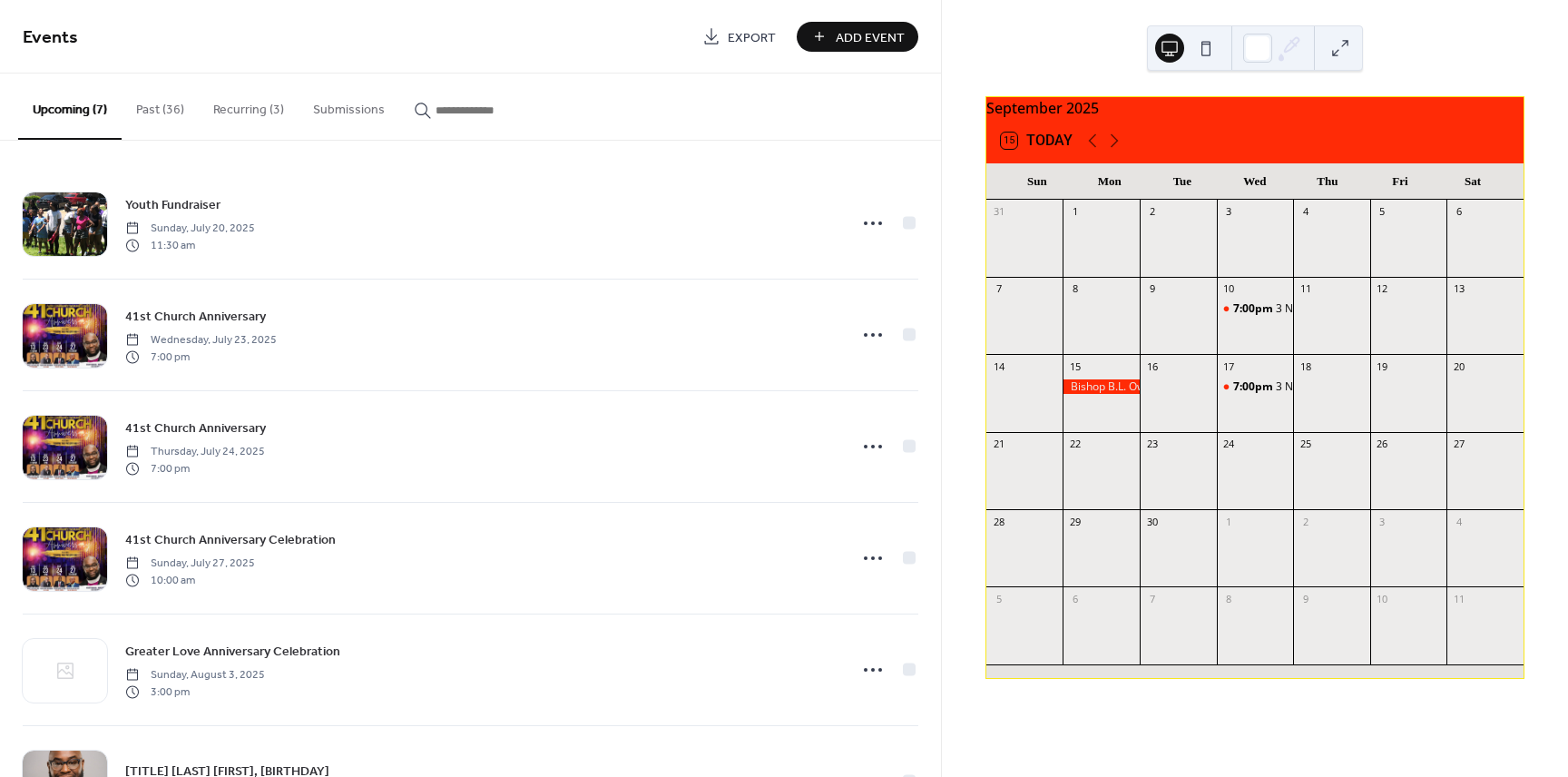 click on "Recurring (3)" at bounding box center [249, 105] 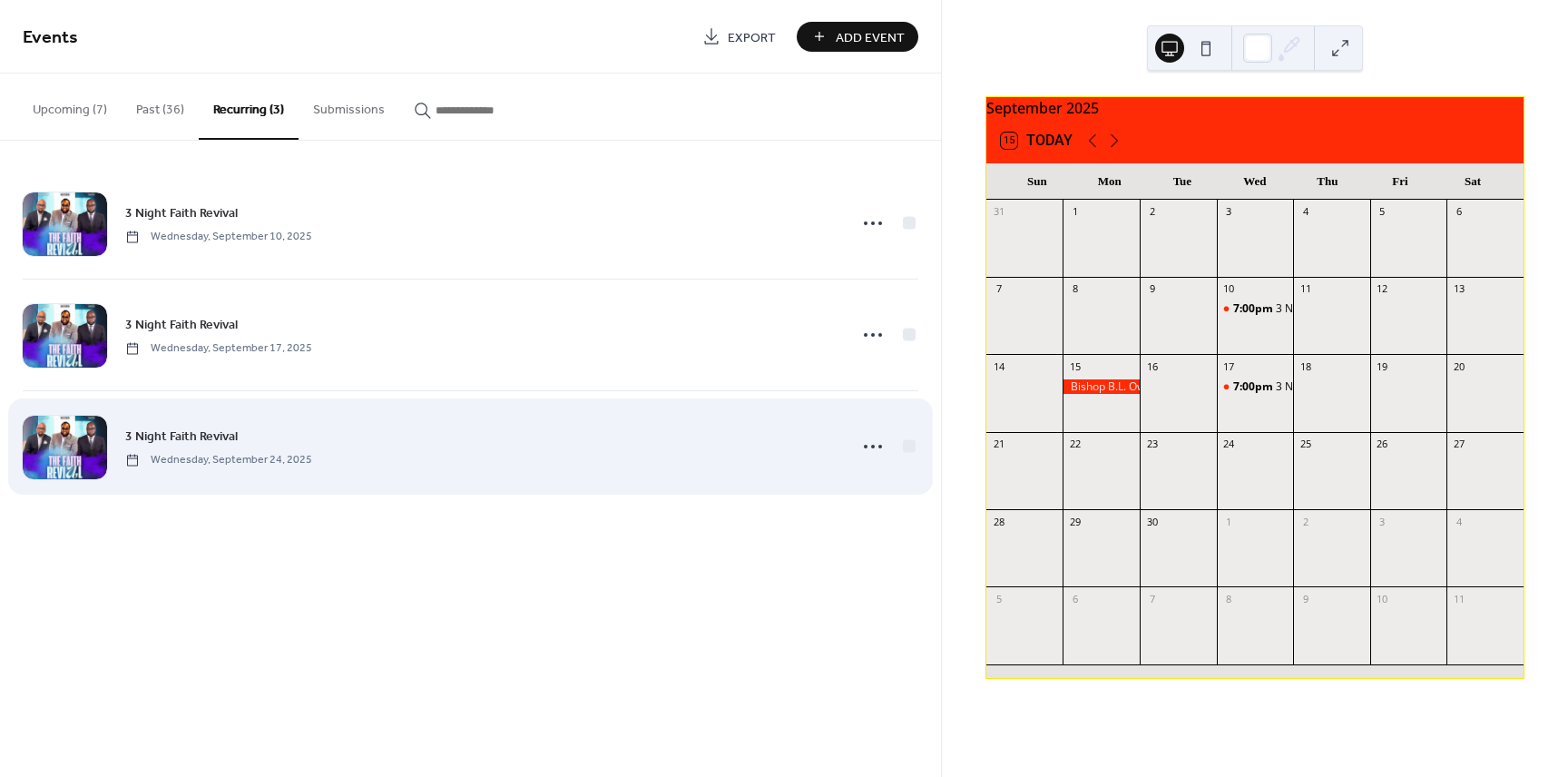 click on "3 Night Faith Revival Wednesday, September 24, 2025" at bounding box center (480, 446) 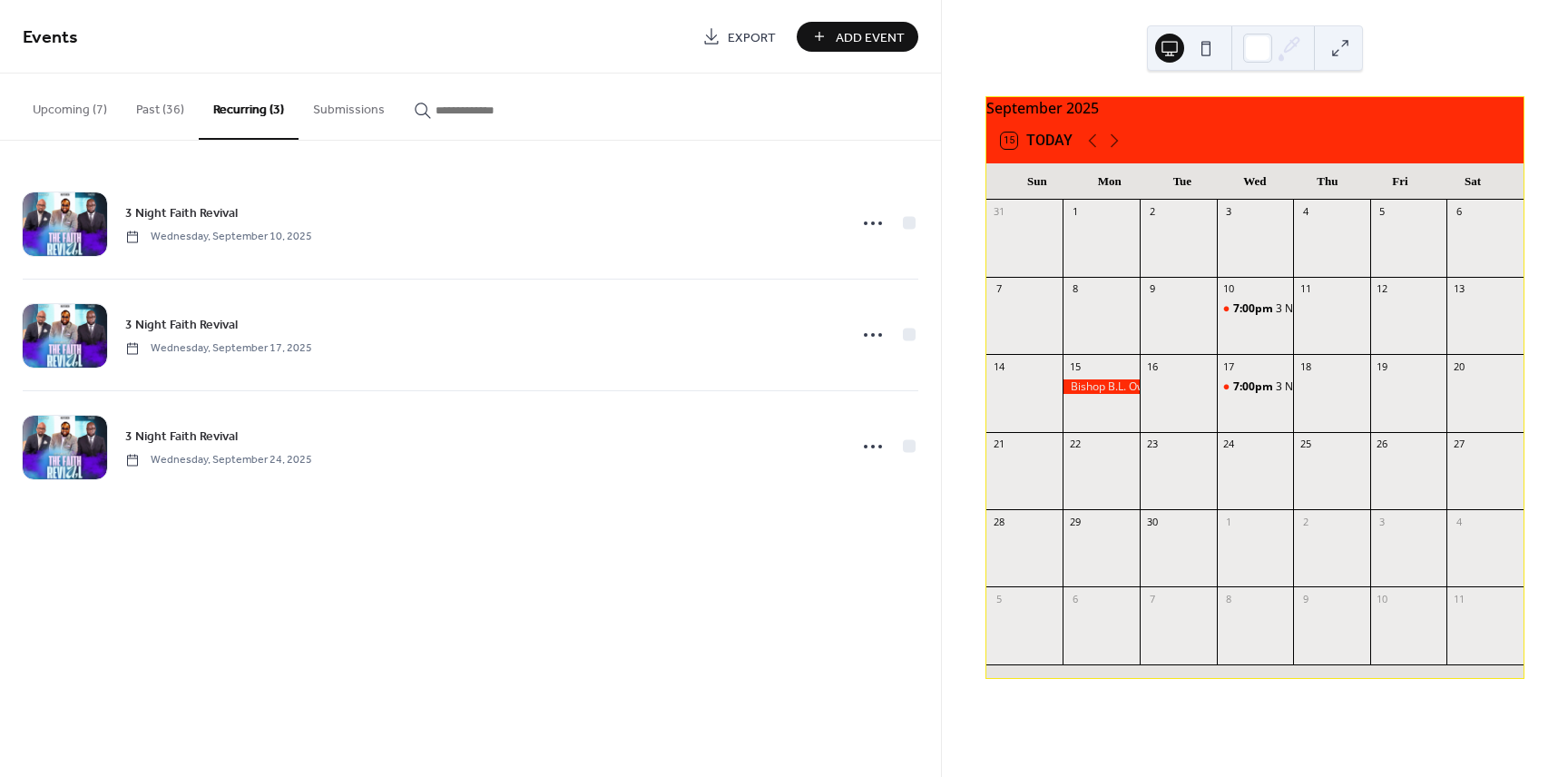 click at bounding box center [1255, 479] 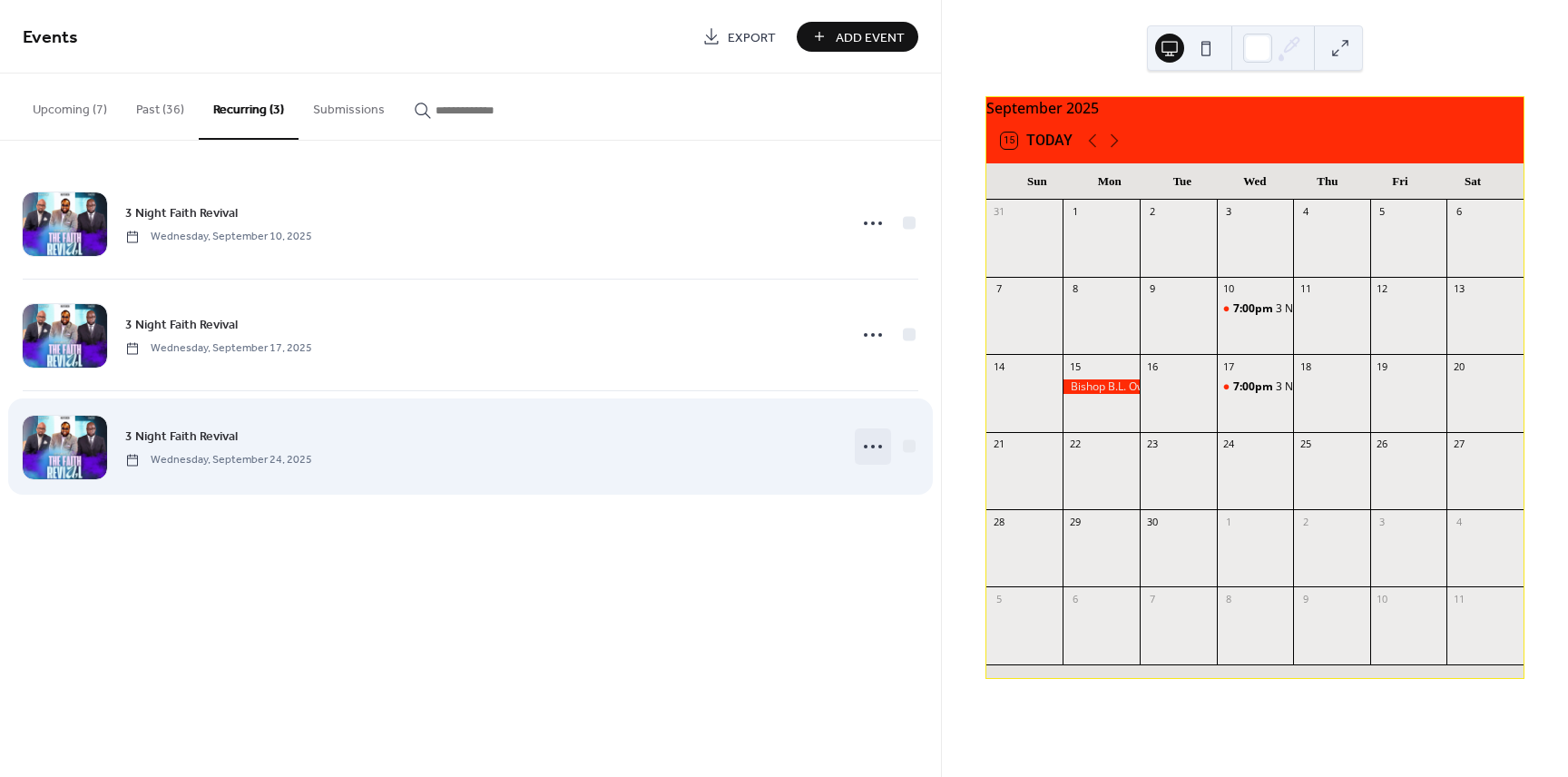 click 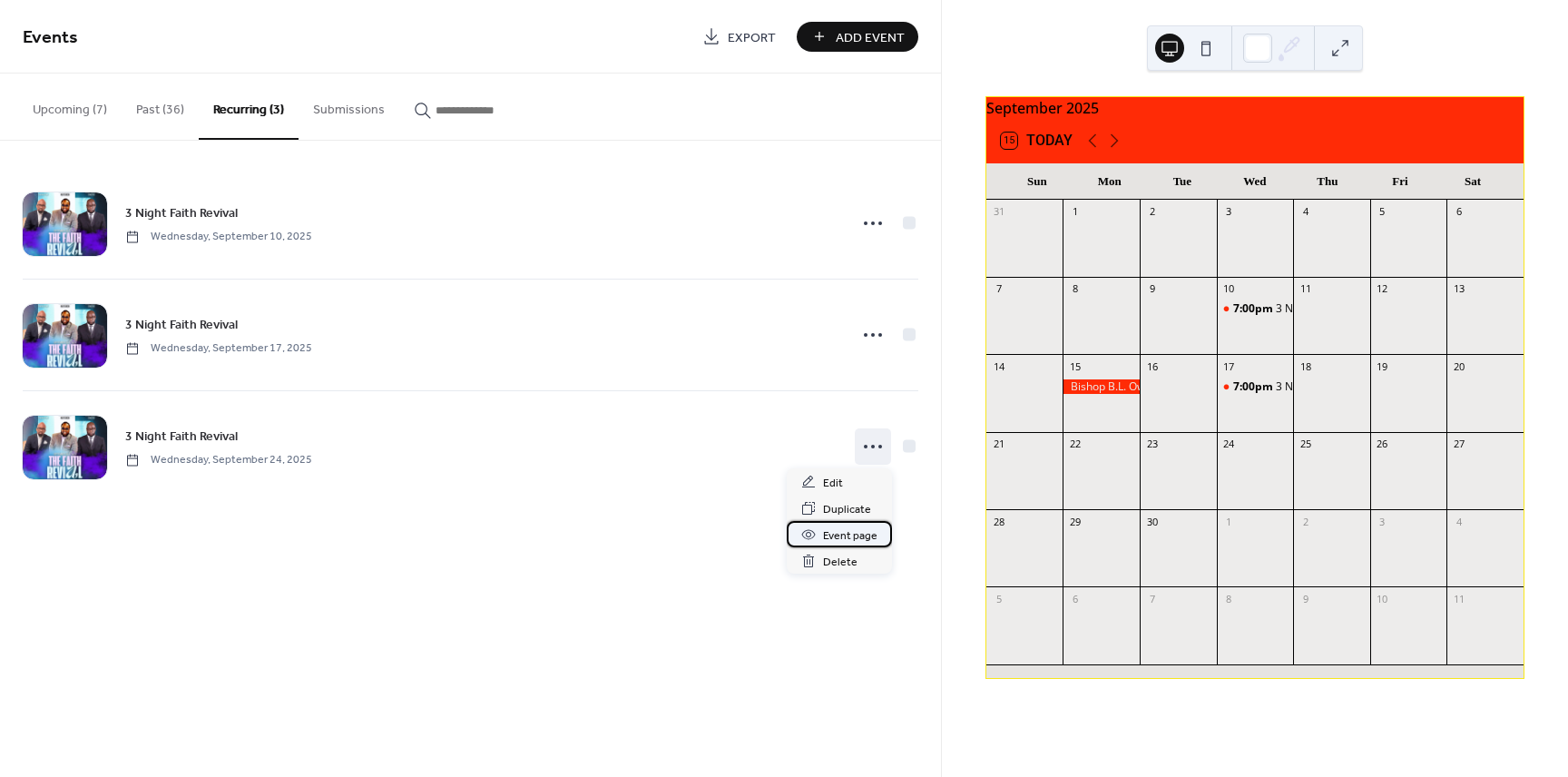 click on "Event page" at bounding box center (850, 536) 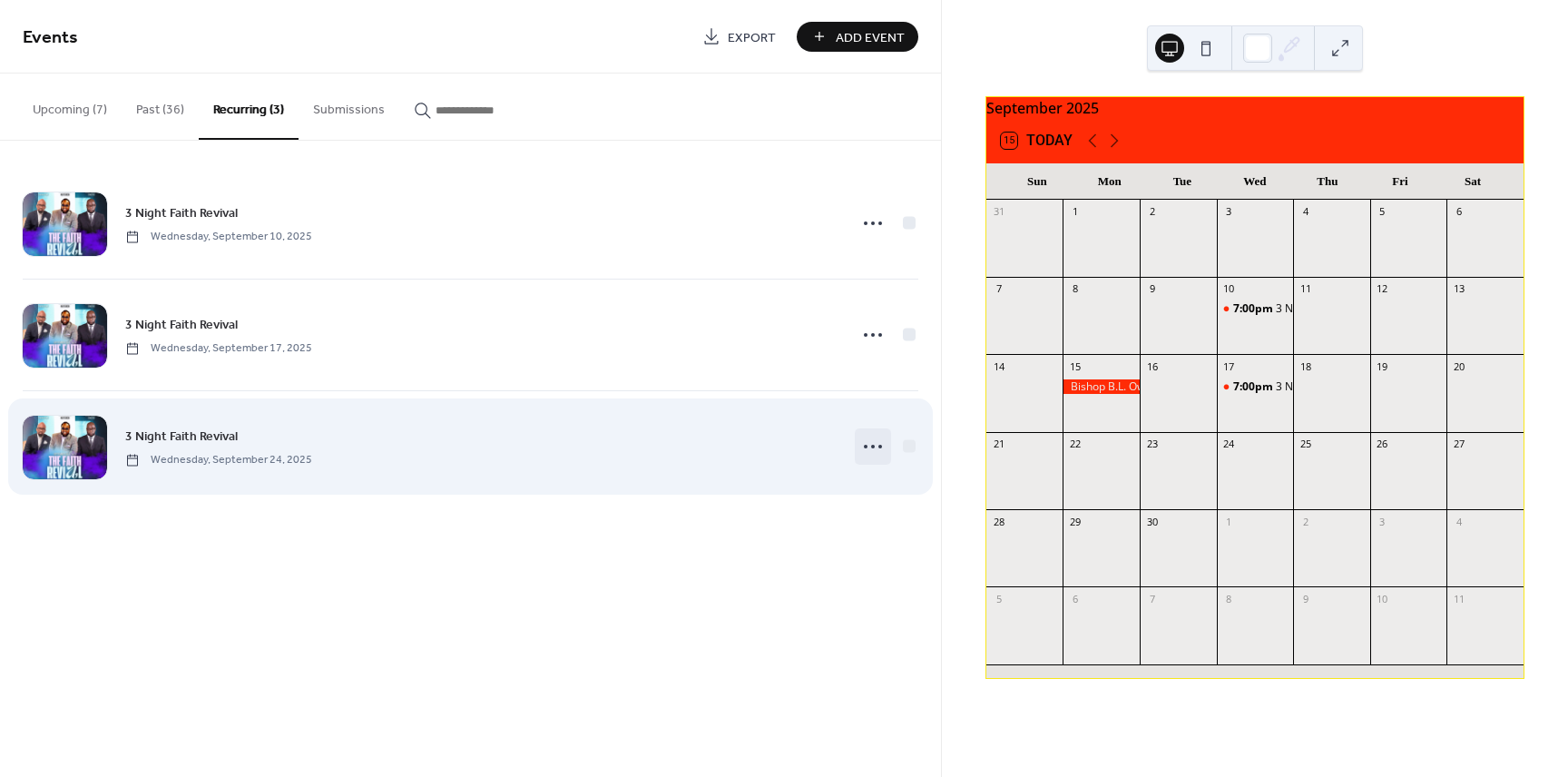 click 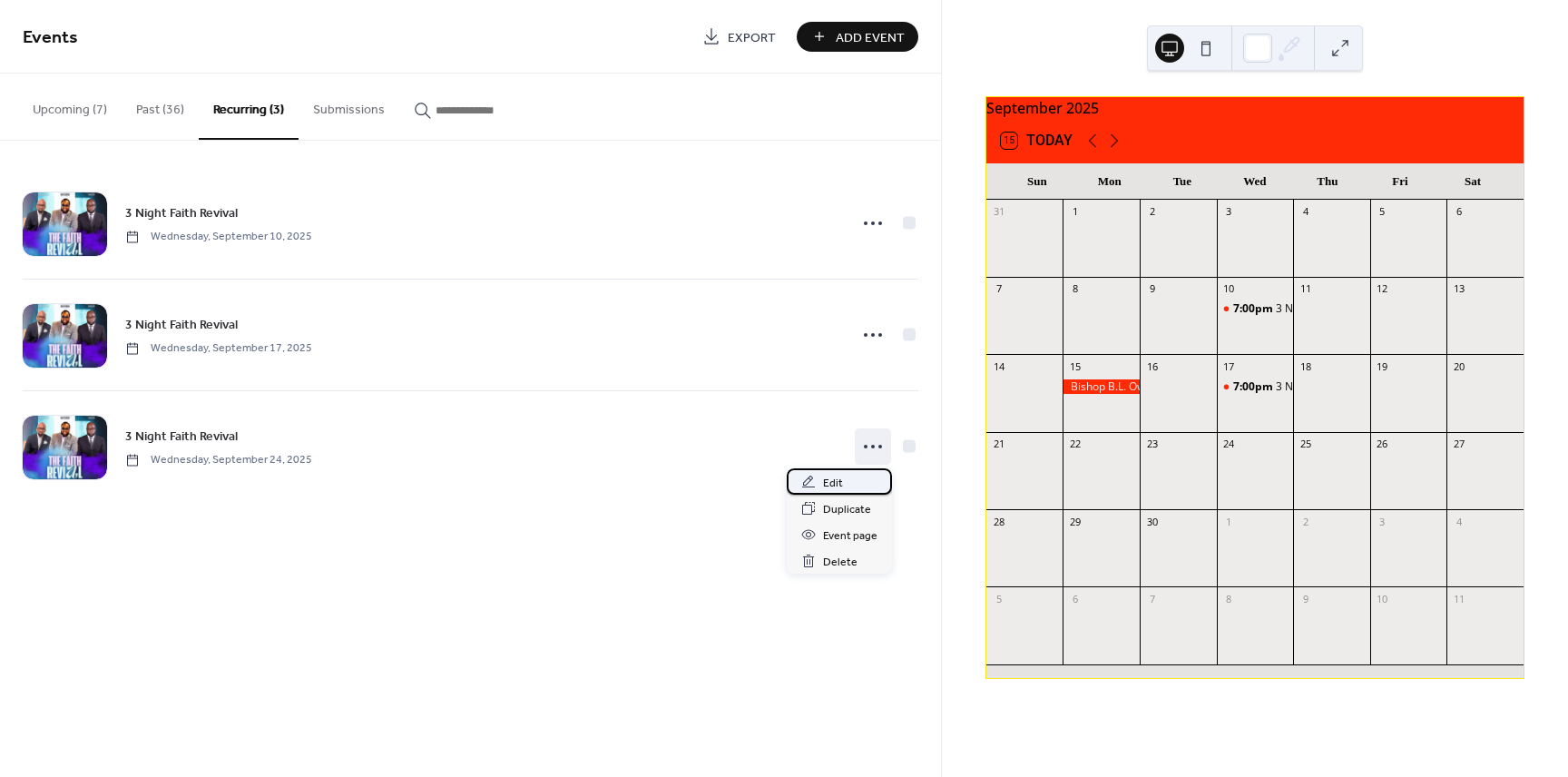 click on "Edit" at bounding box center [833, 483] 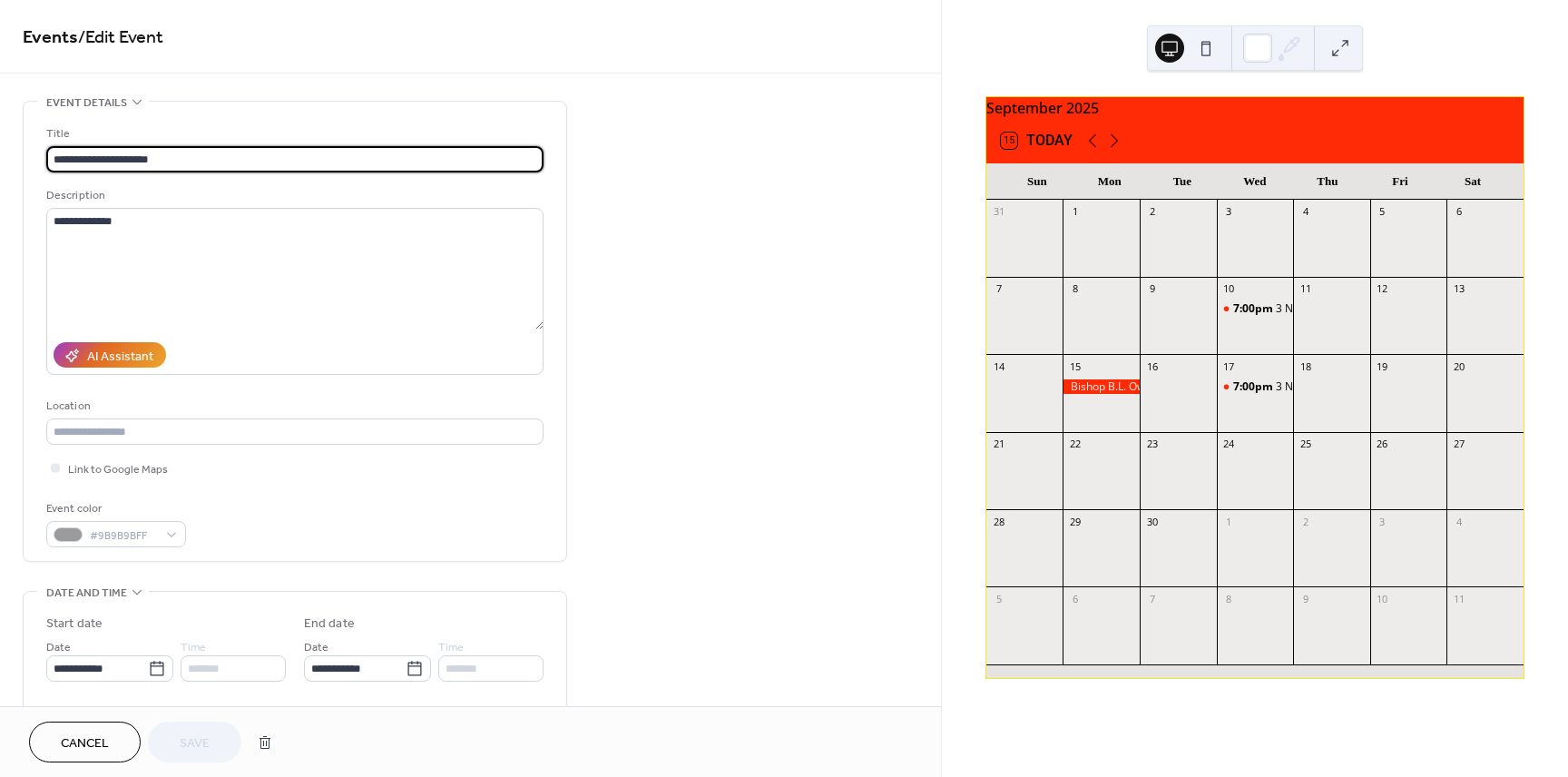 click on "September 2025 15 Today Sun Mon Tue Wed Thu Fri Sat 31 1 2 3 4 5 6 7 8 9 10 7:00pm 3 Night Faith Revival 11 12 13 14 15 16 17 7:00pm 3 Night Faith Revival 18 19 20 21 22 23 24 25 26 27 28 29 30 1 2 3 4 5 6 7 8 9 10 11" at bounding box center (1255, 388) 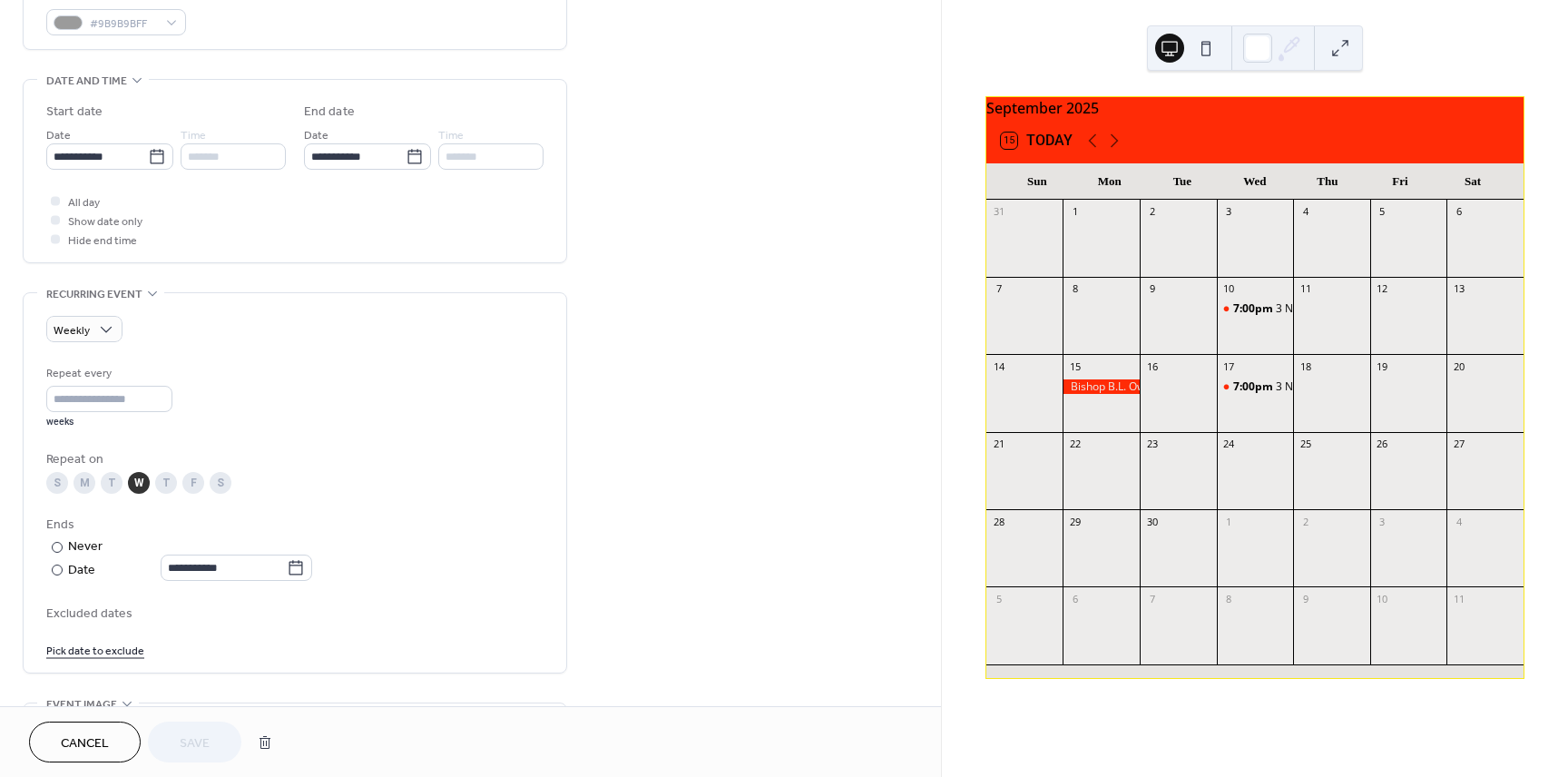 scroll, scrollTop: 514, scrollLeft: 0, axis: vertical 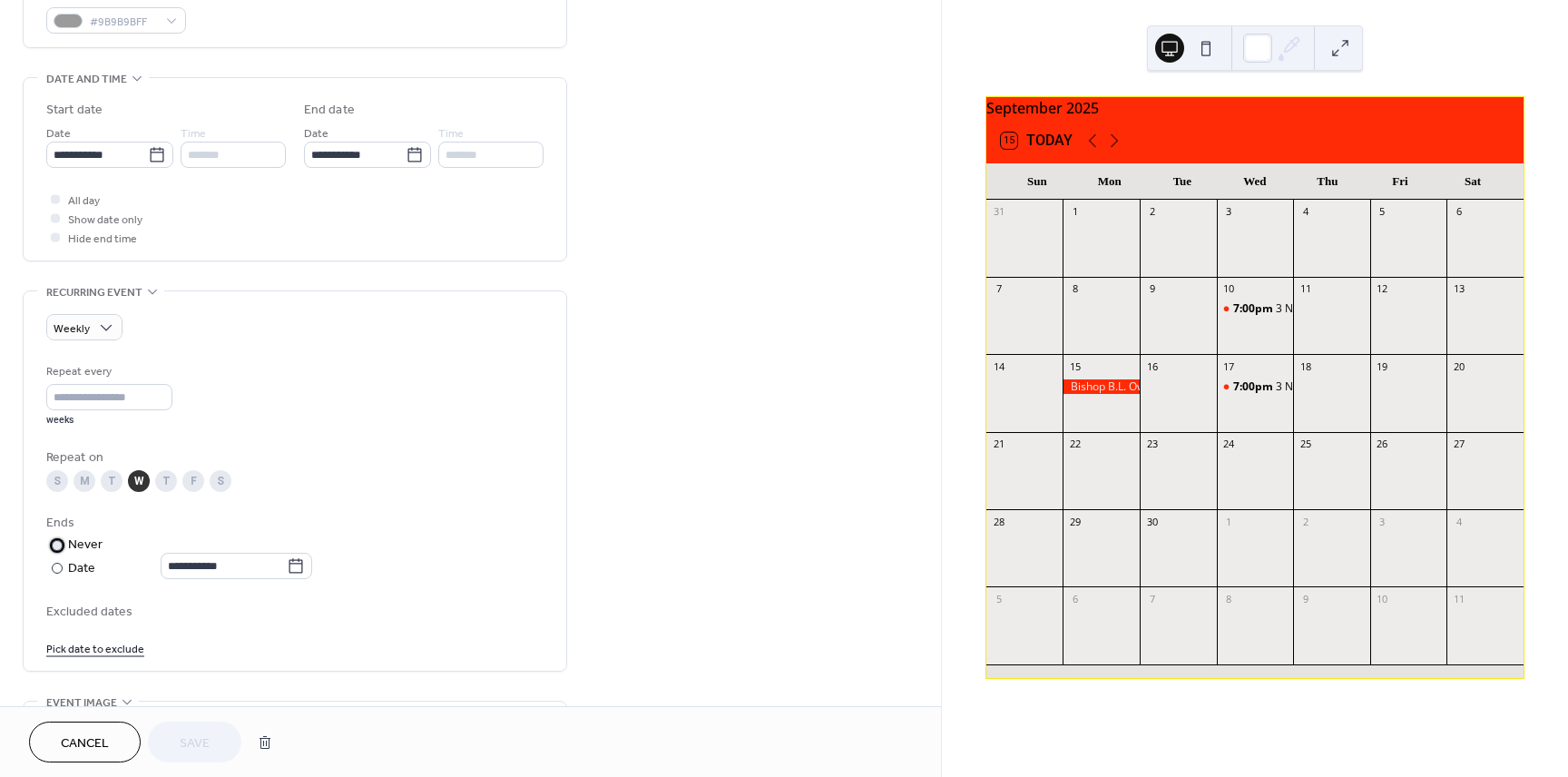click at bounding box center (57, 546) 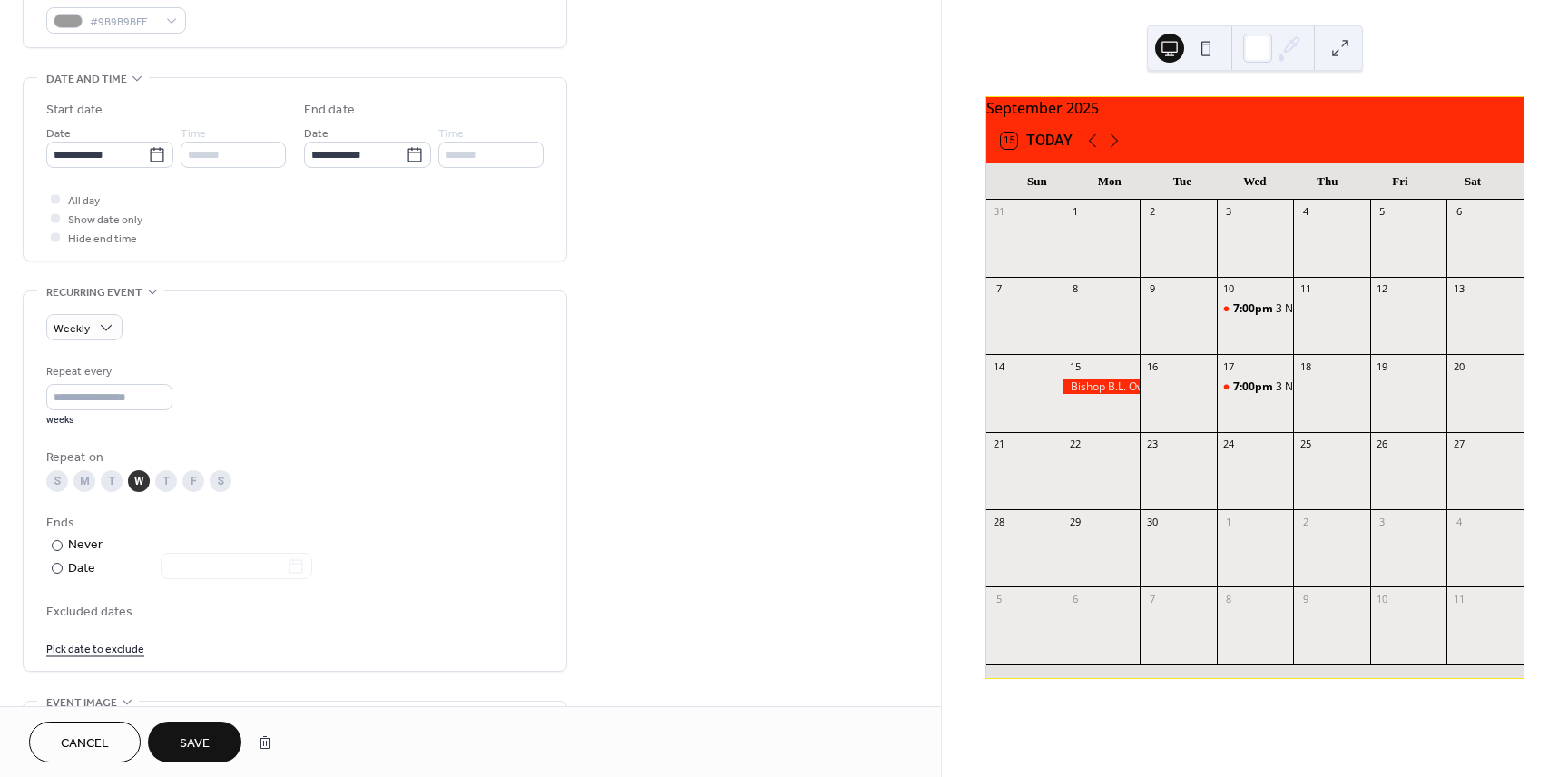 click on "Save" at bounding box center [194, 743] 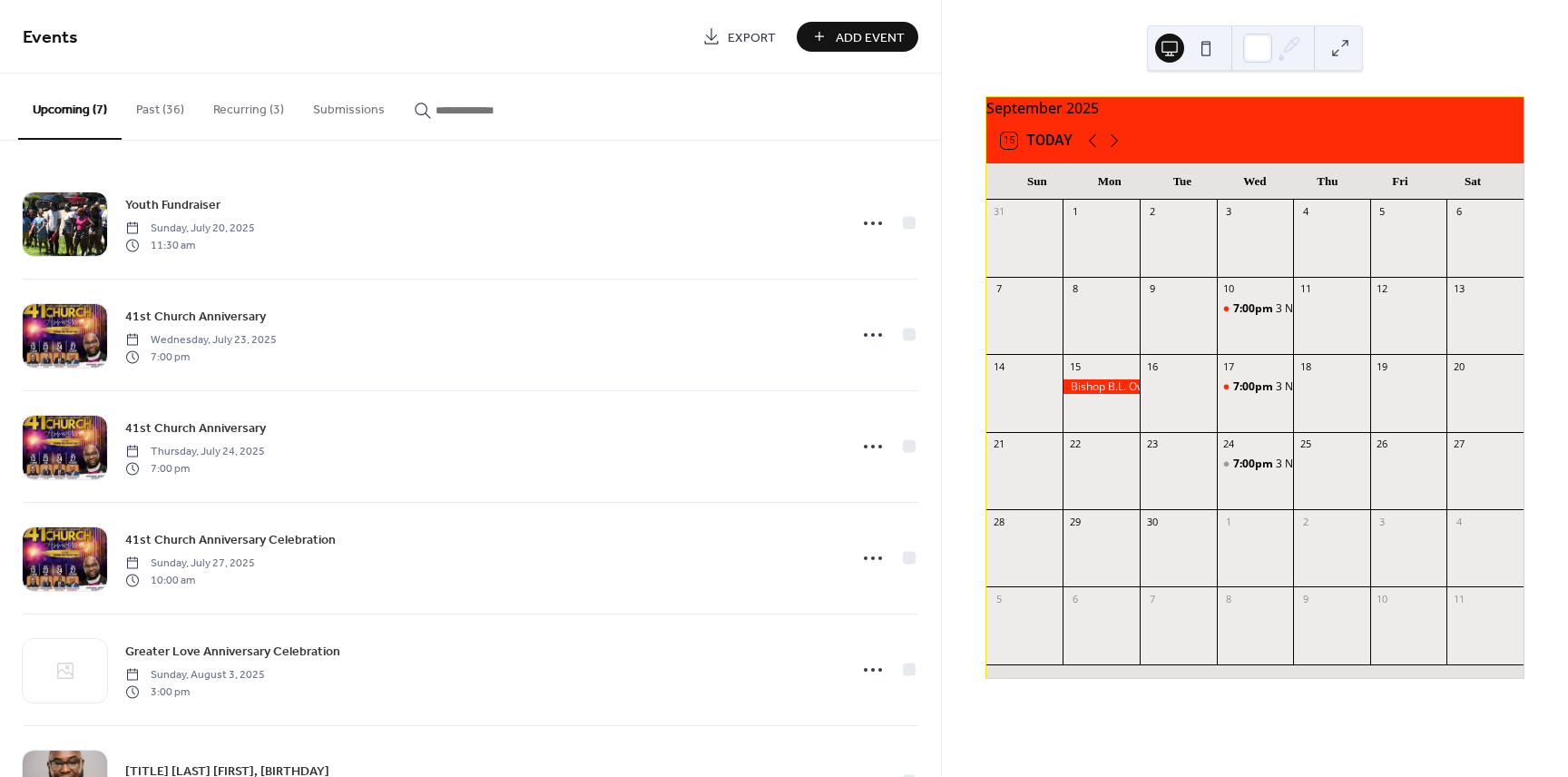 click on "Recurring (3)" at bounding box center (249, 105) 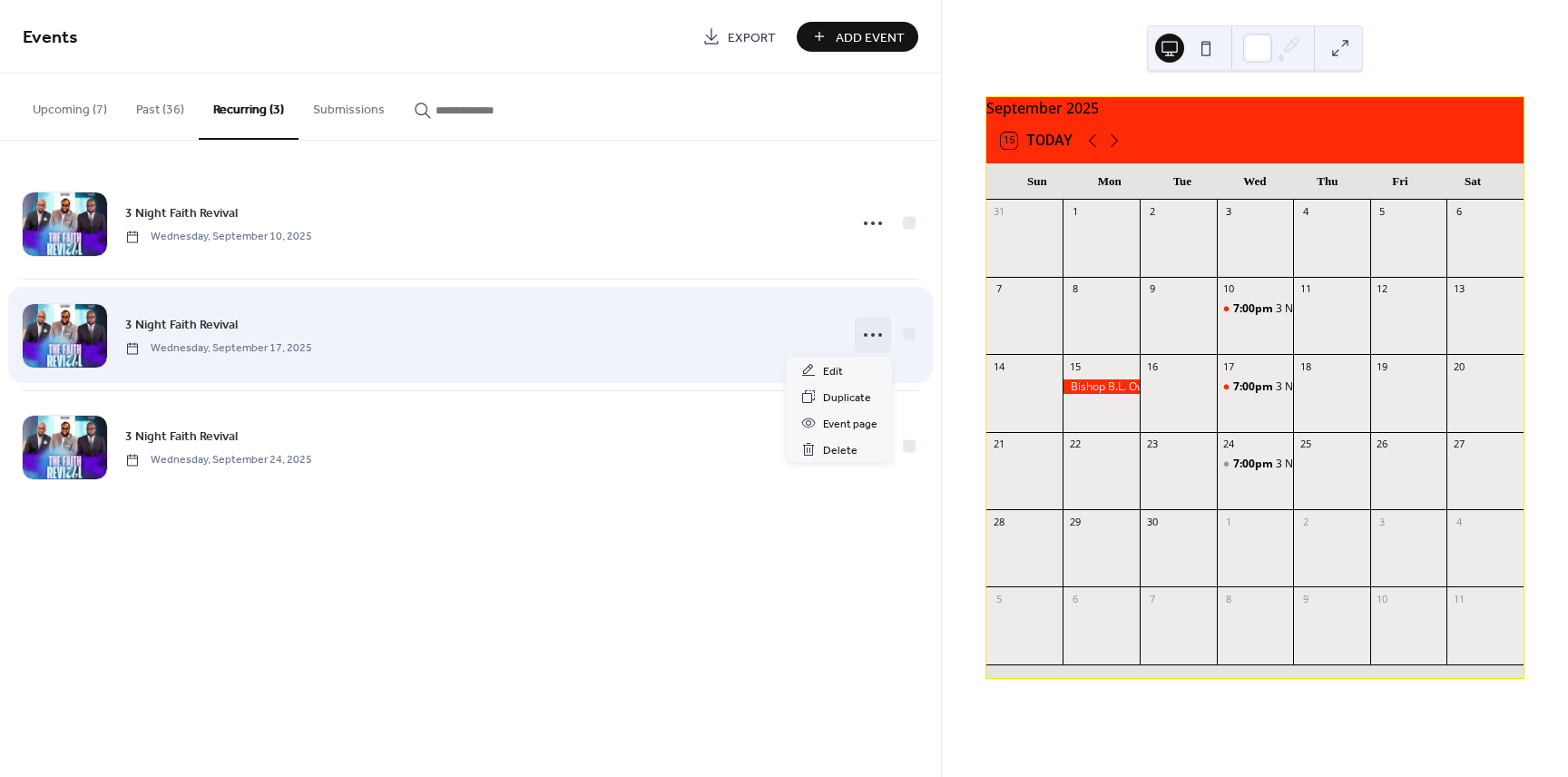 click 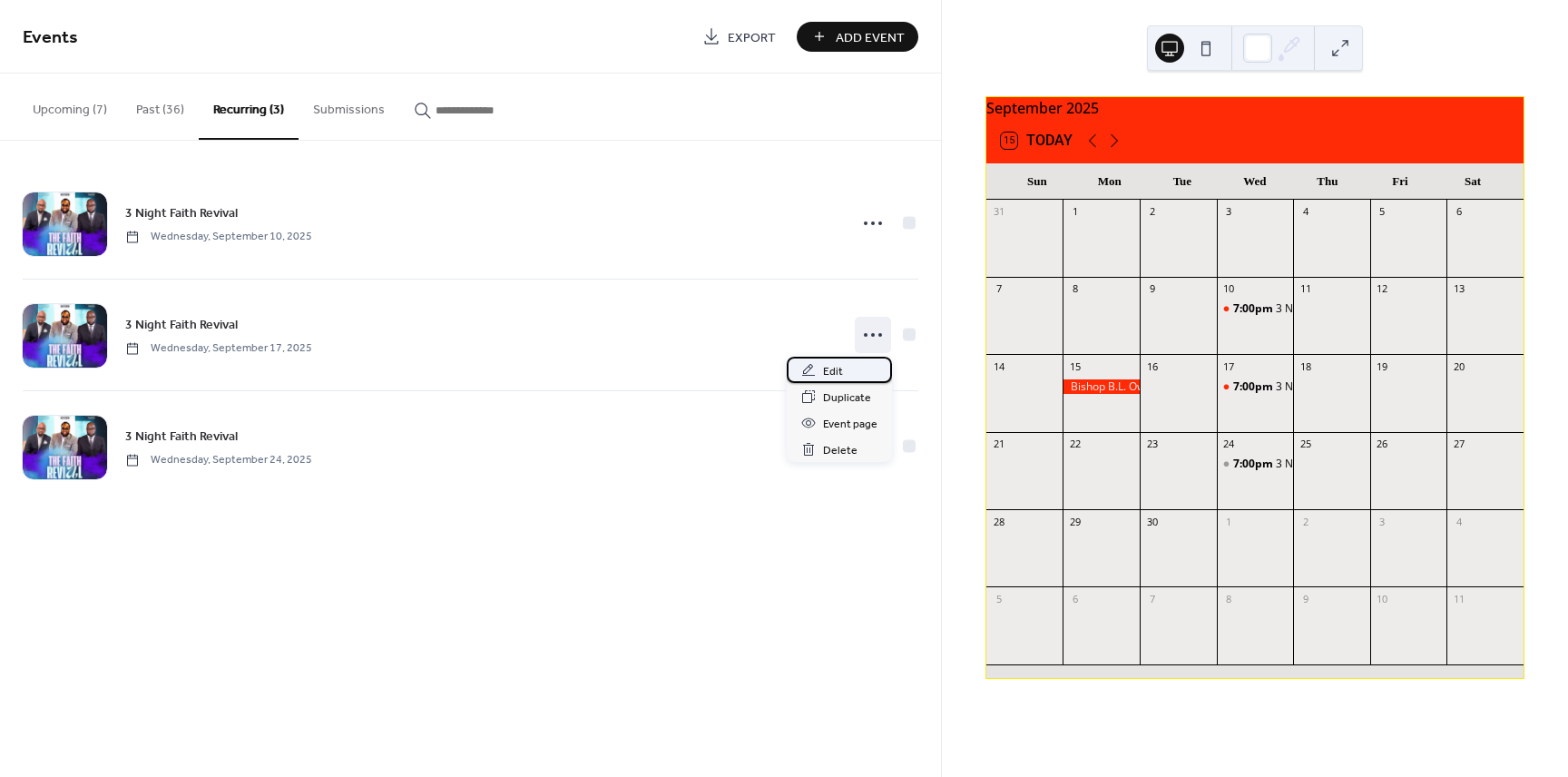 click on "Edit" at bounding box center [839, 369] 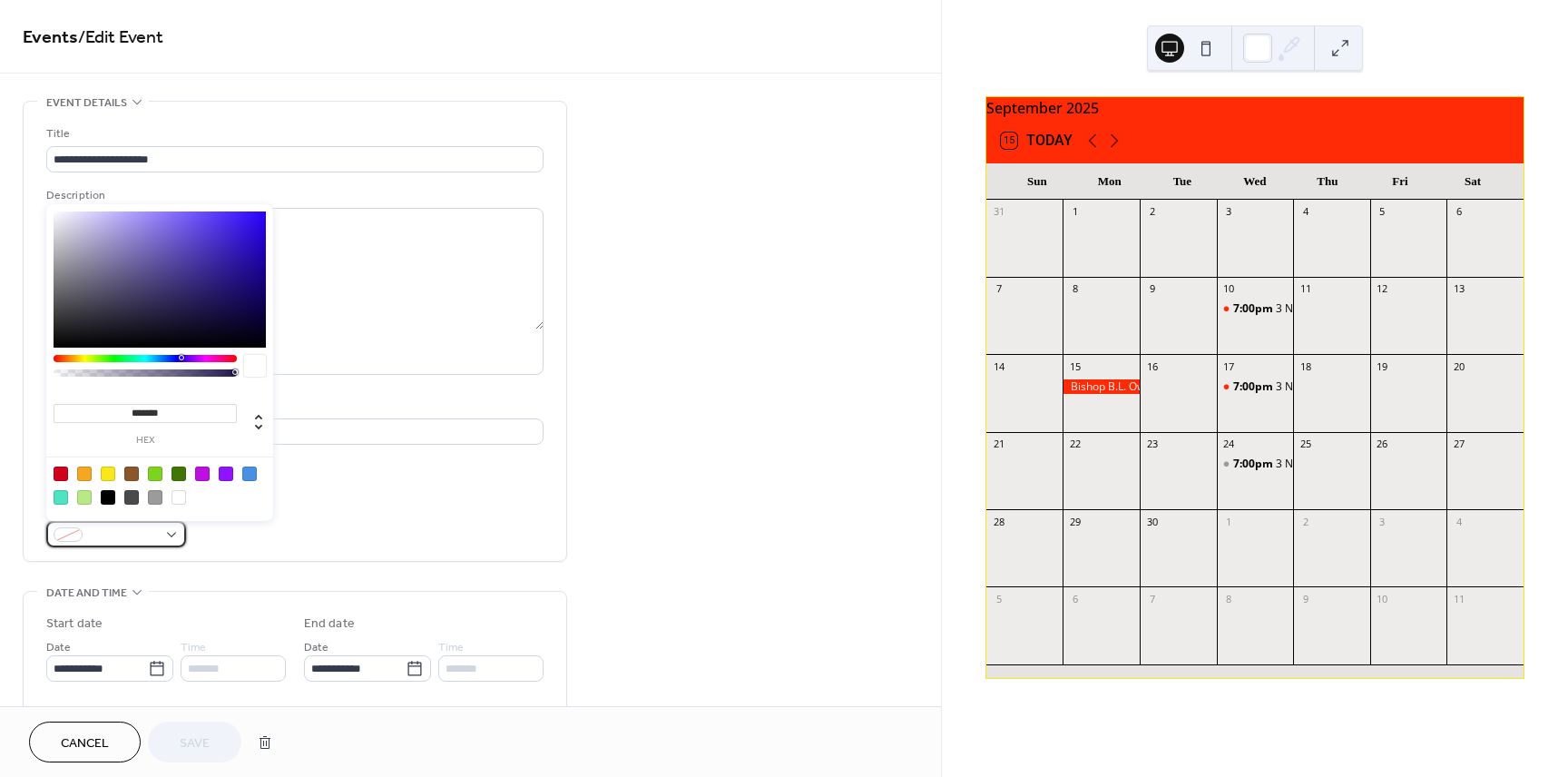 click at bounding box center (116, 534) 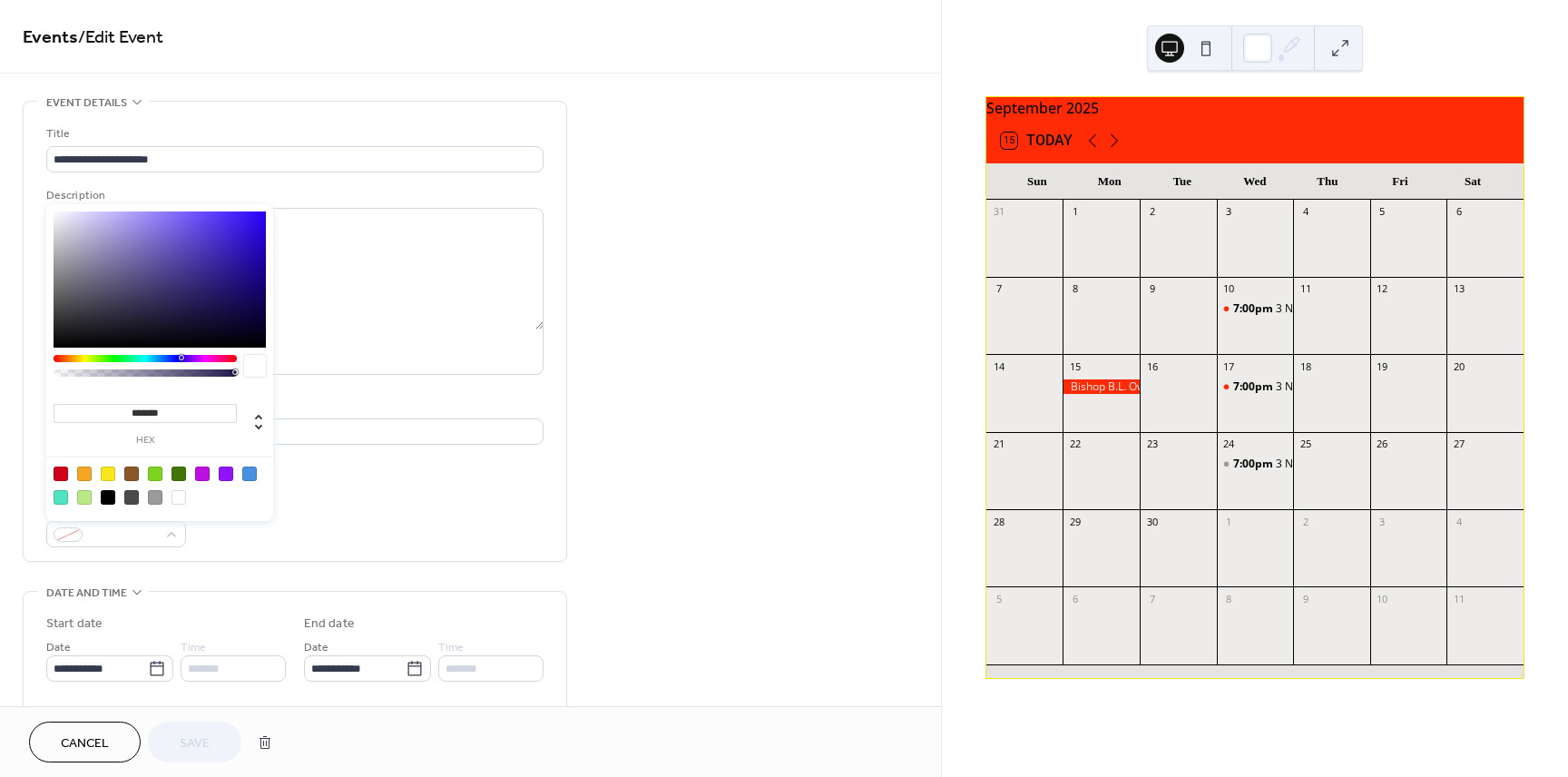 click at bounding box center [155, 497] 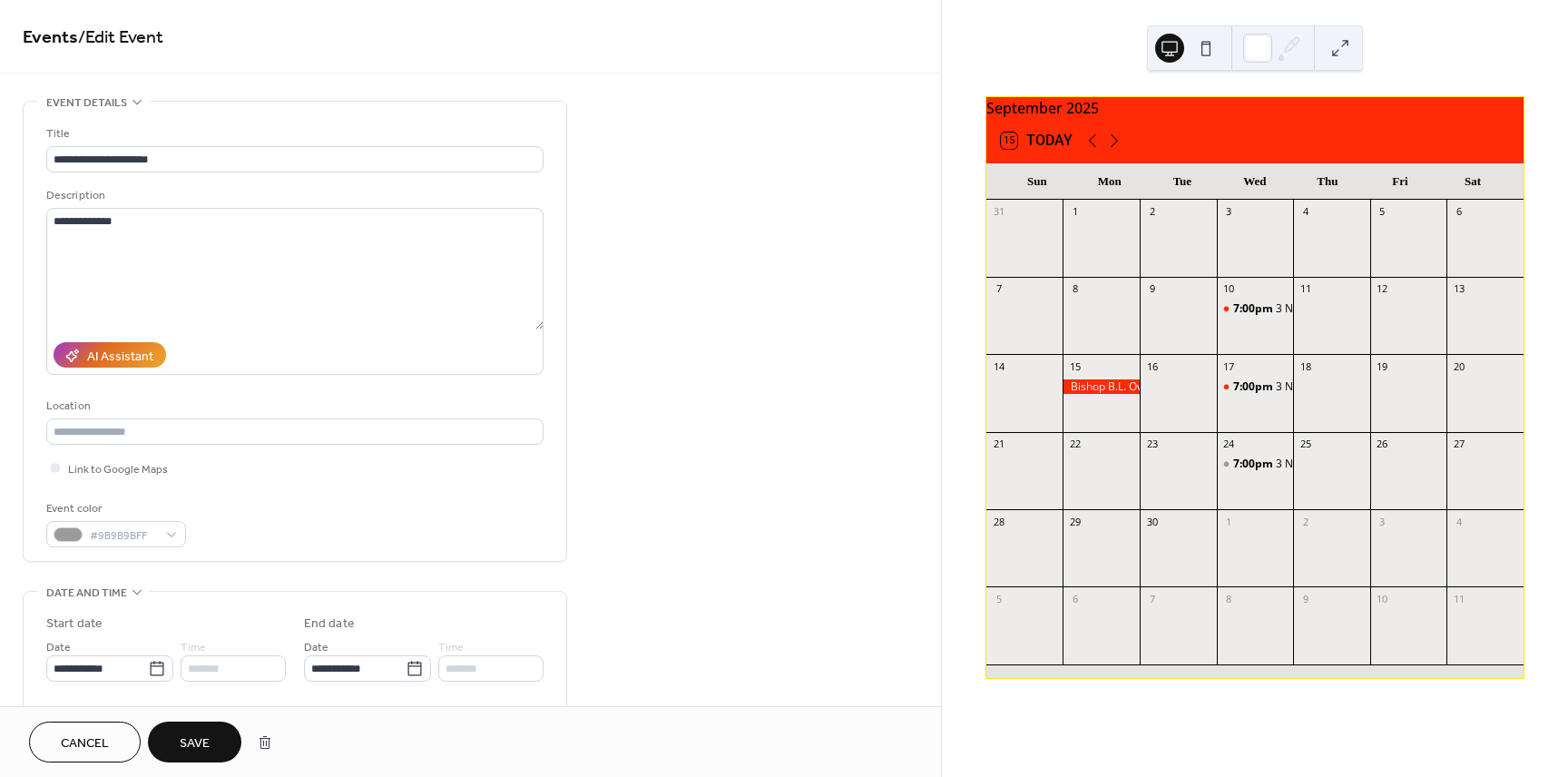 click on "Save" at bounding box center [194, 743] 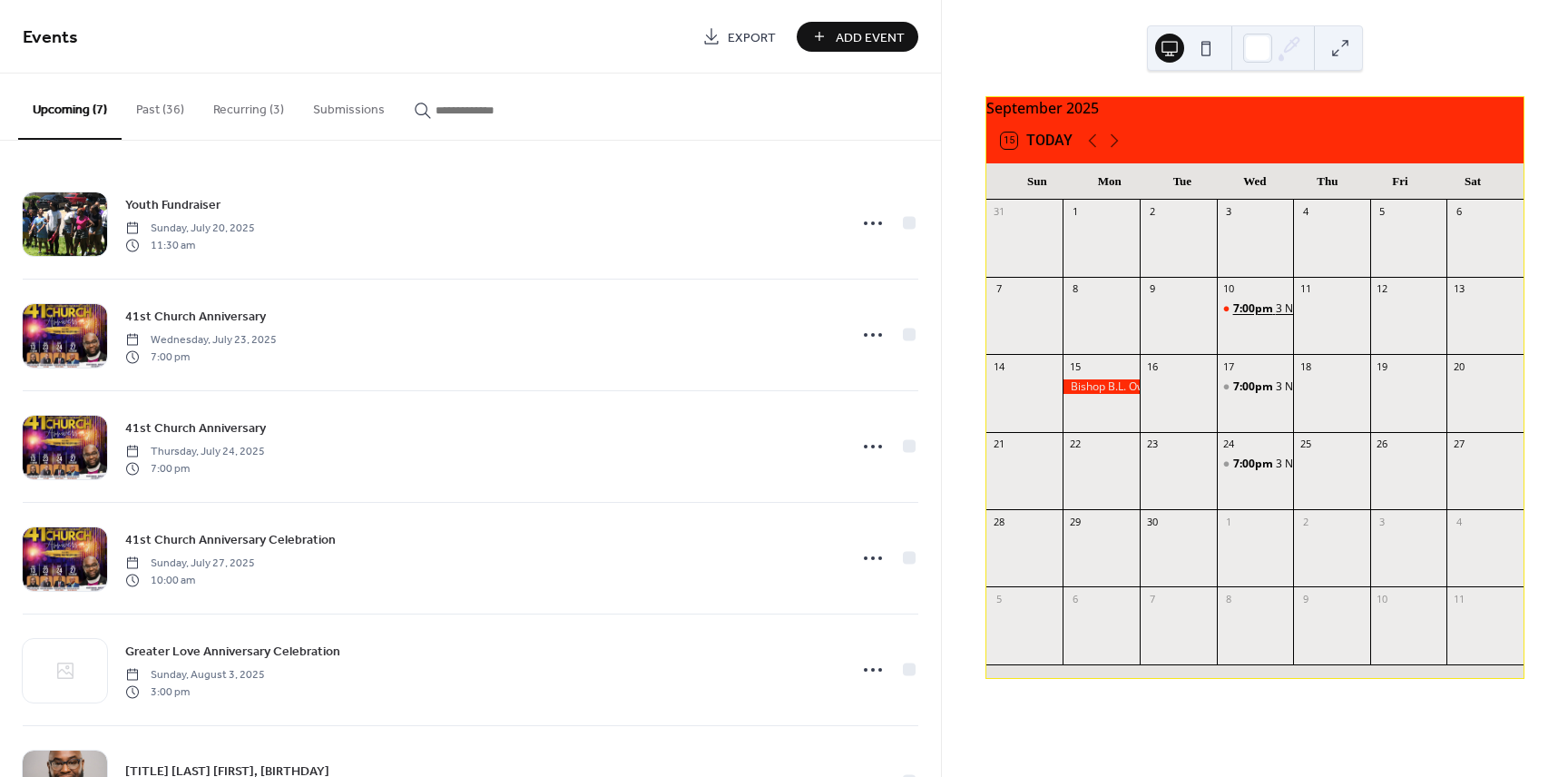 click on "7:00pm" at bounding box center [1254, 309] 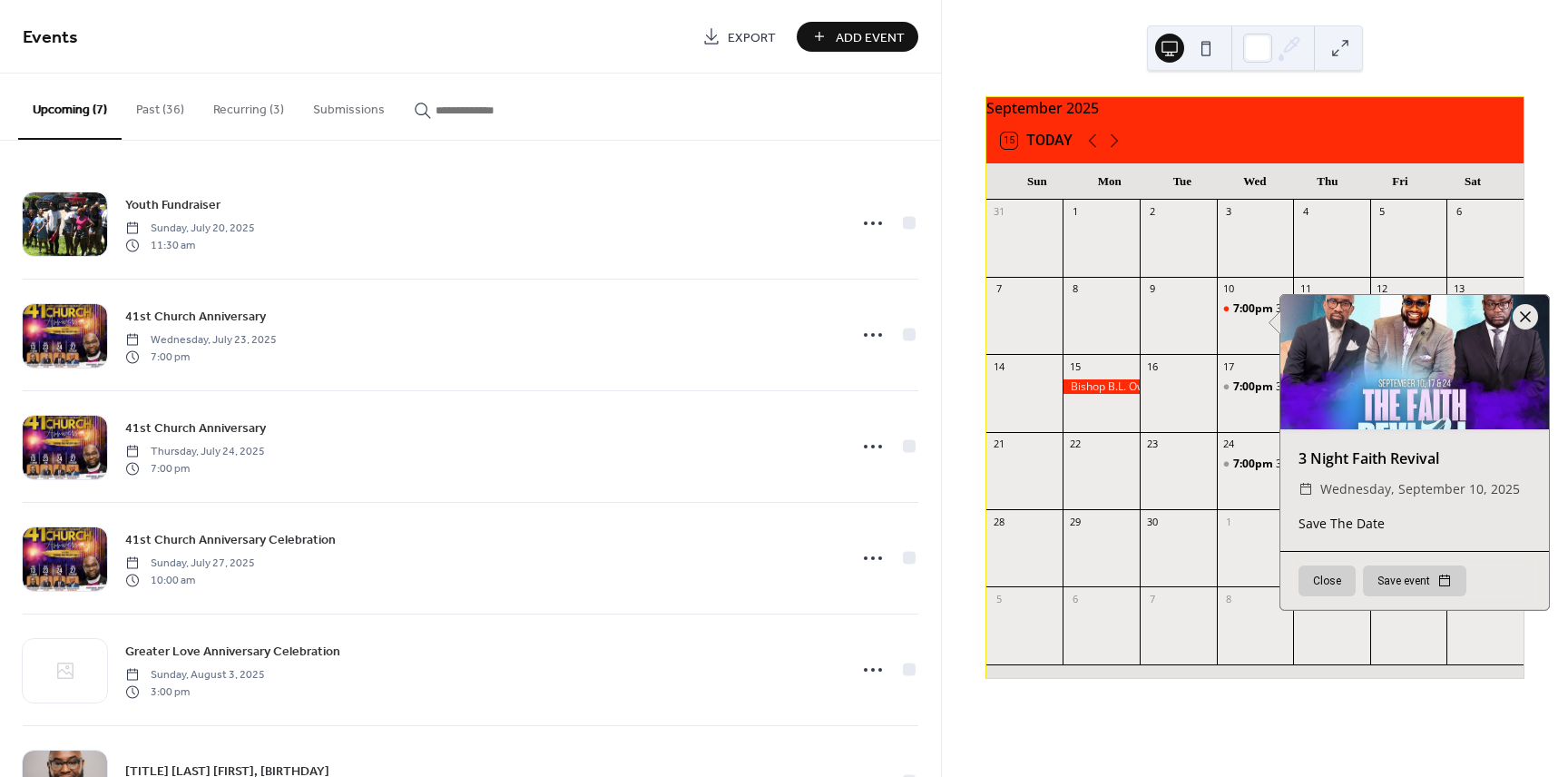 click at bounding box center [1525, 317] 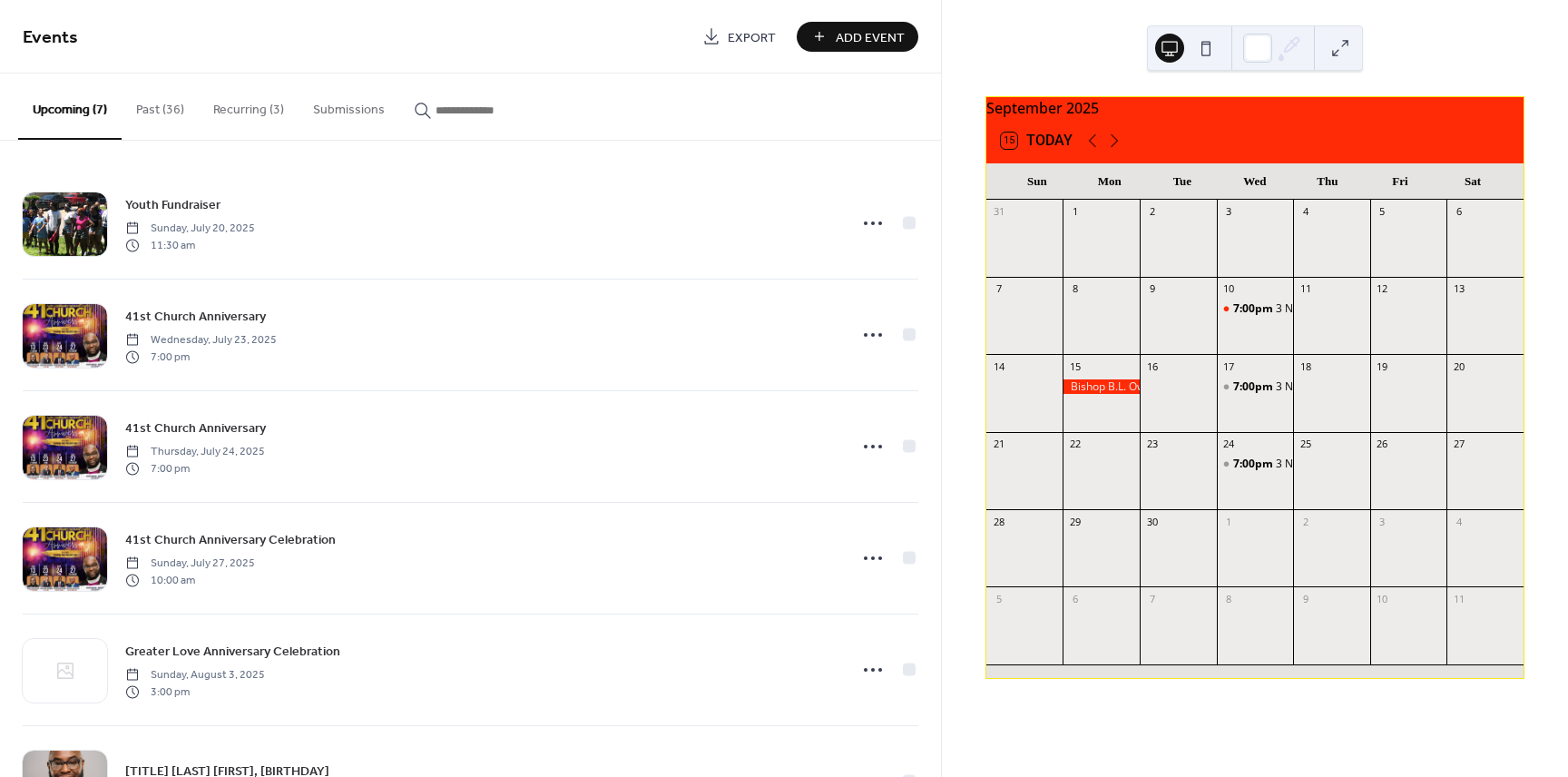 click on "Recurring (3)" at bounding box center (249, 105) 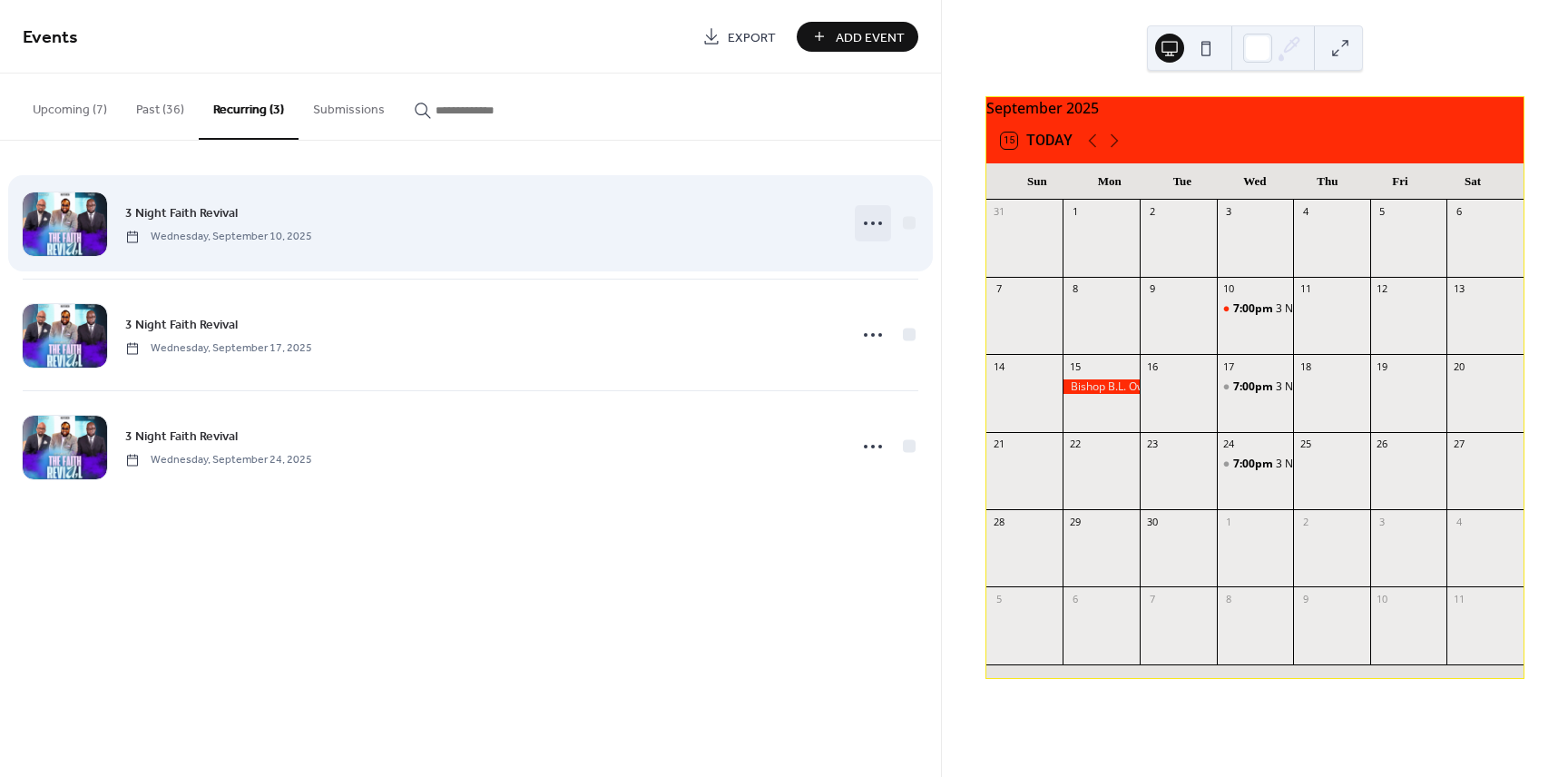 click 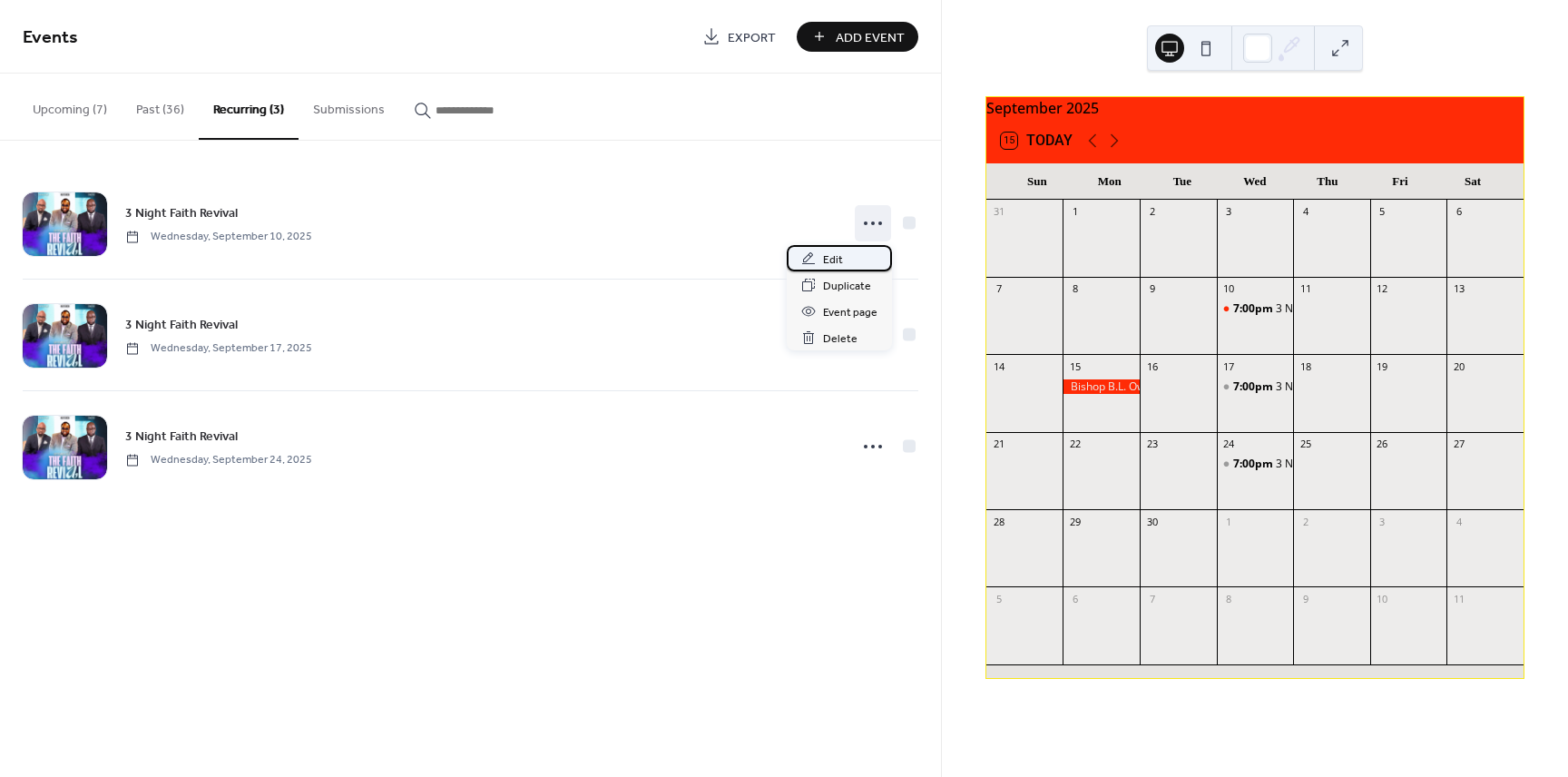 click on "Edit" at bounding box center (833, 260) 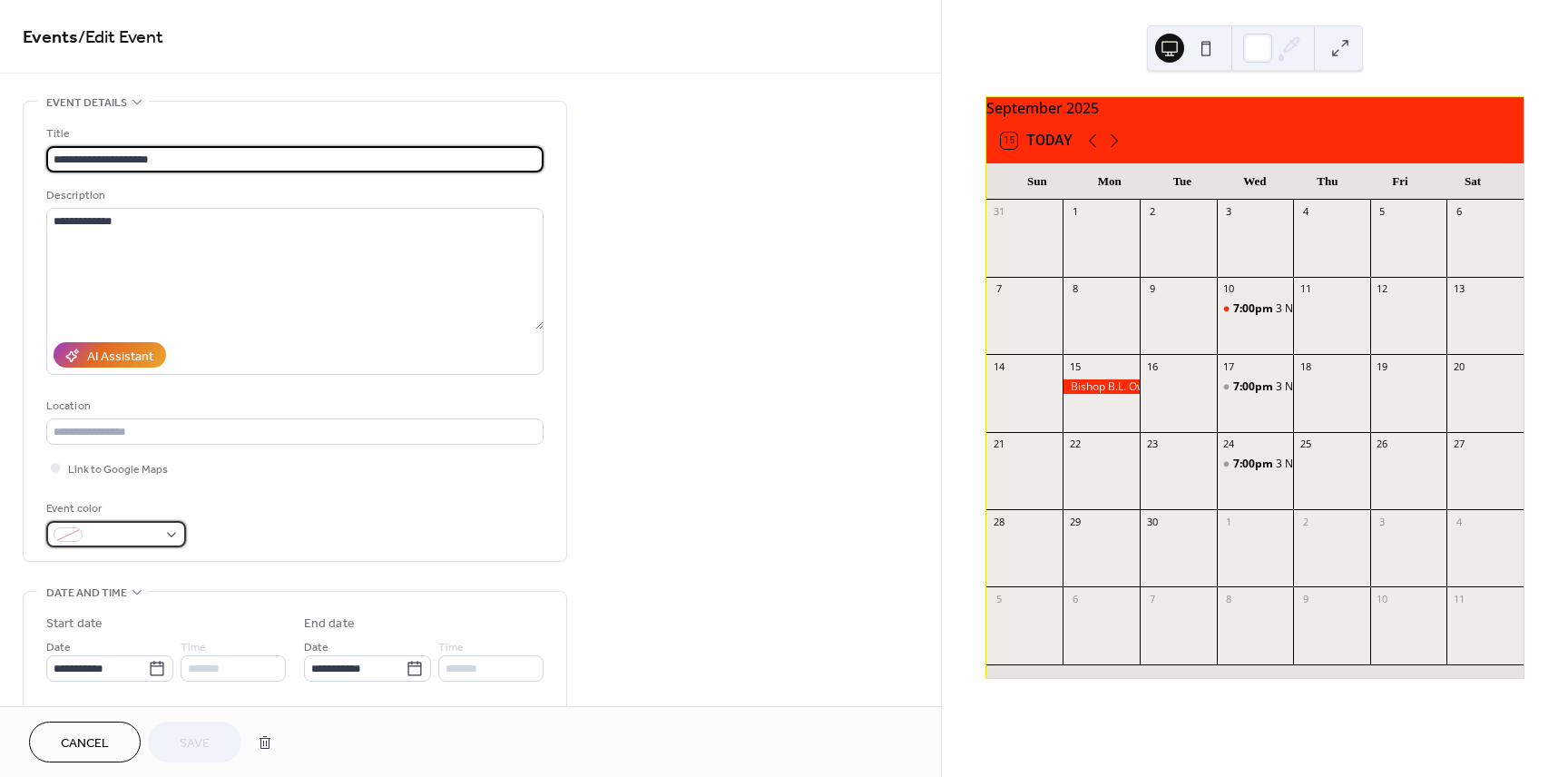 click at bounding box center [116, 534] 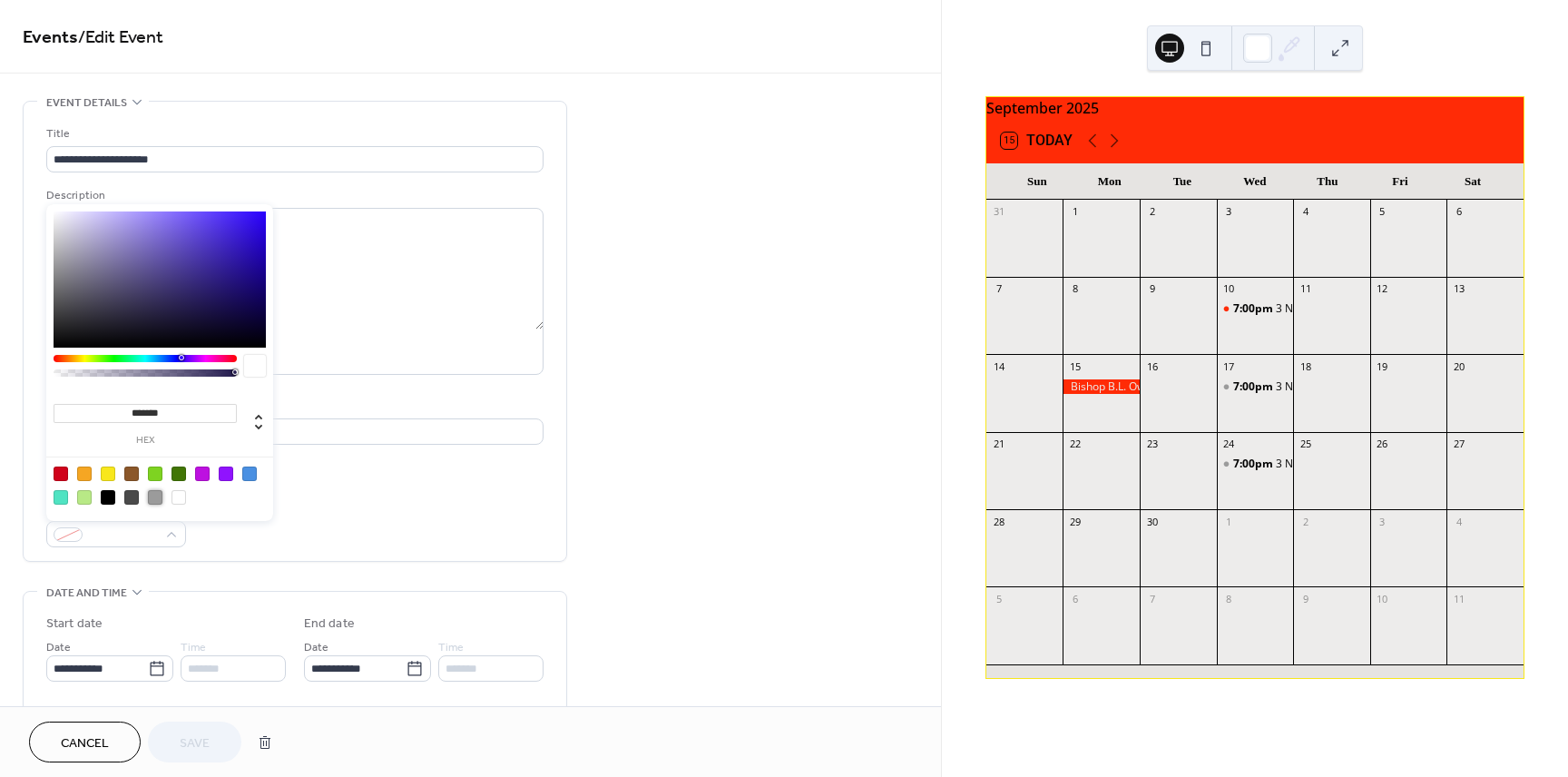 click at bounding box center [155, 497] 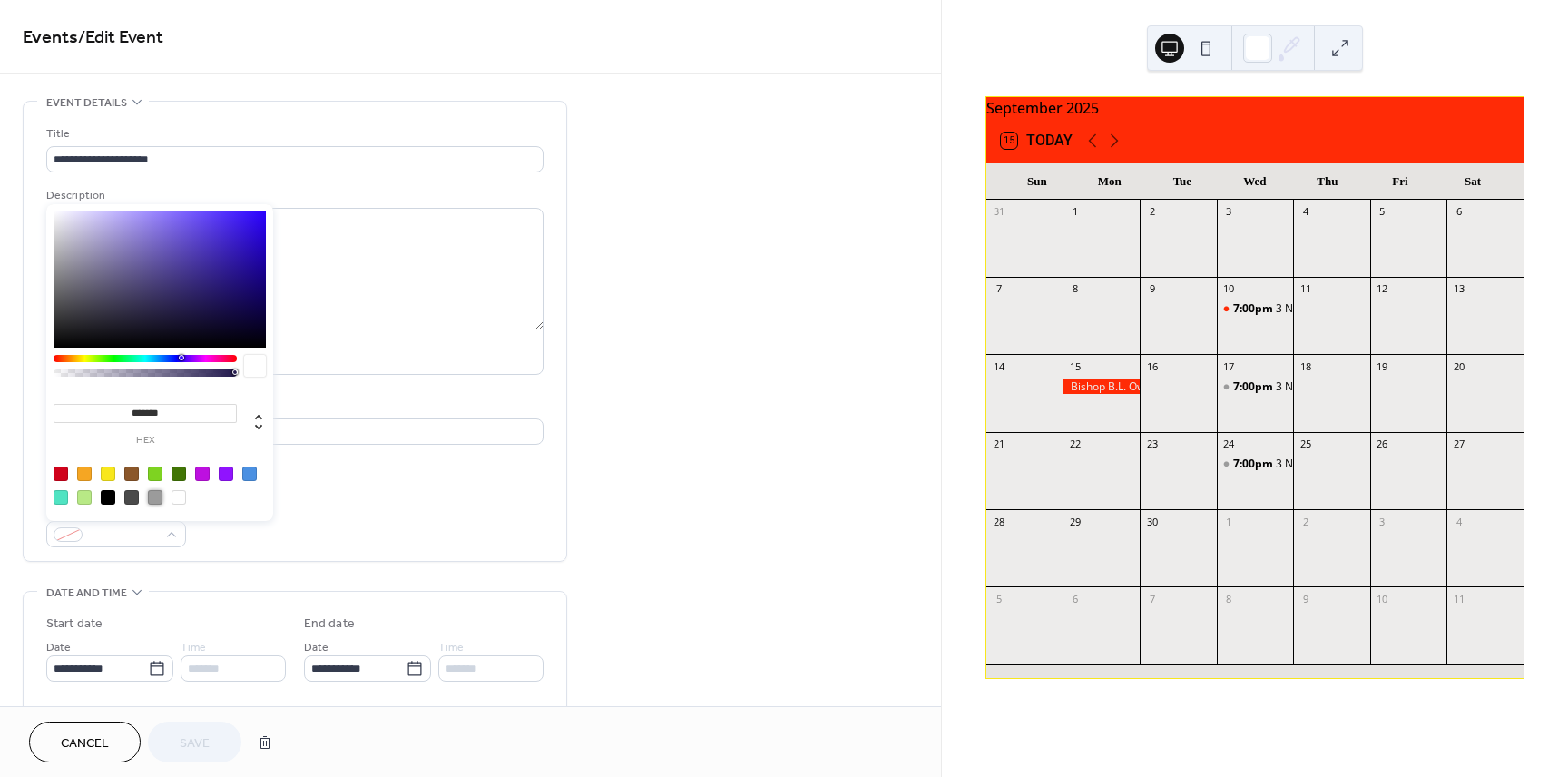 type on "*******" 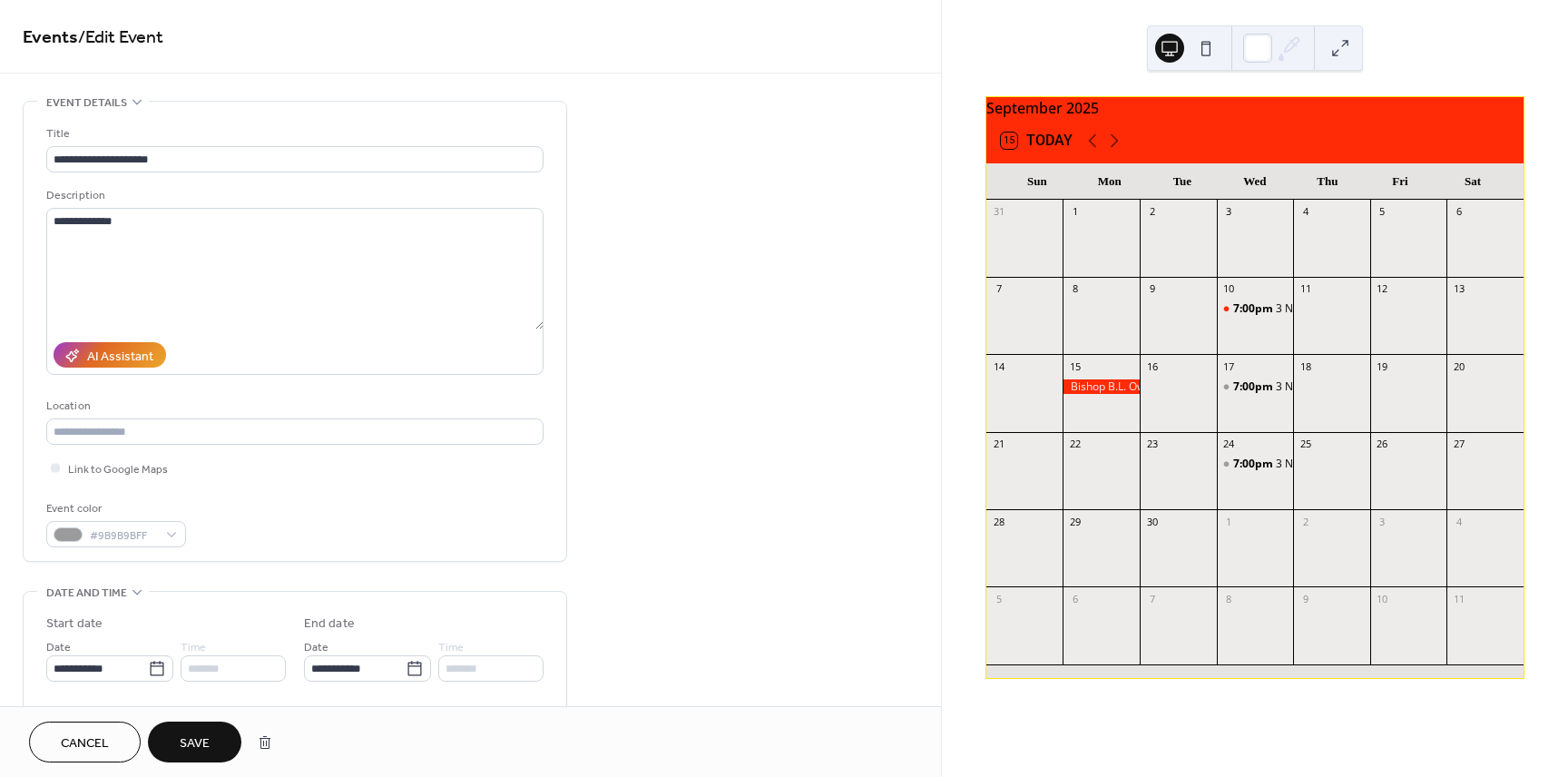 click on "Save" at bounding box center (194, 743) 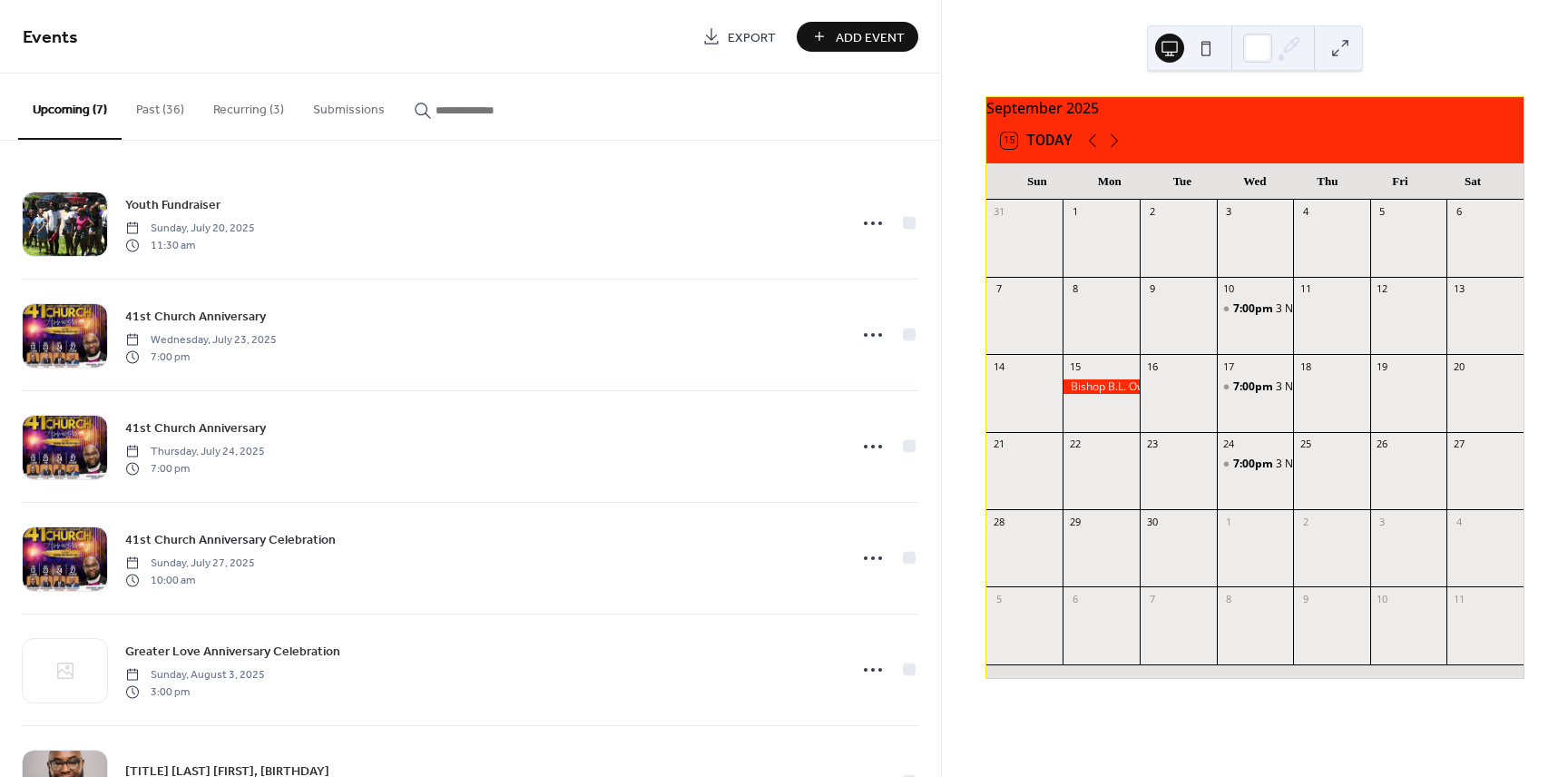 click on "15 Today" at bounding box center (1036, 141) 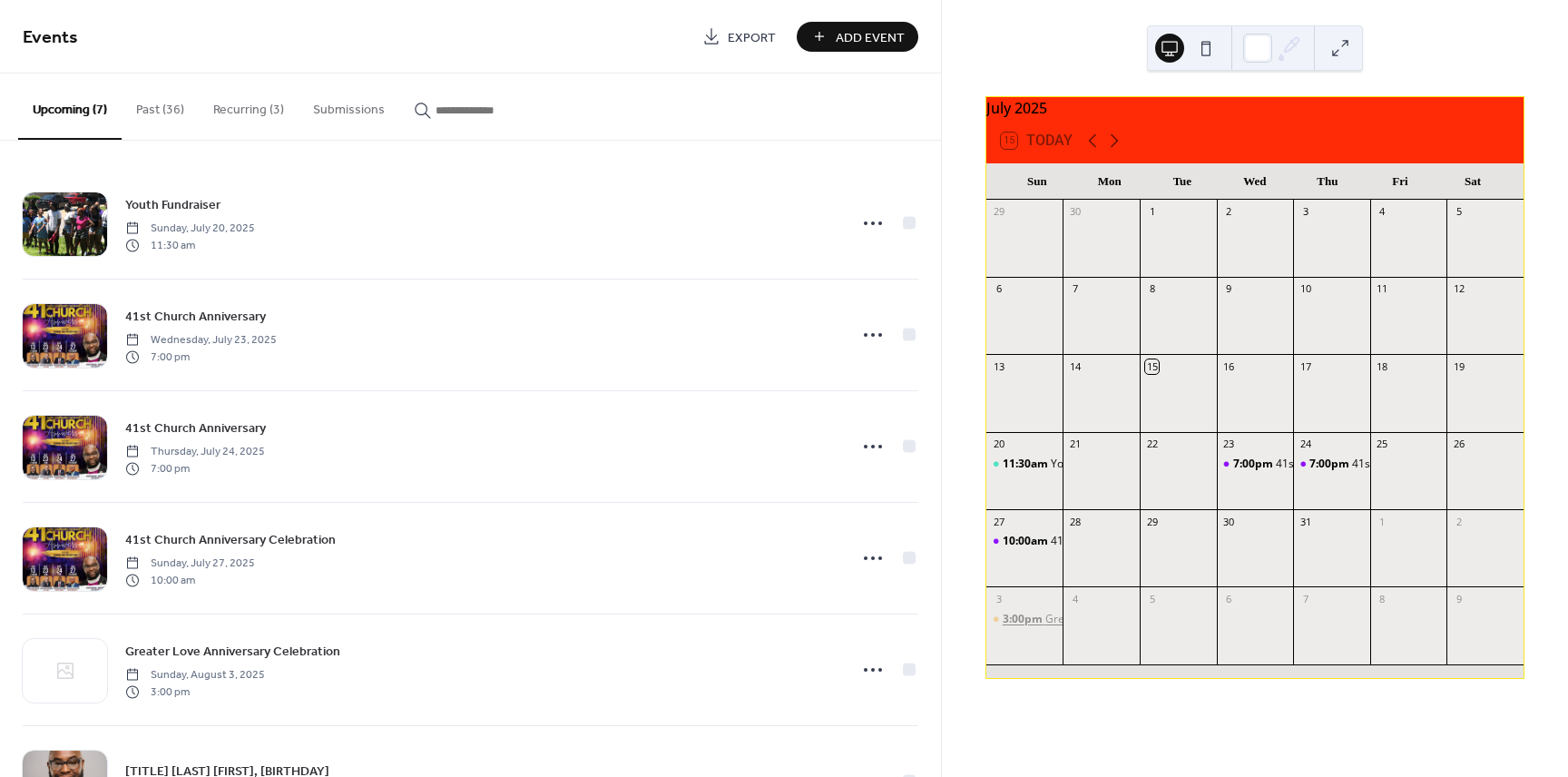 click on "3:00pm" at bounding box center [1024, 619] 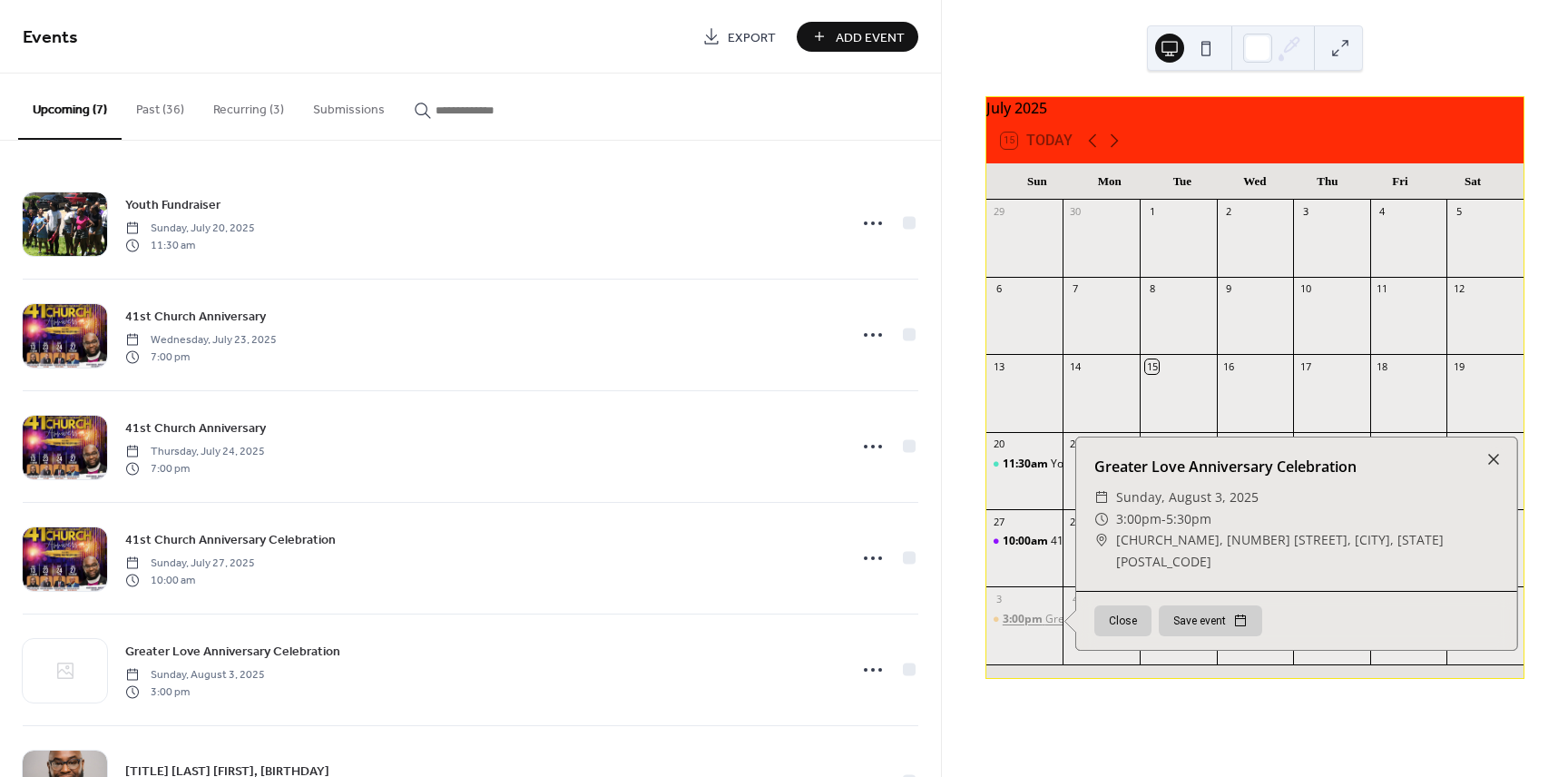 click on "3:00pm" at bounding box center [1024, 619] 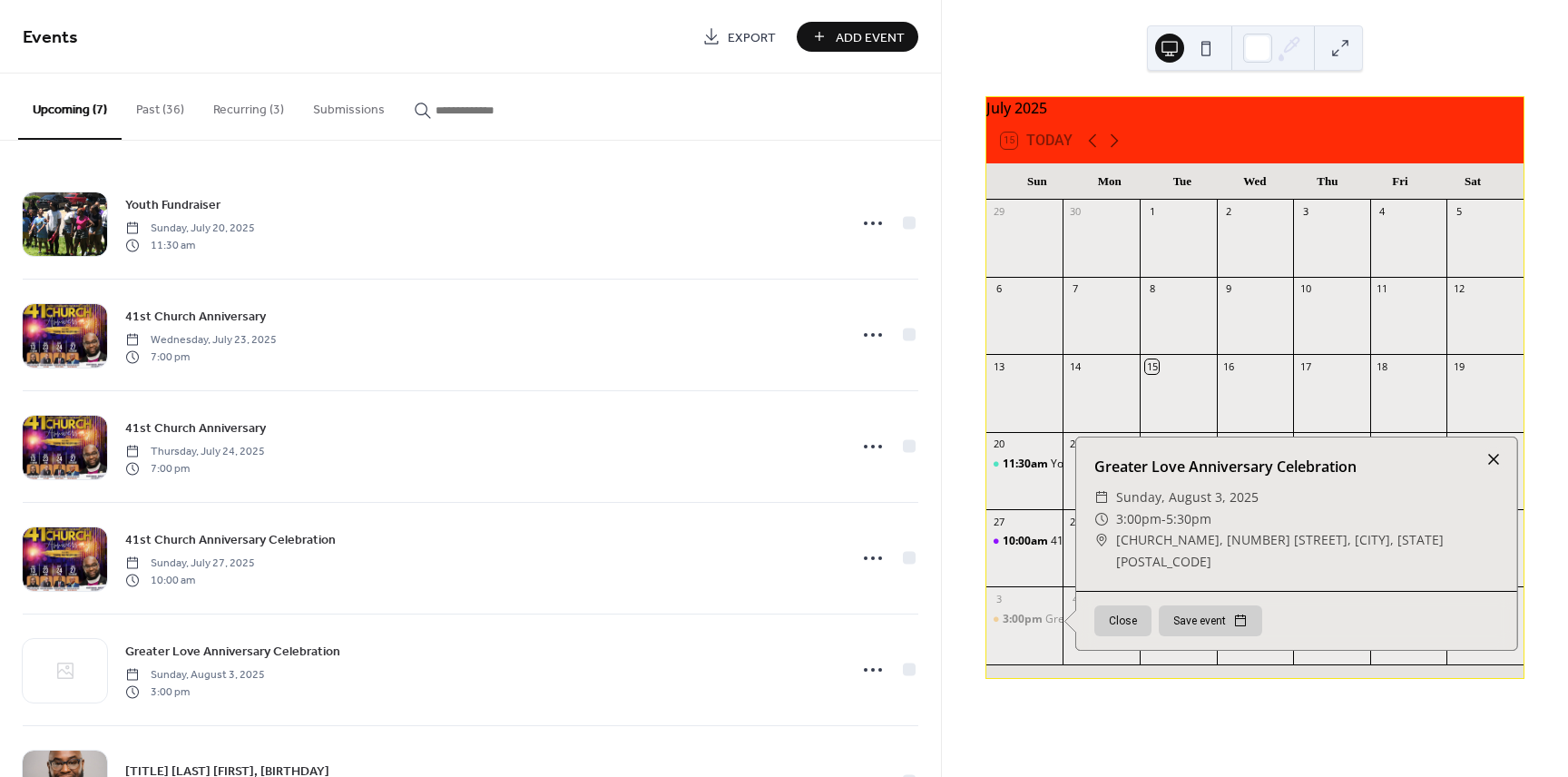 click at bounding box center [1494, 459] 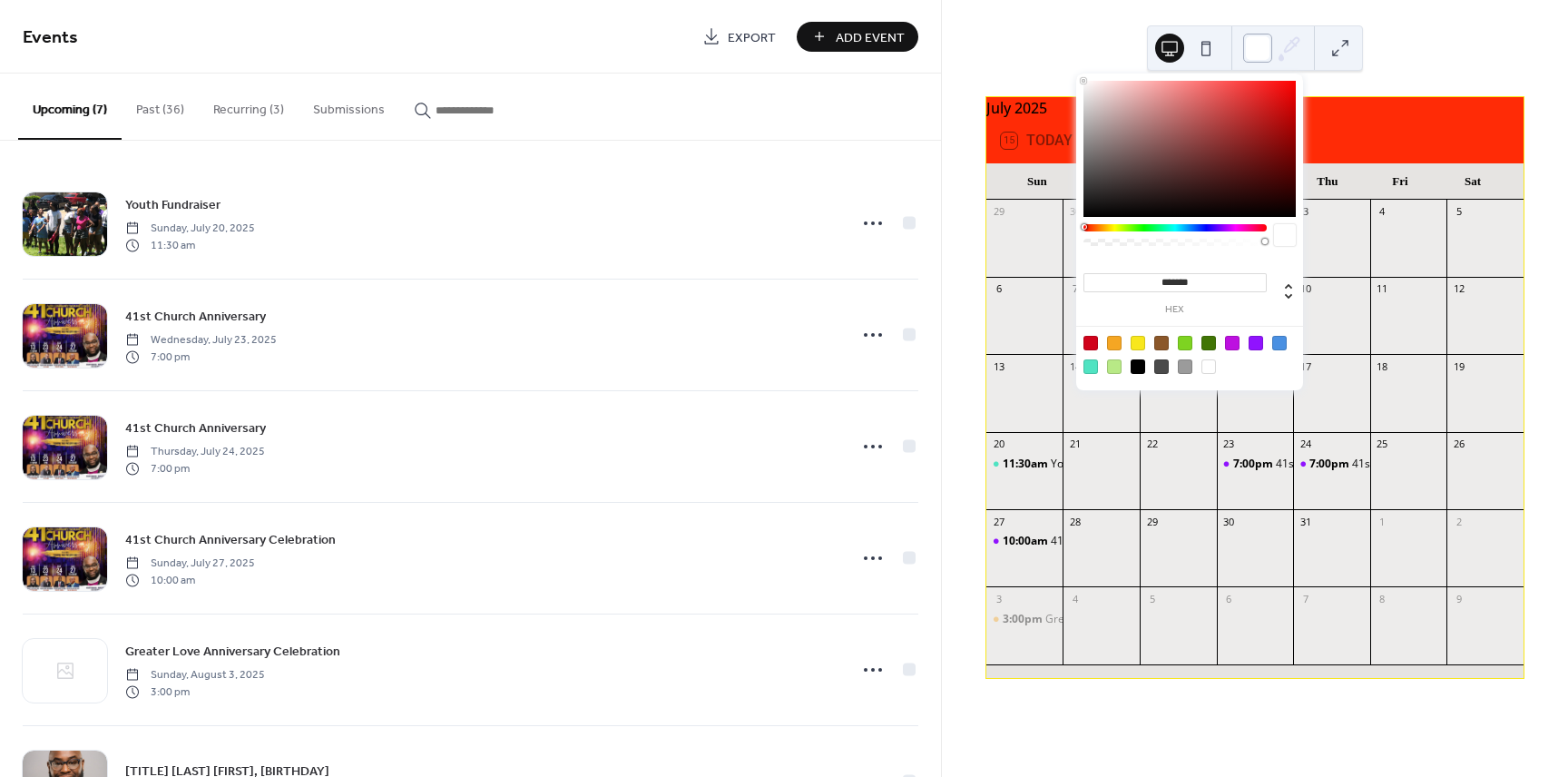 click at bounding box center (1258, 48) 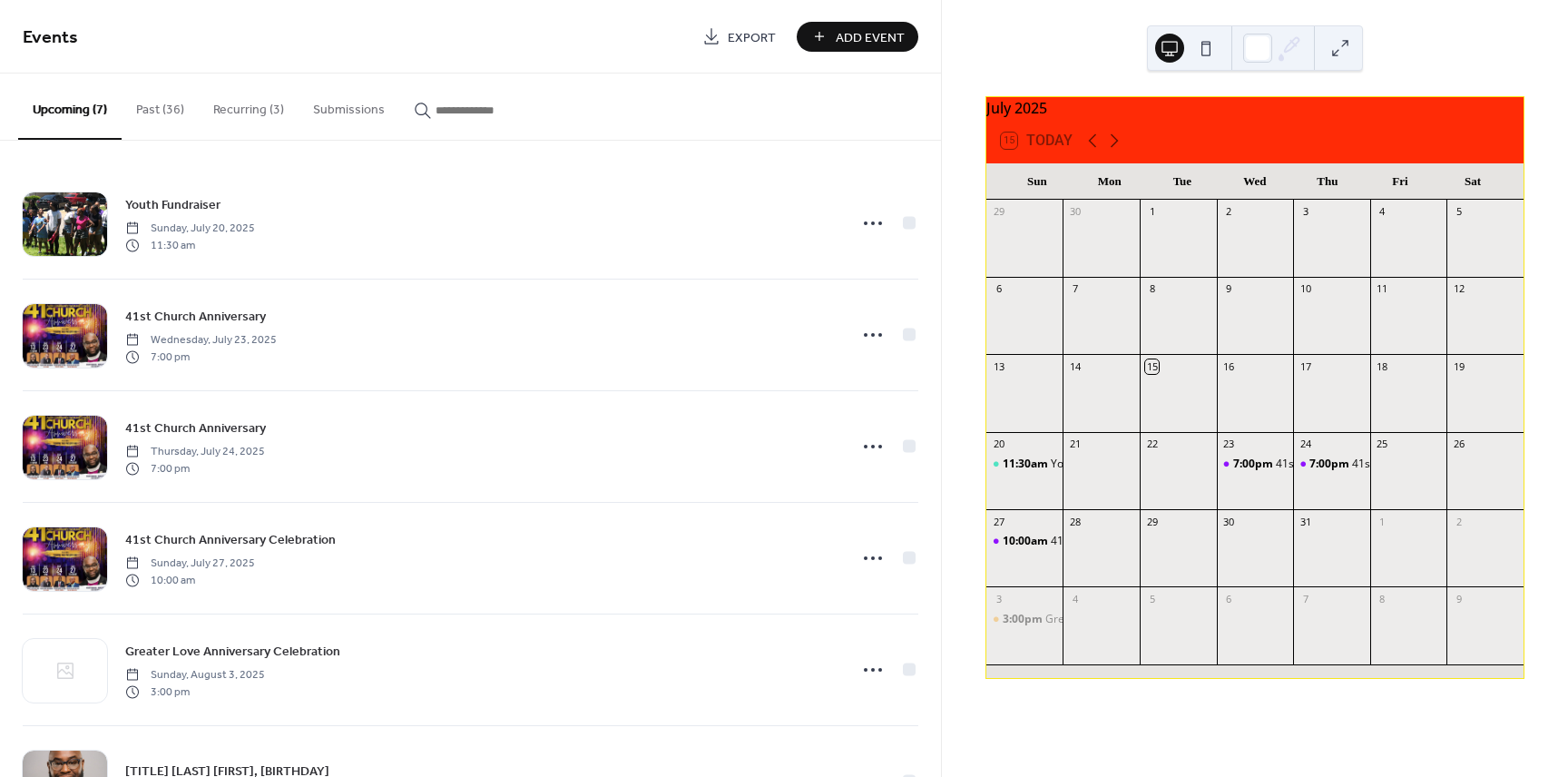 click on "Past (36)" at bounding box center (160, 105) 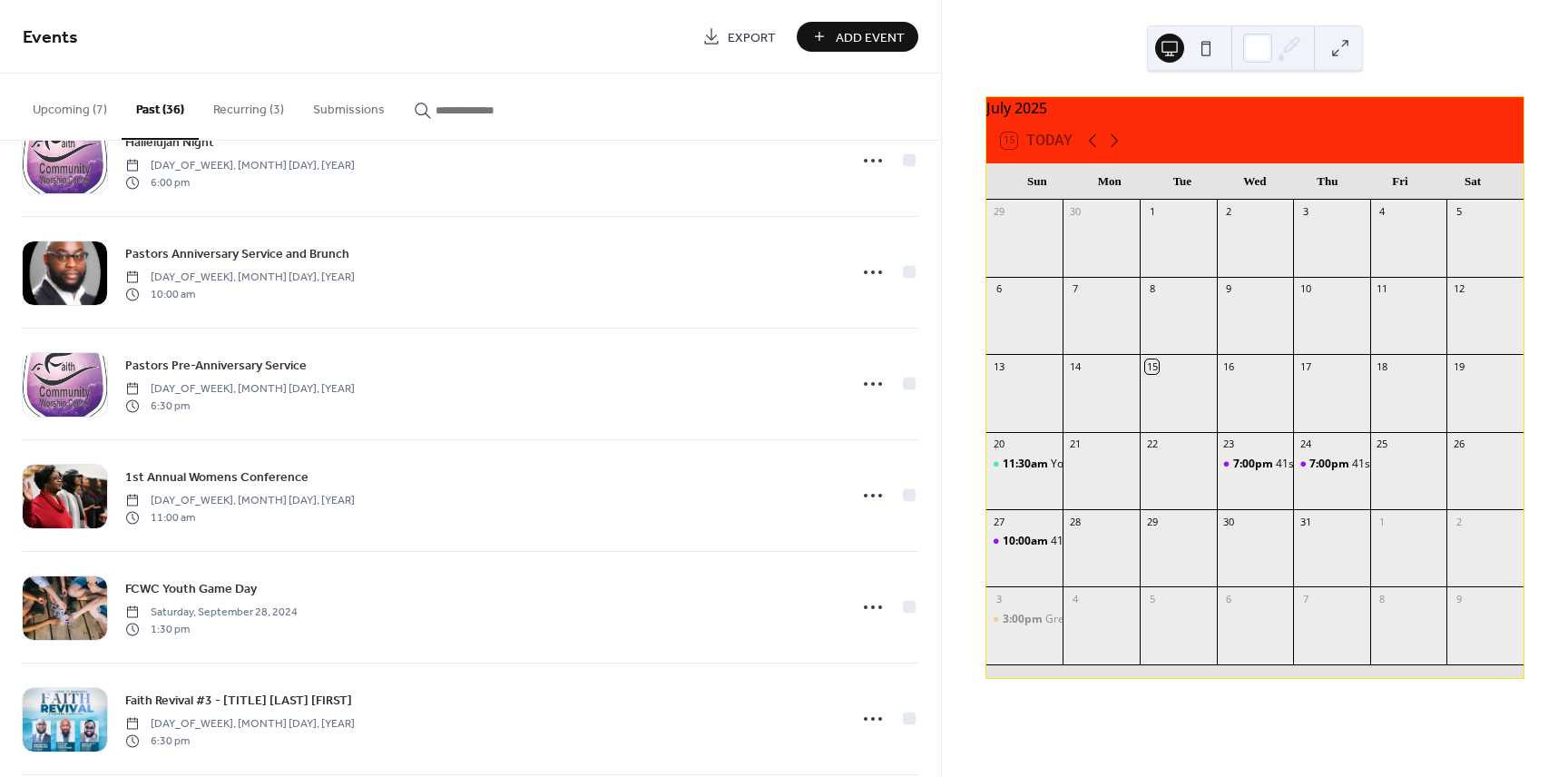 scroll, scrollTop: 520, scrollLeft: 0, axis: vertical 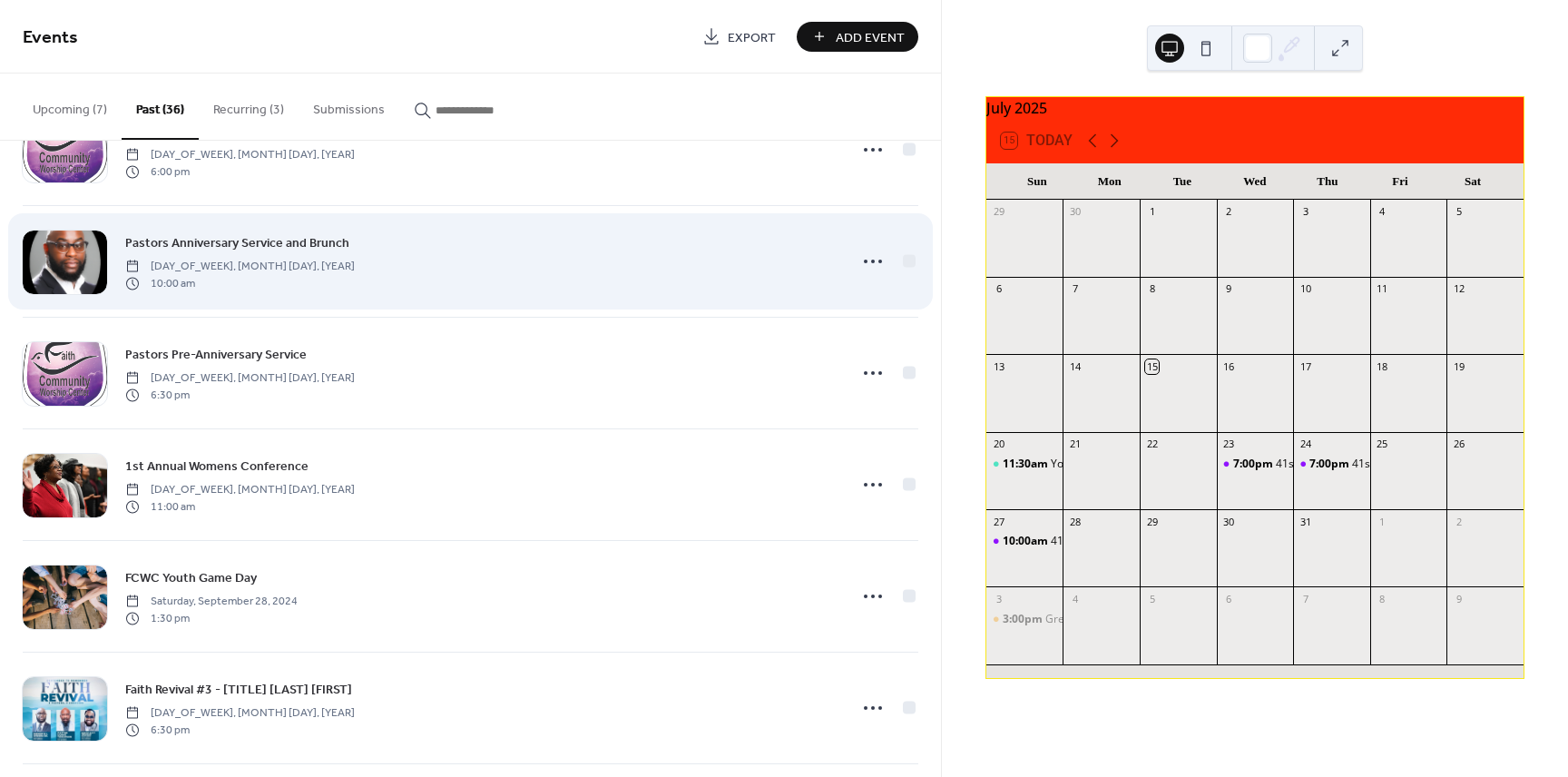 click on "Pastors Anniversary Service and Brunch Sunday, October 27, 2024 10:00 am" at bounding box center [480, 261] 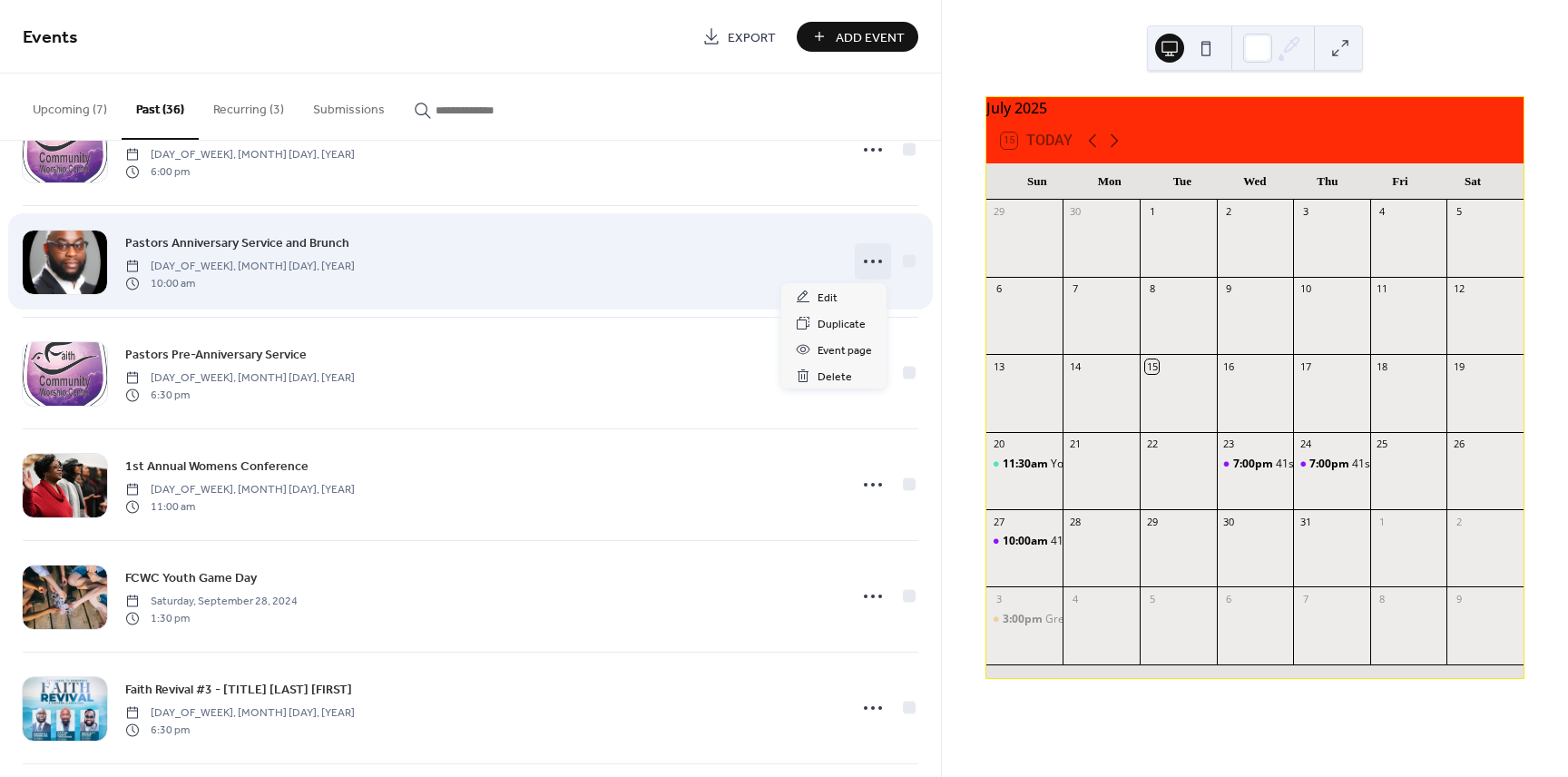 click 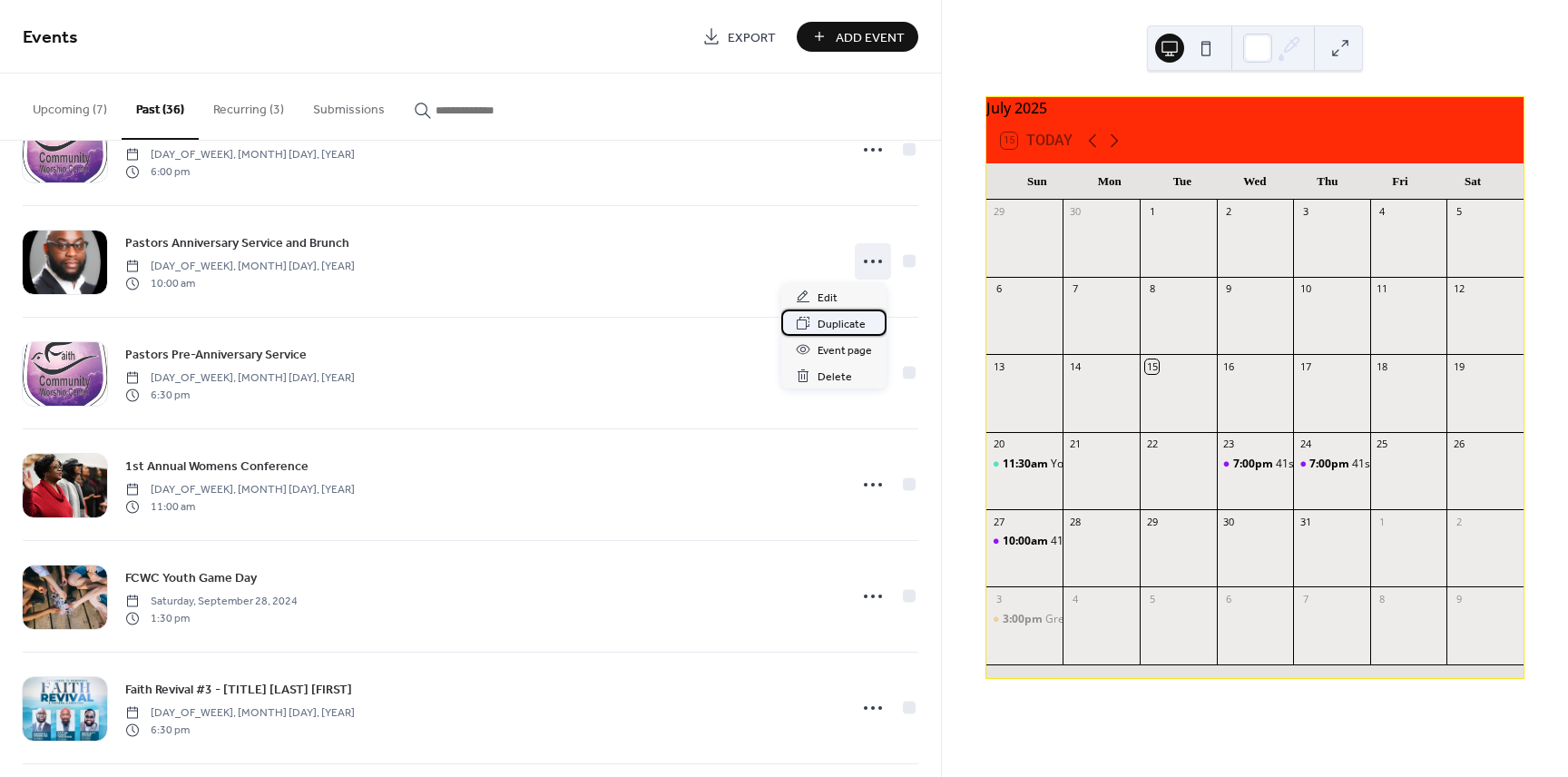 click on "Duplicate" at bounding box center (841, 324) 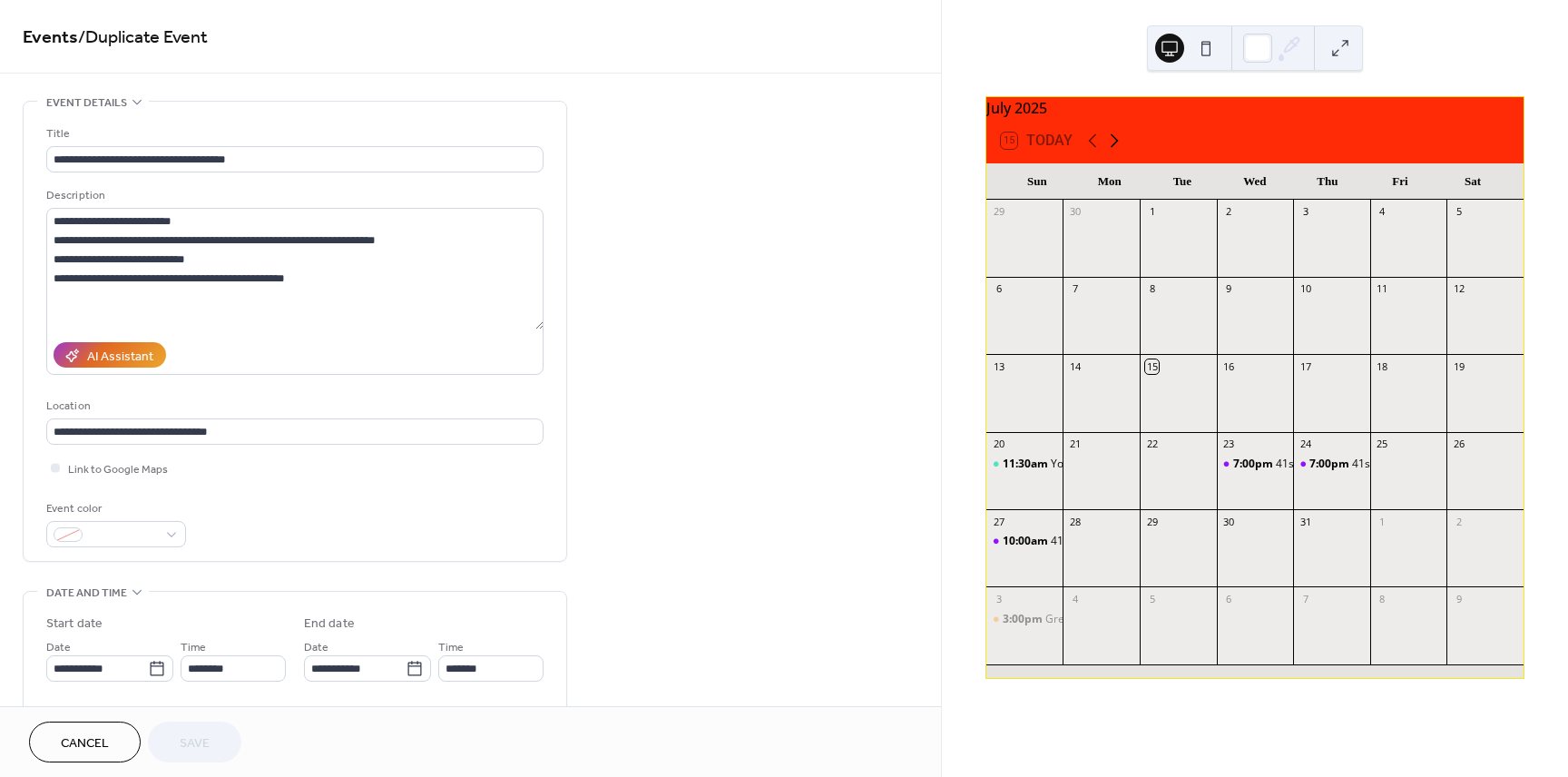 click 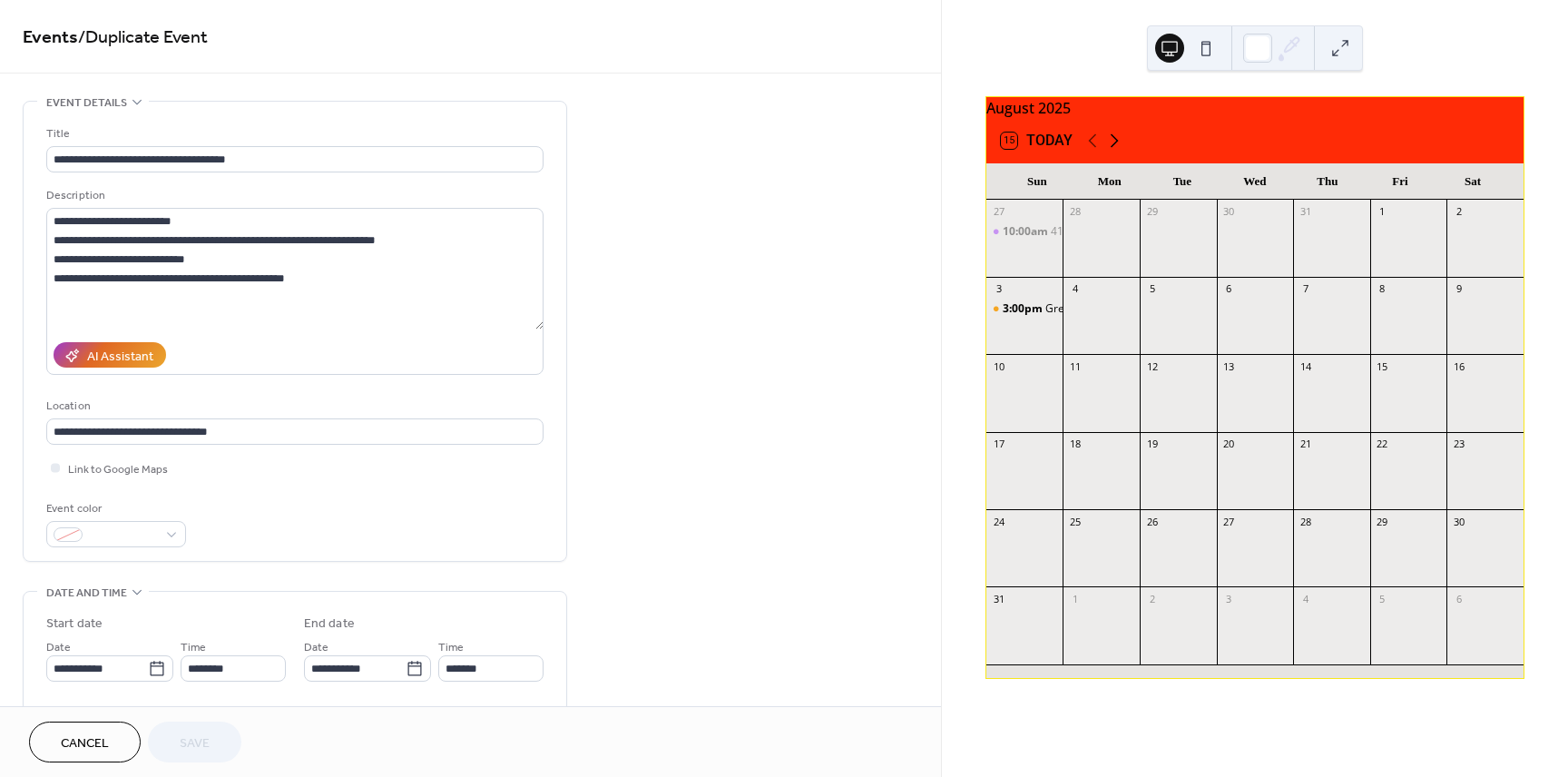 click 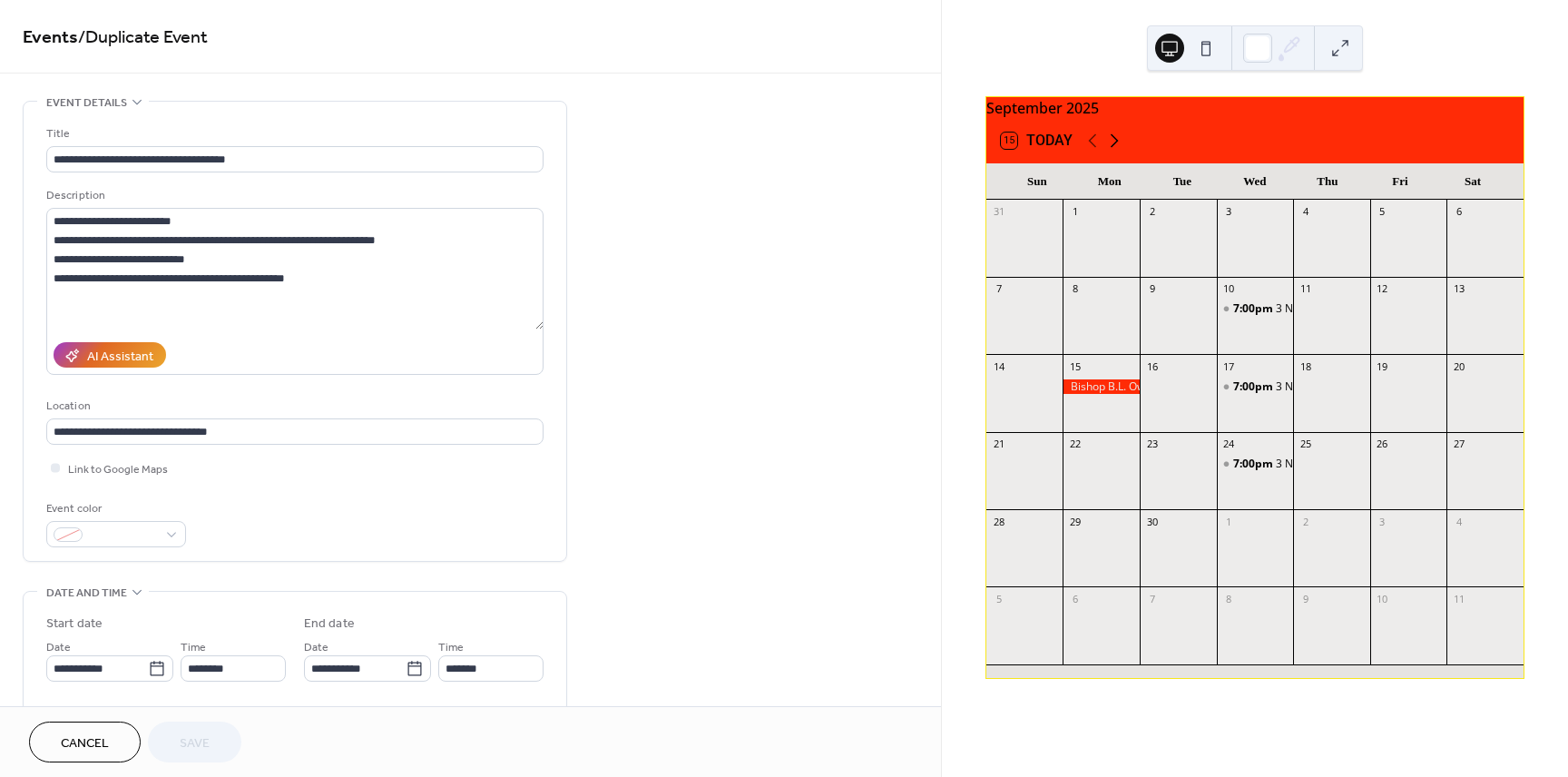 click 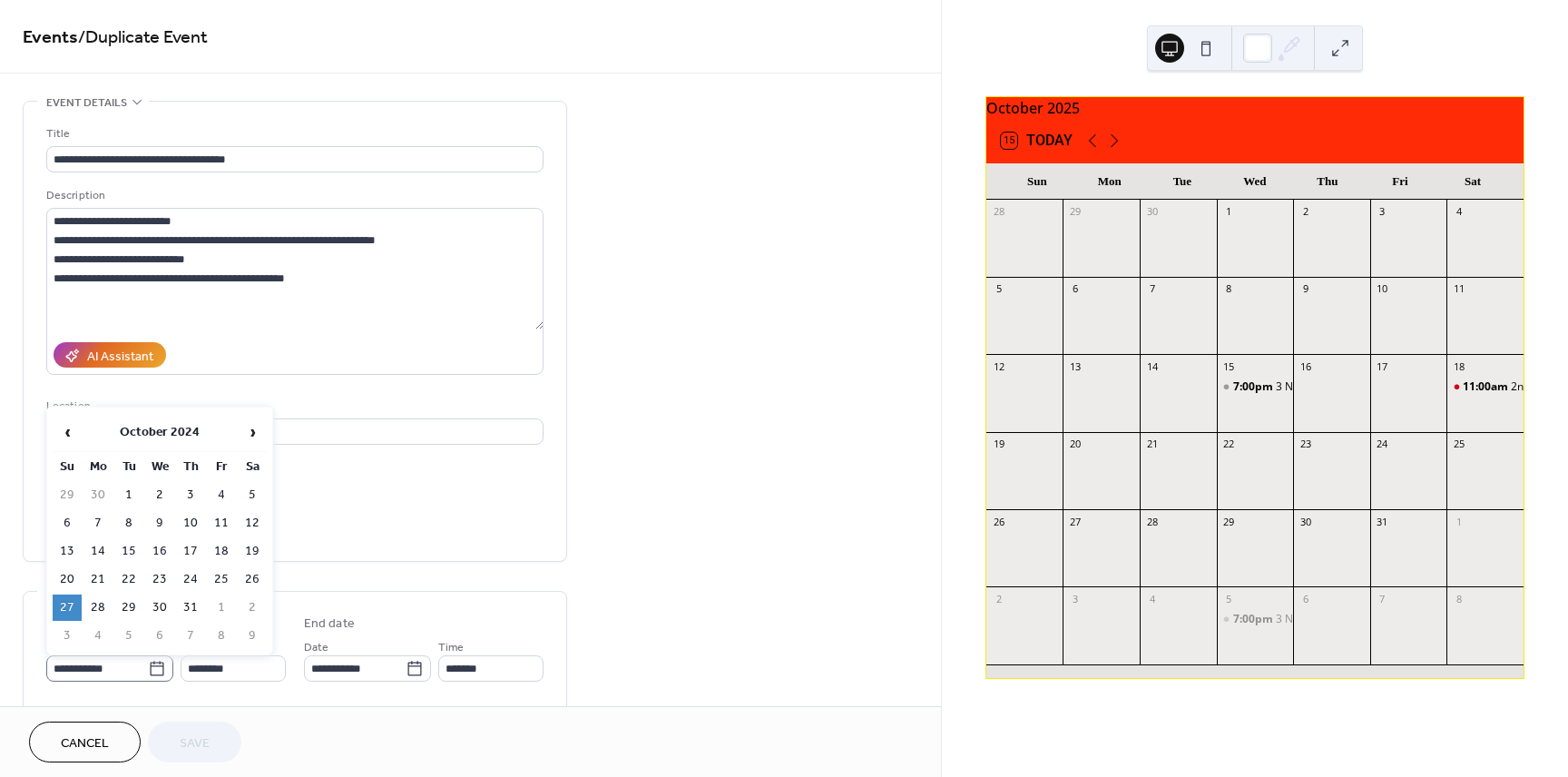 click 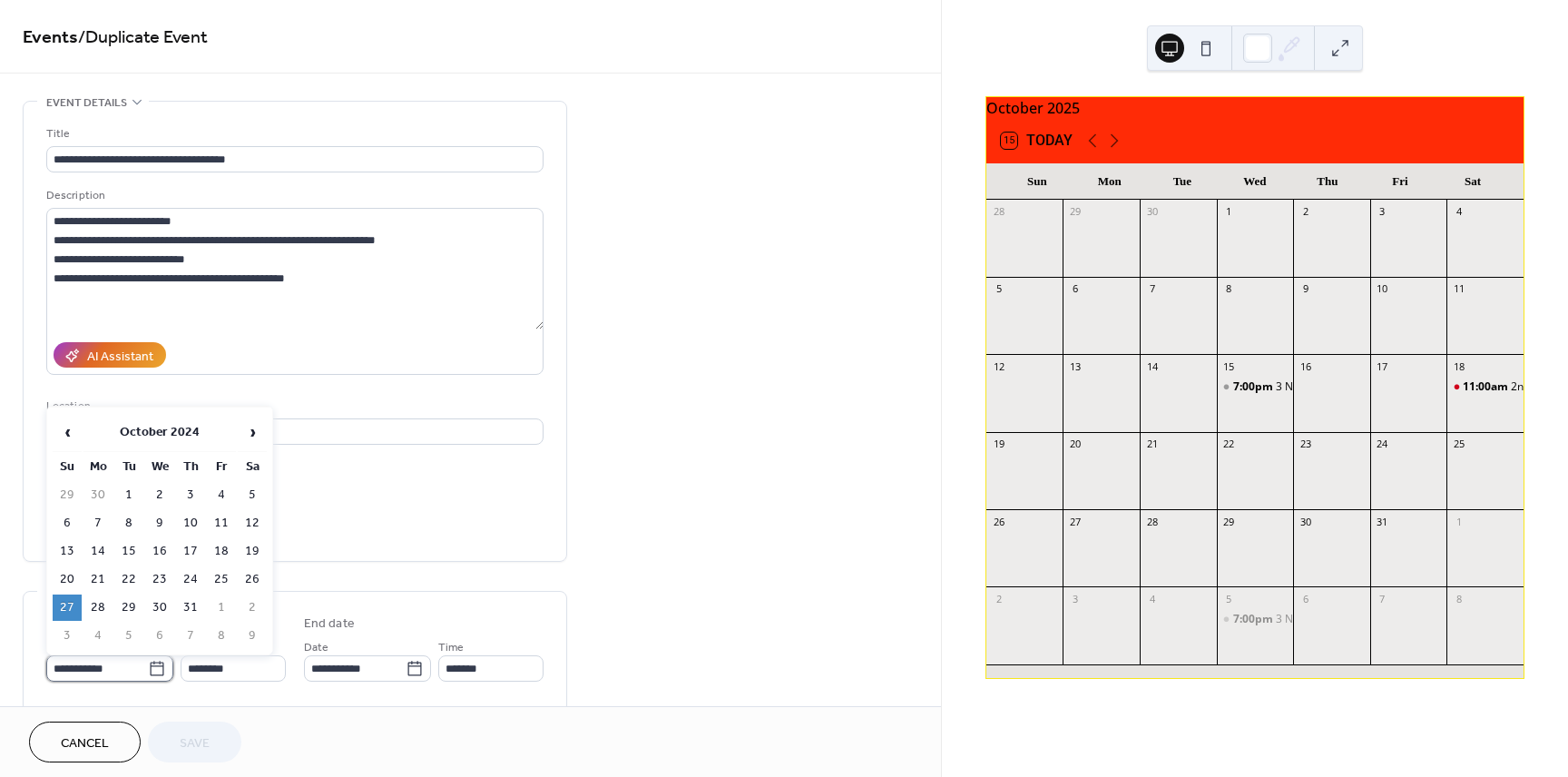 click on "**********" at bounding box center [97, 668] 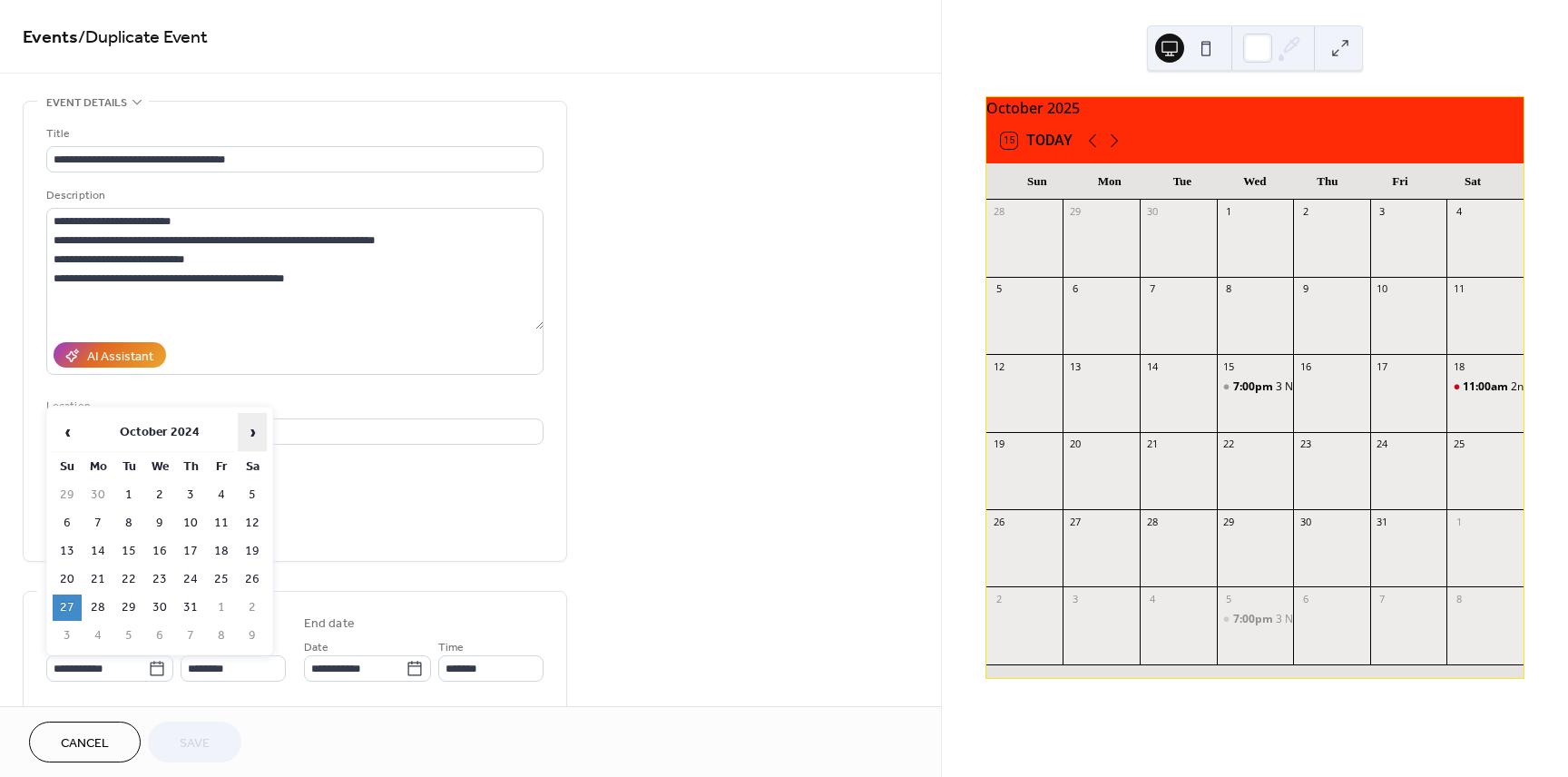 click on "›" at bounding box center [252, 432] 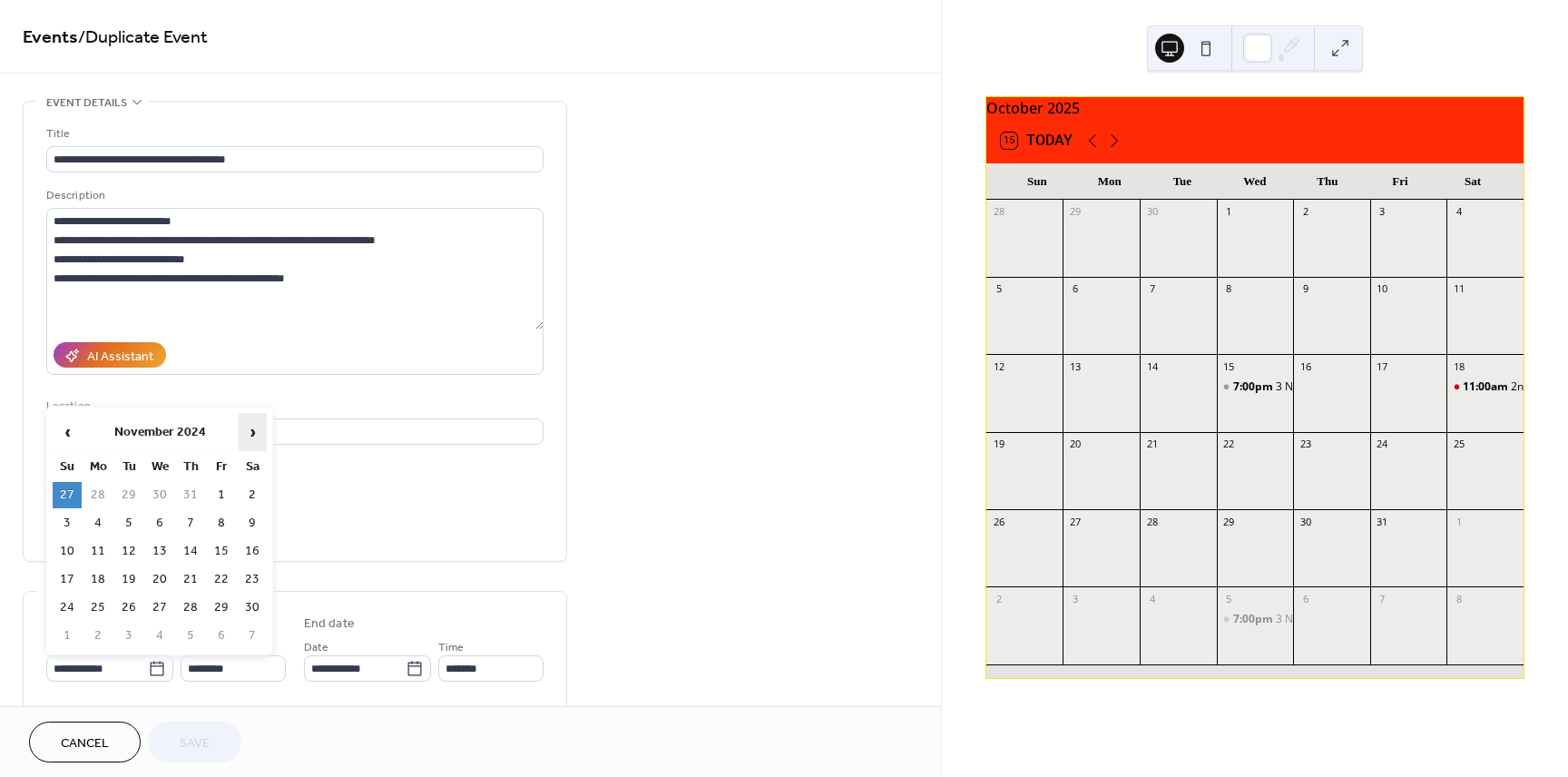 click on "›" at bounding box center (252, 432) 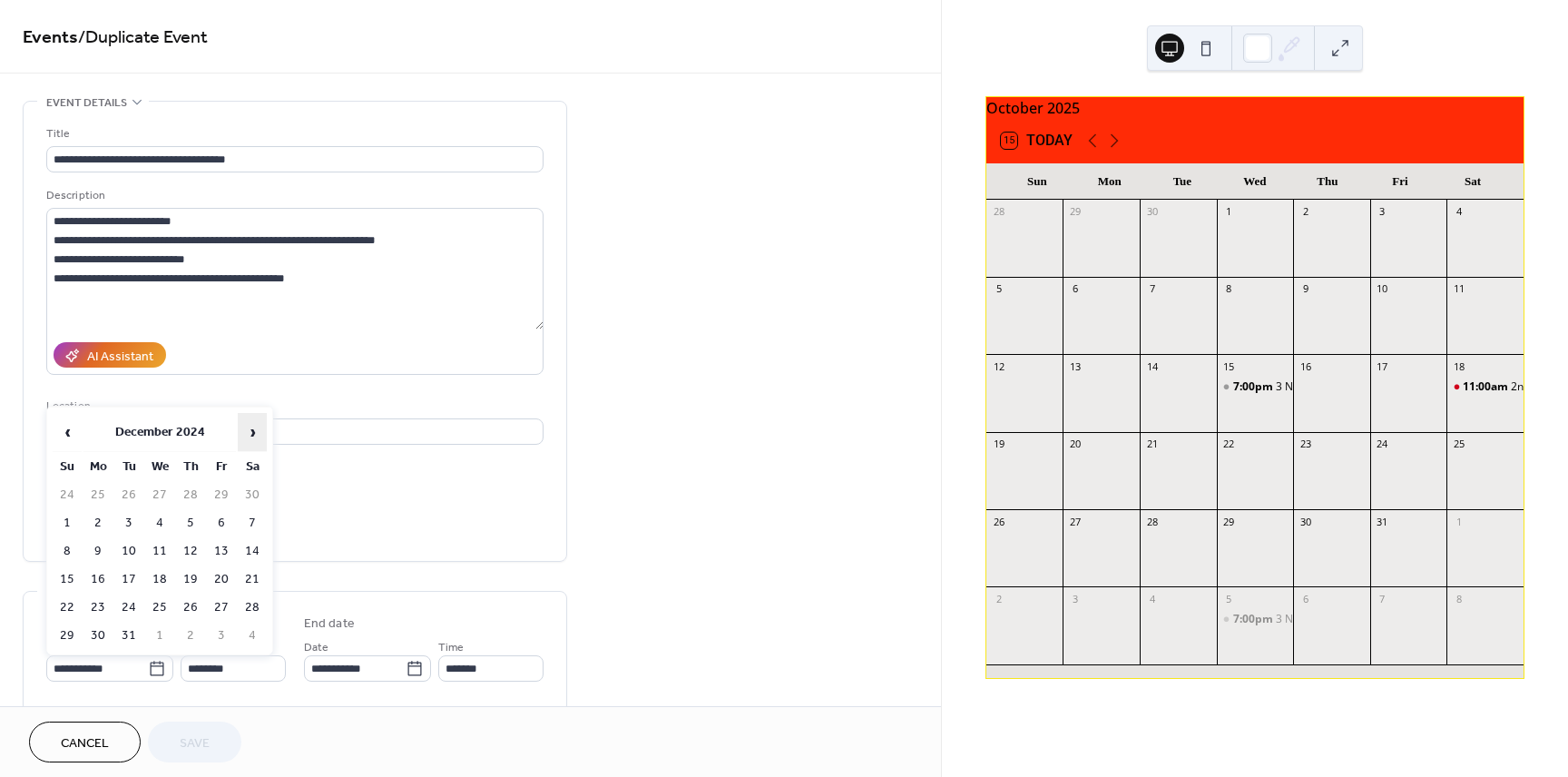 click on "›" at bounding box center [252, 432] 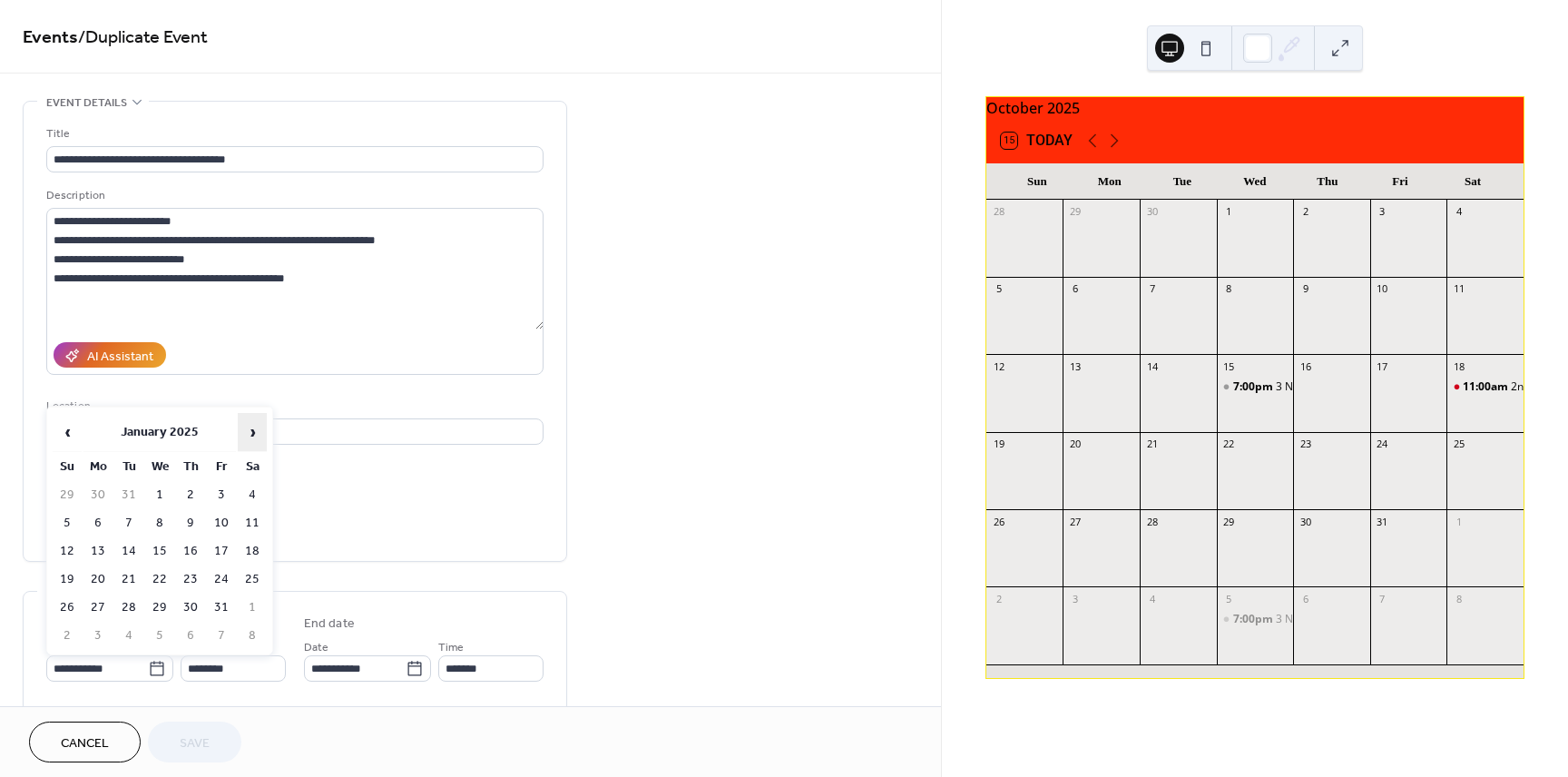click on "›" at bounding box center (252, 432) 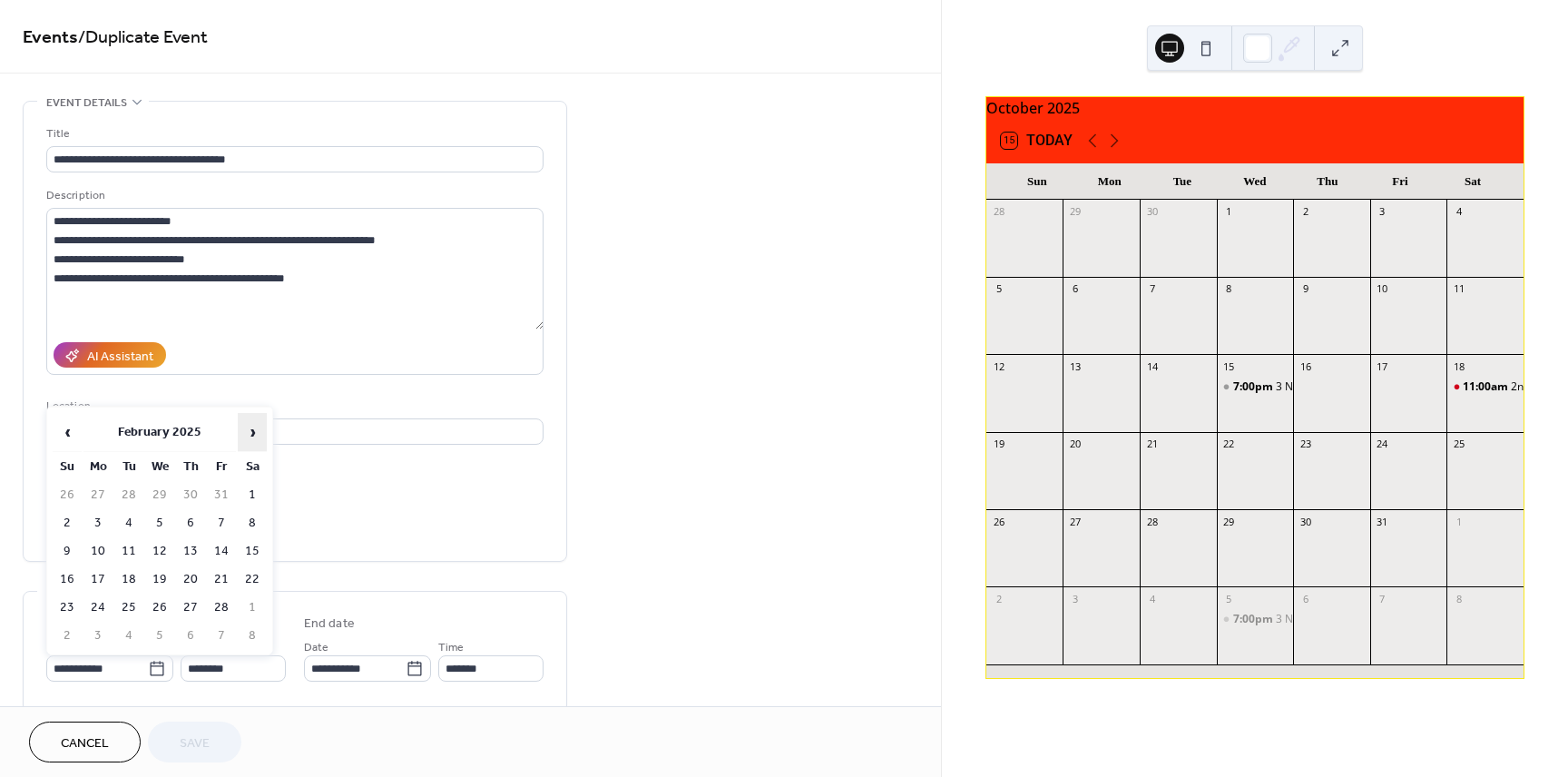 click on "›" at bounding box center [252, 432] 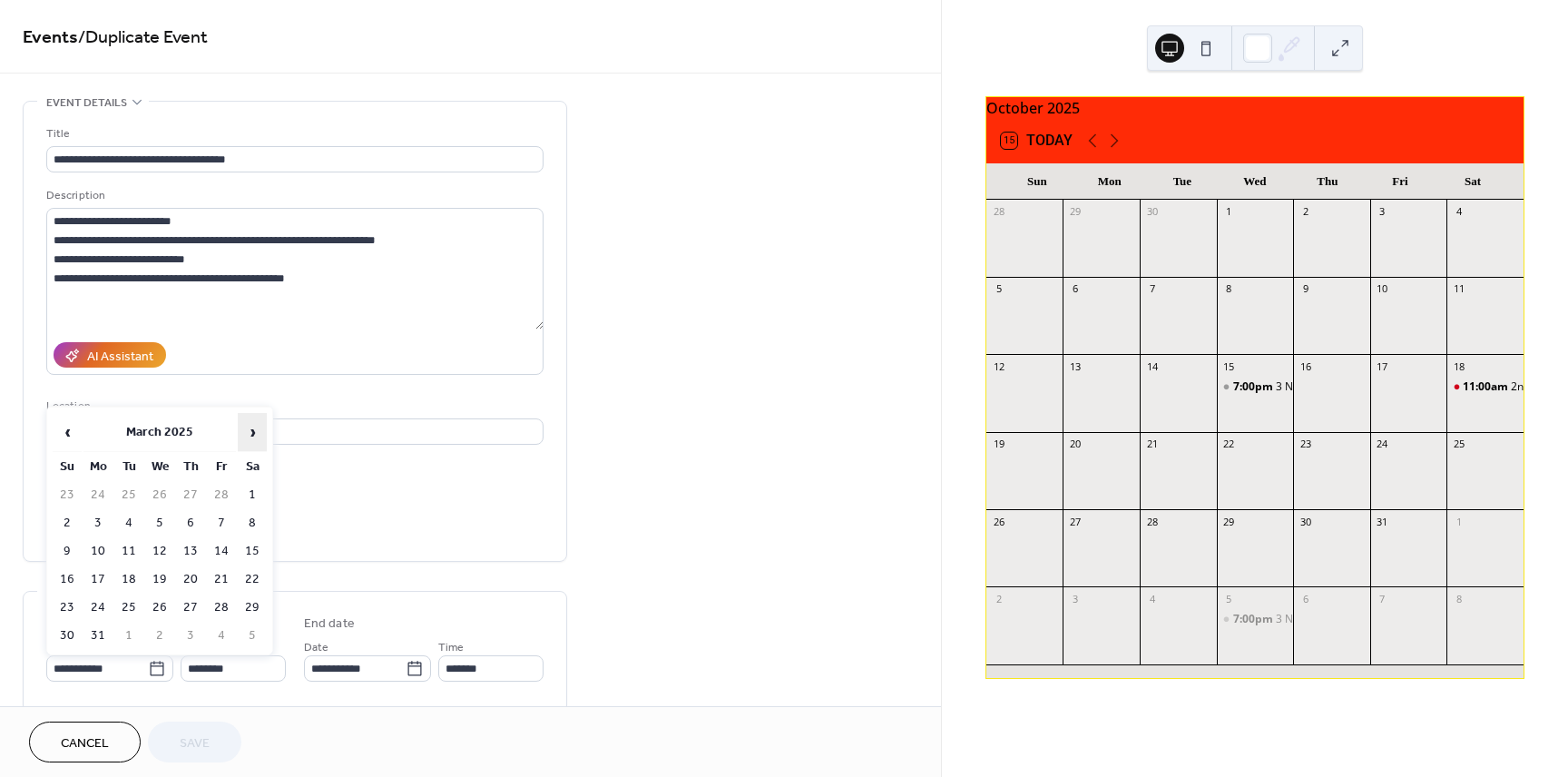 click on "›" at bounding box center [252, 432] 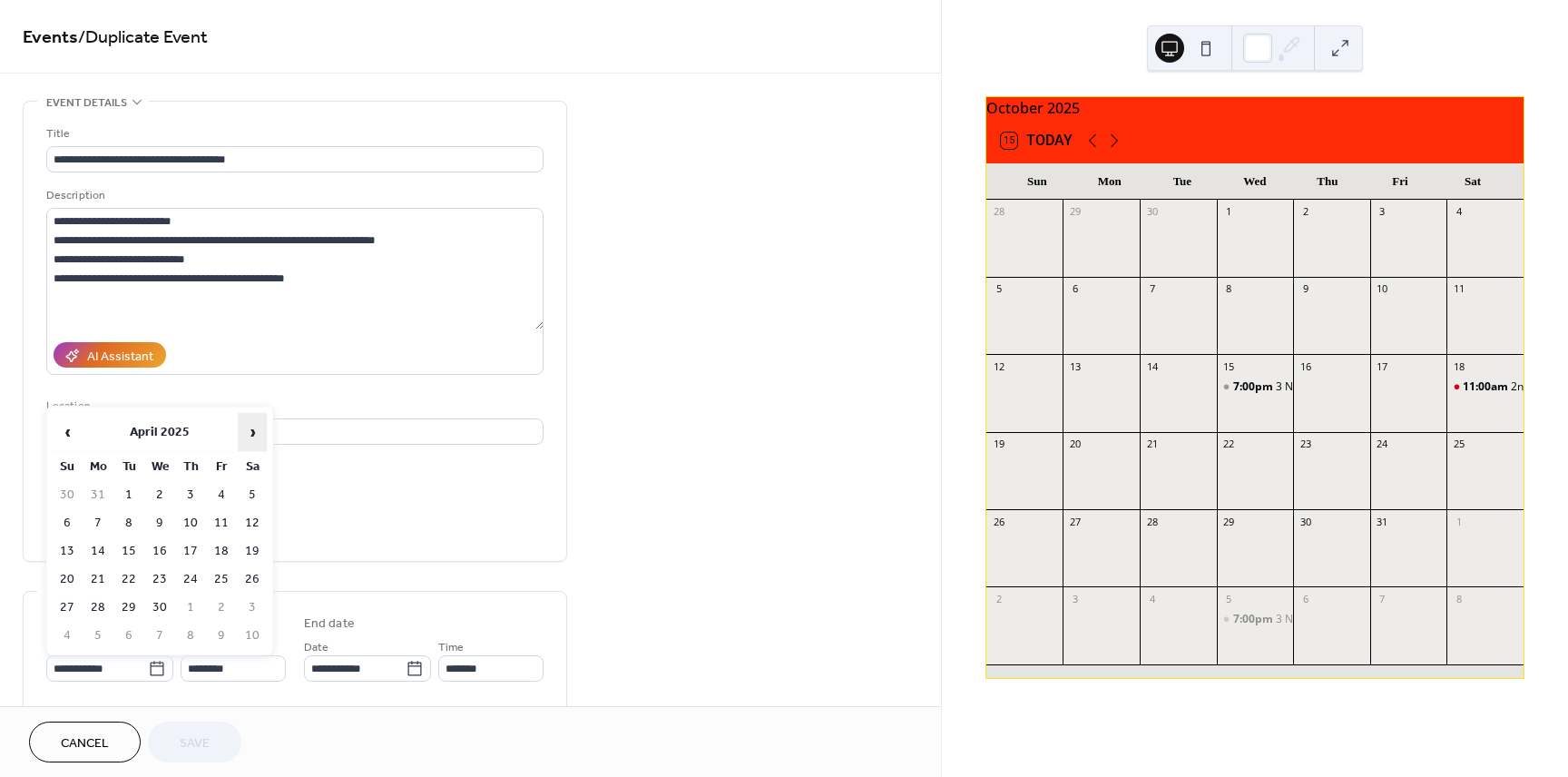 click on "›" at bounding box center (252, 432) 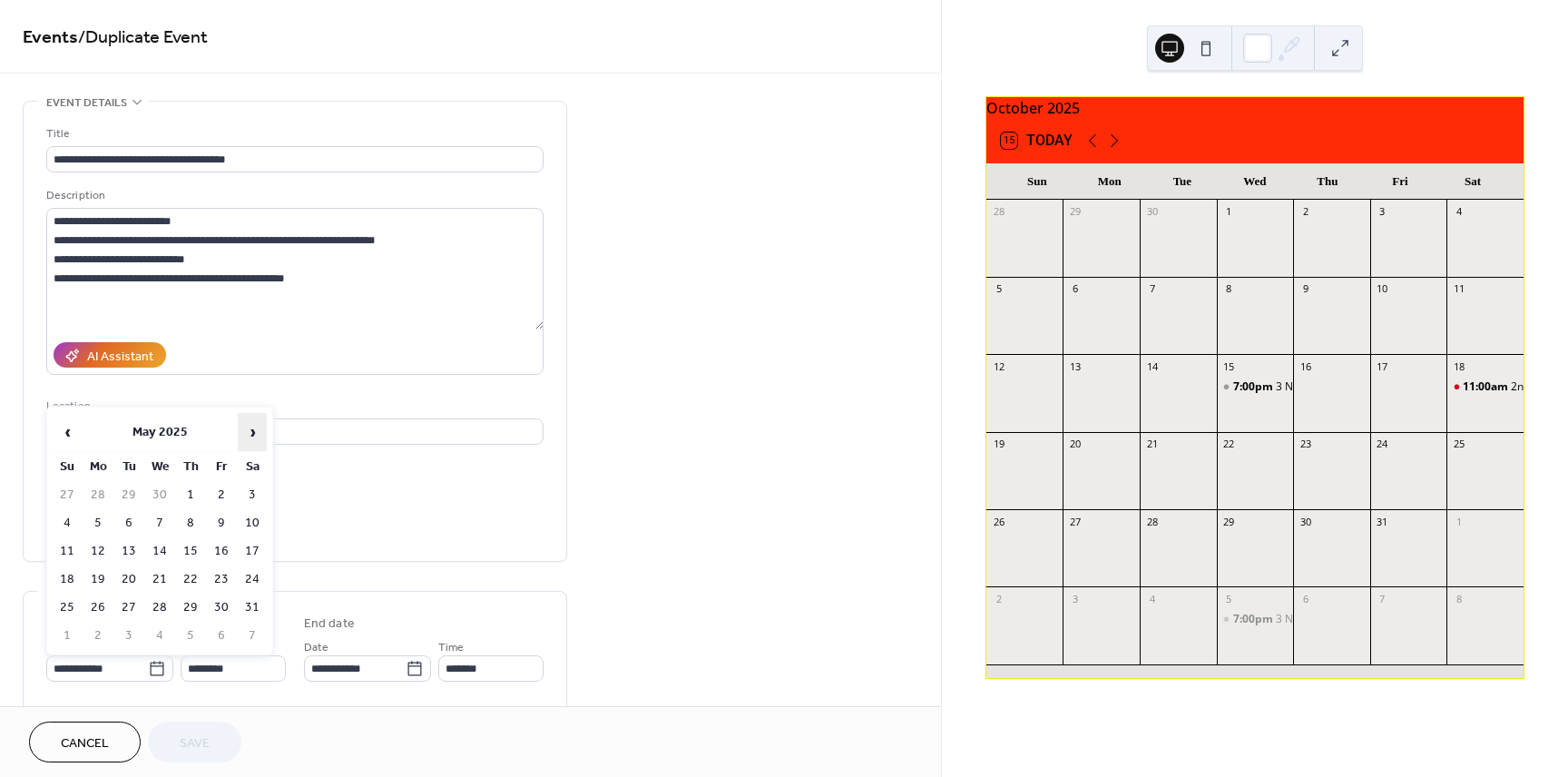 click on "›" at bounding box center [252, 432] 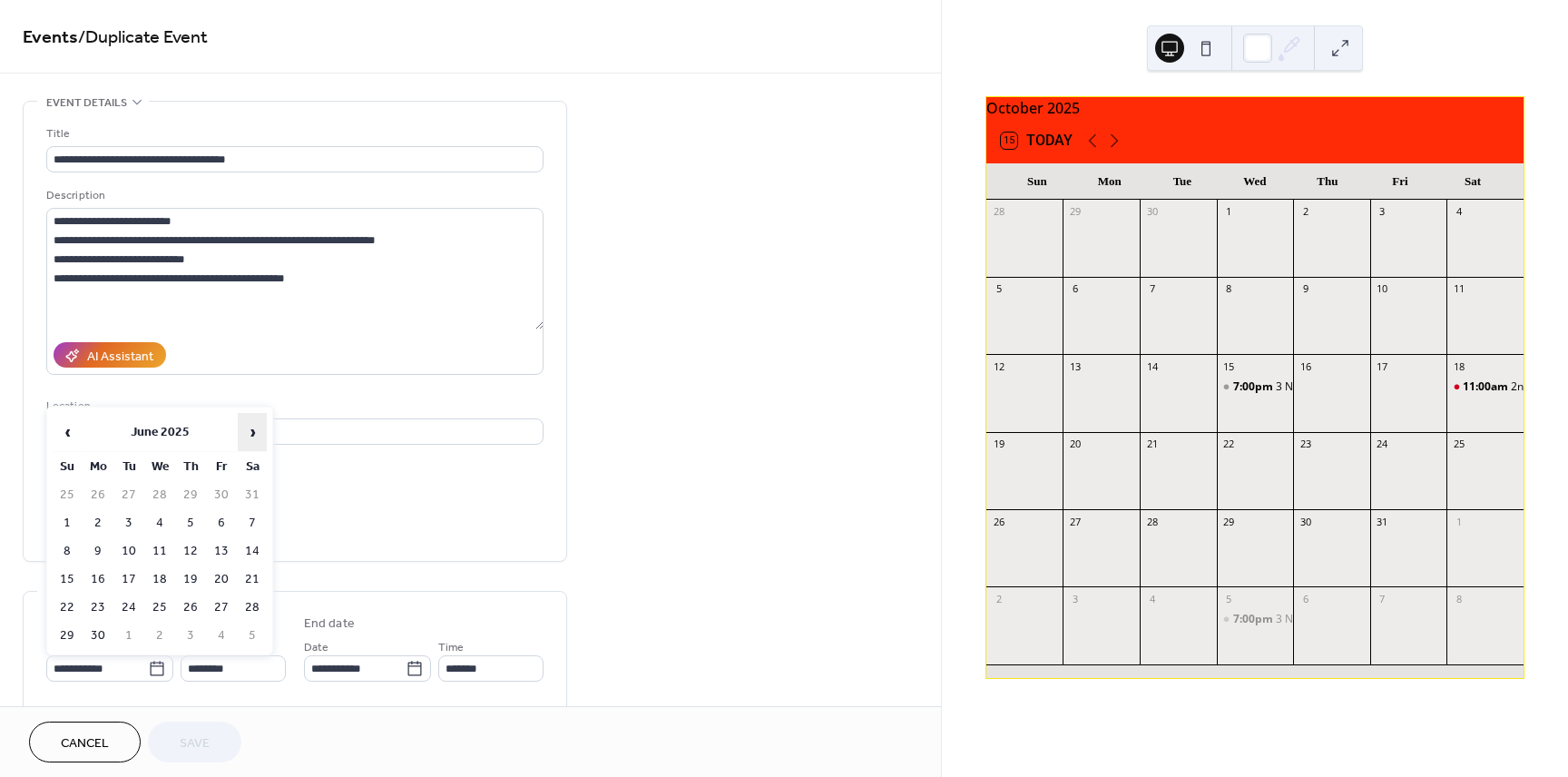 click on "›" at bounding box center [252, 432] 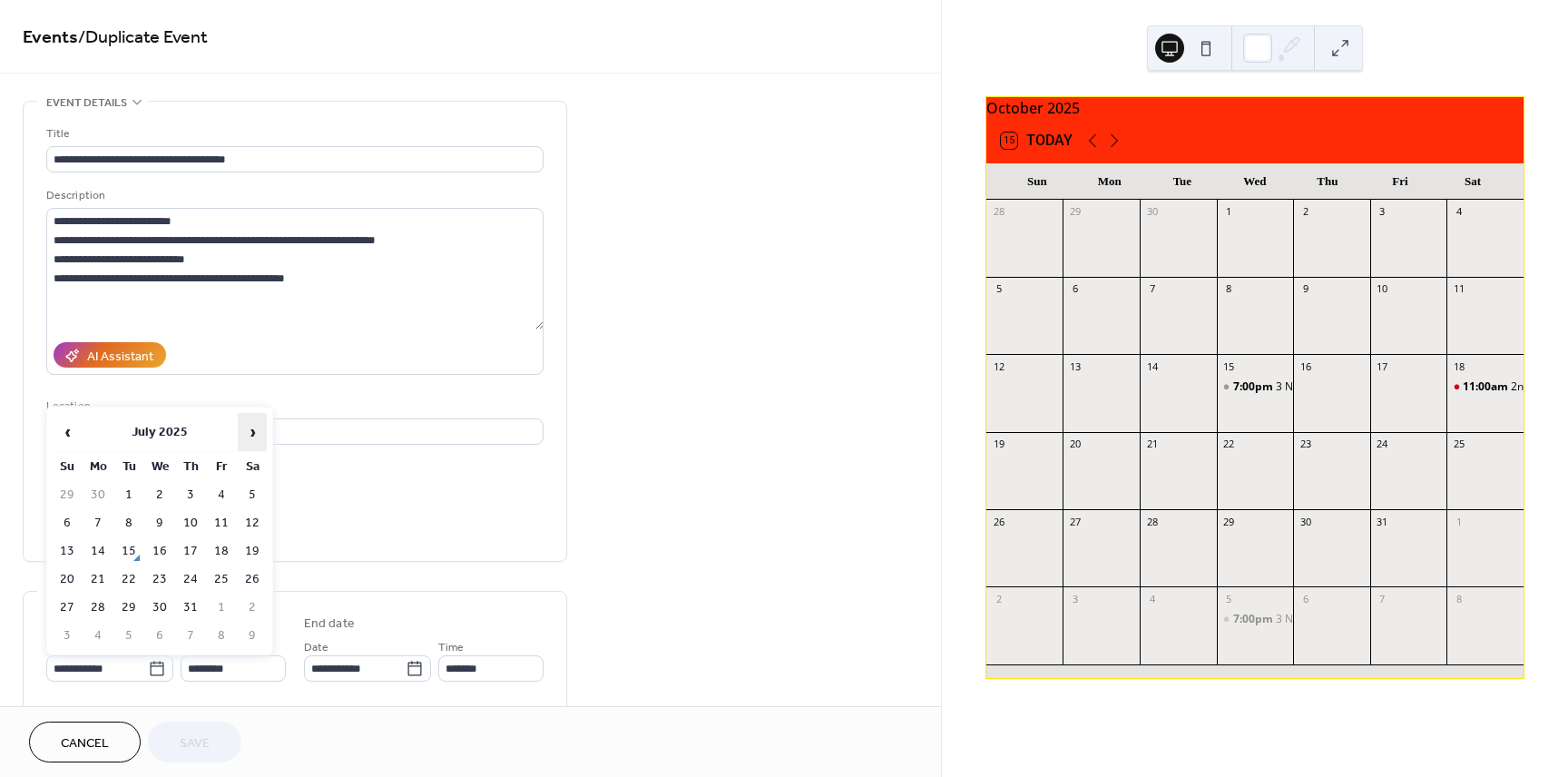 click on "›" at bounding box center (252, 432) 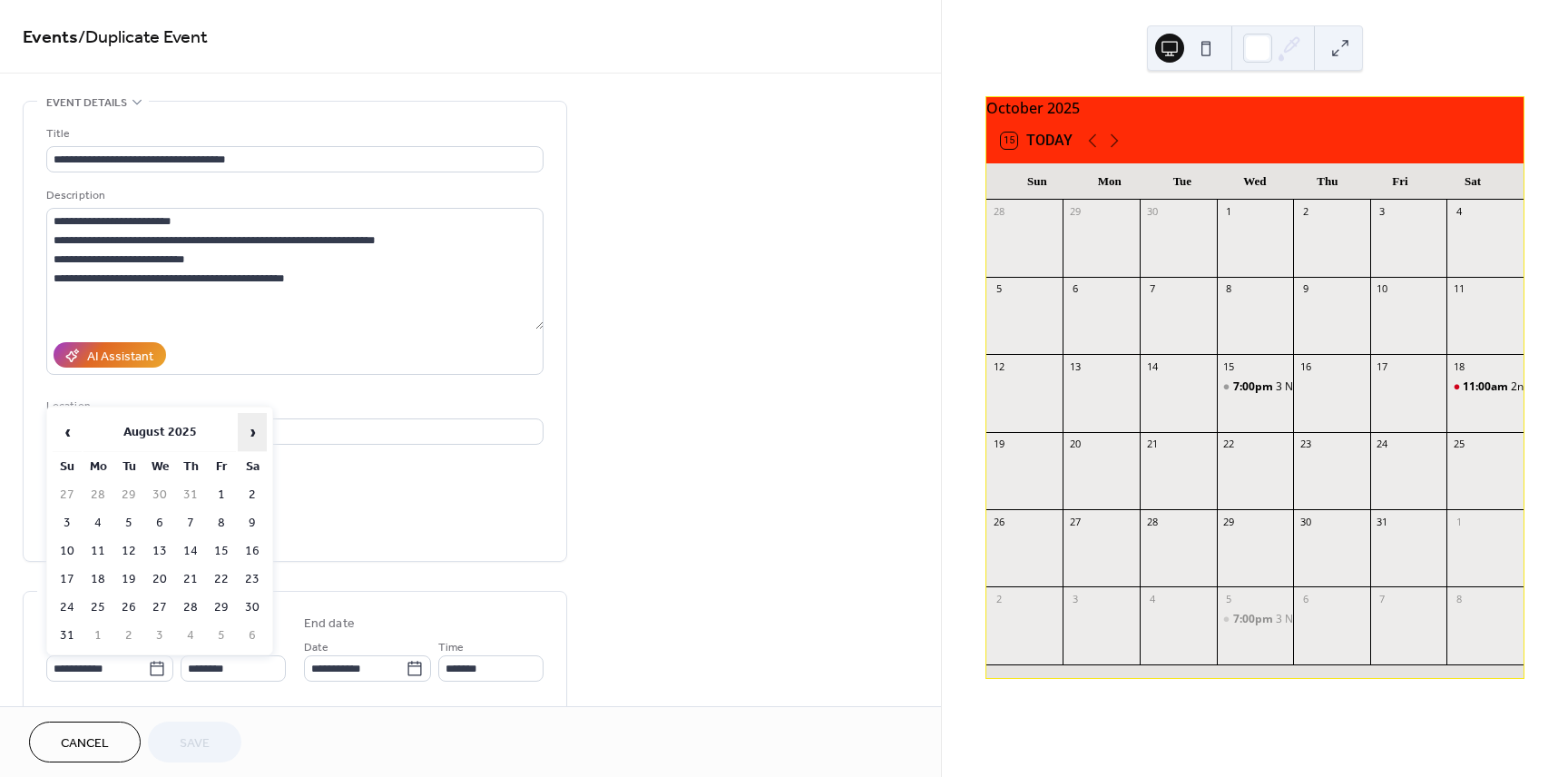 click on "›" at bounding box center (252, 432) 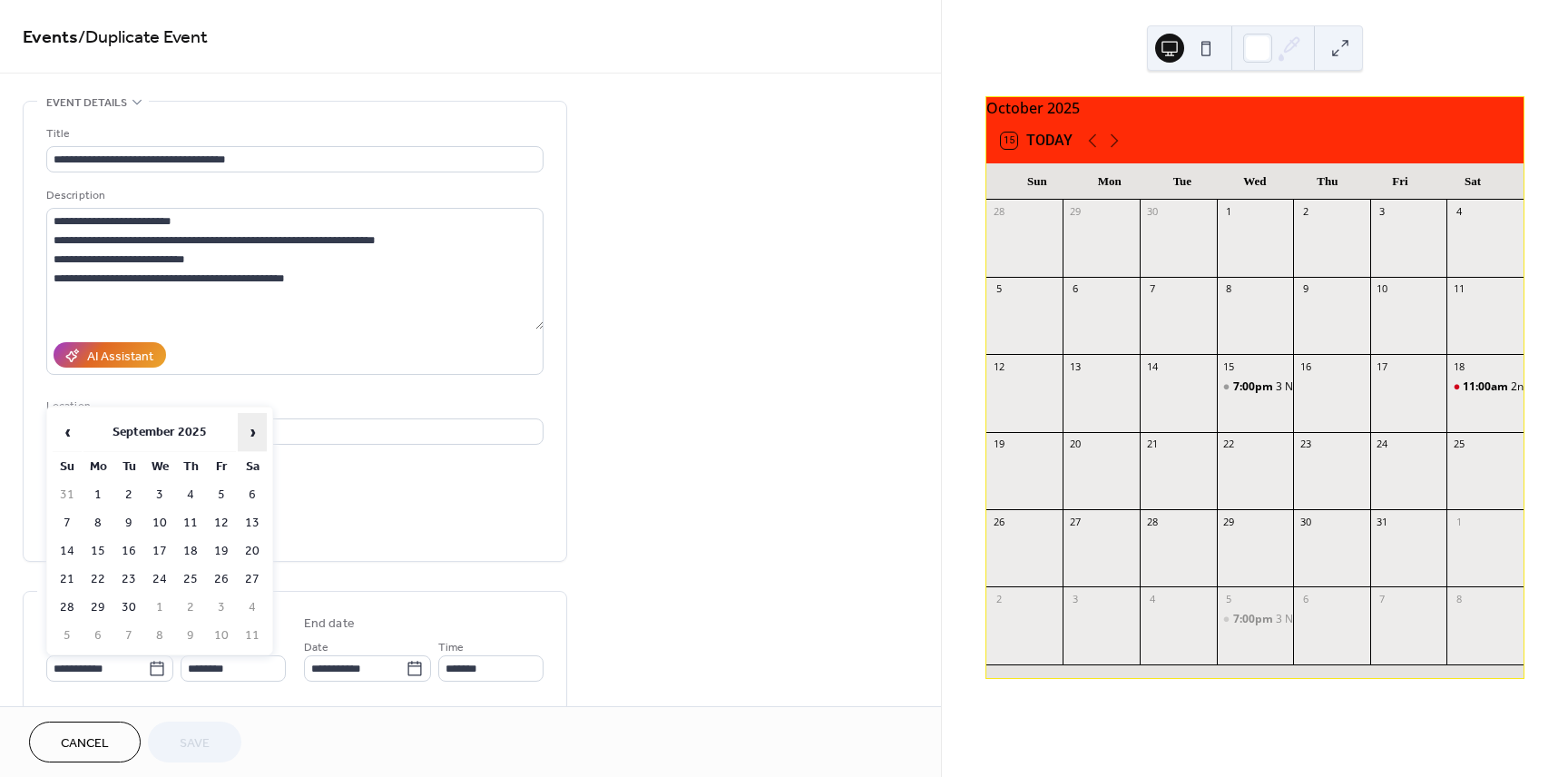click on "›" at bounding box center [252, 432] 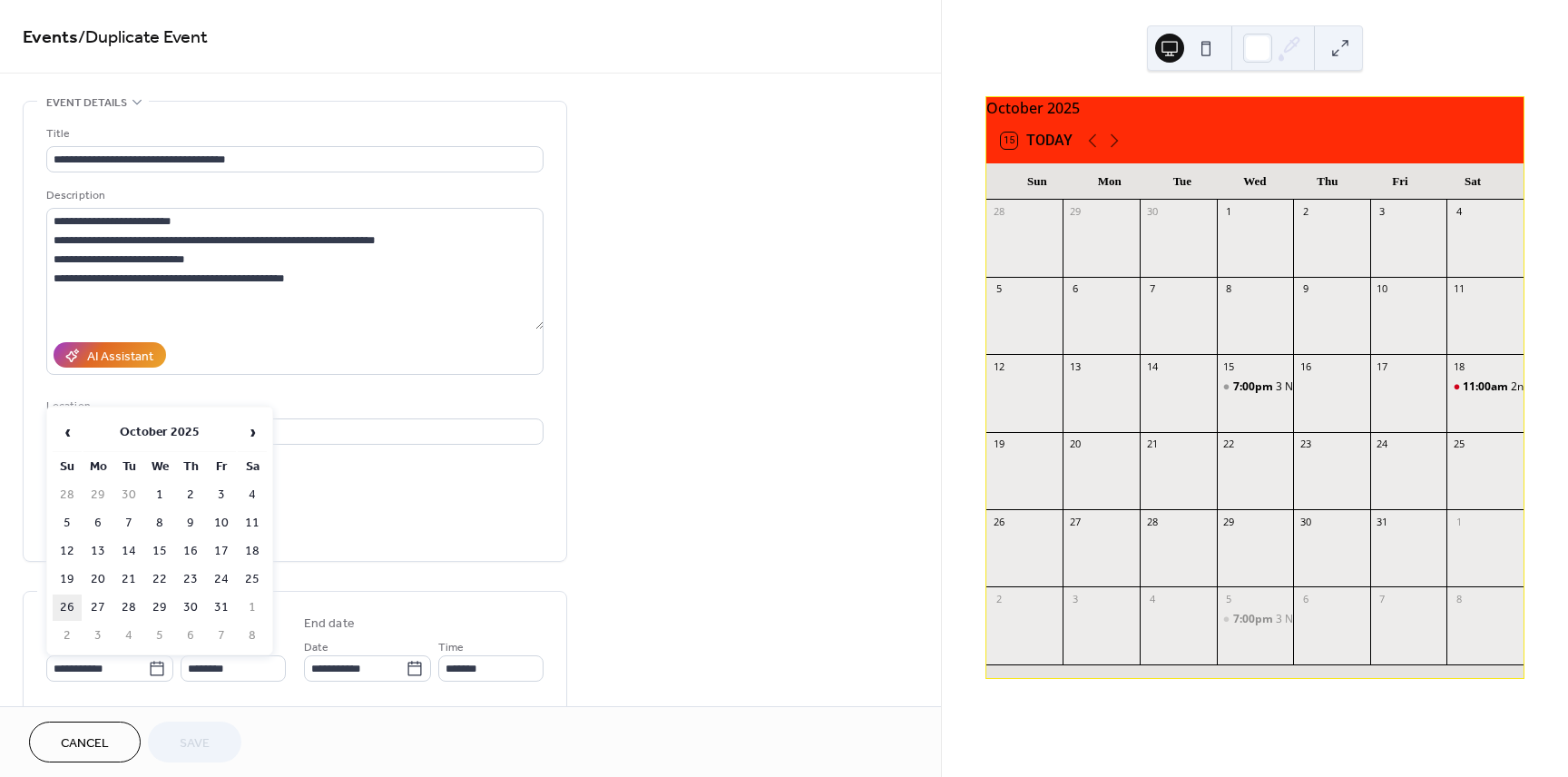 click on "26" at bounding box center (67, 607) 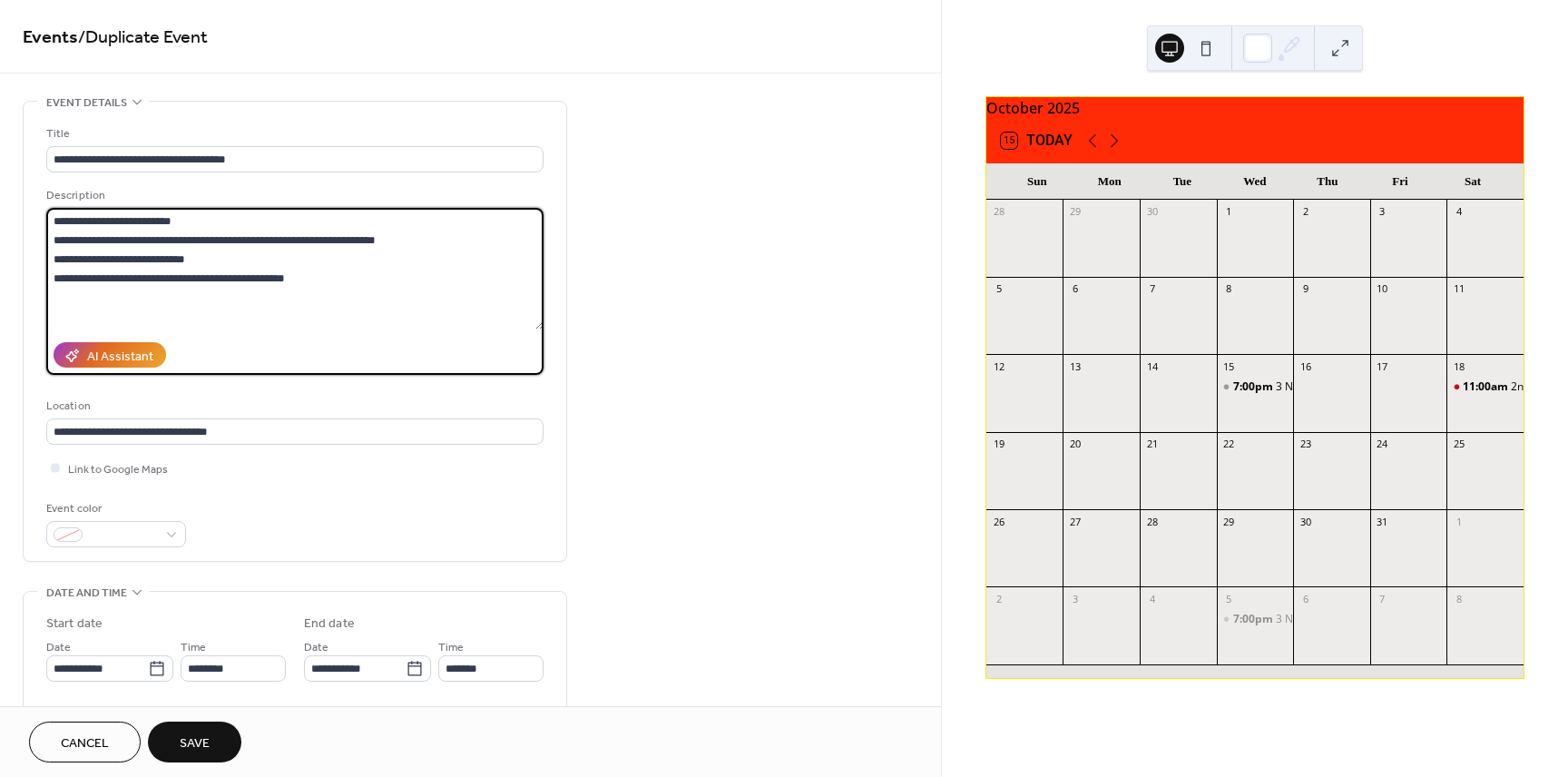 click on "**********" at bounding box center [295, 269] 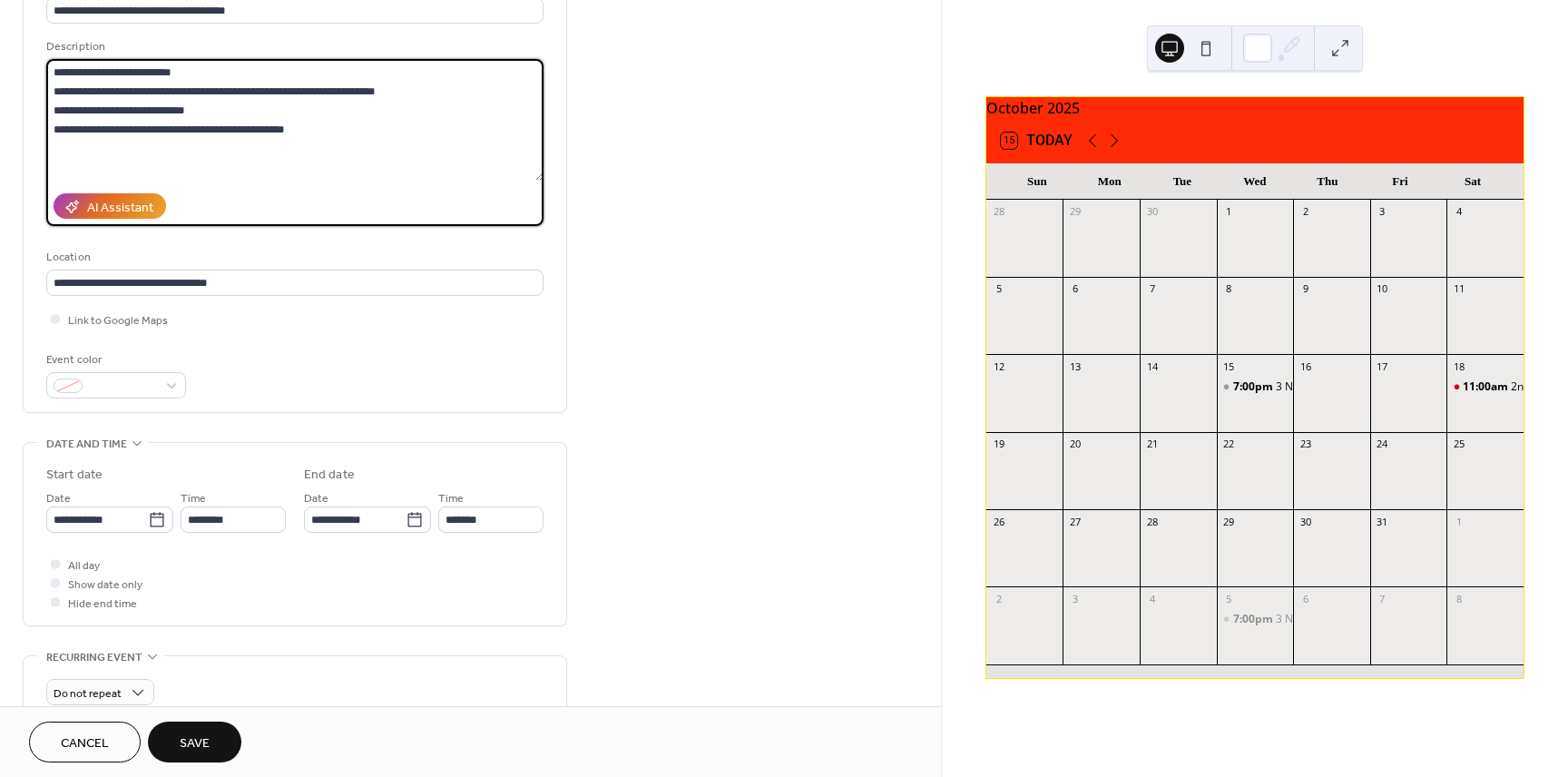 scroll, scrollTop: 161, scrollLeft: 0, axis: vertical 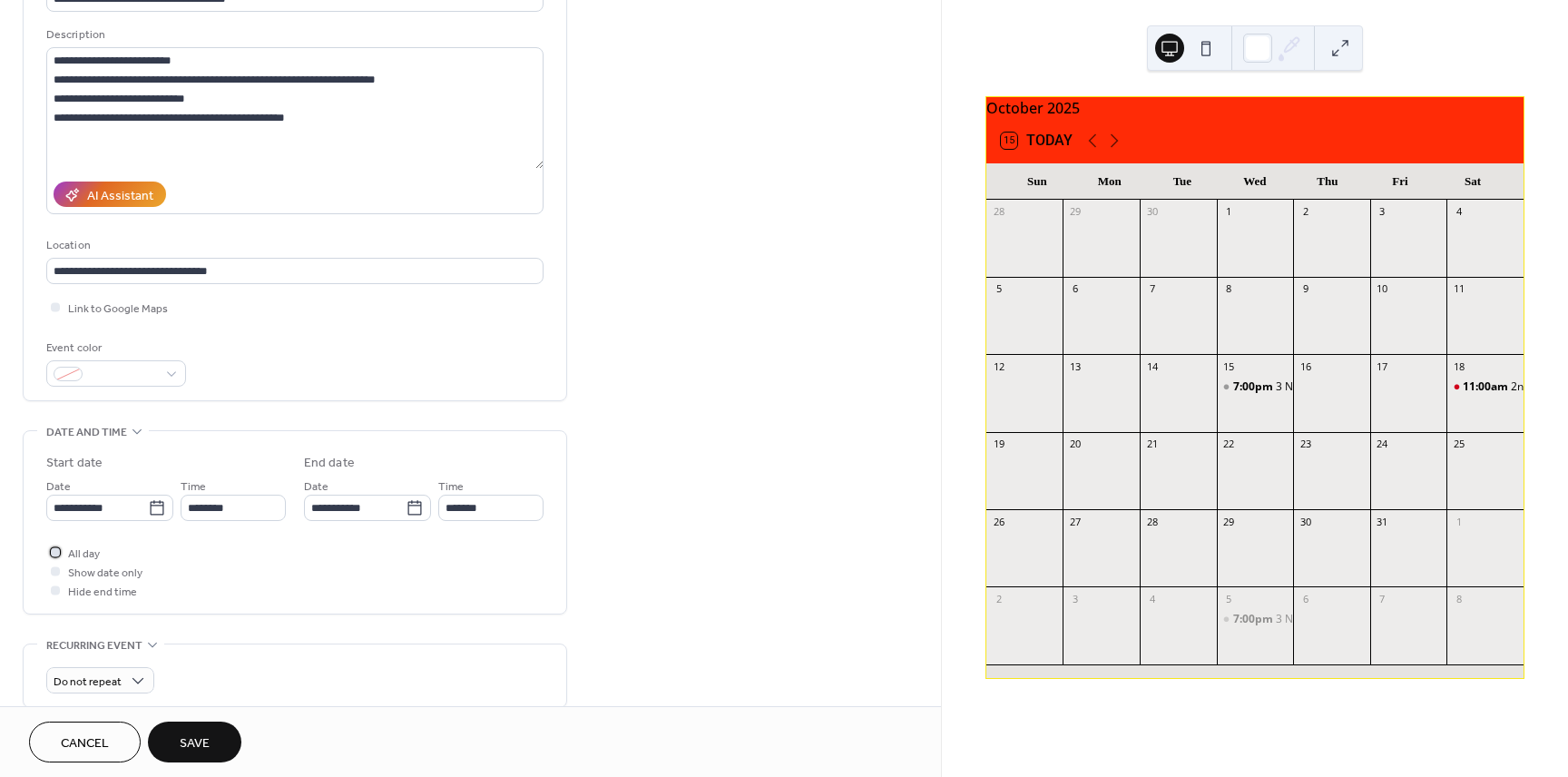 click at bounding box center [55, 552] 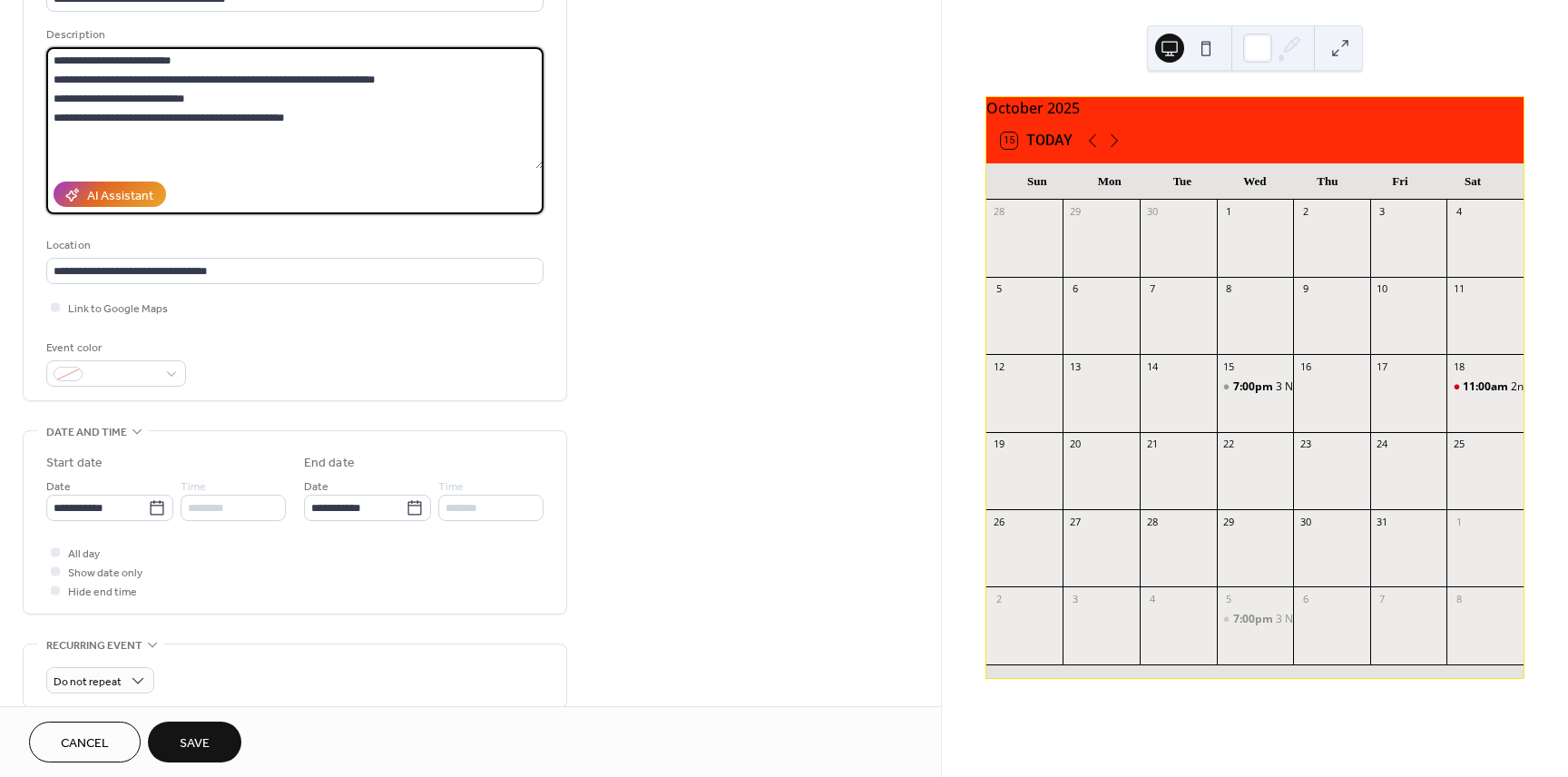 drag, startPoint x: 201, startPoint y: 94, endPoint x: 44, endPoint y: 86, distance: 157.2037 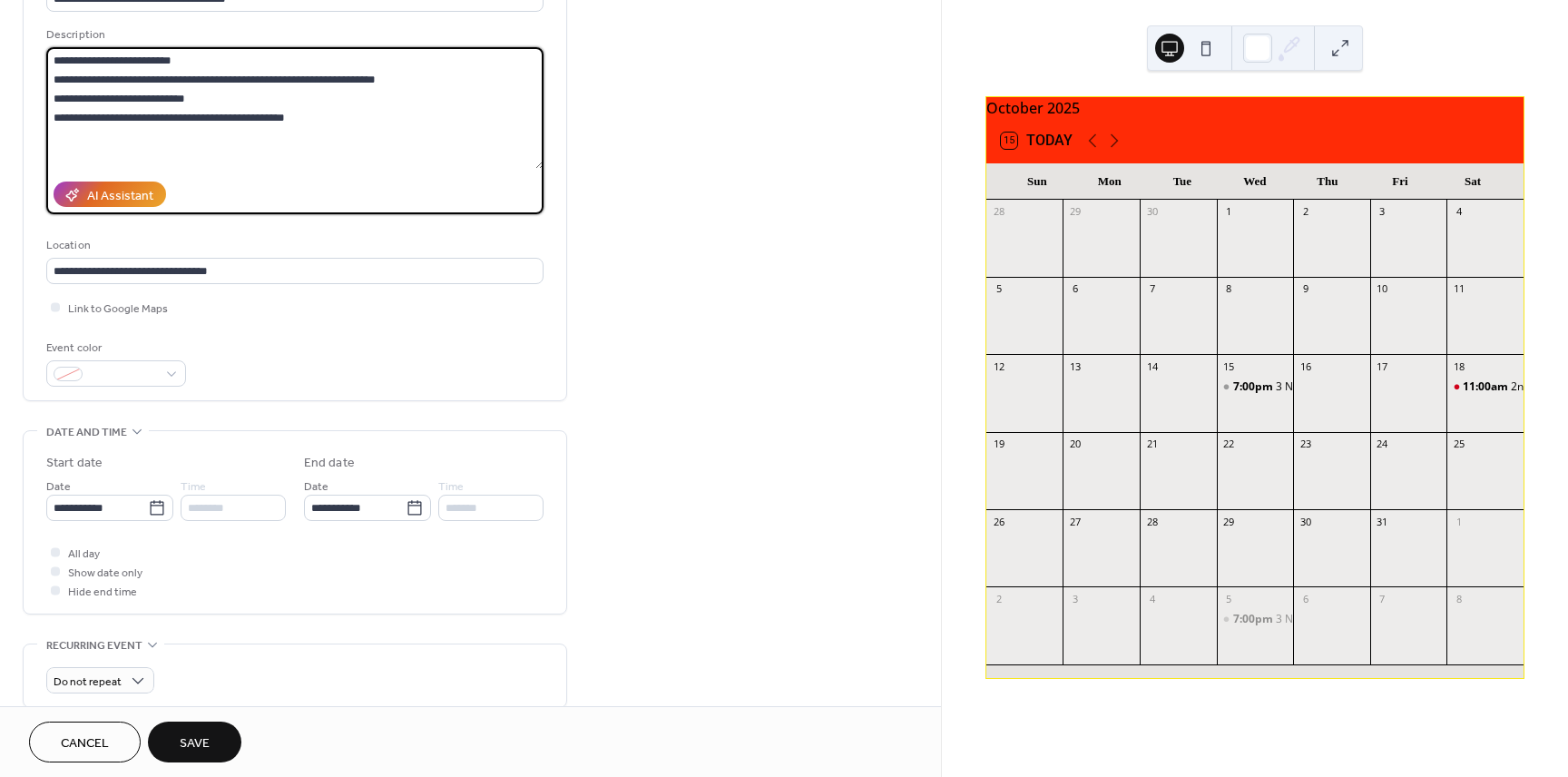 click on "**********" at bounding box center (295, 171) 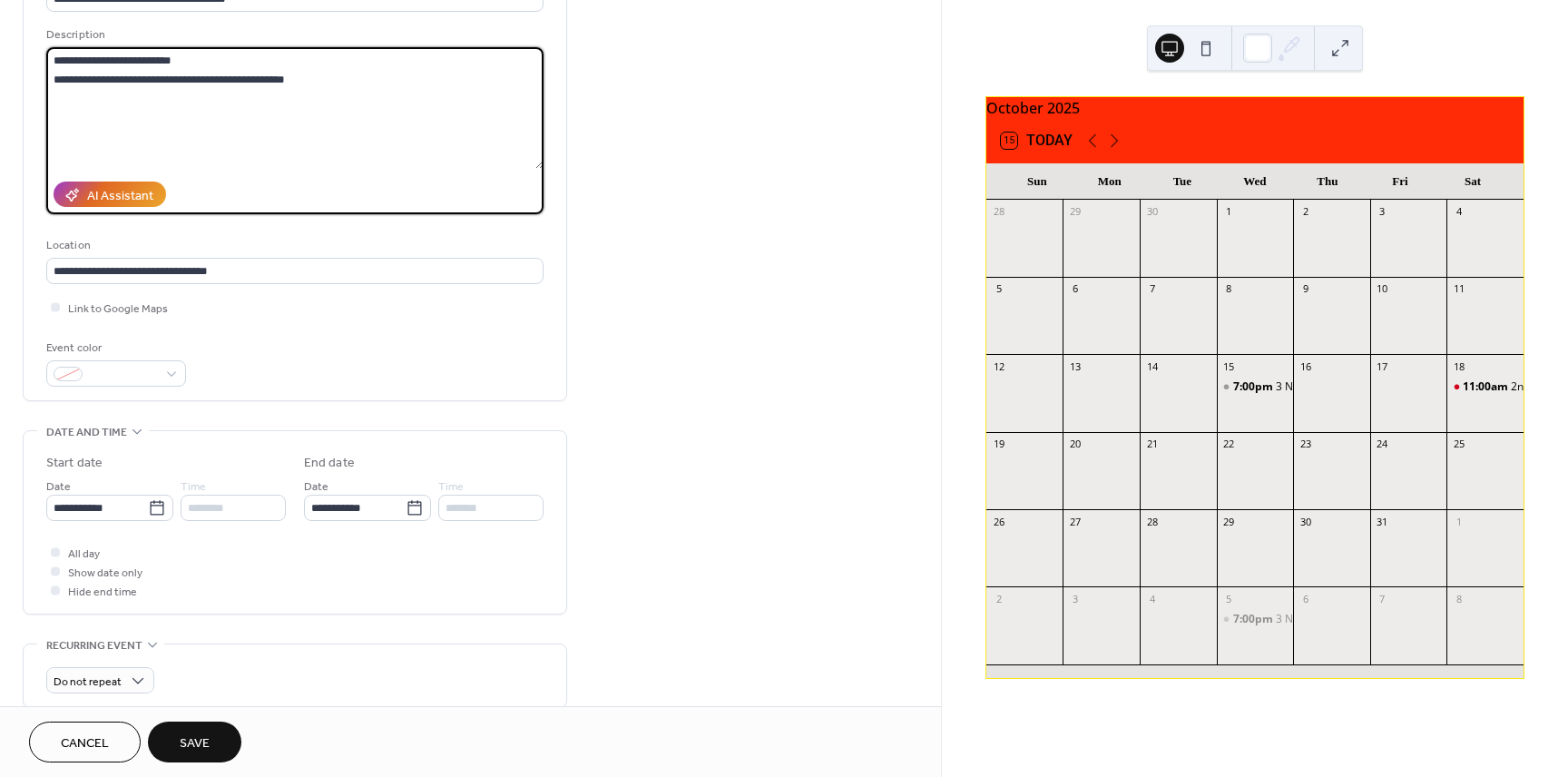 drag, startPoint x: 103, startPoint y: 79, endPoint x: 98, endPoint y: 87, distance: 9.43398 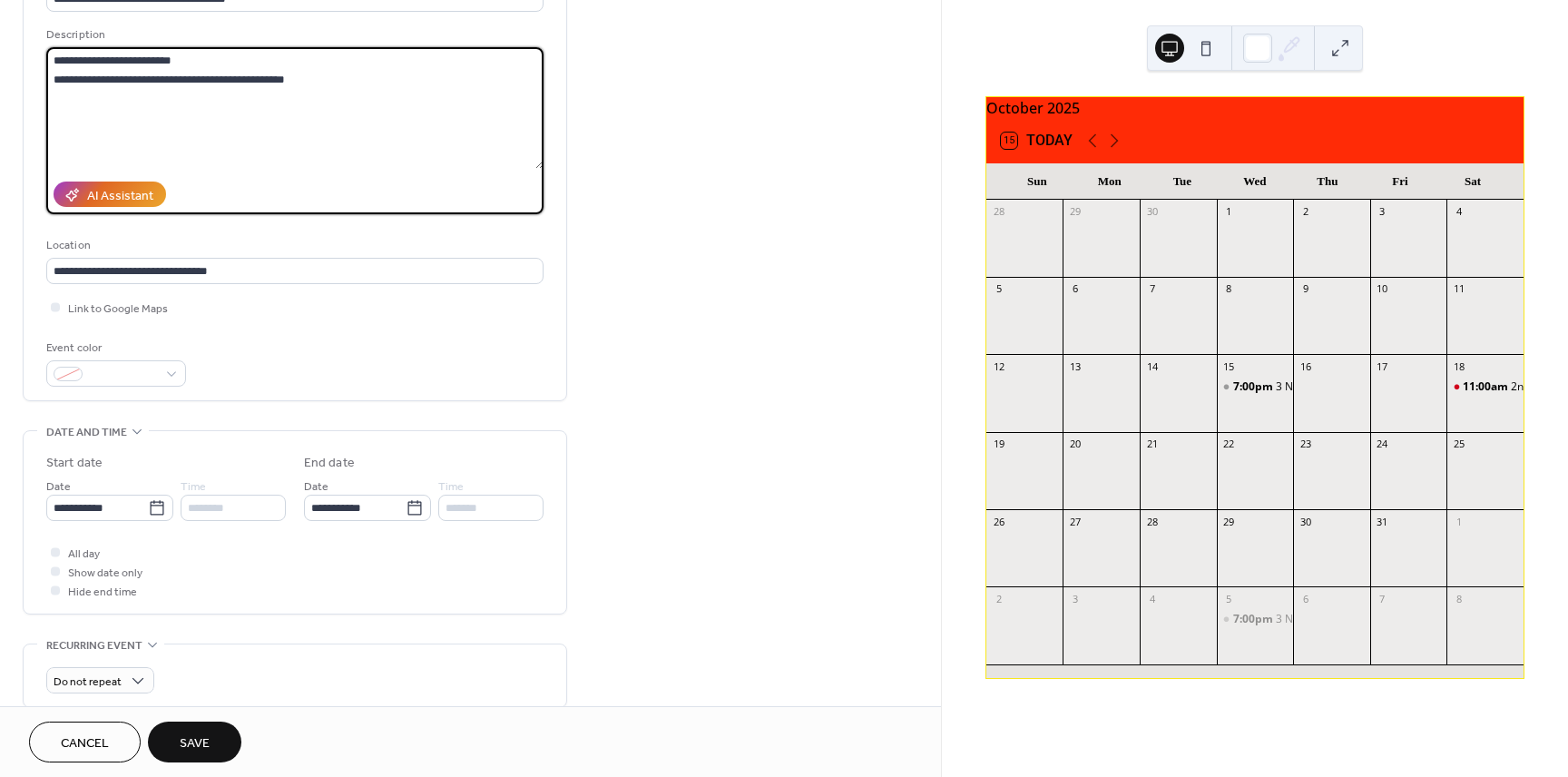 click on "**********" at bounding box center (295, 108) 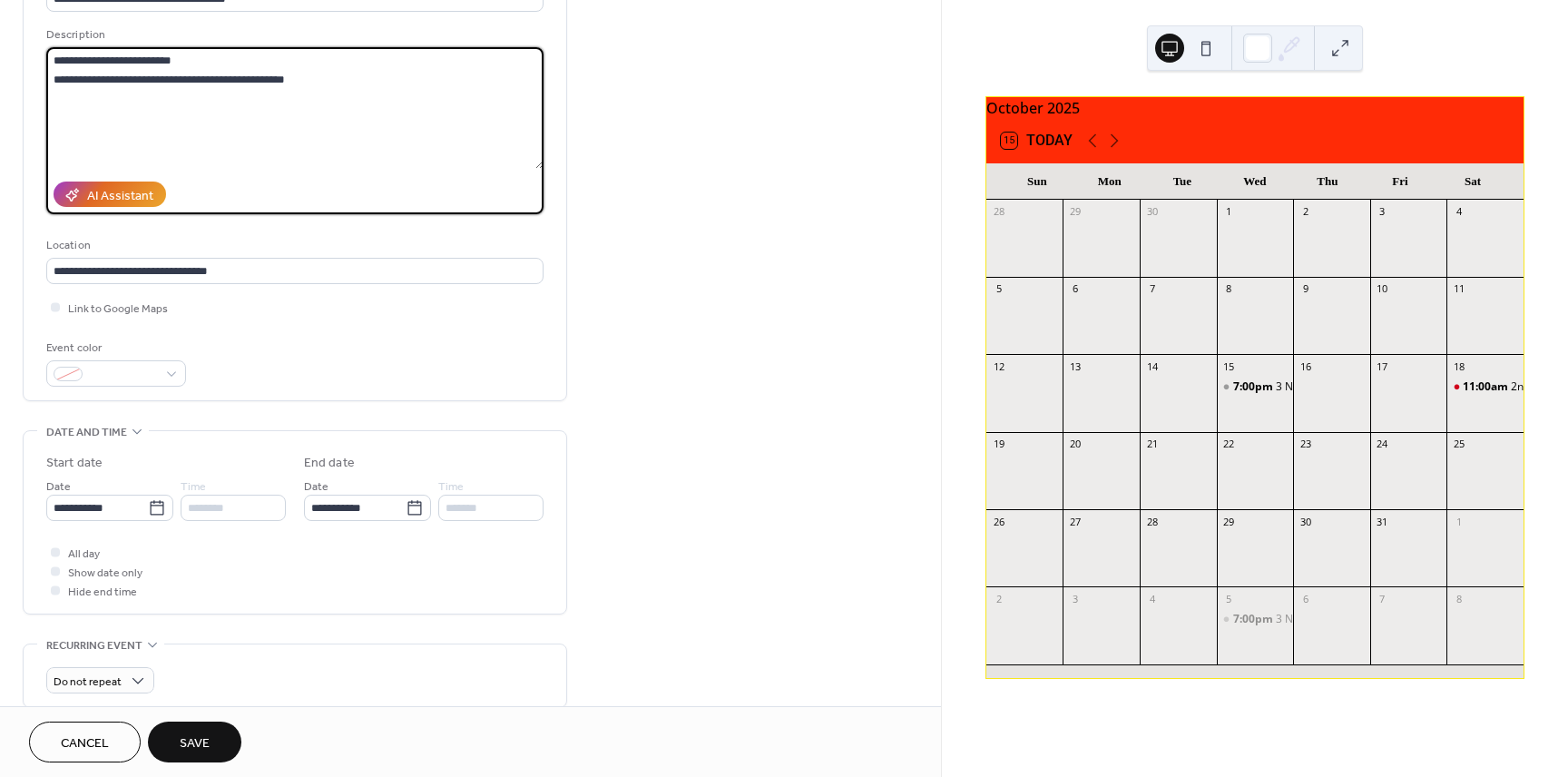 click on "**********" at bounding box center [295, 108] 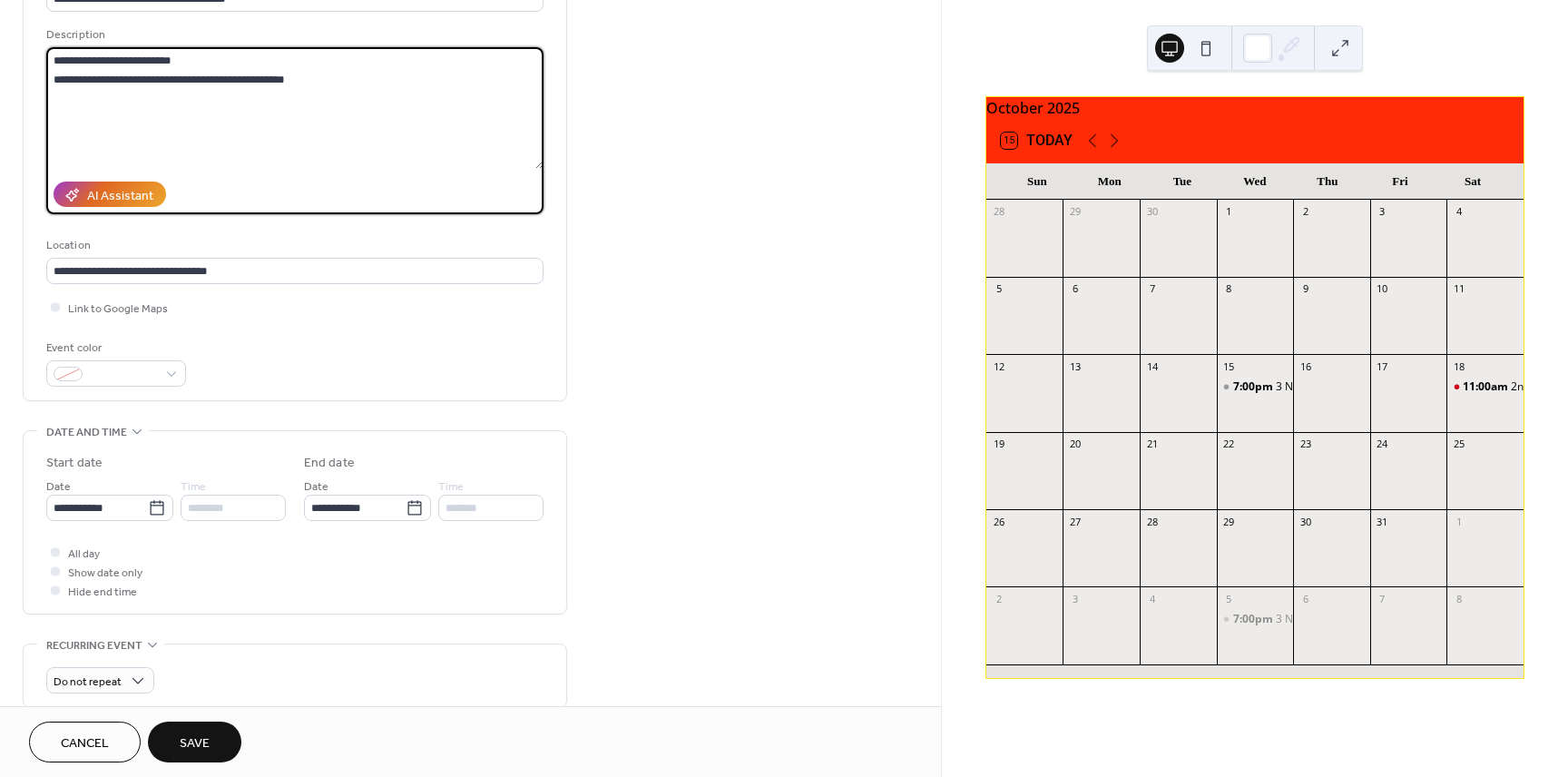 click on "**********" at bounding box center [295, 108] 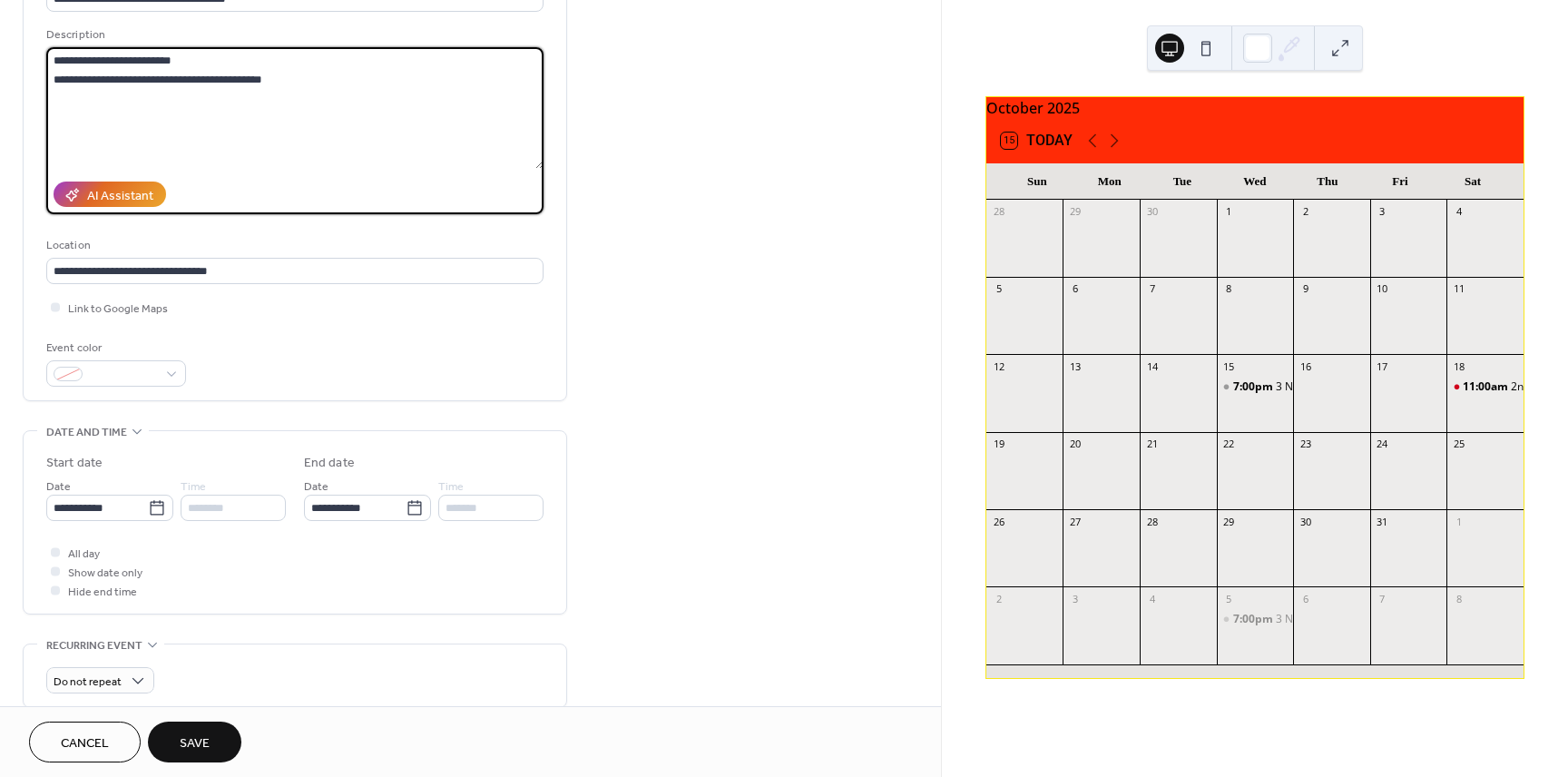 type on "**********" 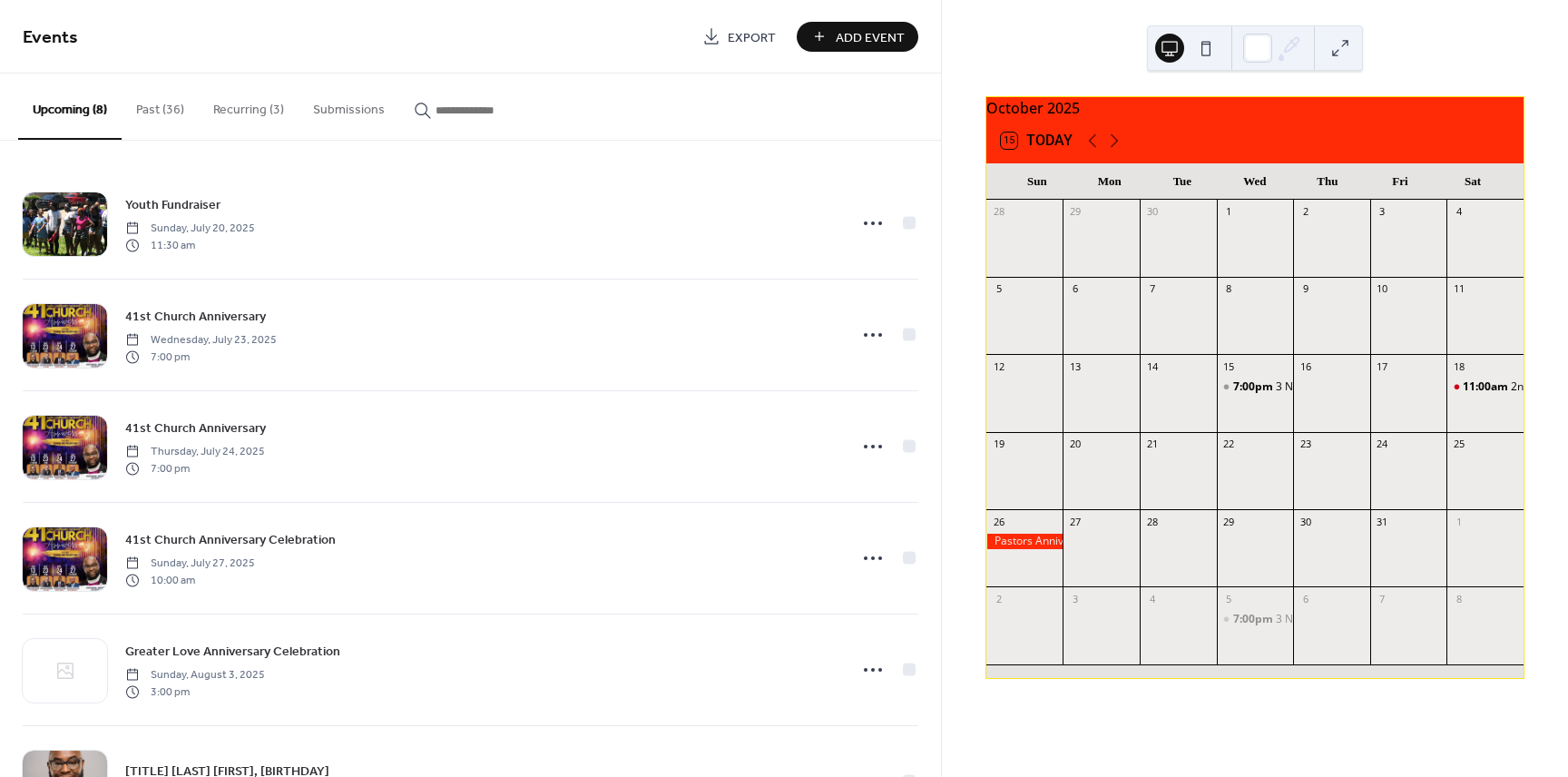 click at bounding box center (1024, 541) 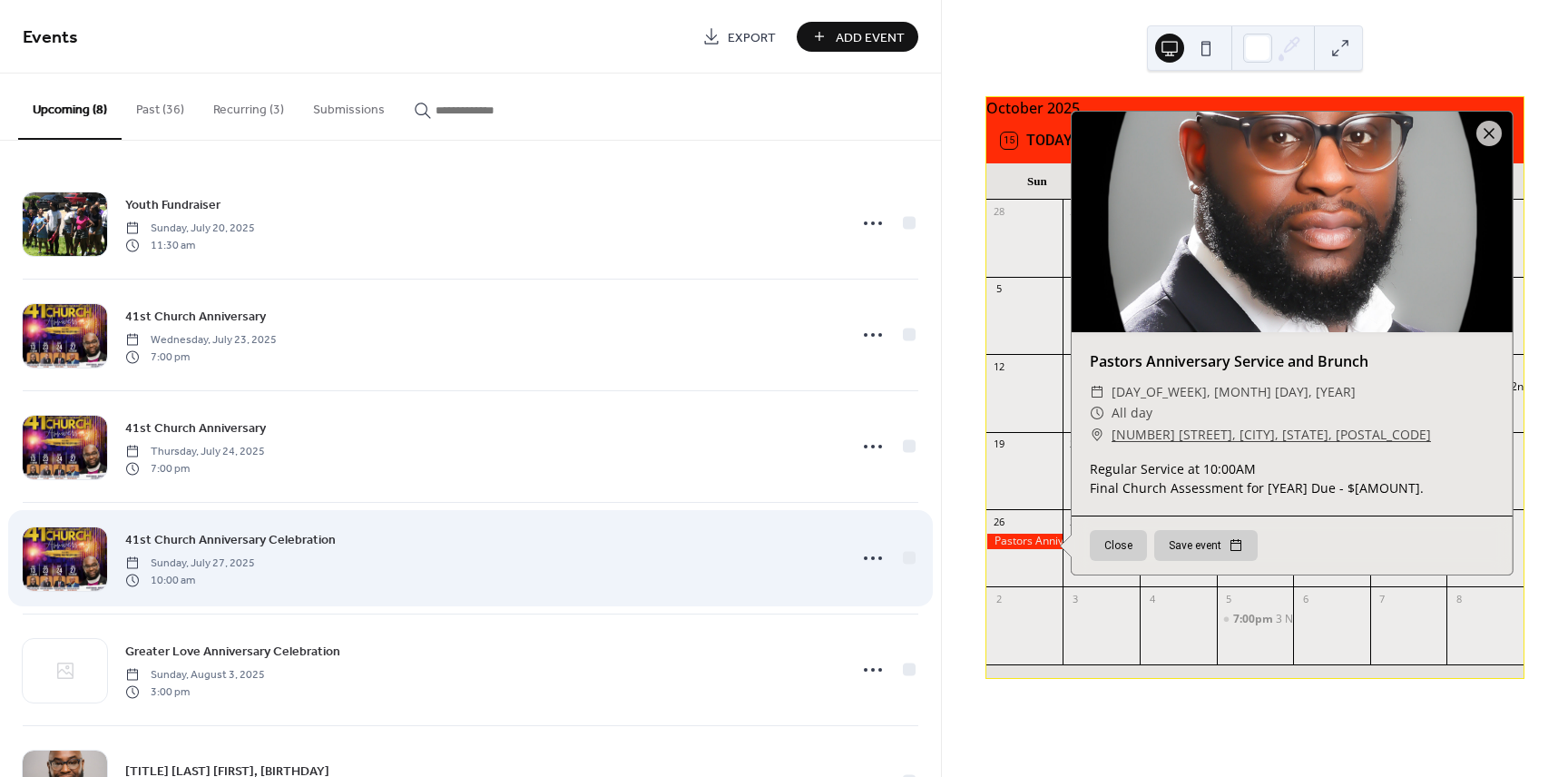 click on "41st Church Anniversary Celebration Sunday, July 27, 2025 10:00 am" at bounding box center (480, 558) 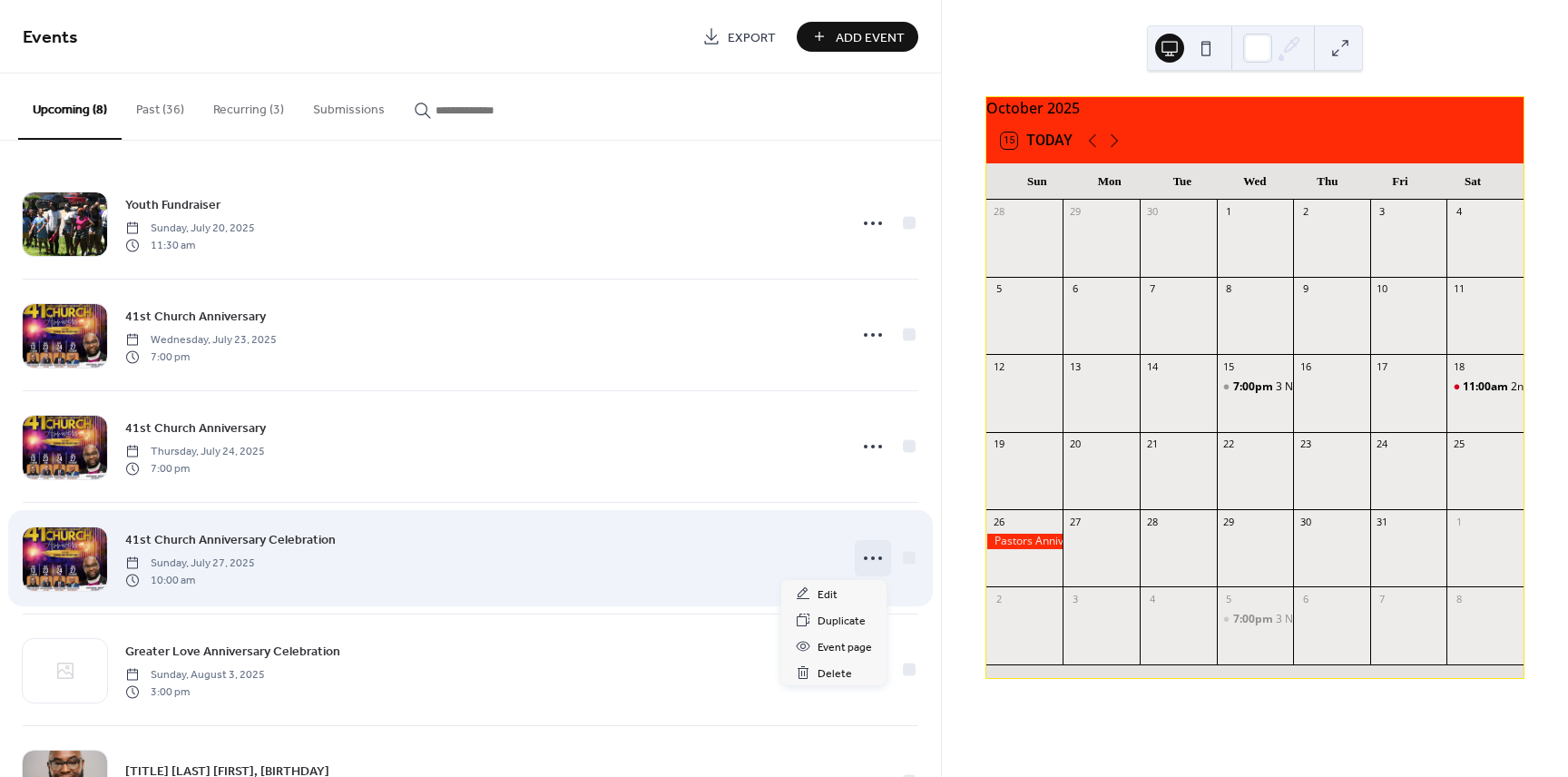 click 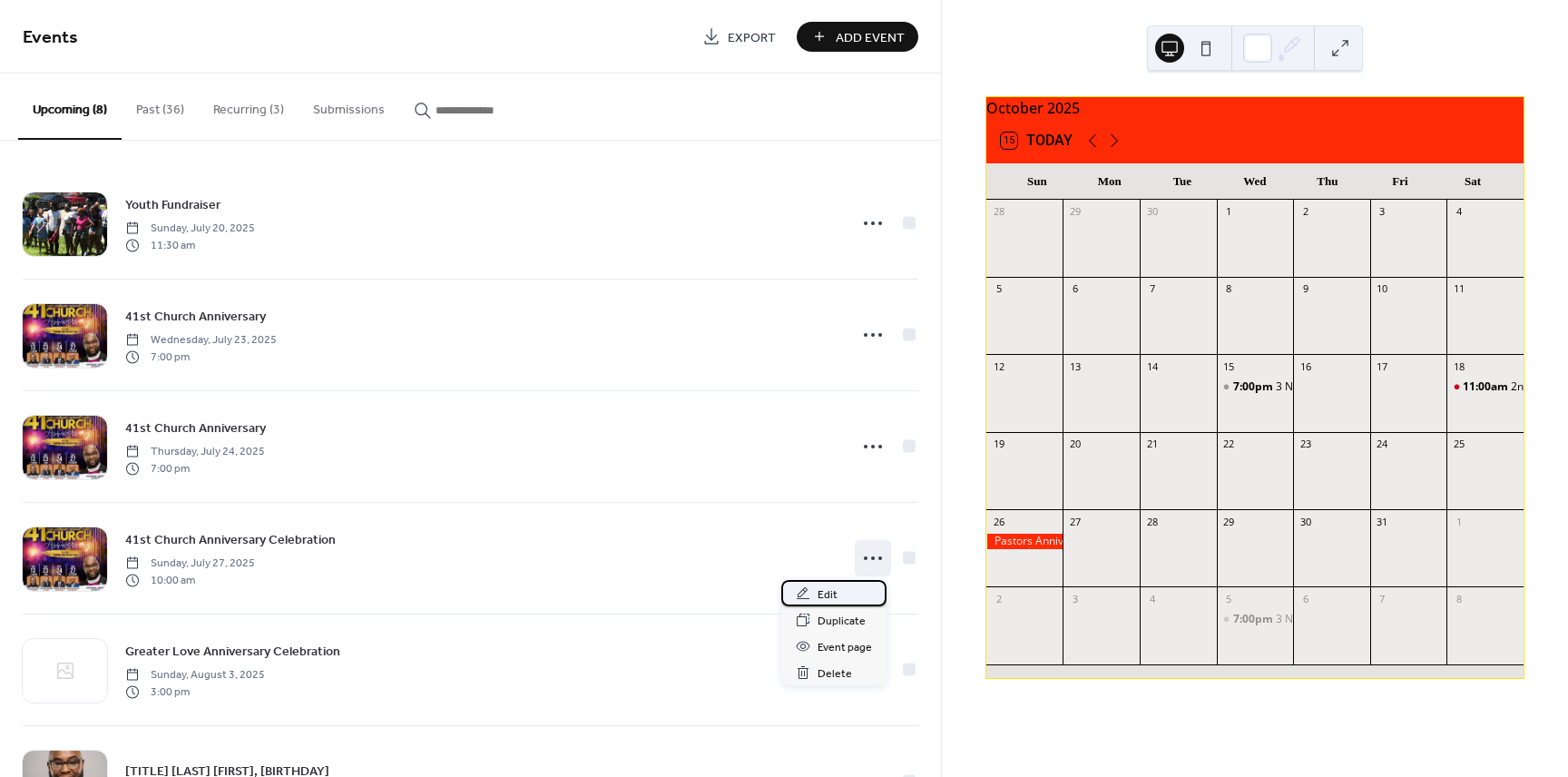 click on "Edit" at bounding box center [828, 595] 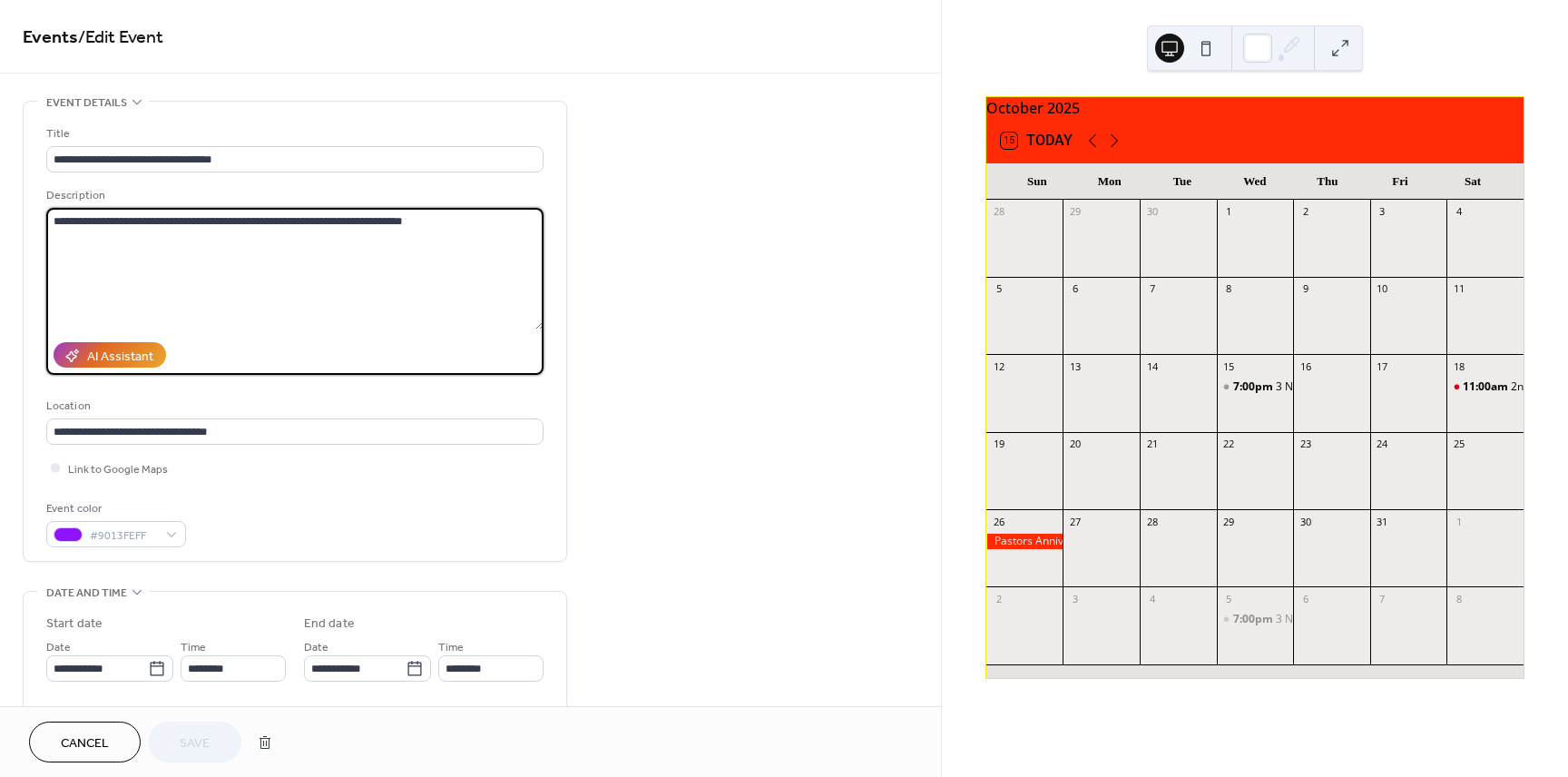 click on "**********" at bounding box center (295, 269) 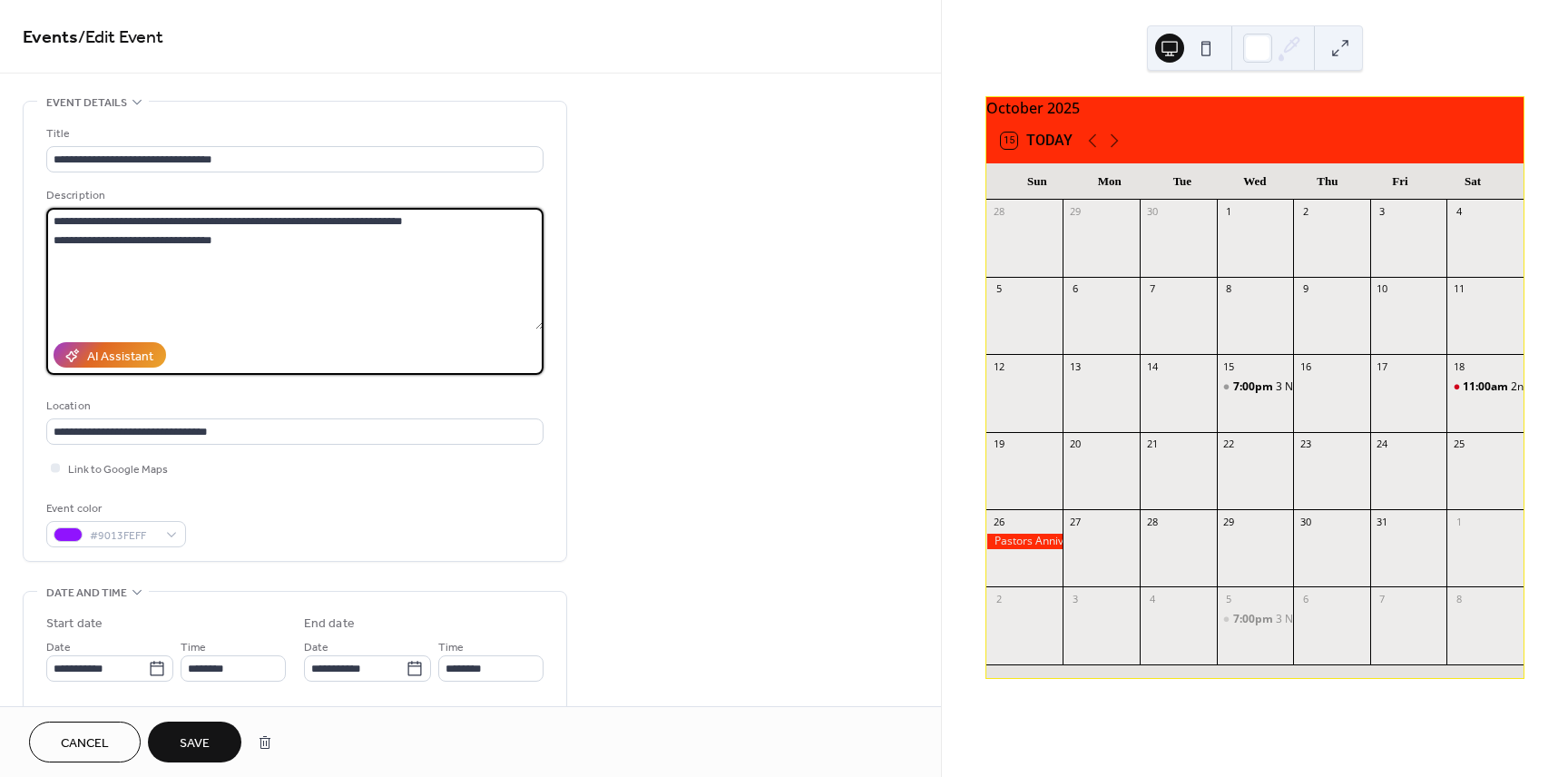 click on "**********" at bounding box center (295, 269) 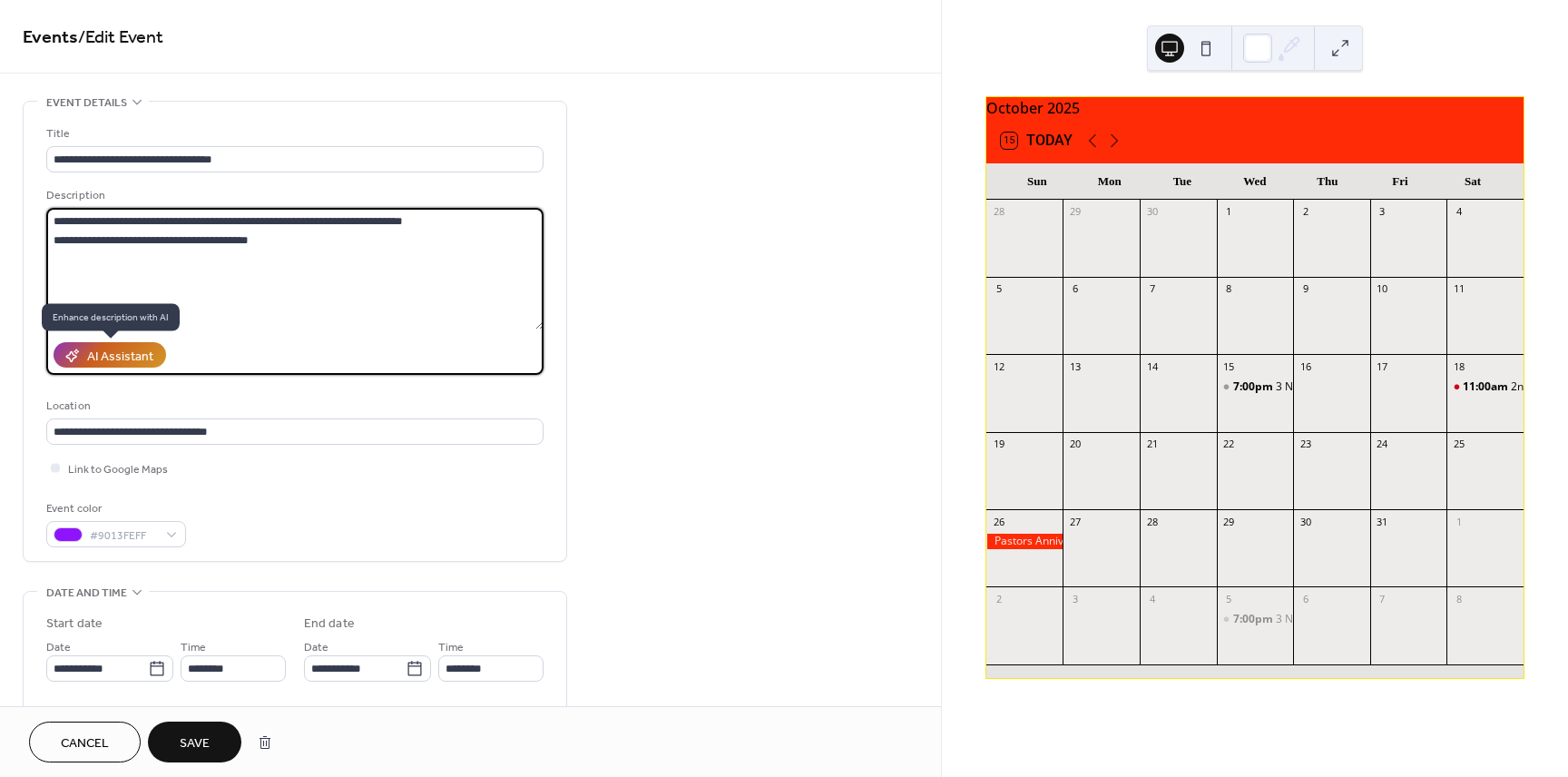 type on "**********" 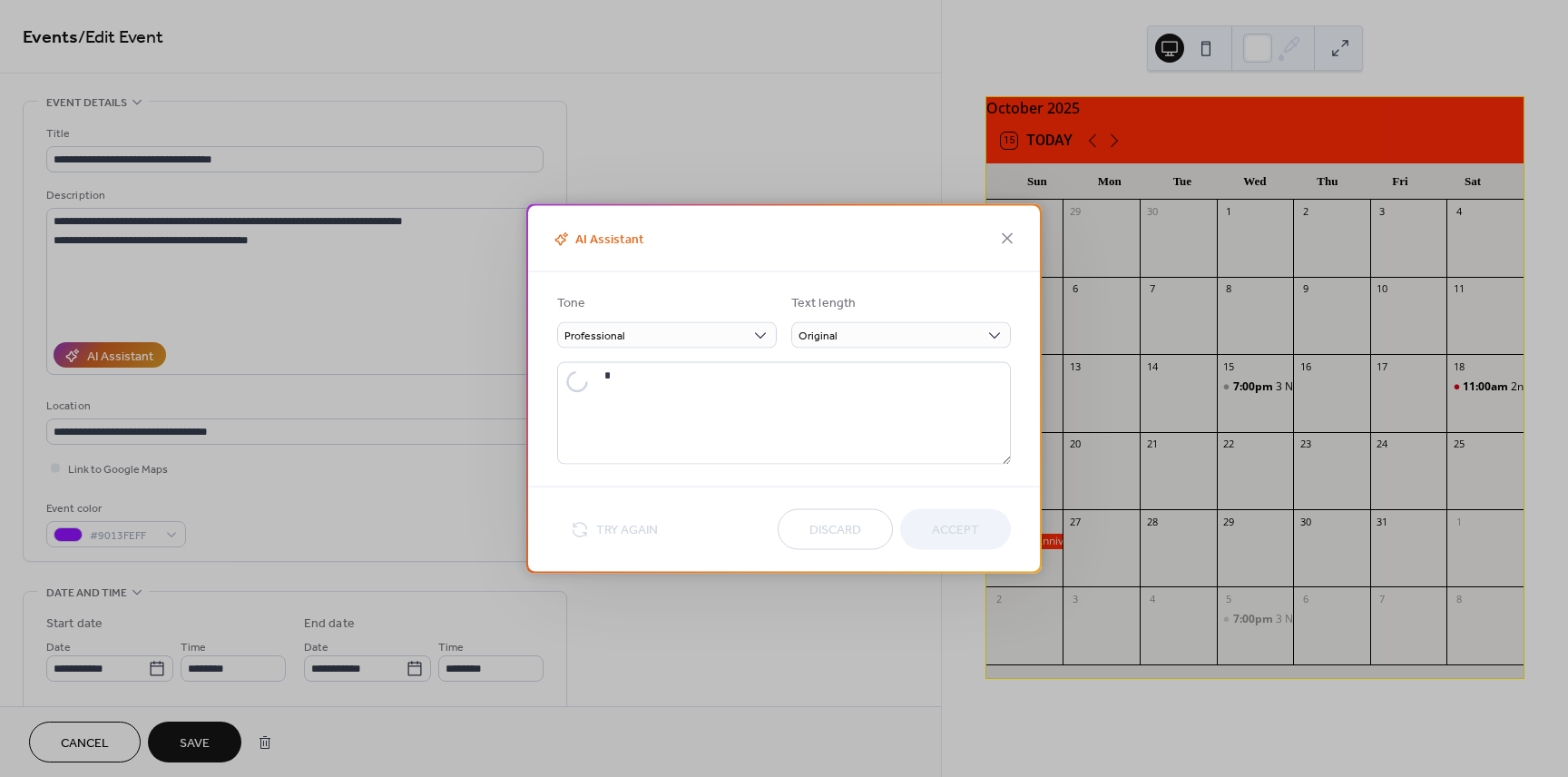 type on "**********" 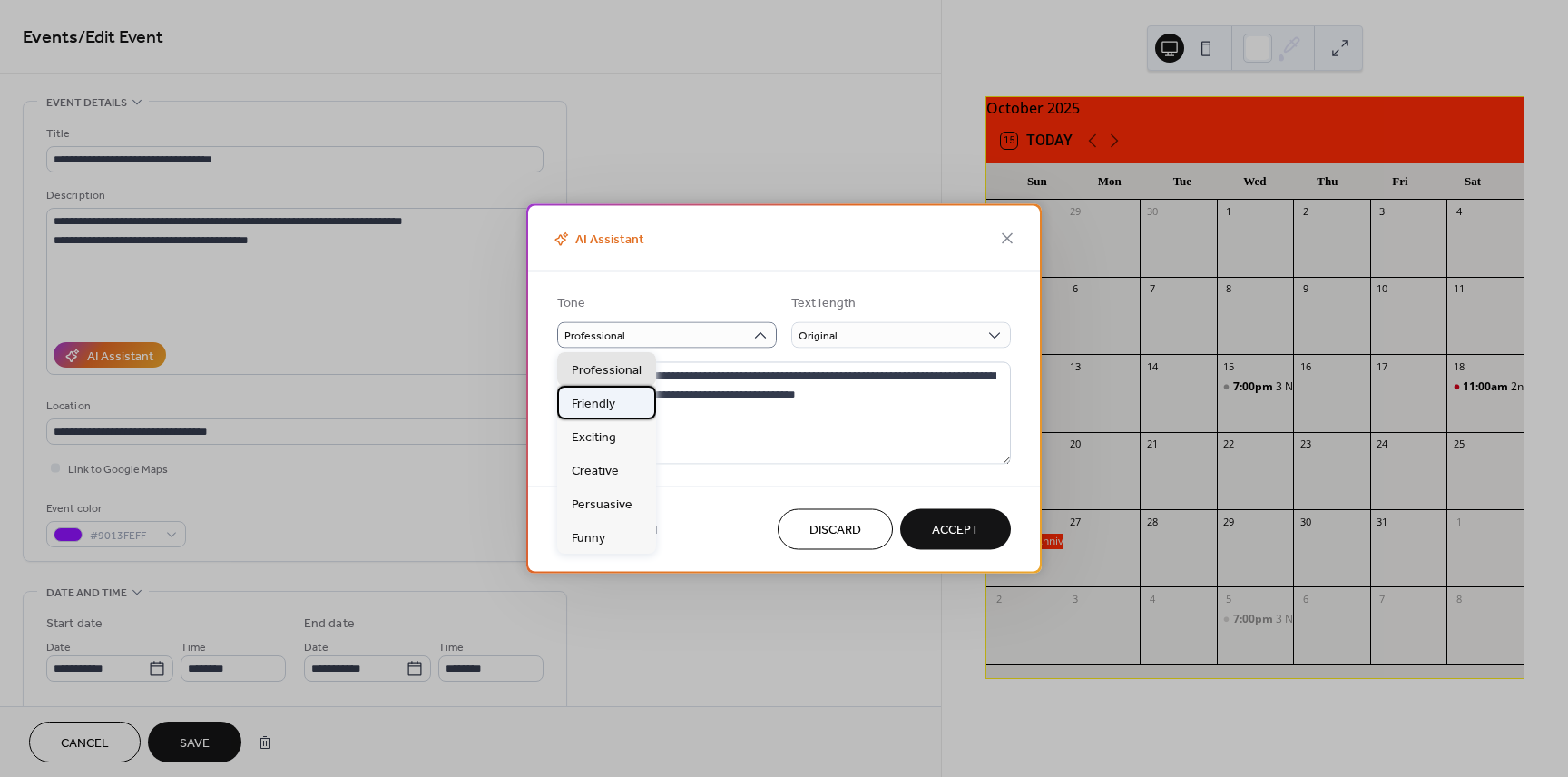 click on "Friendly" at bounding box center [593, 403] 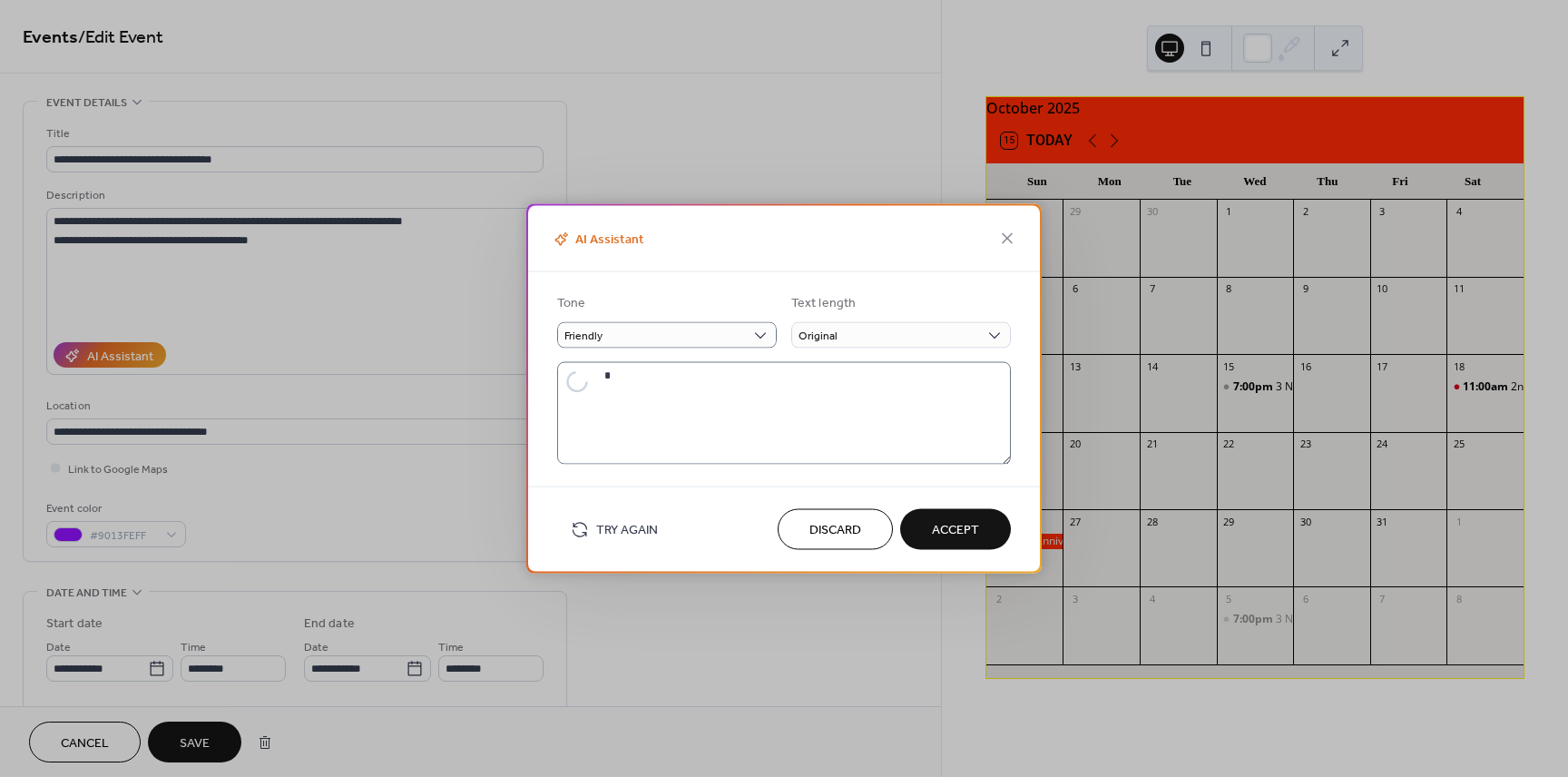 type on "**********" 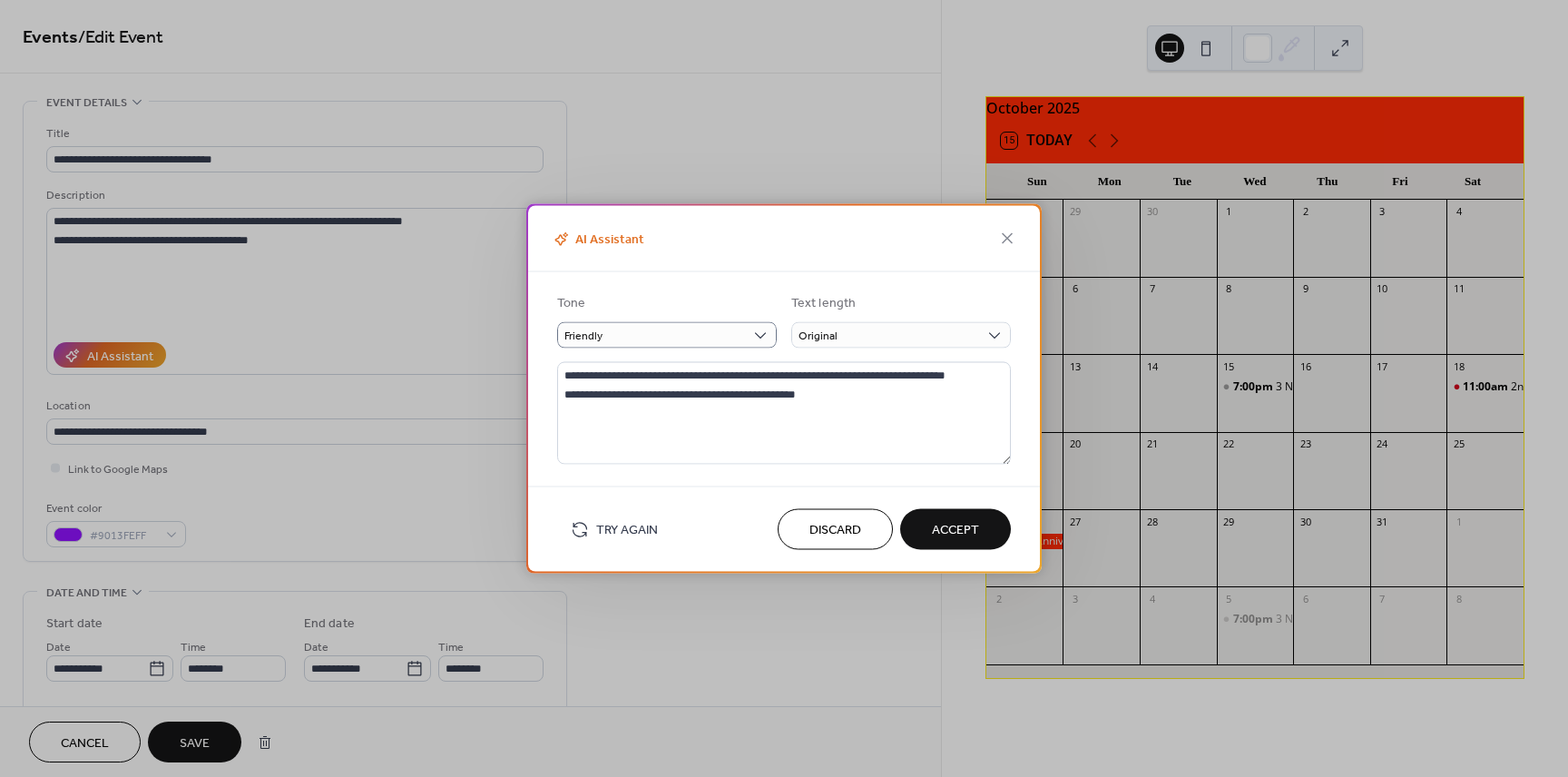 click on "Accept" at bounding box center [956, 530] 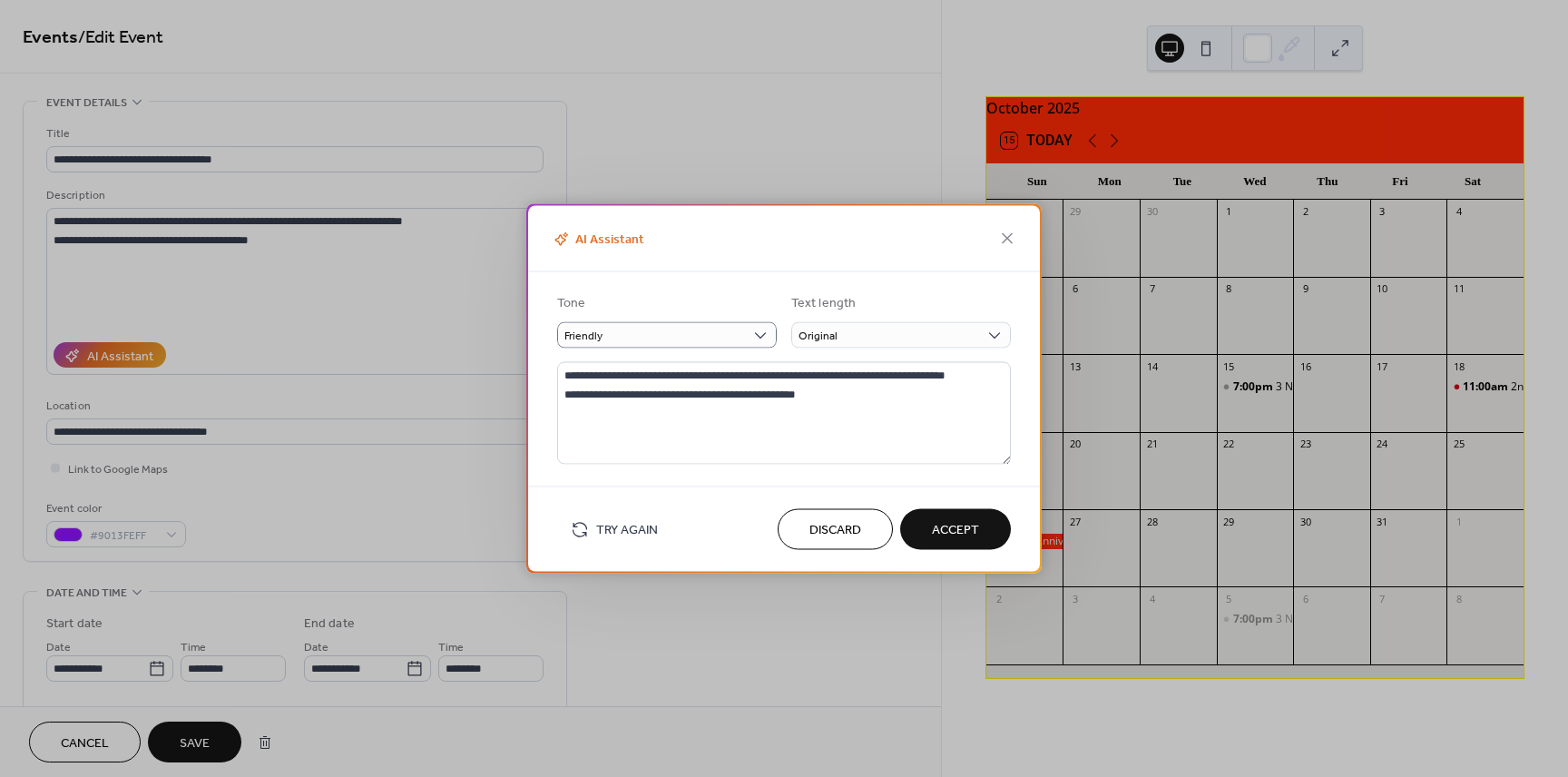 type on "**********" 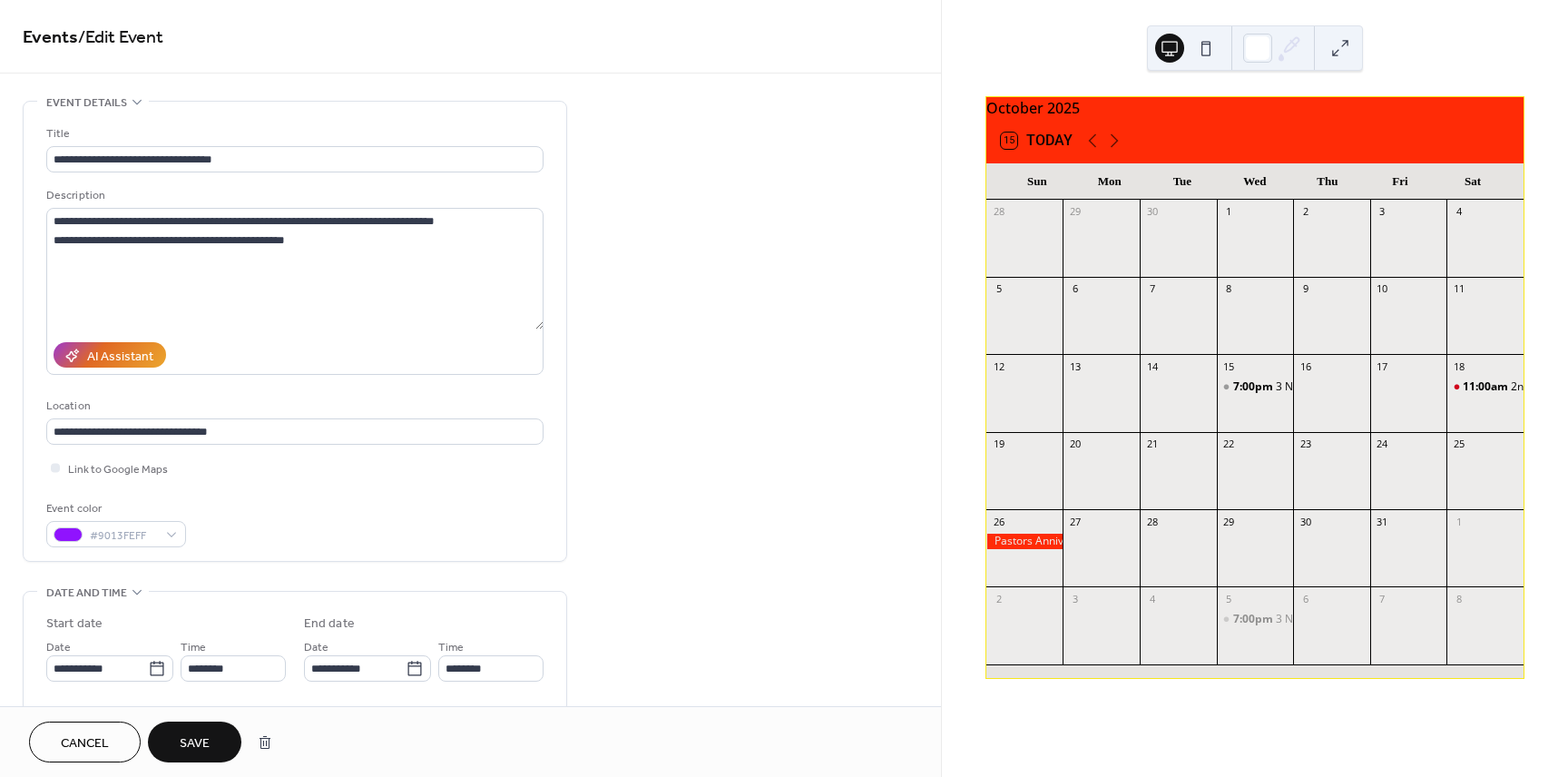 click on "Save" at bounding box center [194, 743] 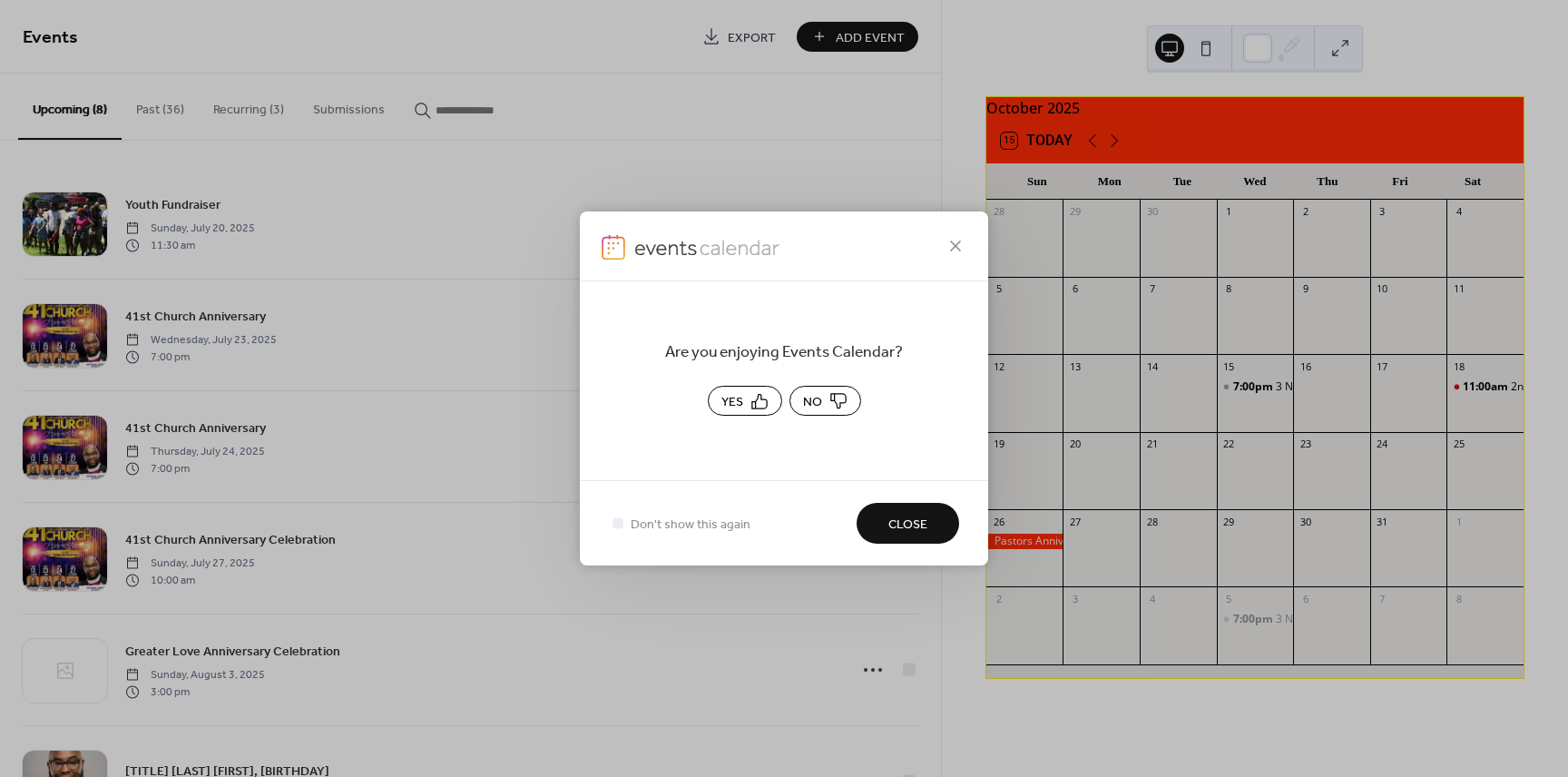 click on "Yes" at bounding box center (745, 400) 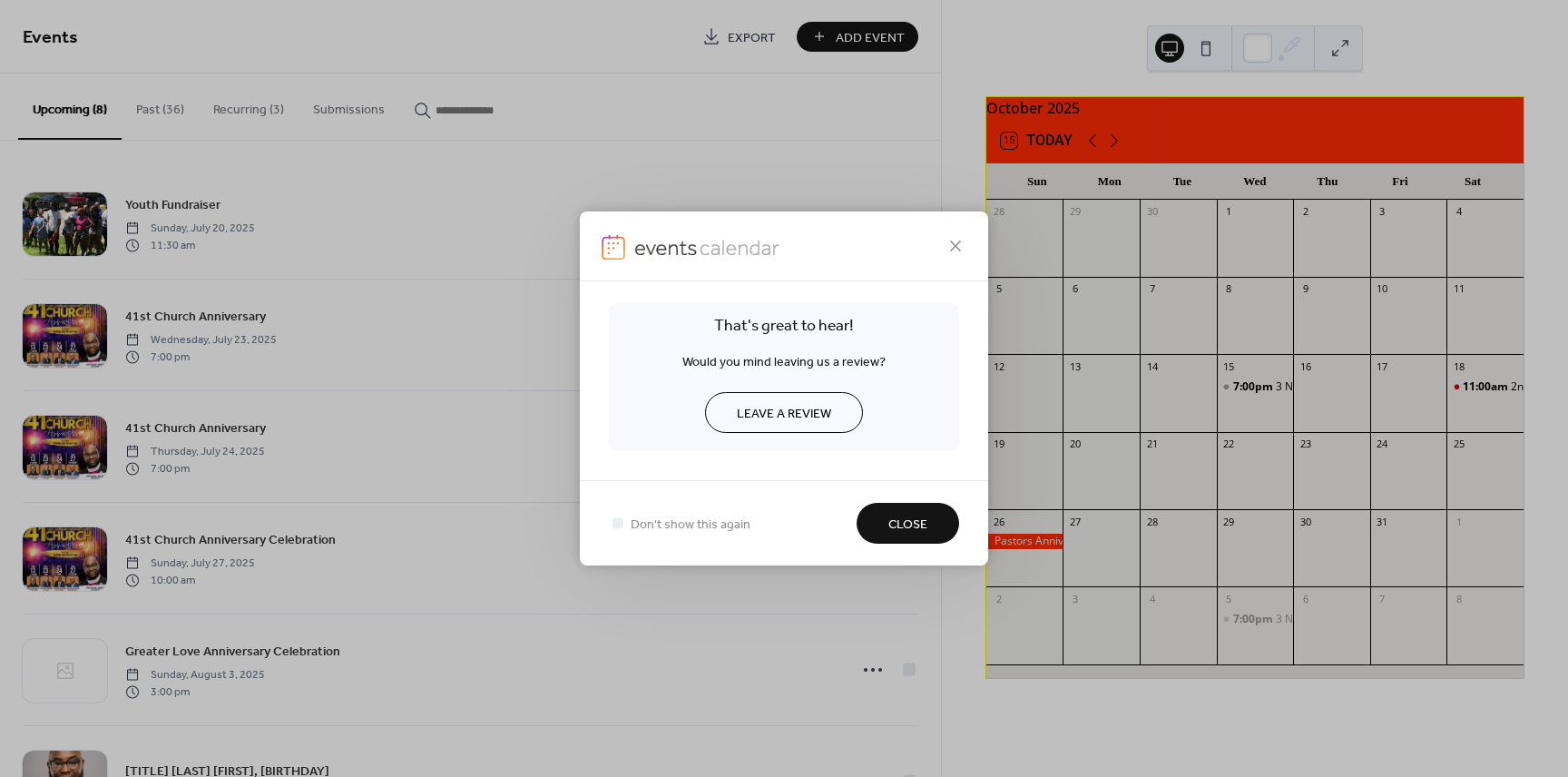click on "Close" at bounding box center (907, 525) 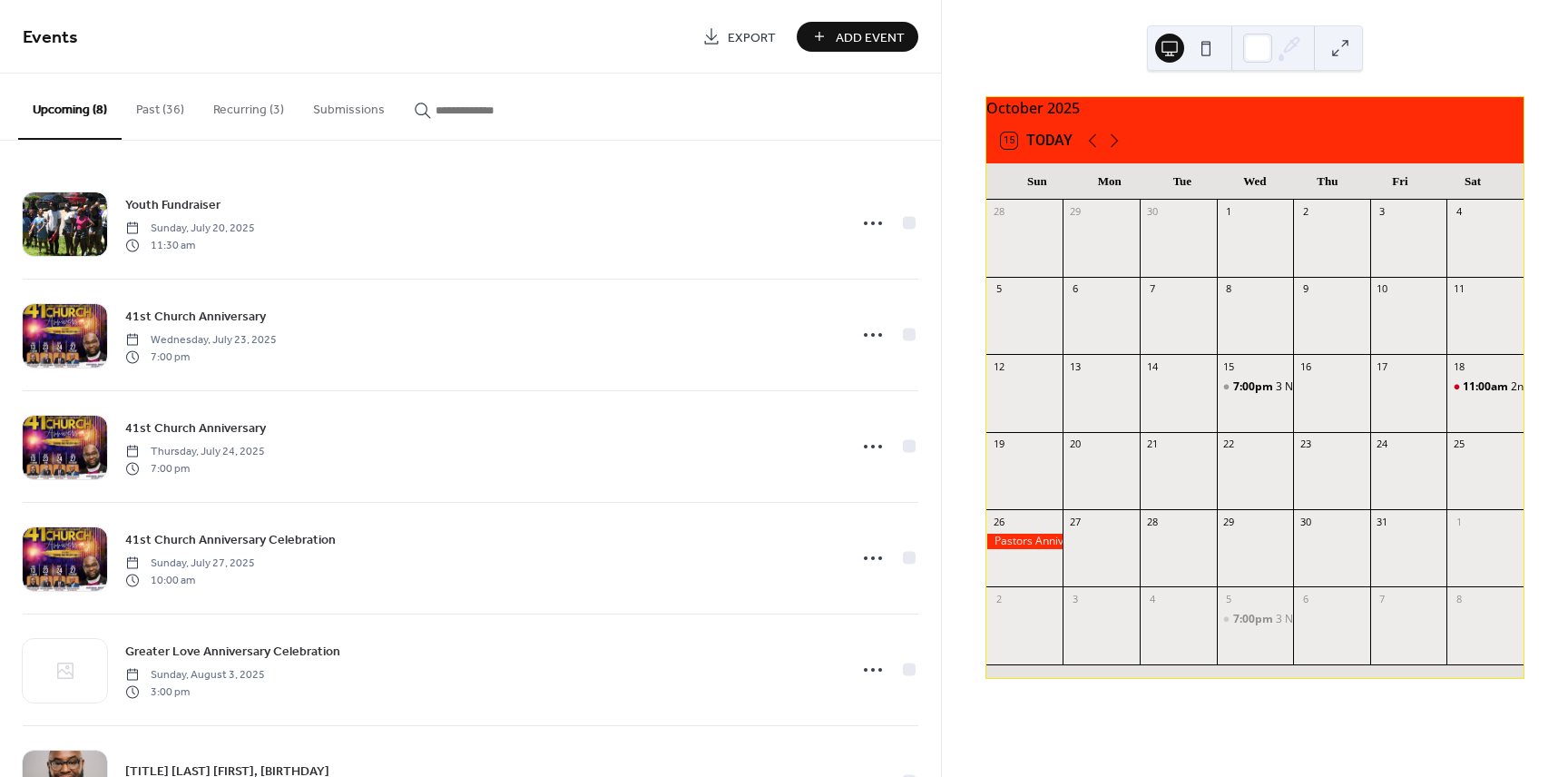 click at bounding box center (1024, 541) 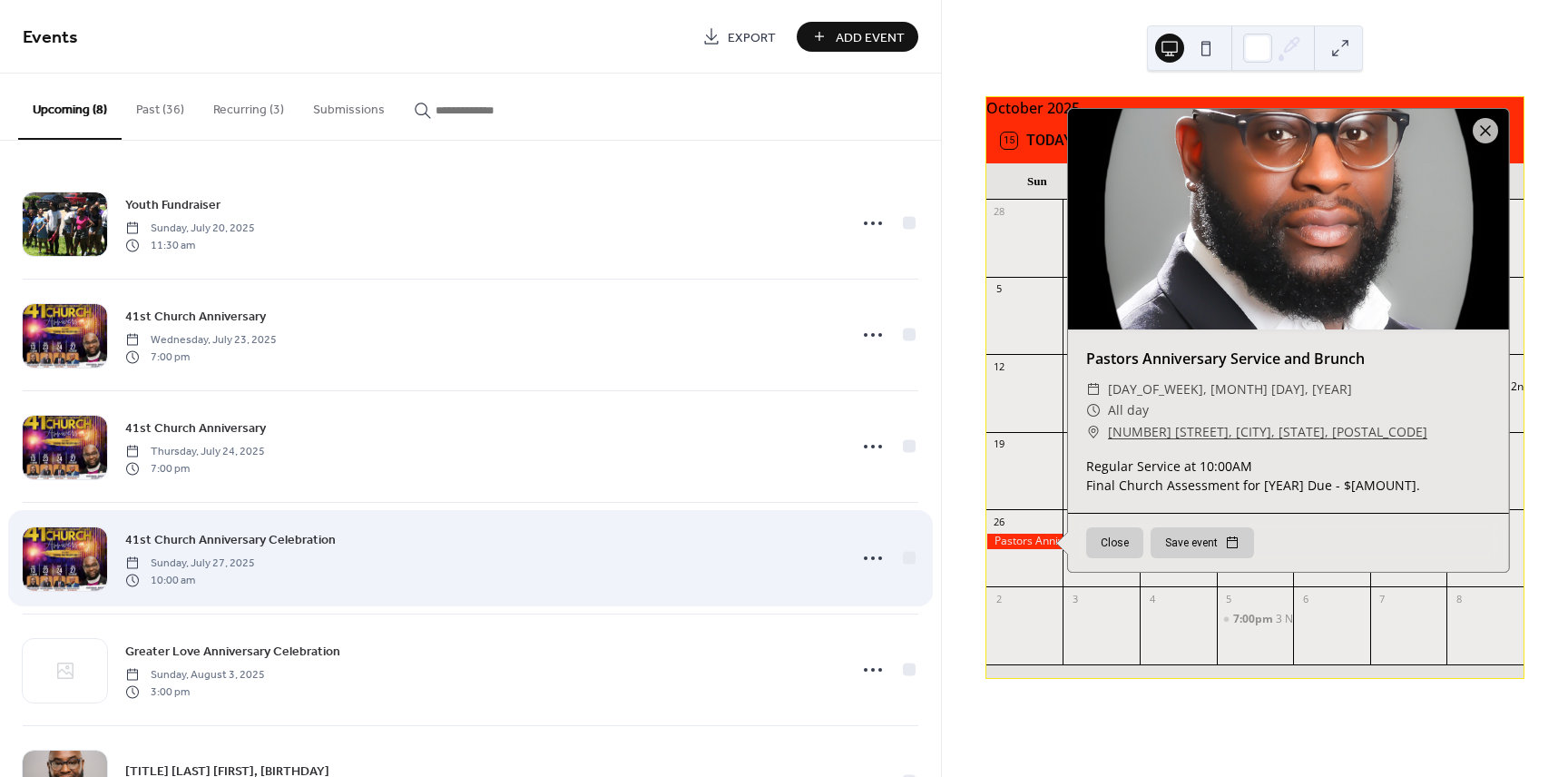 click on "41st Church Anniversary Celebration Sunday, July 27, 2025 10:00 am" at bounding box center (480, 558) 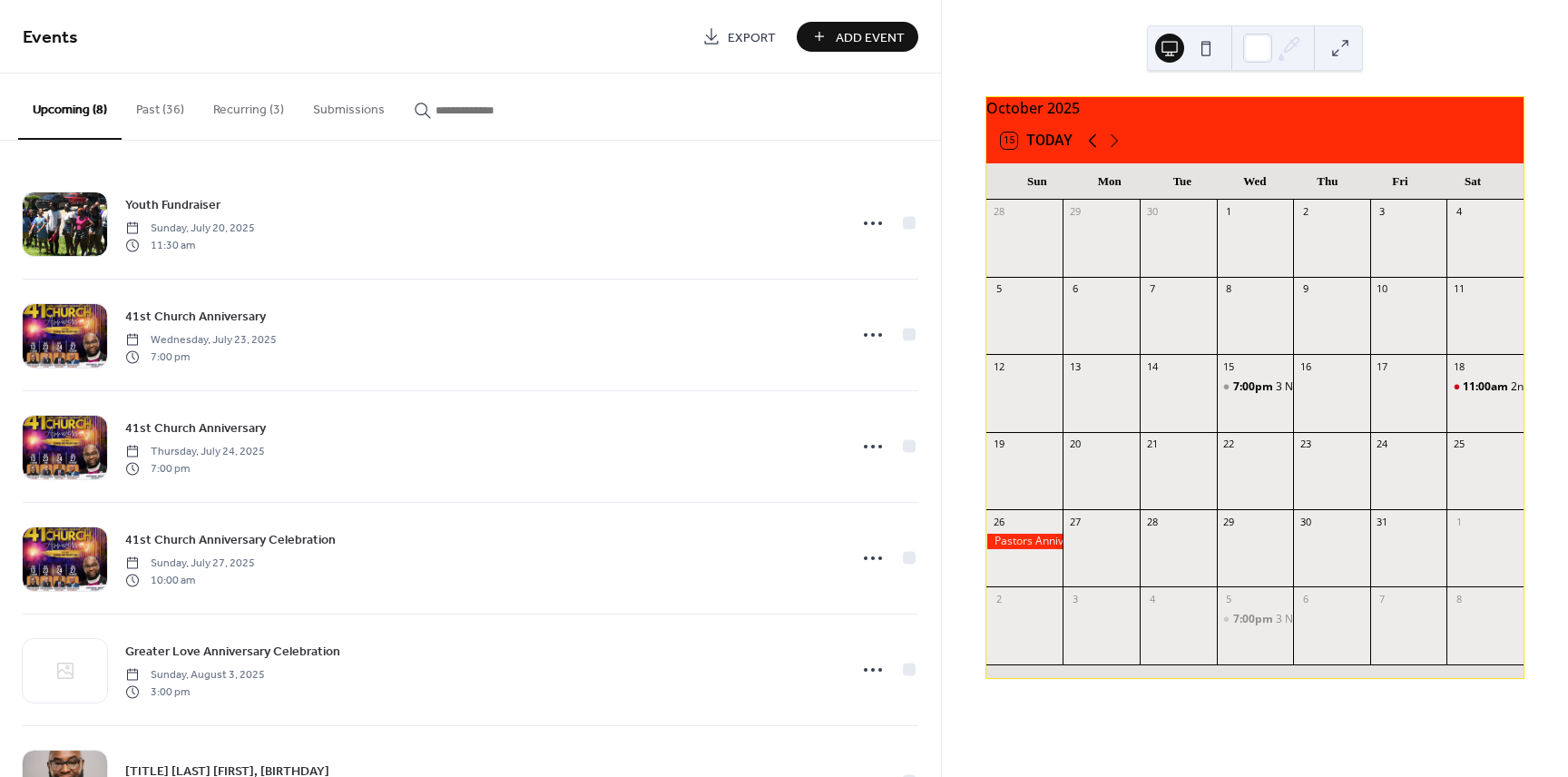 click 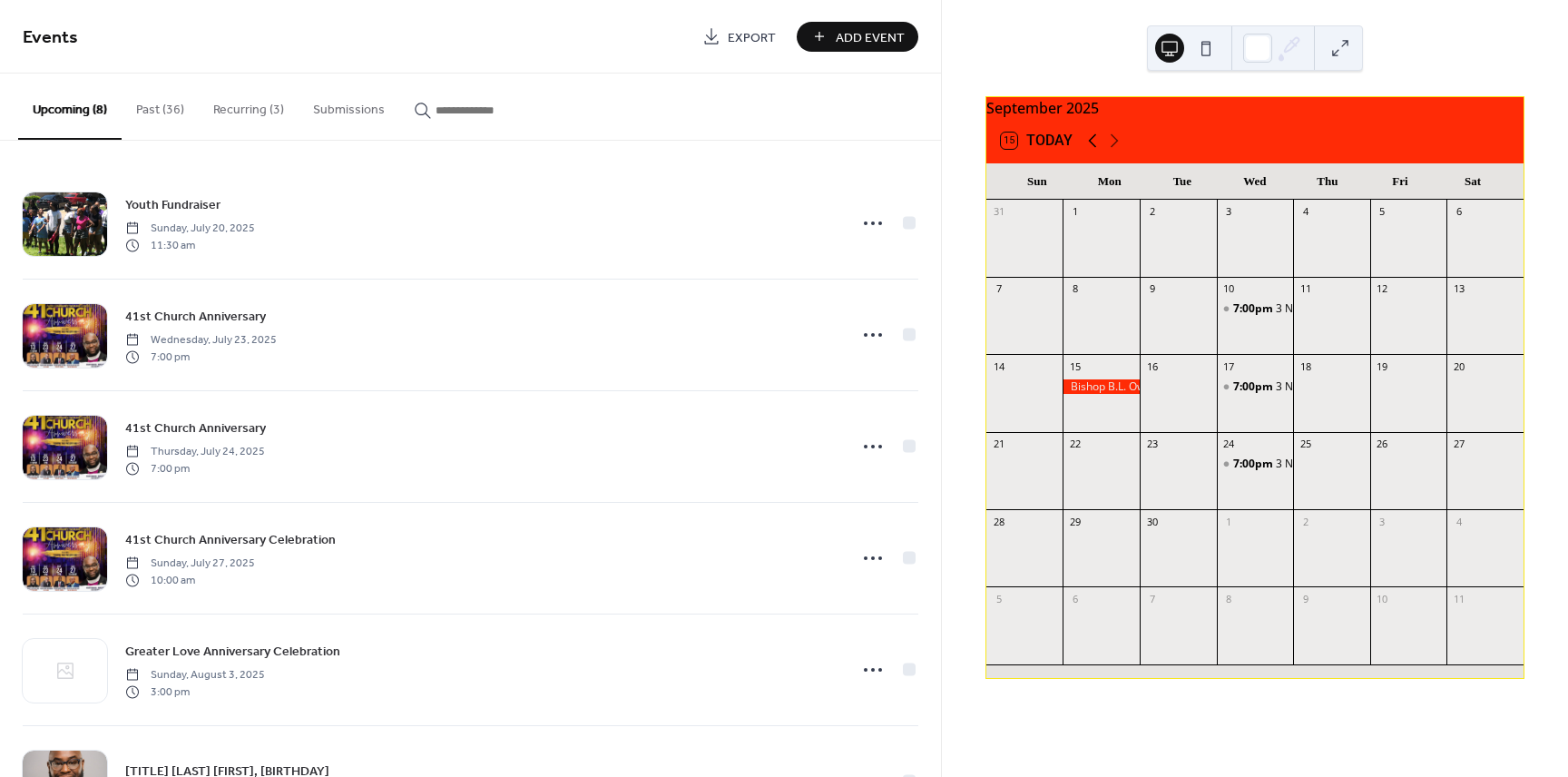 click 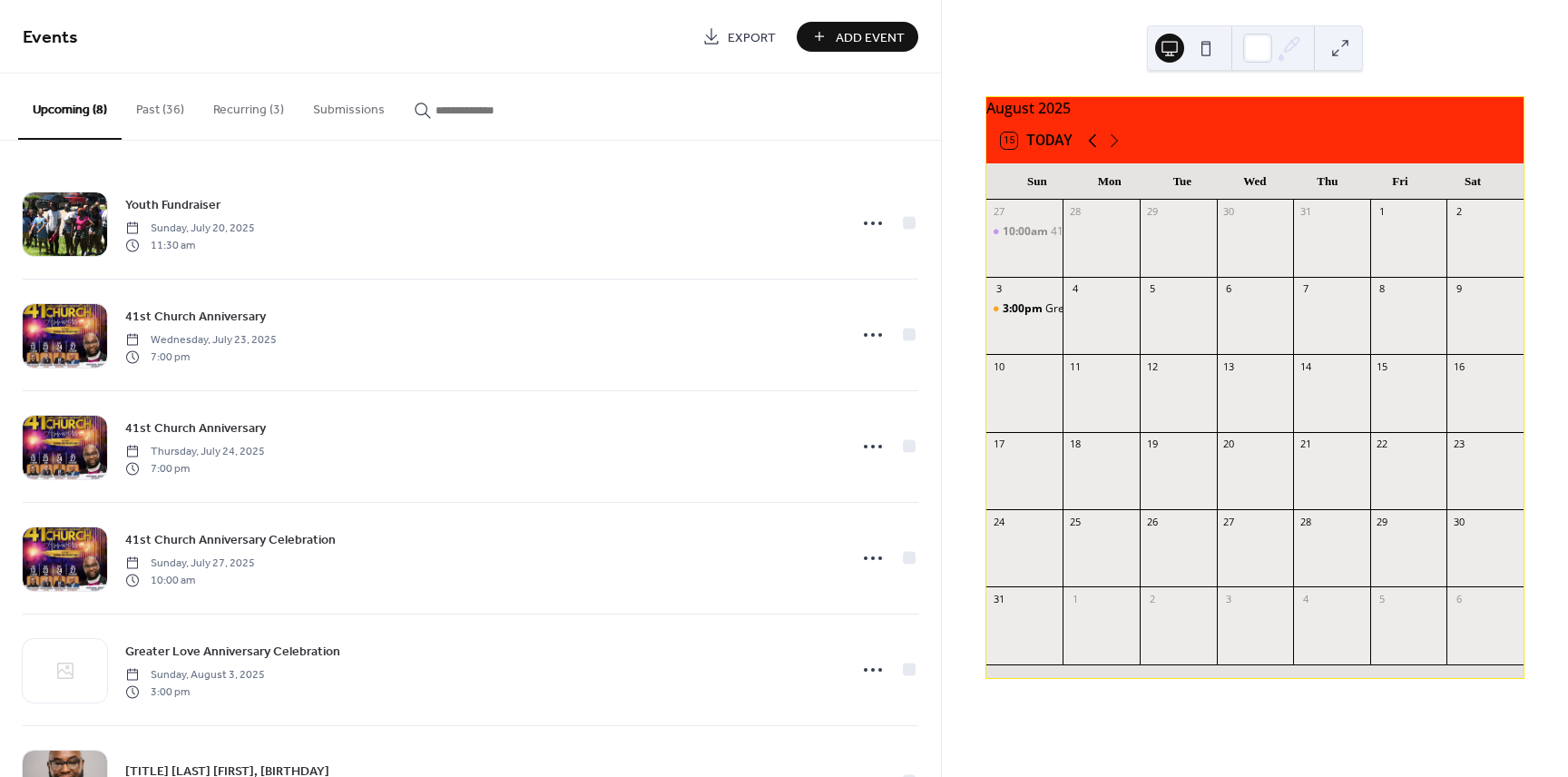 click 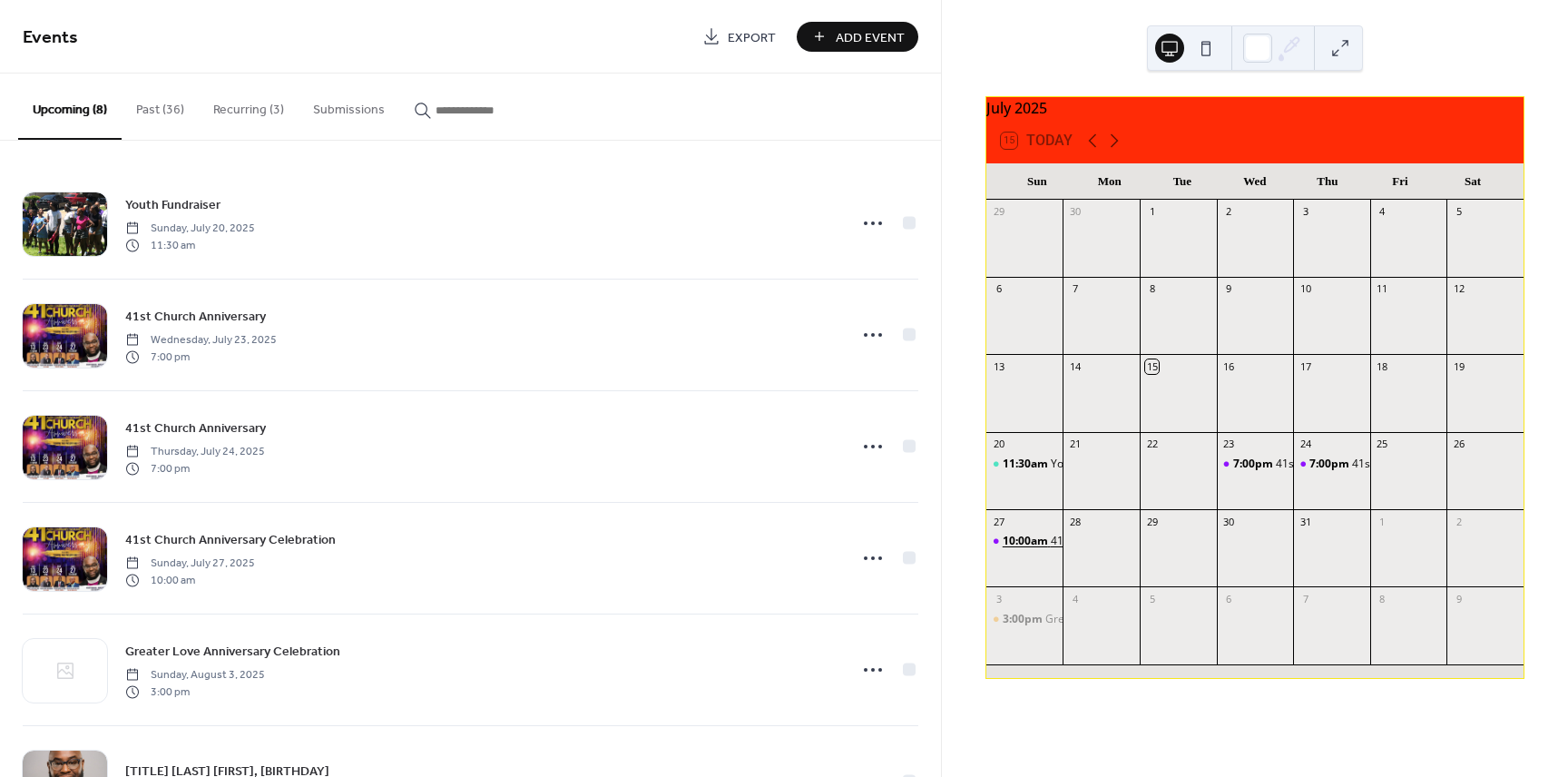 click on "10:00am" at bounding box center [1026, 541] 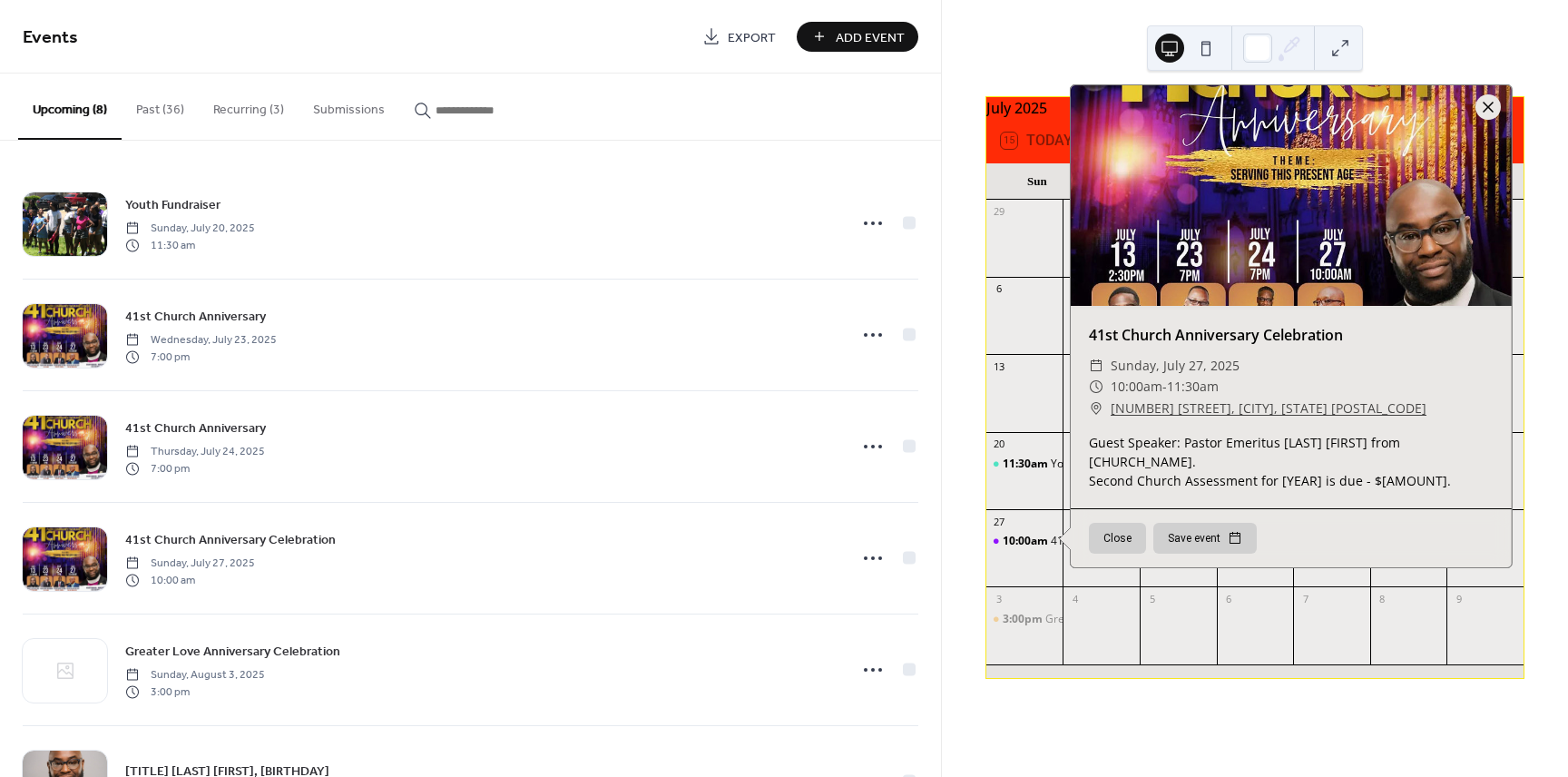 click at bounding box center [1488, 107] 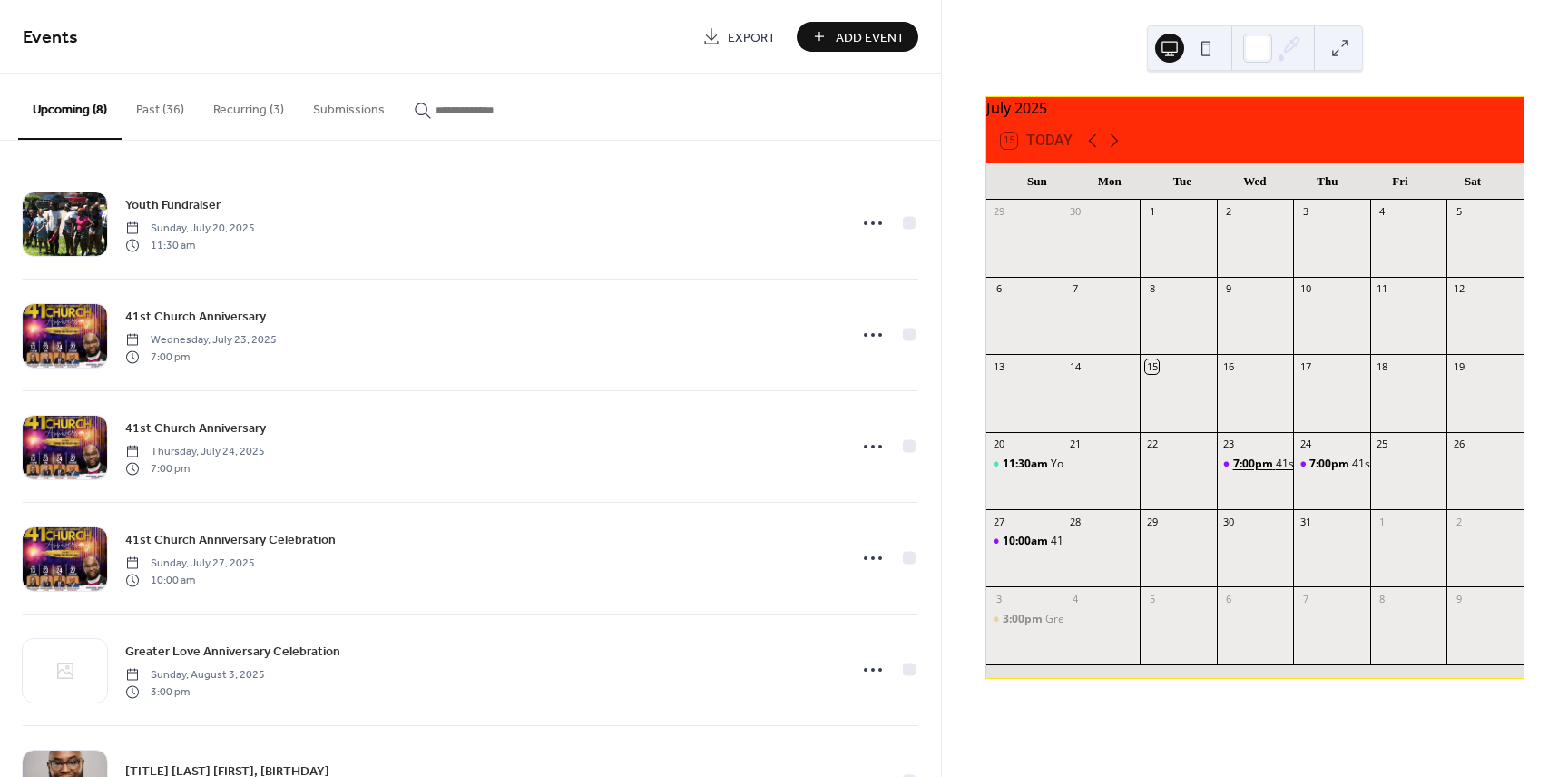 click on "7:00pm" at bounding box center (1254, 464) 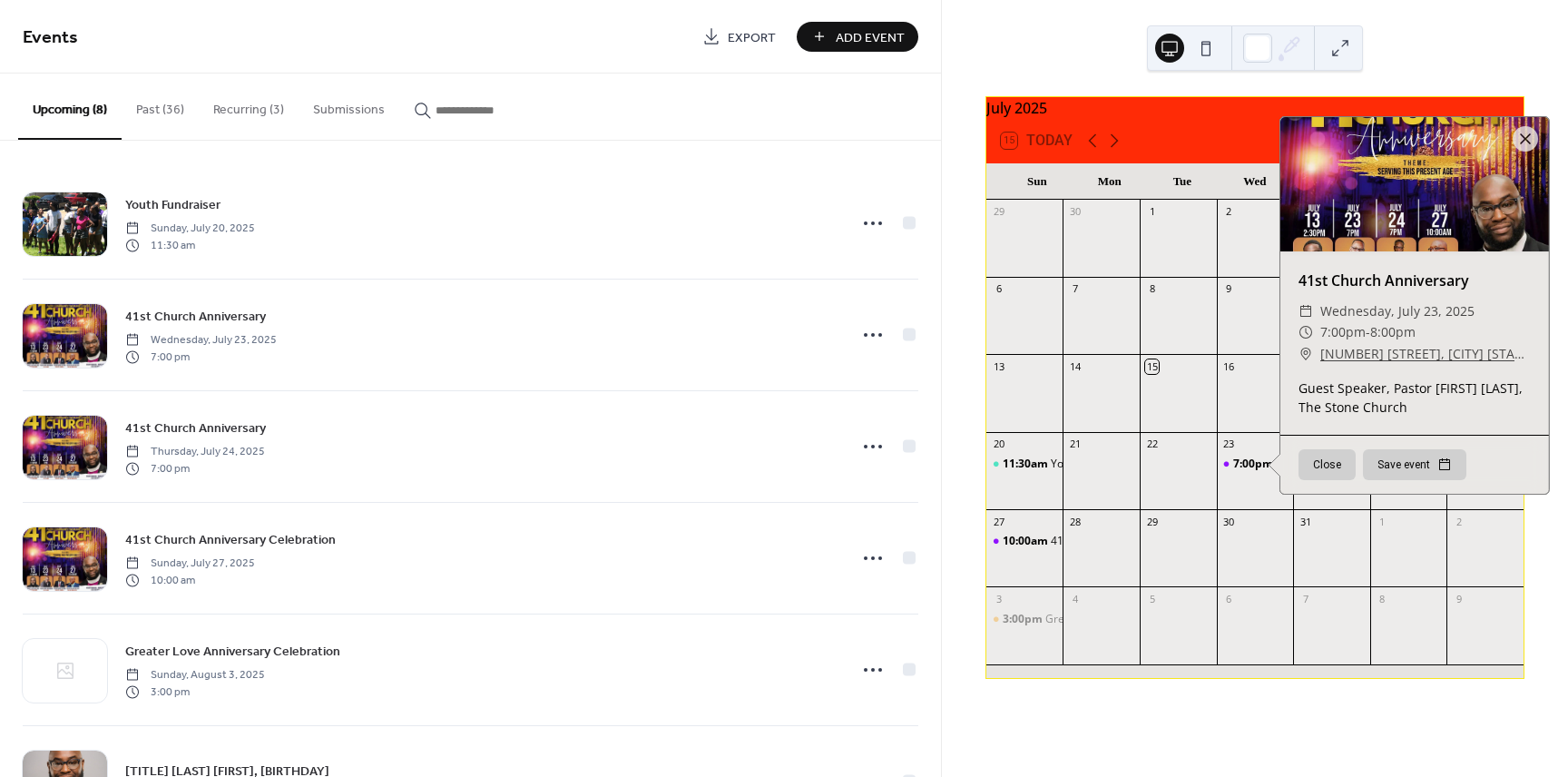 click on "Close" at bounding box center [1327, 465] 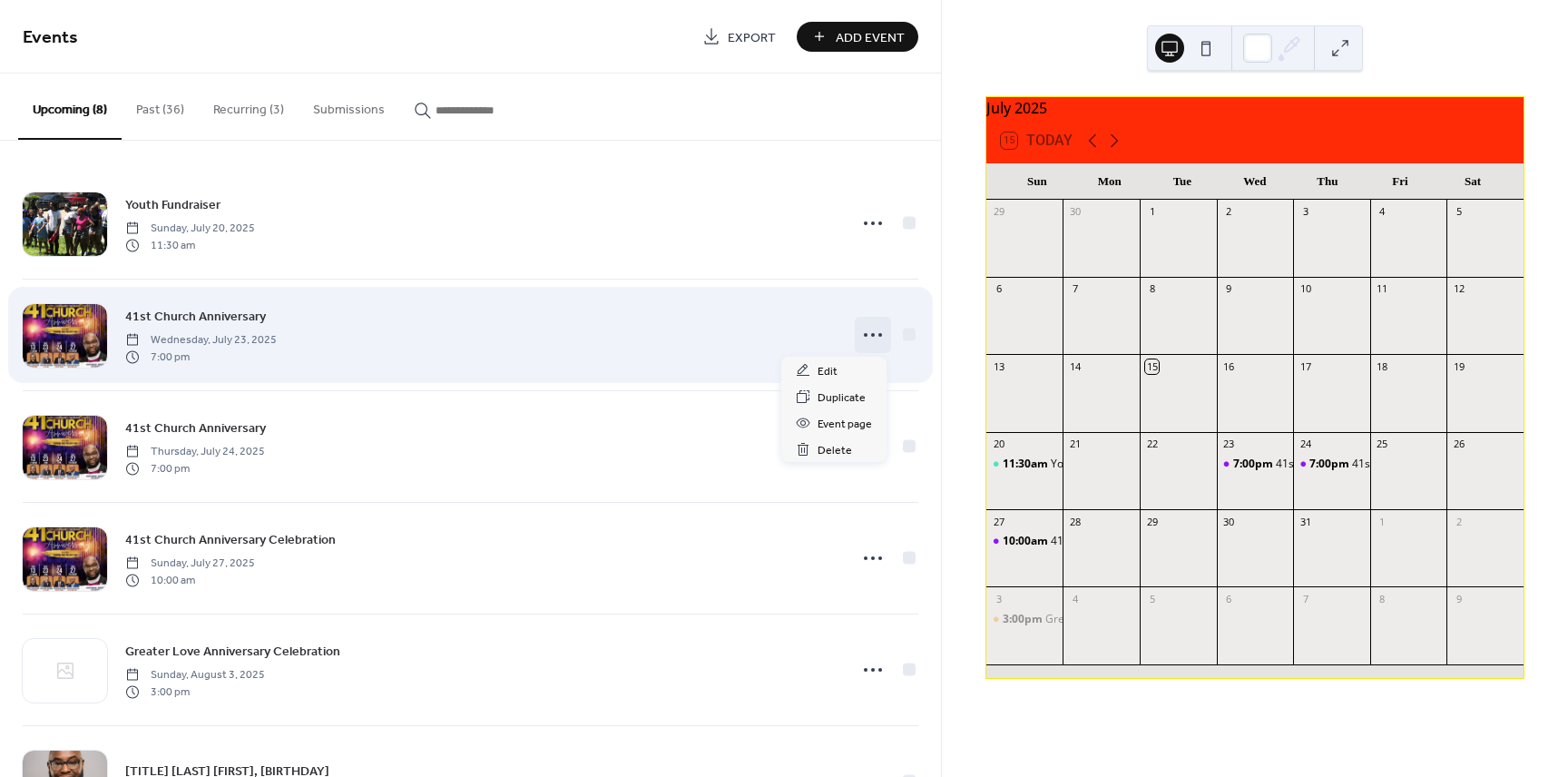 click 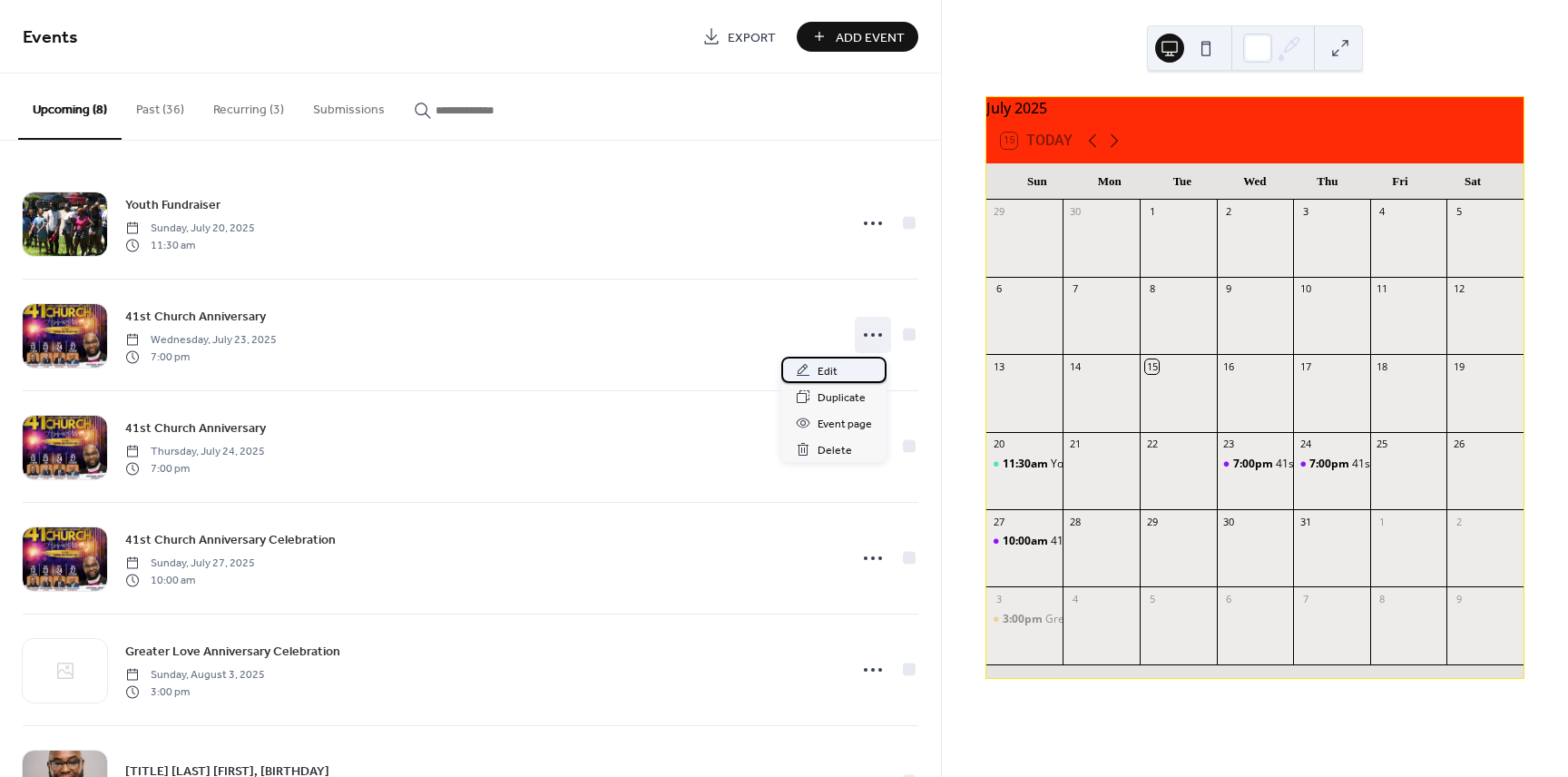 click on "Edit" at bounding box center [834, 369] 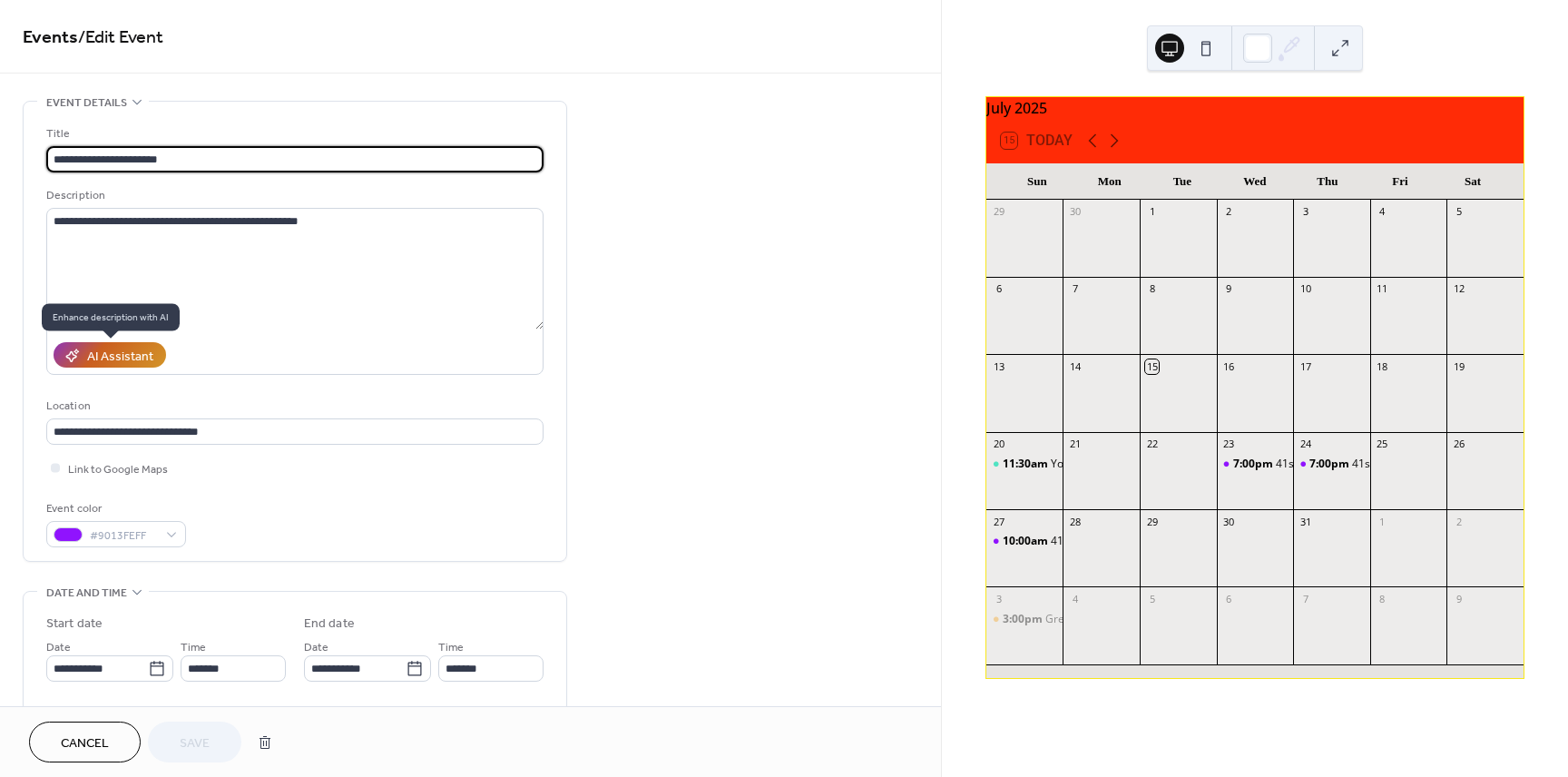 click on "AI Assistant" at bounding box center [120, 356] 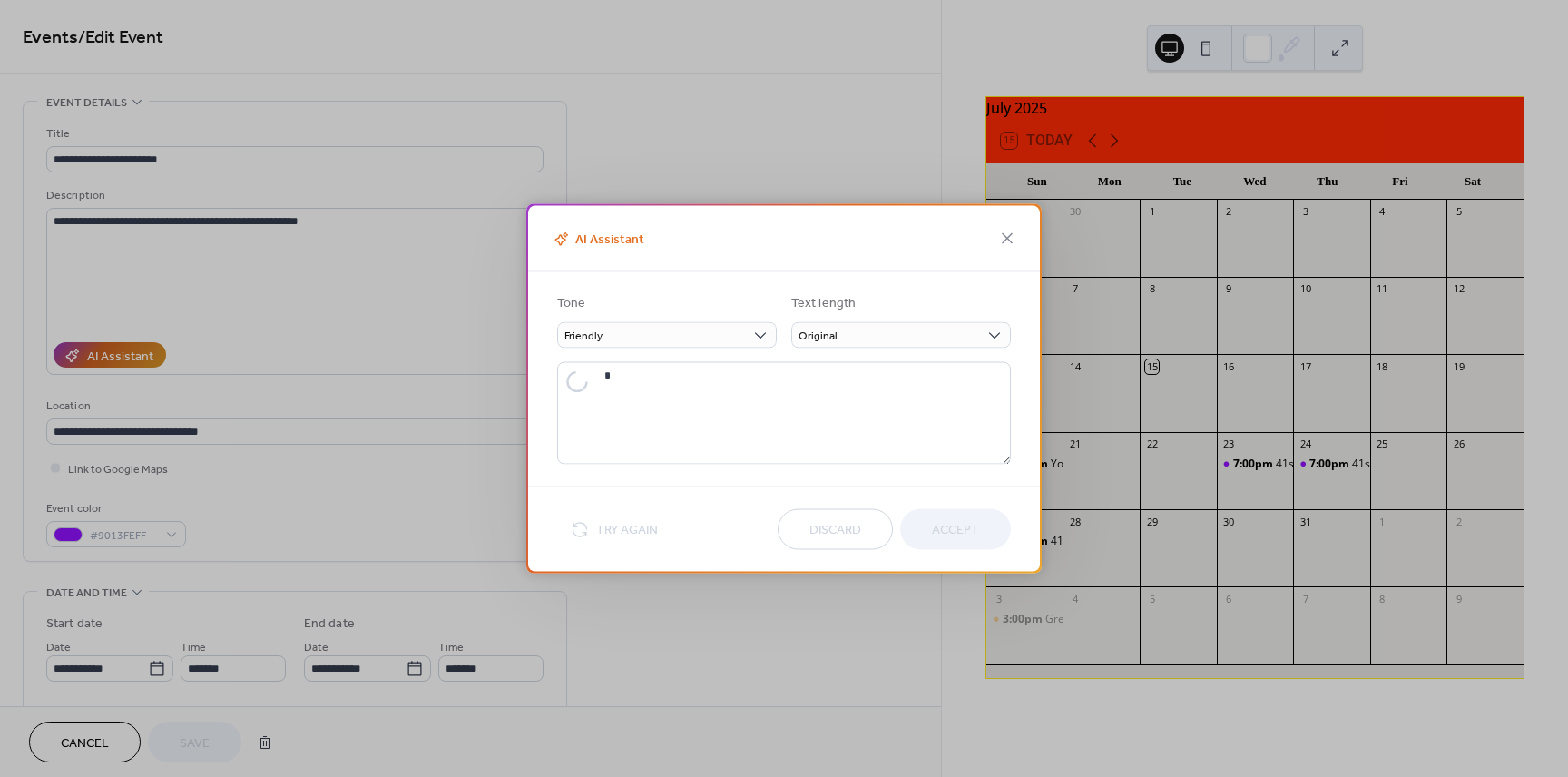 type on "**********" 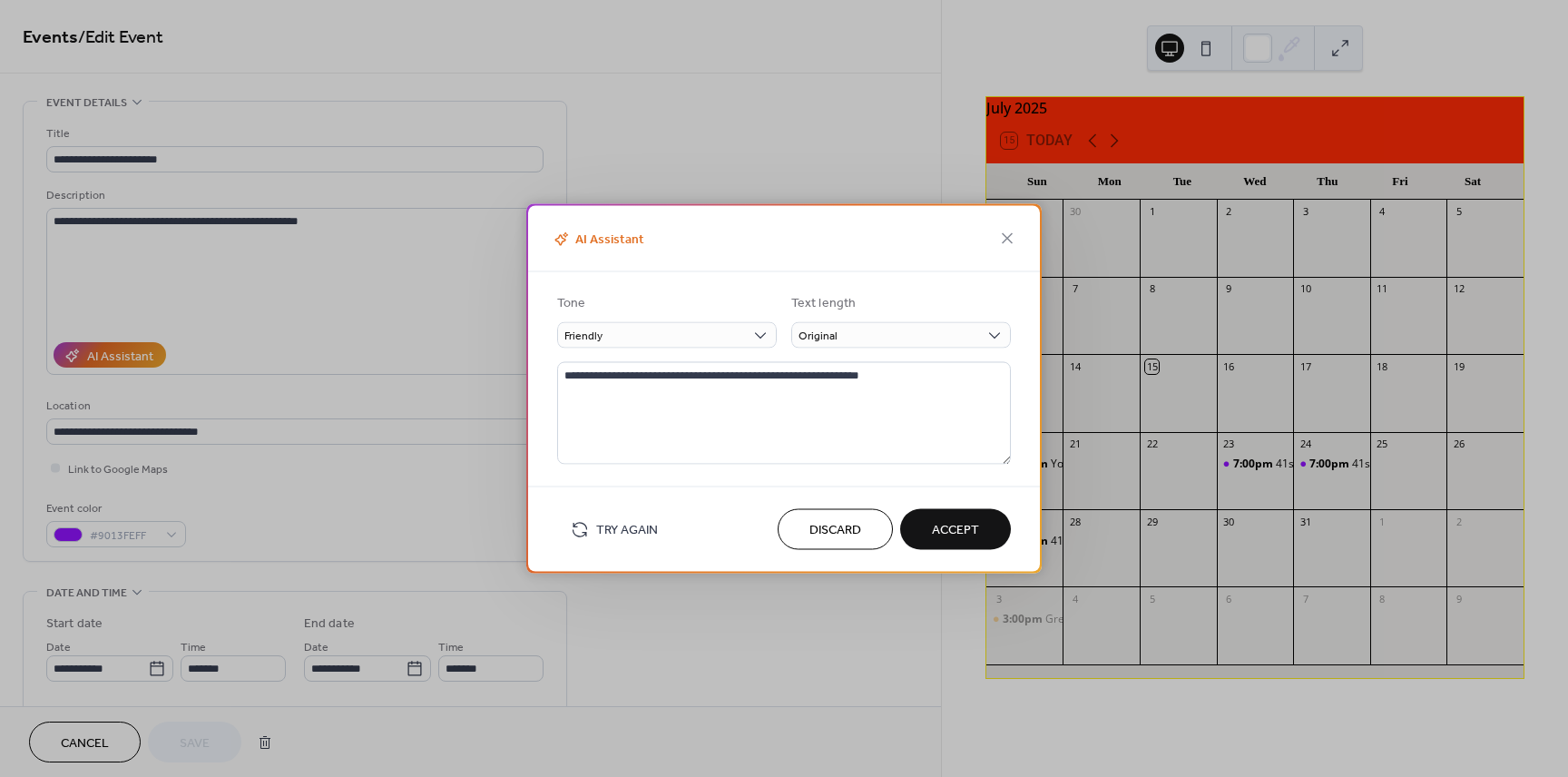 click on "Accept" at bounding box center [956, 530] 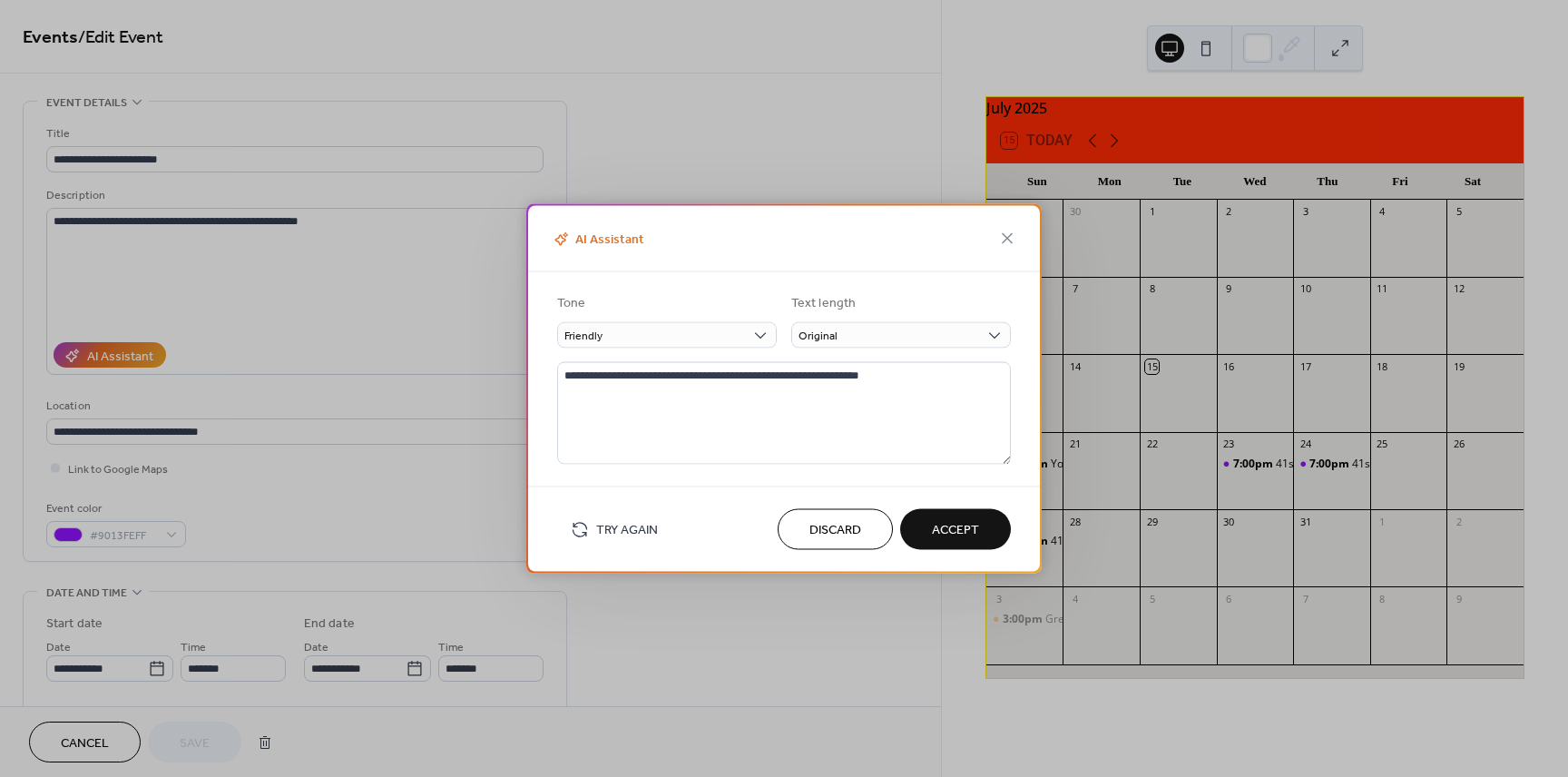 type on "**********" 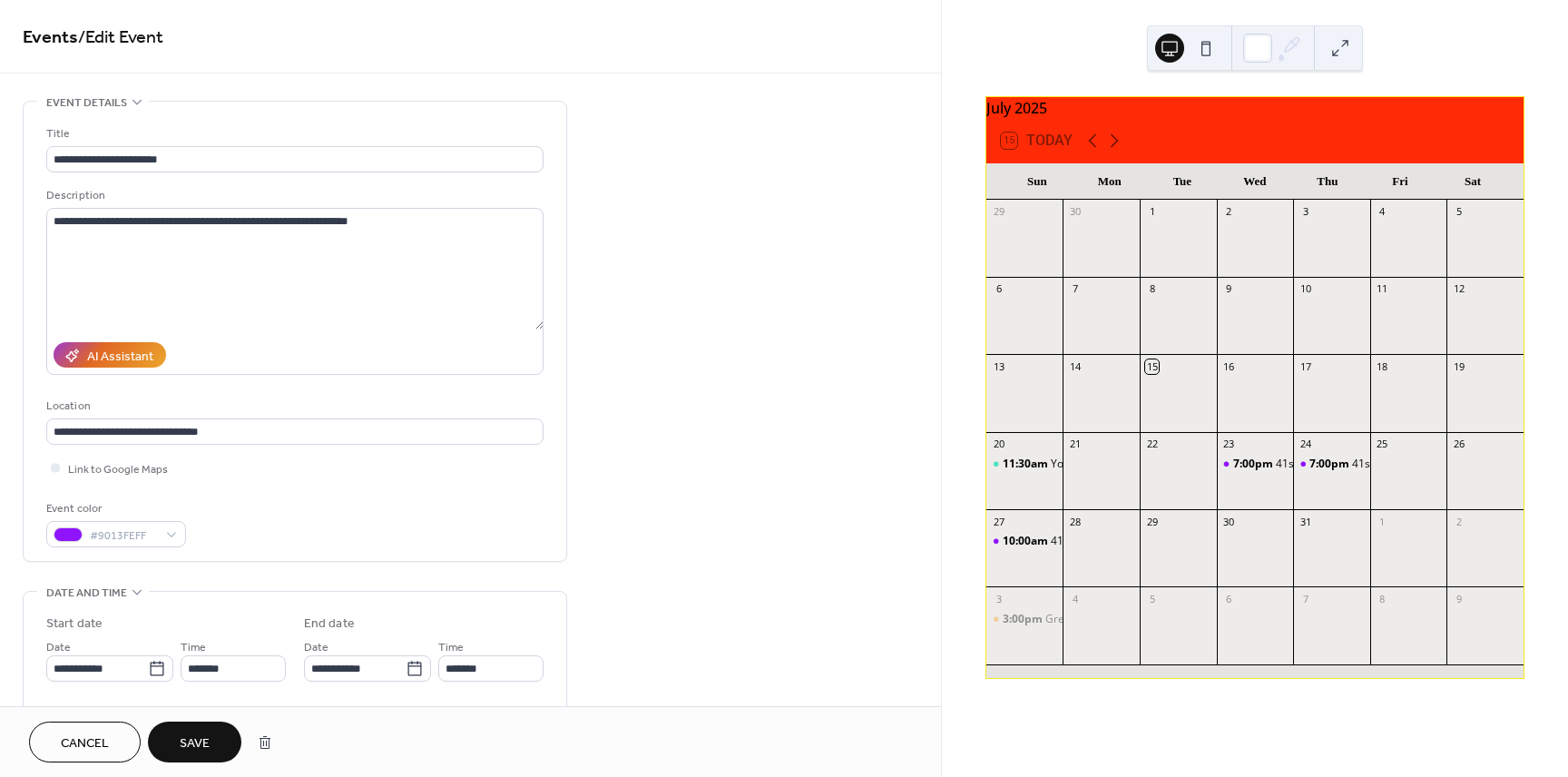 click on "Save" at bounding box center (194, 743) 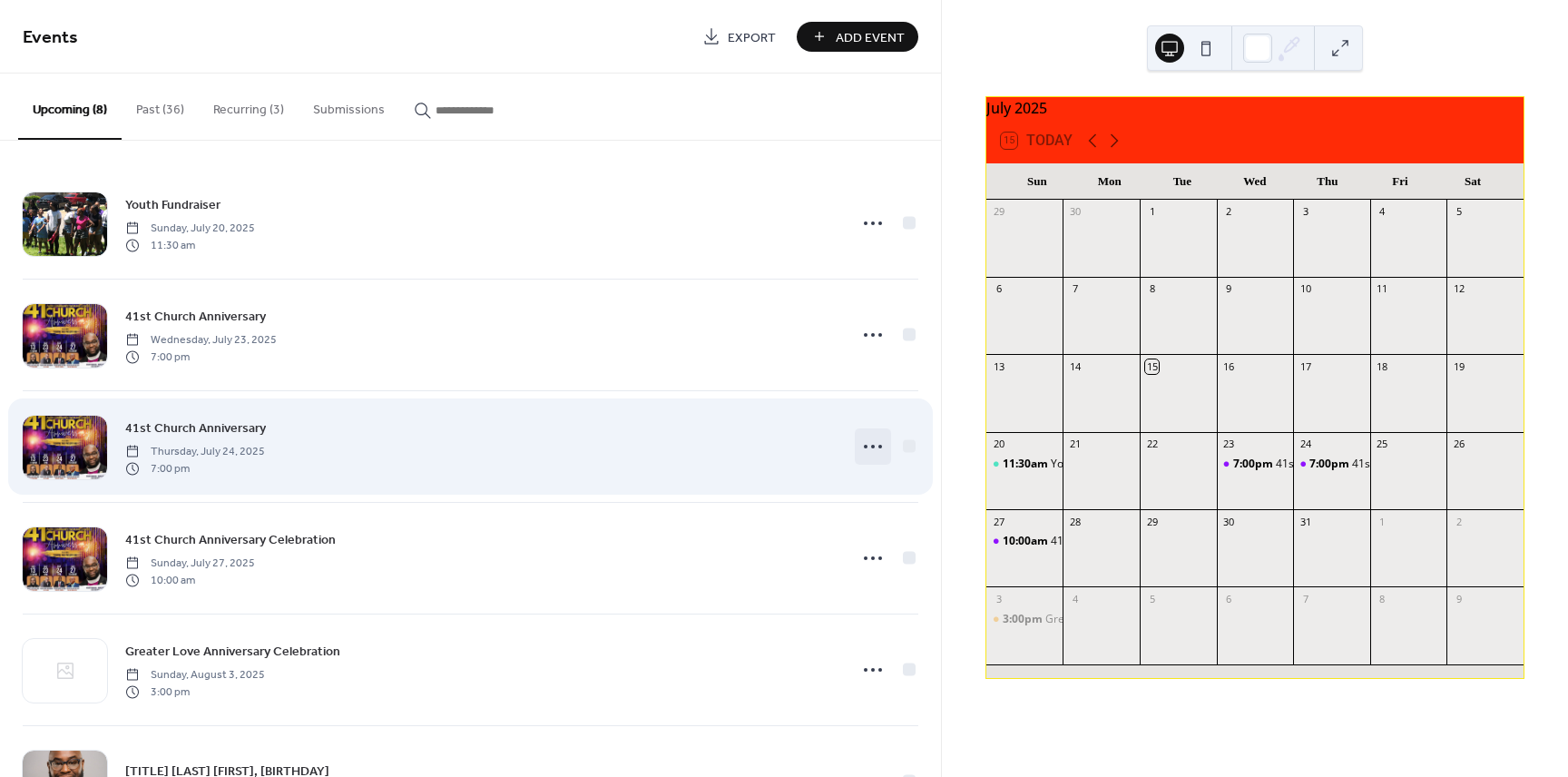 click 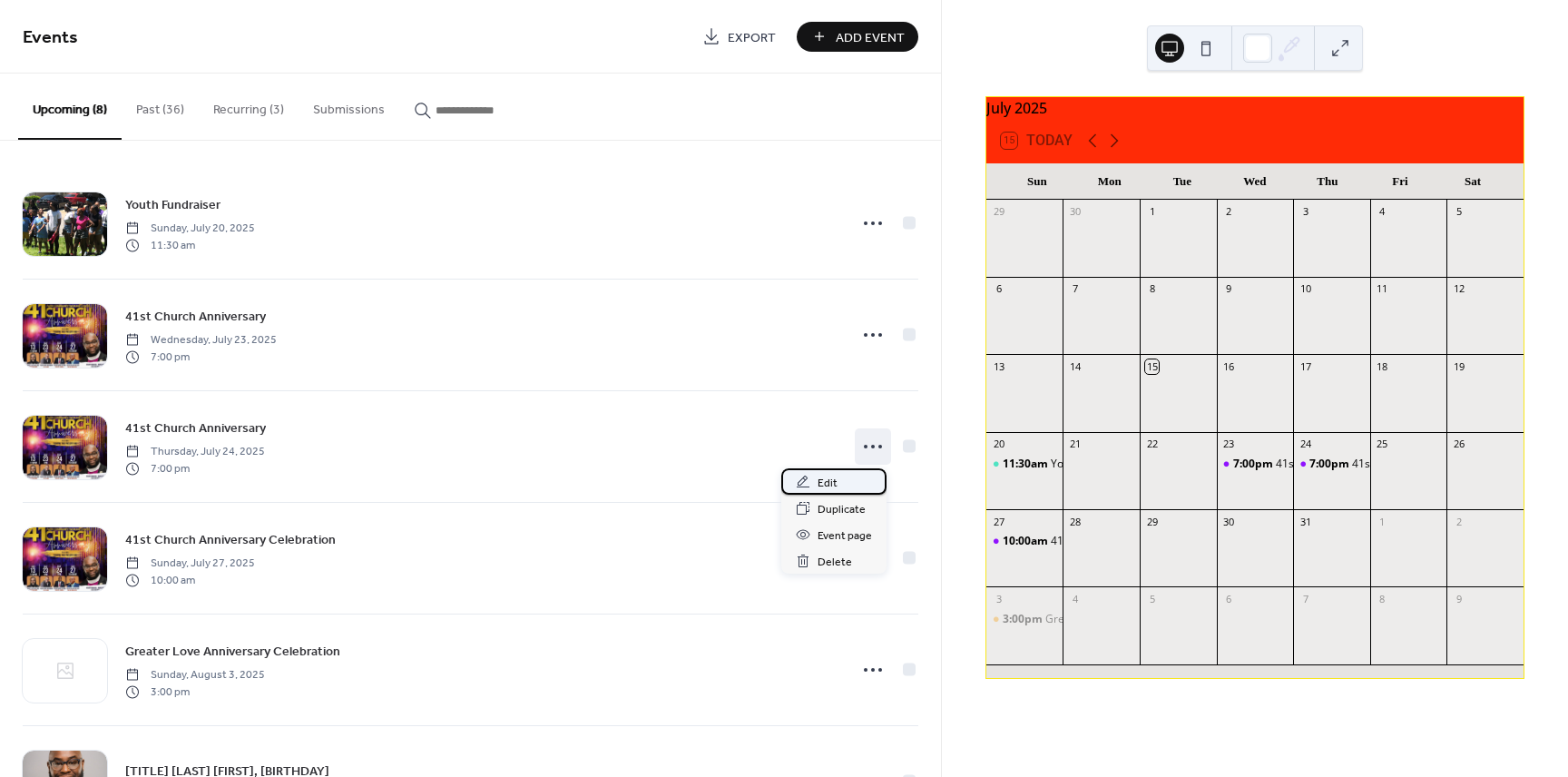 click on "Edit" at bounding box center (828, 483) 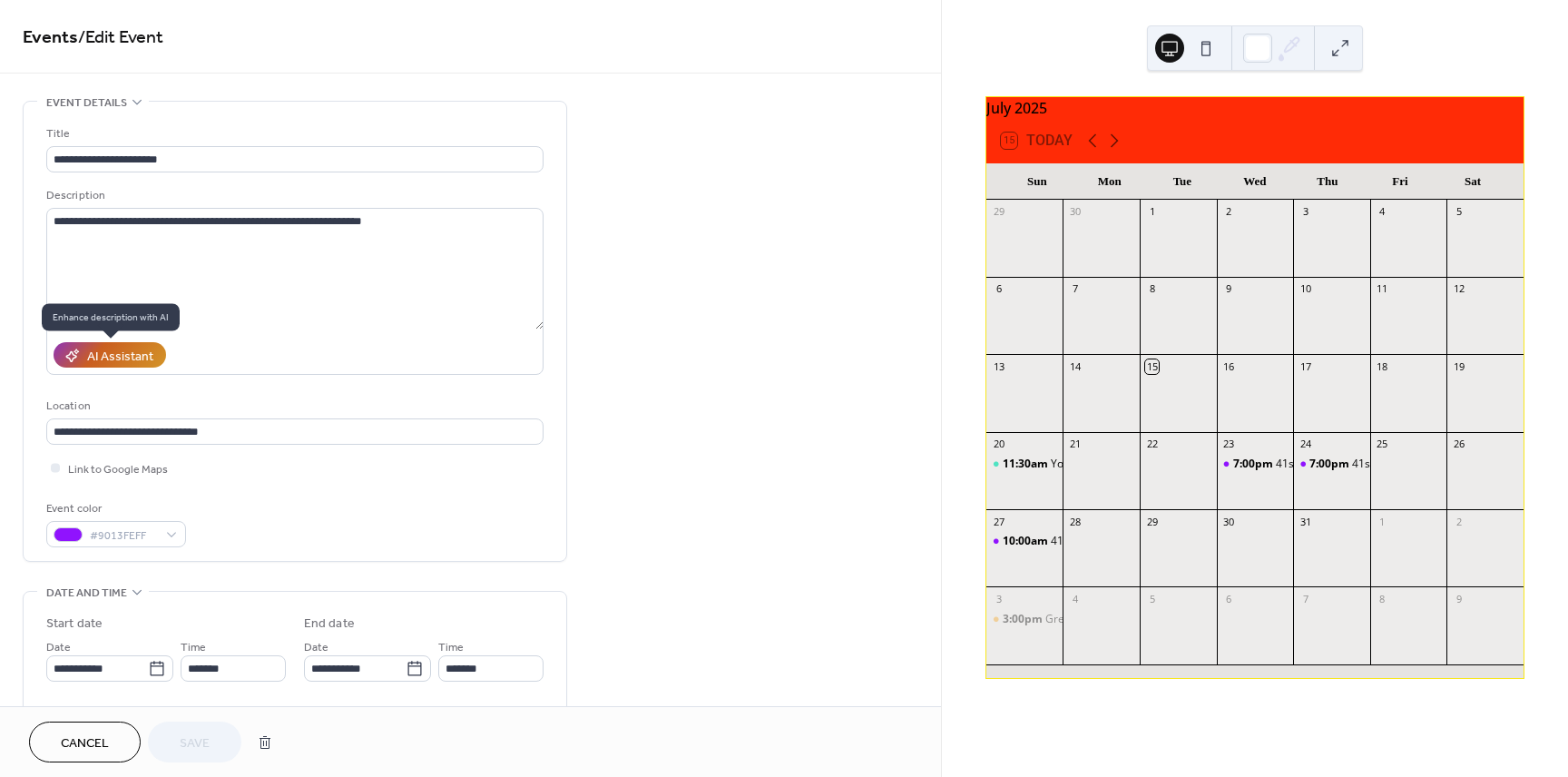 click on "AI Assistant" at bounding box center (120, 356) 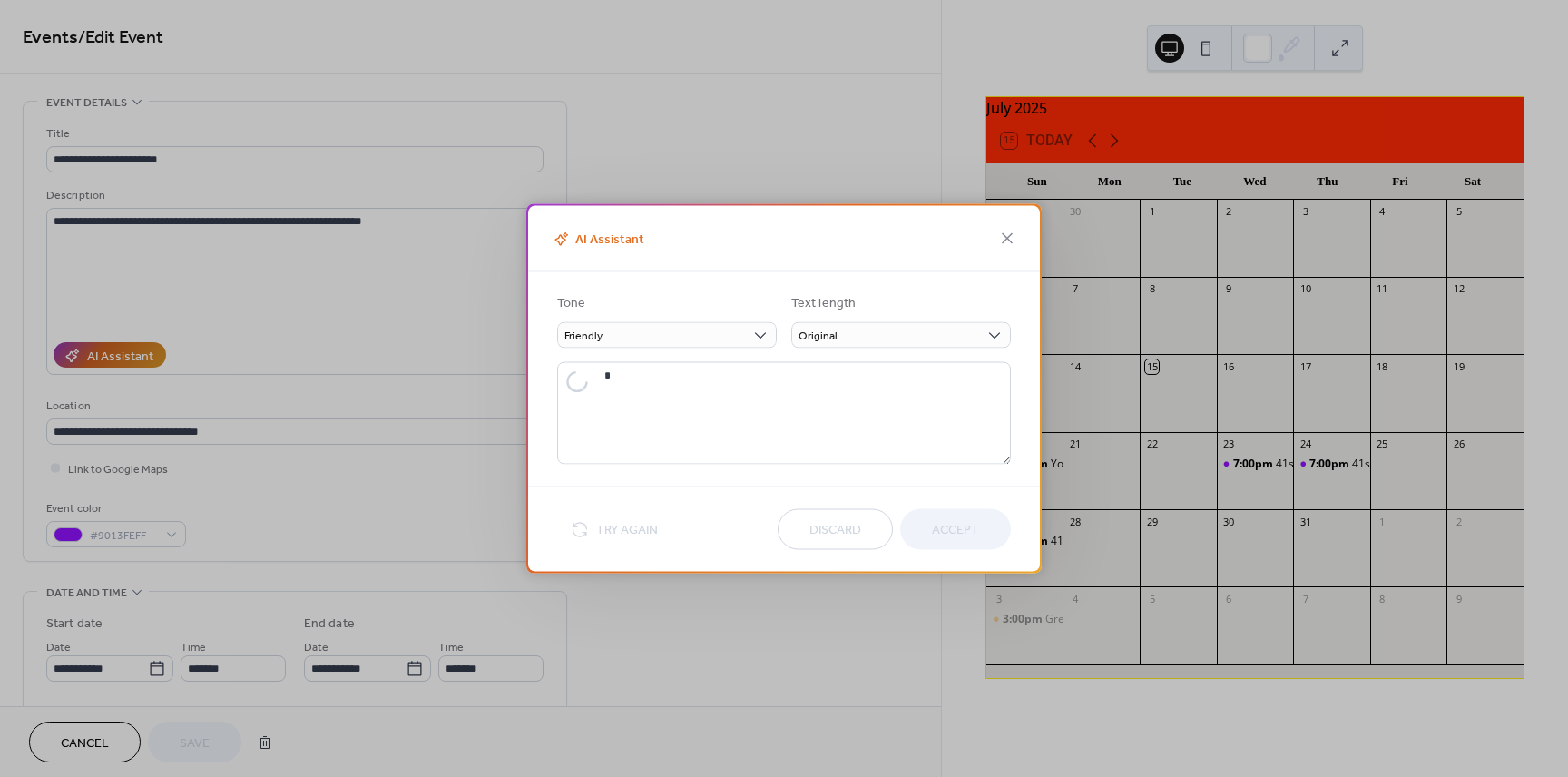 type on "**********" 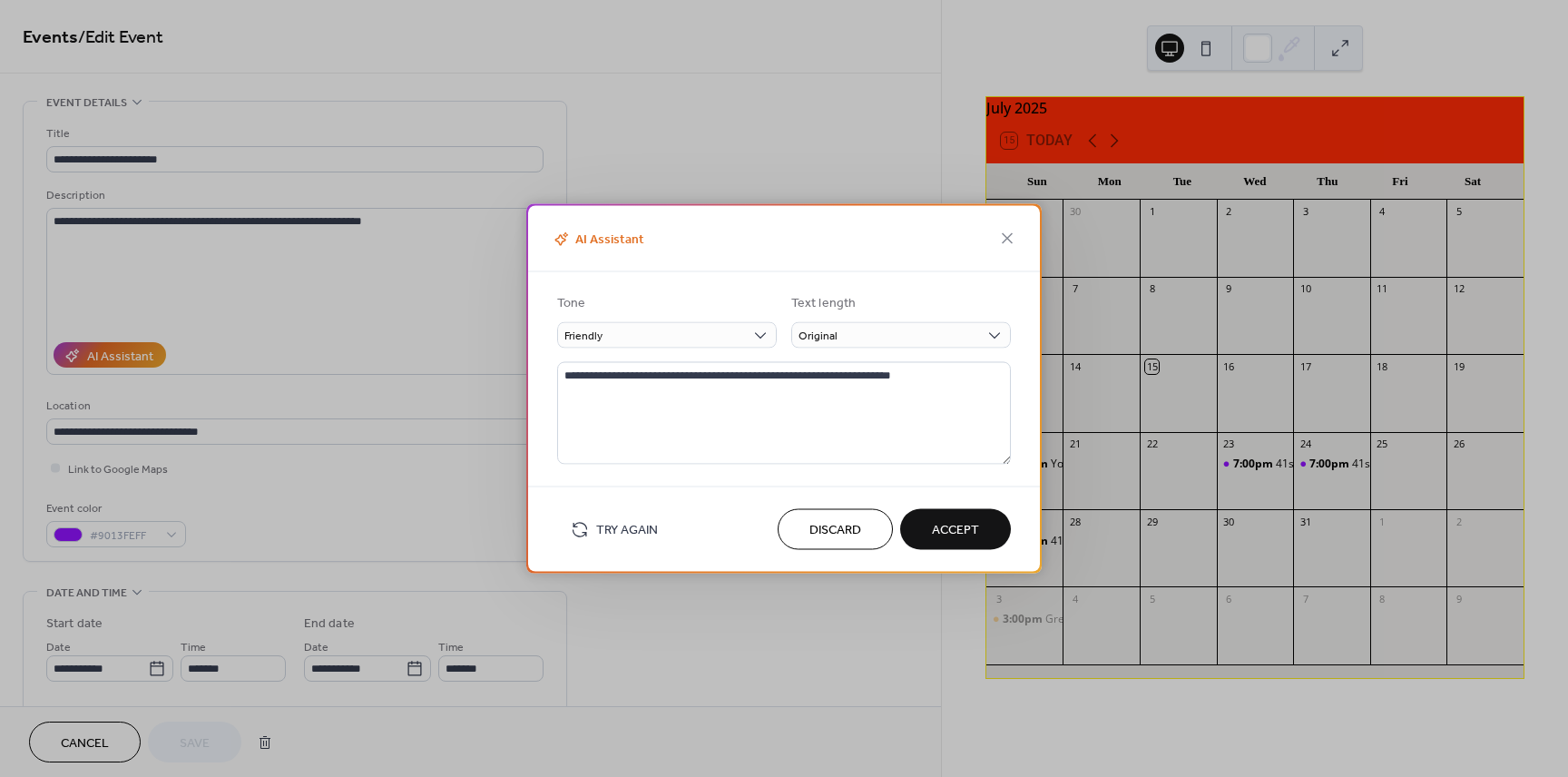 click on "**********" at bounding box center [784, 388] 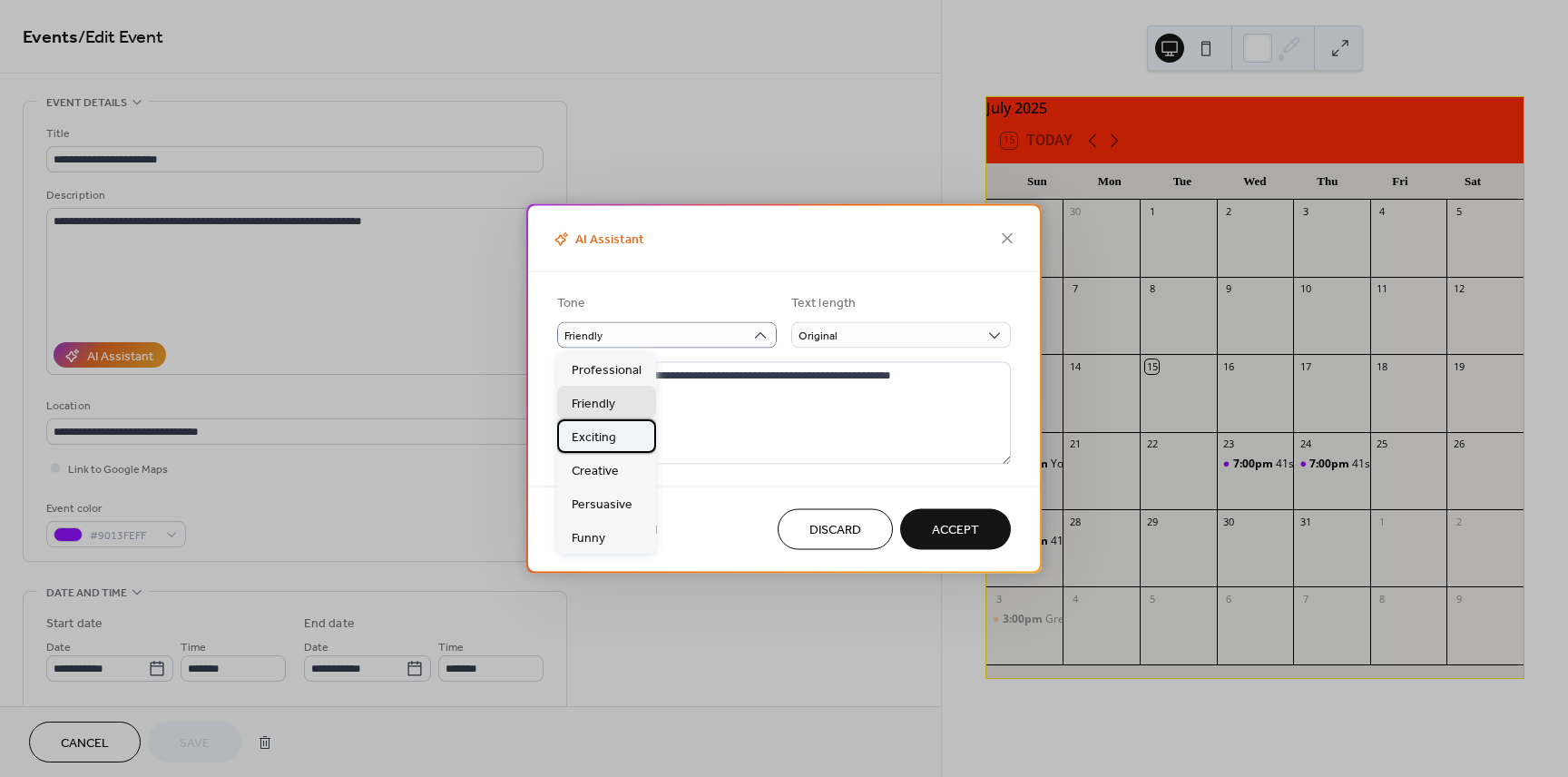 click on "Exciting" at bounding box center [593, 437] 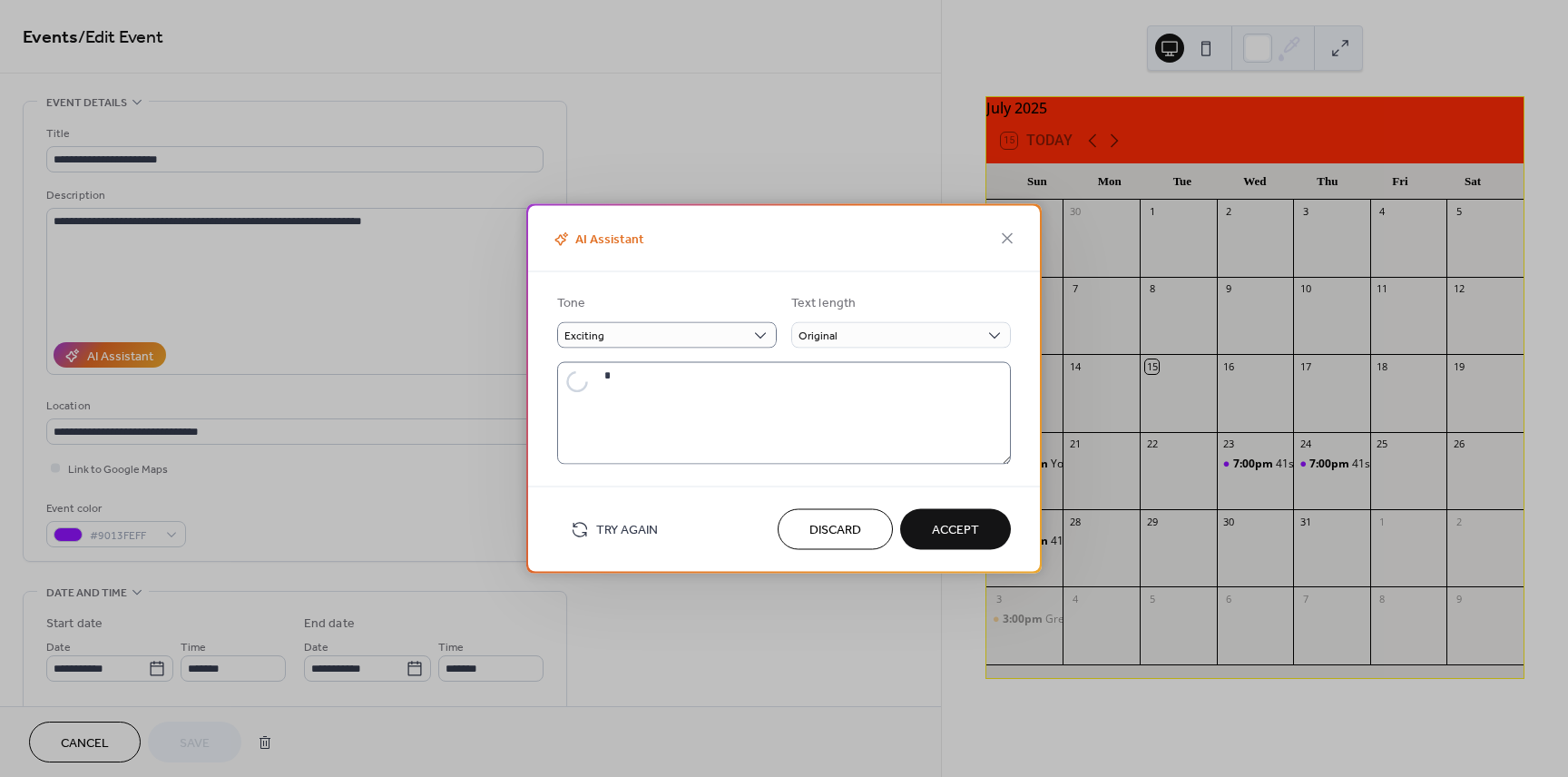 type on "**********" 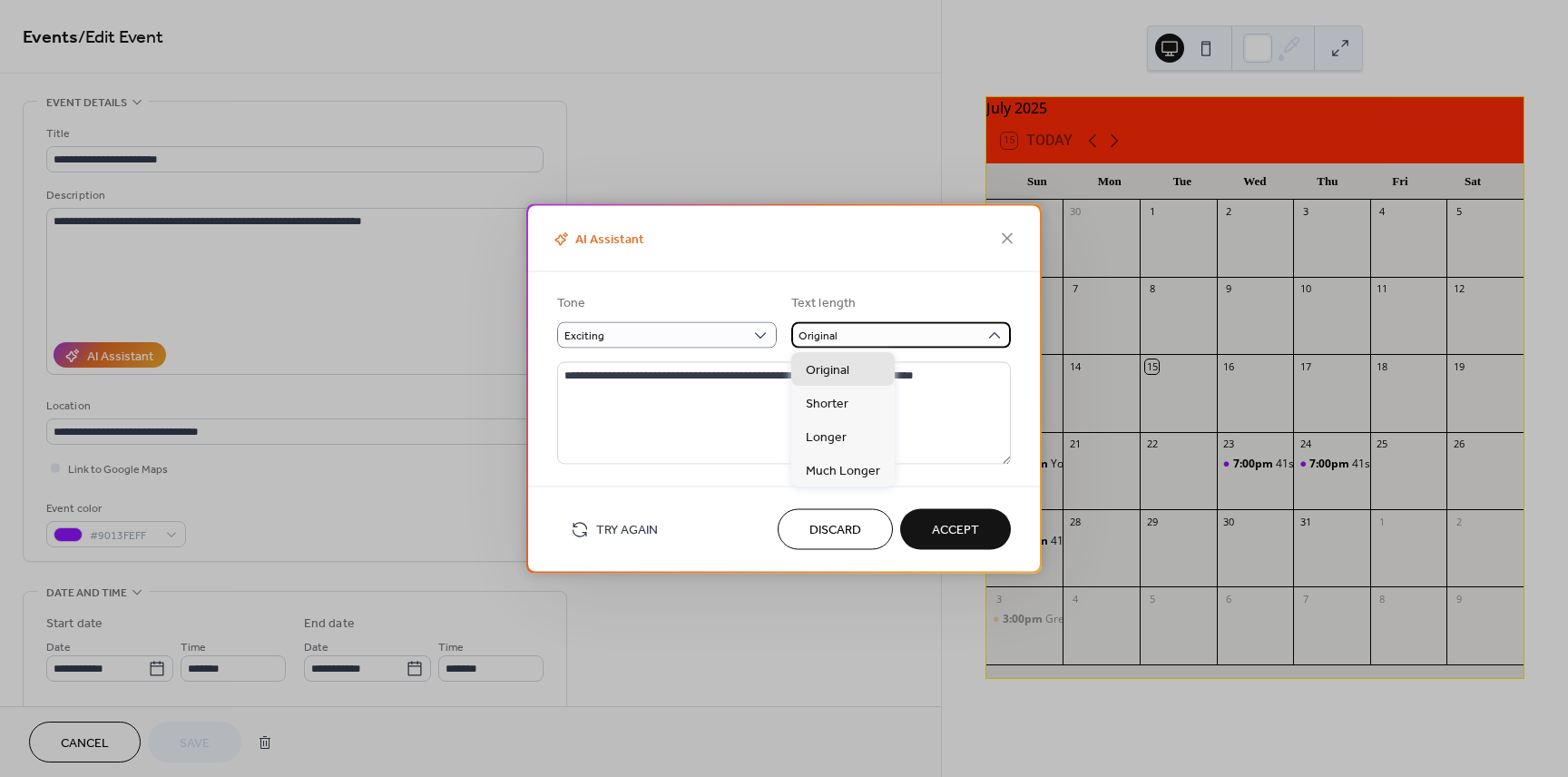 click 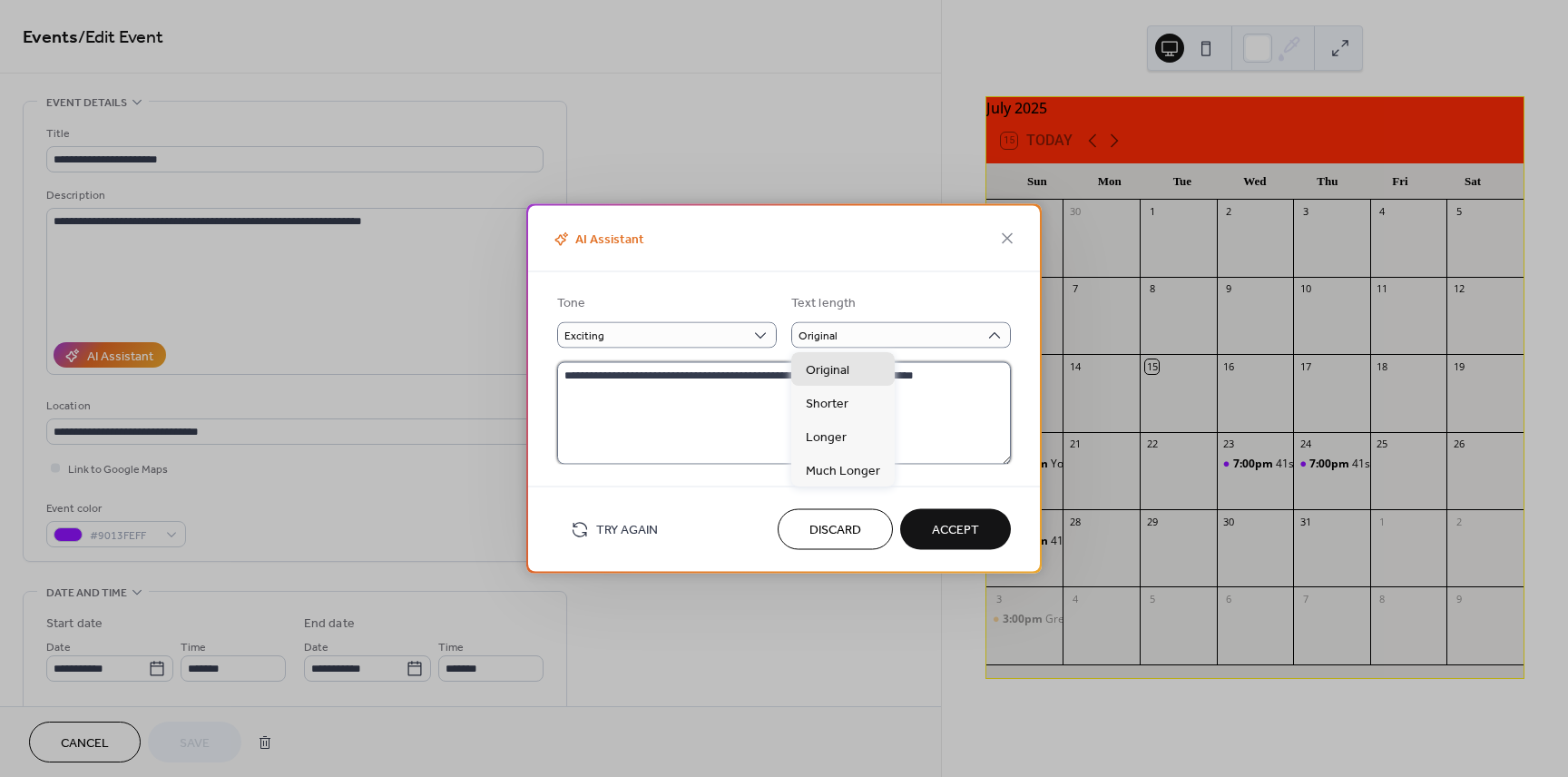 click on "**********" at bounding box center [784, 413] 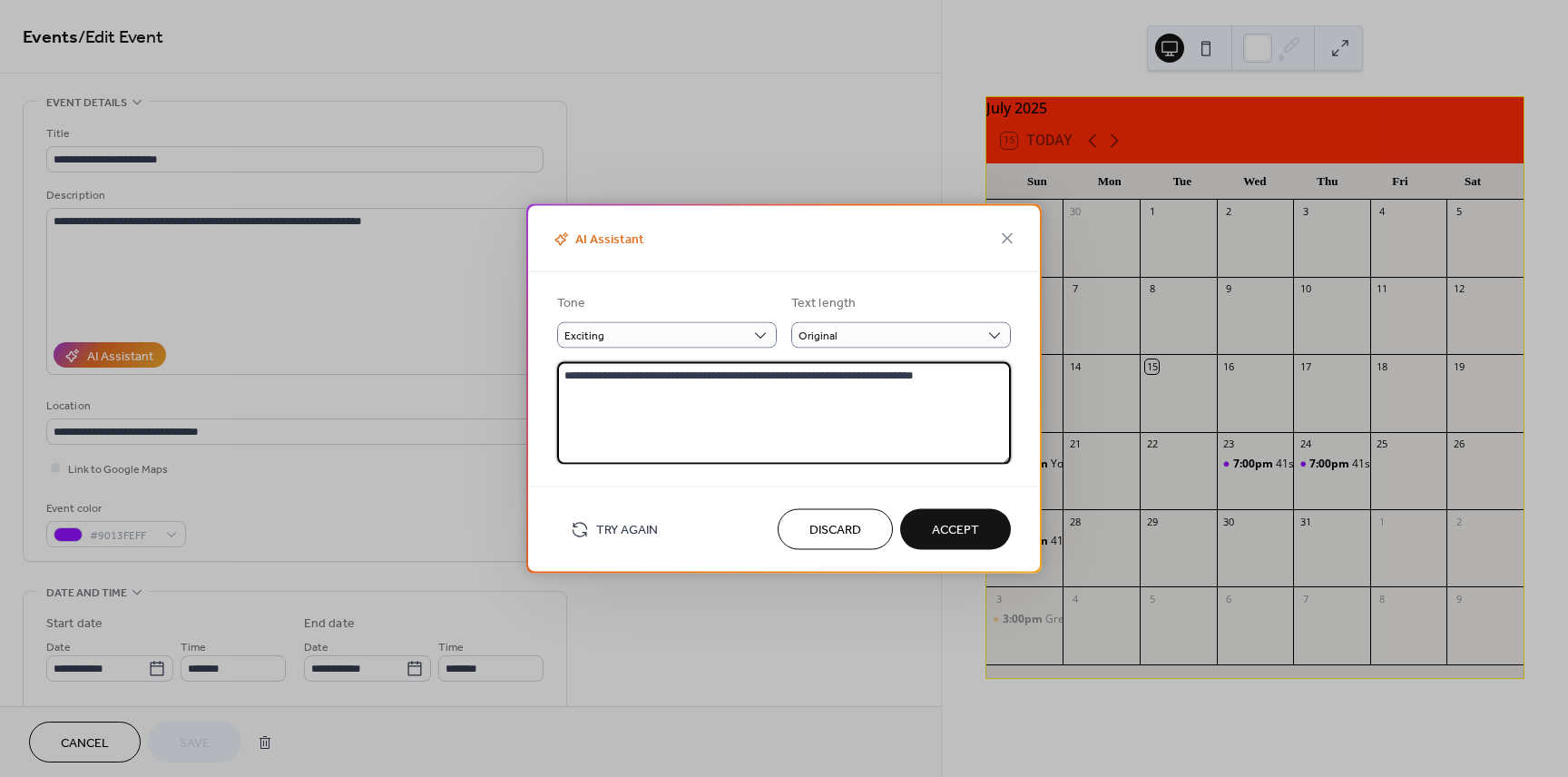 click on "Accept" at bounding box center (956, 530) 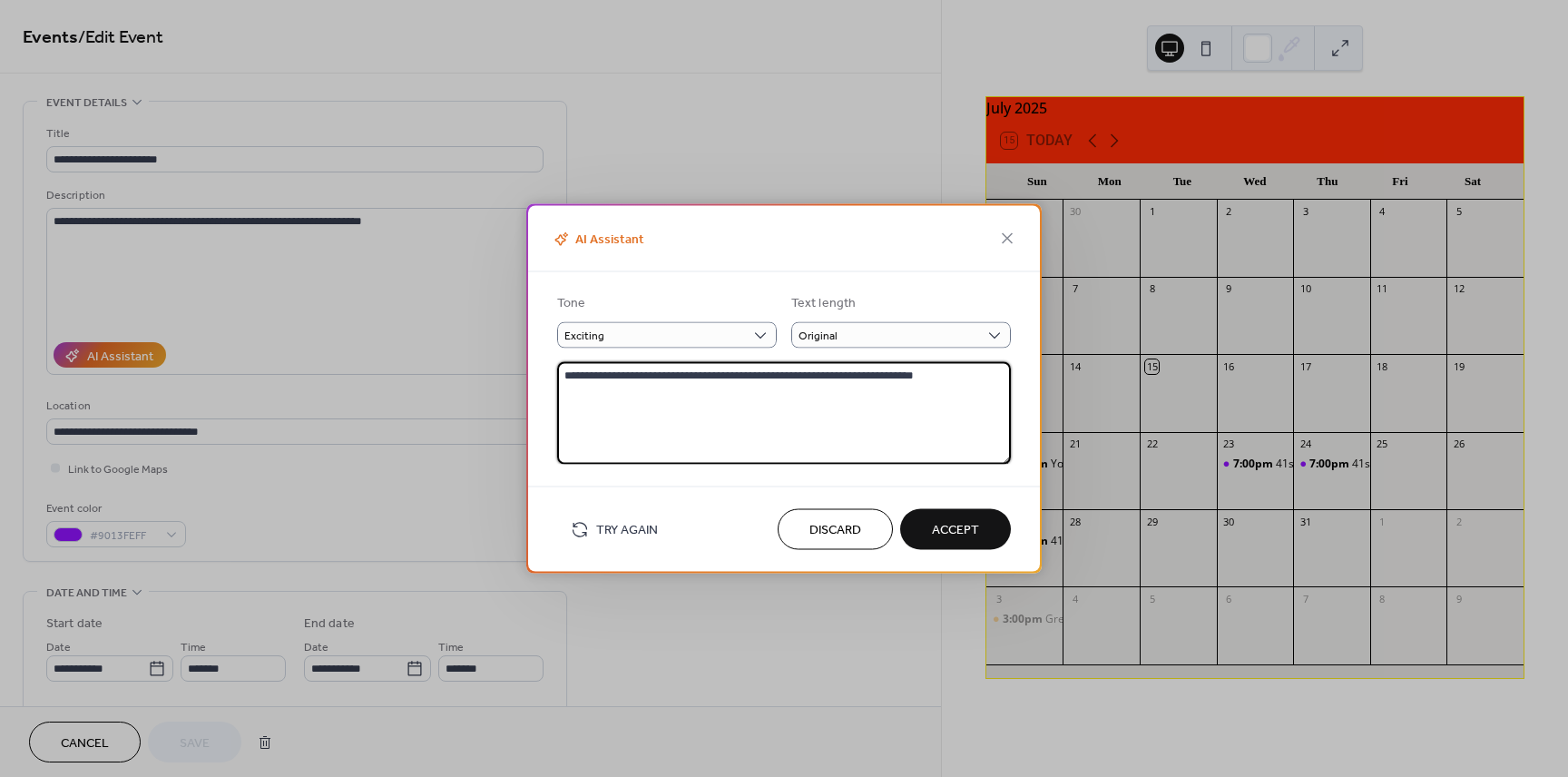 type on "**********" 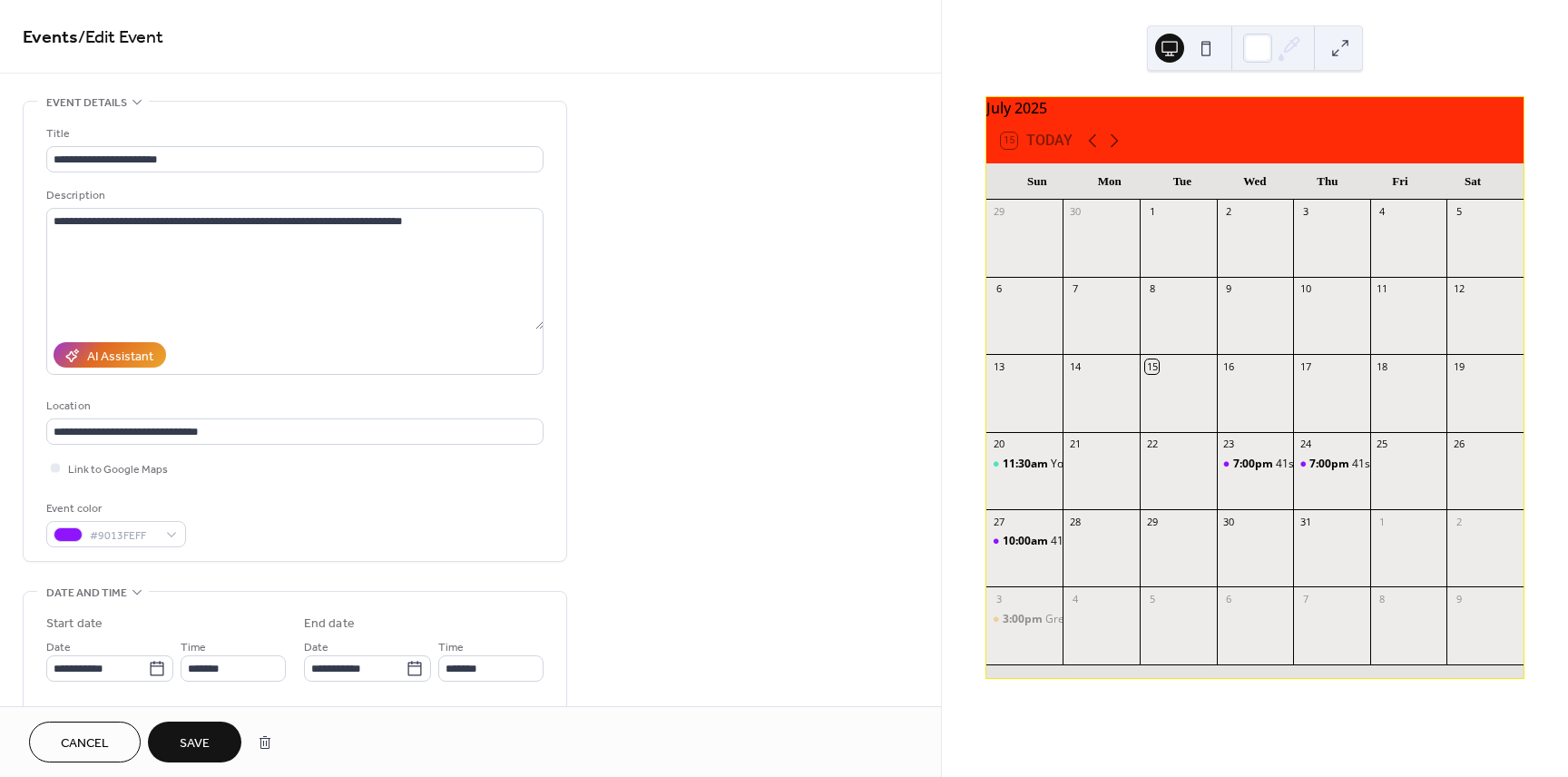 click on "Save" at bounding box center (194, 743) 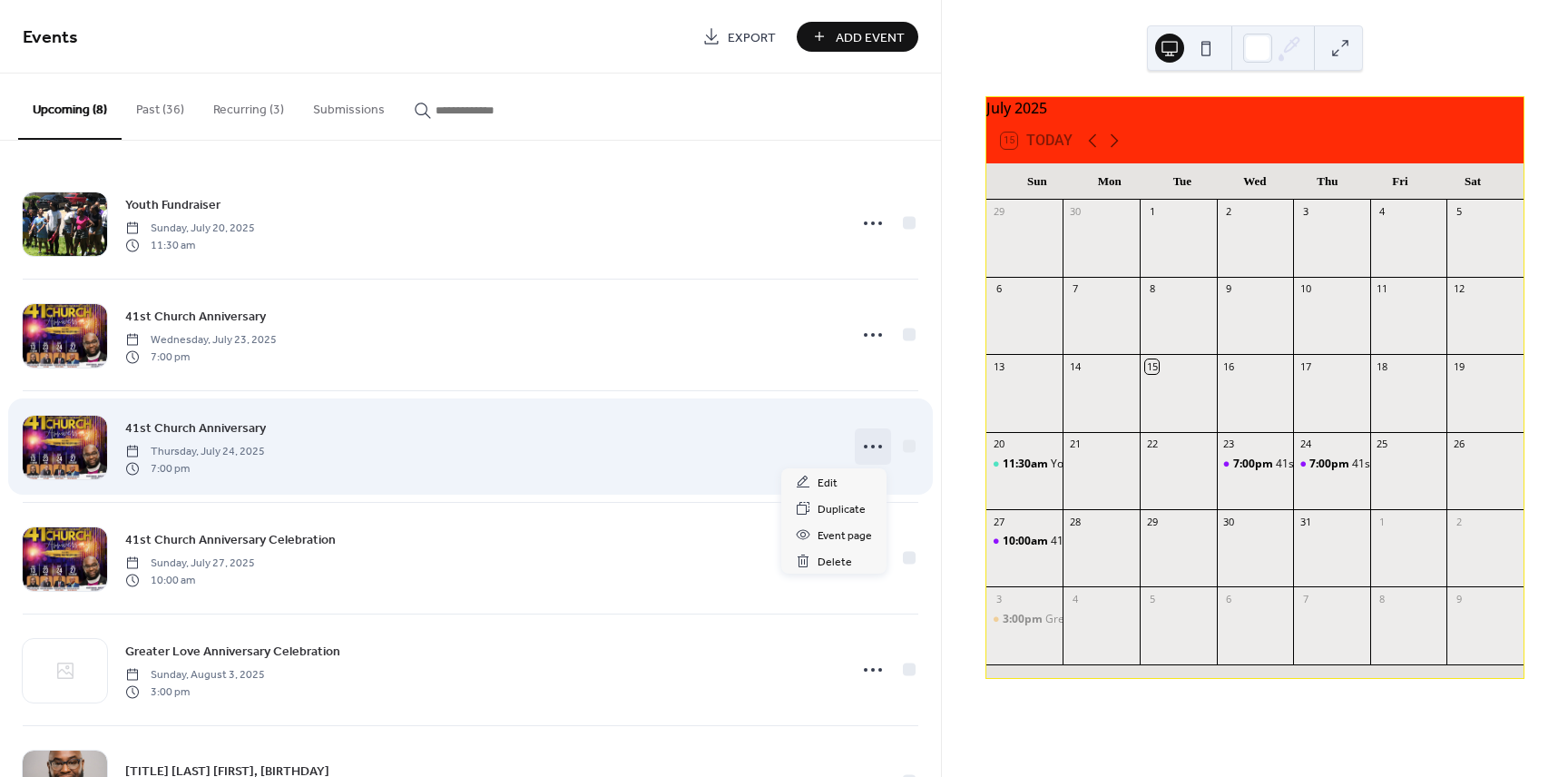 click 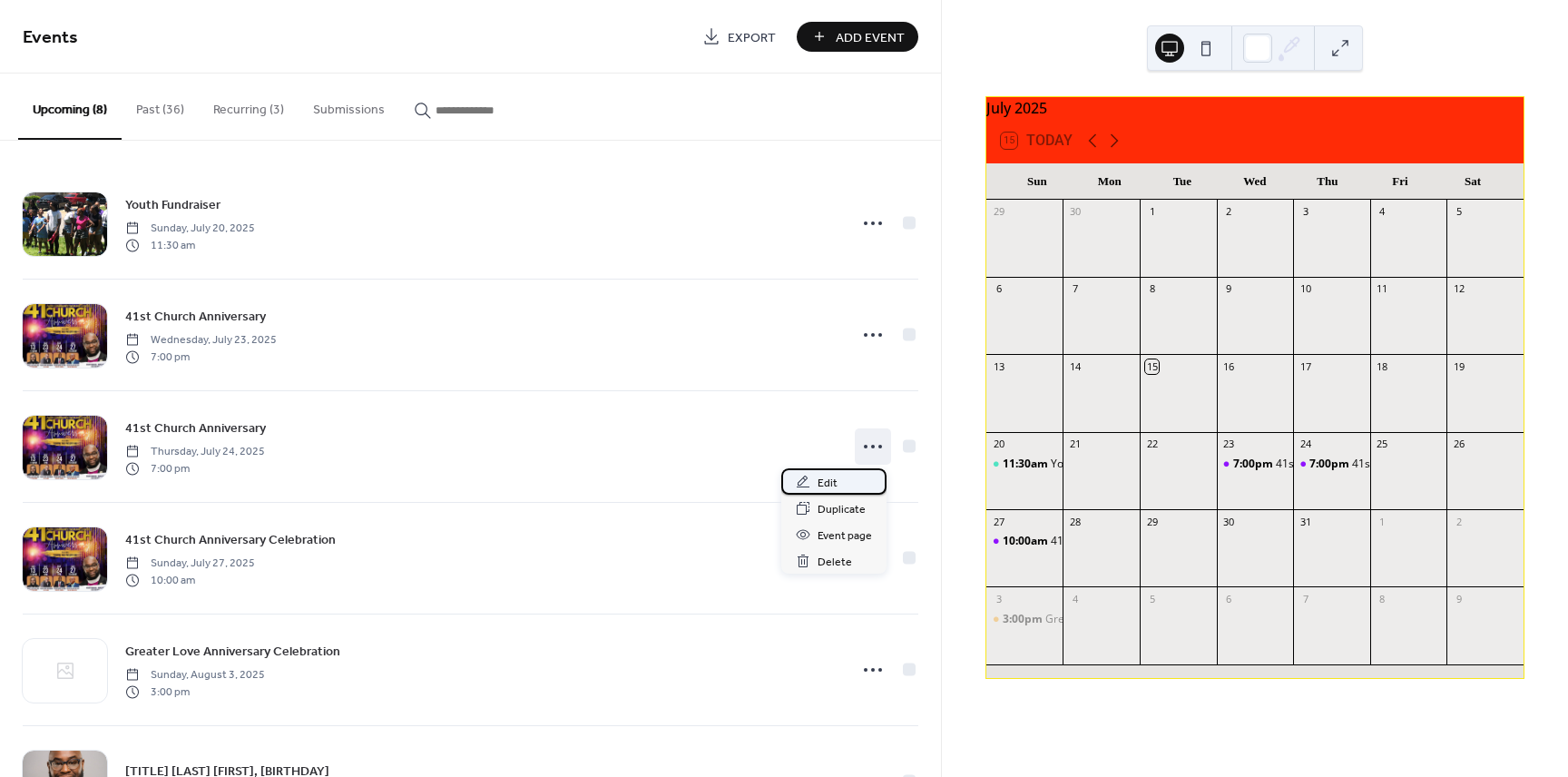 click on "Edit" at bounding box center (828, 483) 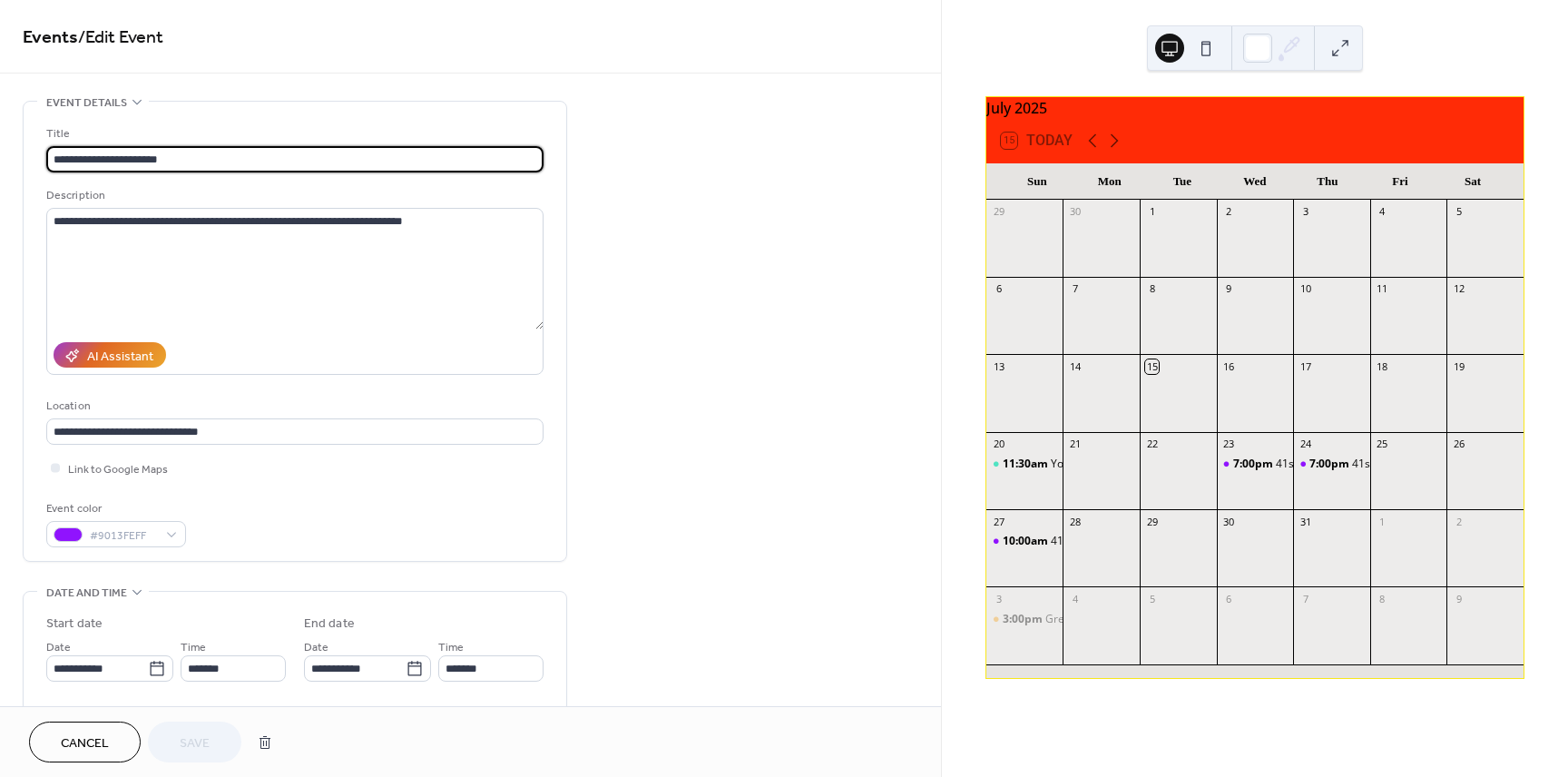 click on "Cancel" at bounding box center [84, 743] 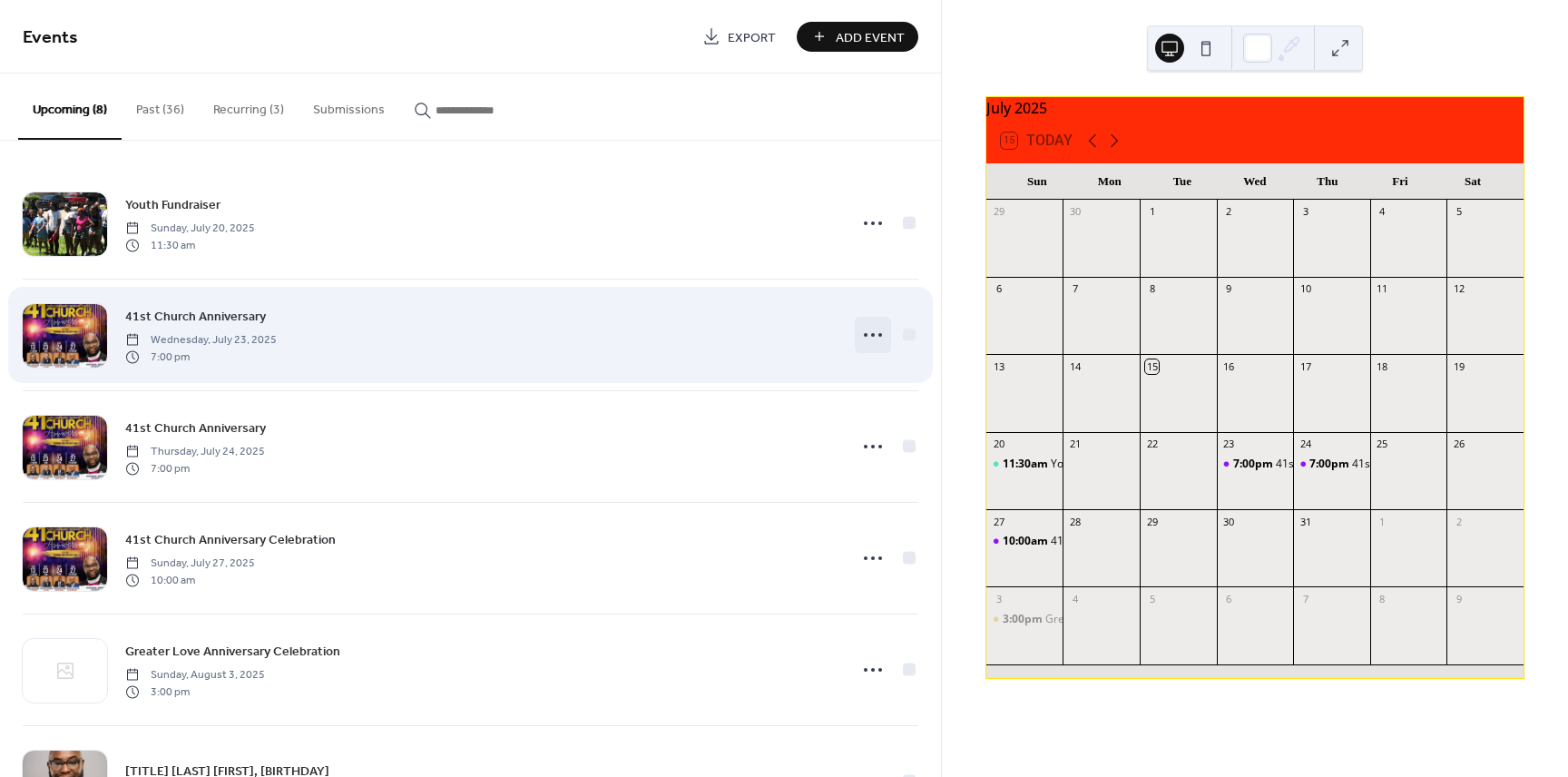 click 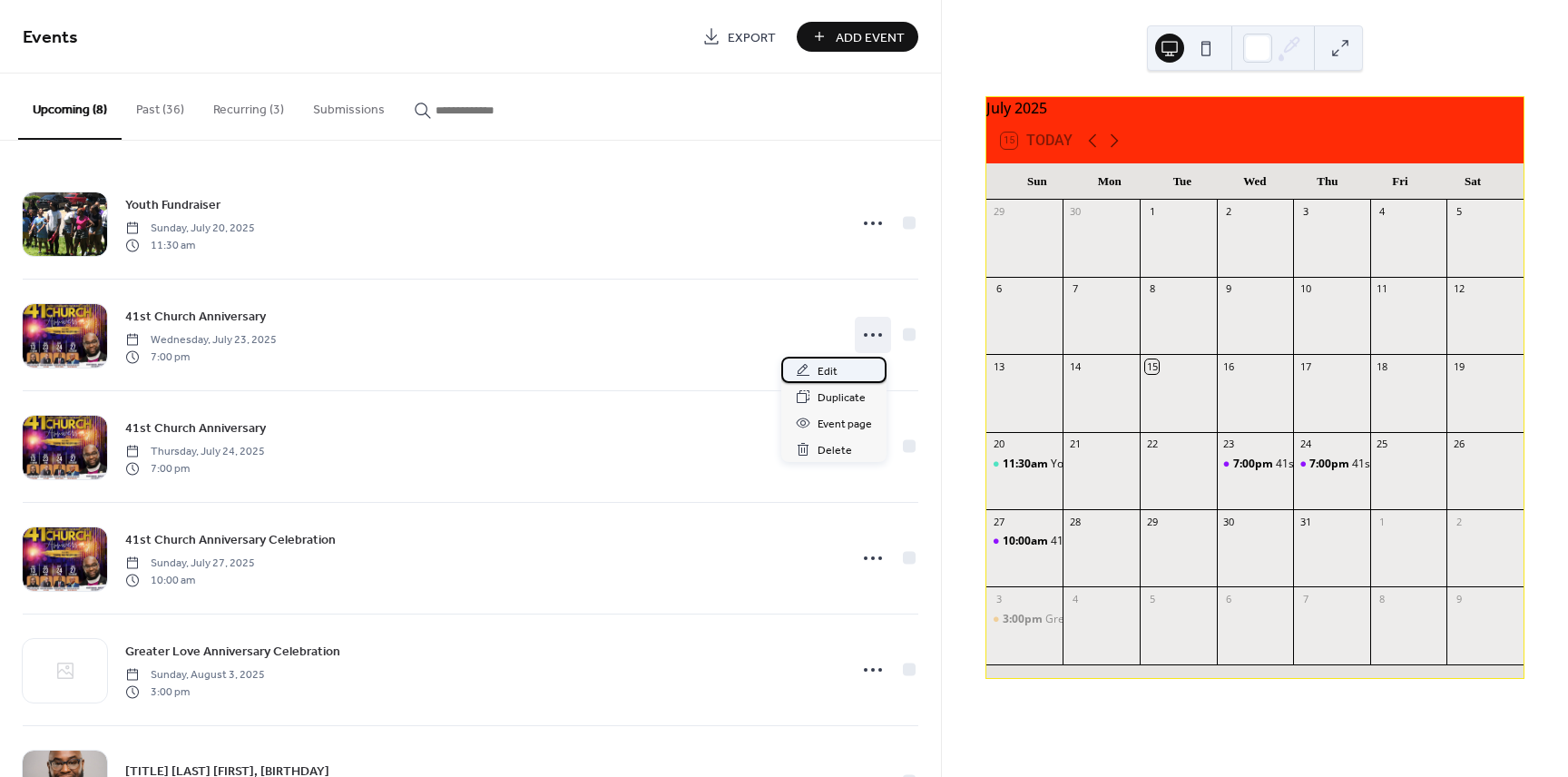 click on "Edit" at bounding box center (828, 371) 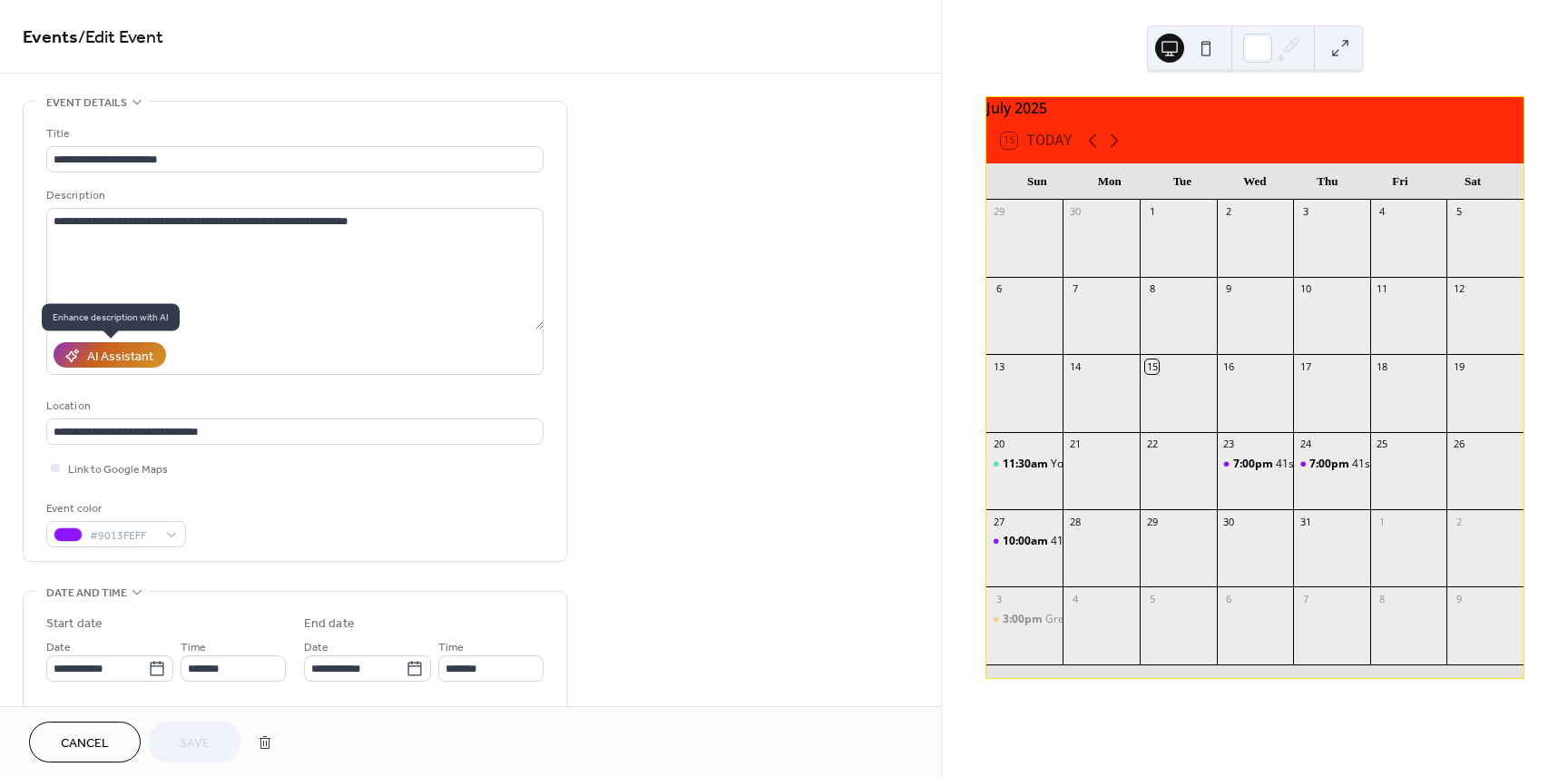 click on "AI Assistant" at bounding box center [120, 356] 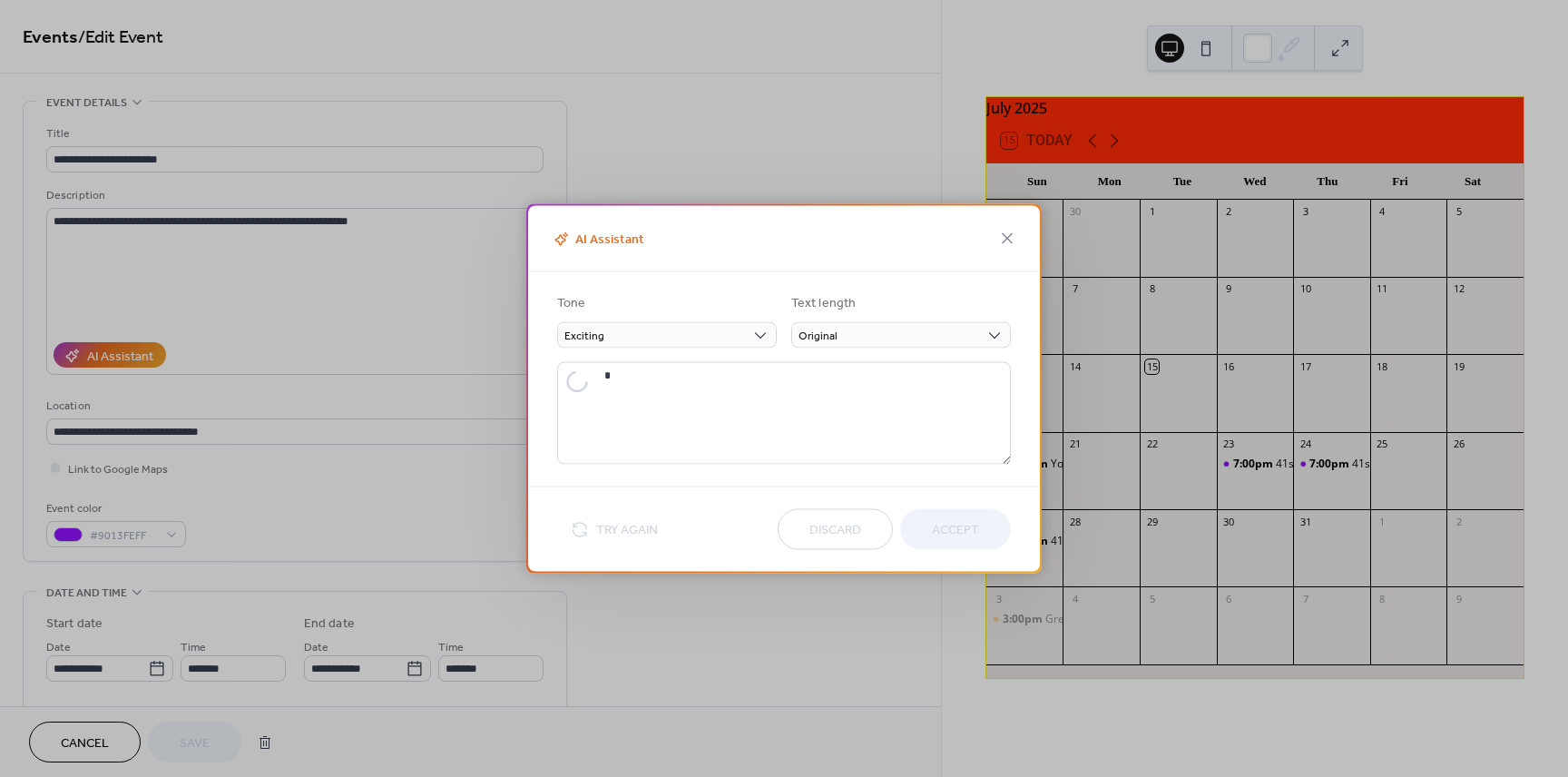 type on "**********" 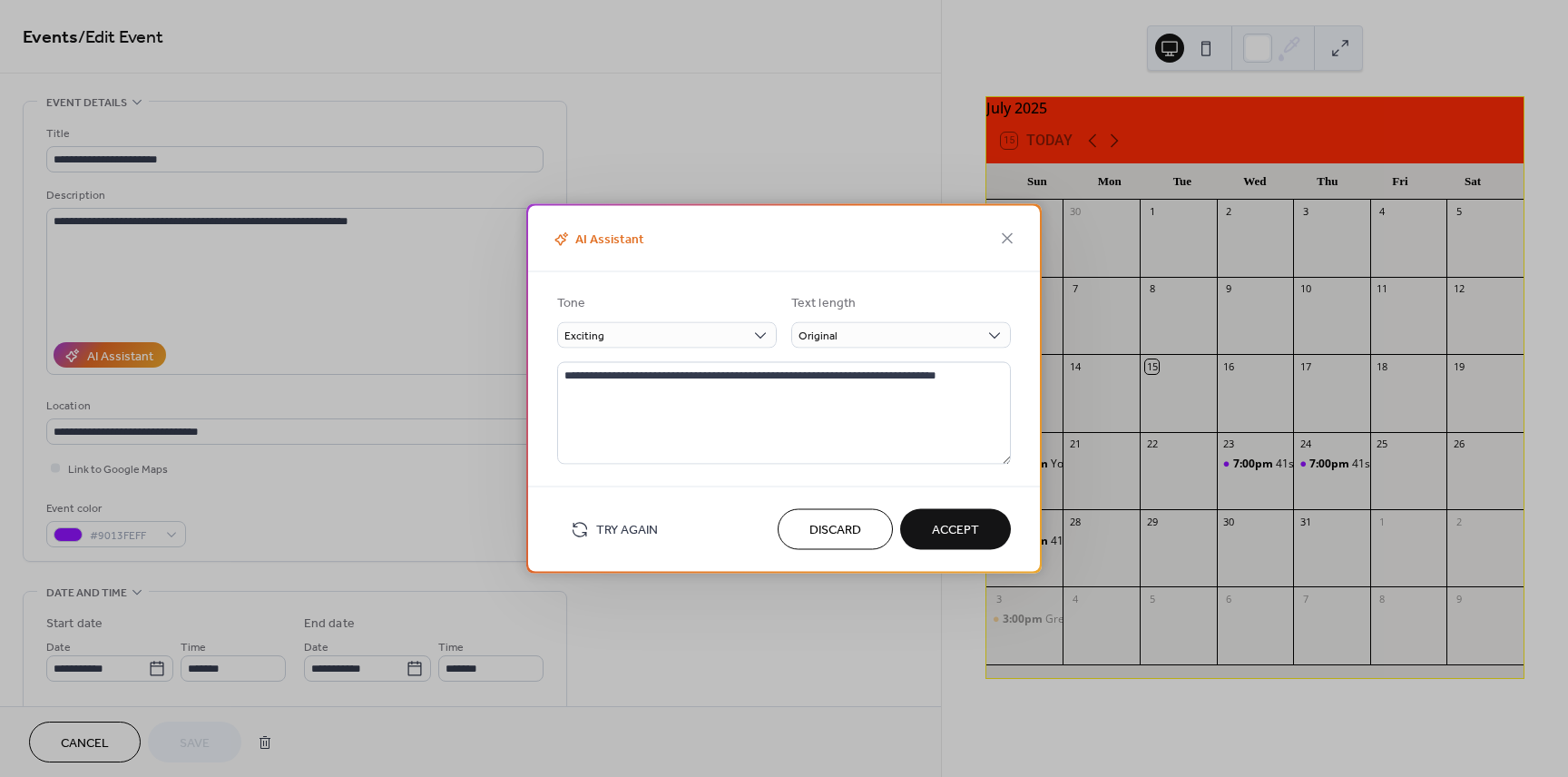 click on "Accept" at bounding box center [956, 530] 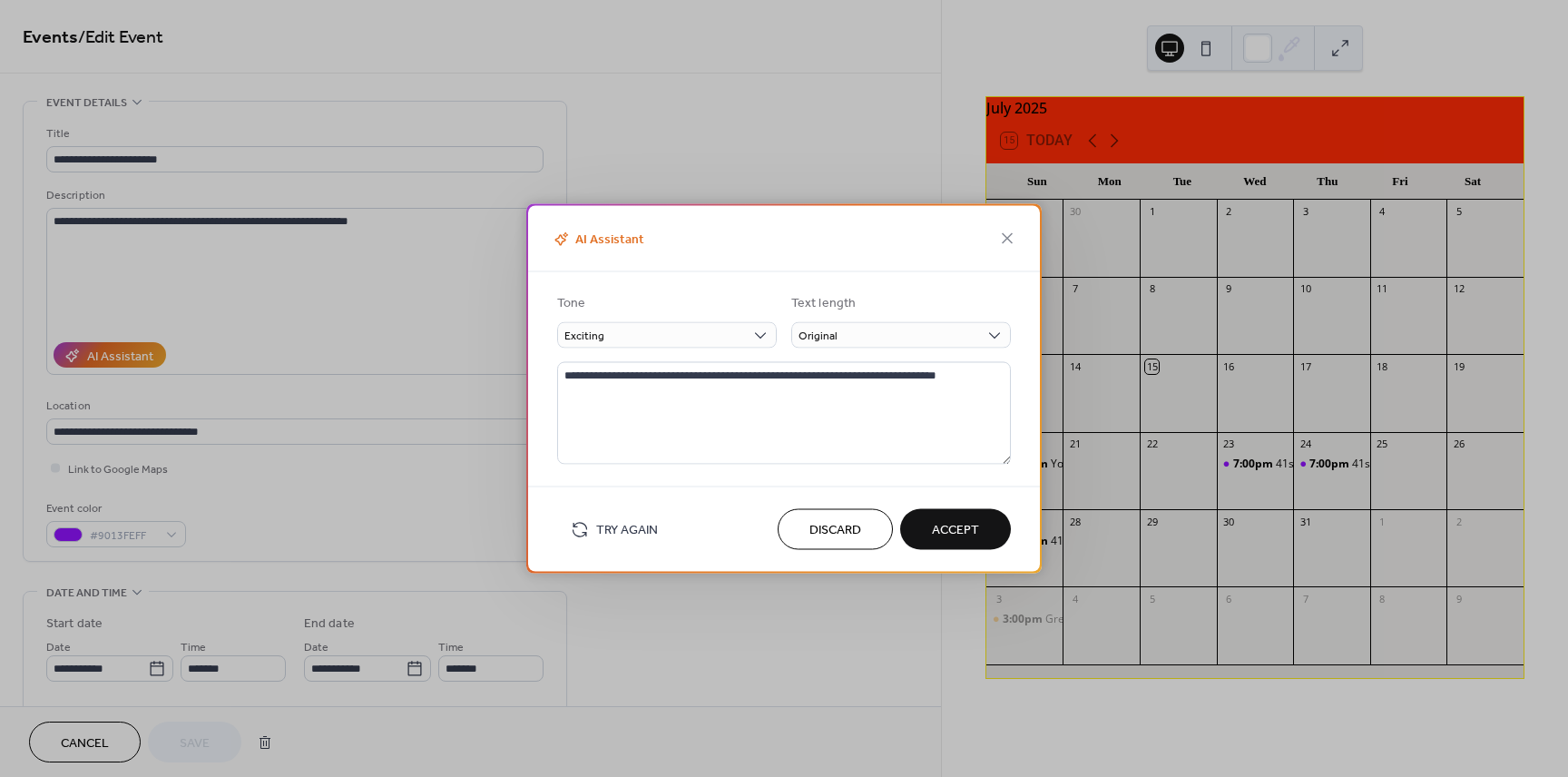 type on "**********" 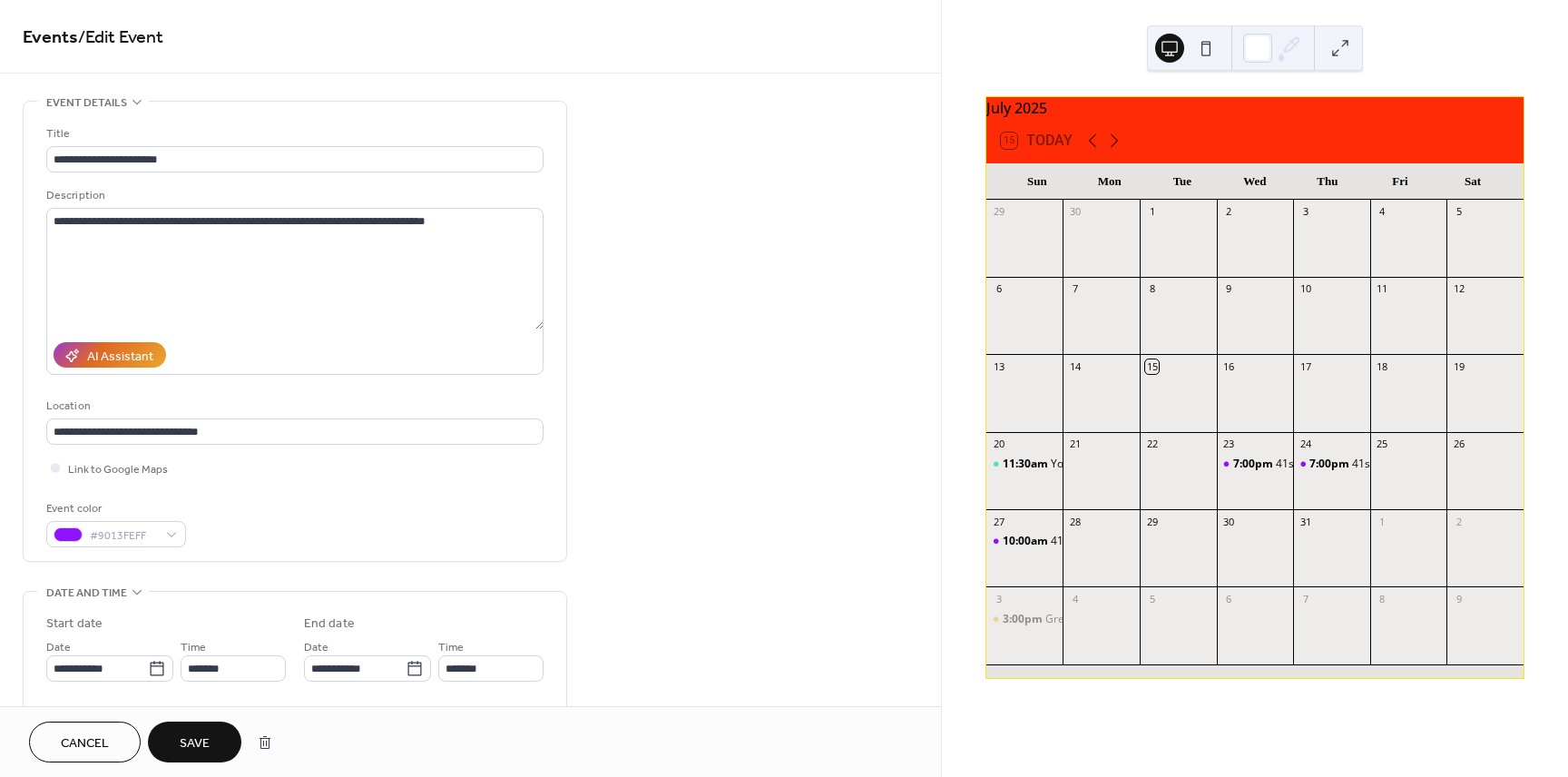 click on "Save" at bounding box center (194, 743) 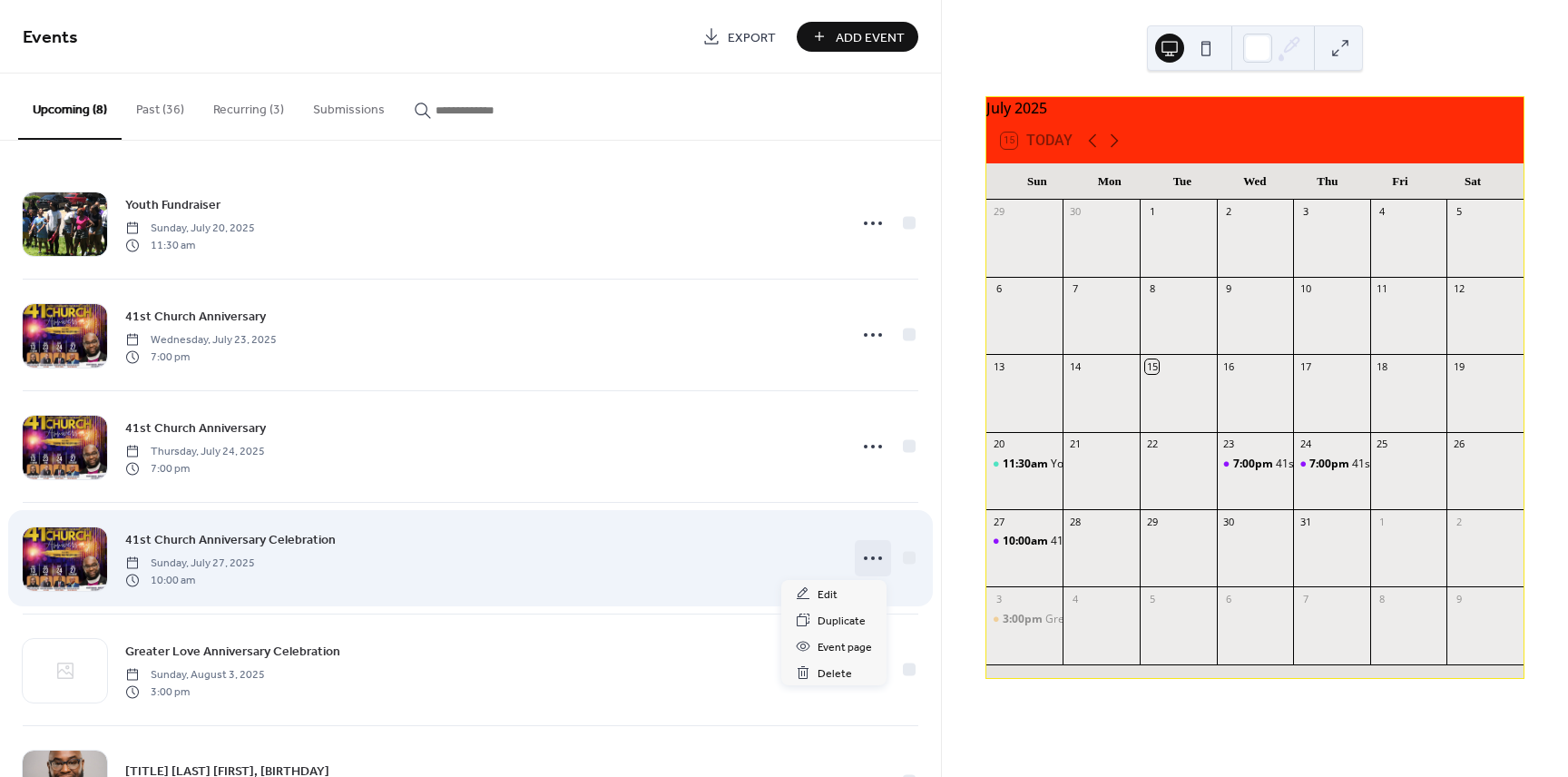 click 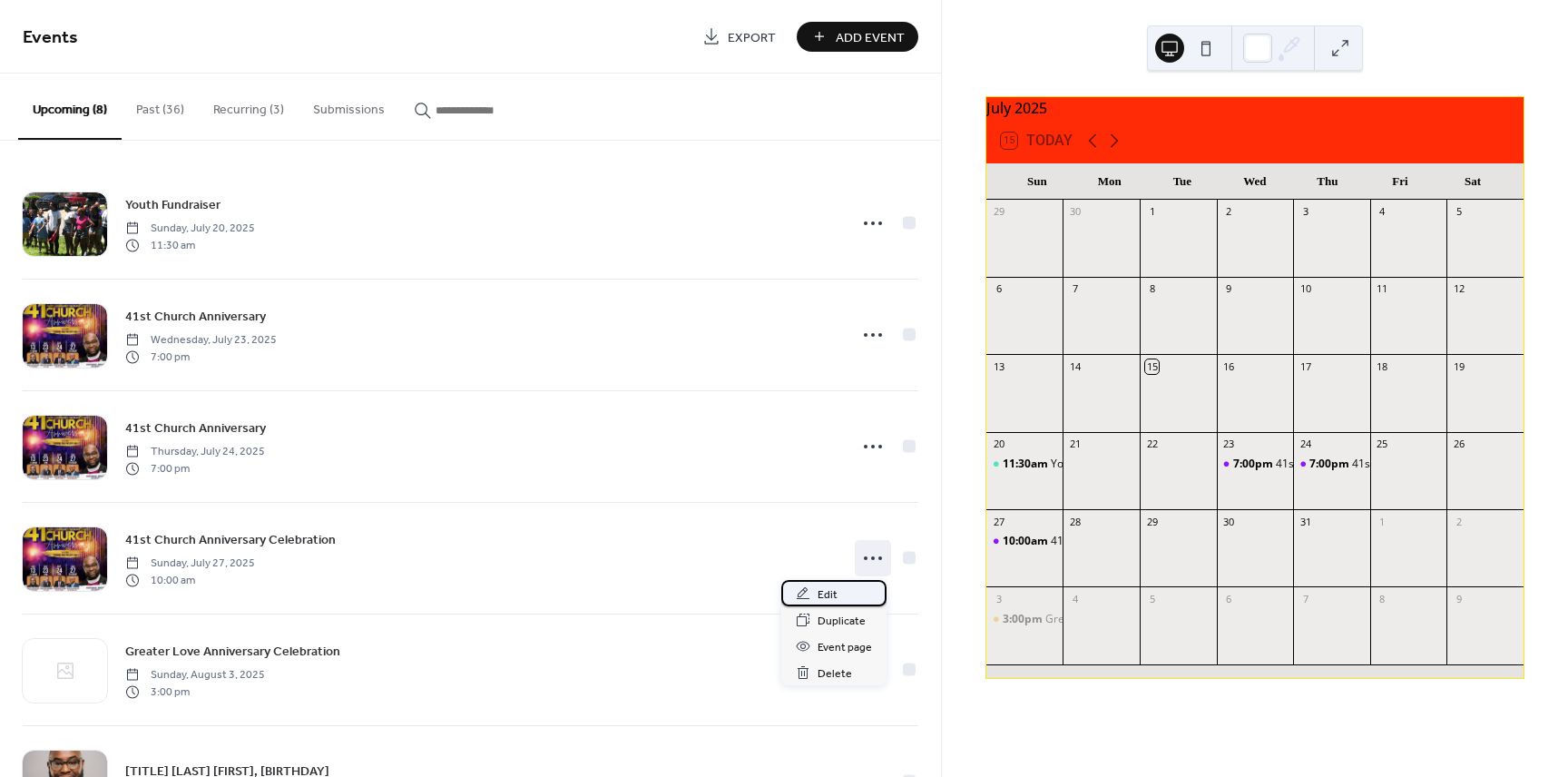 click on "Edit" at bounding box center (828, 595) 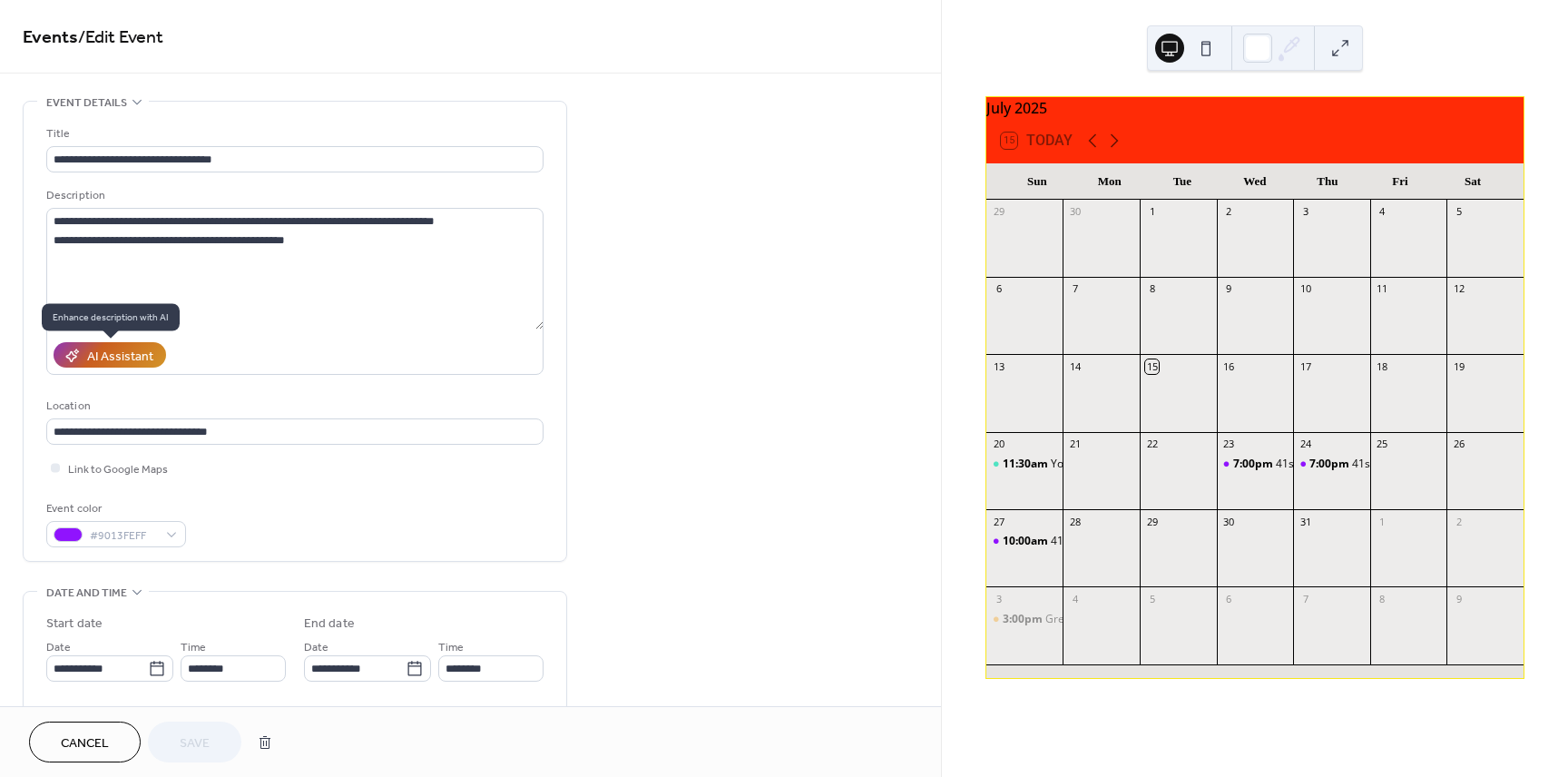 click on "AI Assistant" at bounding box center [120, 356] 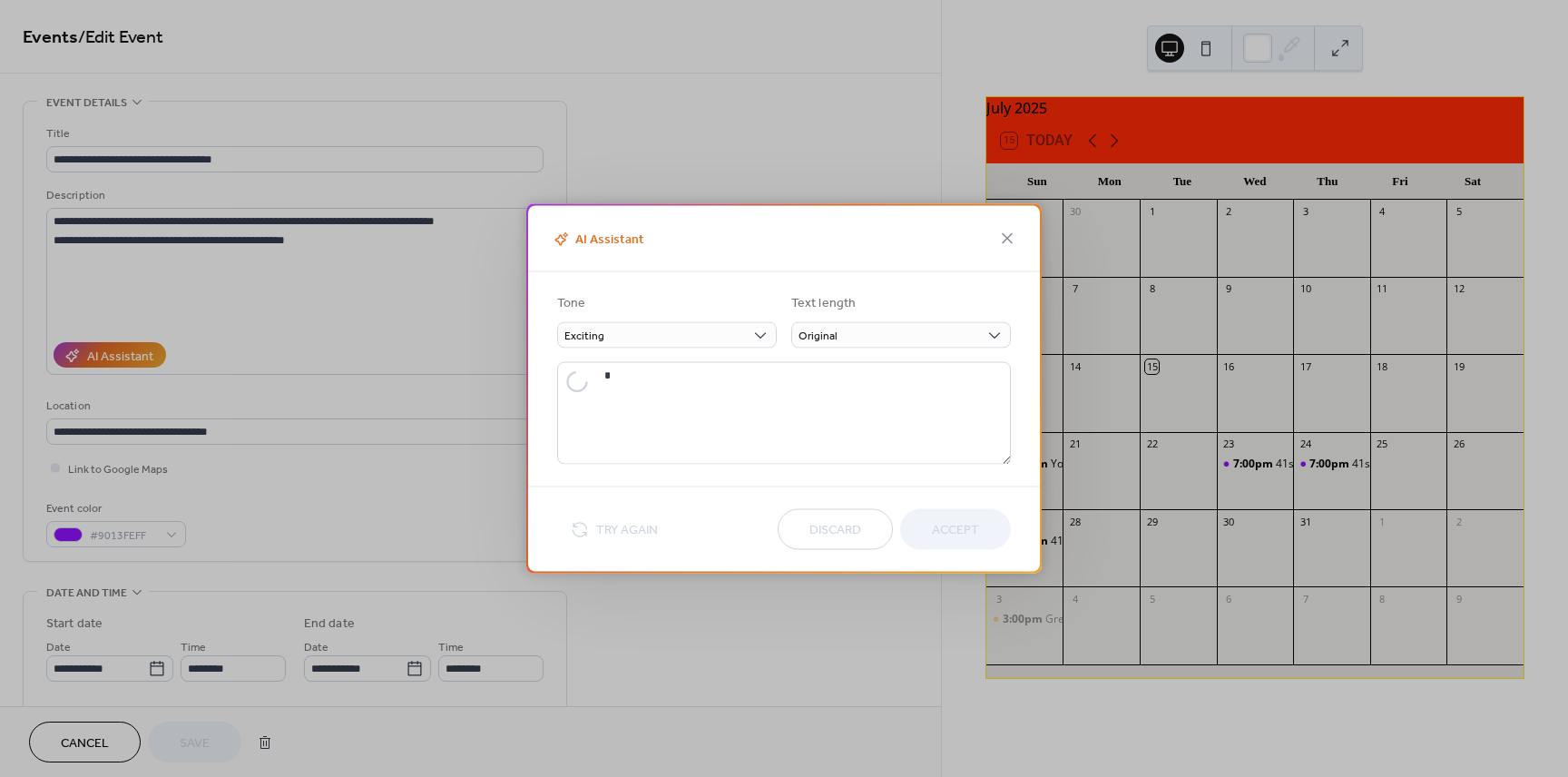 type on "**********" 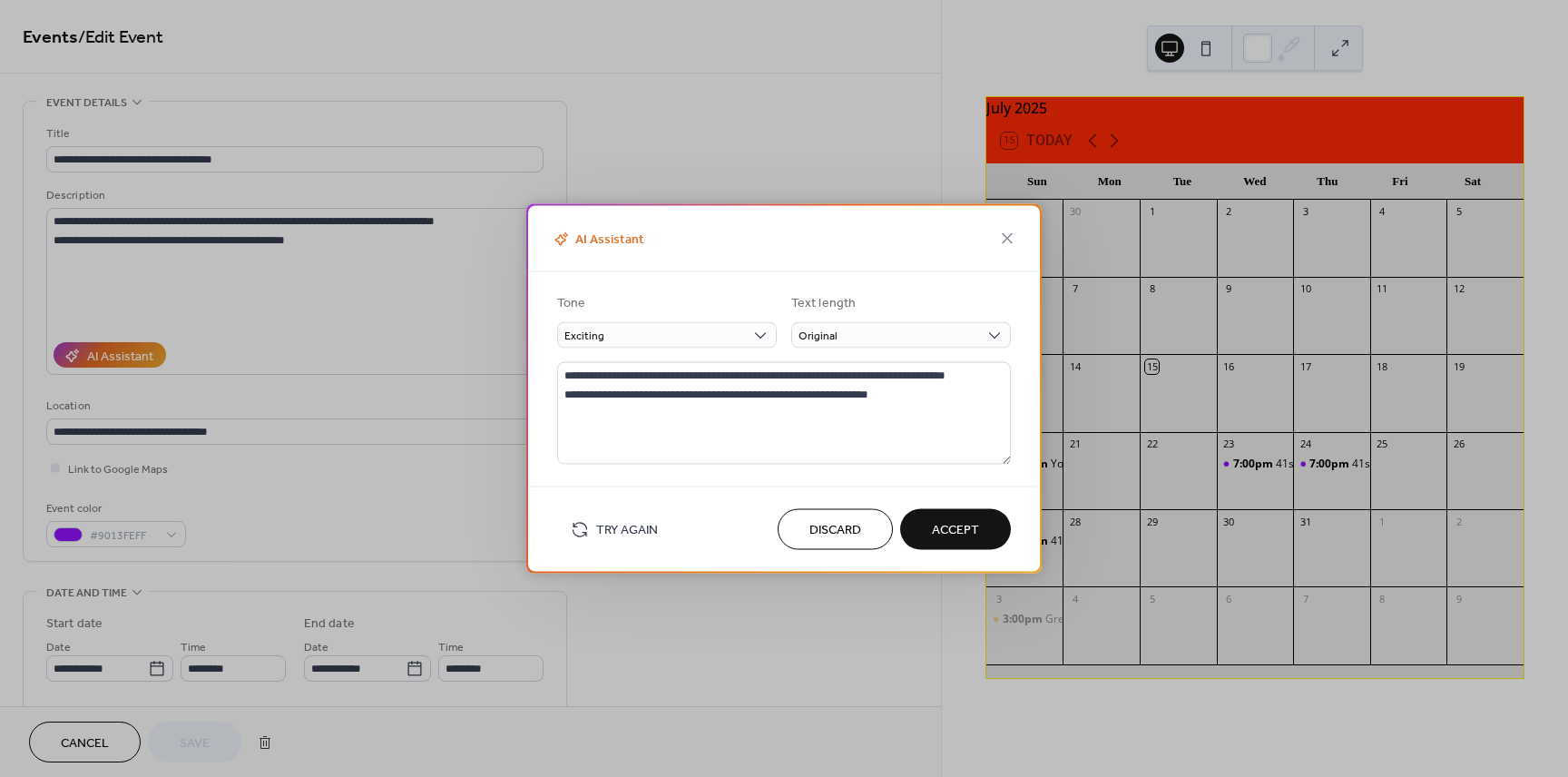 click on "Try Again" at bounding box center (627, 530) 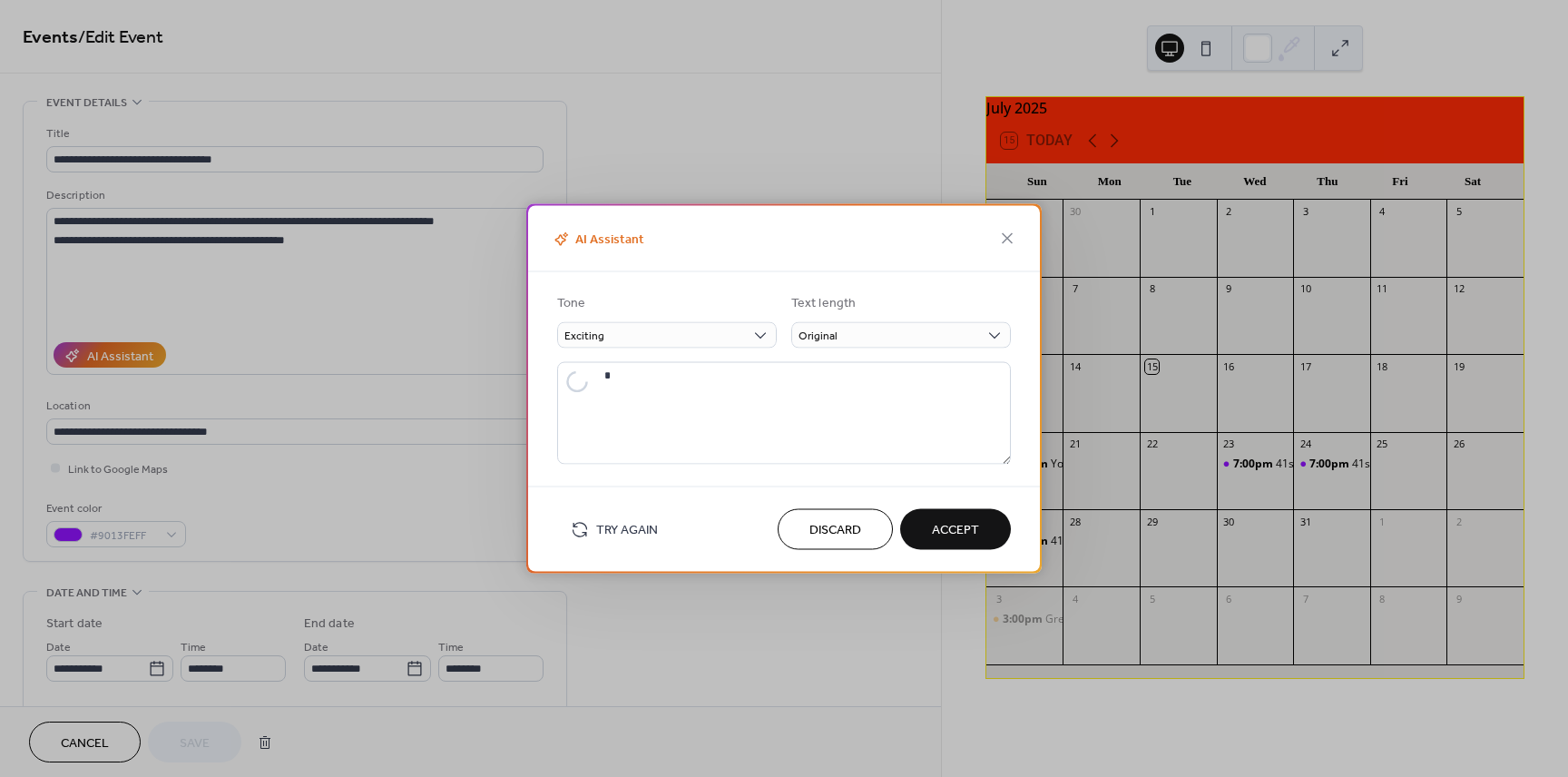 type on "**********" 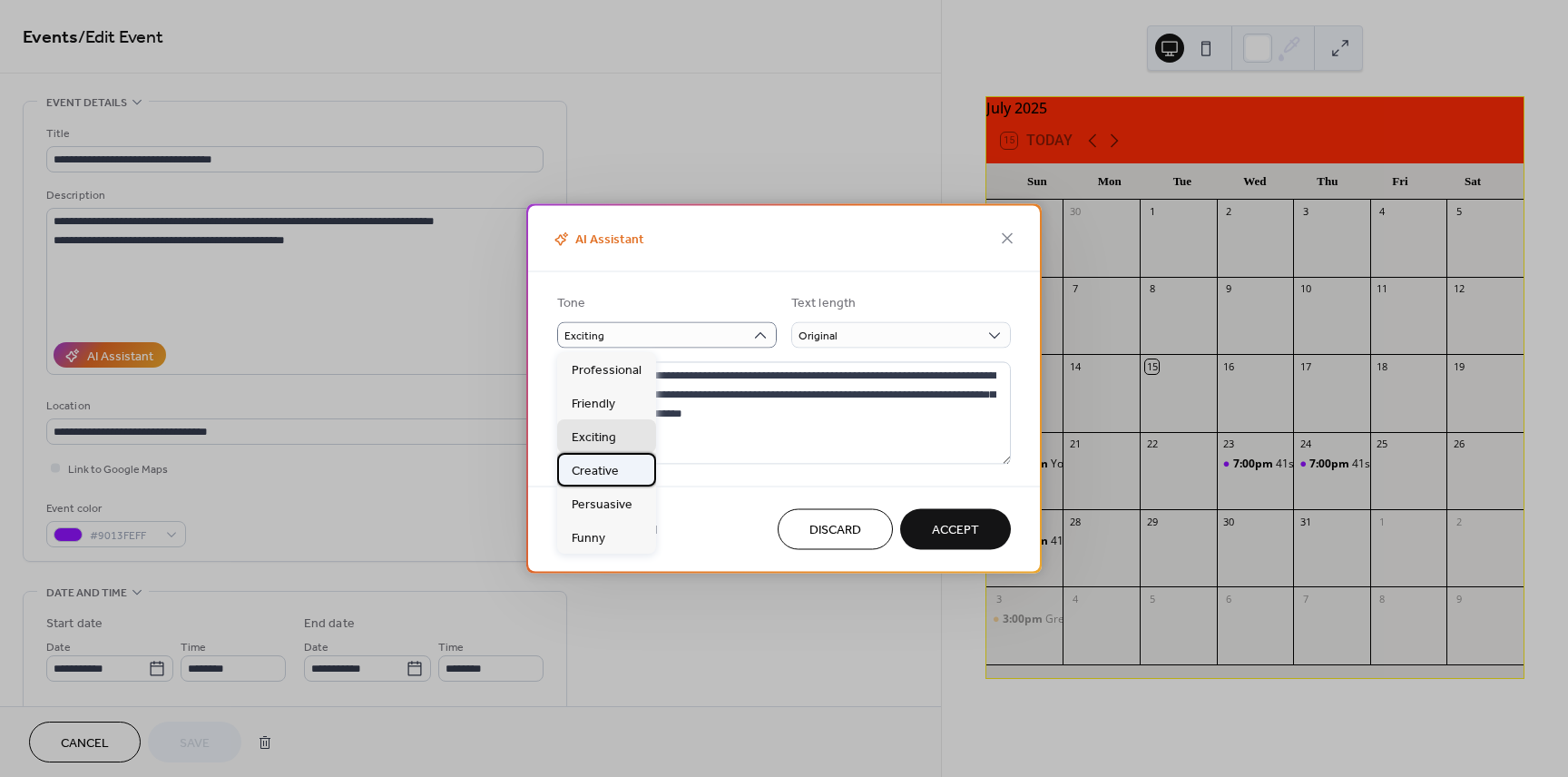 click on "Creative" at bounding box center [595, 470] 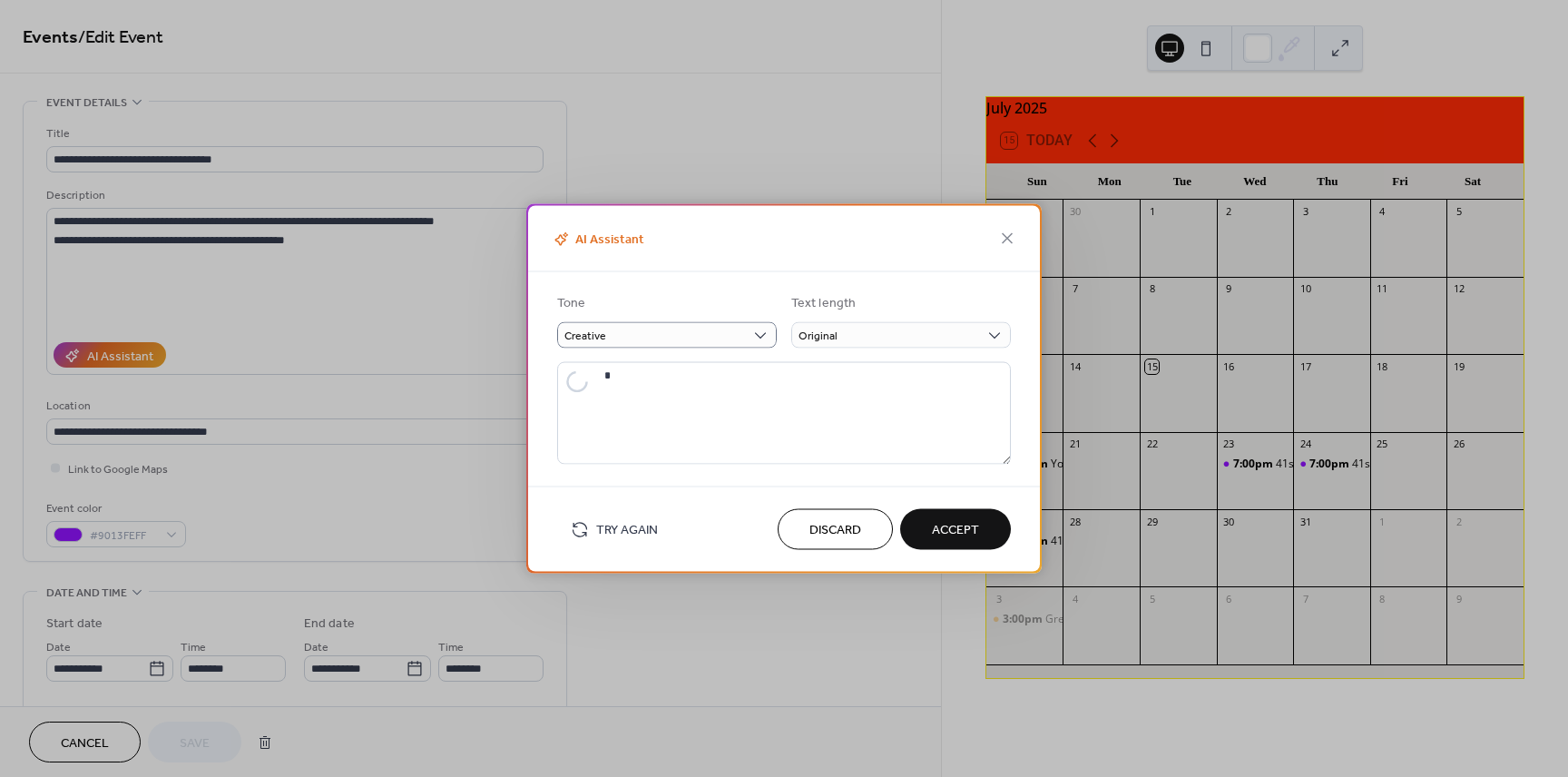 type on "**********" 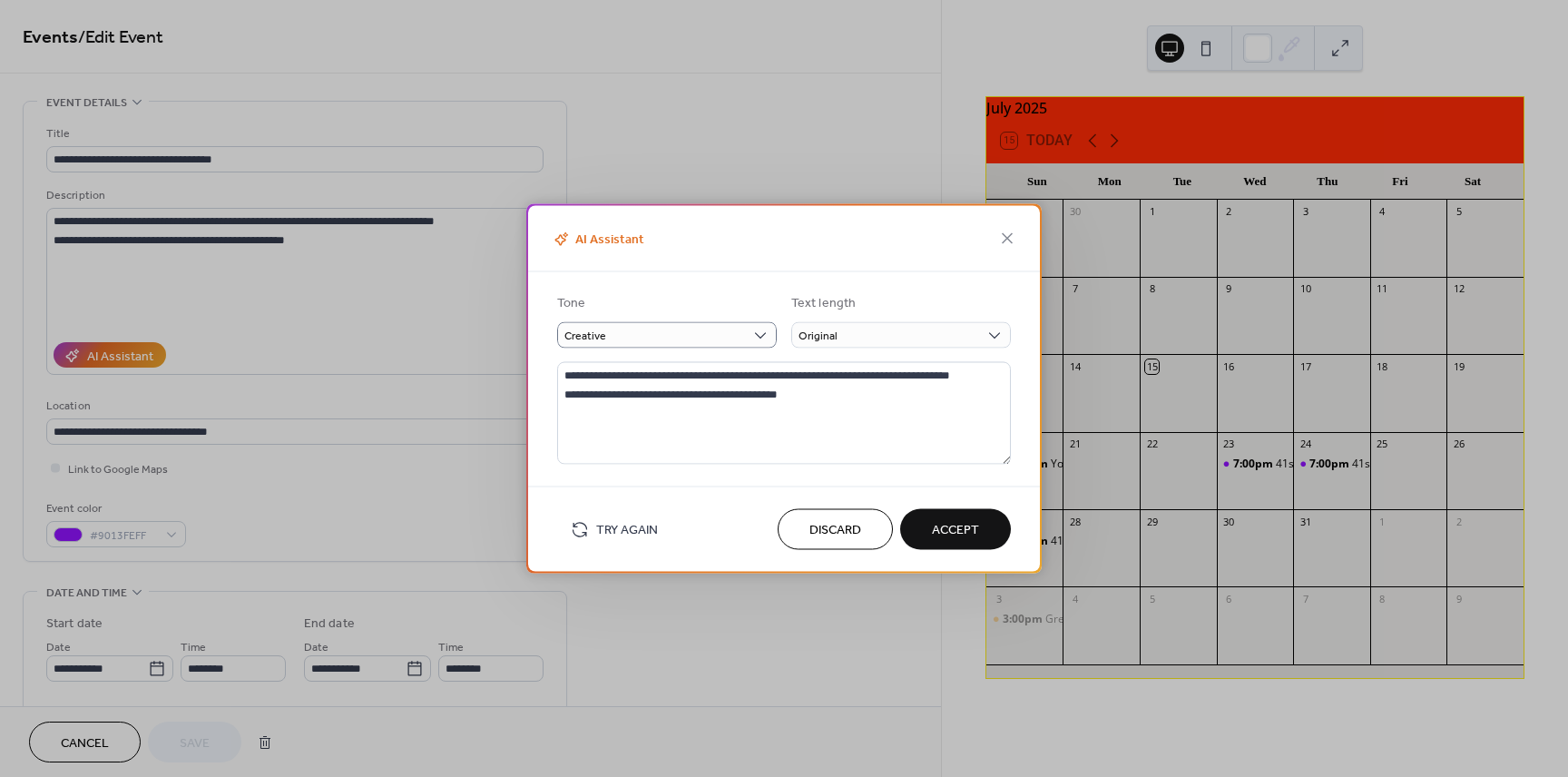 click on "Accept" at bounding box center (956, 530) 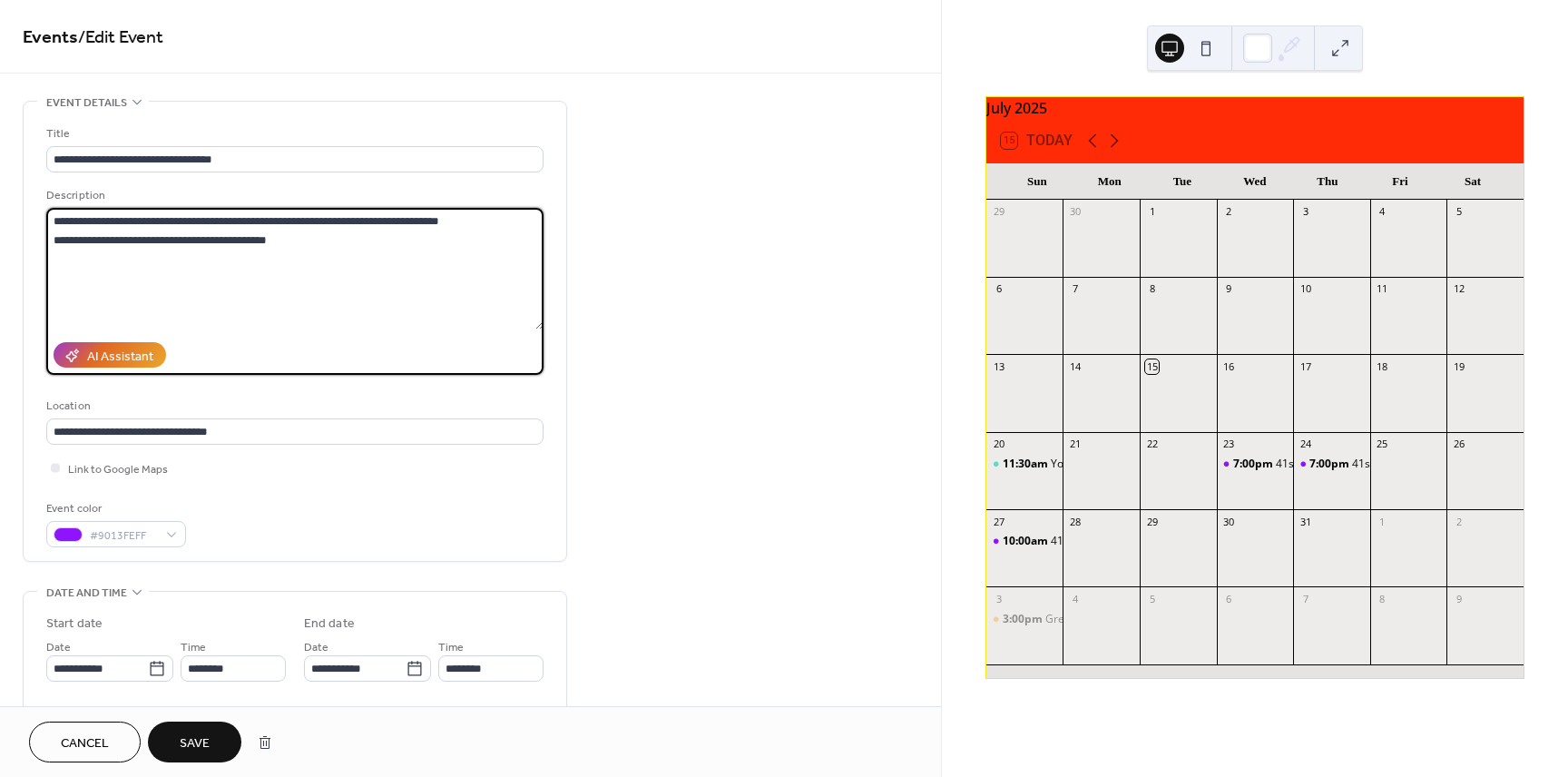 click on "**********" at bounding box center (295, 269) 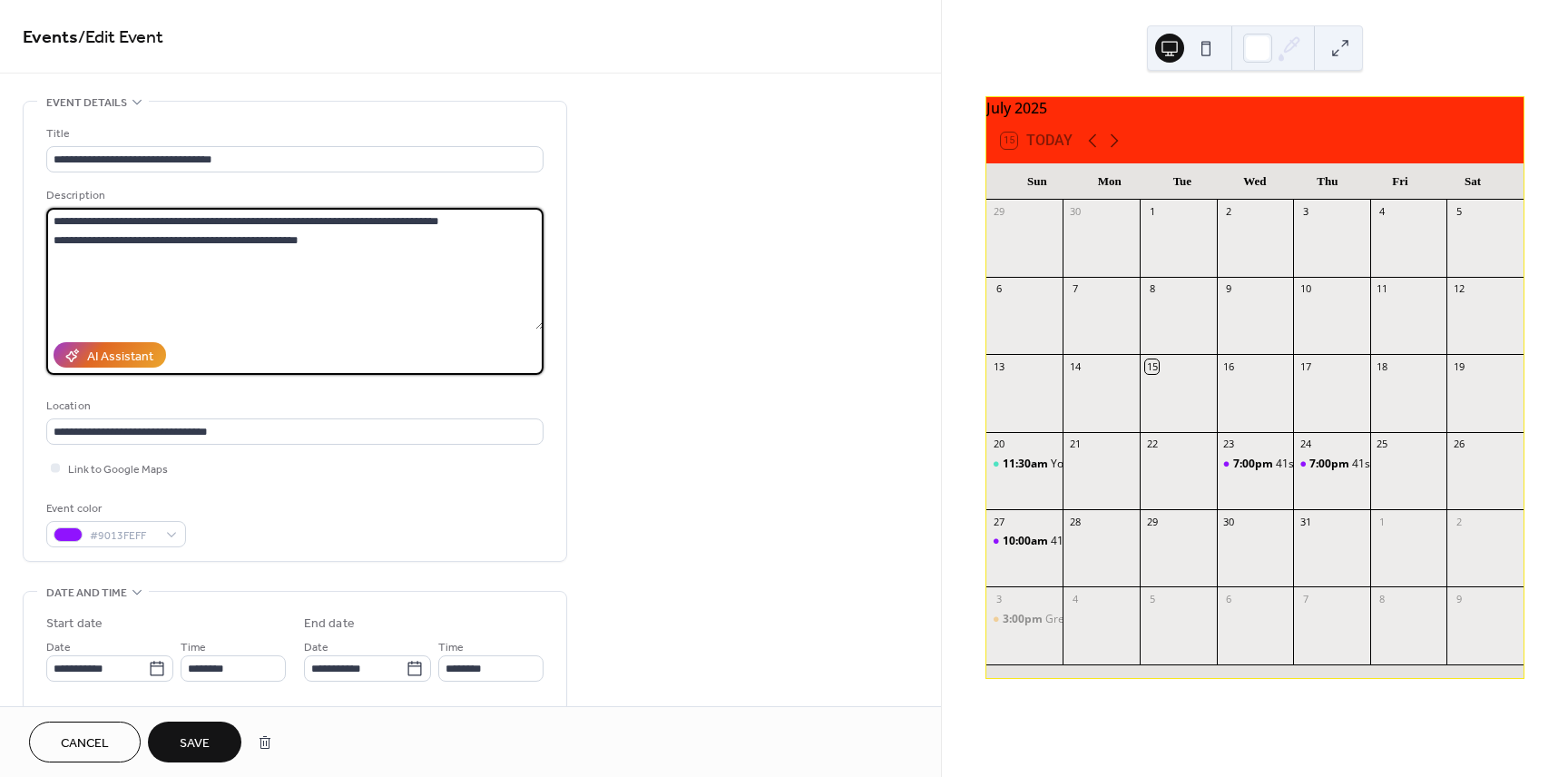 click on "**********" at bounding box center [295, 269] 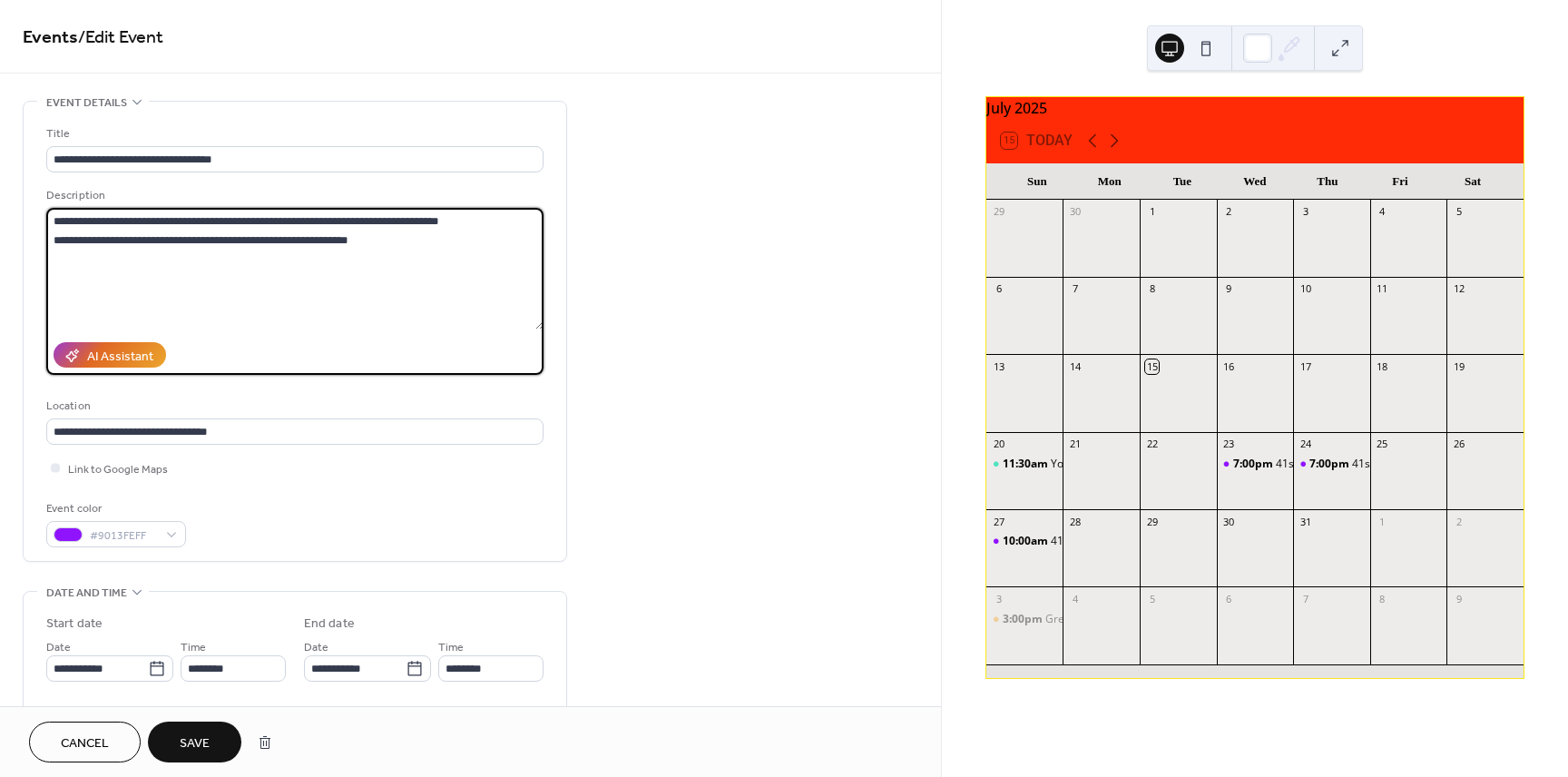 type on "**********" 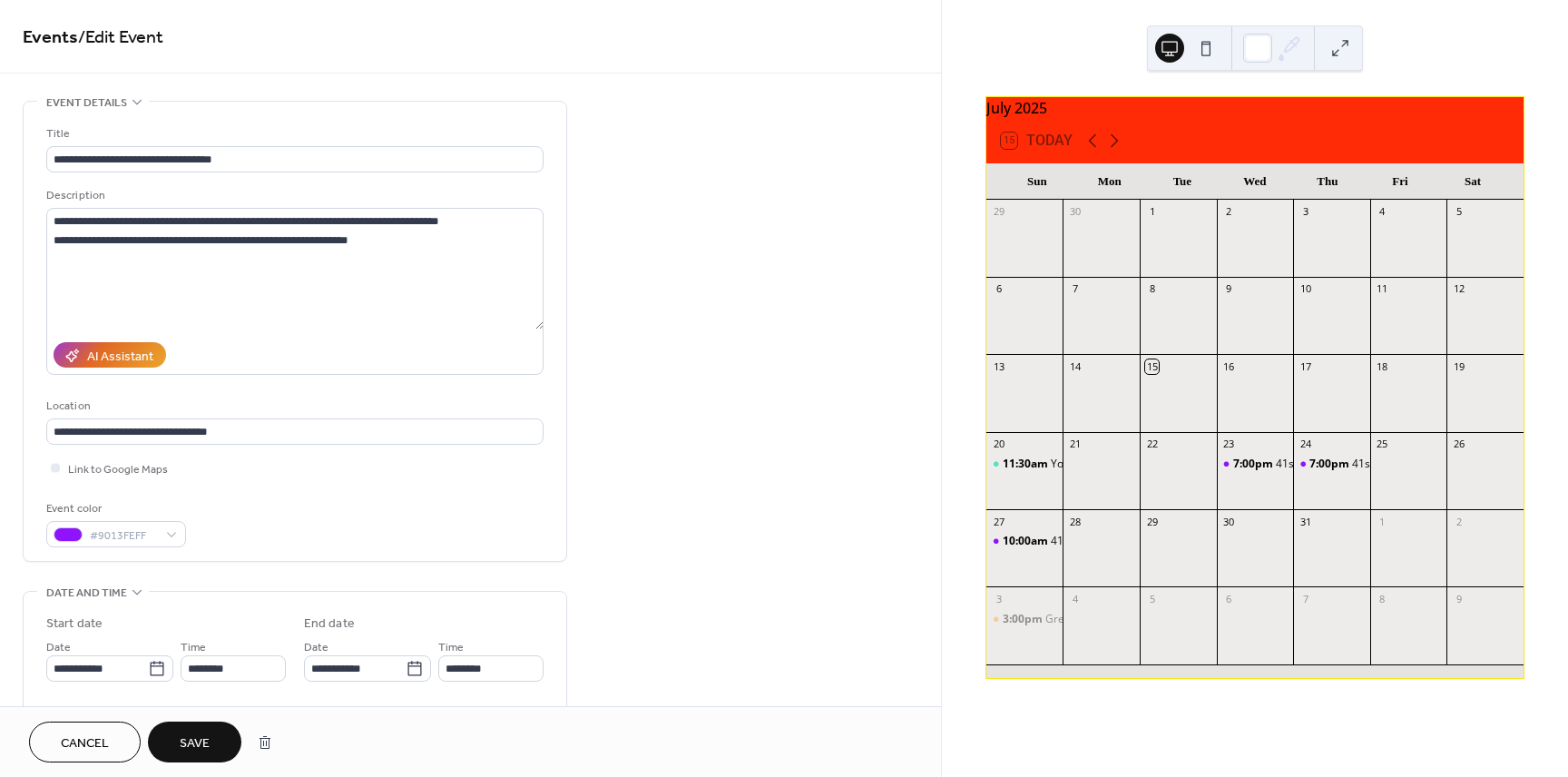 click on "Save" at bounding box center [194, 743] 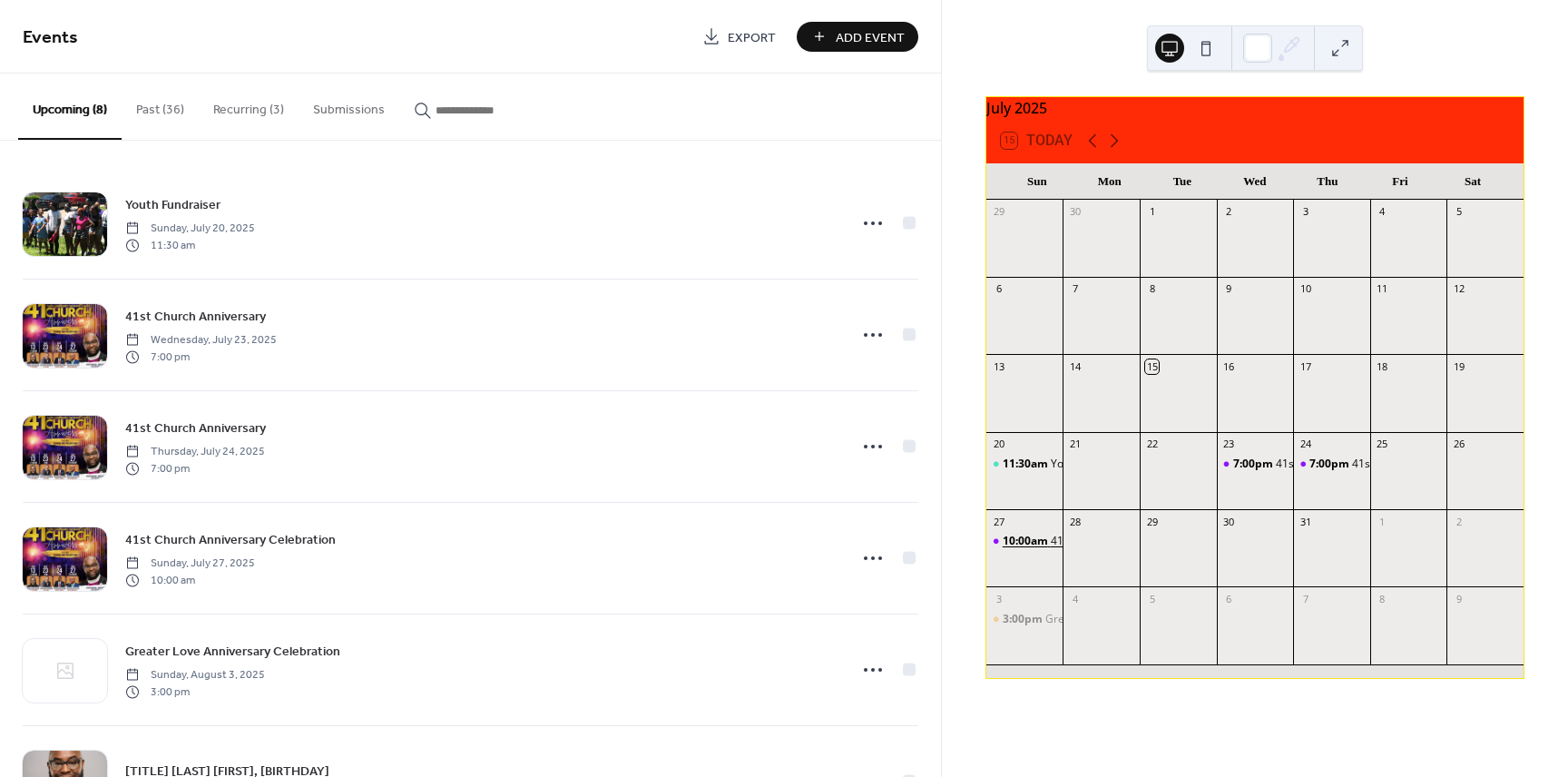 click on "10:00am" at bounding box center (1026, 541) 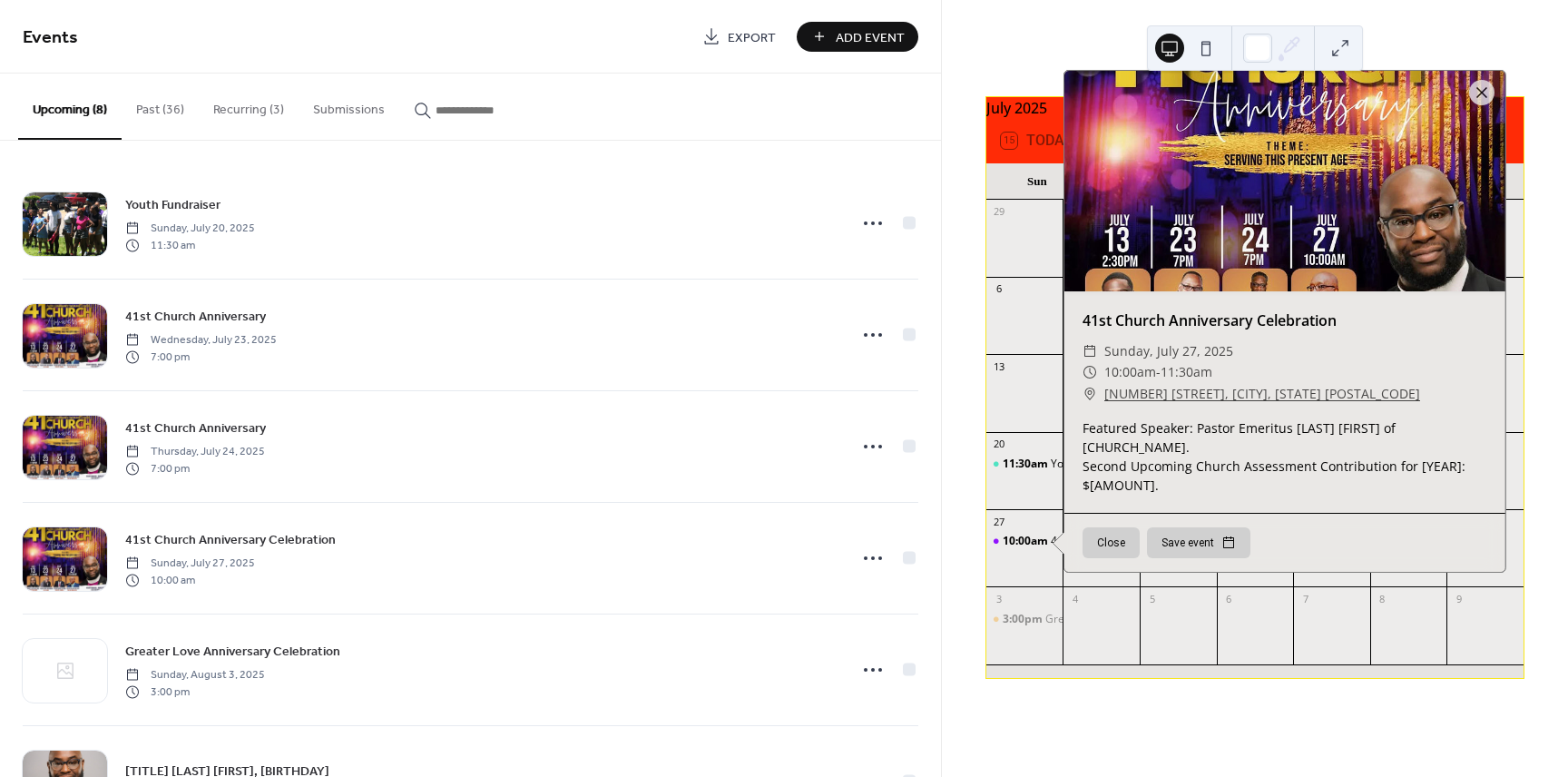 click on "Close" at bounding box center (1111, 543) 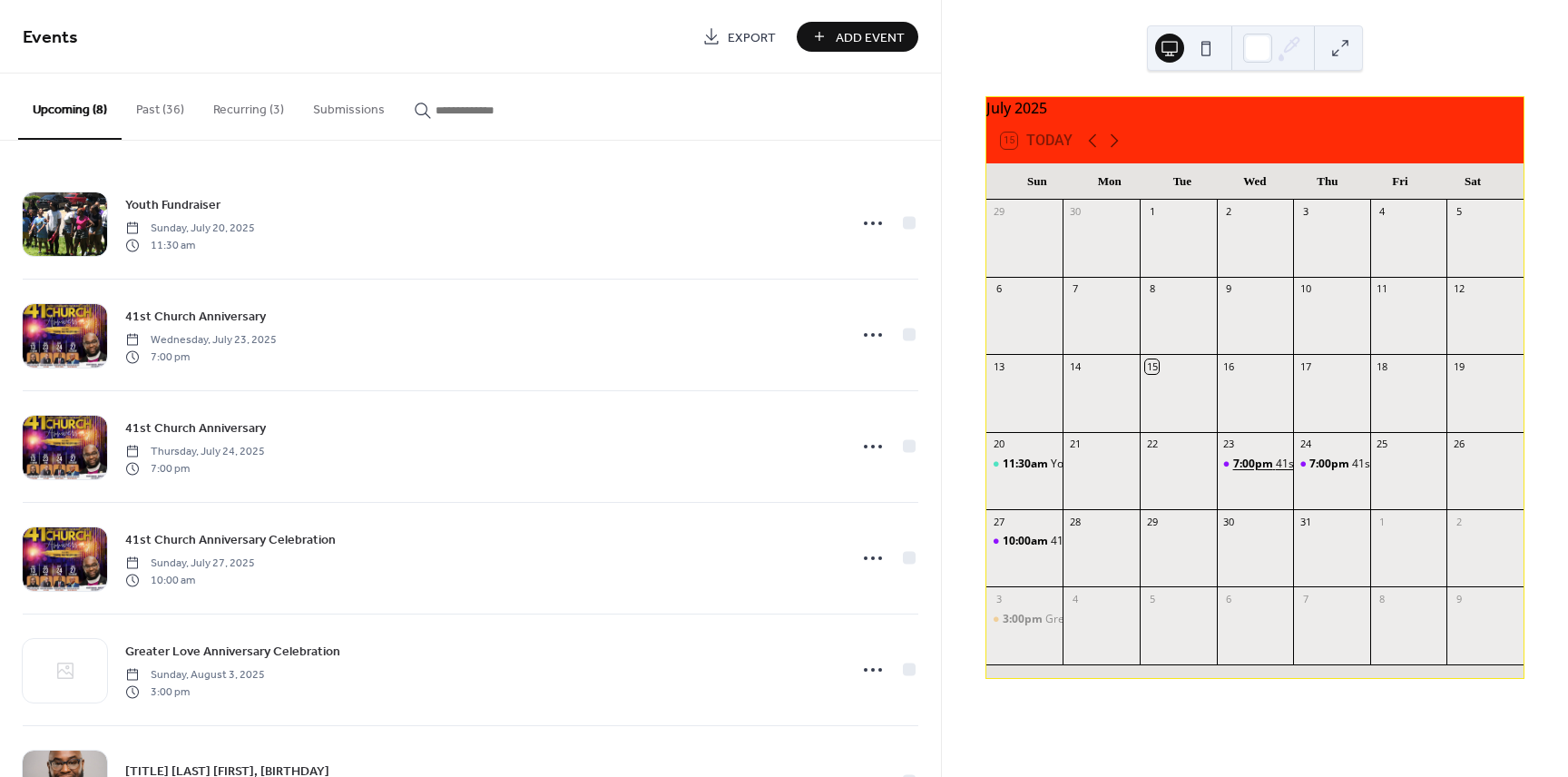 click on "7:00pm" at bounding box center (1254, 464) 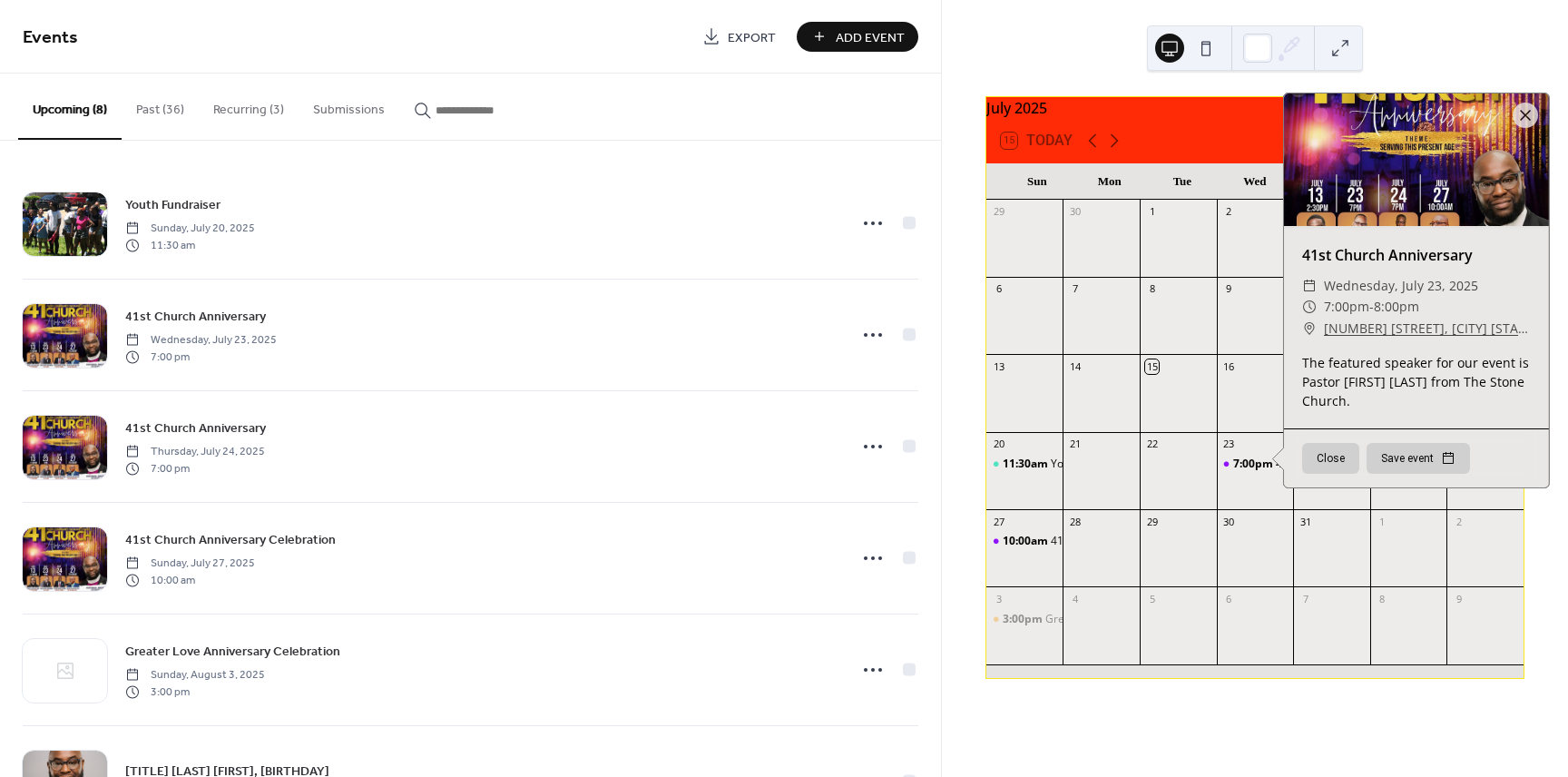 click on "Close" at bounding box center (1330, 458) 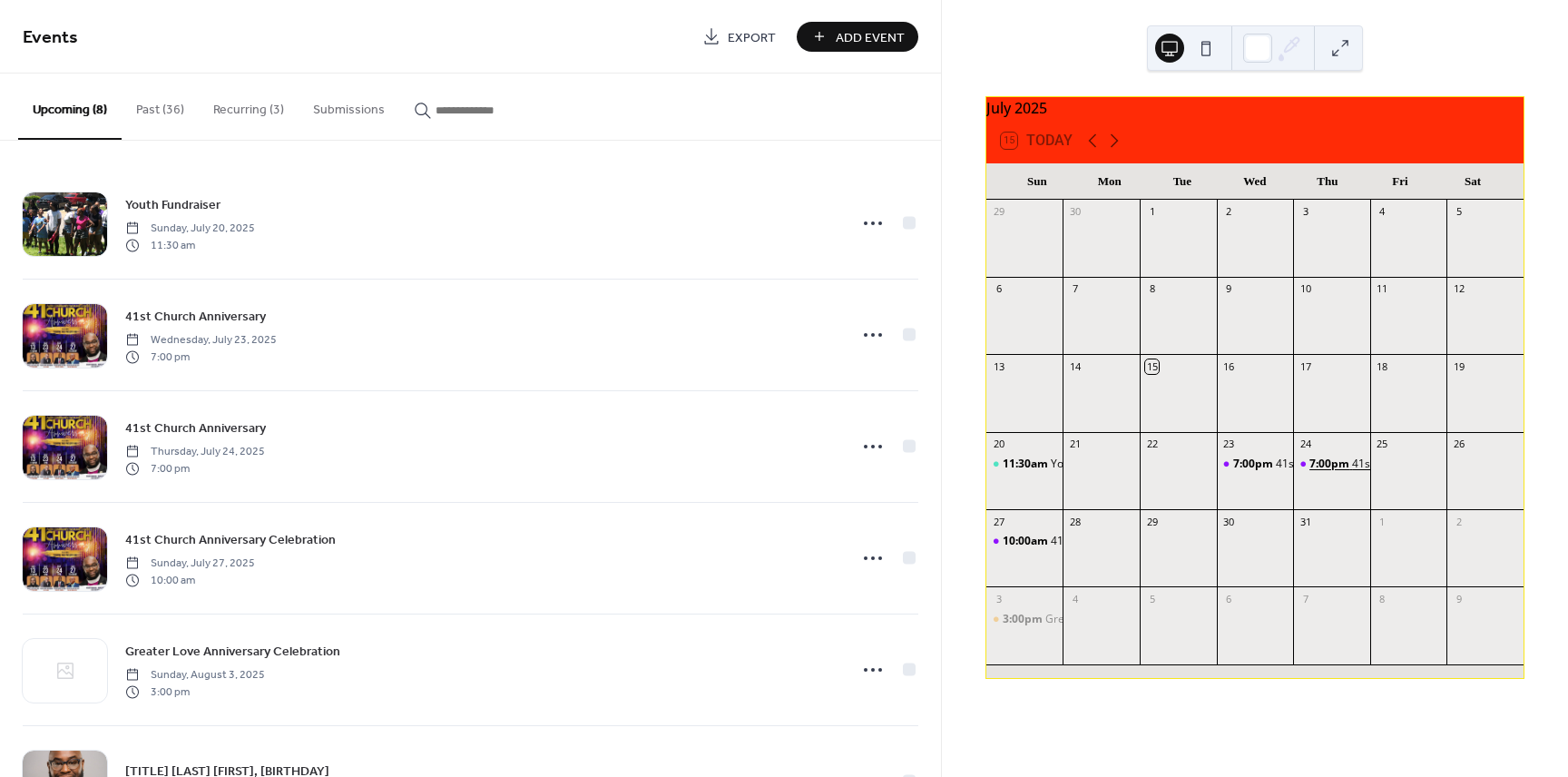 click on "7:00pm" at bounding box center [1330, 464] 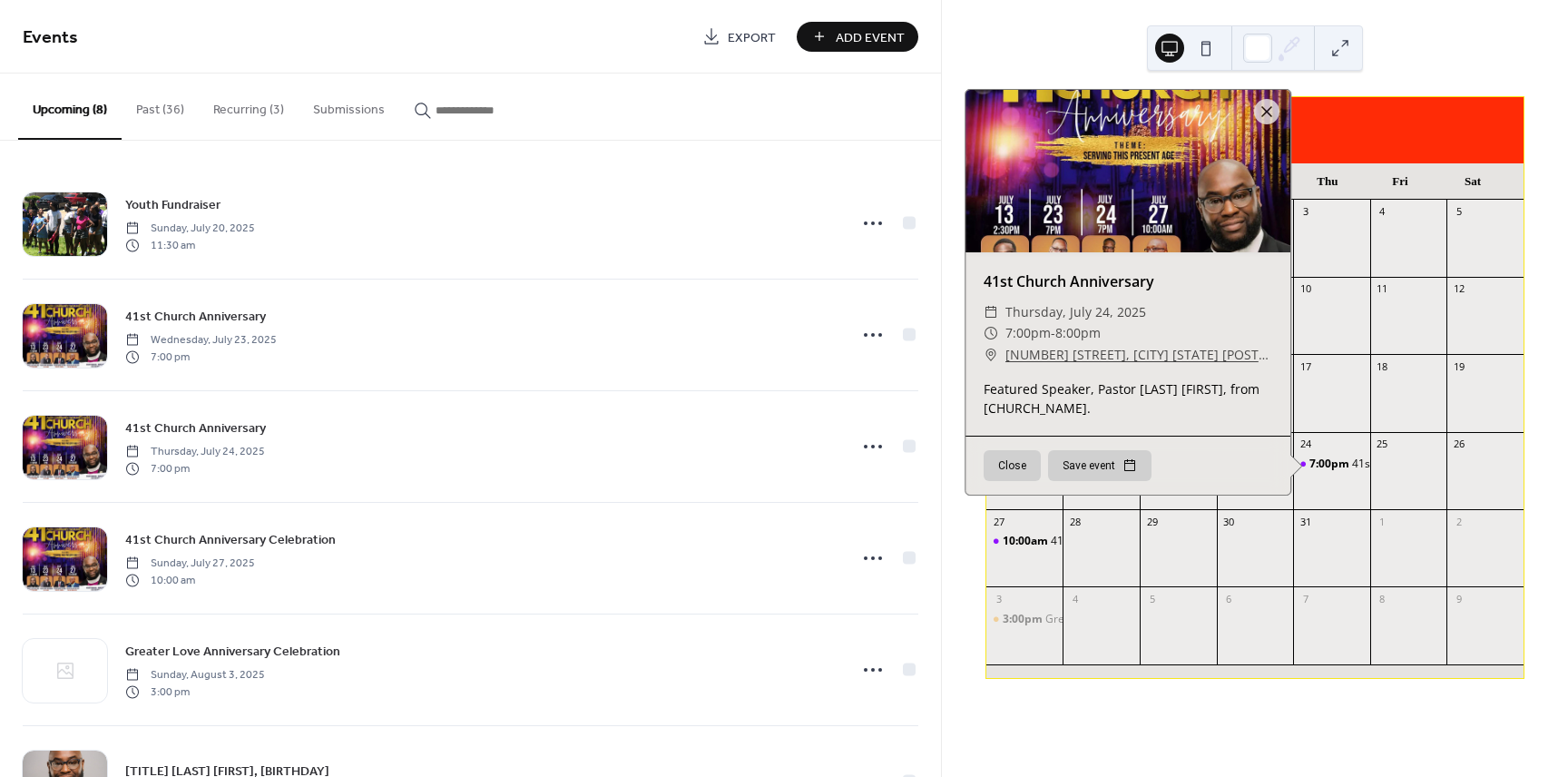 click on "7:00pm 41st Church Anniversary" at bounding box center [1331, 479] 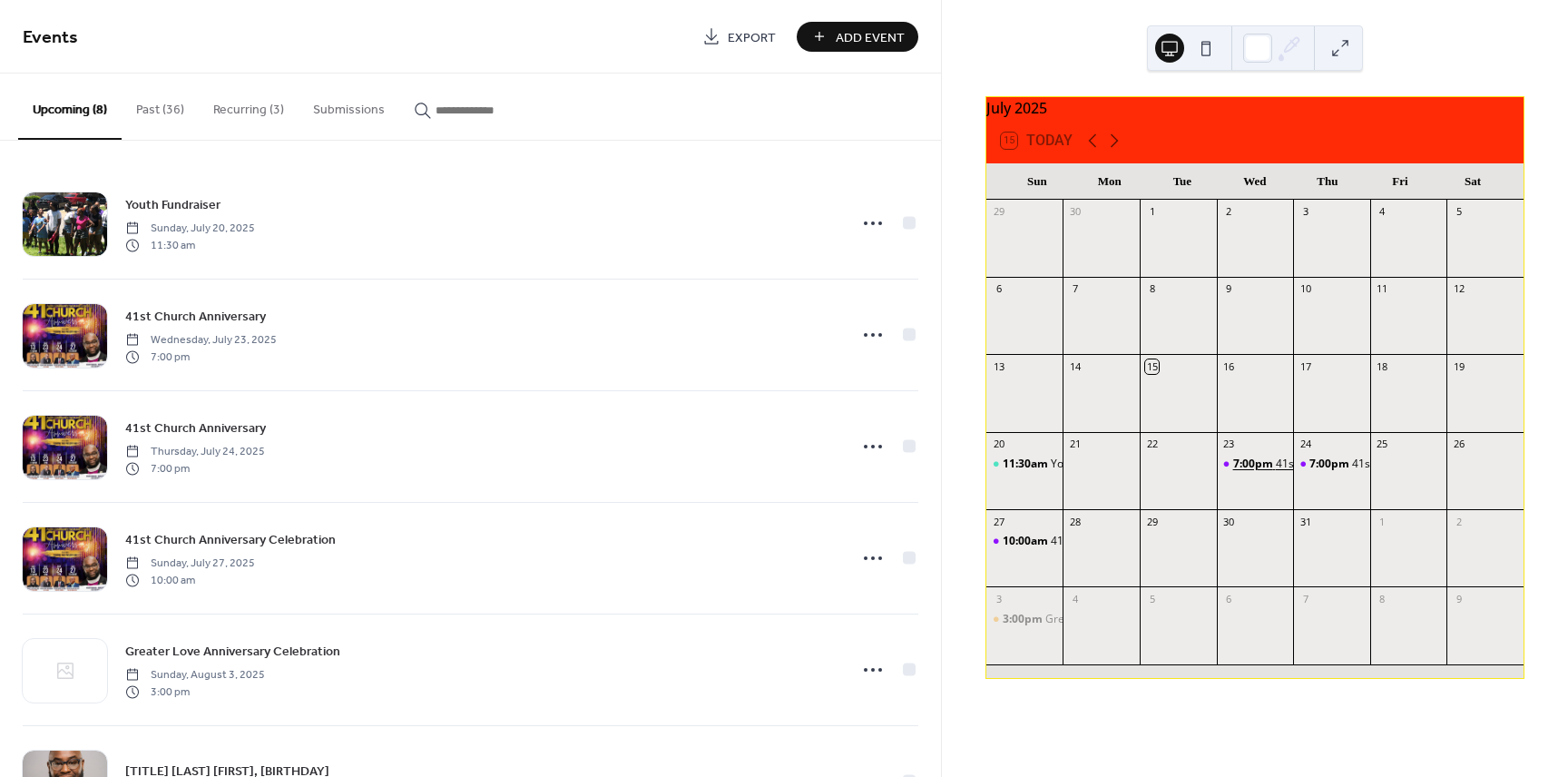 click on "7:00pm" at bounding box center [1254, 464] 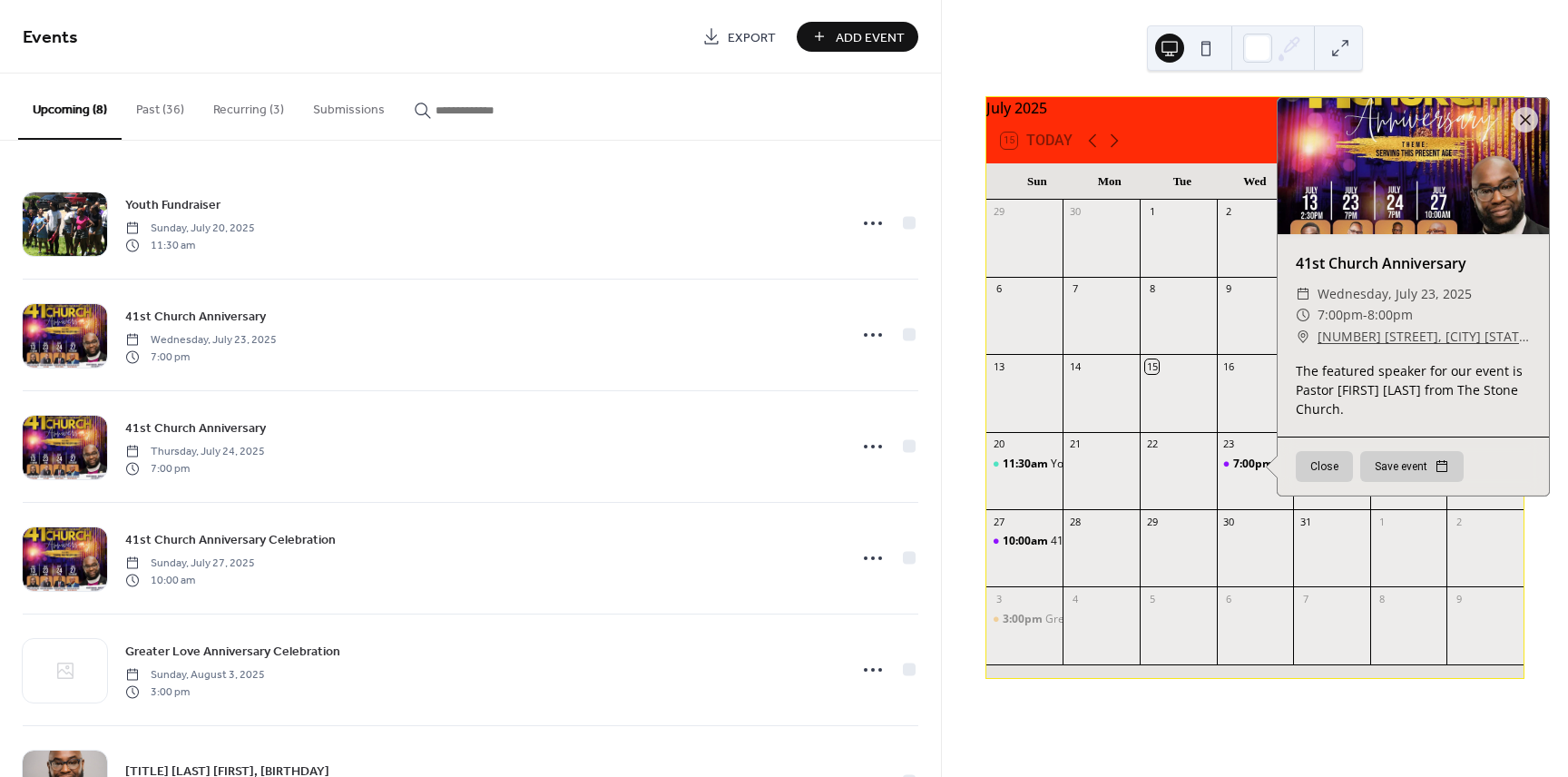 click on "7:00pm 41st Church Anniversary" at bounding box center [1255, 479] 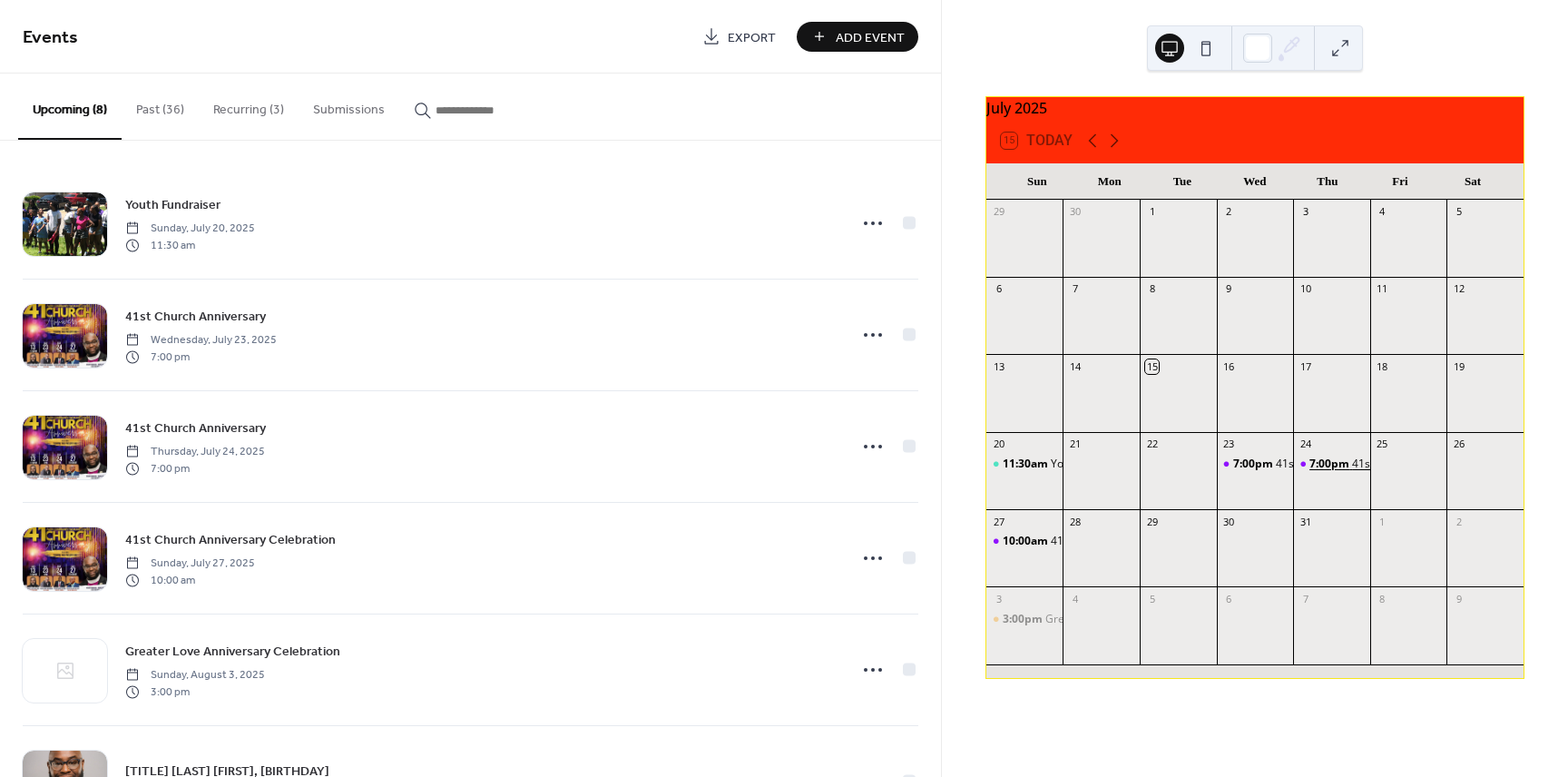 click on "7:00pm" at bounding box center [1330, 464] 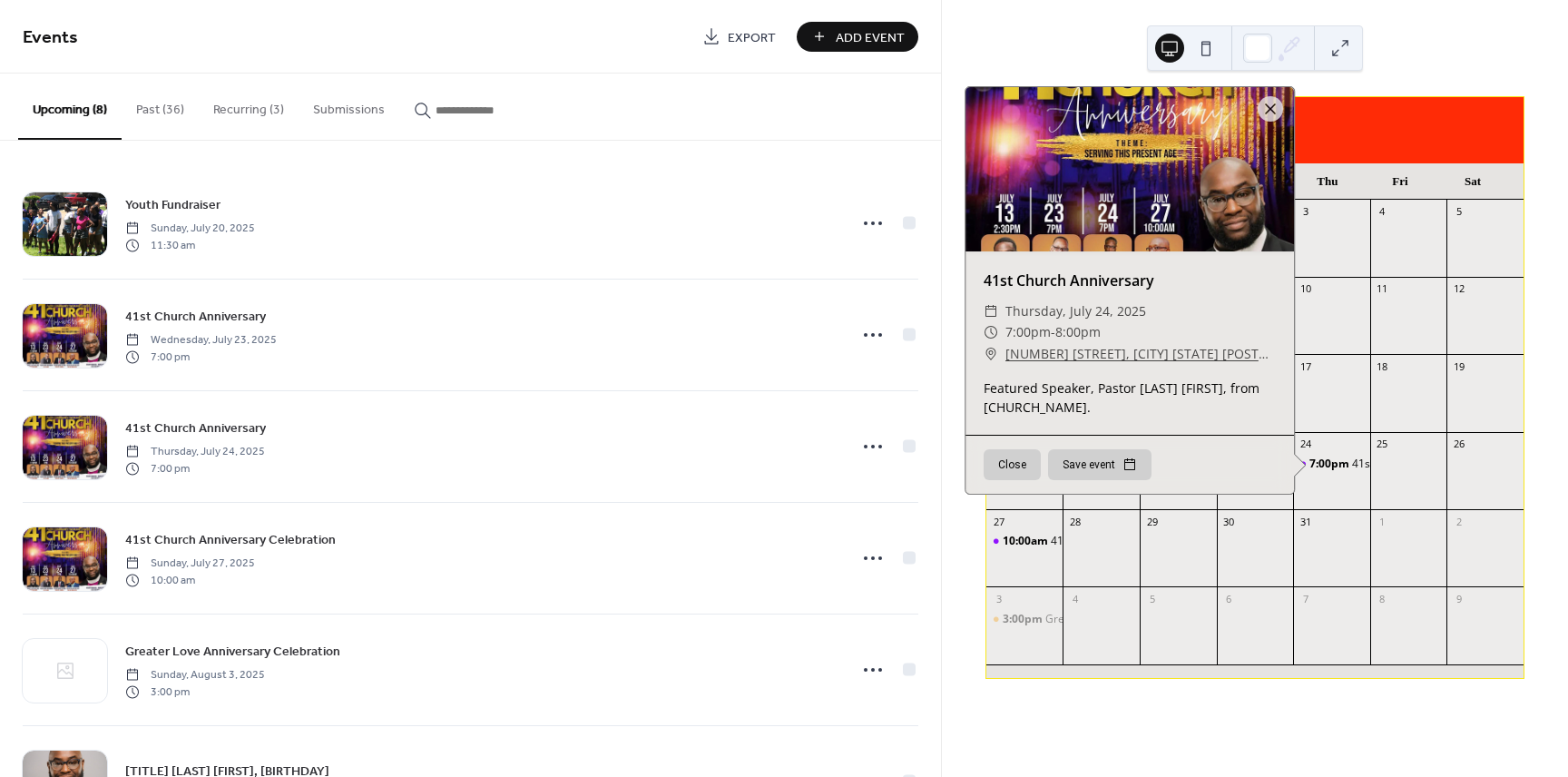 click on "23 7:00pm 41st Church Anniversary" at bounding box center [1255, 470] 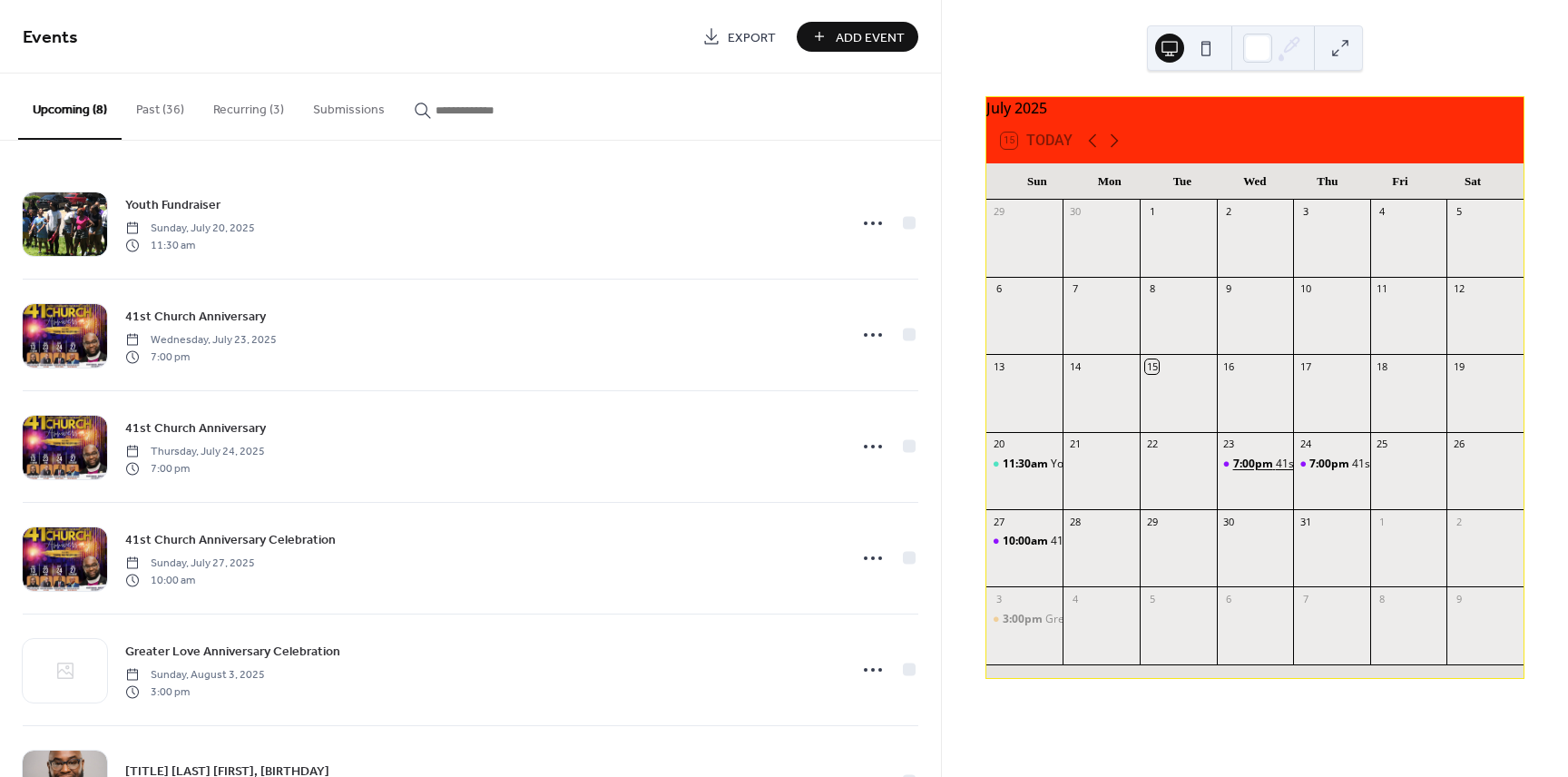 click on "7:00pm" at bounding box center [1254, 464] 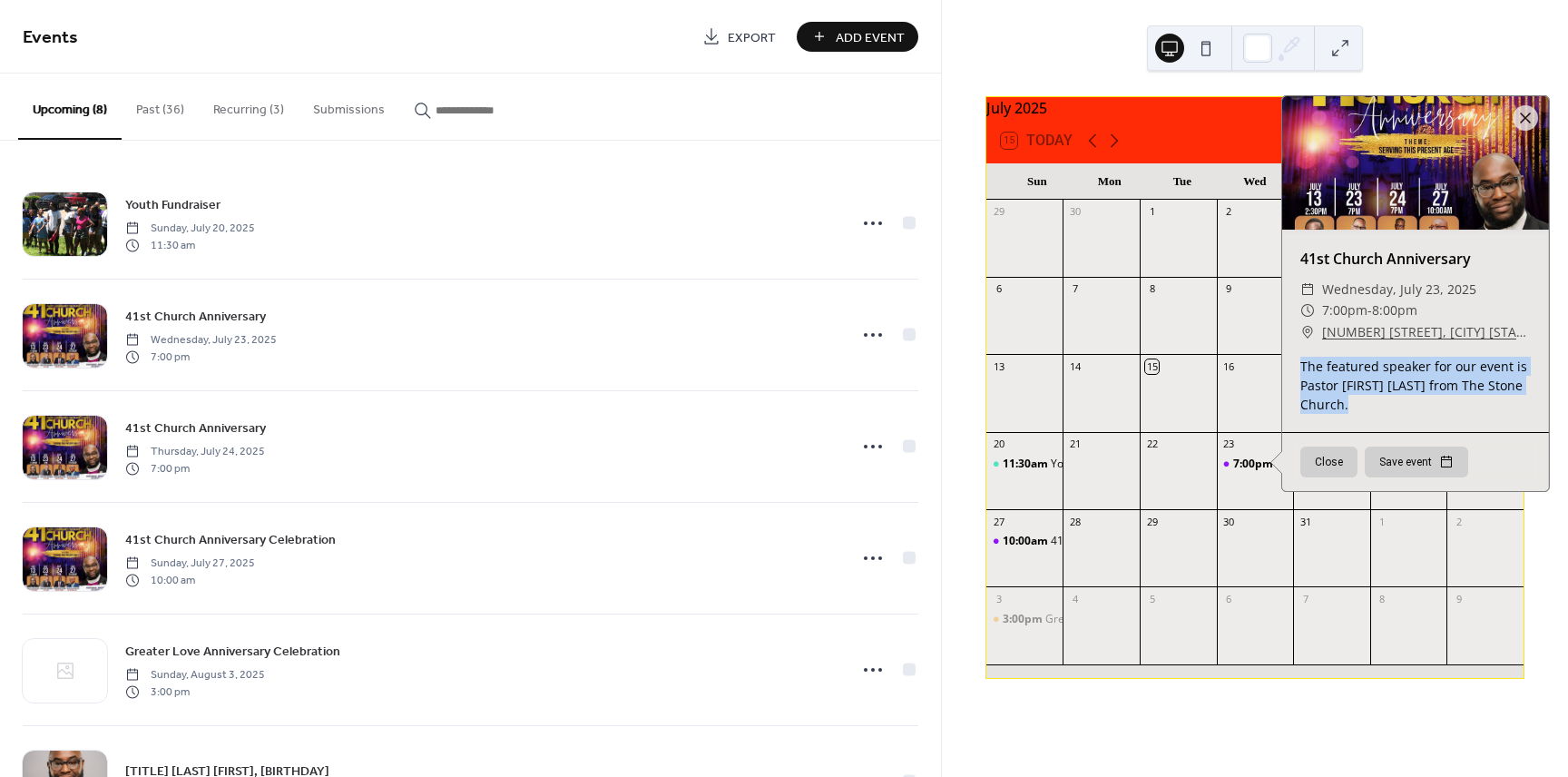 drag, startPoint x: 1384, startPoint y: 413, endPoint x: 1294, endPoint y: 373, distance: 98.48858 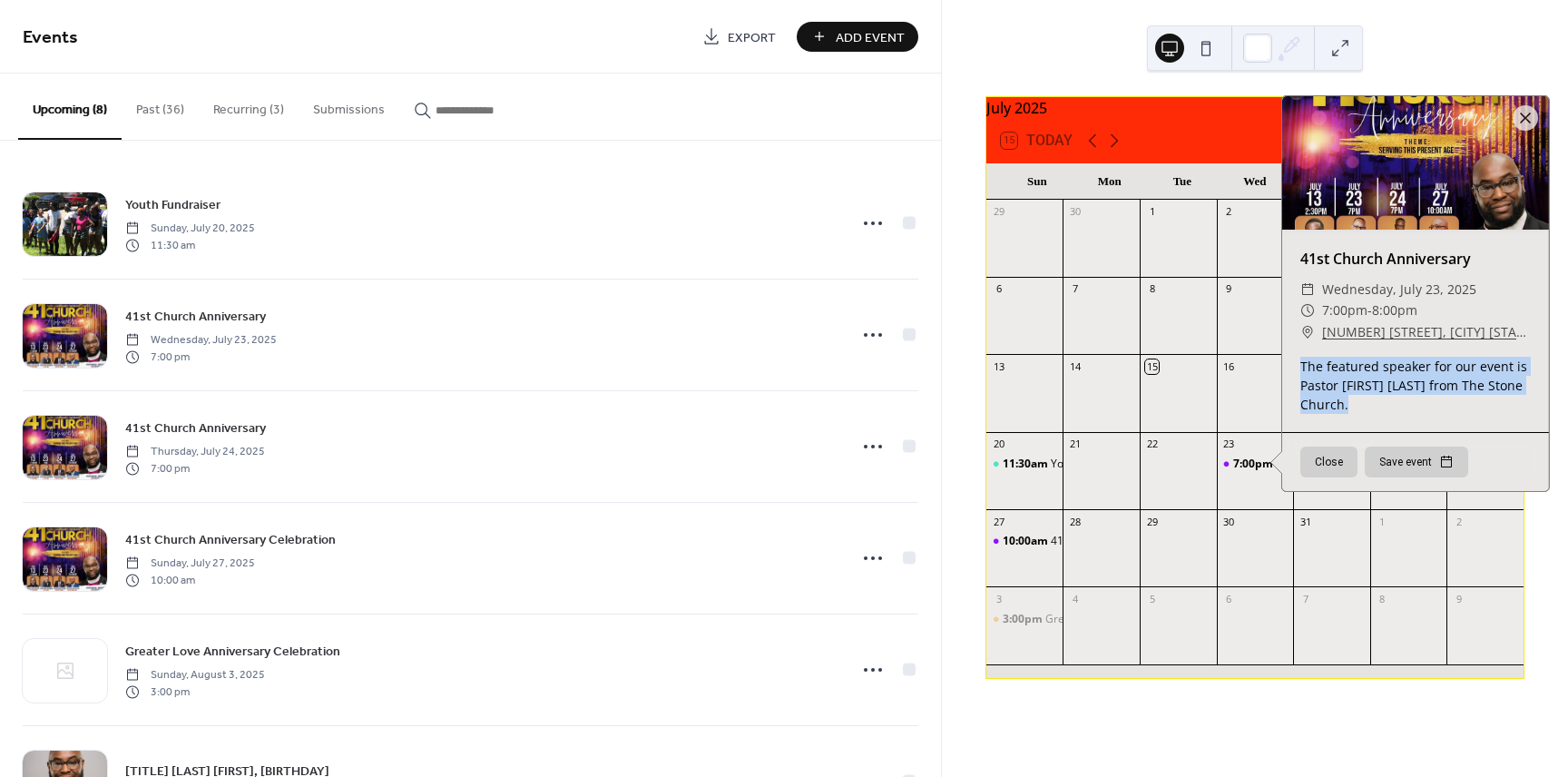 copy on "The featured speaker for our event is Pastor Chris Washburn from The Stone Church." 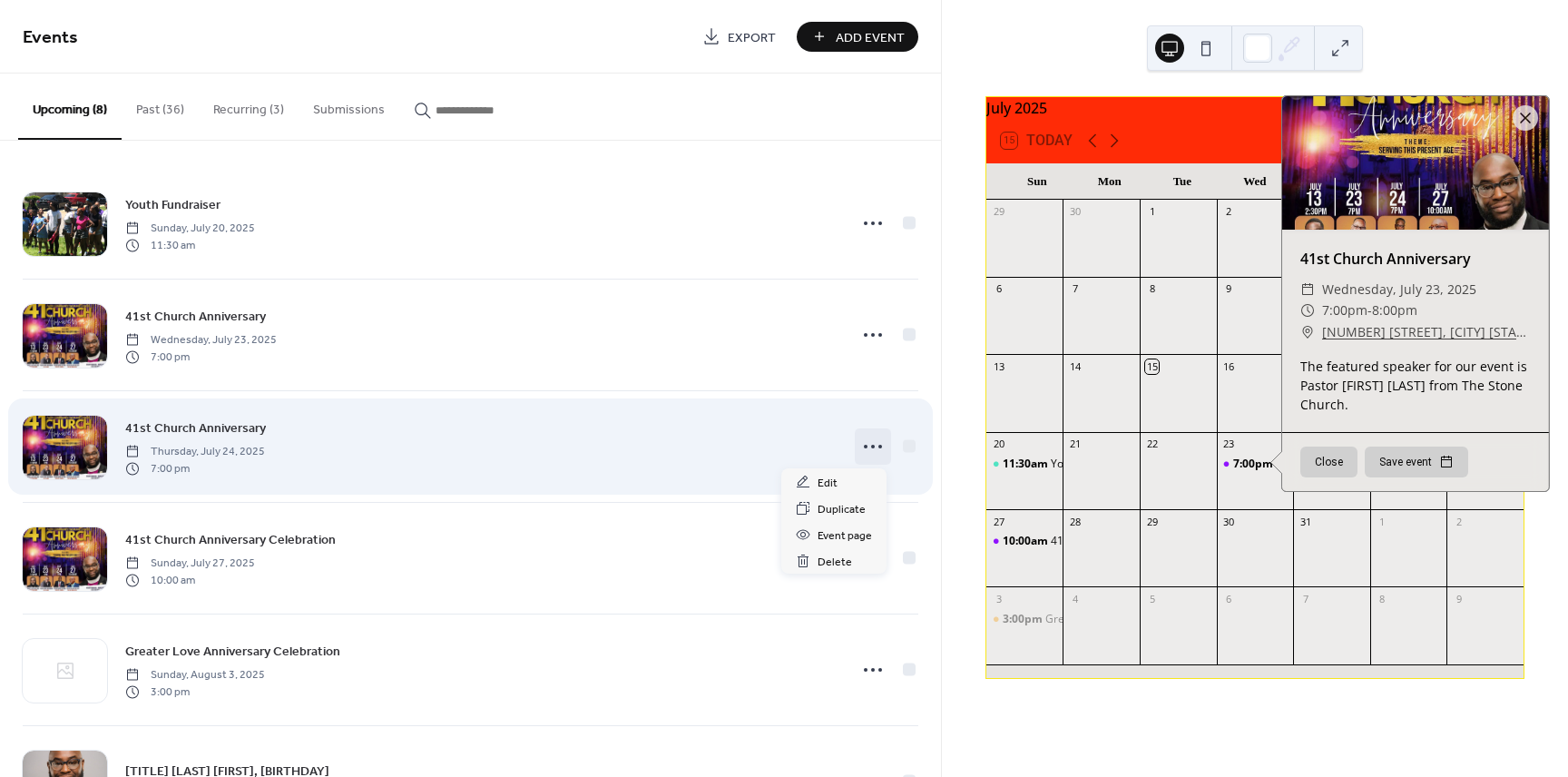 click 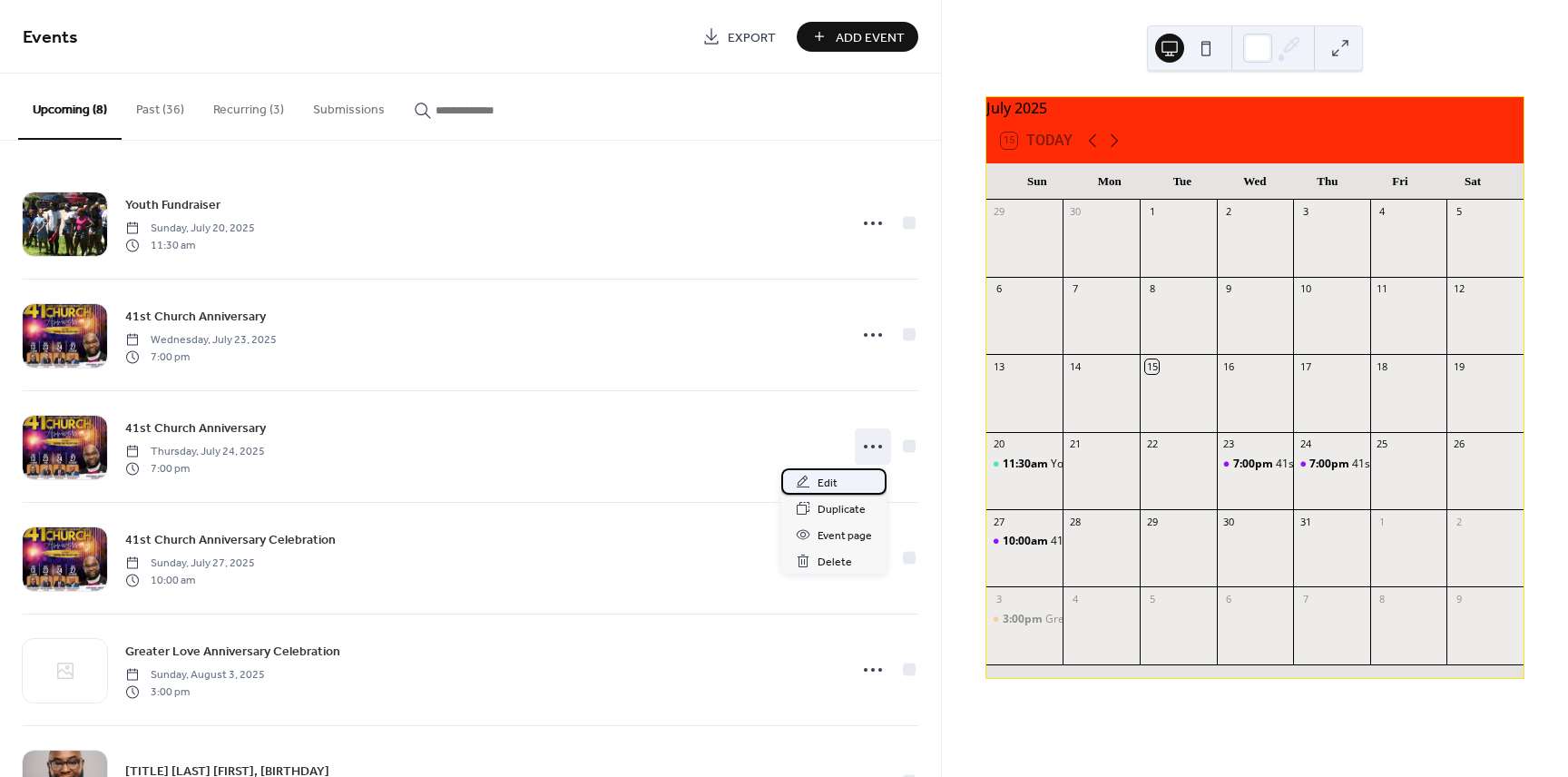 click on "Edit" at bounding box center [828, 483] 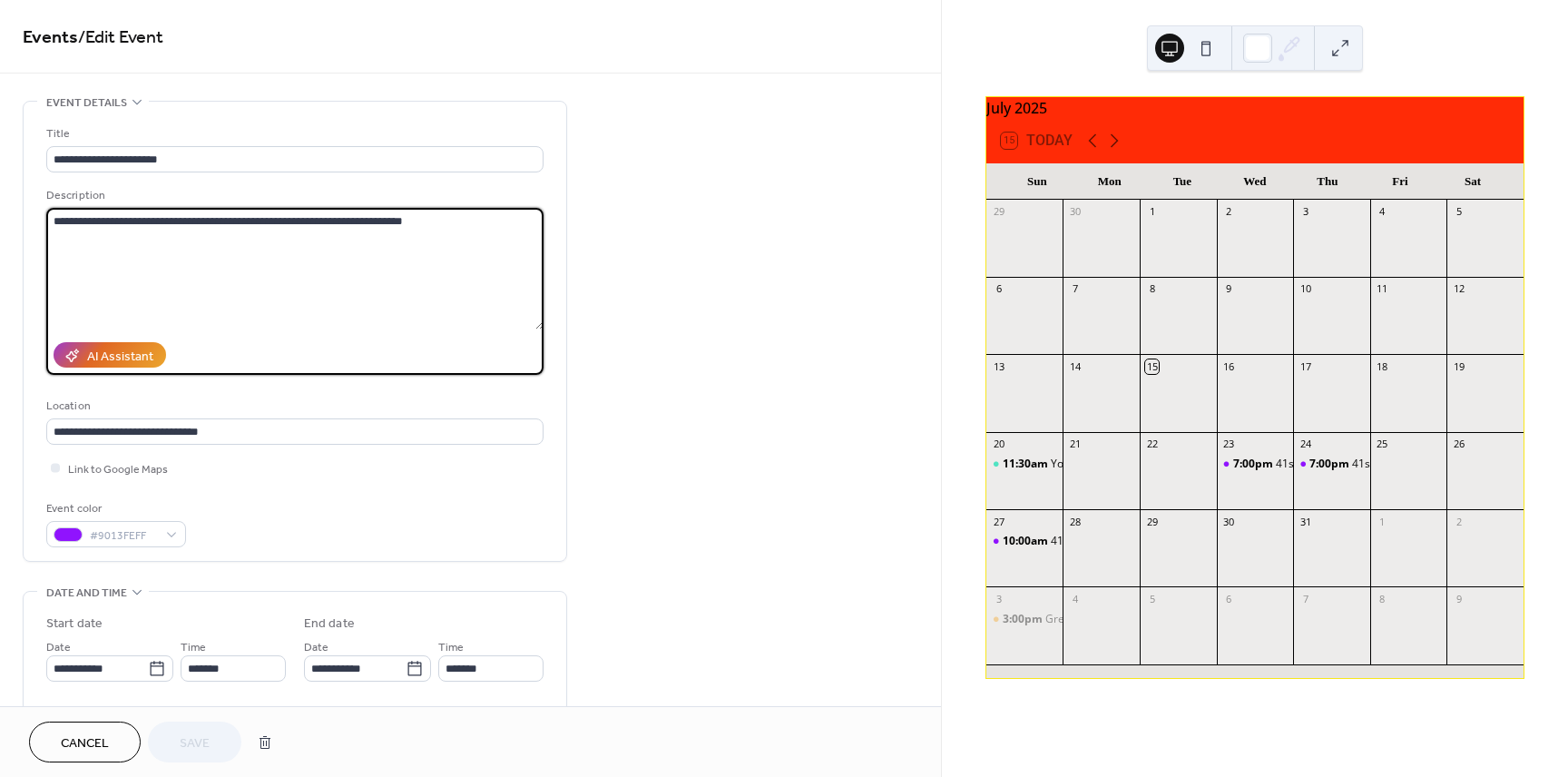 click on "**********" at bounding box center (295, 269) 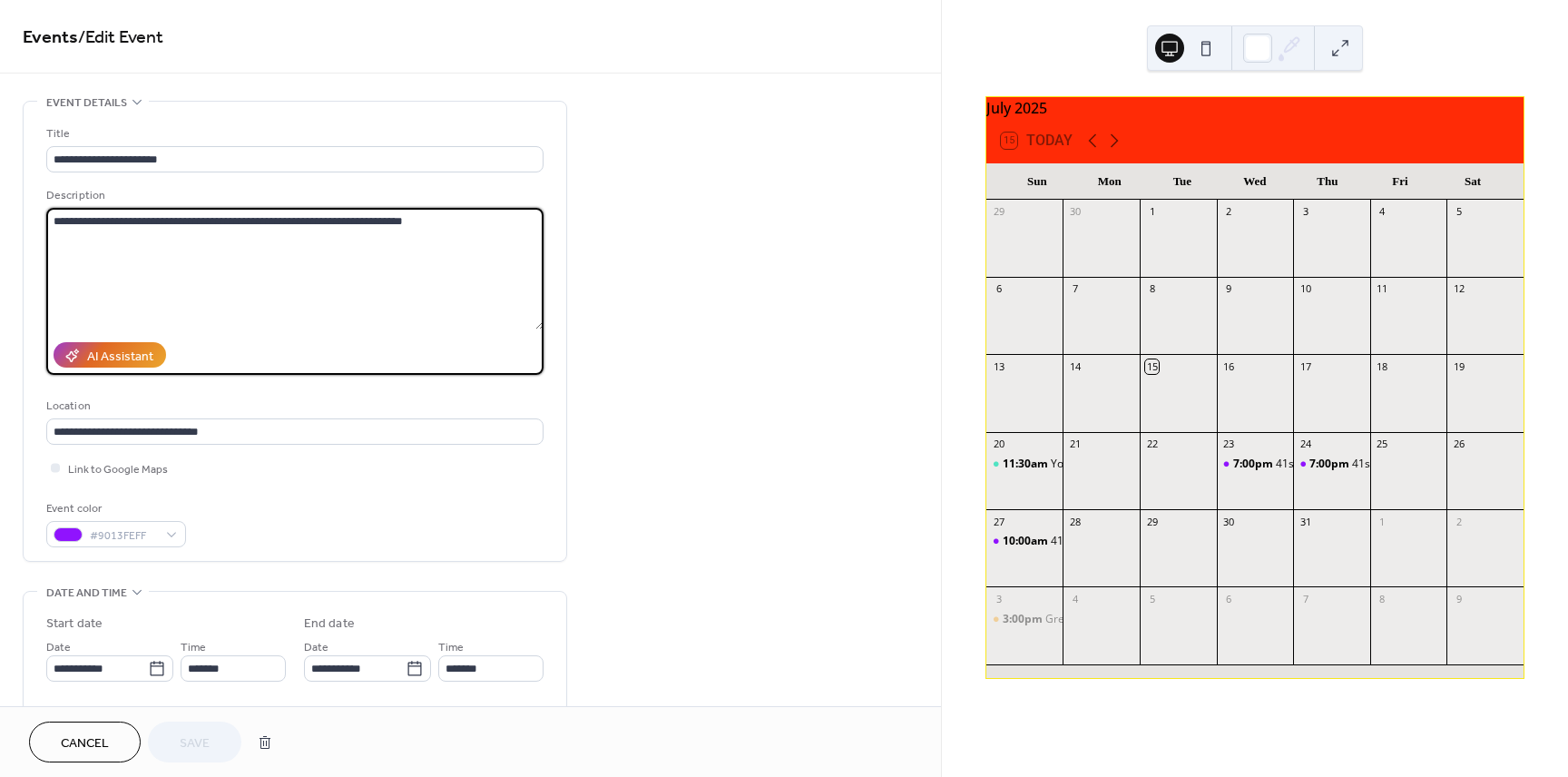 click on "**********" at bounding box center [295, 269] 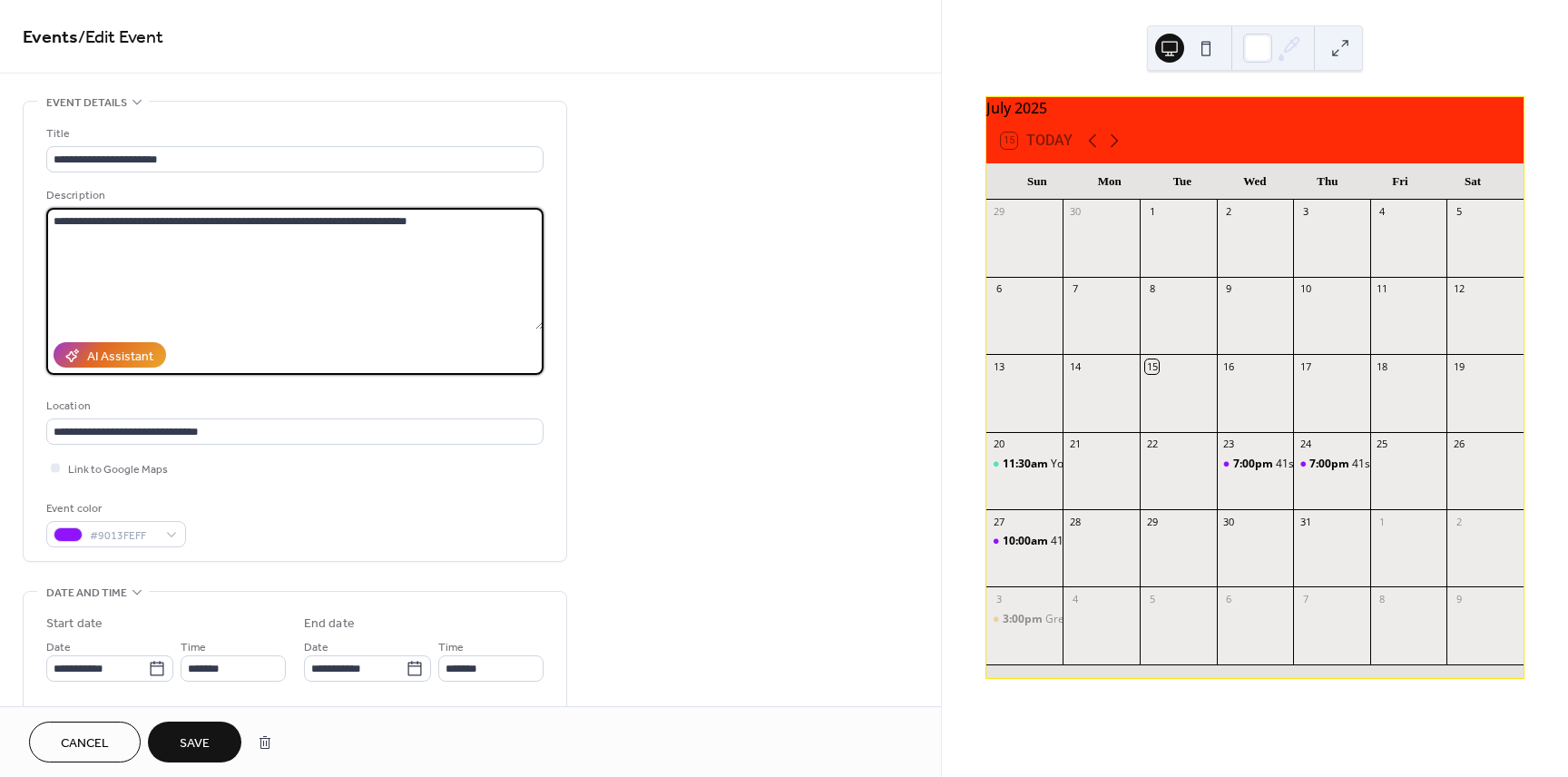 paste on "**********" 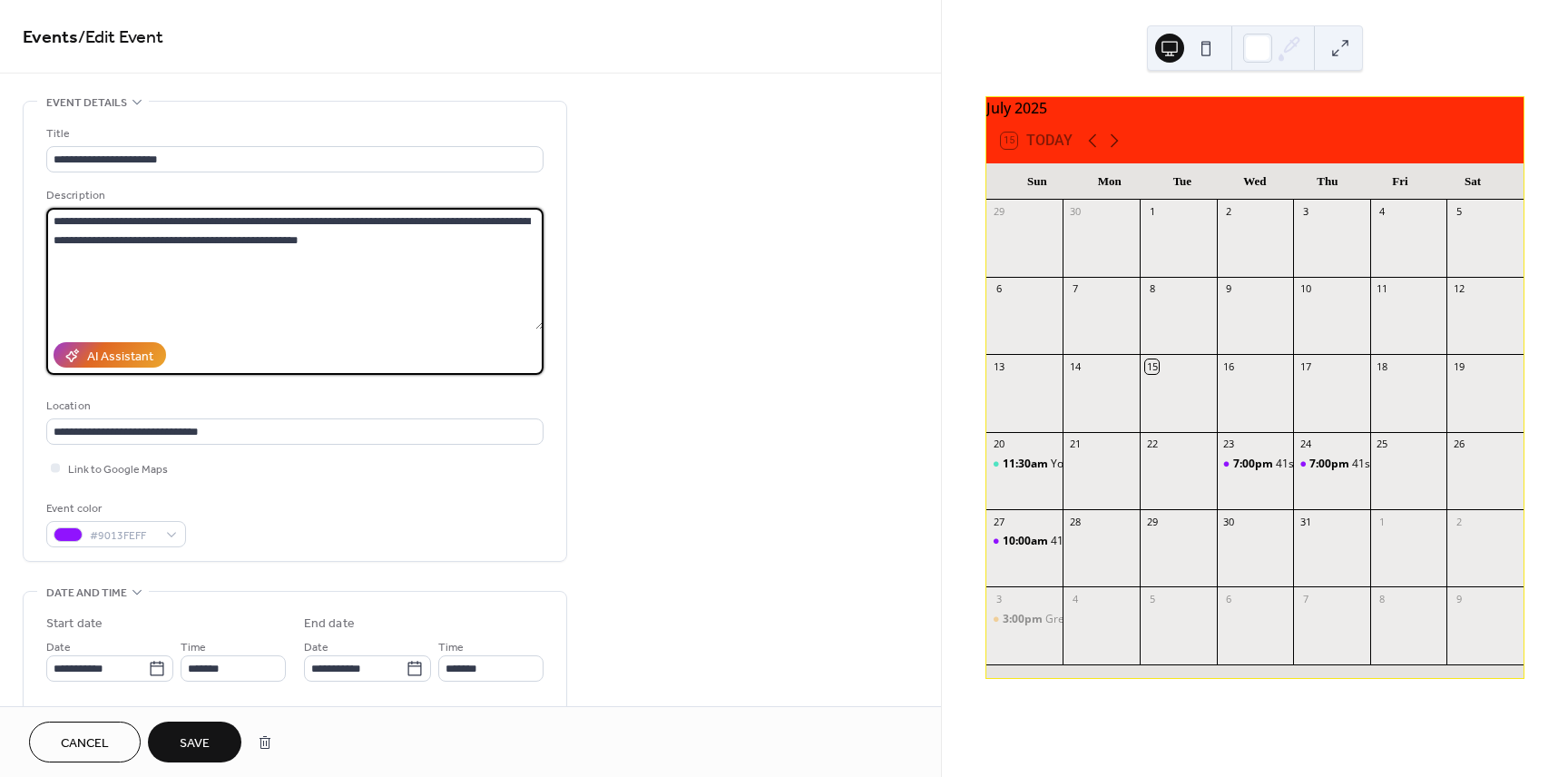 drag, startPoint x: 143, startPoint y: 223, endPoint x: 247, endPoint y: 225, distance: 104.01923 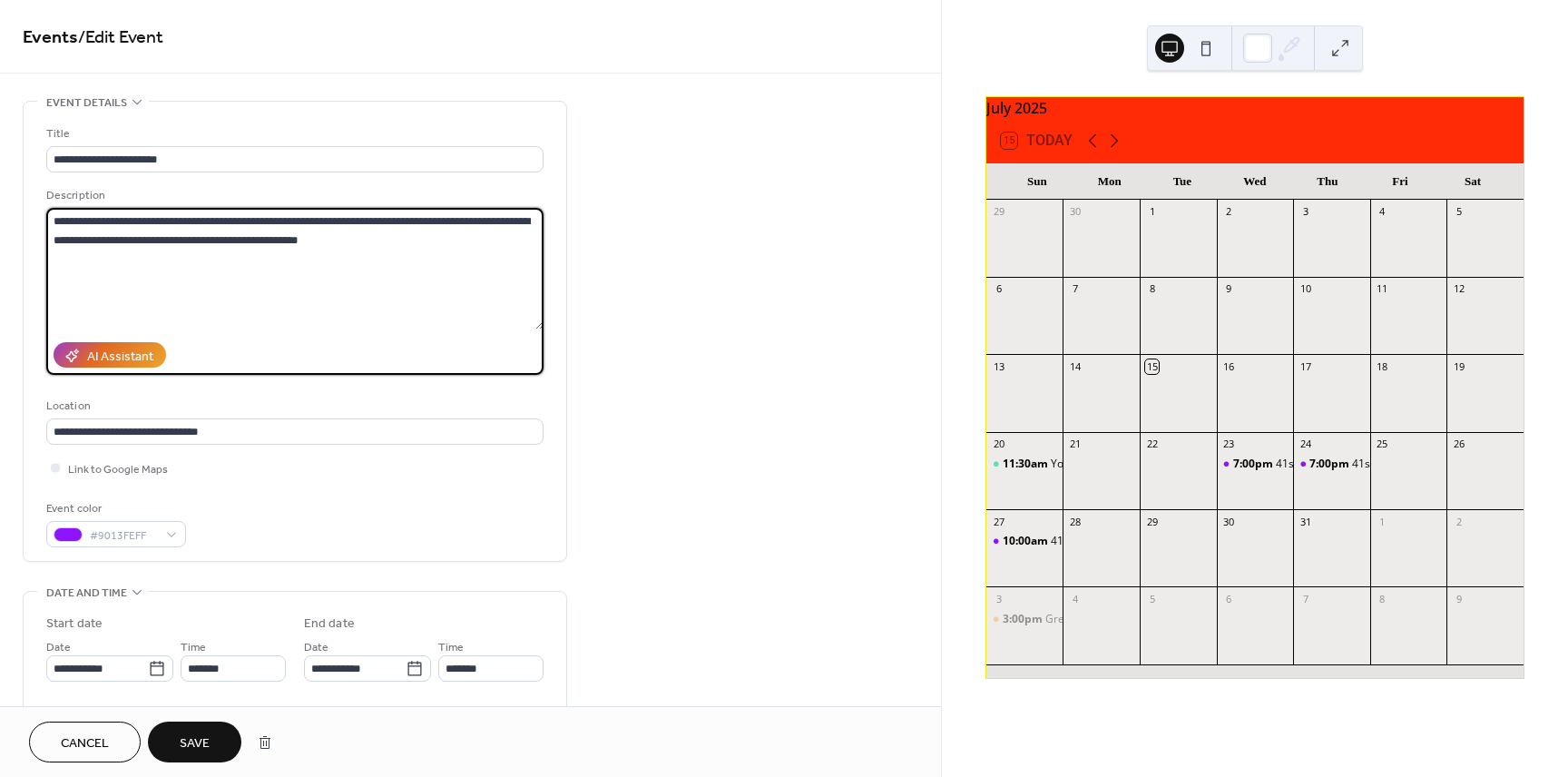 click on "**********" at bounding box center [295, 269] 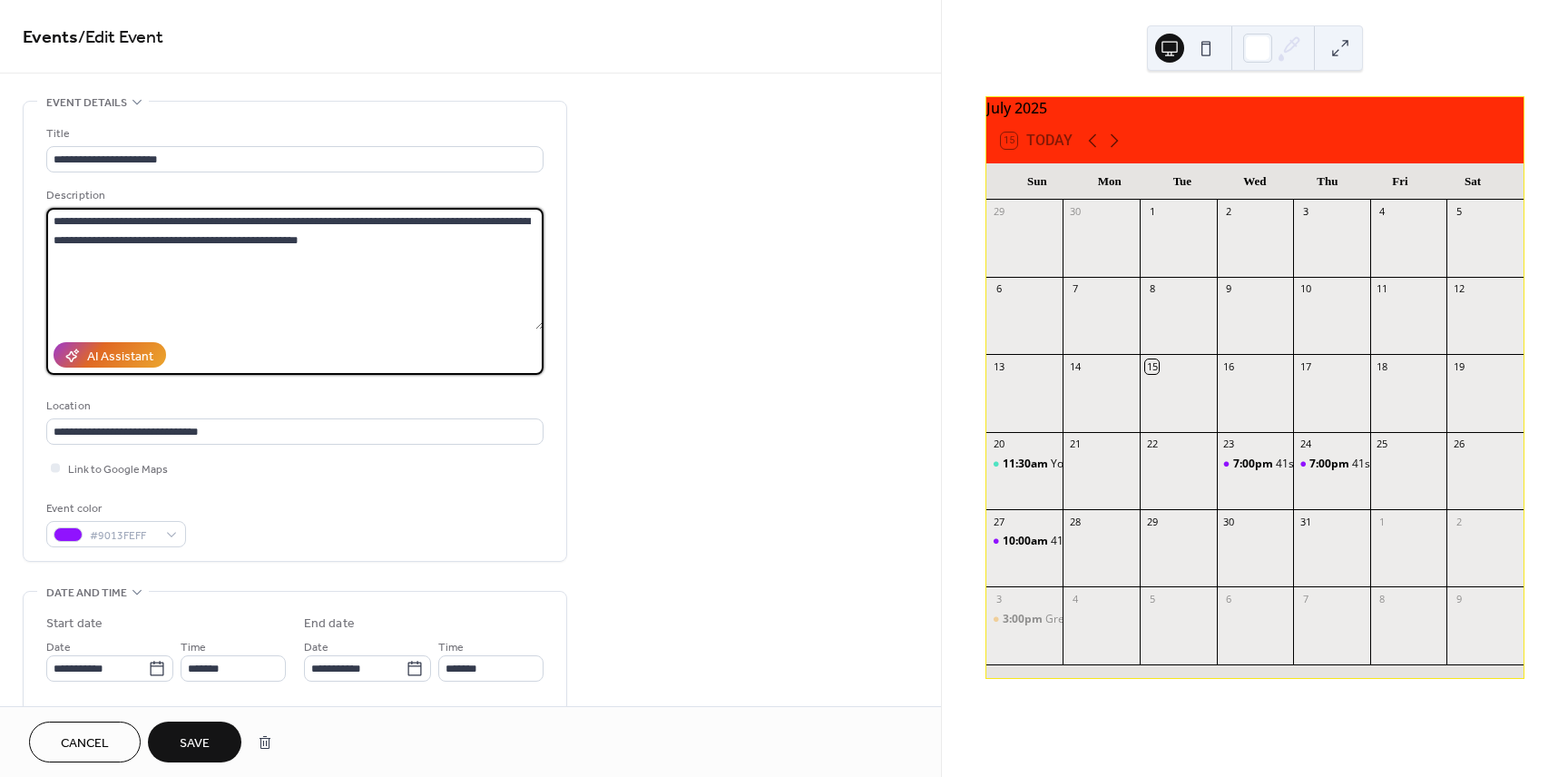 drag, startPoint x: 142, startPoint y: 221, endPoint x: 420, endPoint y: 221, distance: 278 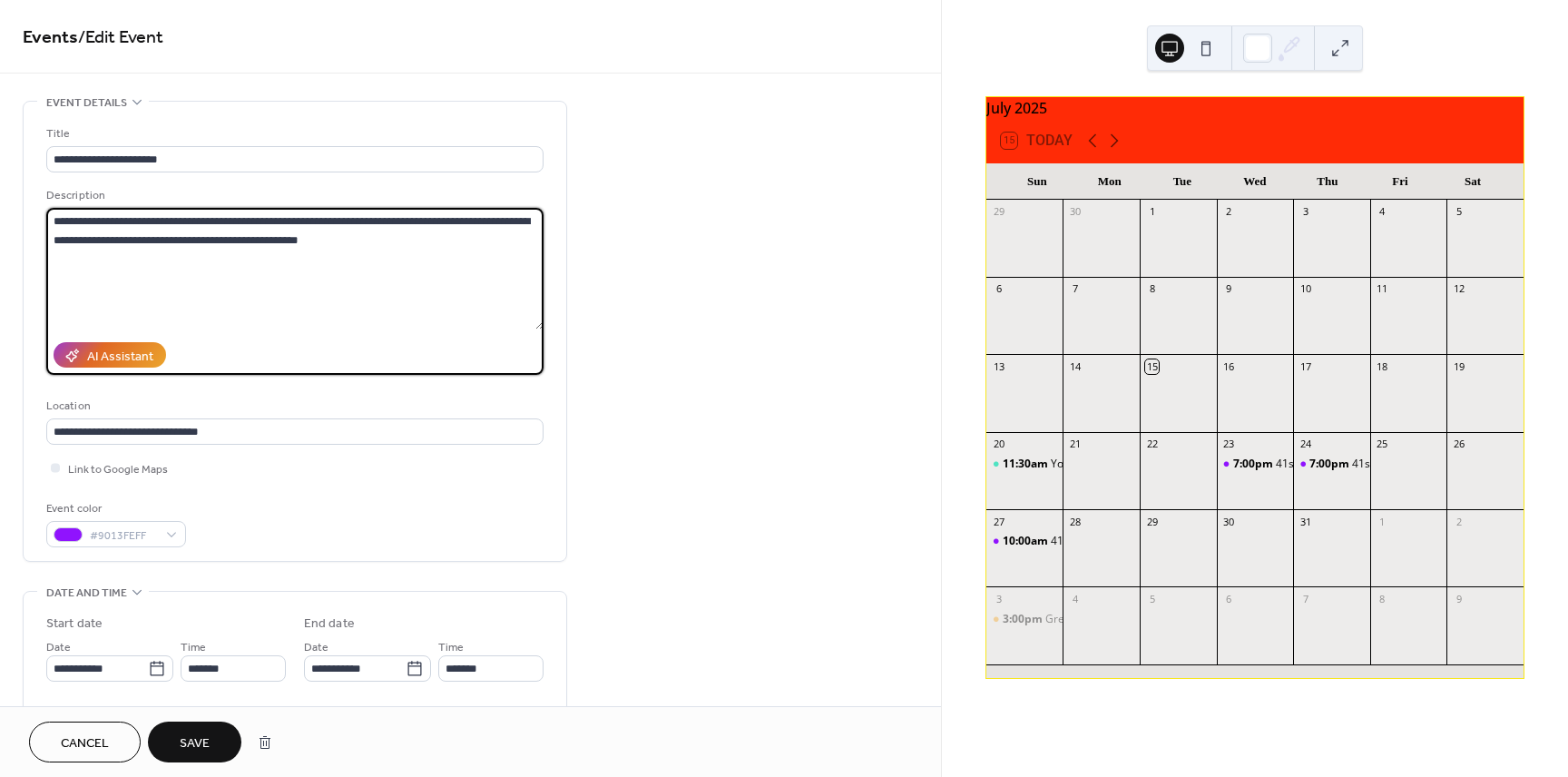 click on "**********" at bounding box center [295, 269] 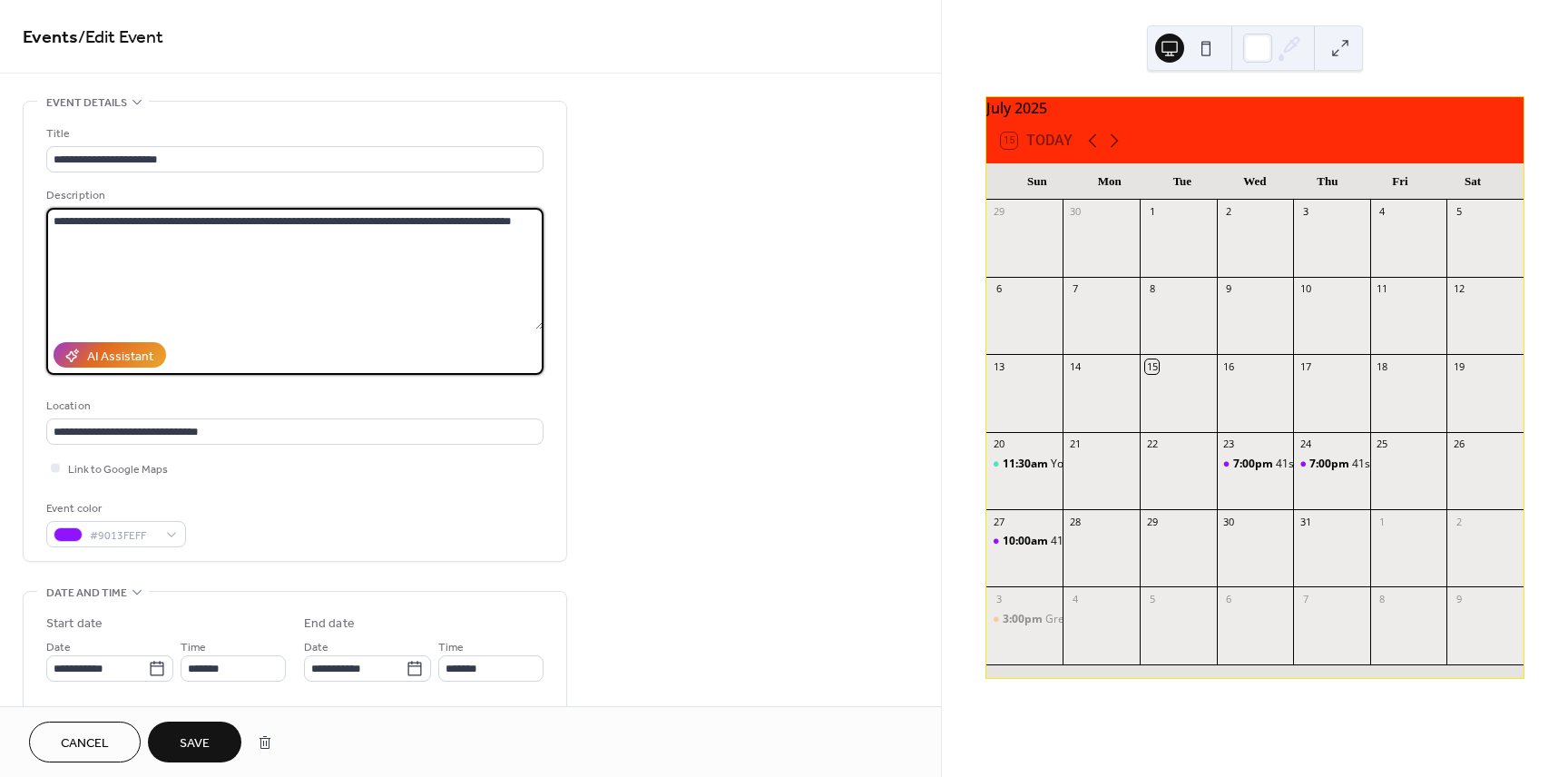 click on "**********" at bounding box center [295, 269] 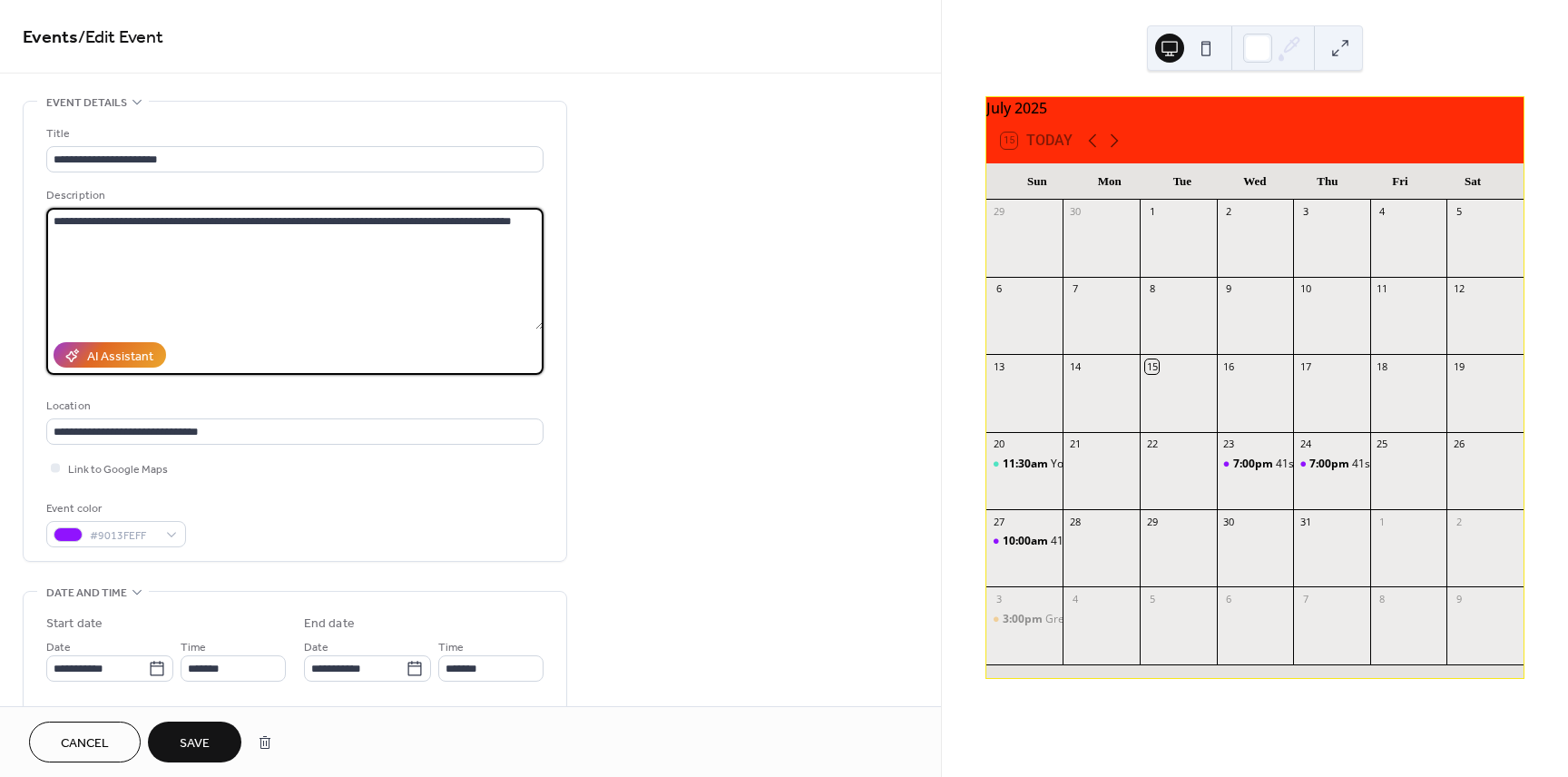 paste on "**********" 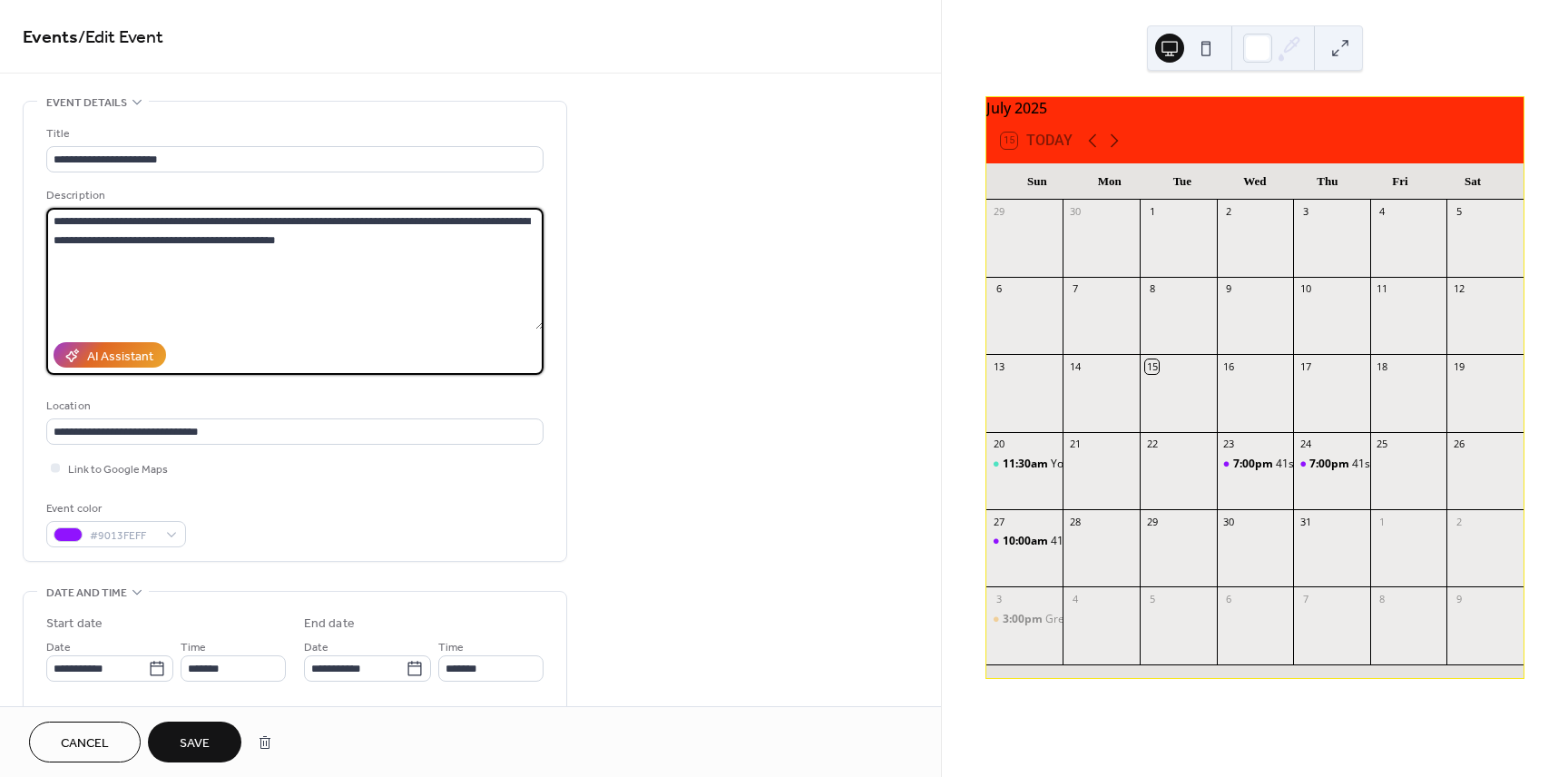 drag, startPoint x: 143, startPoint y: 222, endPoint x: 27, endPoint y: 221, distance: 116.0043 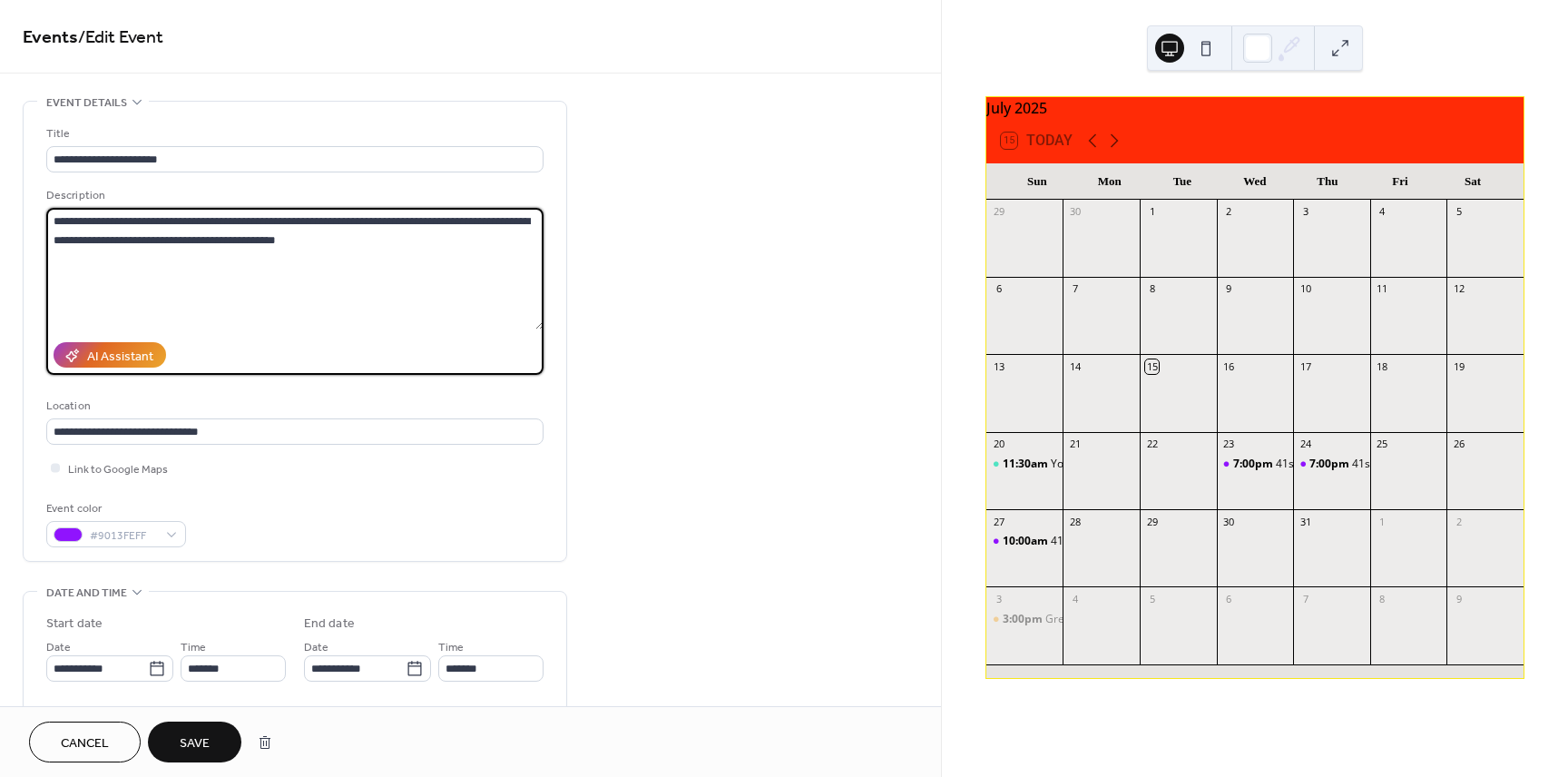 click on "**********" at bounding box center [295, 331] 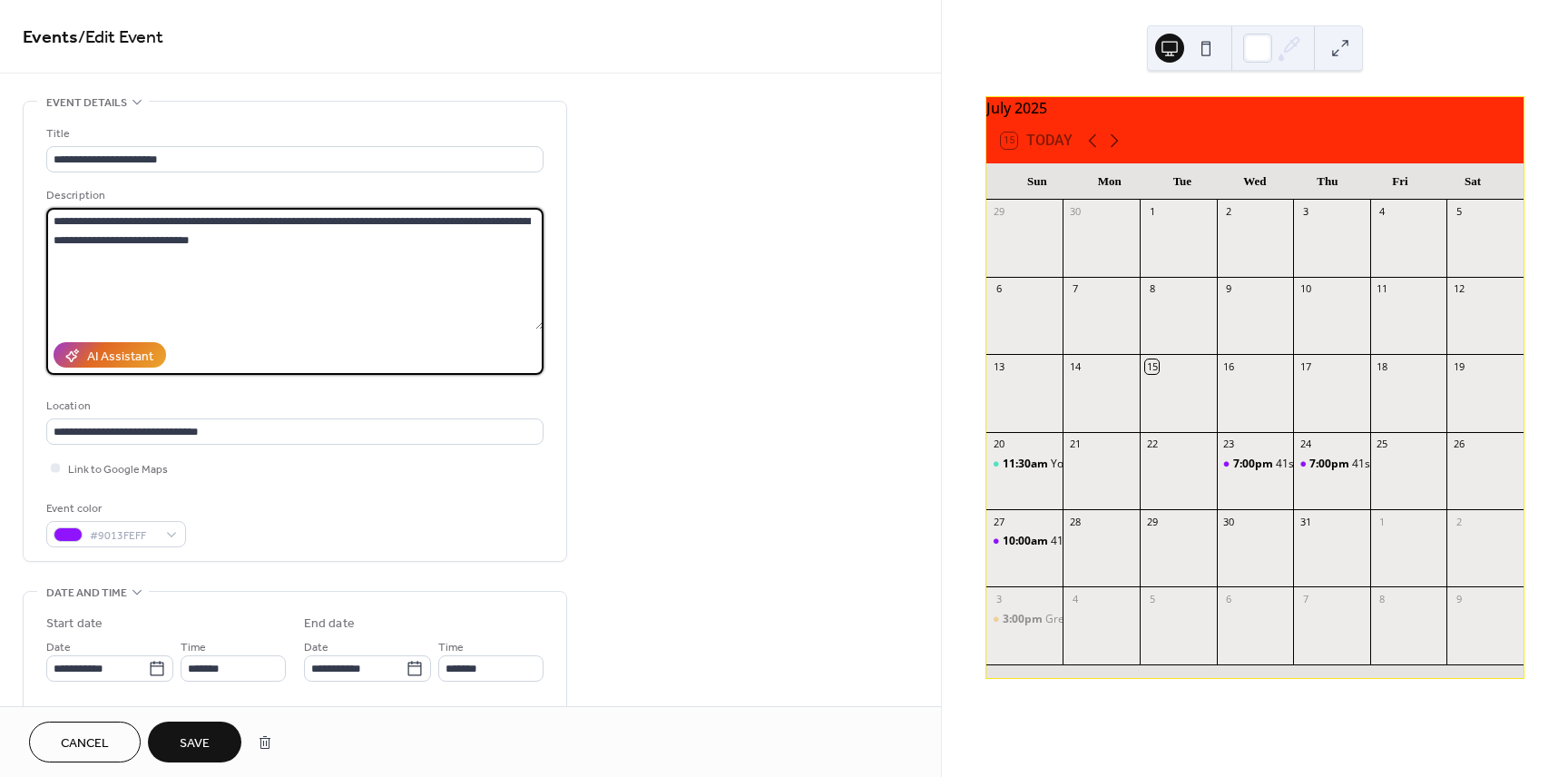 drag, startPoint x: 261, startPoint y: 242, endPoint x: 54, endPoint y: 244, distance: 207.00966 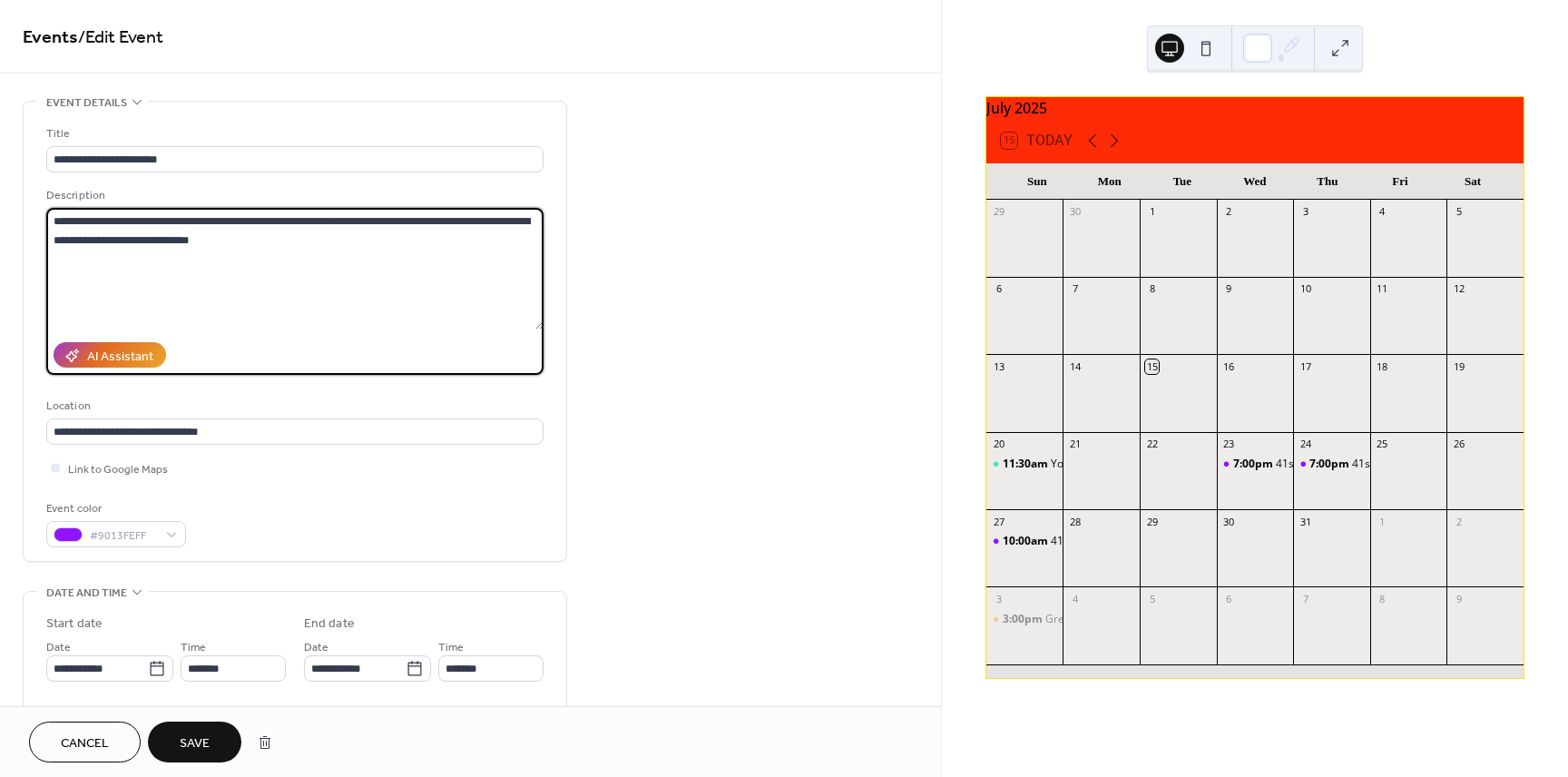click on "**********" at bounding box center [295, 269] 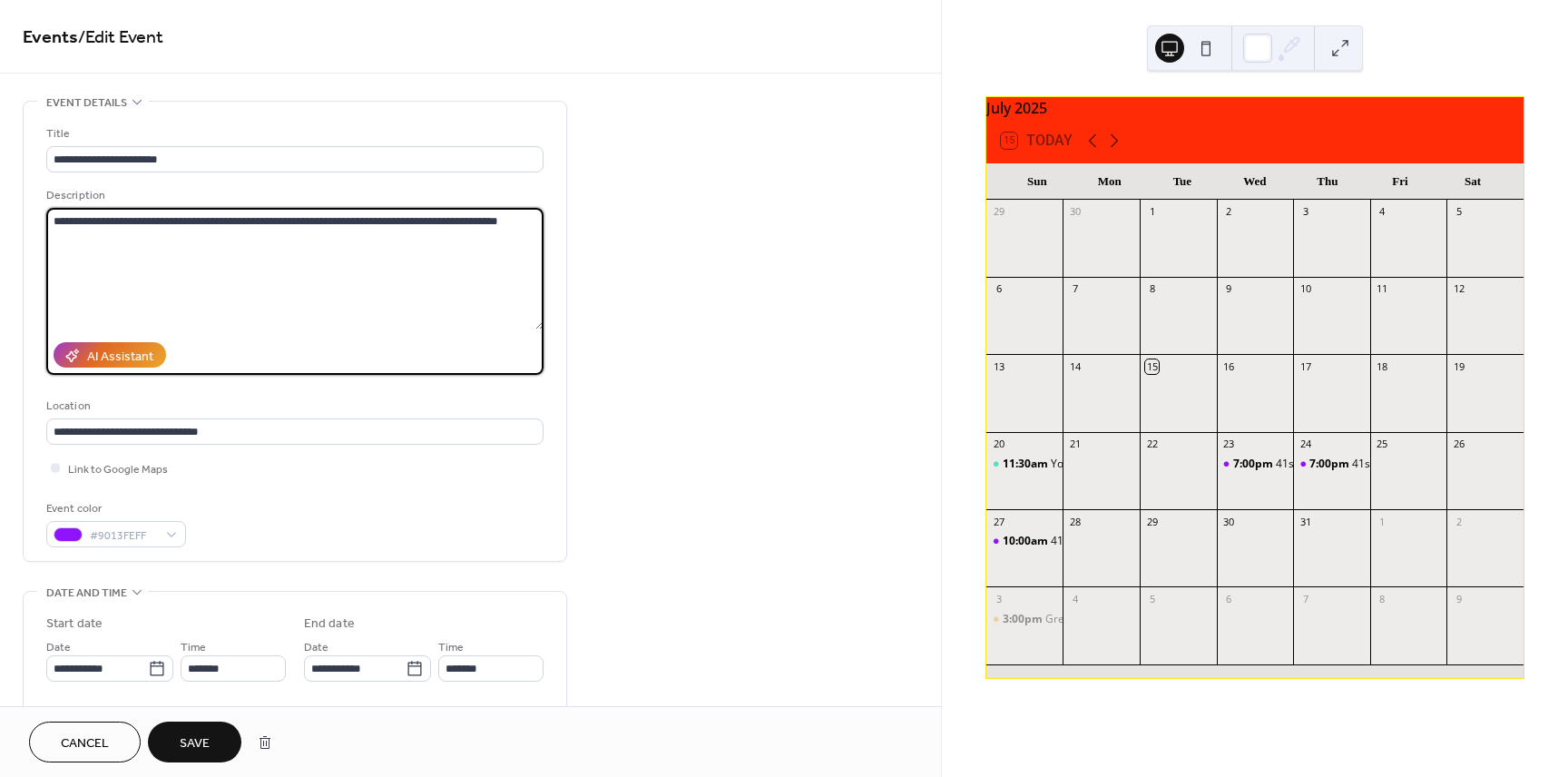 type on "**********" 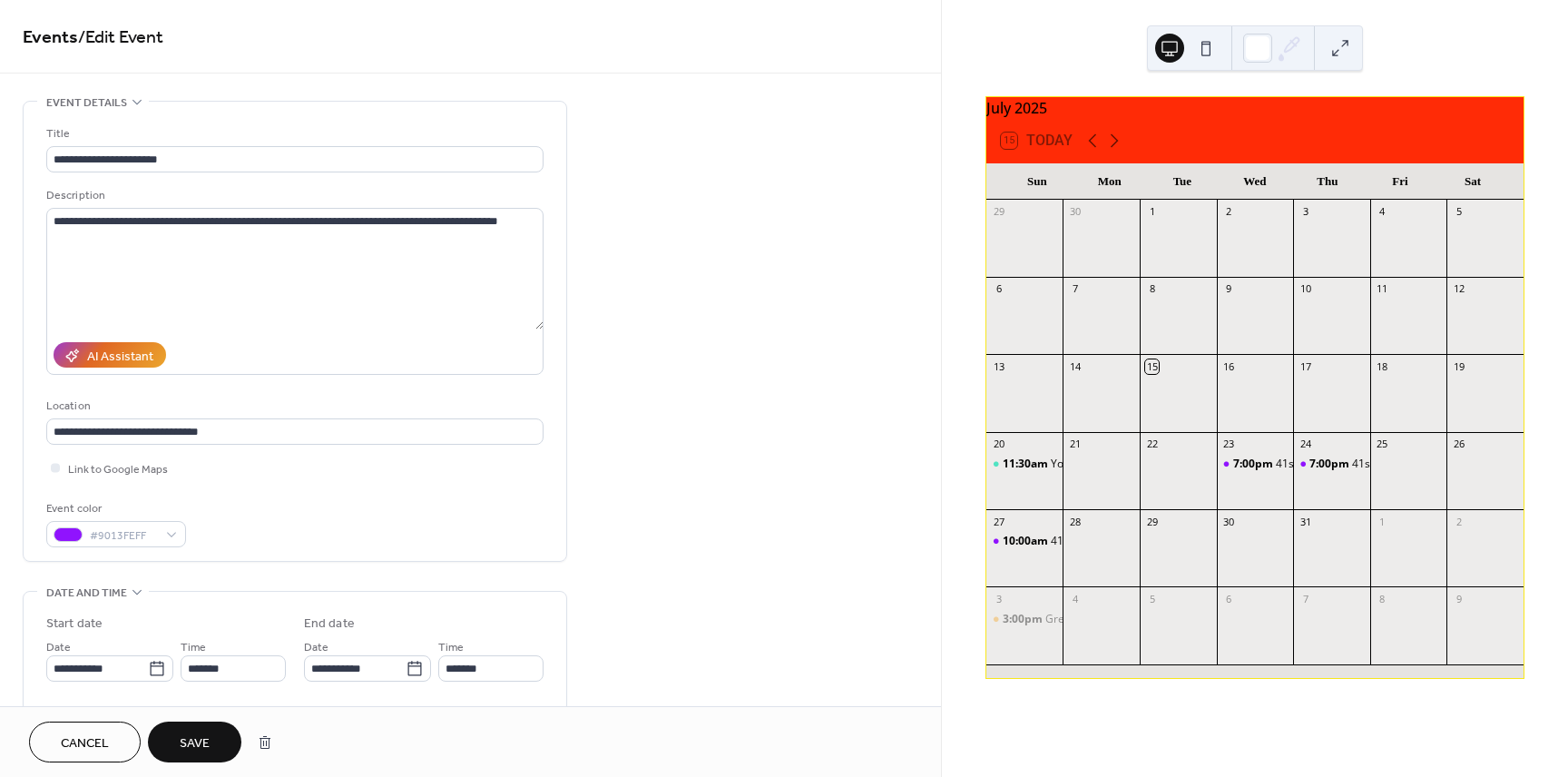 click on "Save" at bounding box center [194, 742] 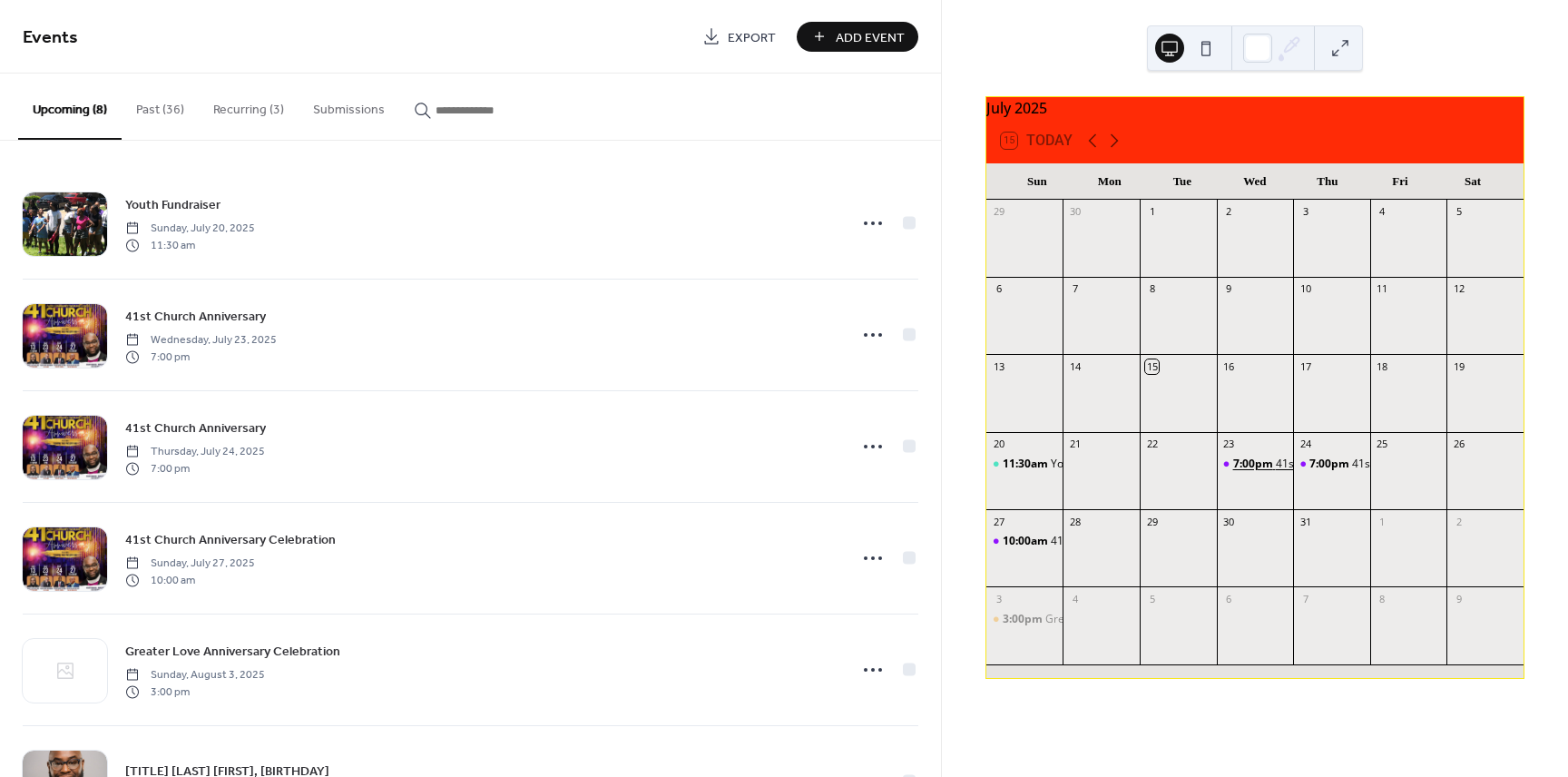 click on "7:00pm" at bounding box center [1254, 464] 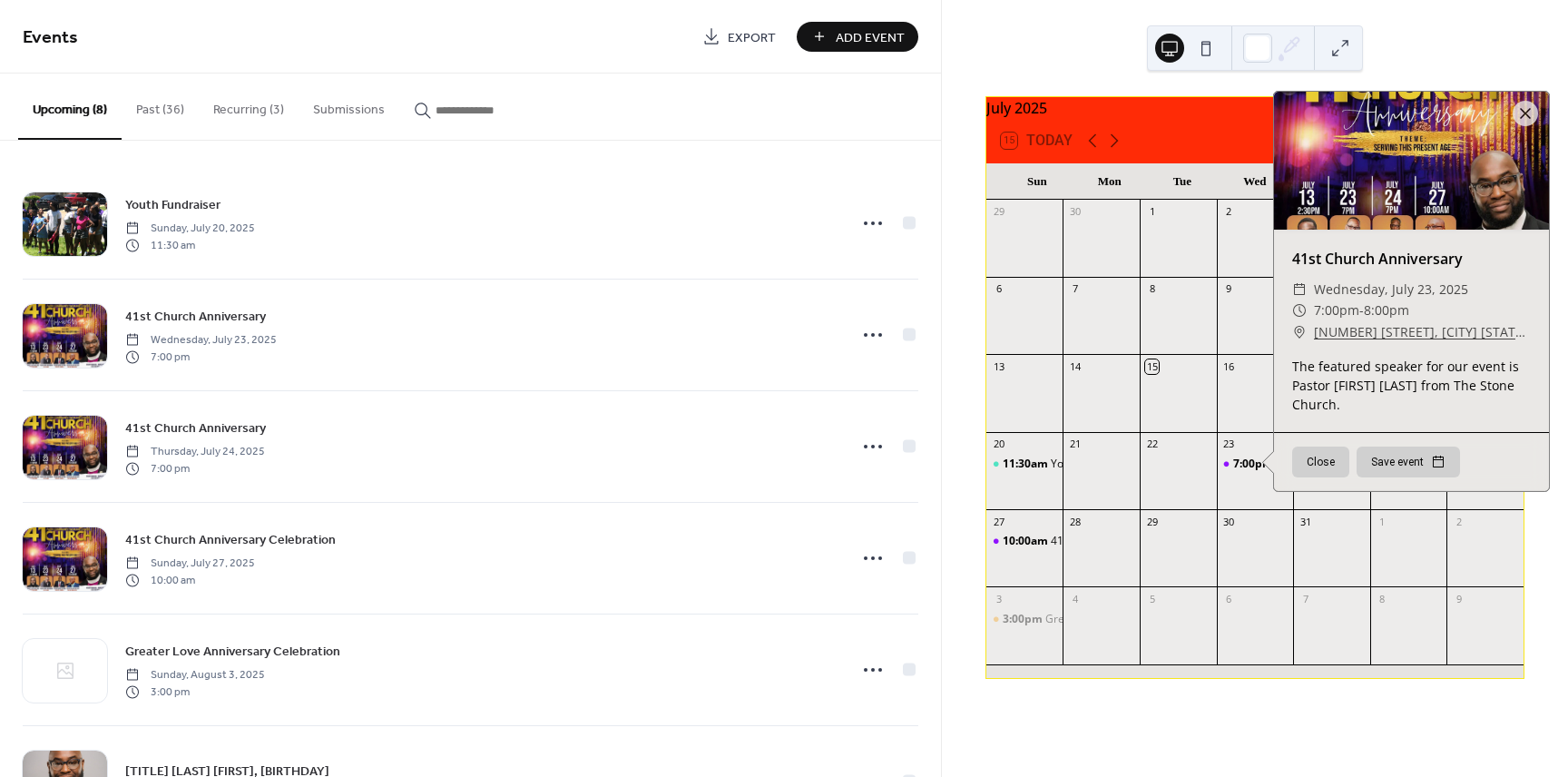 click on "7:00pm 41st Church Anniversary" at bounding box center [1255, 479] 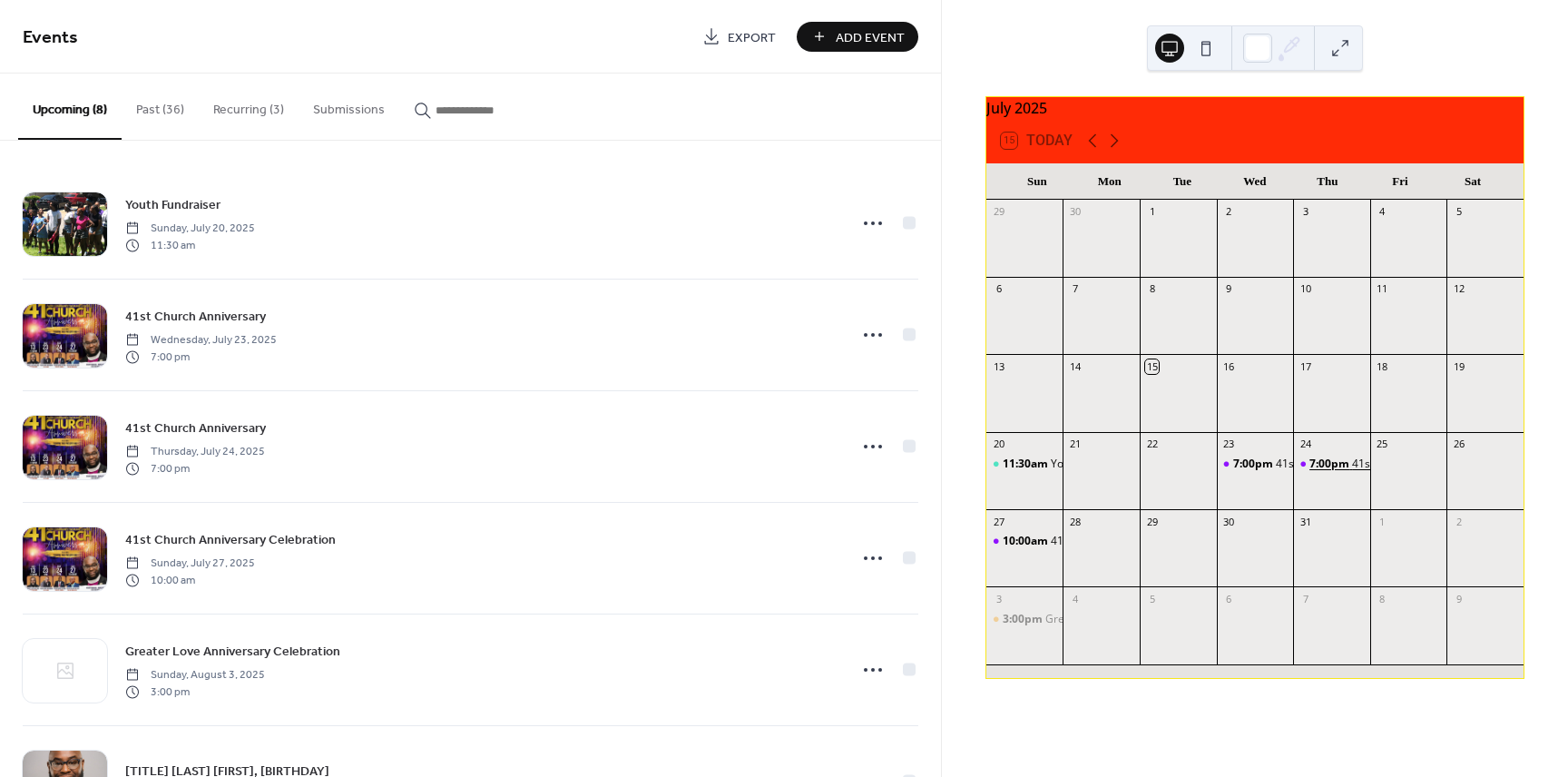 click on "7:00pm" at bounding box center [1330, 464] 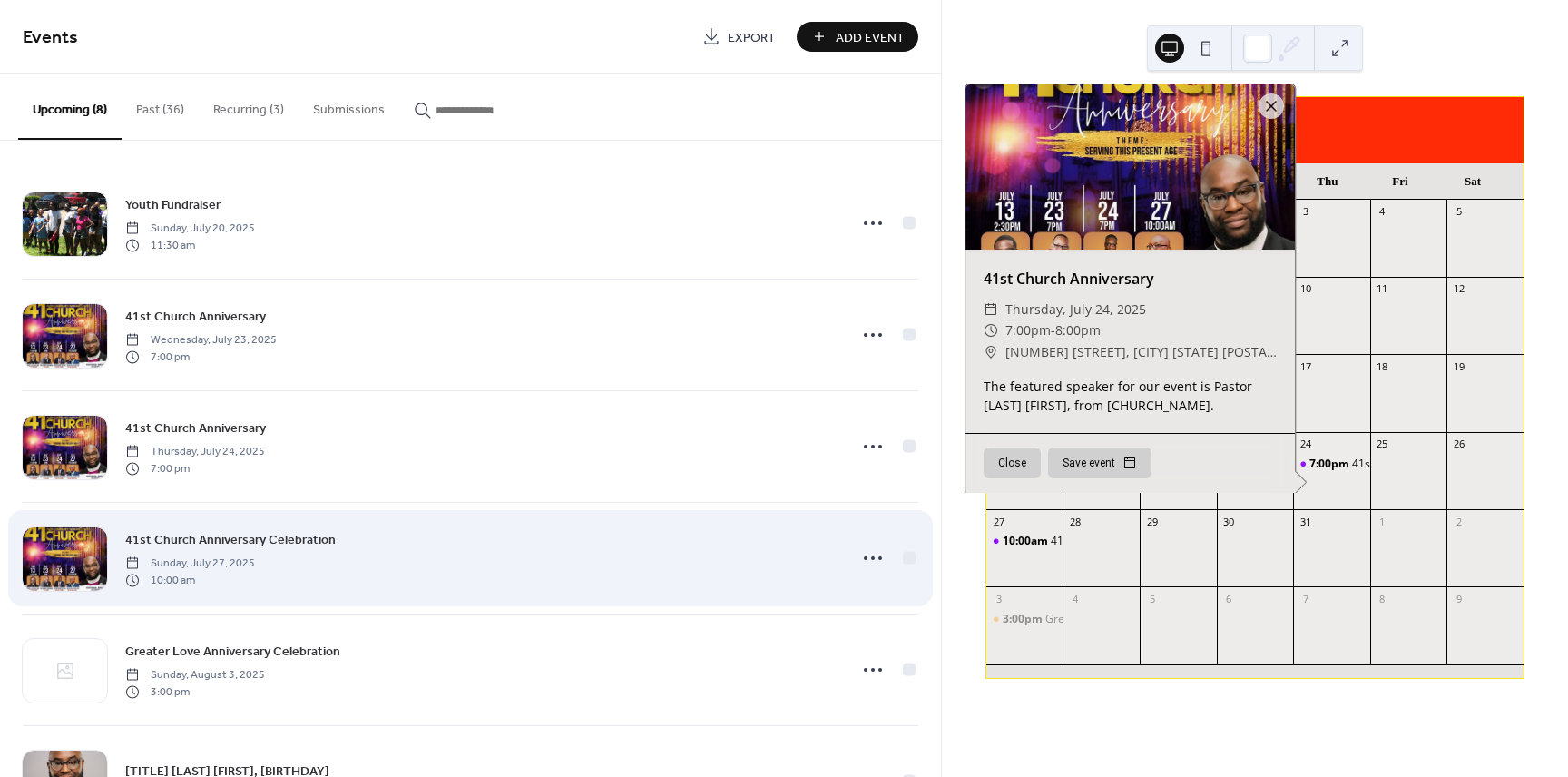 click on "41st Church Anniversary Celebration Sunday, July 27, 2025 10:00 am" at bounding box center [480, 558] 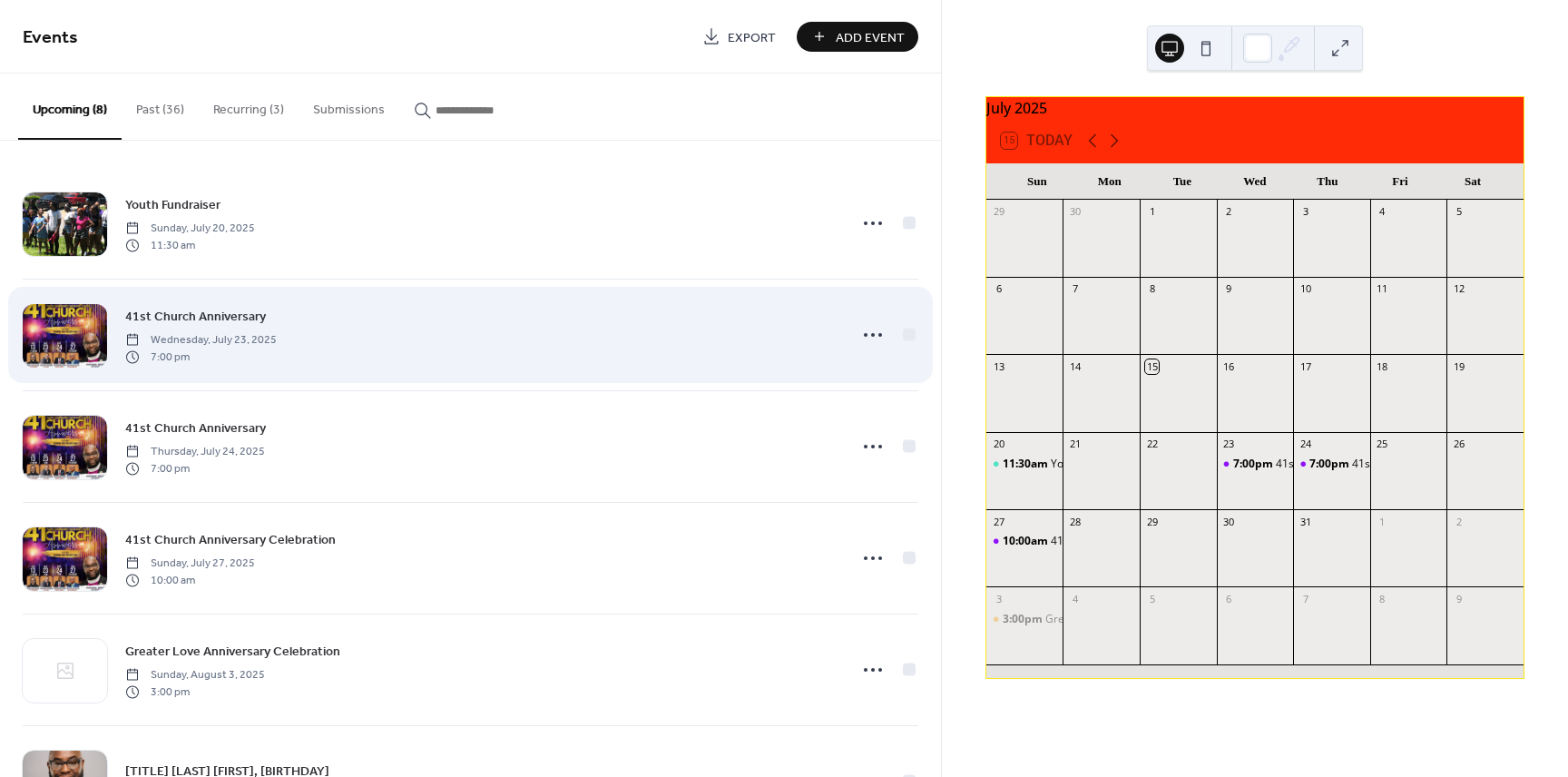 click at bounding box center [64, 336] 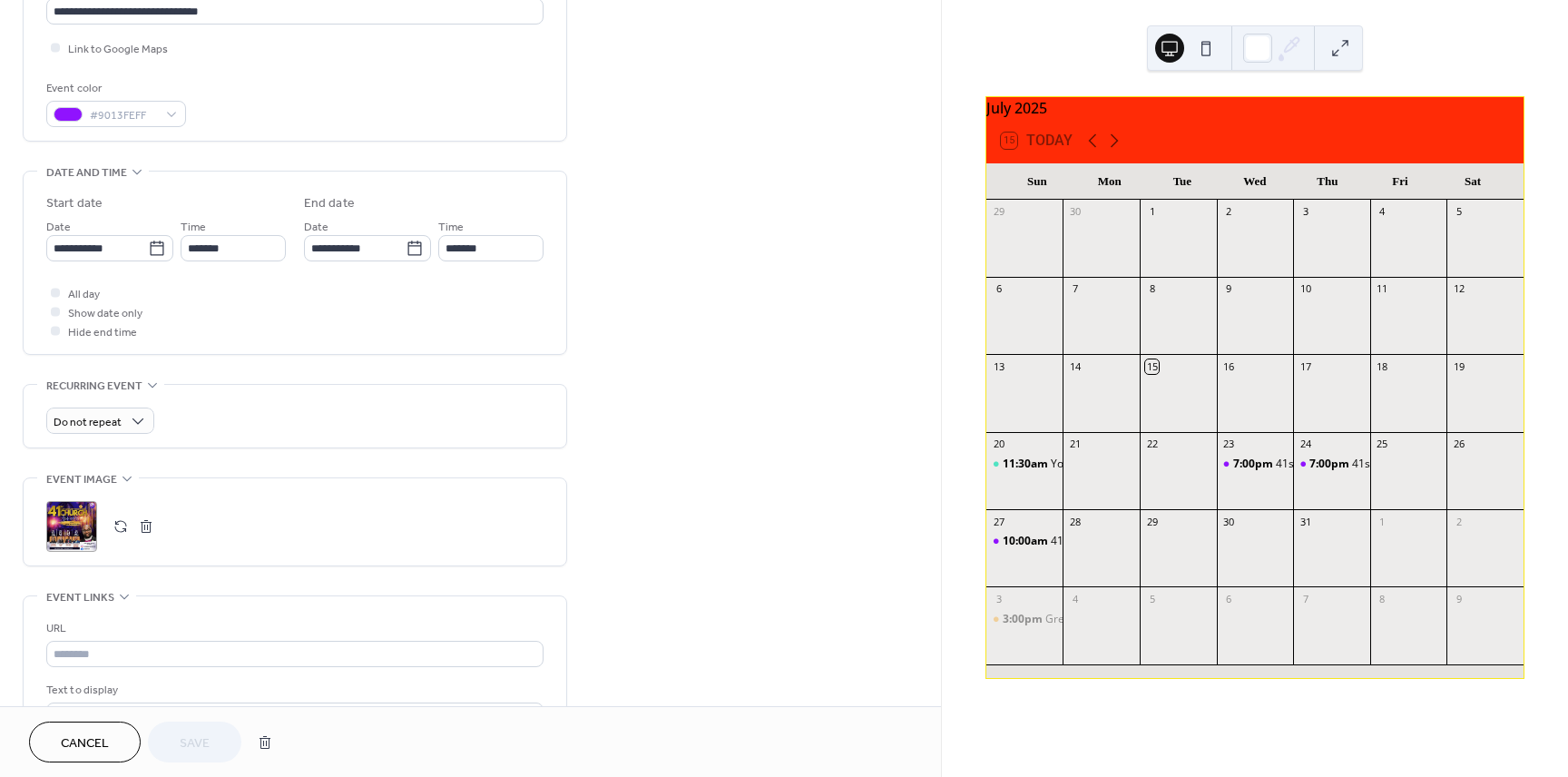 scroll, scrollTop: 440, scrollLeft: 0, axis: vertical 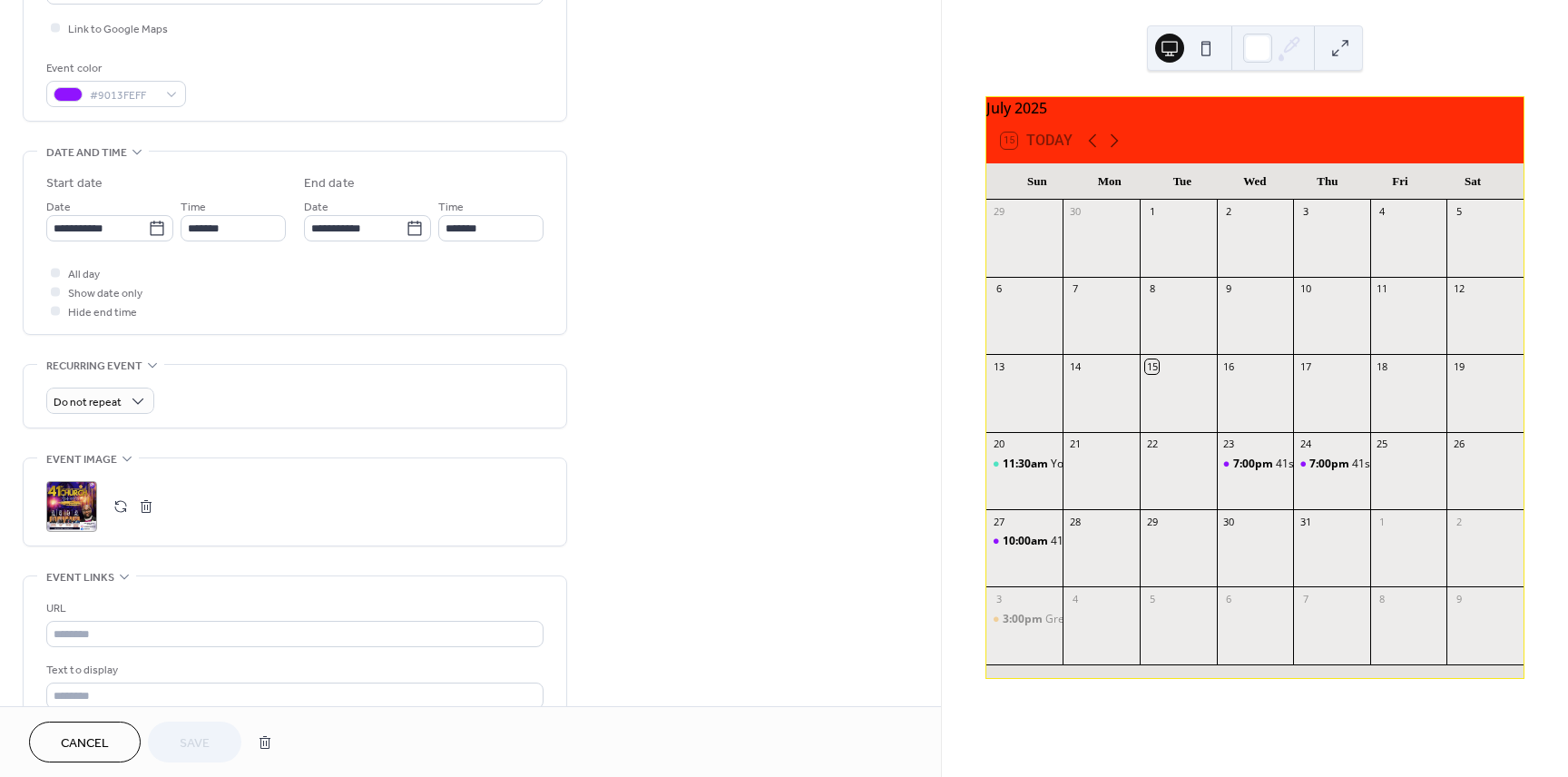 click on ";" at bounding box center (72, 507) 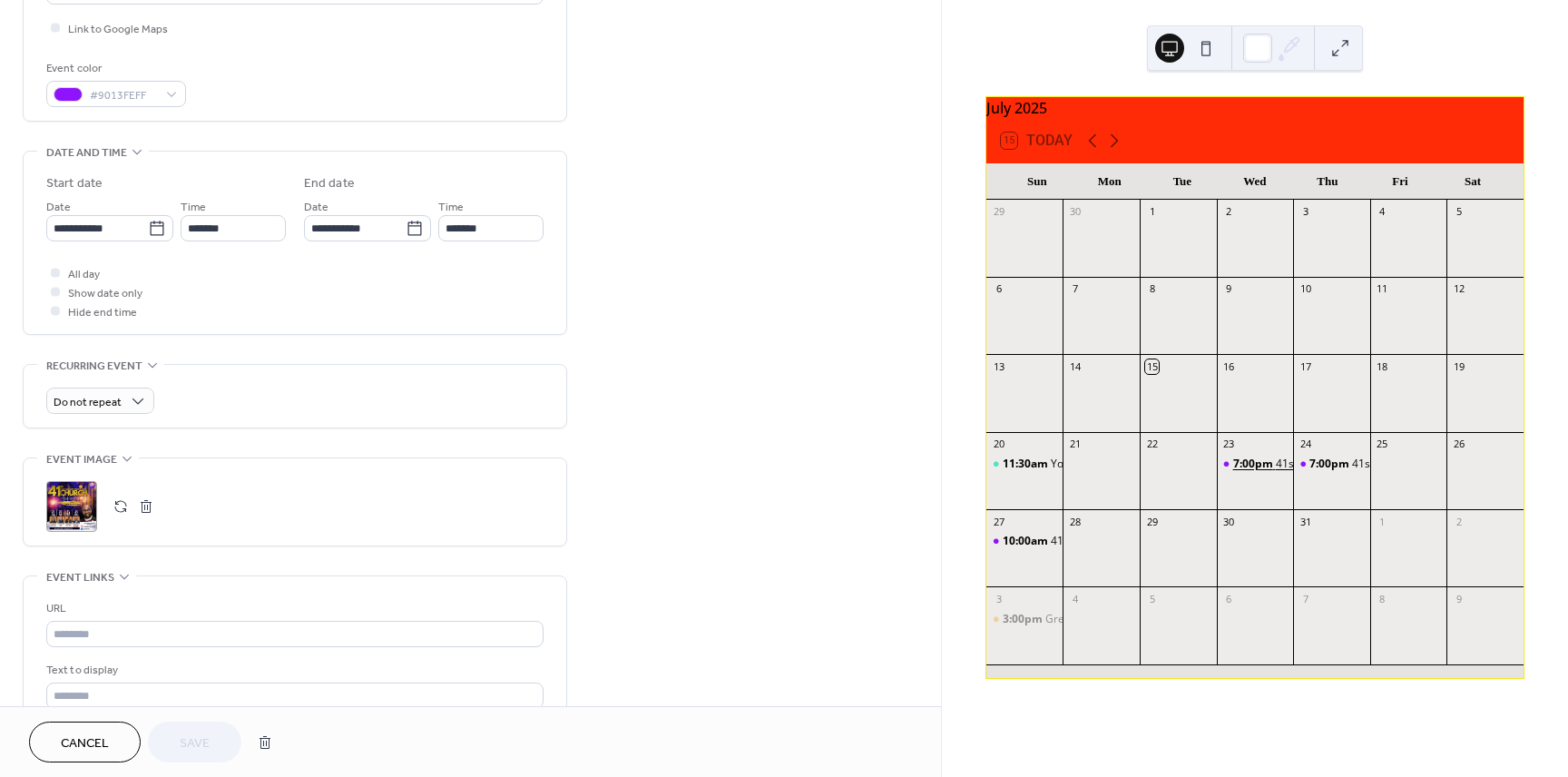 click on "7:00pm" at bounding box center (1254, 464) 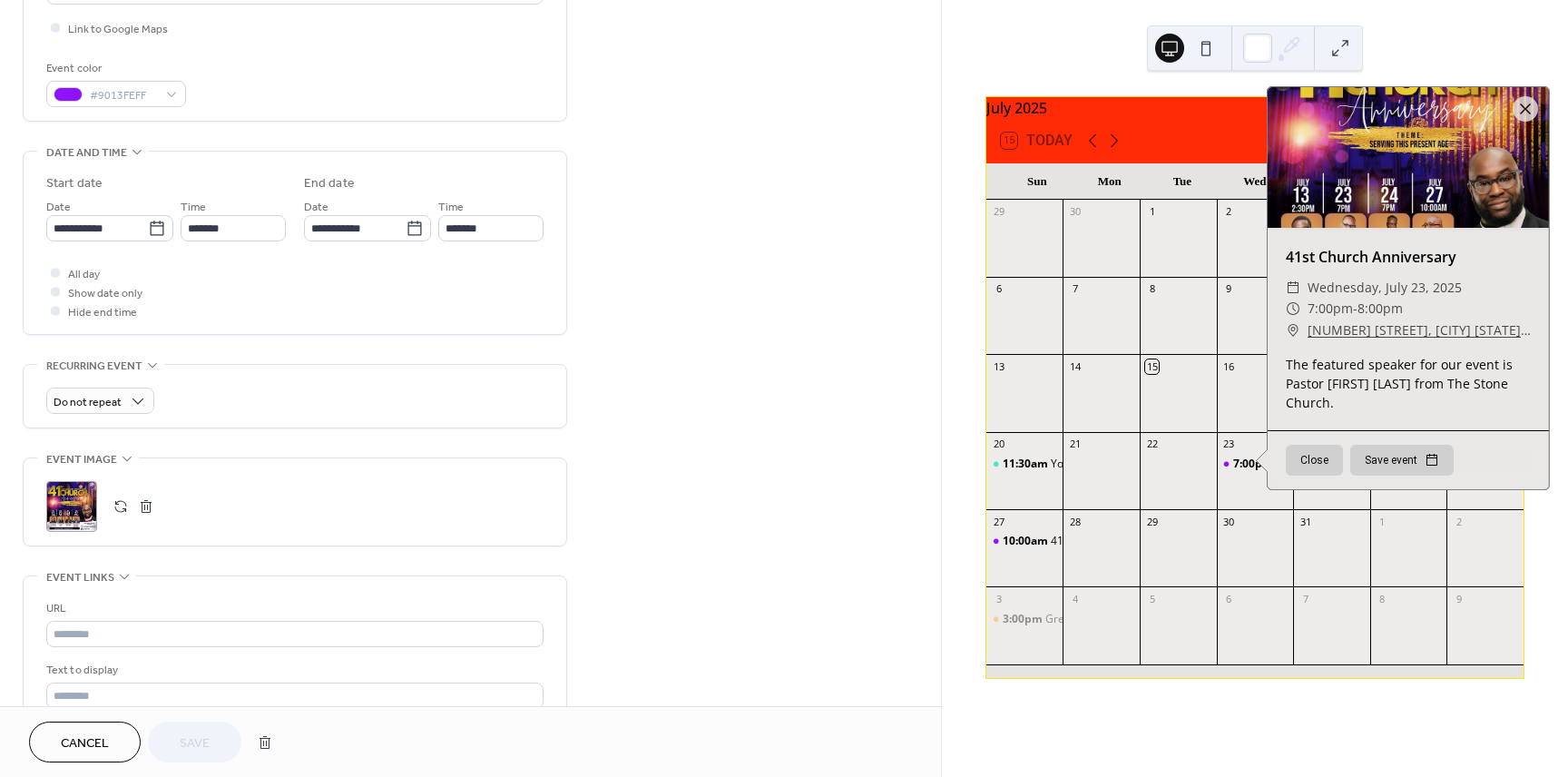 click on "7:00pm 41st Church Anniversary" at bounding box center [1255, 479] 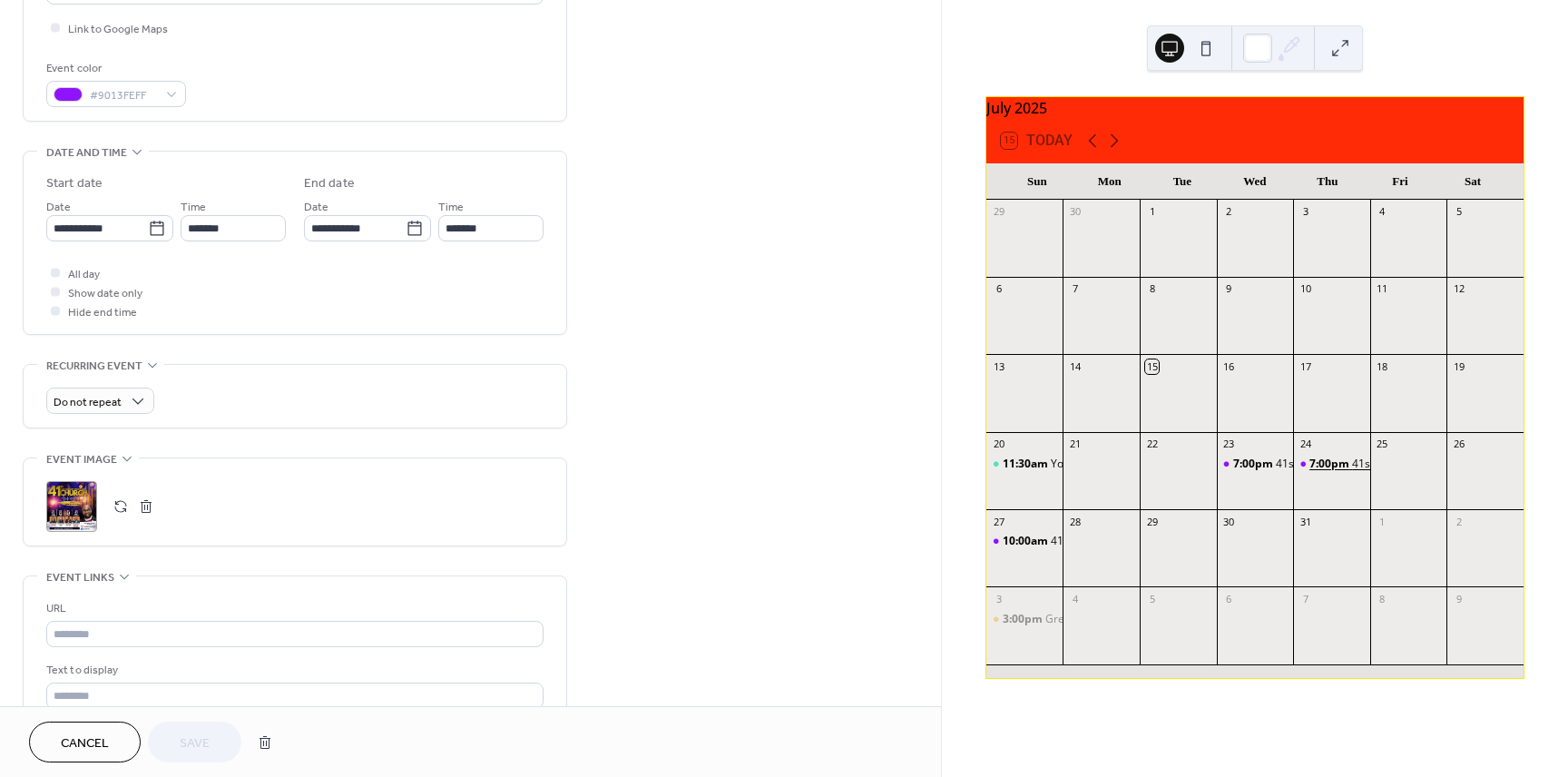 click on "7:00pm" at bounding box center [1330, 464] 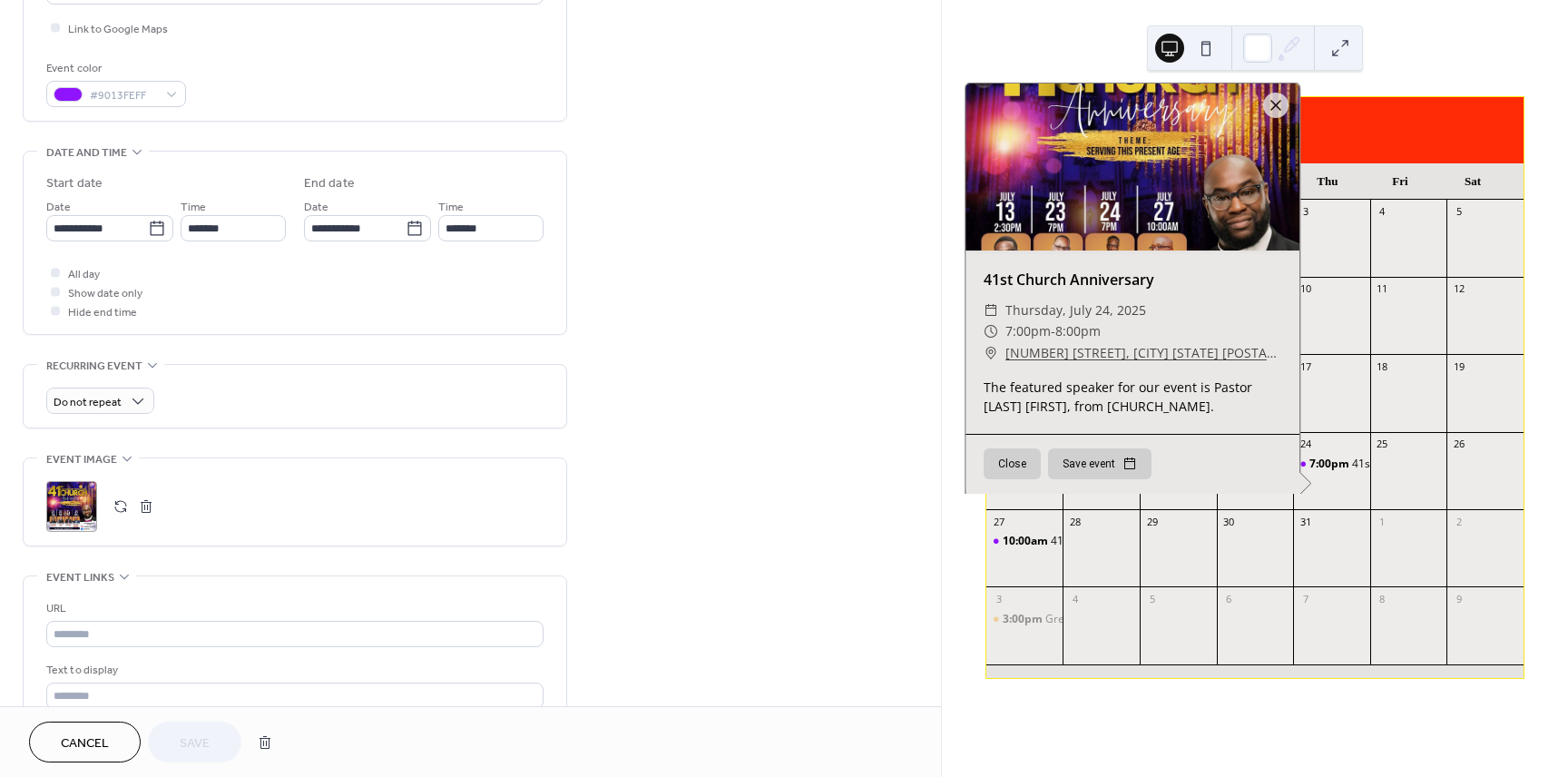 click on "**********" at bounding box center [470, 314] 